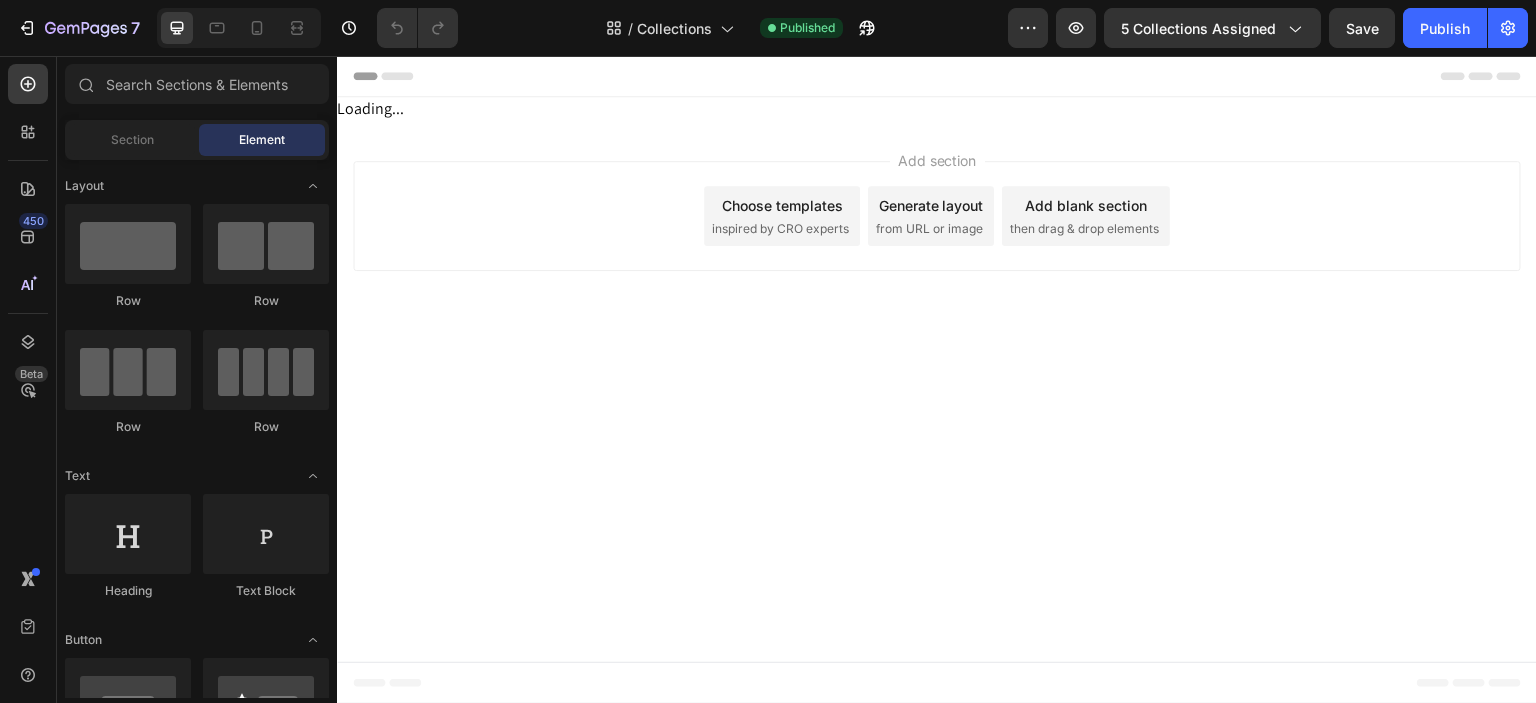 scroll, scrollTop: 0, scrollLeft: 0, axis: both 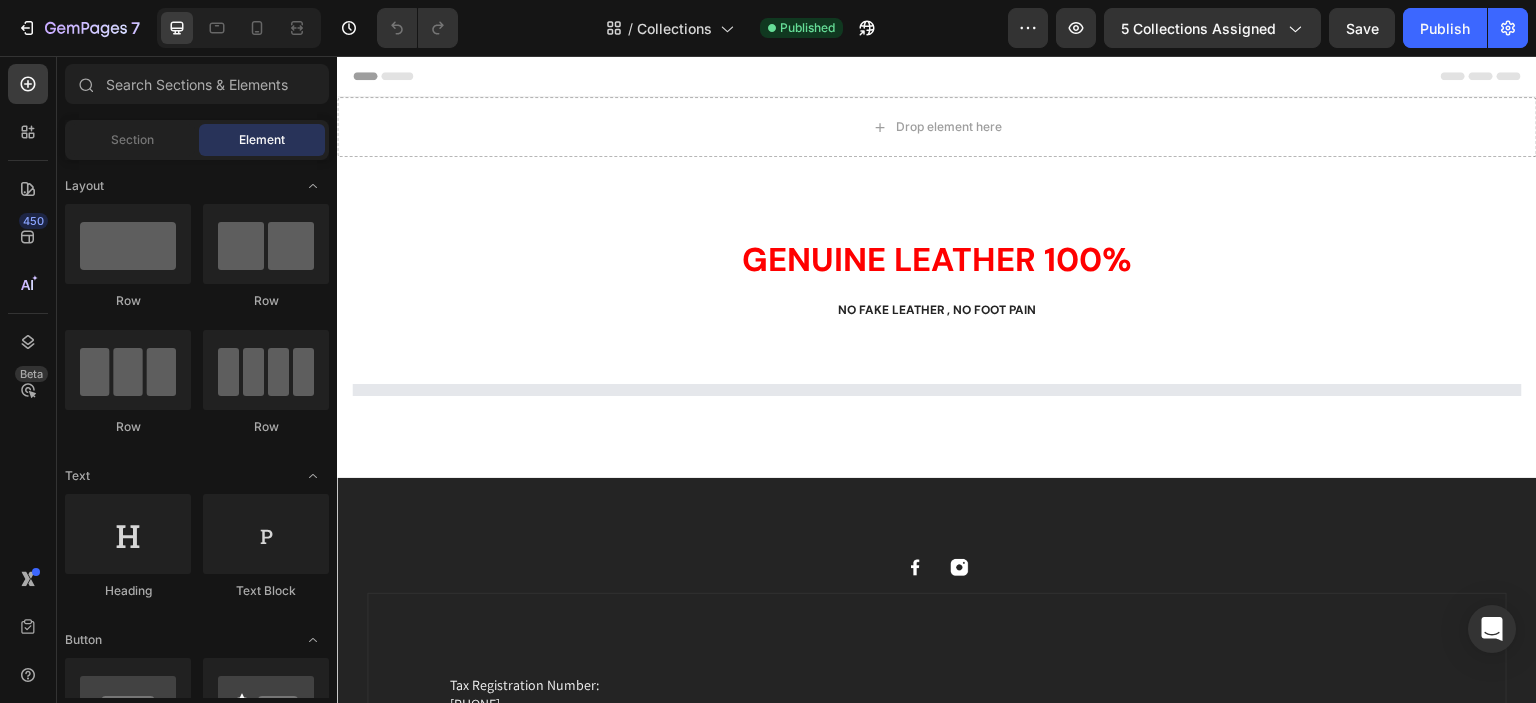 click at bounding box center [239, 28] 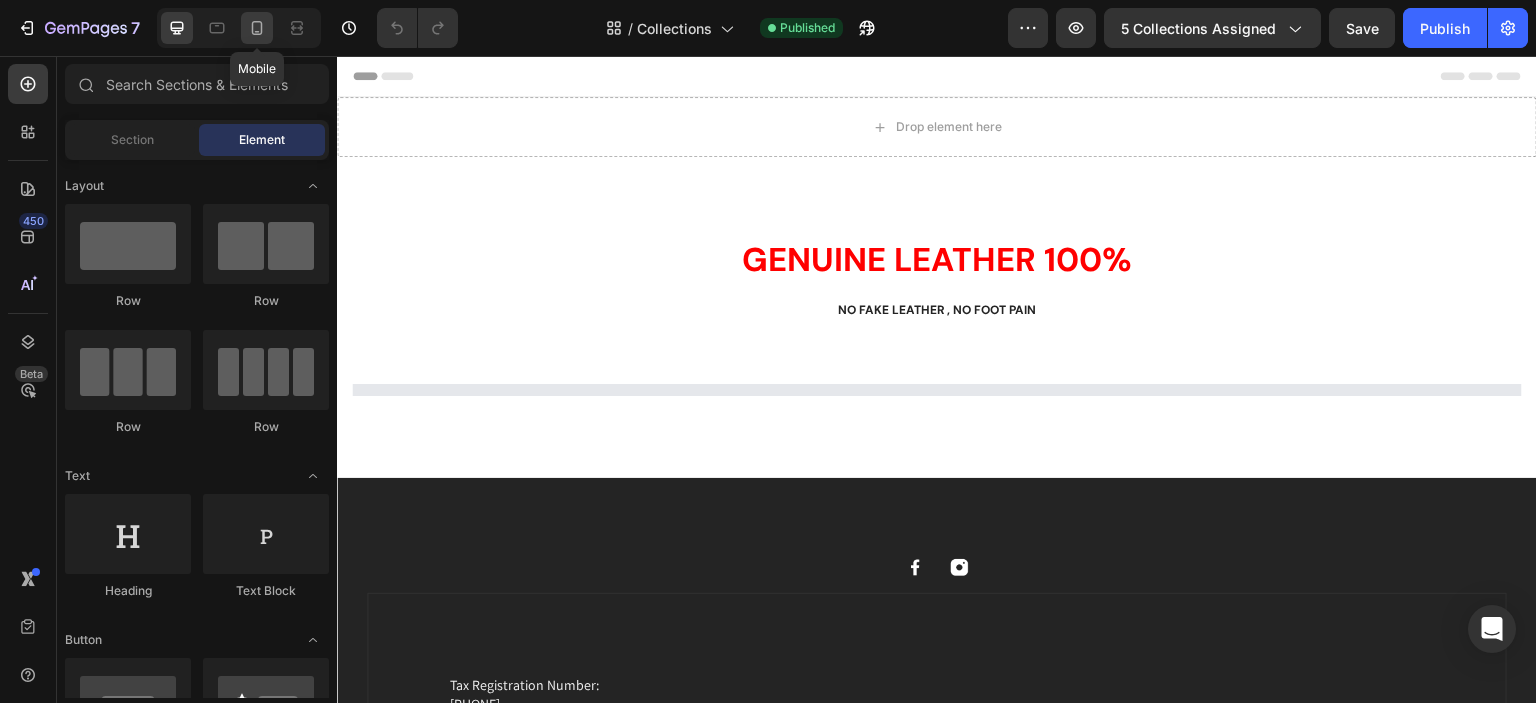 click 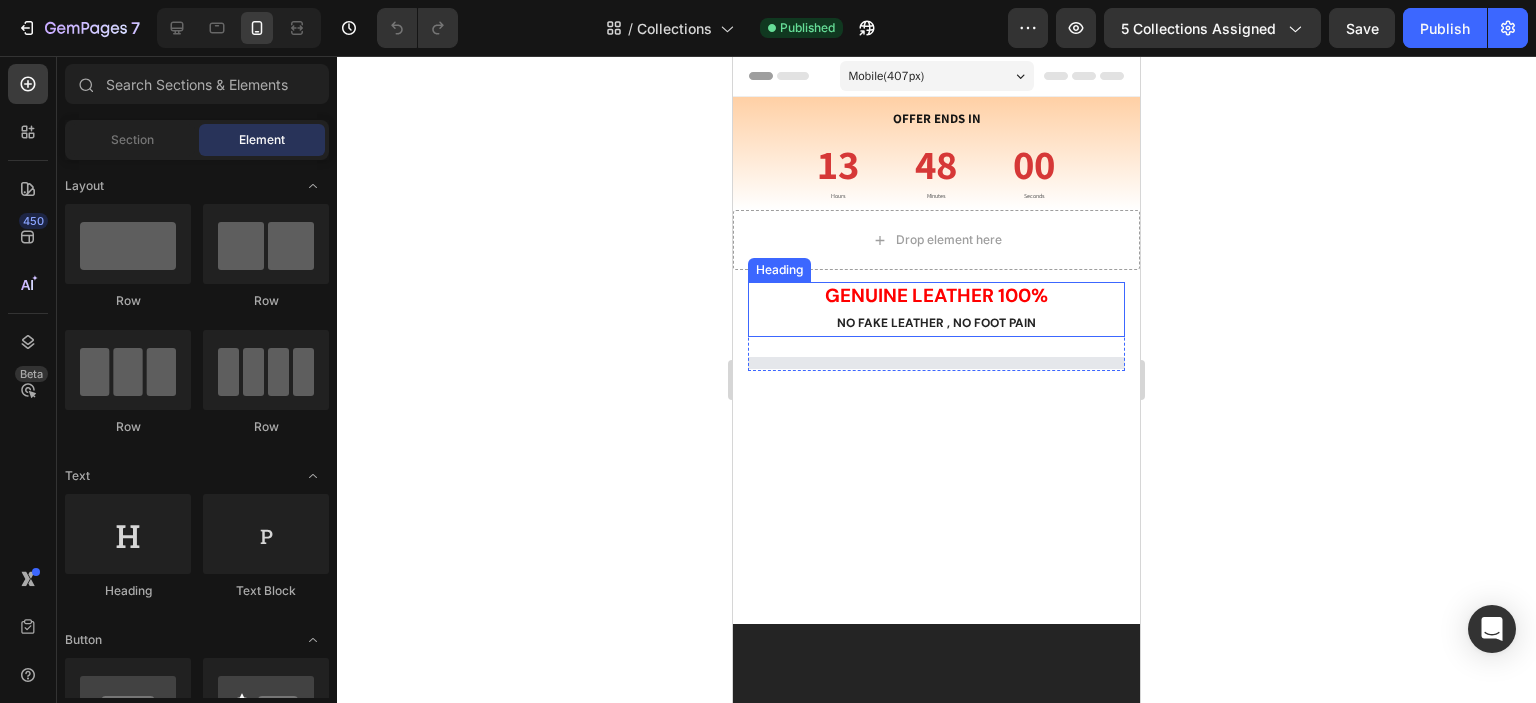scroll, scrollTop: 0, scrollLeft: 0, axis: both 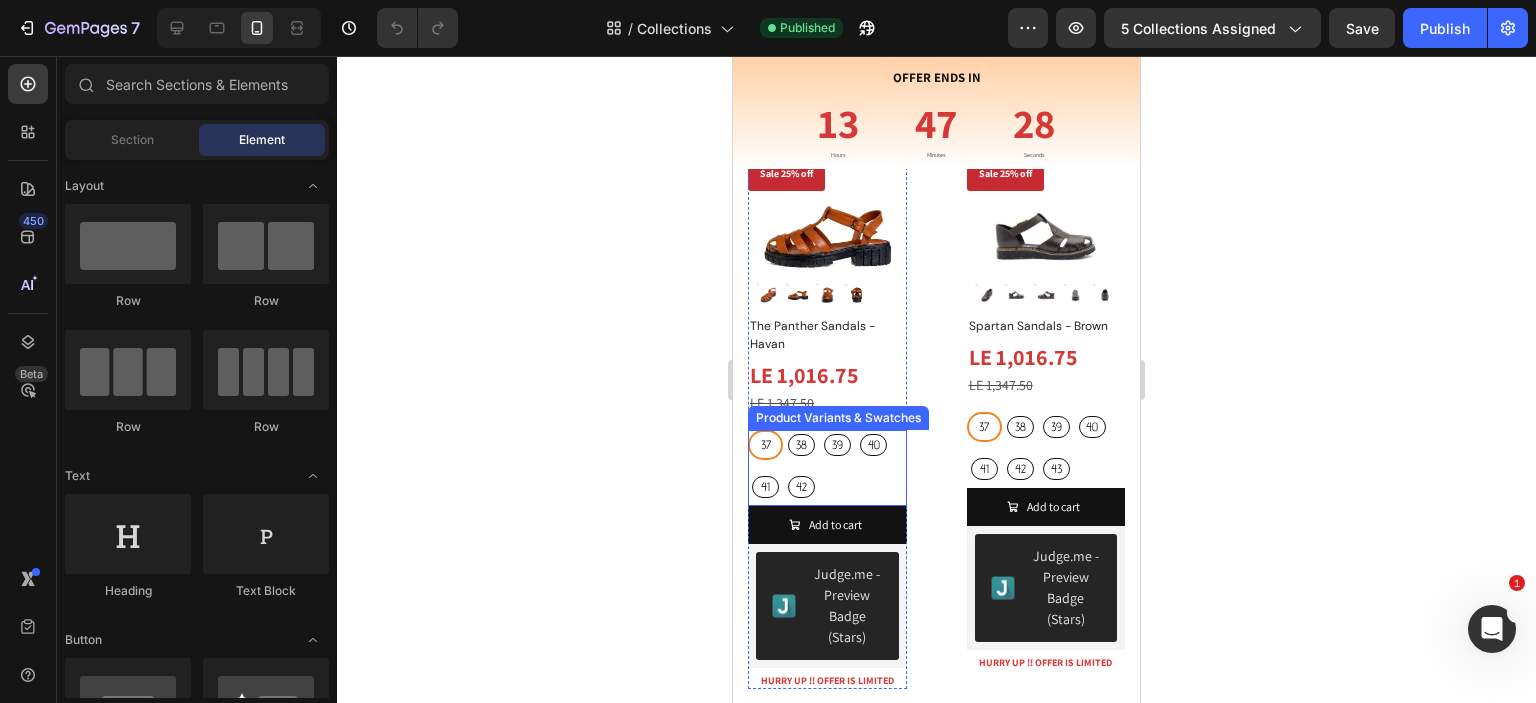 click on "37 37 37 38 38 38 39 39 39 40 40 40 41 41 41 42 42 42" at bounding box center (827, -8540) 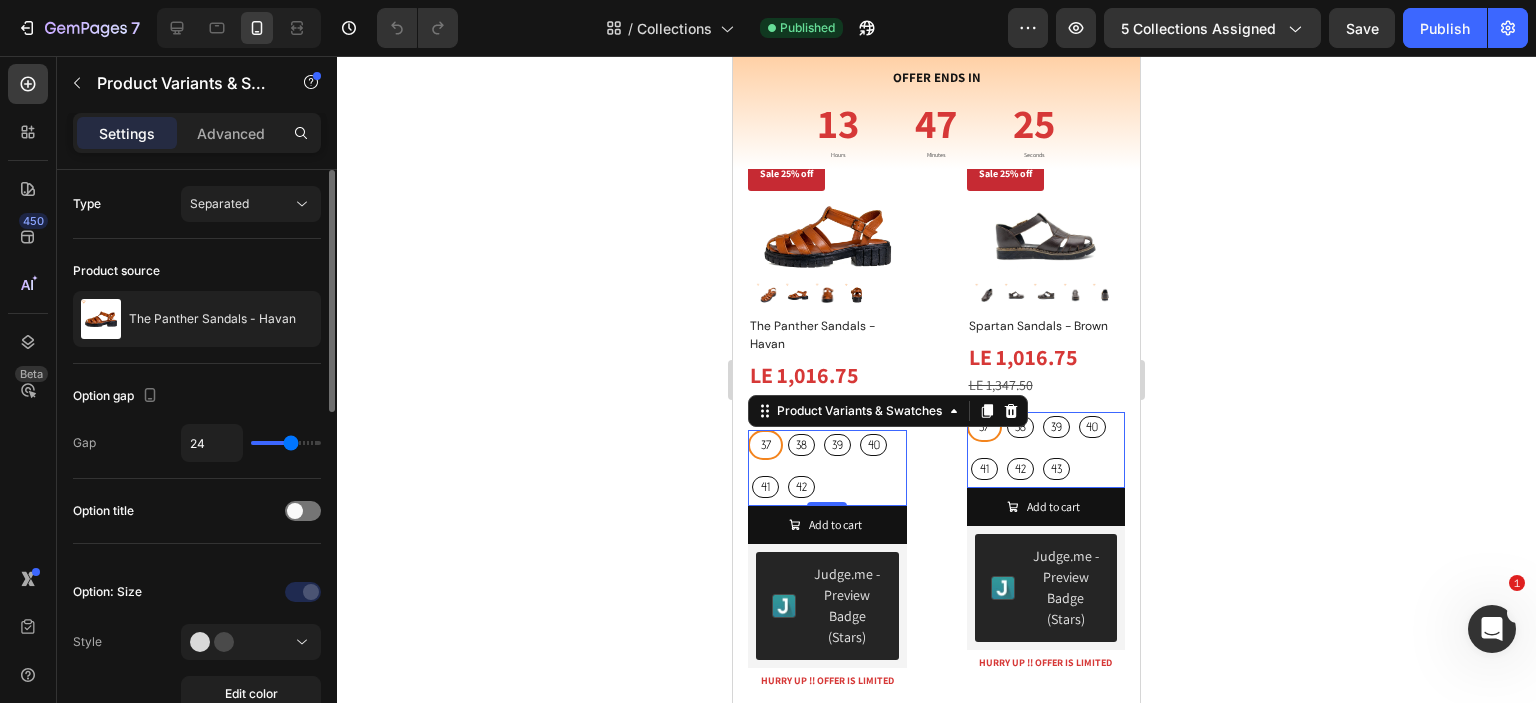 type on "29" 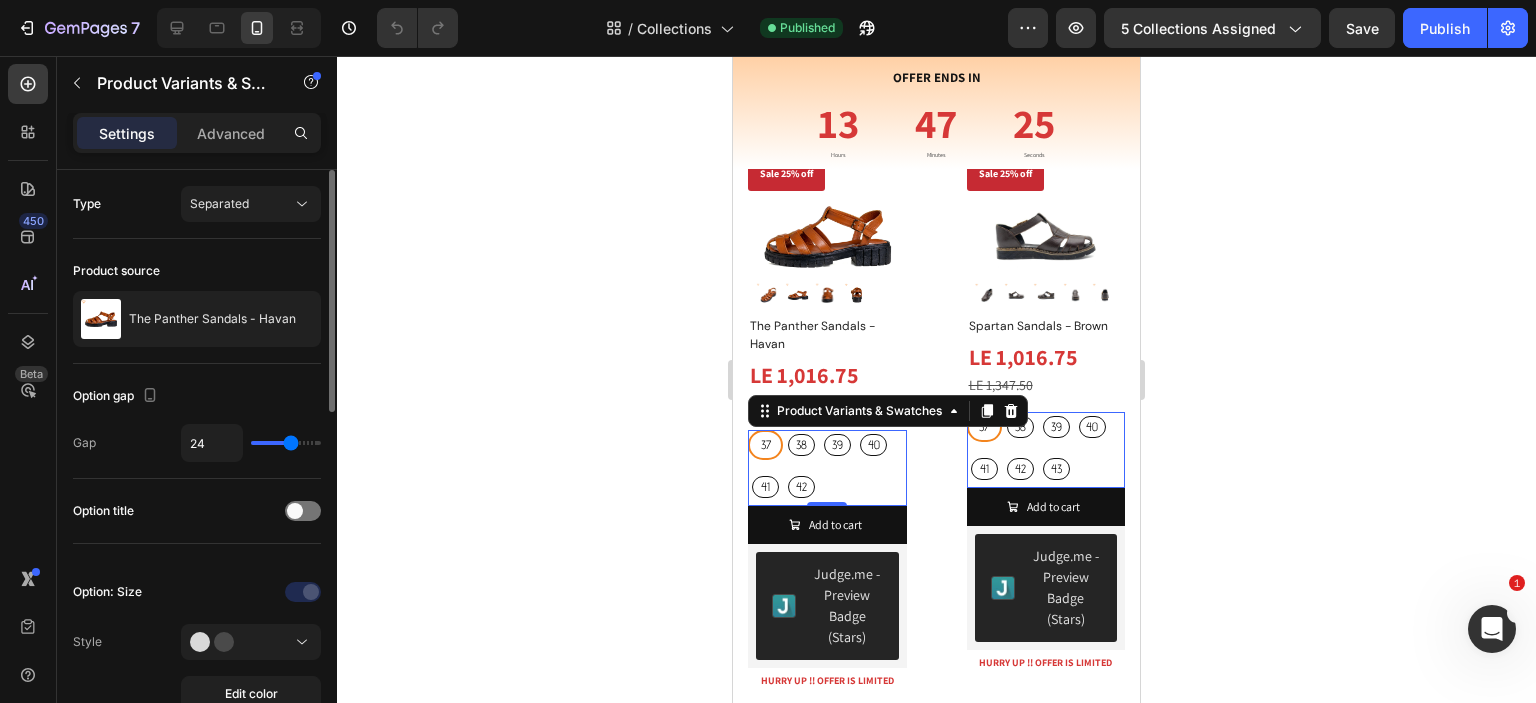 type on "29" 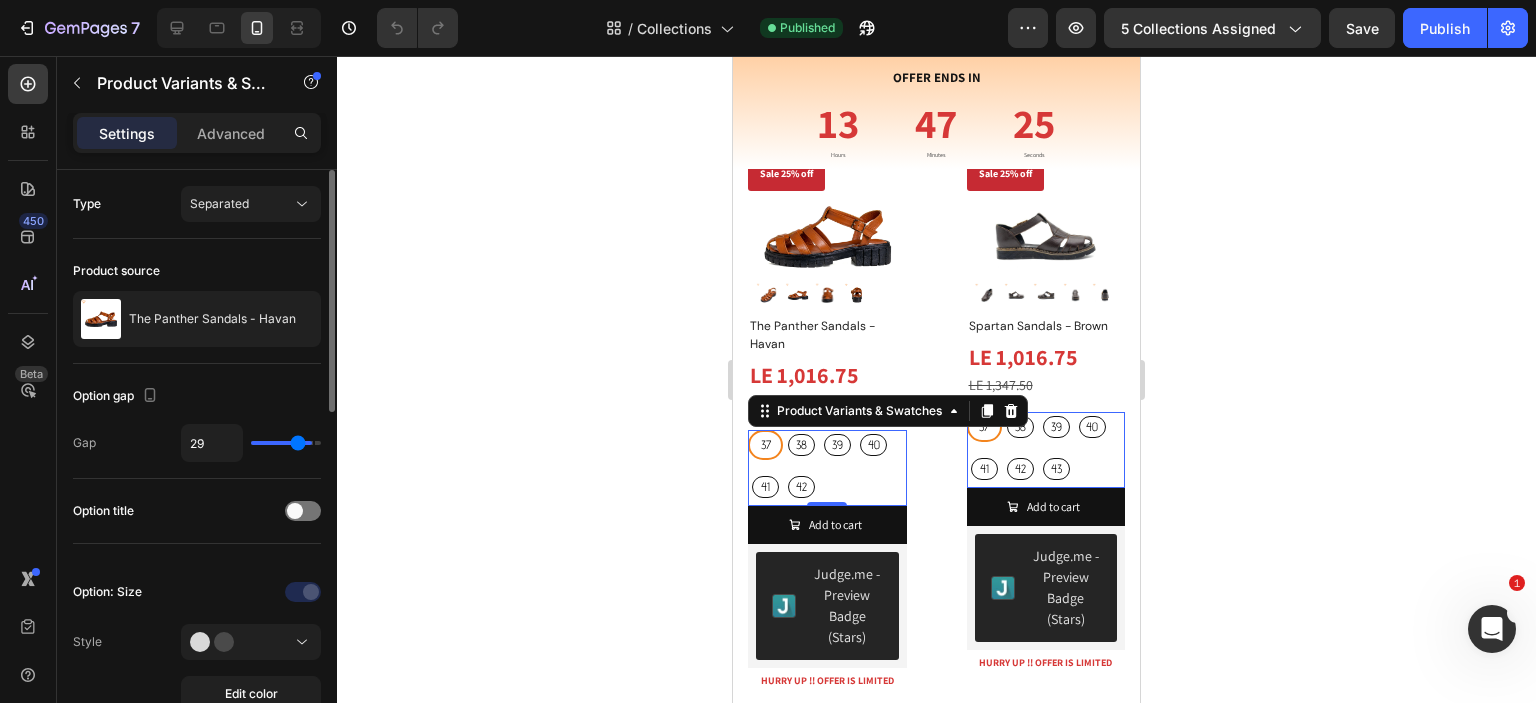 type on "34" 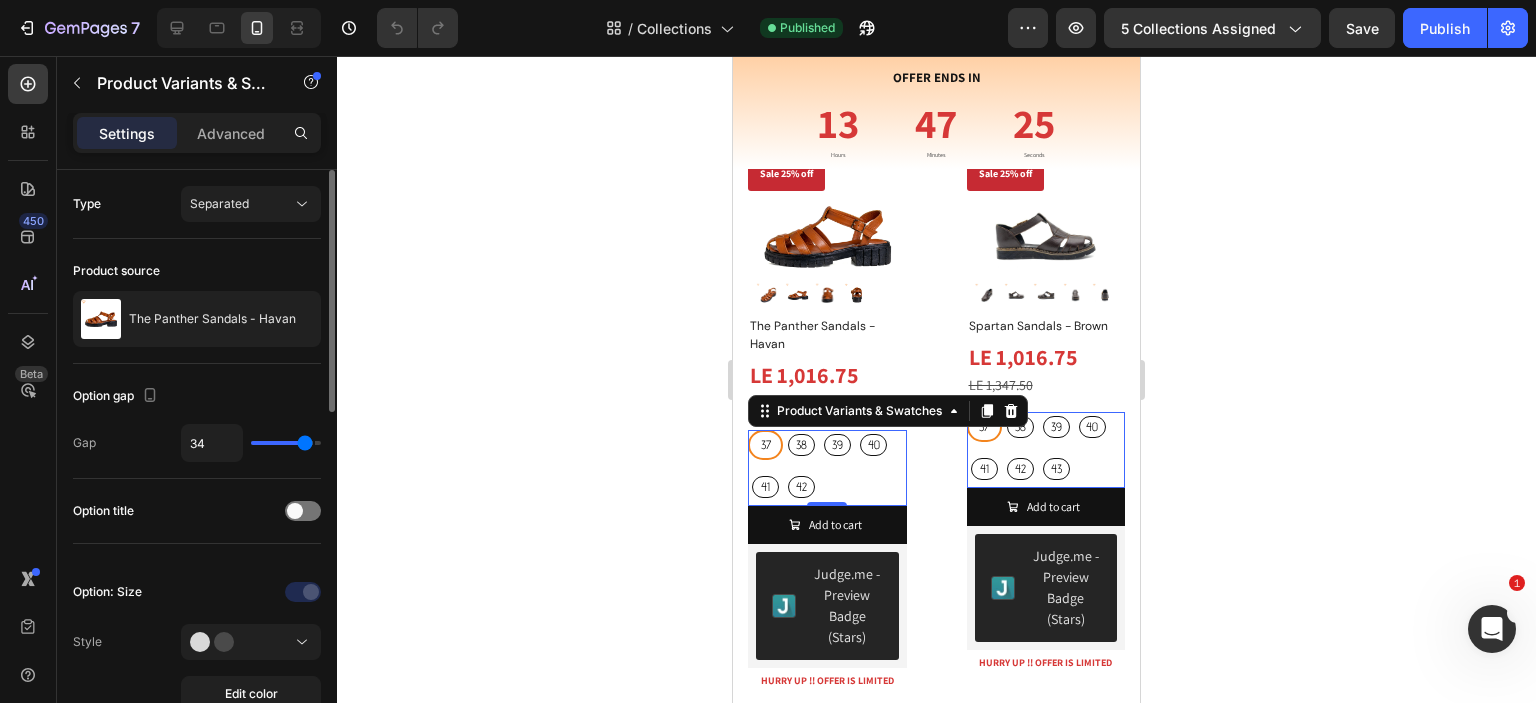 type on "34" 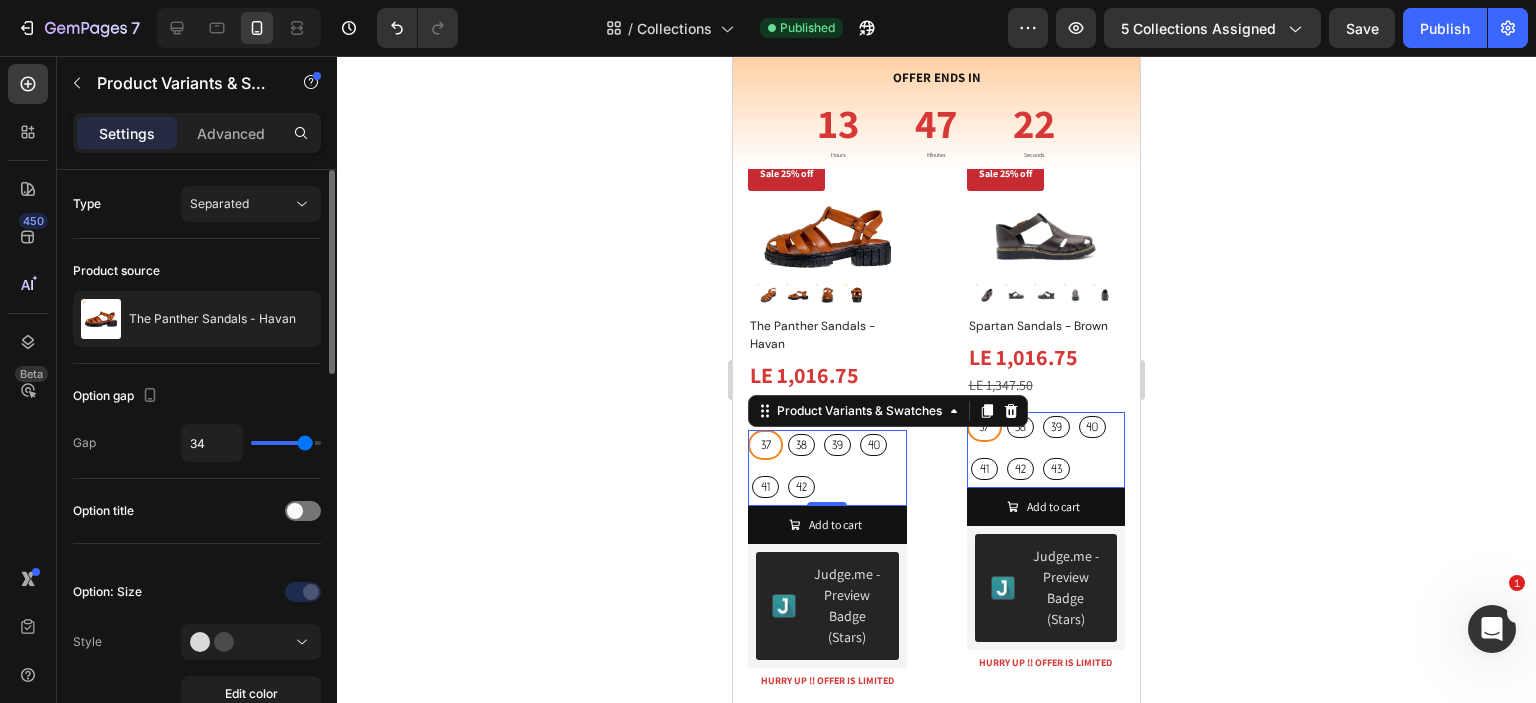 type on "28" 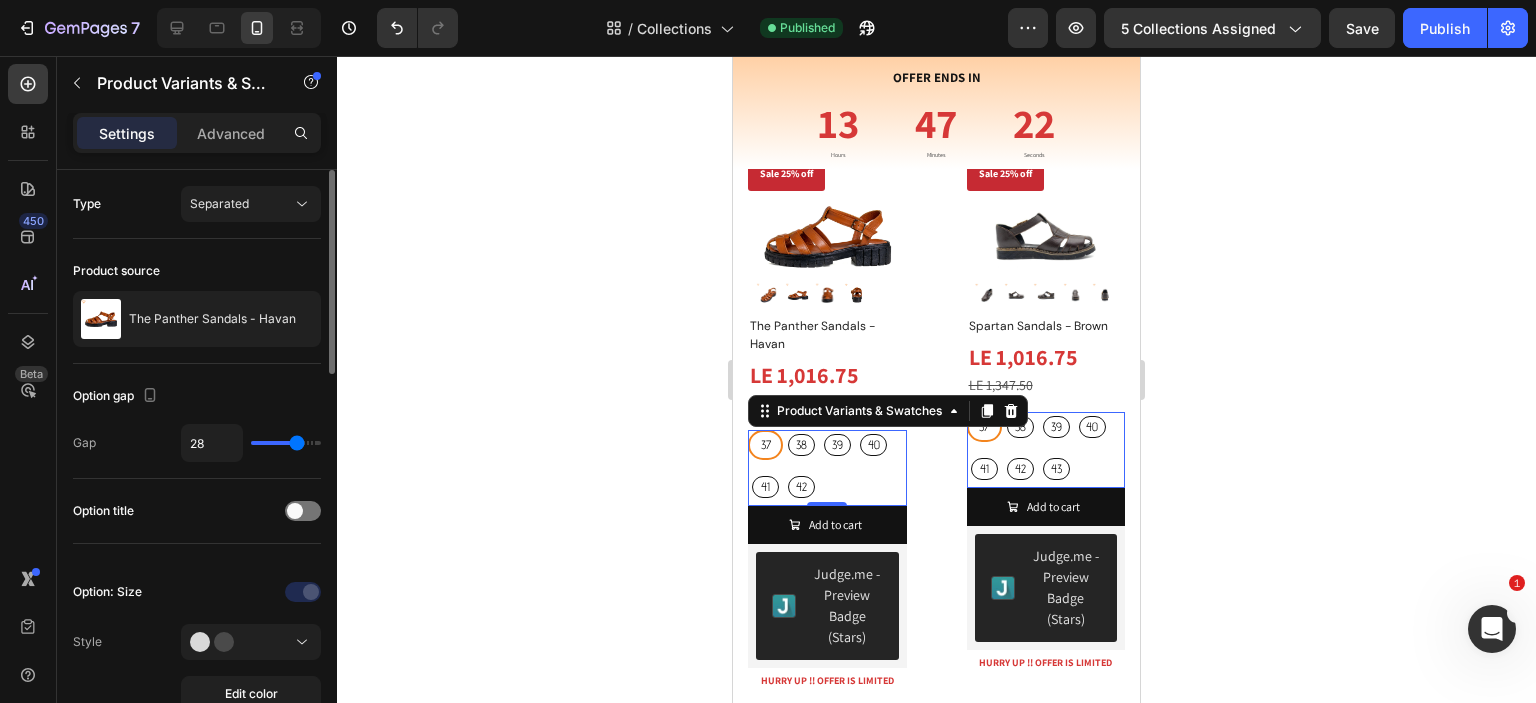 type on "27" 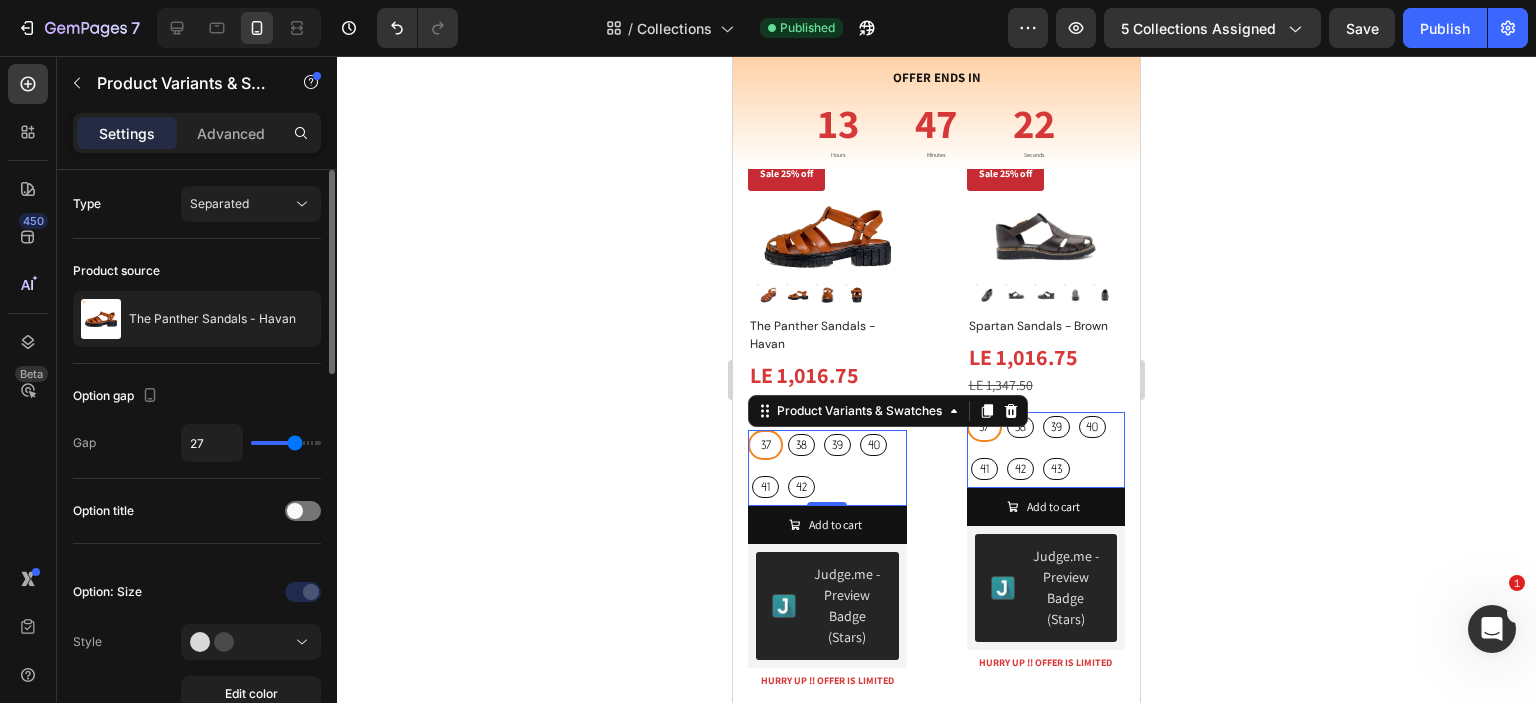 type on "25" 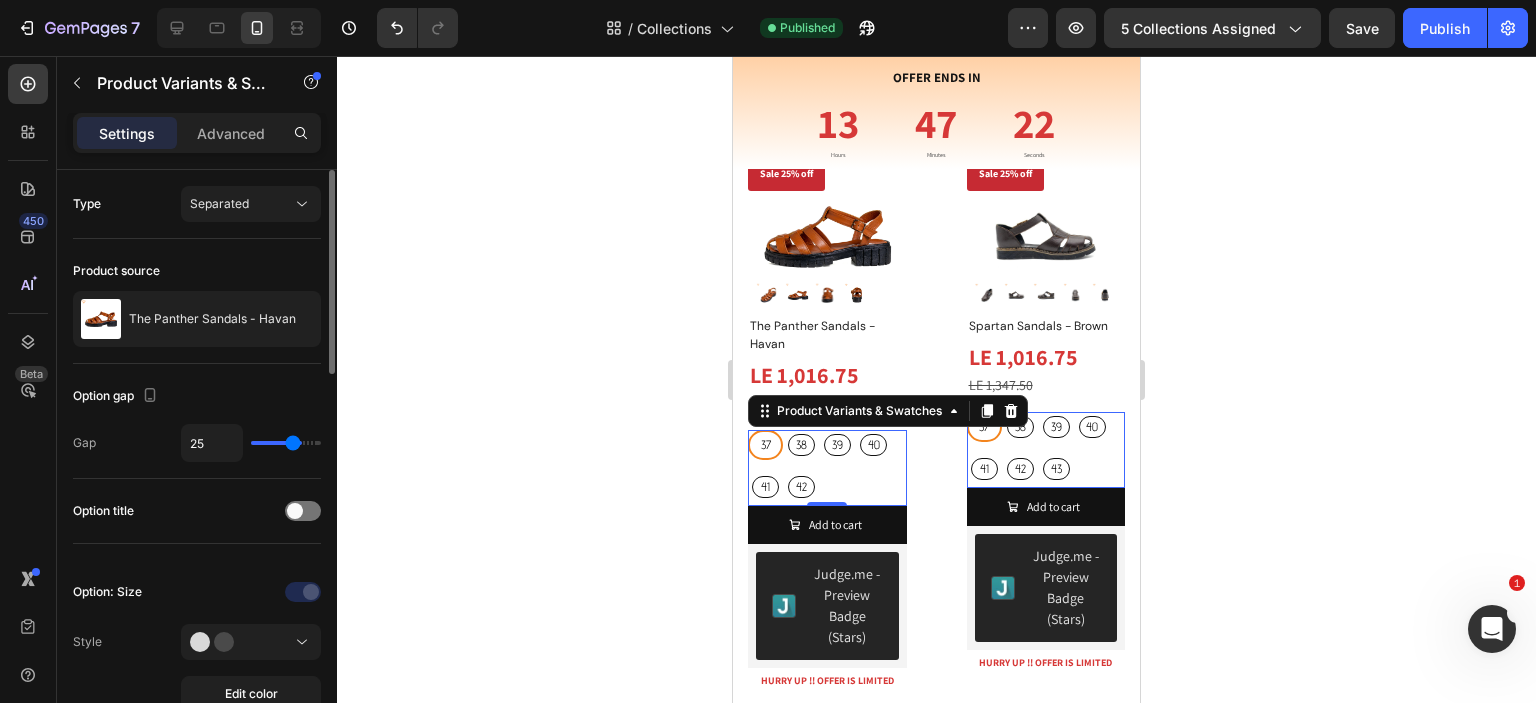 type on "24" 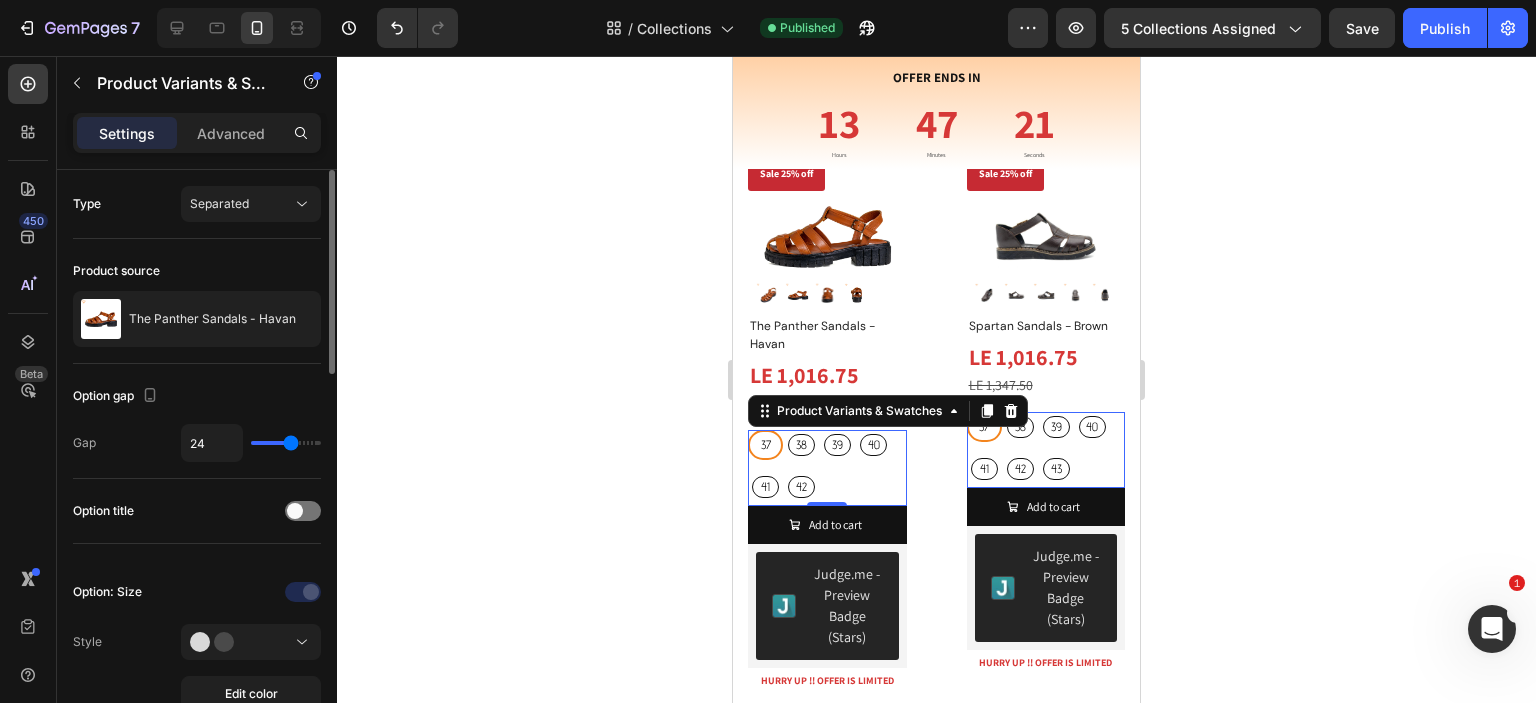 type on "24" 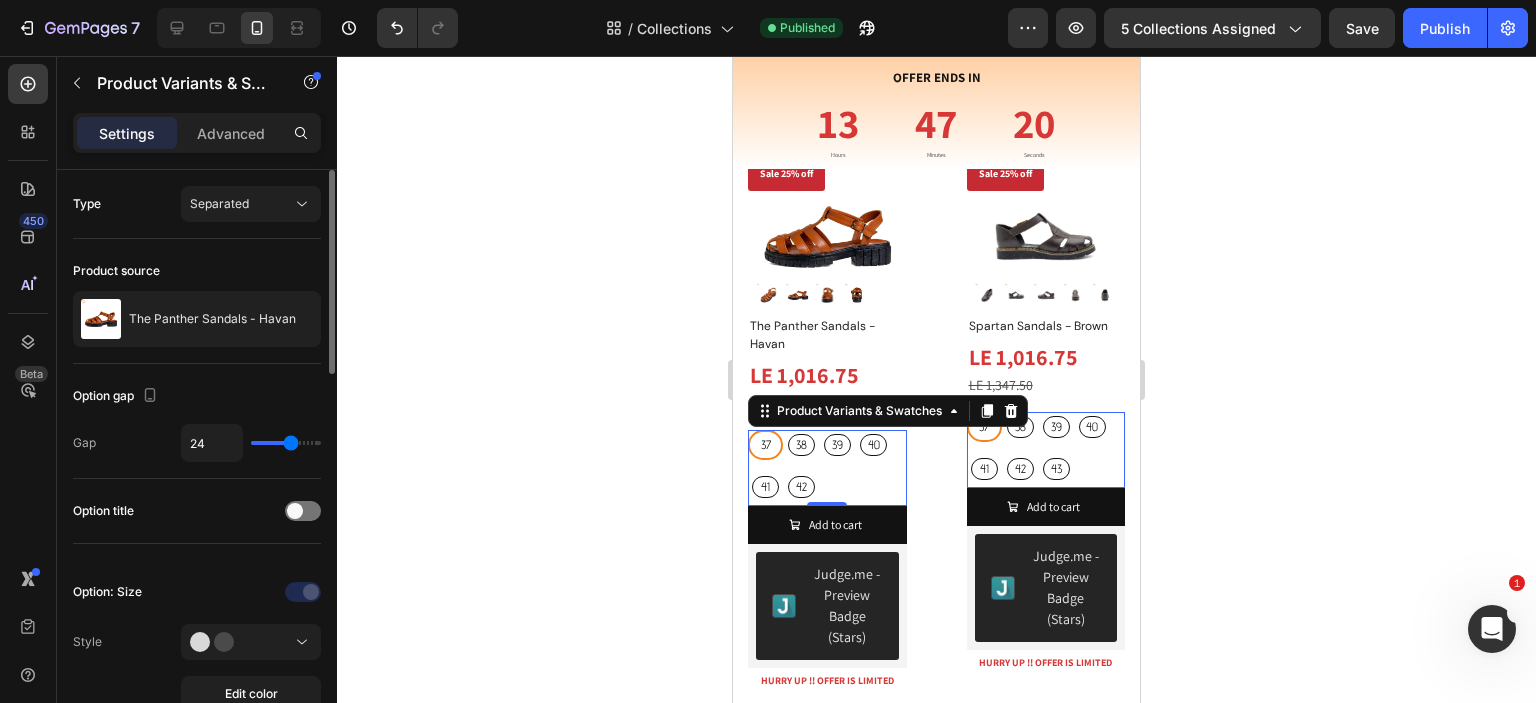 type on "33" 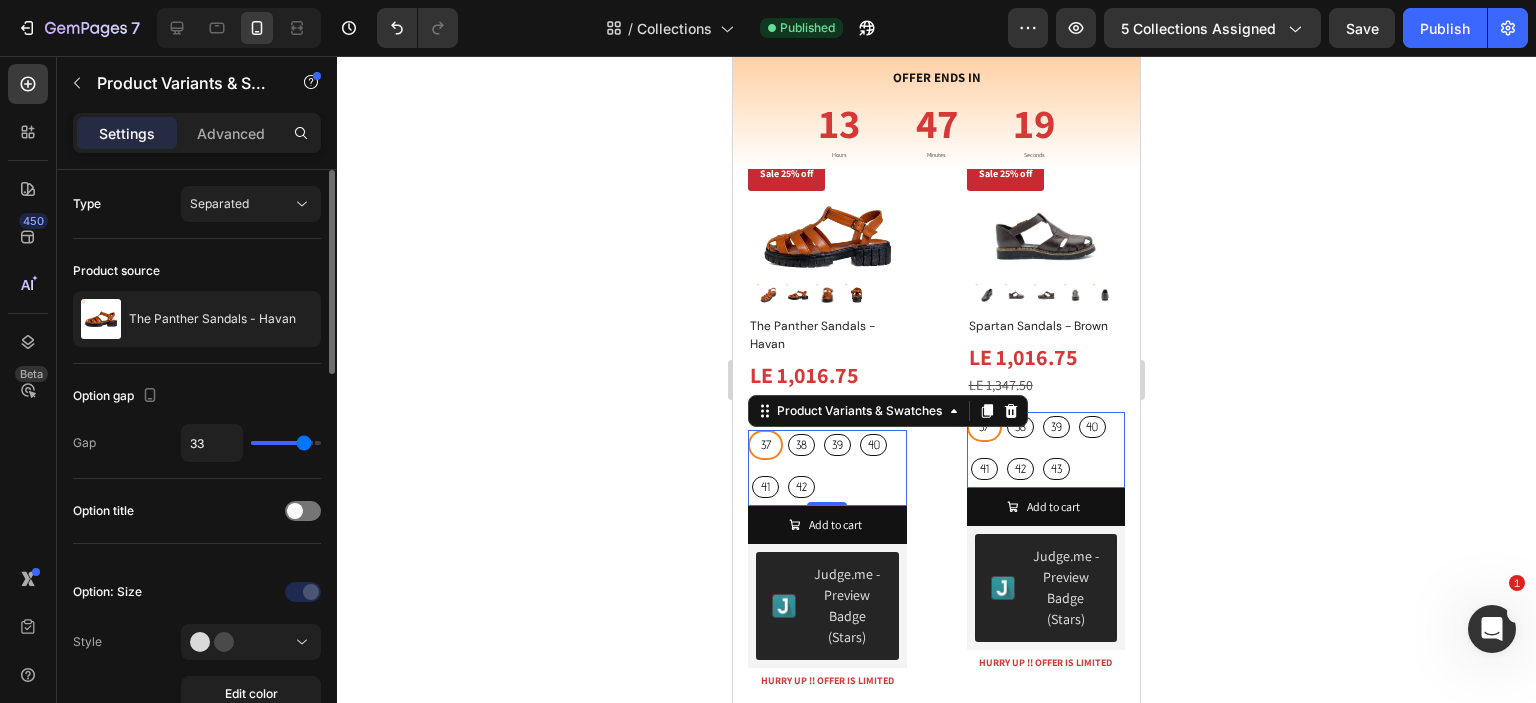 type on "32" 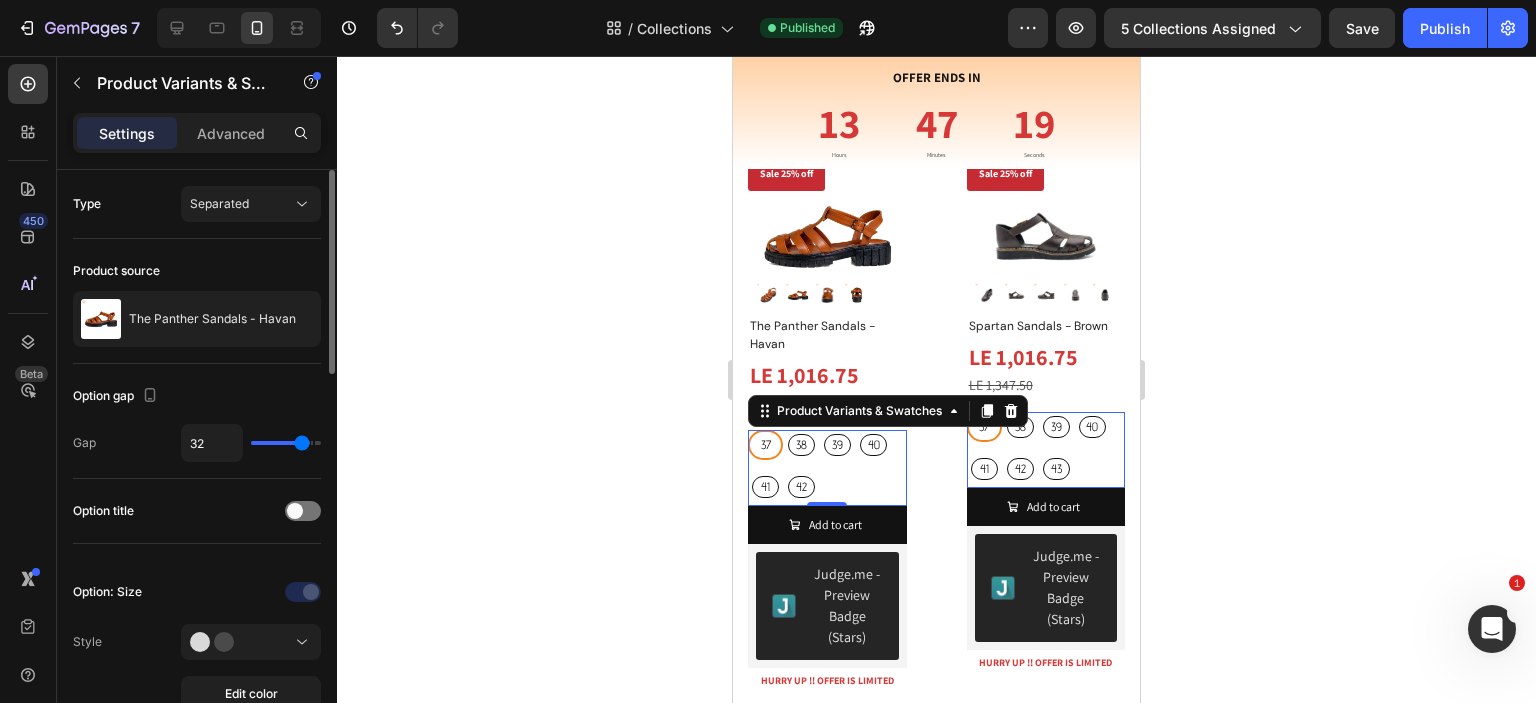 type on "29" 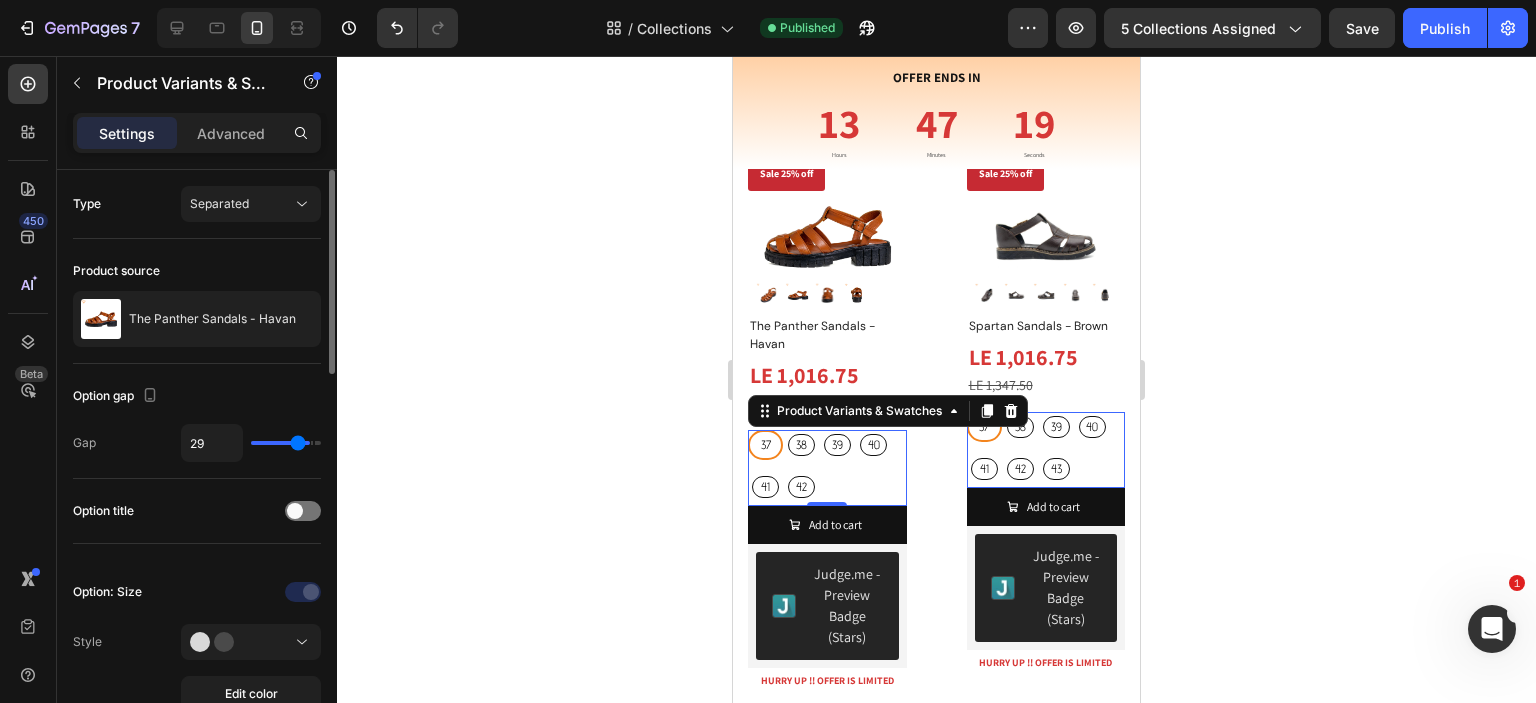 type on "27" 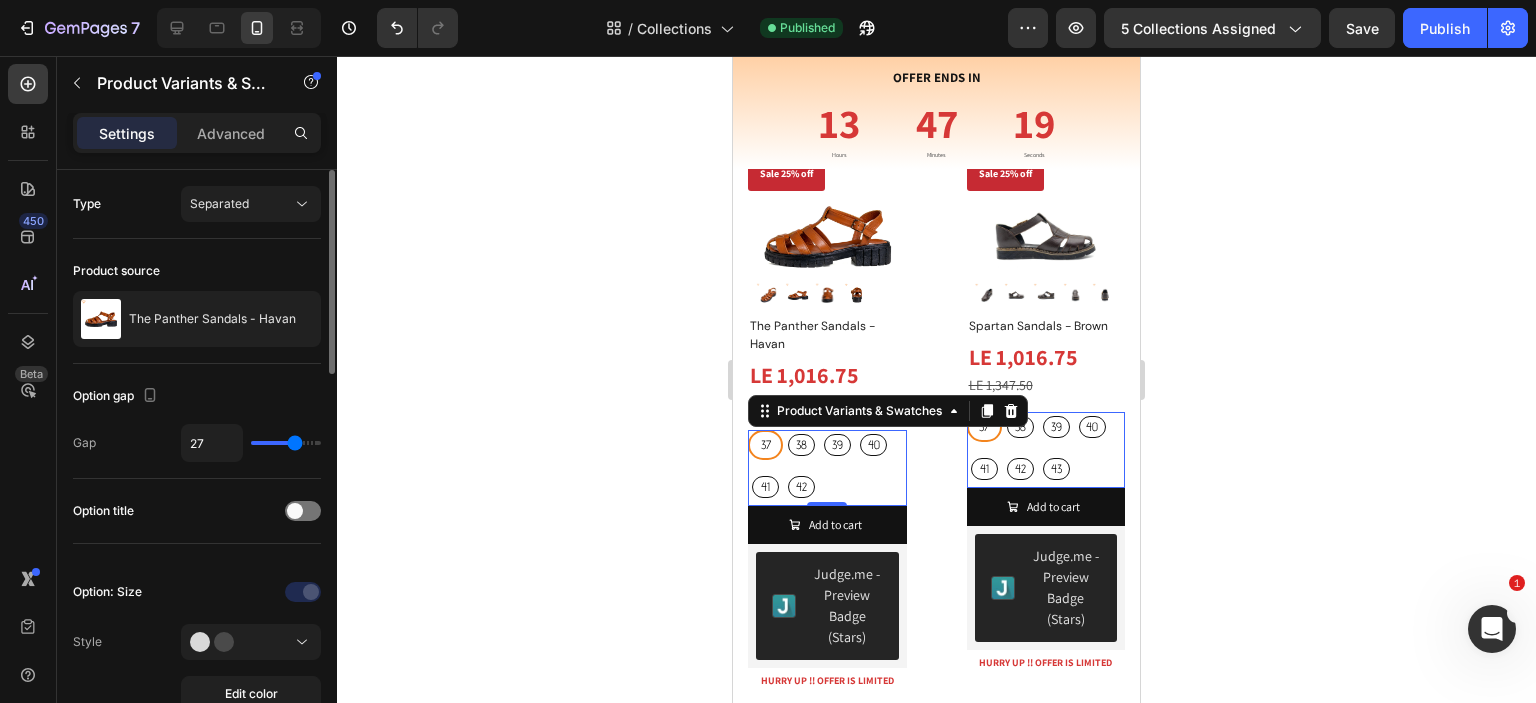 type on "26" 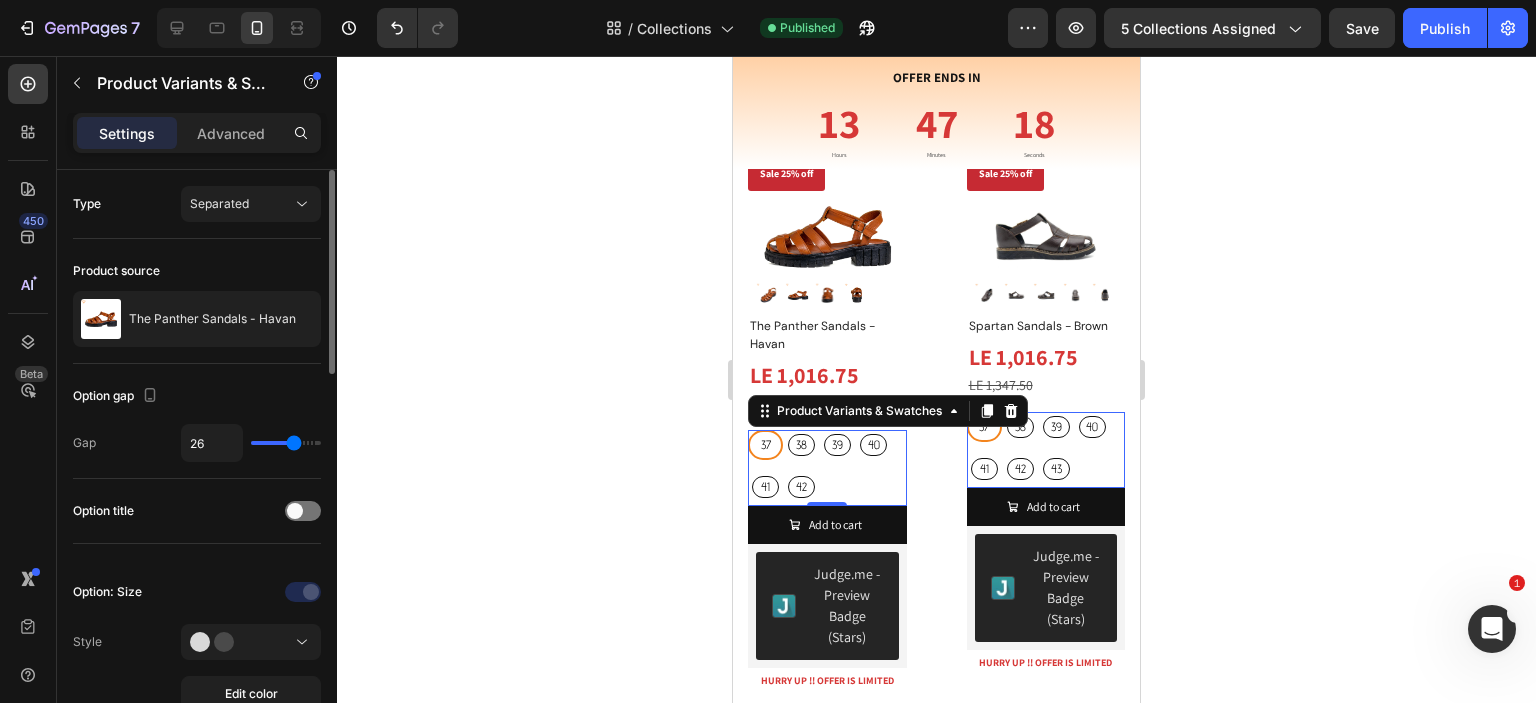 type on "26" 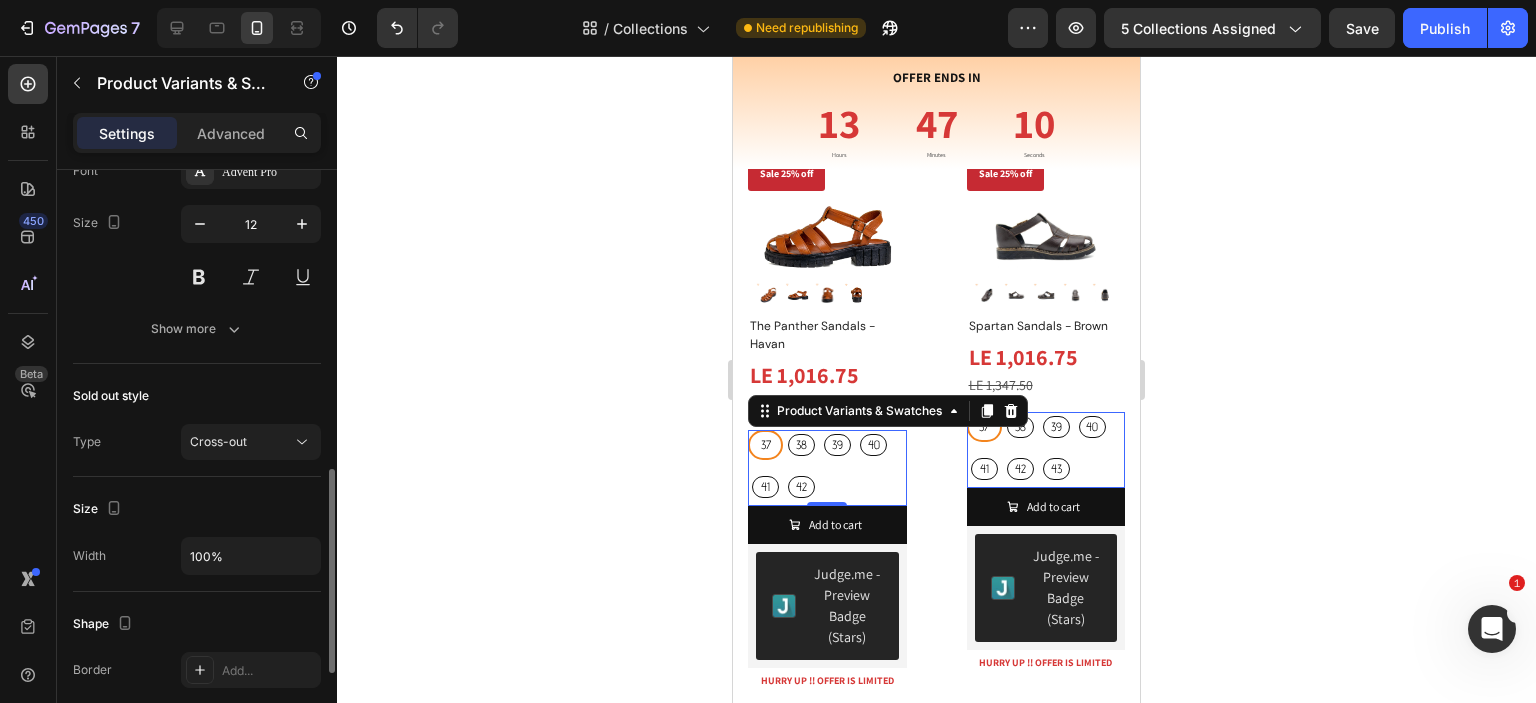 scroll, scrollTop: 1113, scrollLeft: 0, axis: vertical 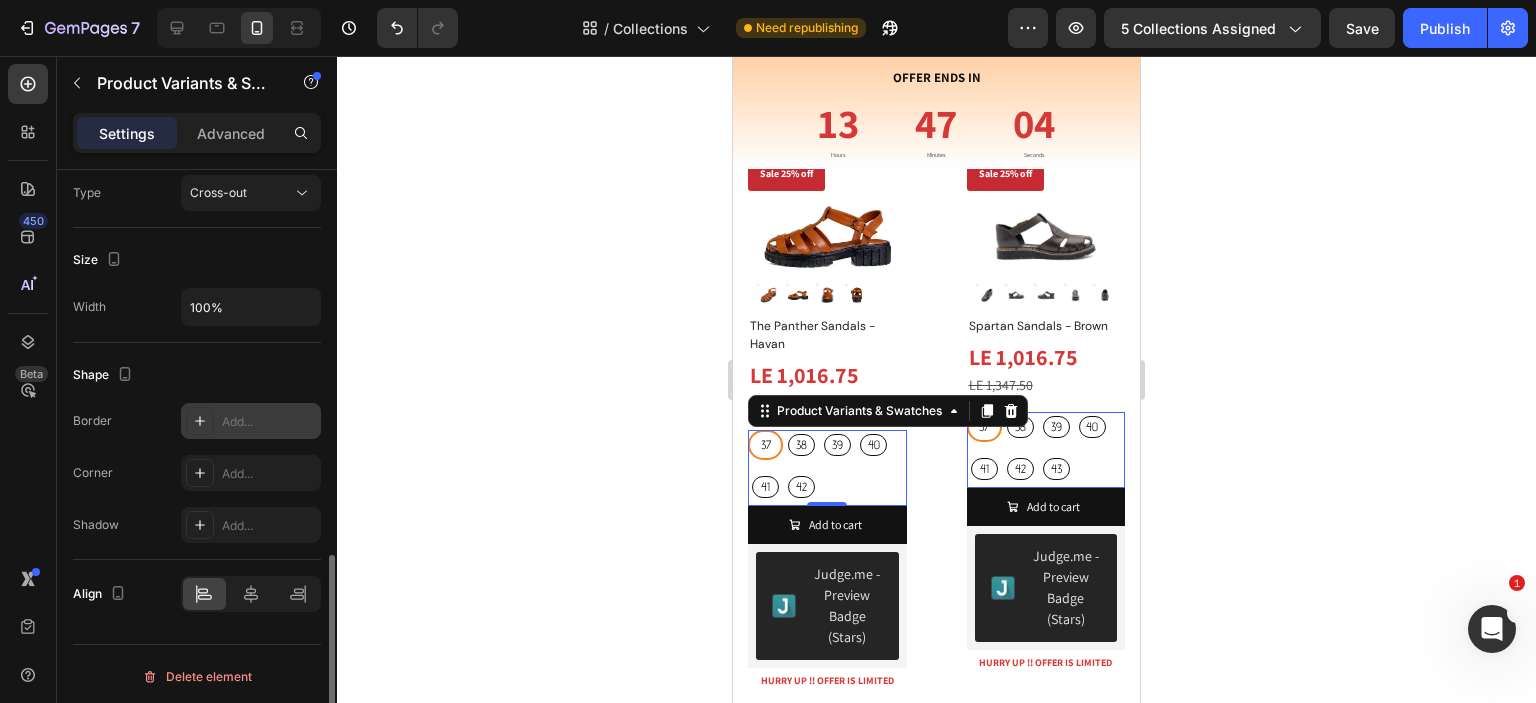 click 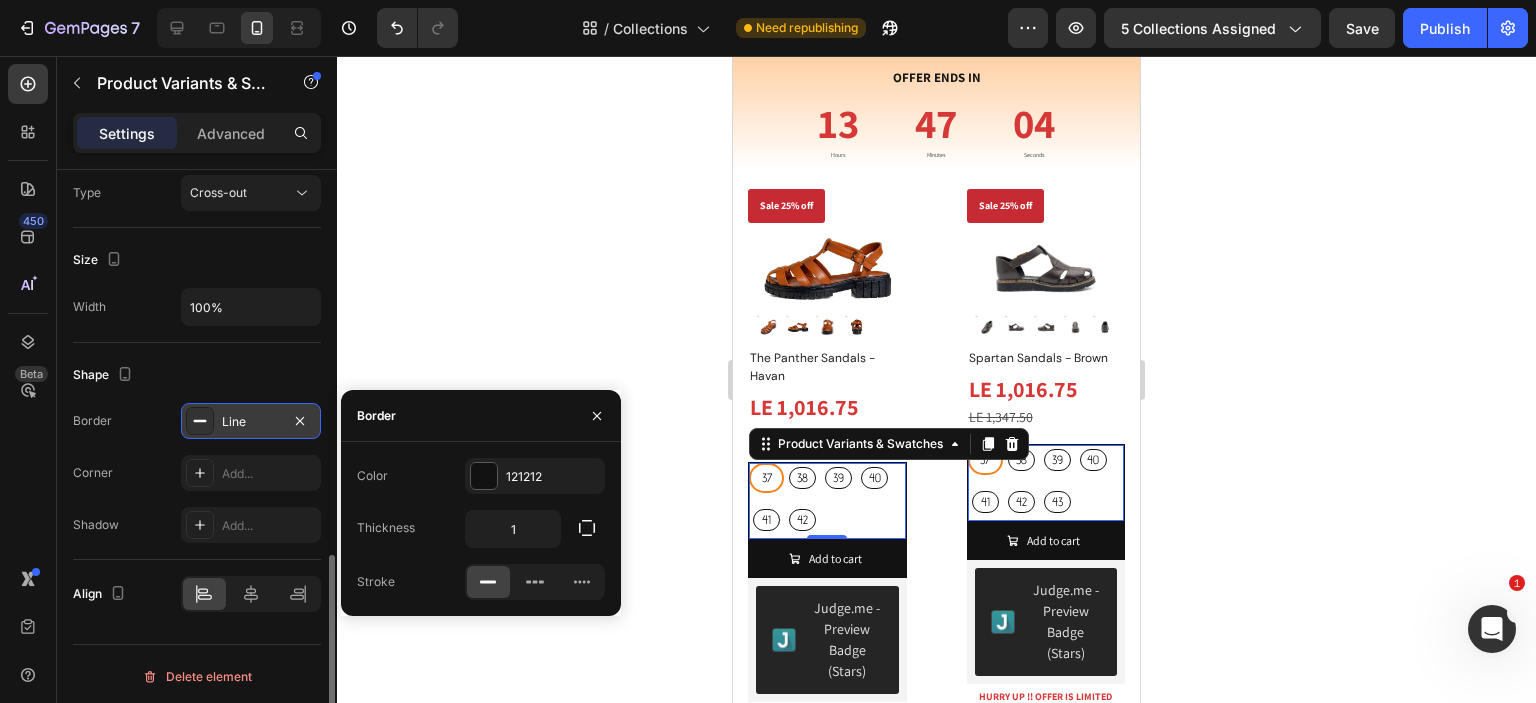 scroll, scrollTop: 9212, scrollLeft: 0, axis: vertical 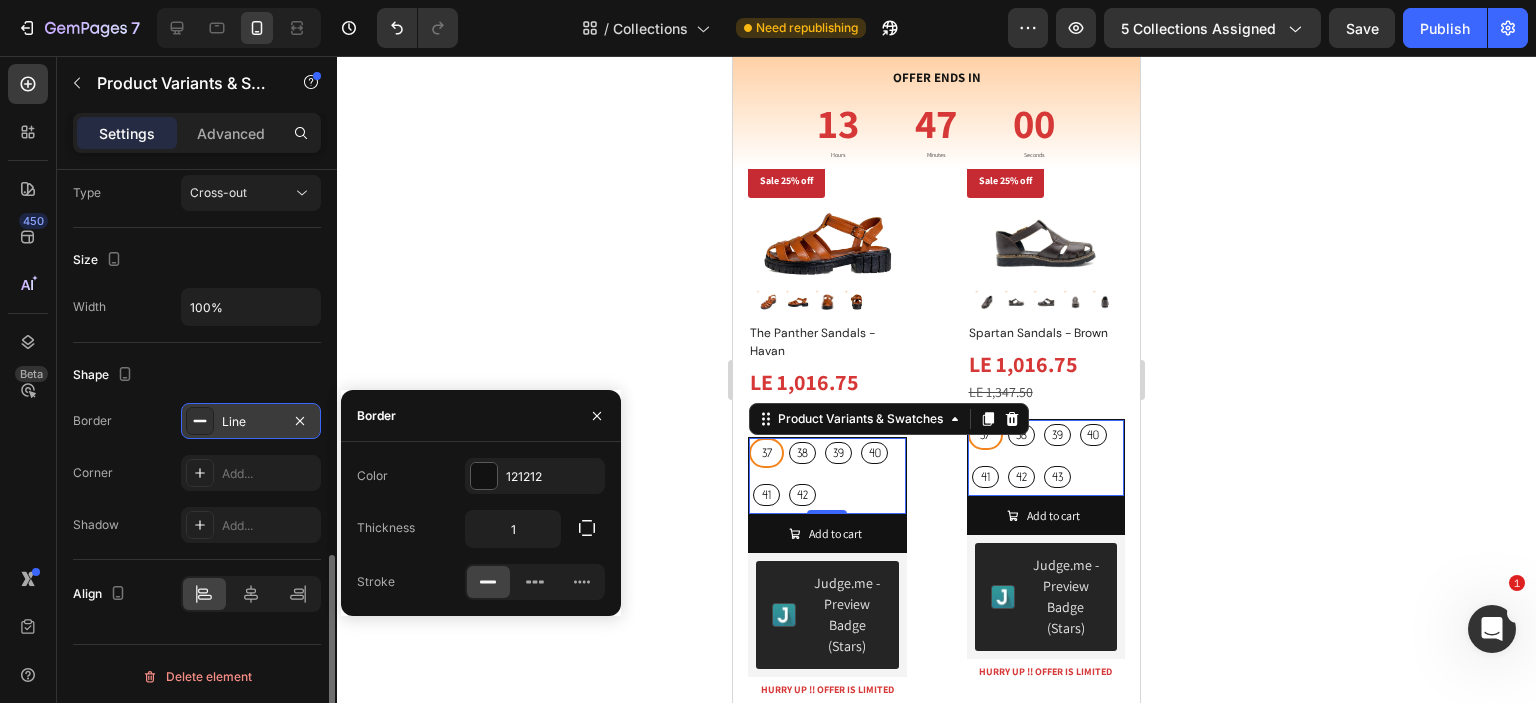 click 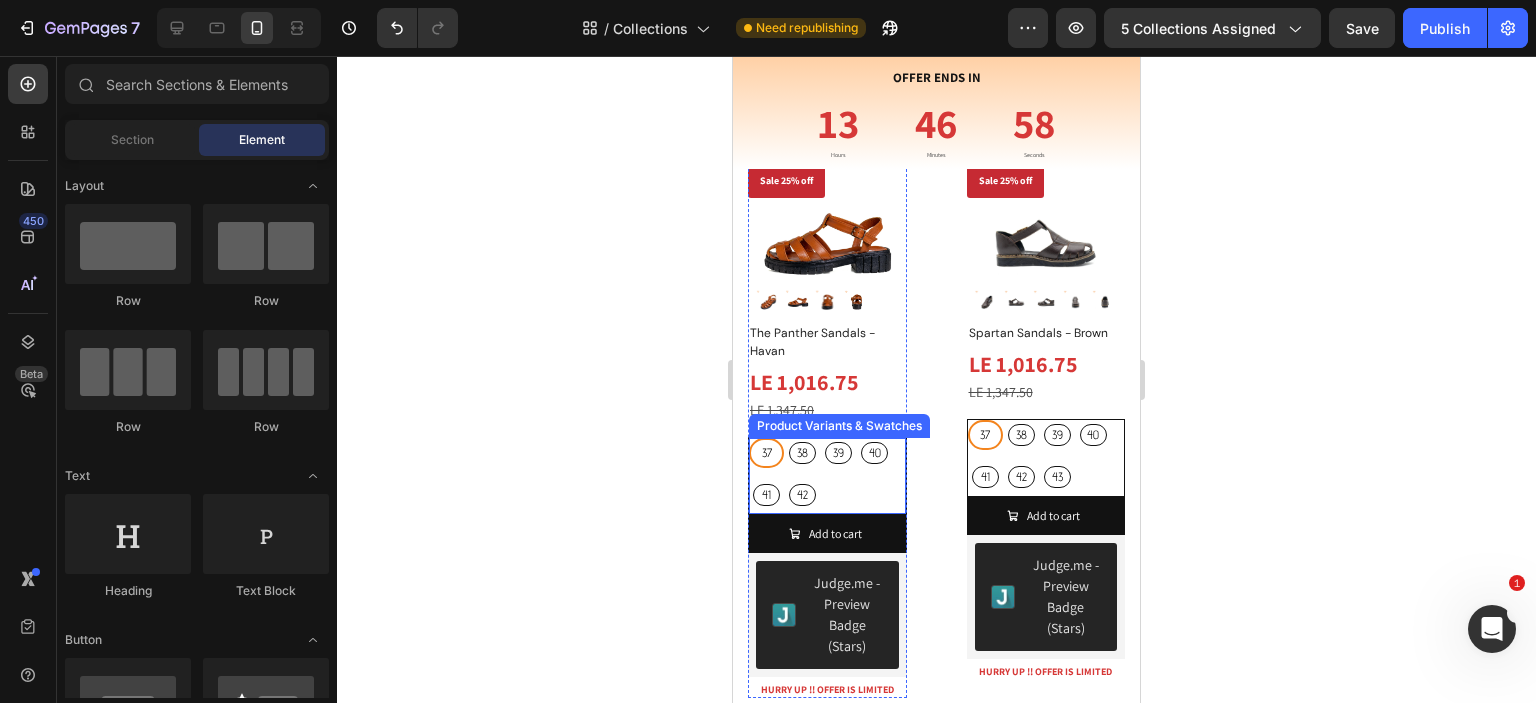 click on "37 37 37 38 38 38 39 39 39 40 40 40 41 41 41 42 42 42" at bounding box center [827, -8564] 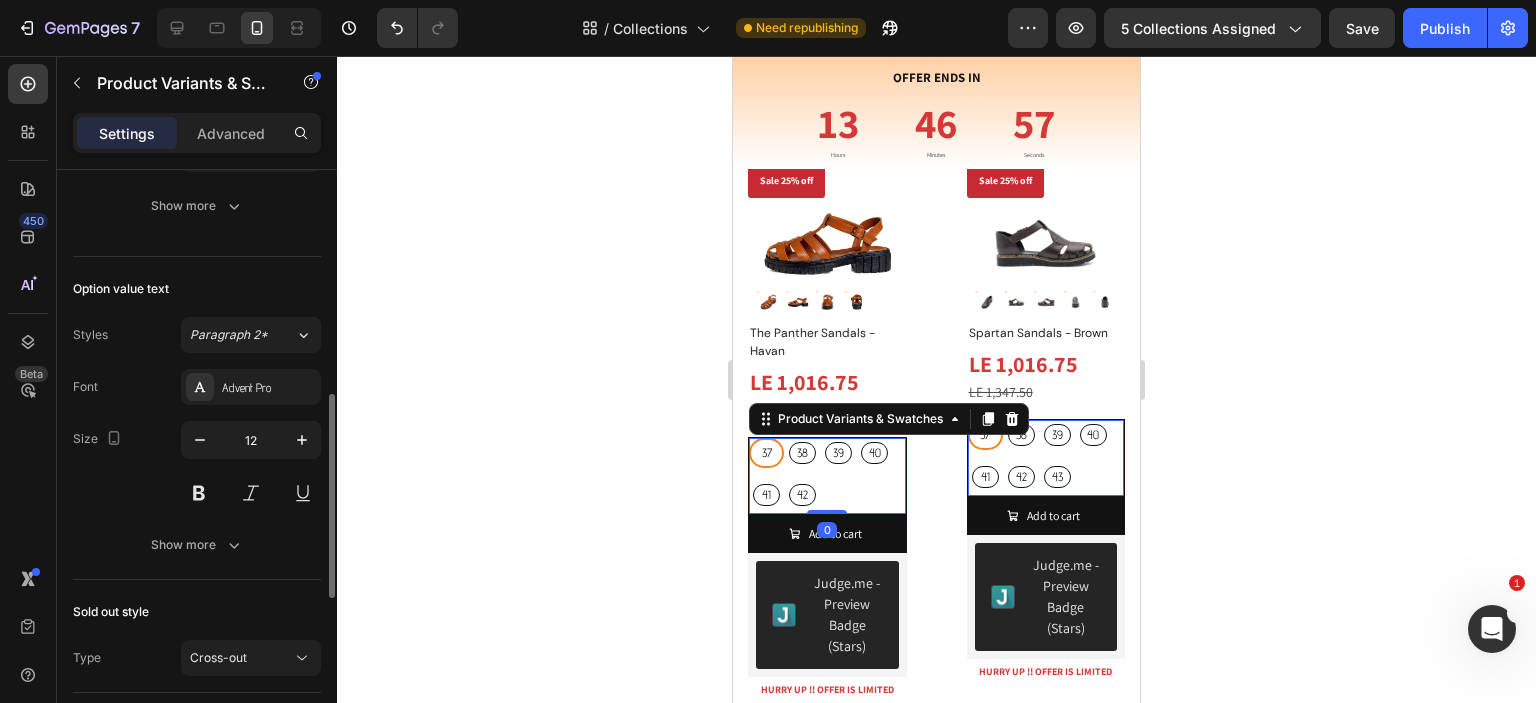 scroll, scrollTop: 1113, scrollLeft: 0, axis: vertical 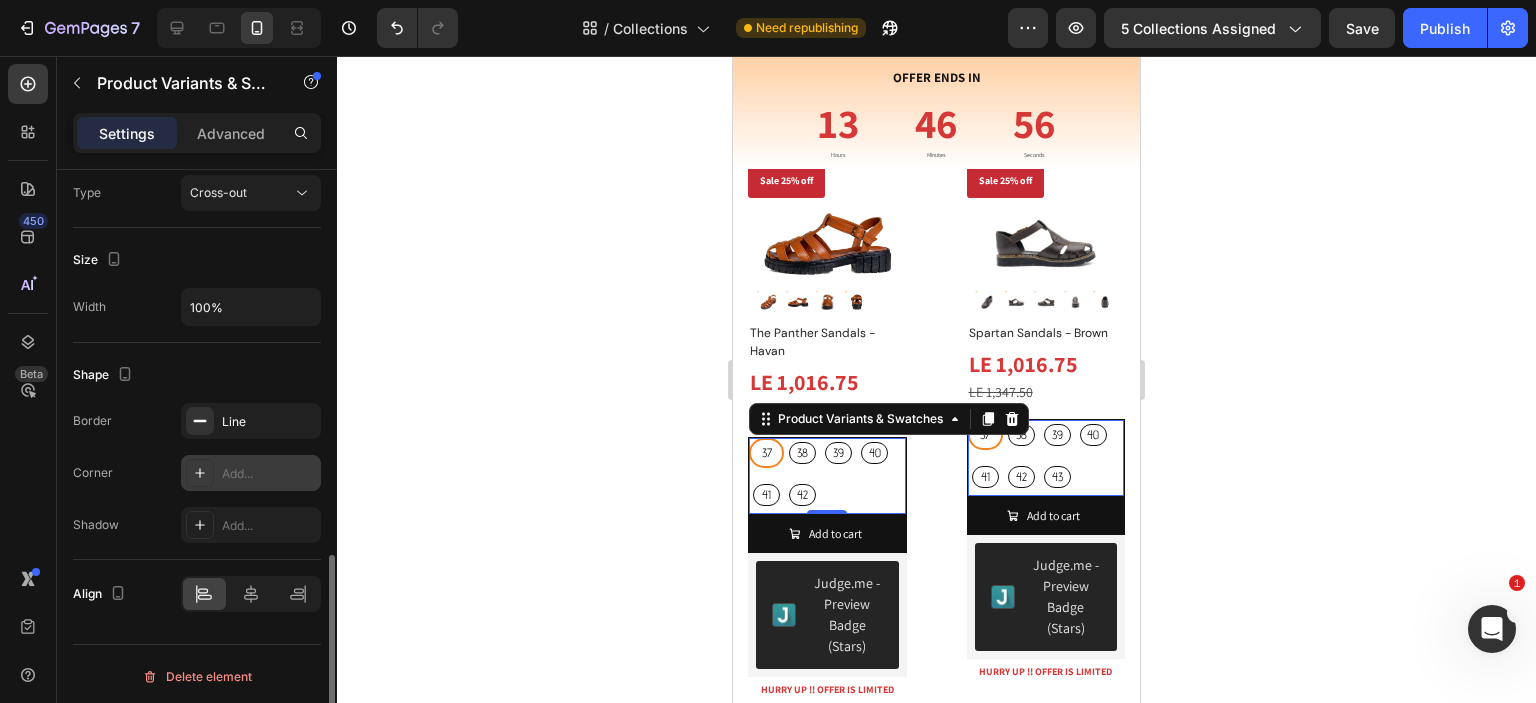 click at bounding box center [200, 473] 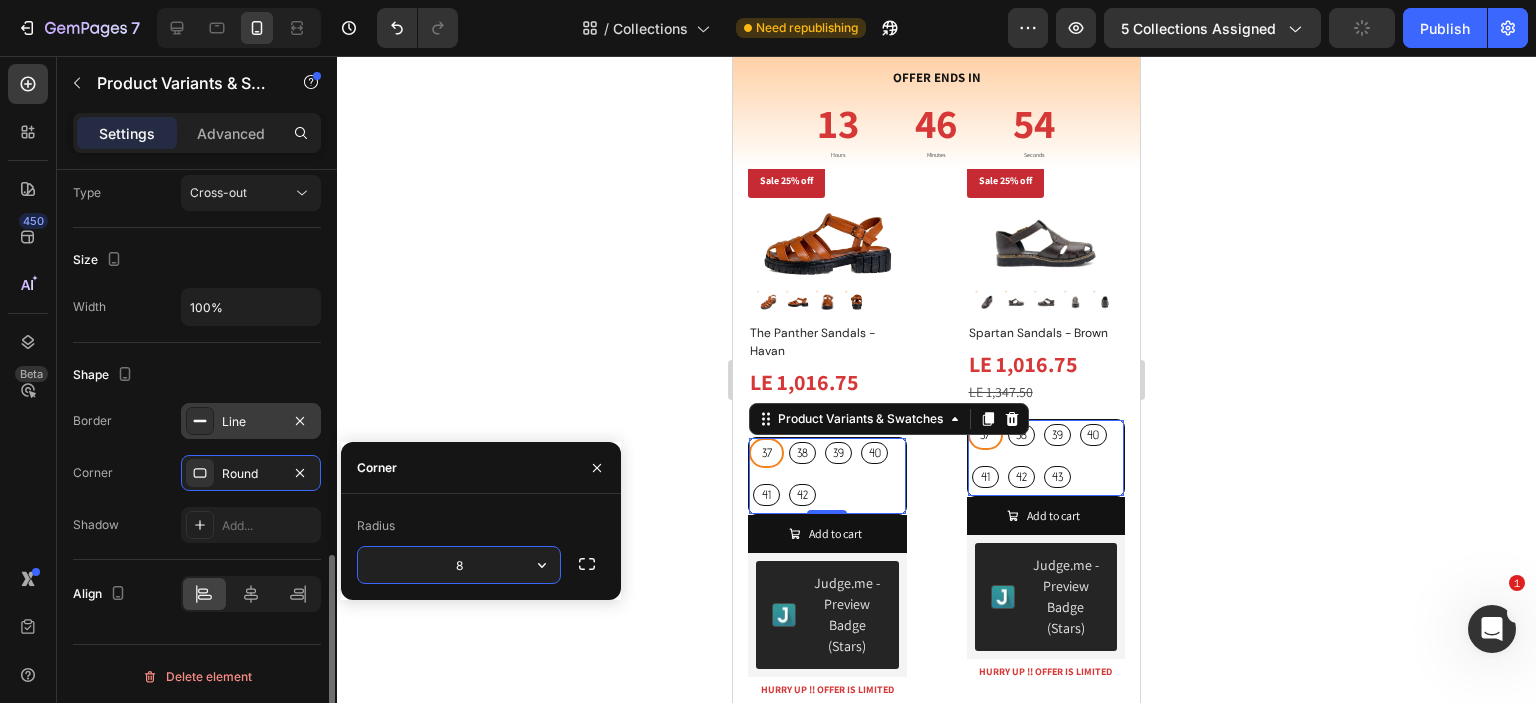 click 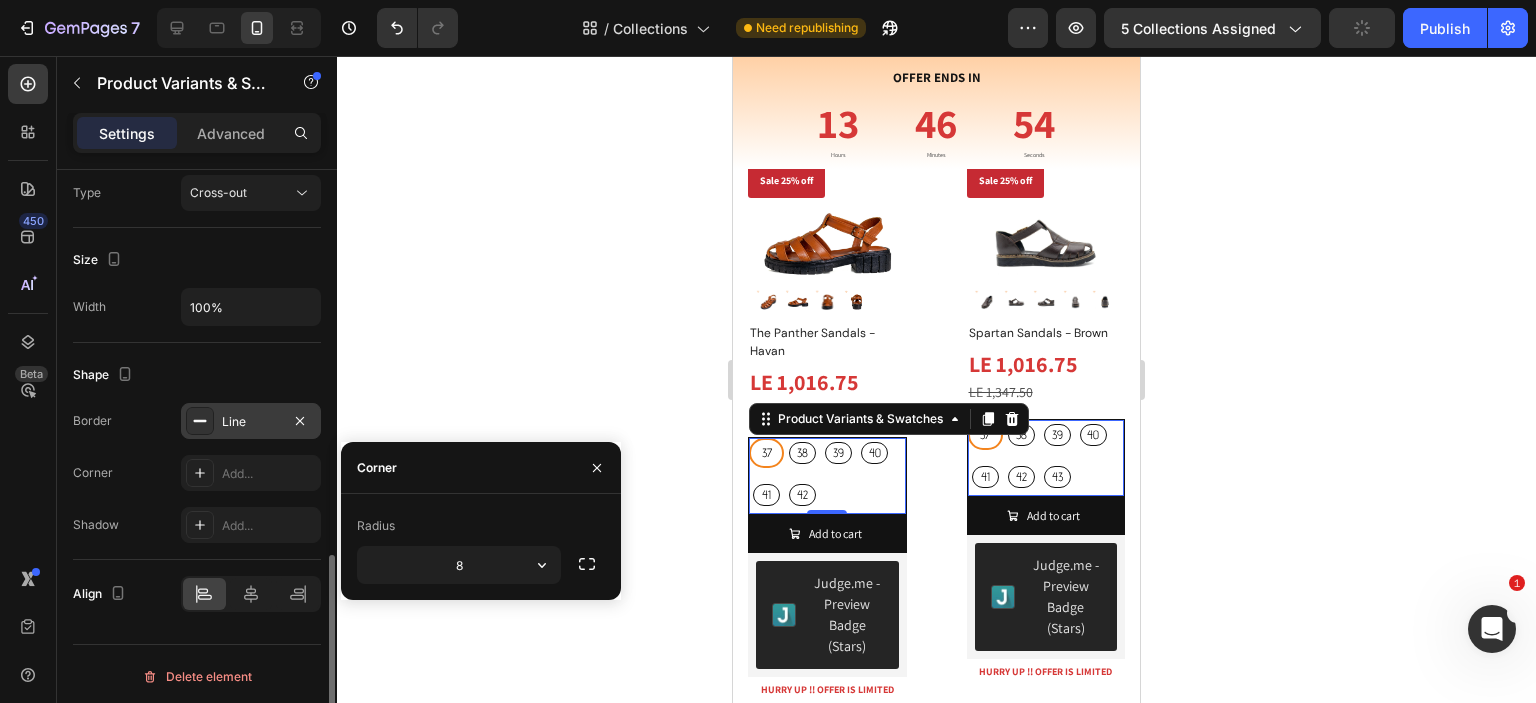 click on "Line" at bounding box center (251, 422) 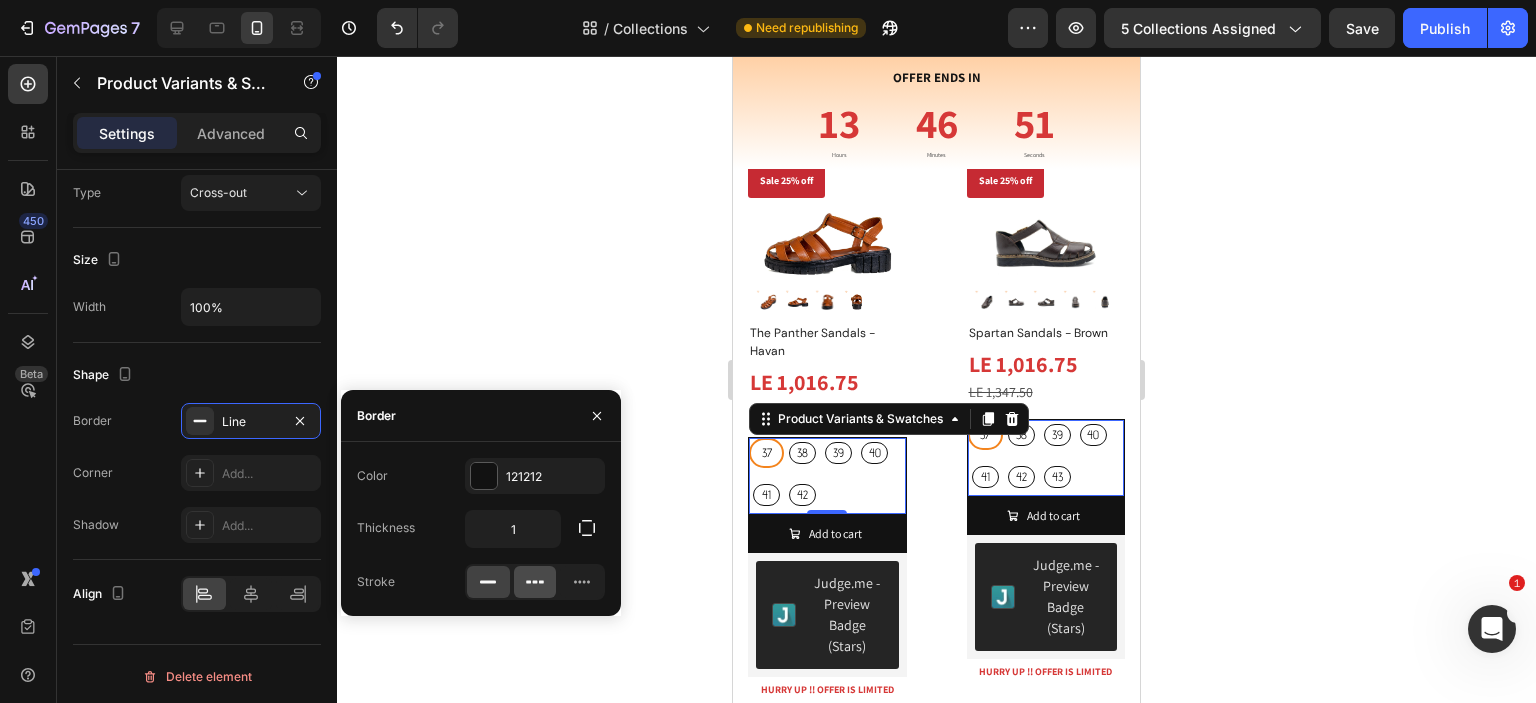 click 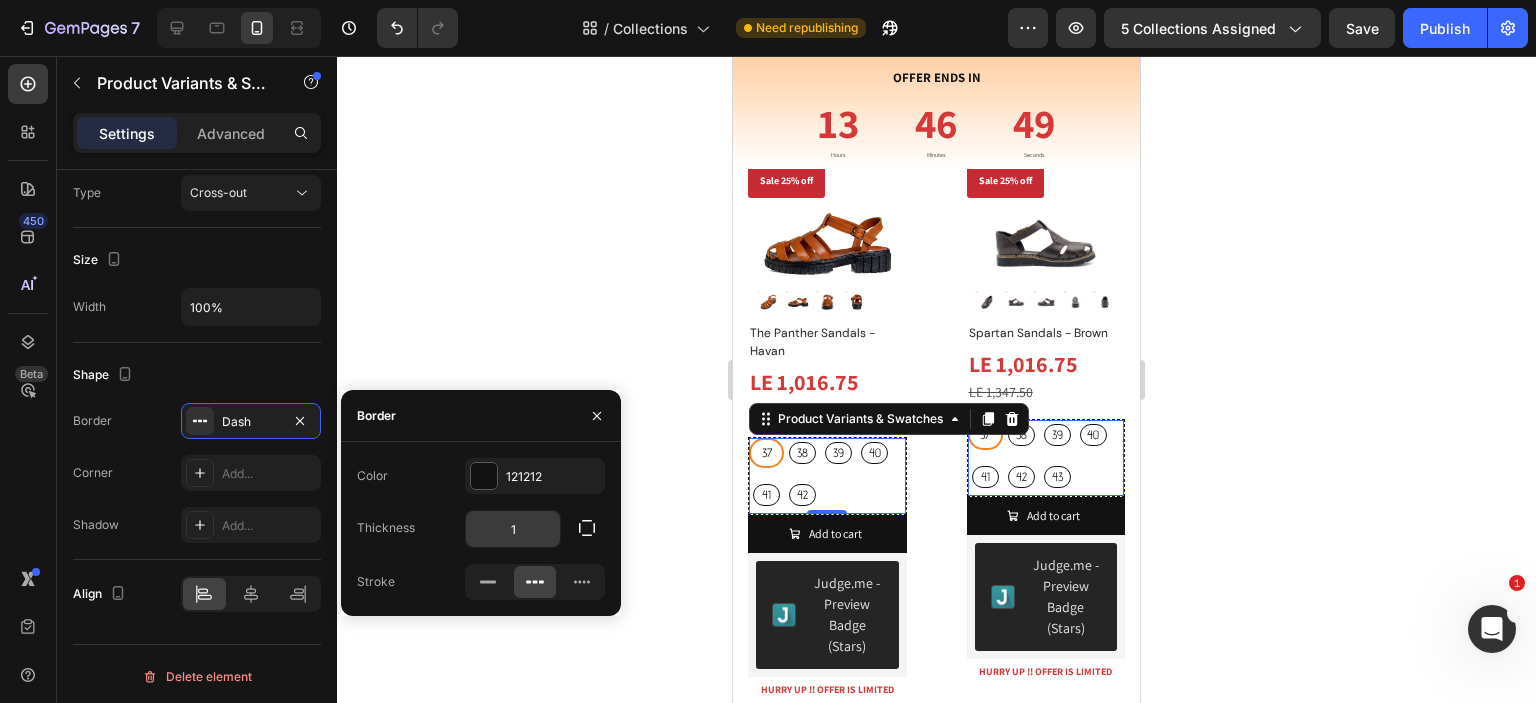 click on "1" at bounding box center (513, 529) 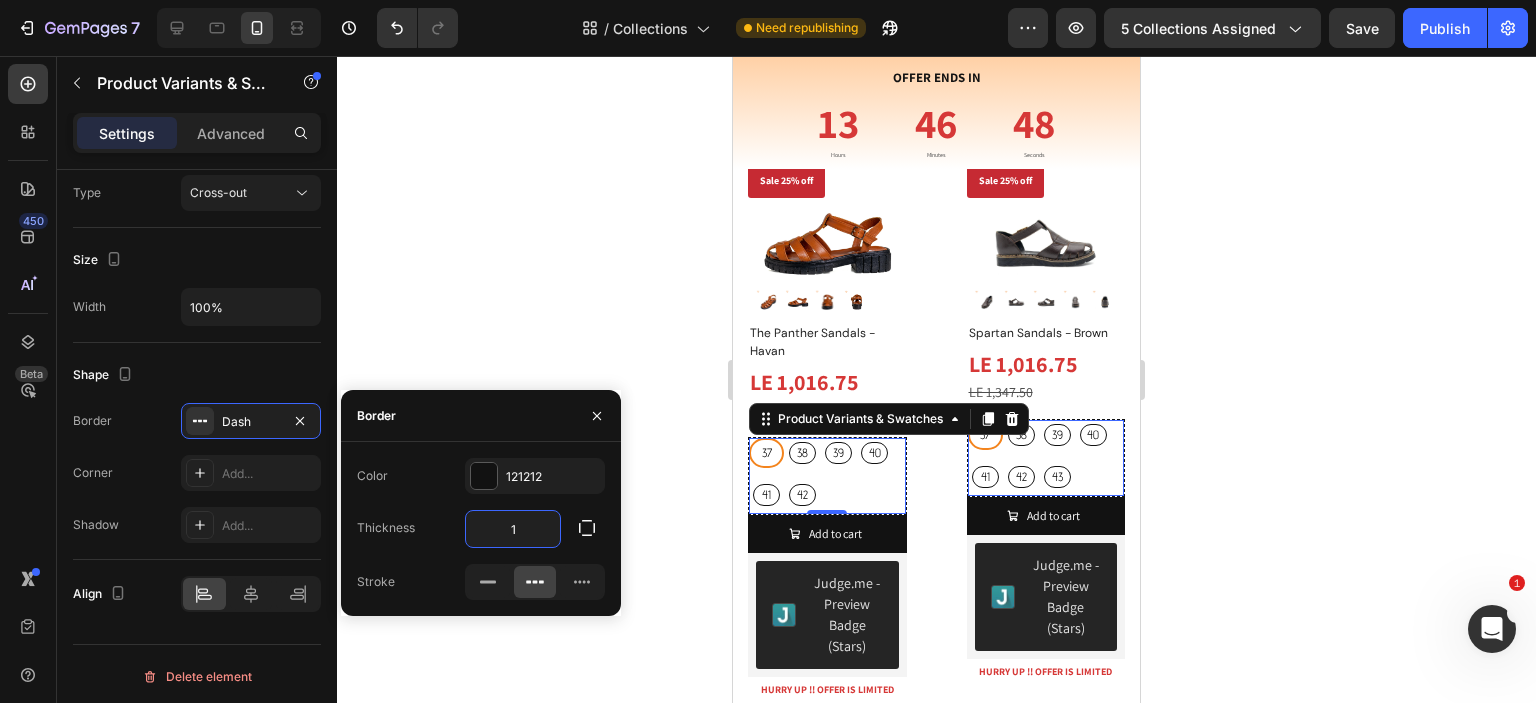 click on "1" at bounding box center [513, 529] 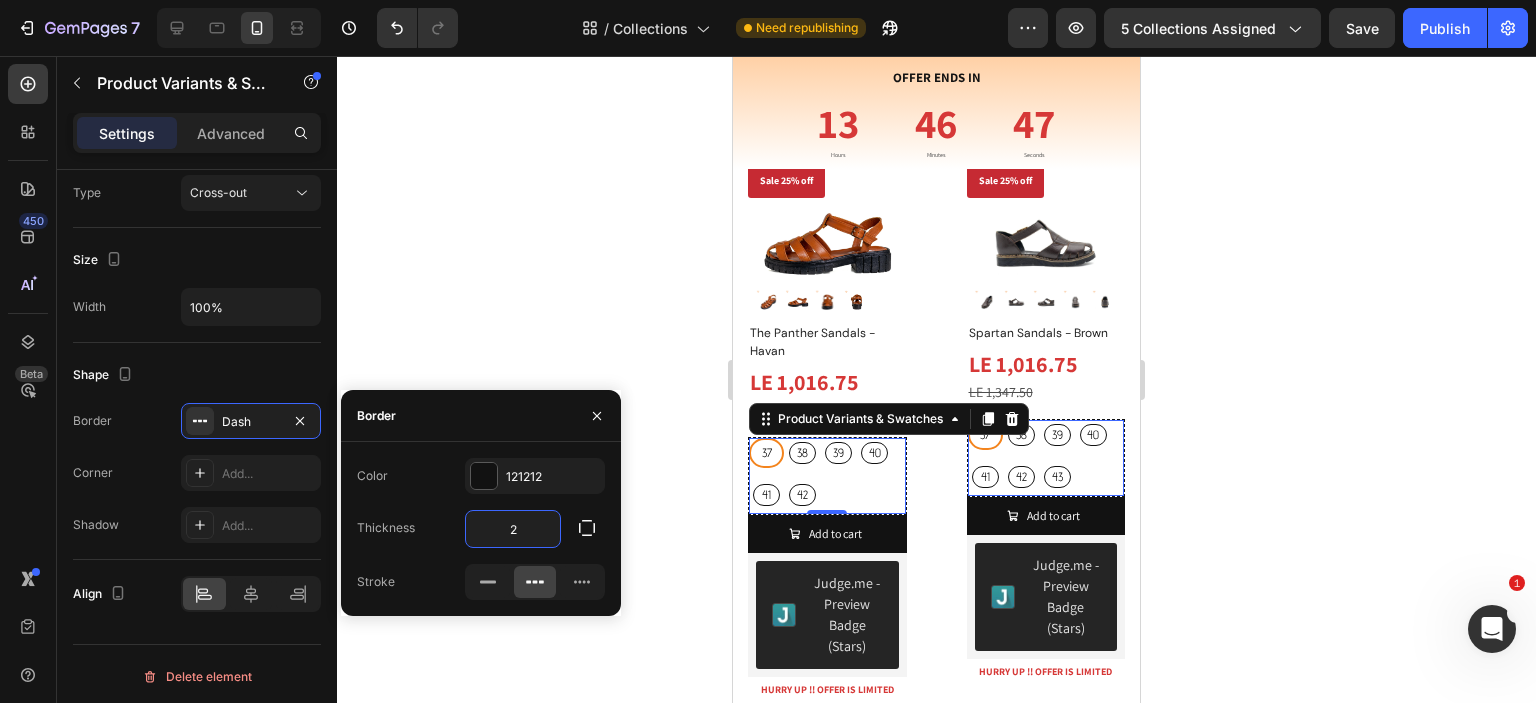 type on "2" 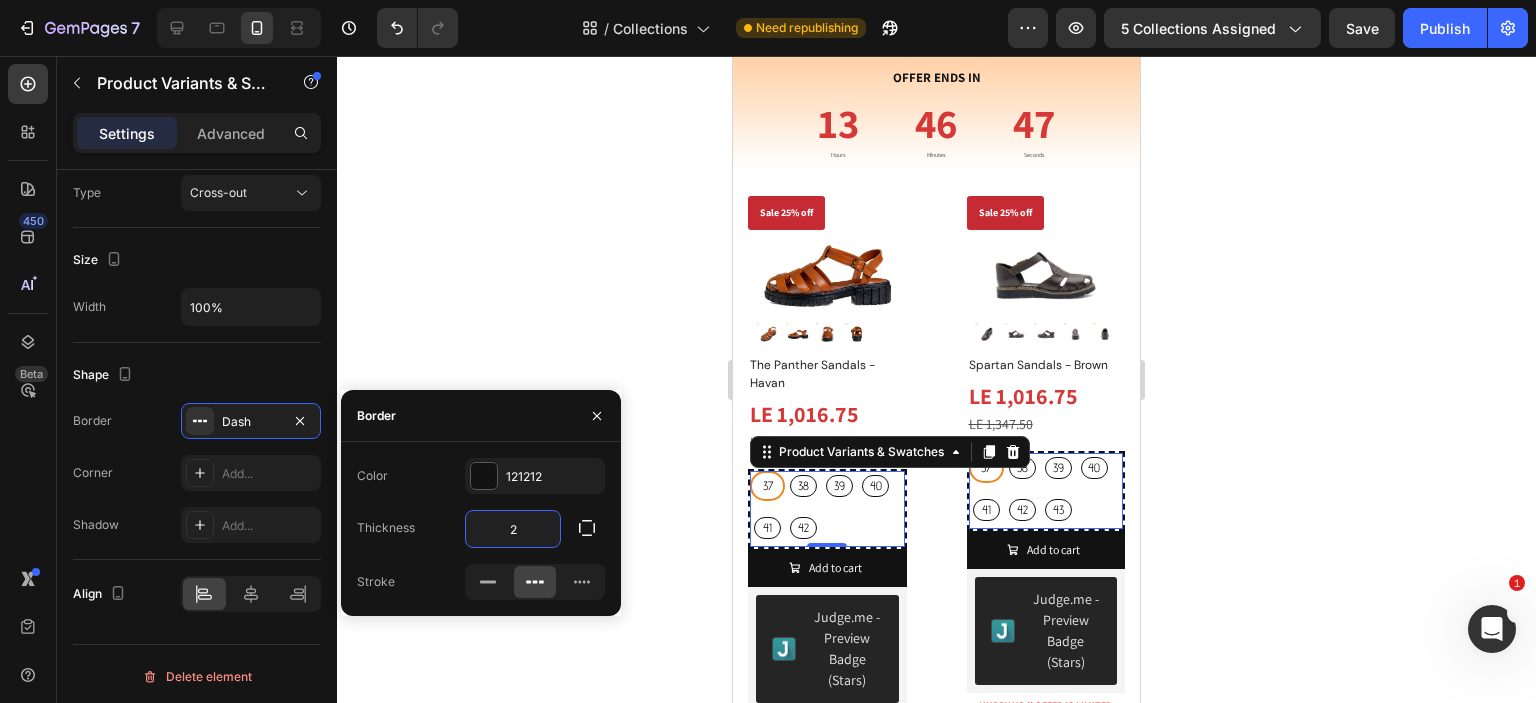 scroll, scrollTop: 9238, scrollLeft: 0, axis: vertical 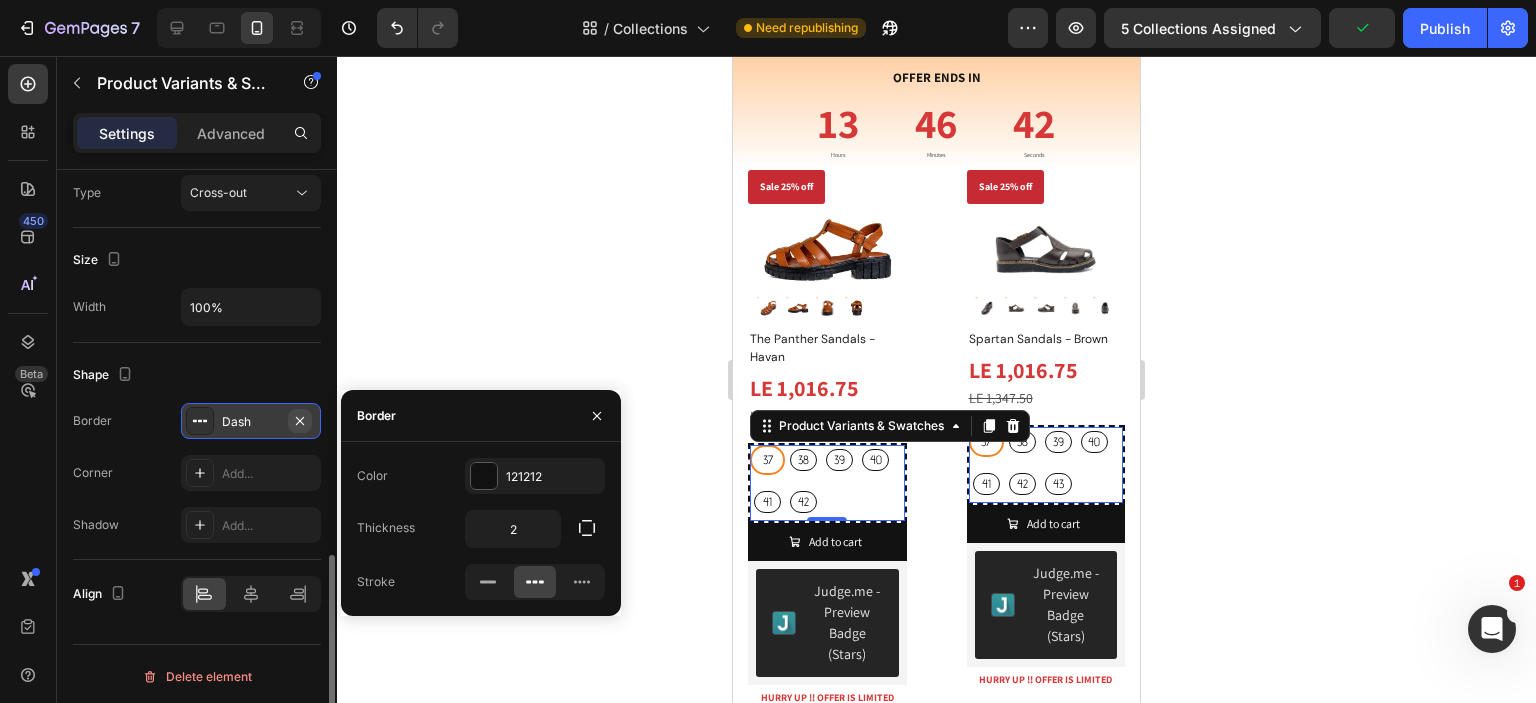 click 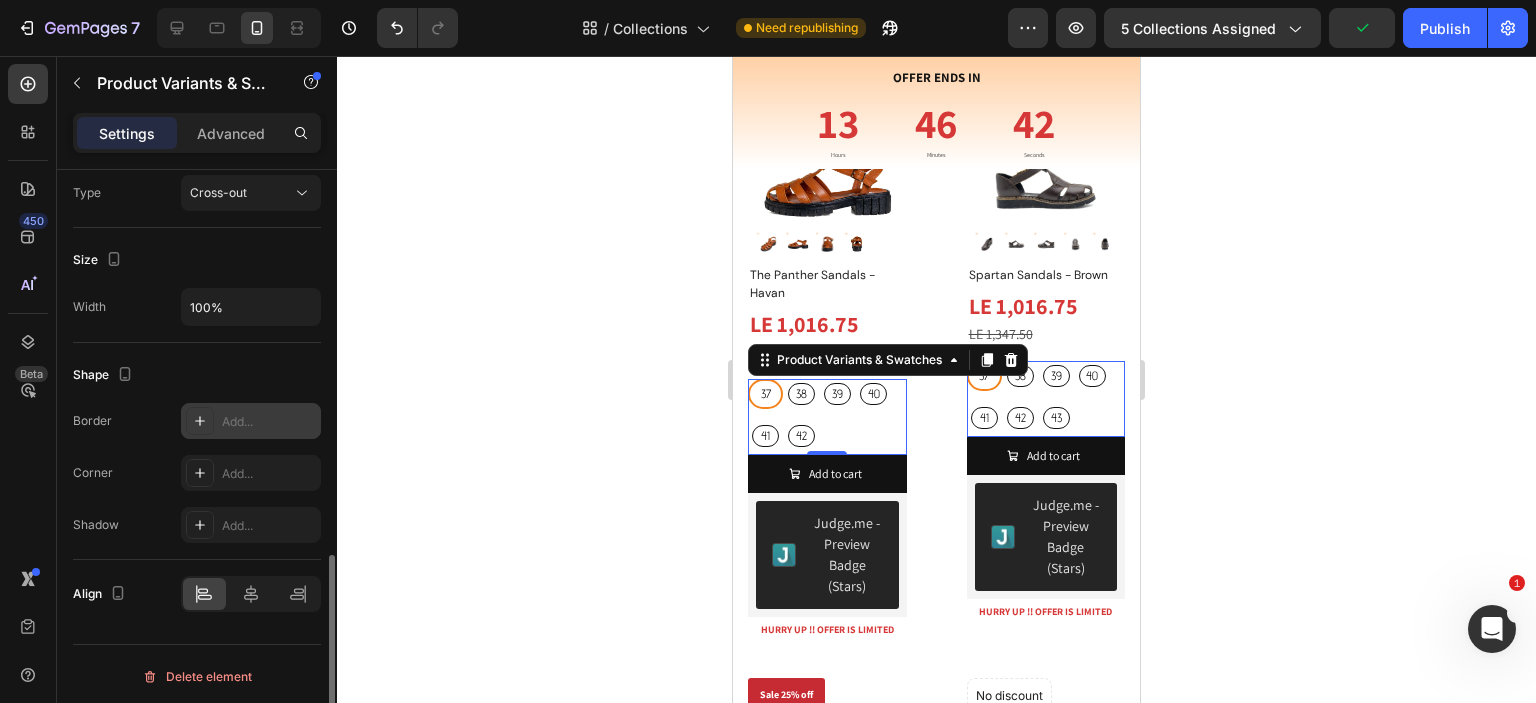 scroll, scrollTop: 9187, scrollLeft: 0, axis: vertical 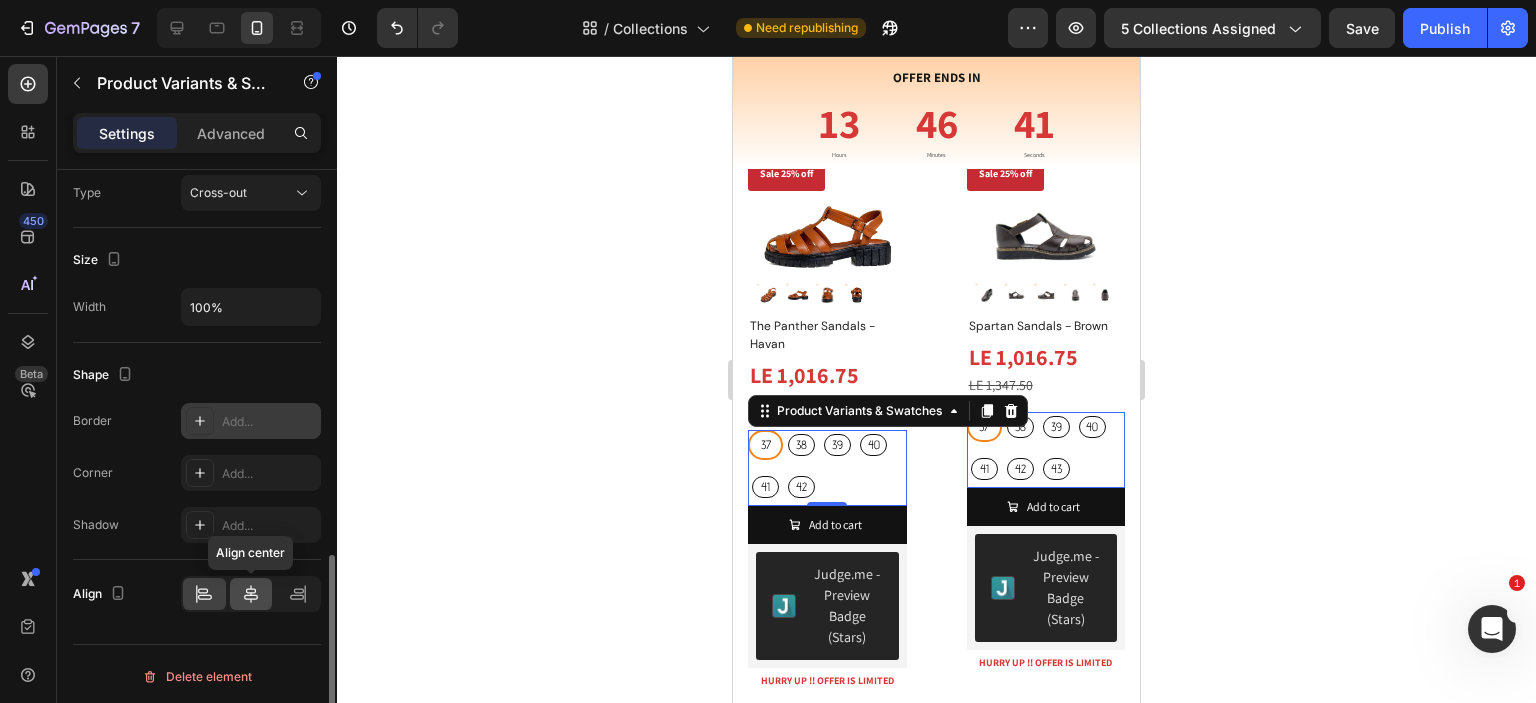 click 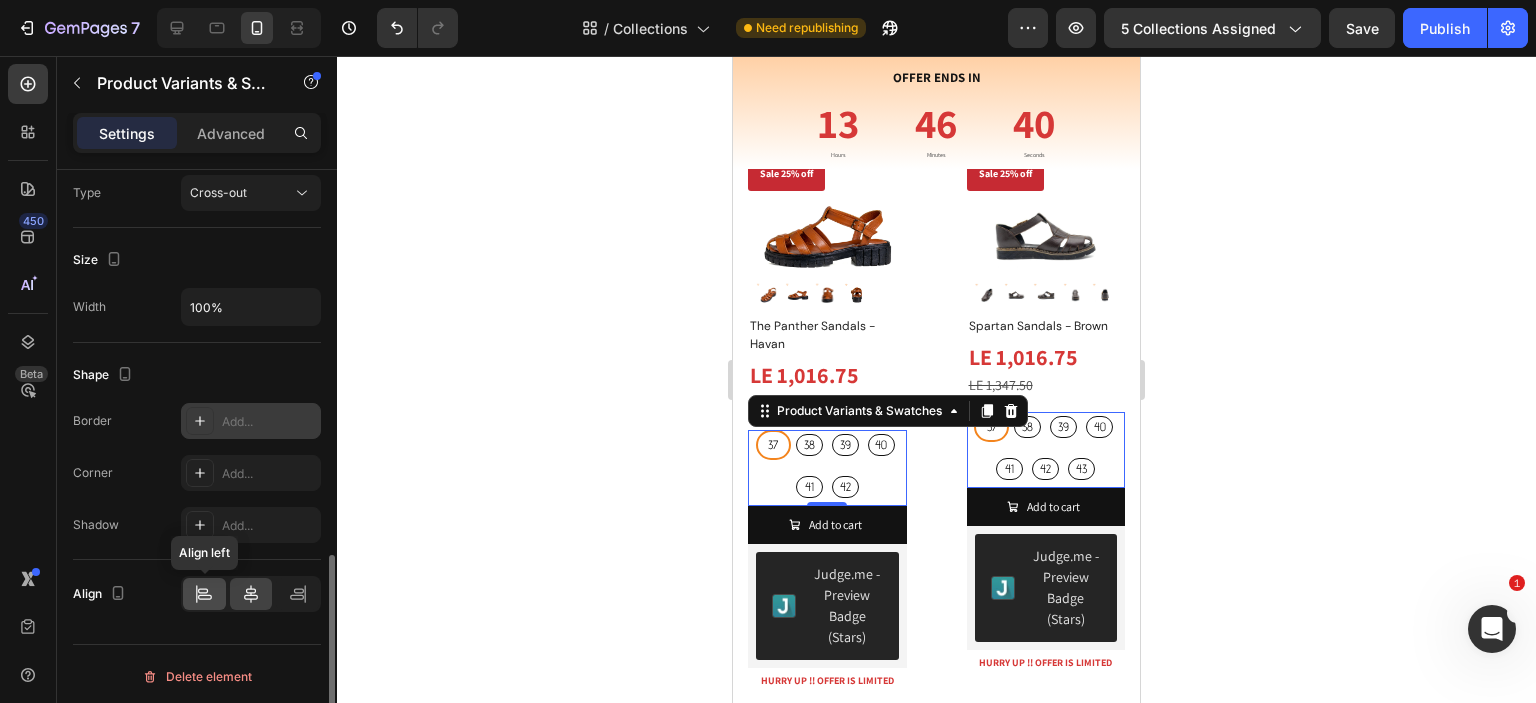 click 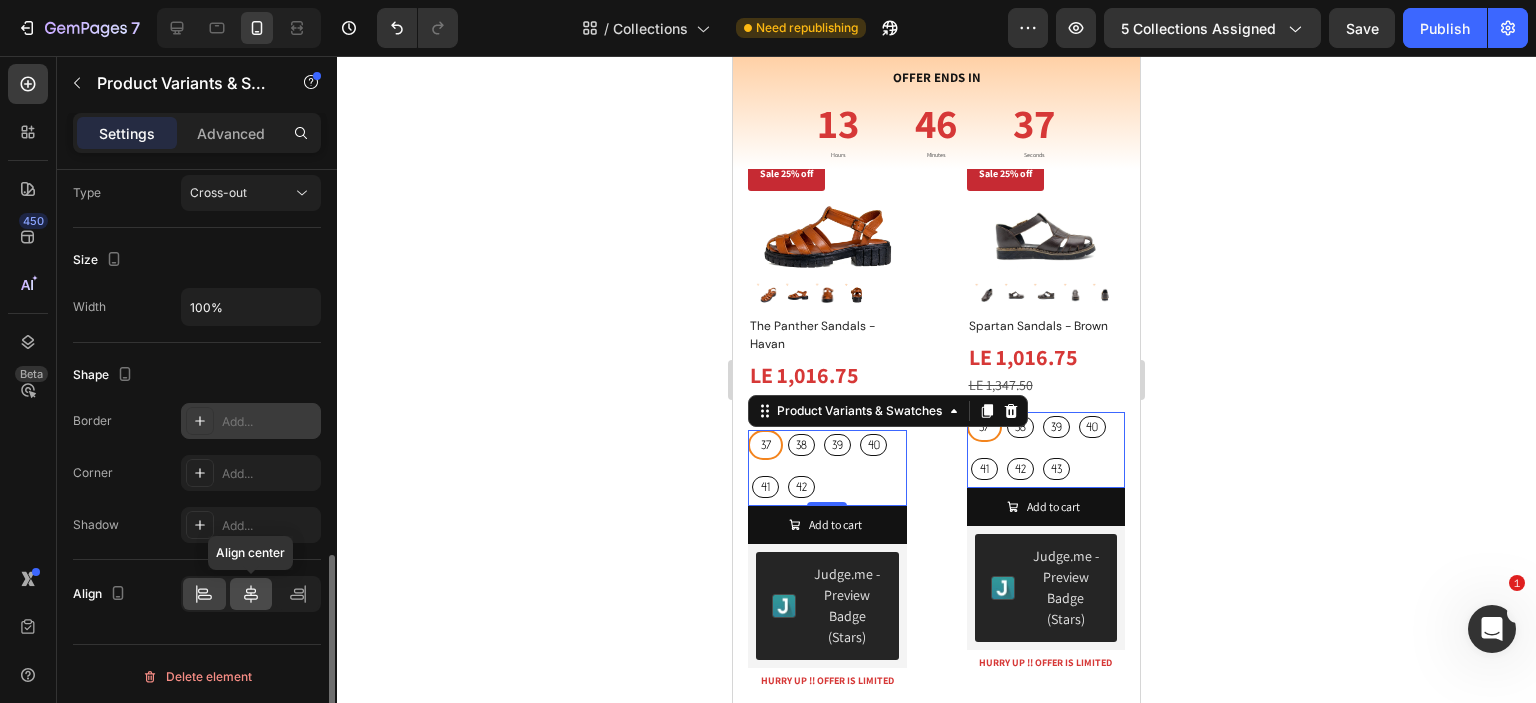 click 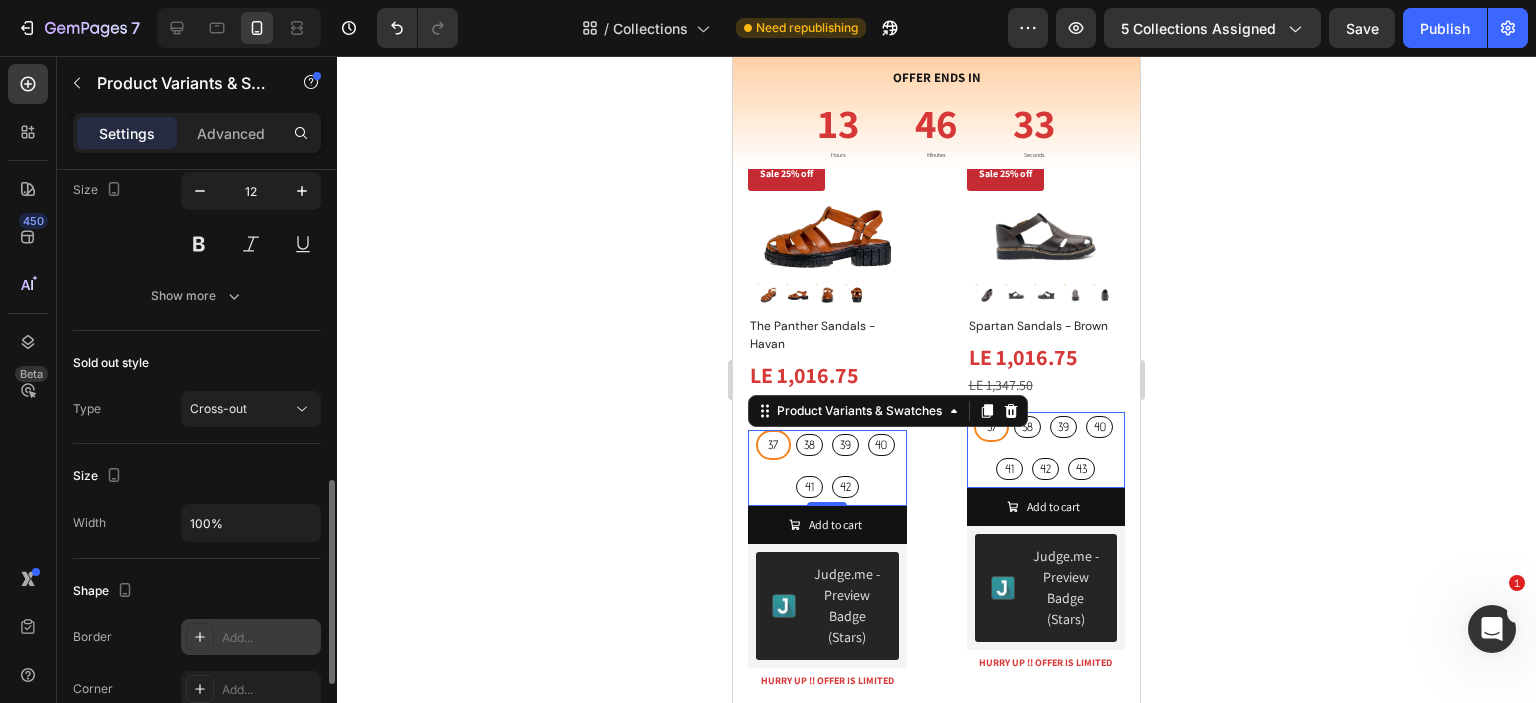 scroll, scrollTop: 1113, scrollLeft: 0, axis: vertical 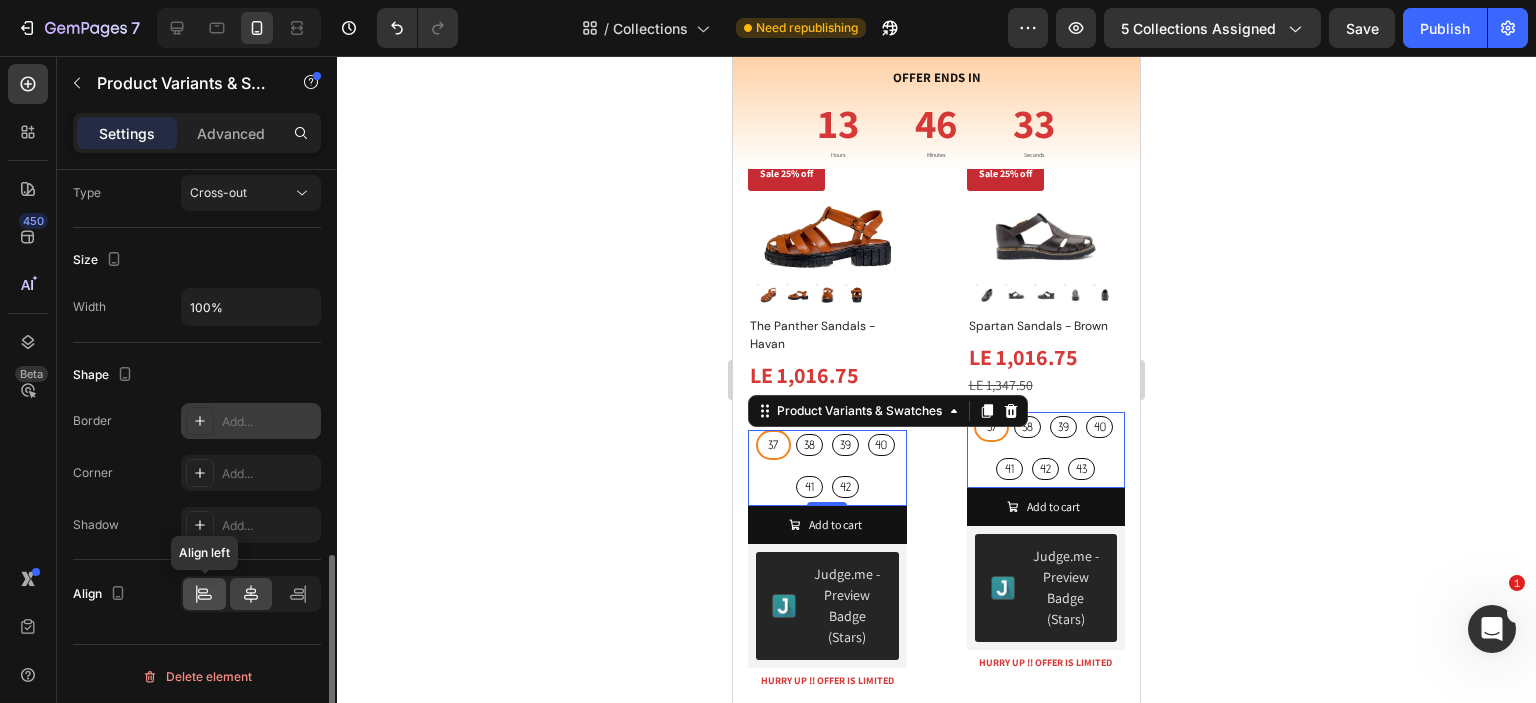 click 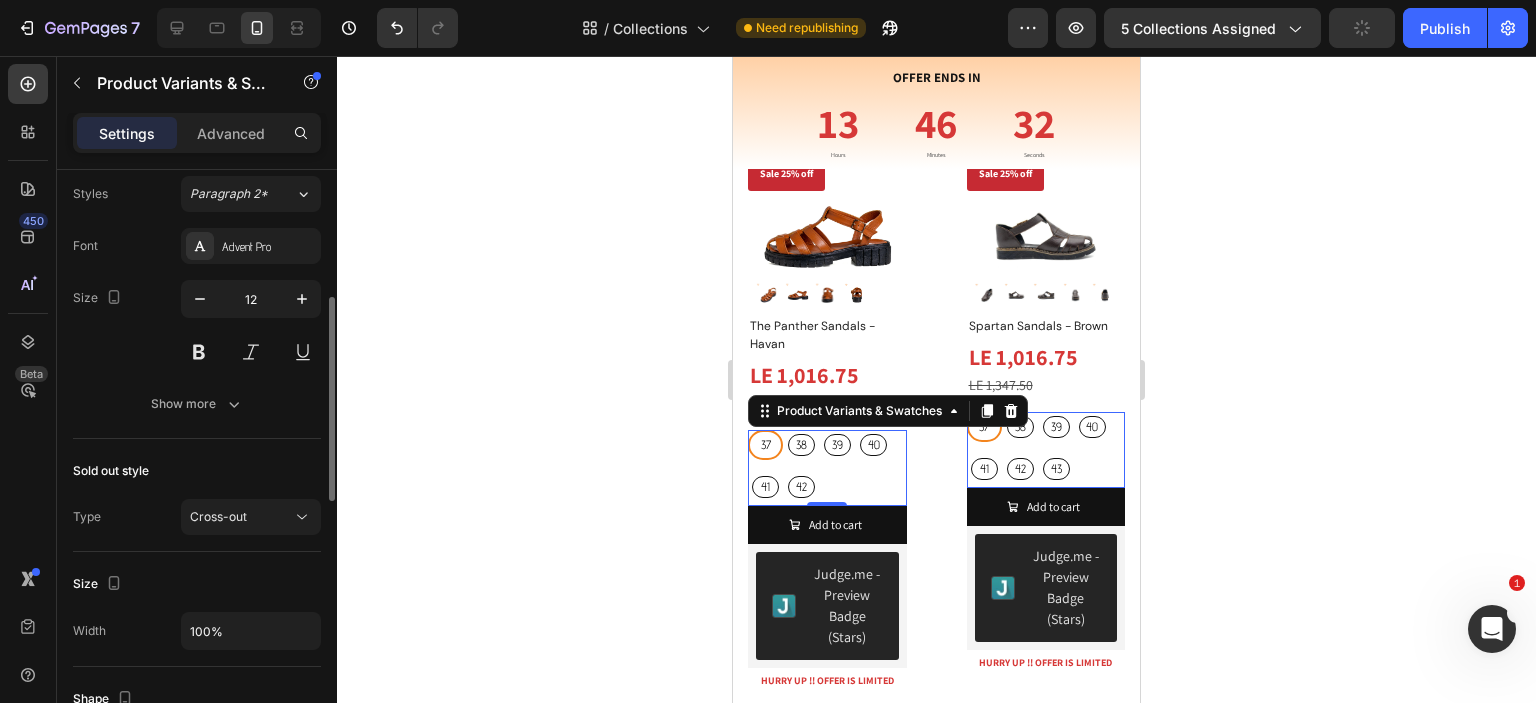 scroll, scrollTop: 573, scrollLeft: 0, axis: vertical 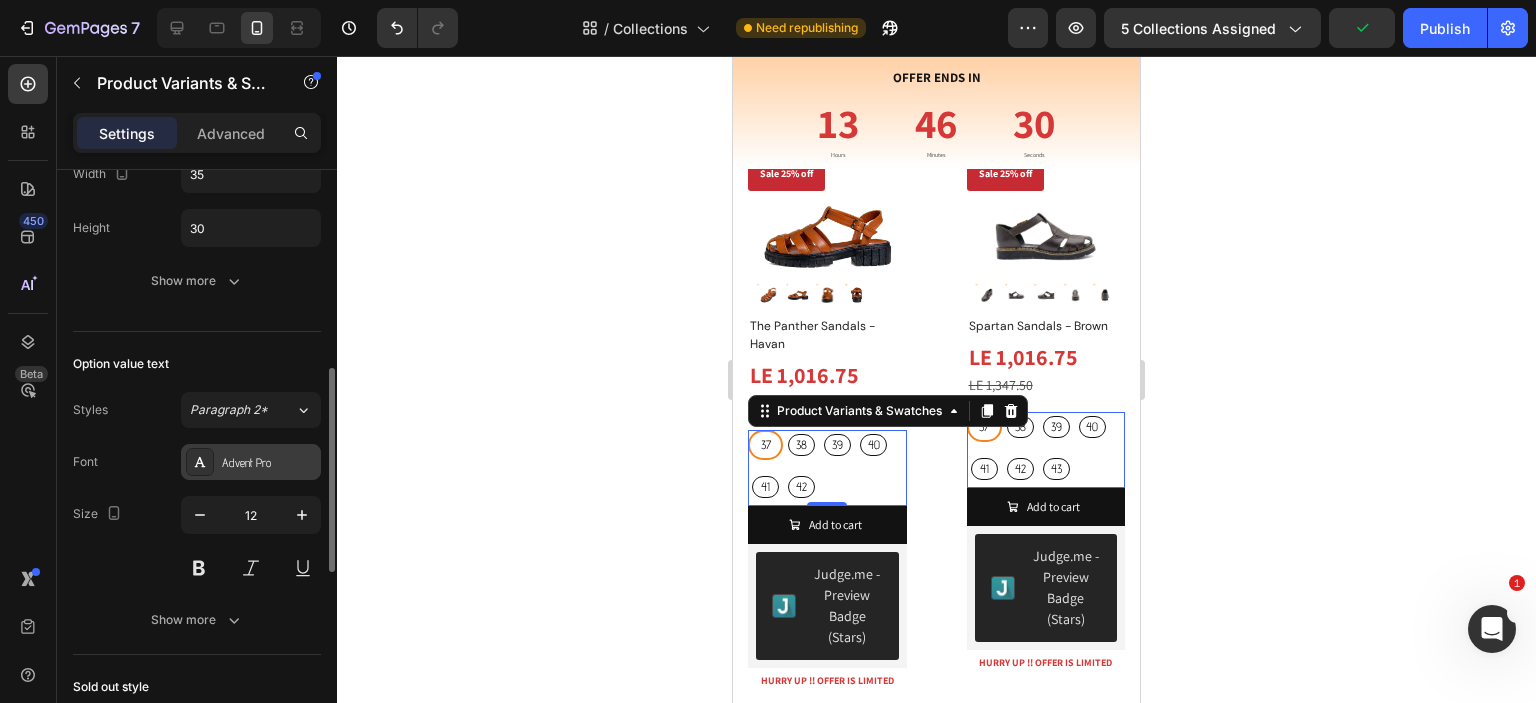 click on "Advent Pro" at bounding box center [251, 462] 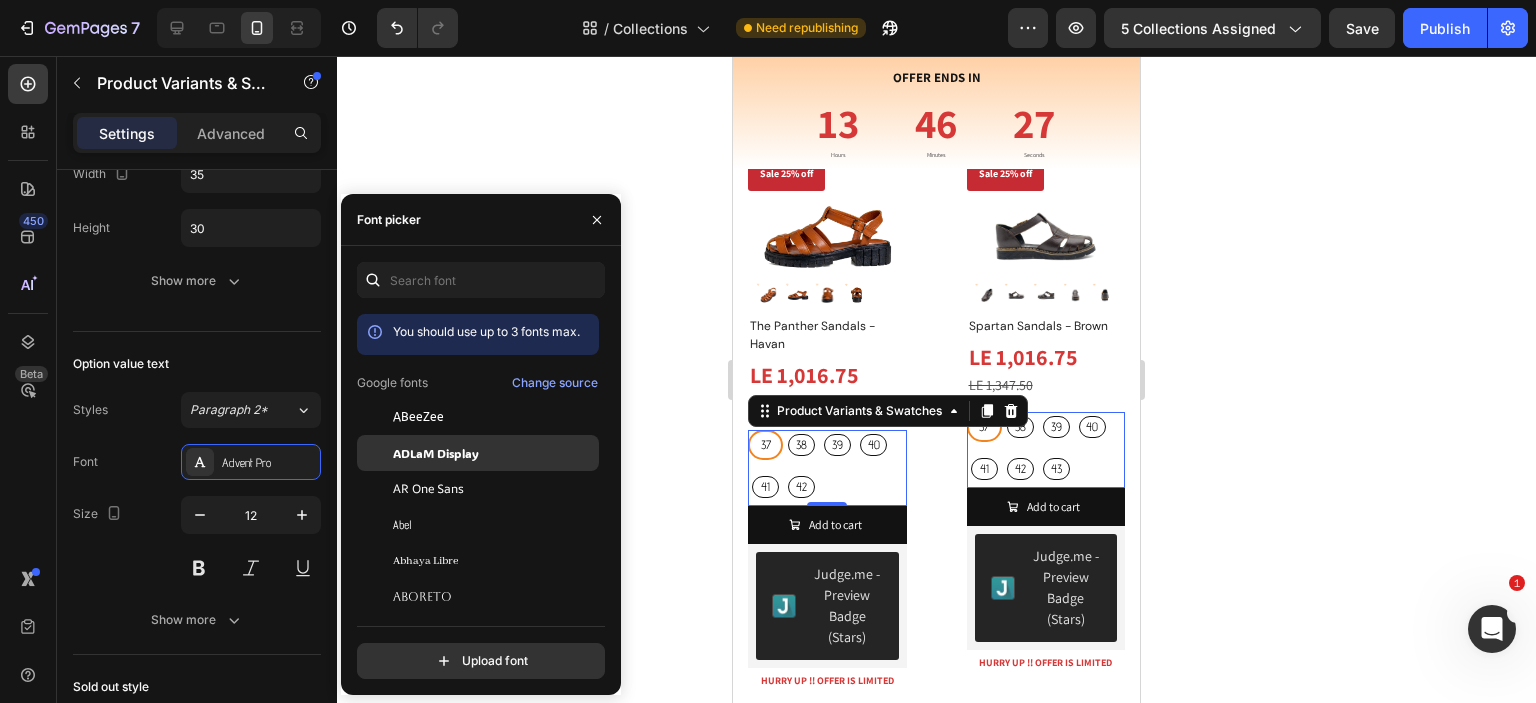 click on "ADLaM Display" at bounding box center (436, 453) 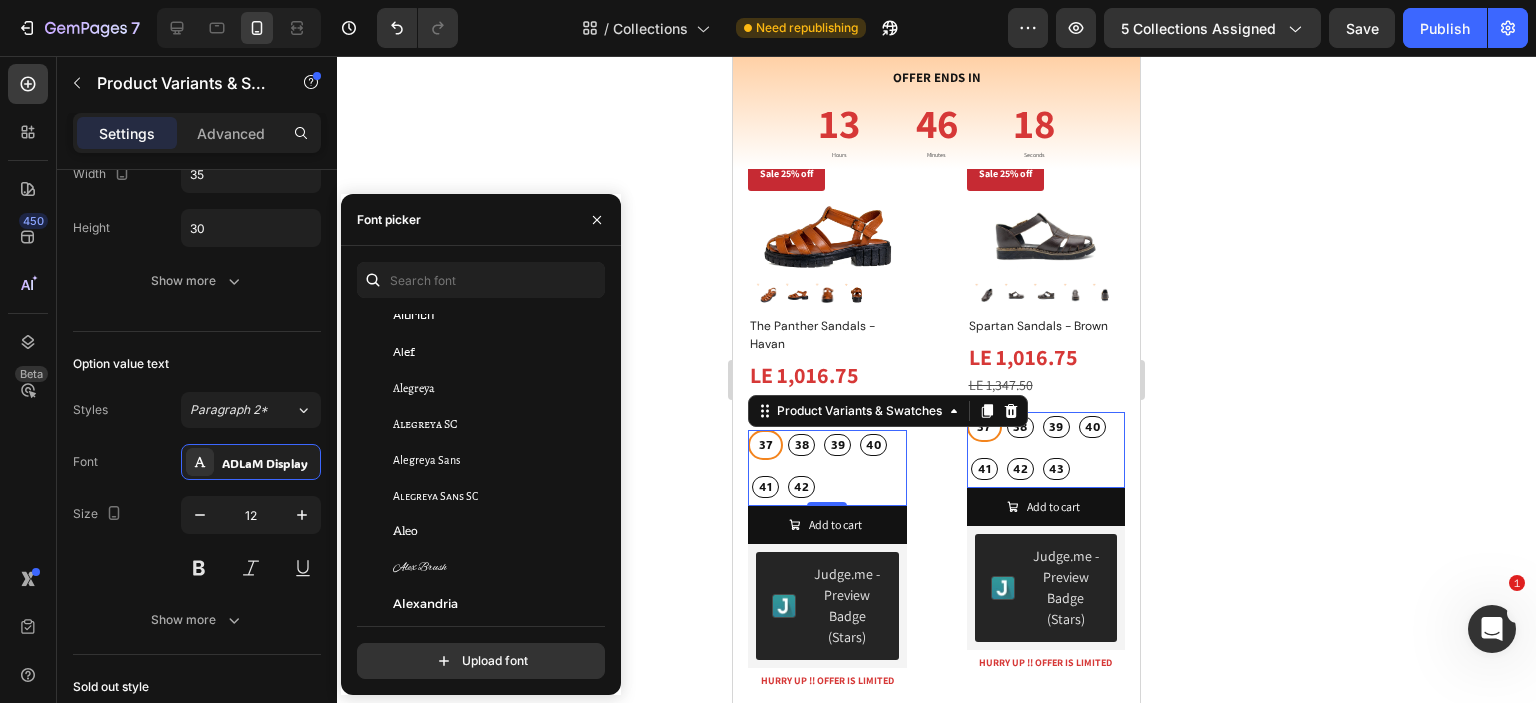 scroll, scrollTop: 1267, scrollLeft: 0, axis: vertical 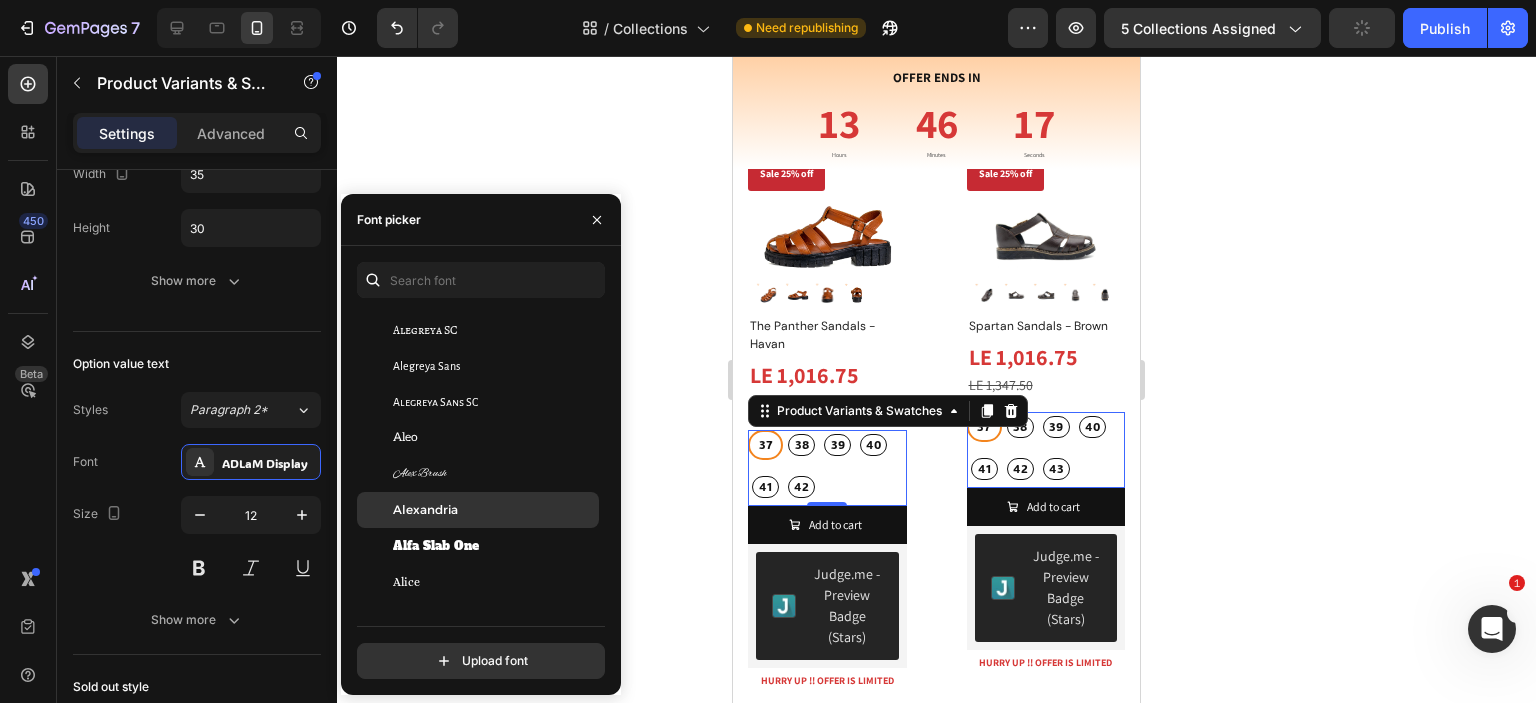 click on "Alexandria" at bounding box center (494, 510) 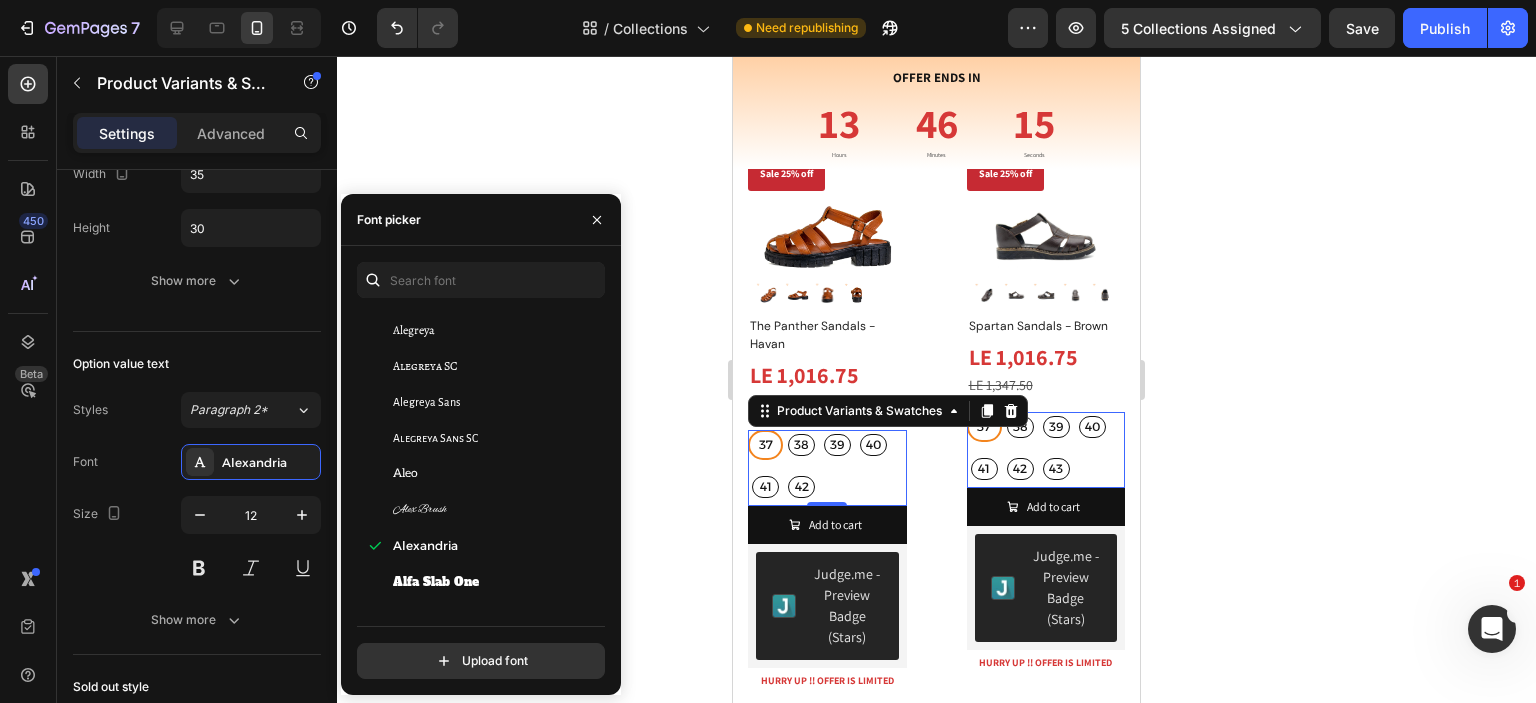 click 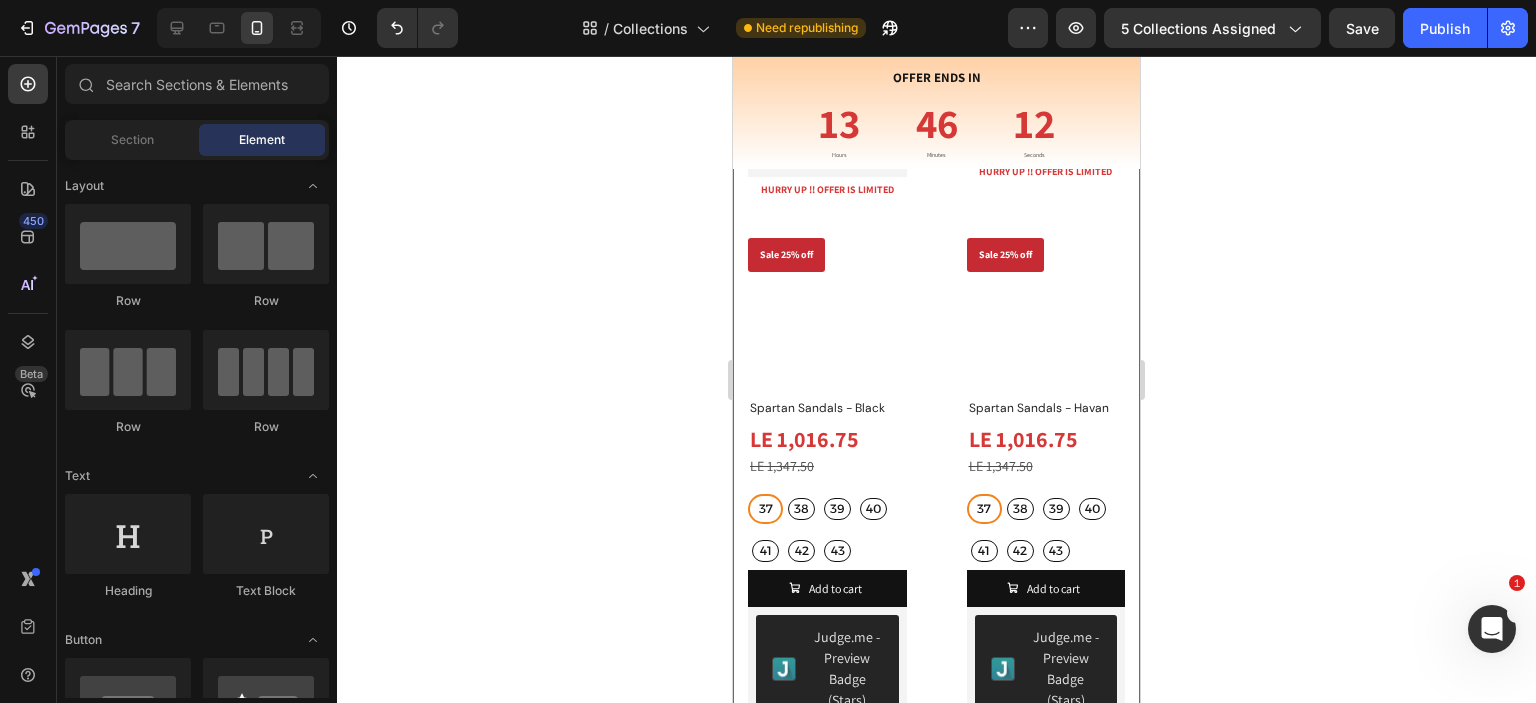 scroll, scrollTop: 5808, scrollLeft: 0, axis: vertical 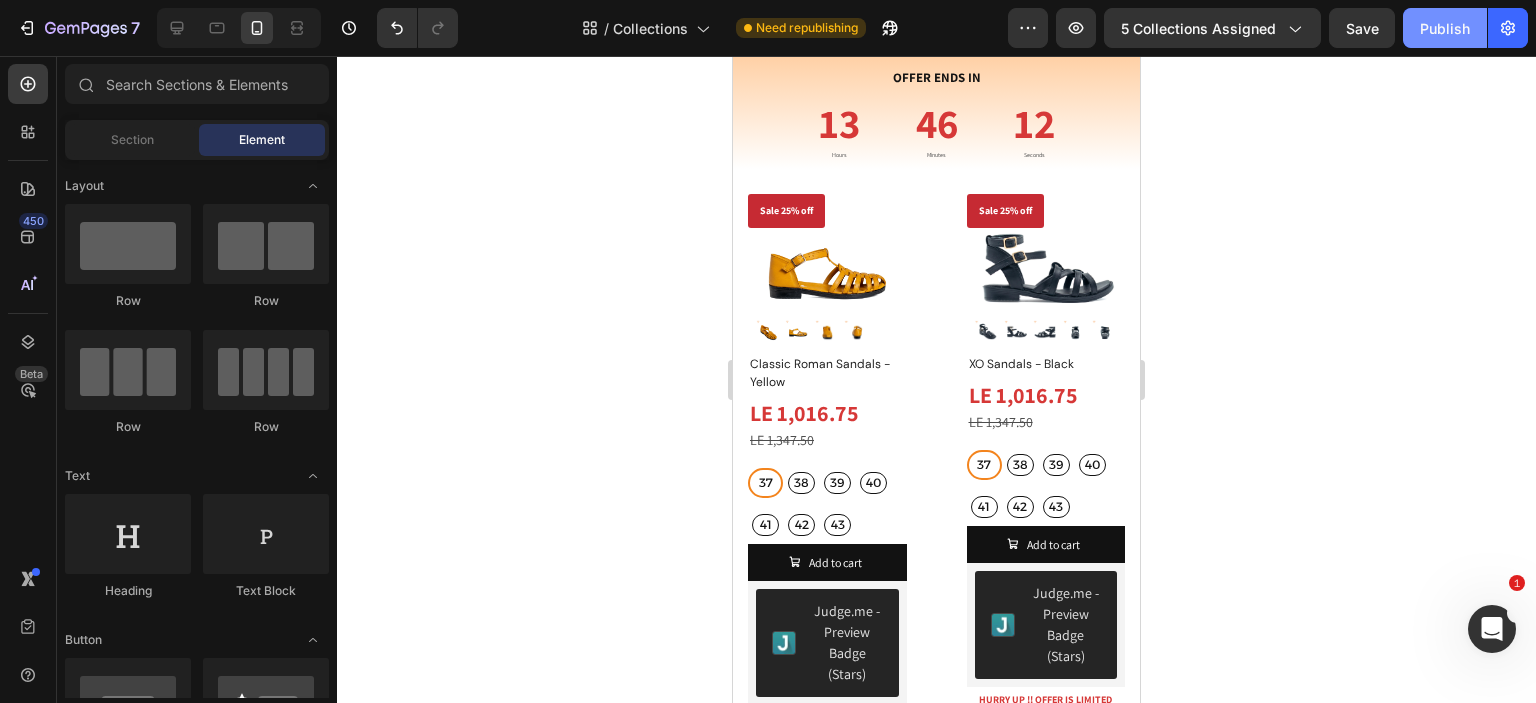 click on "Publish" at bounding box center [1445, 28] 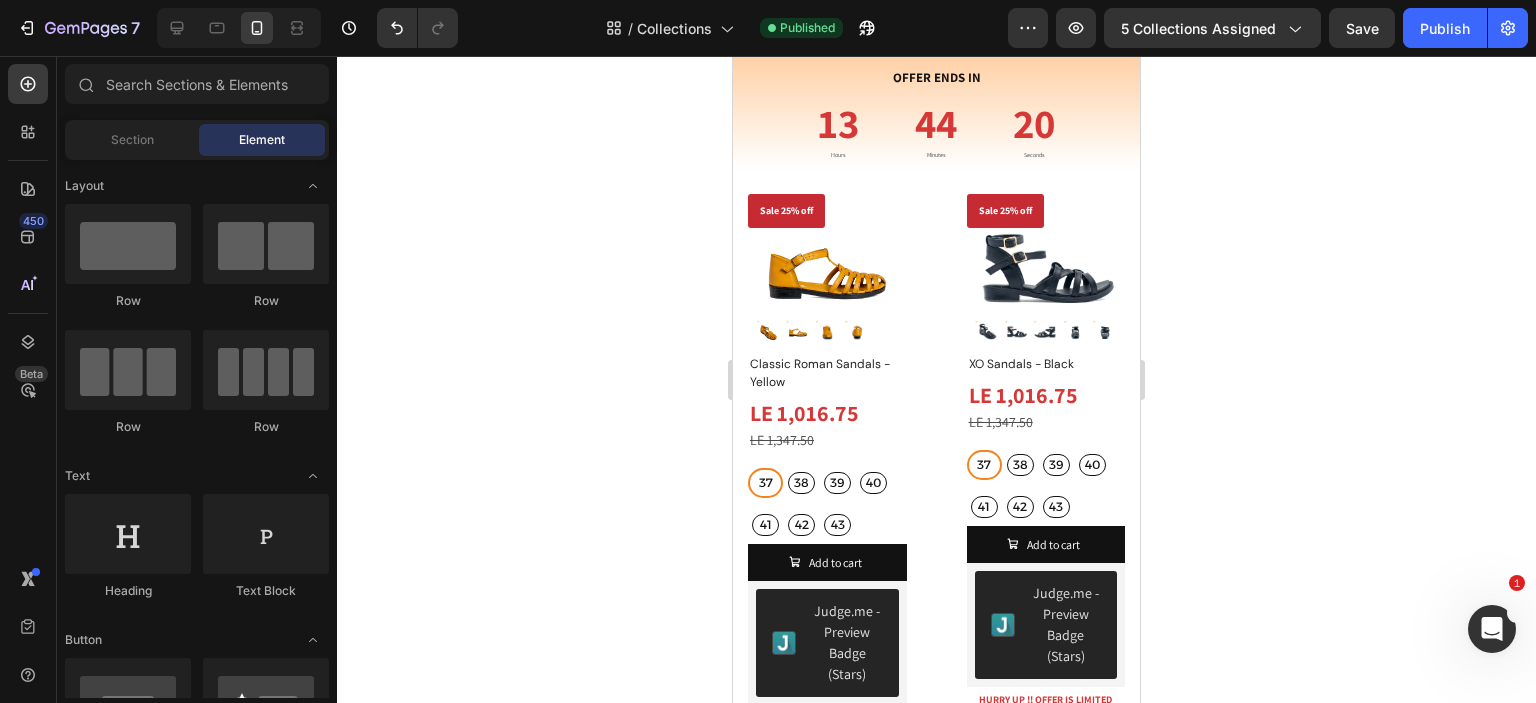 click on "43" at bounding box center [838, 525] 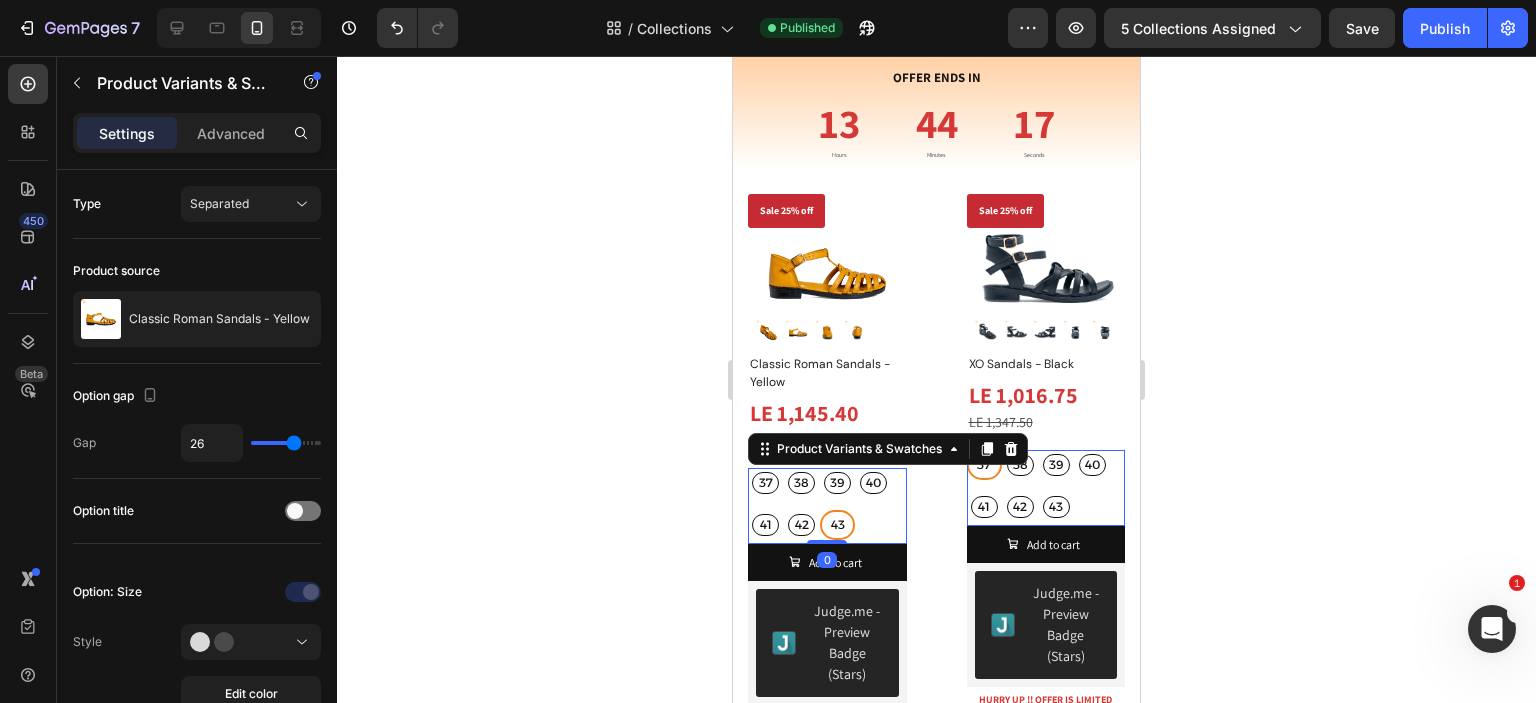 click on "37 37 37 38 38 38 39 39 39 40 40 40 41 41 41 42 42 42 43 43 43" at bounding box center [827, -5161] 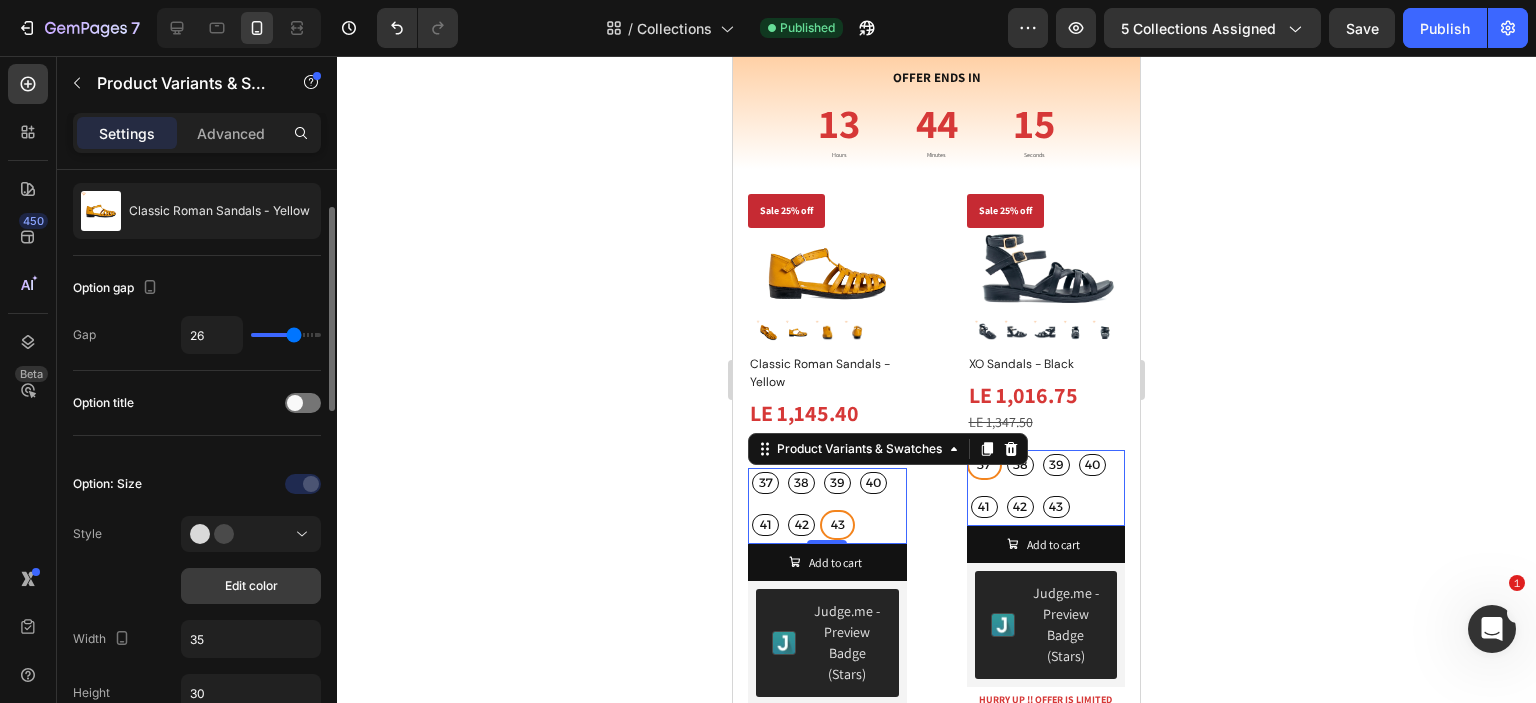 scroll, scrollTop: 216, scrollLeft: 0, axis: vertical 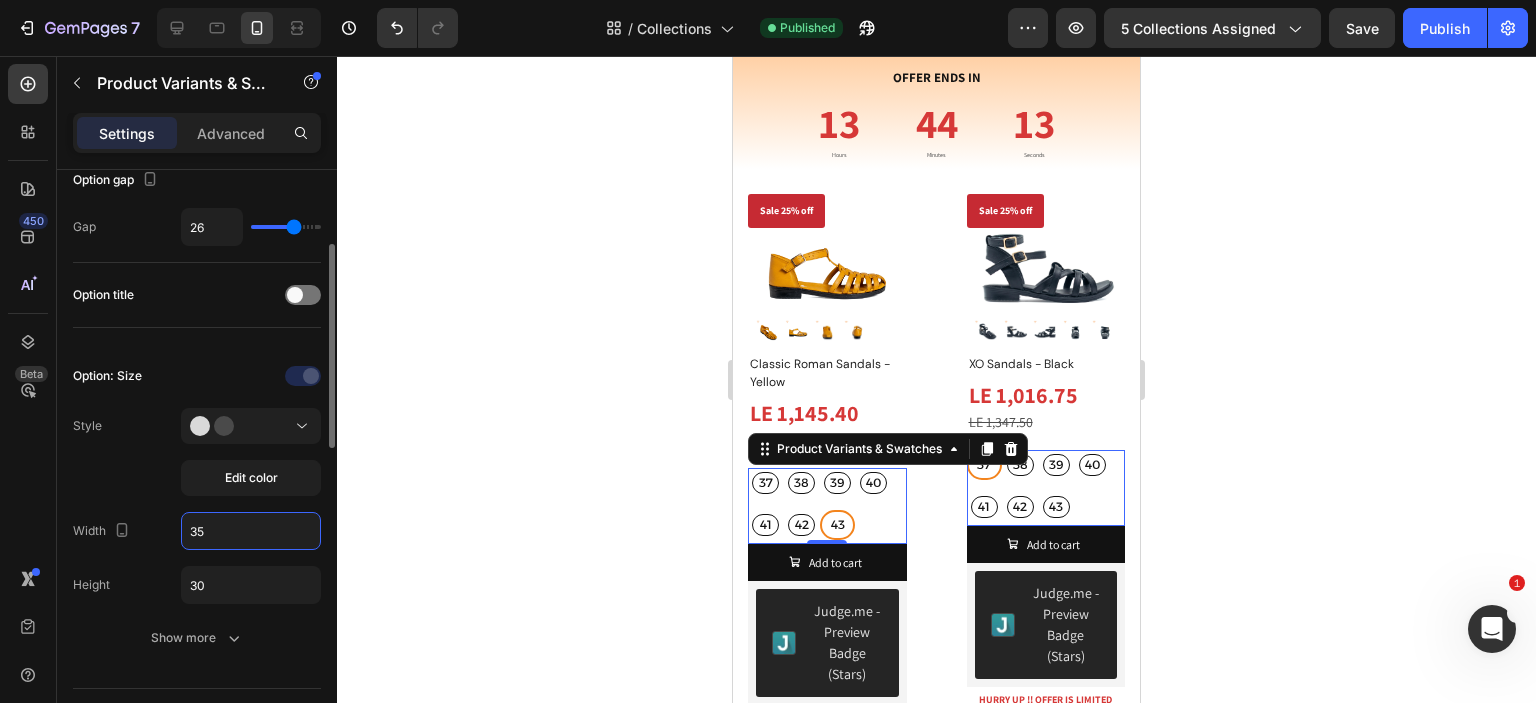 click on "35" at bounding box center [251, 531] 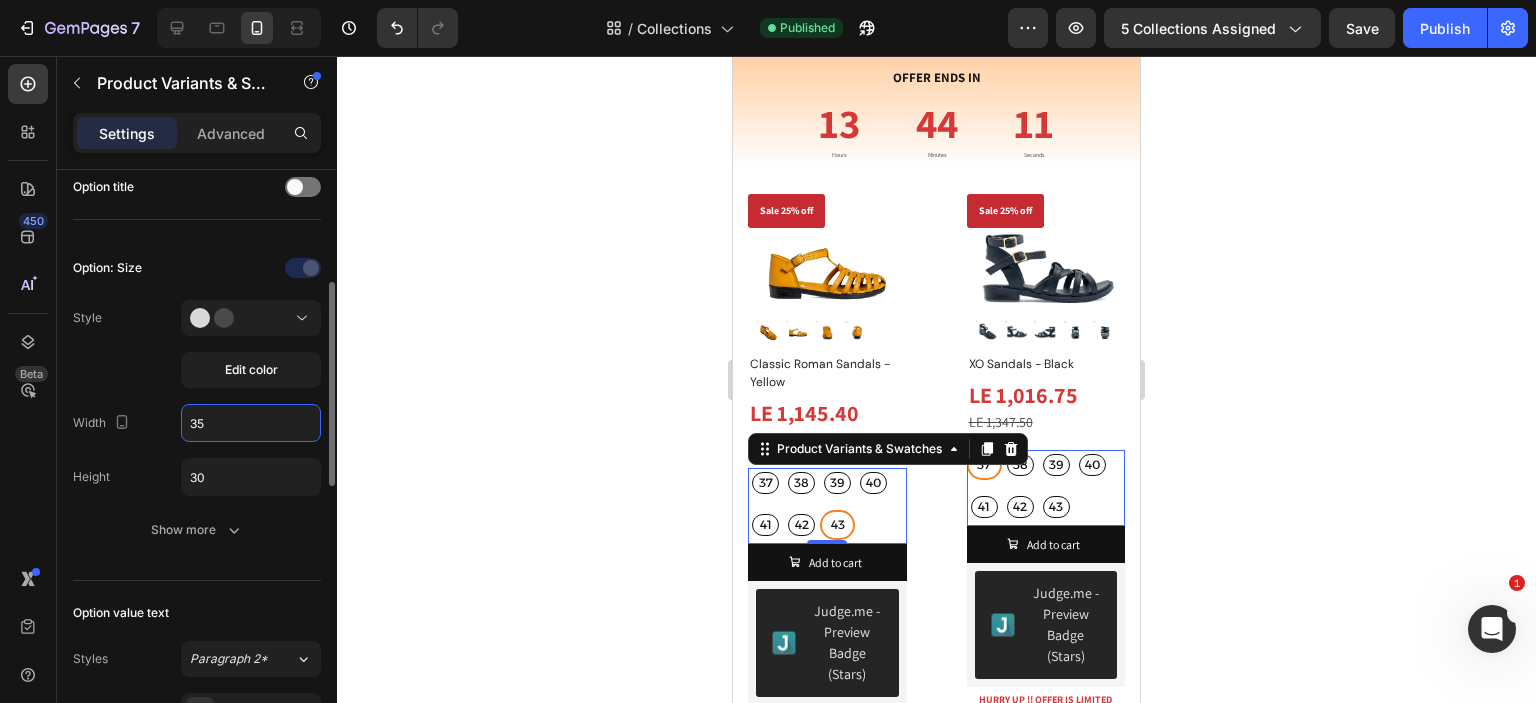 scroll, scrollTop: 540, scrollLeft: 0, axis: vertical 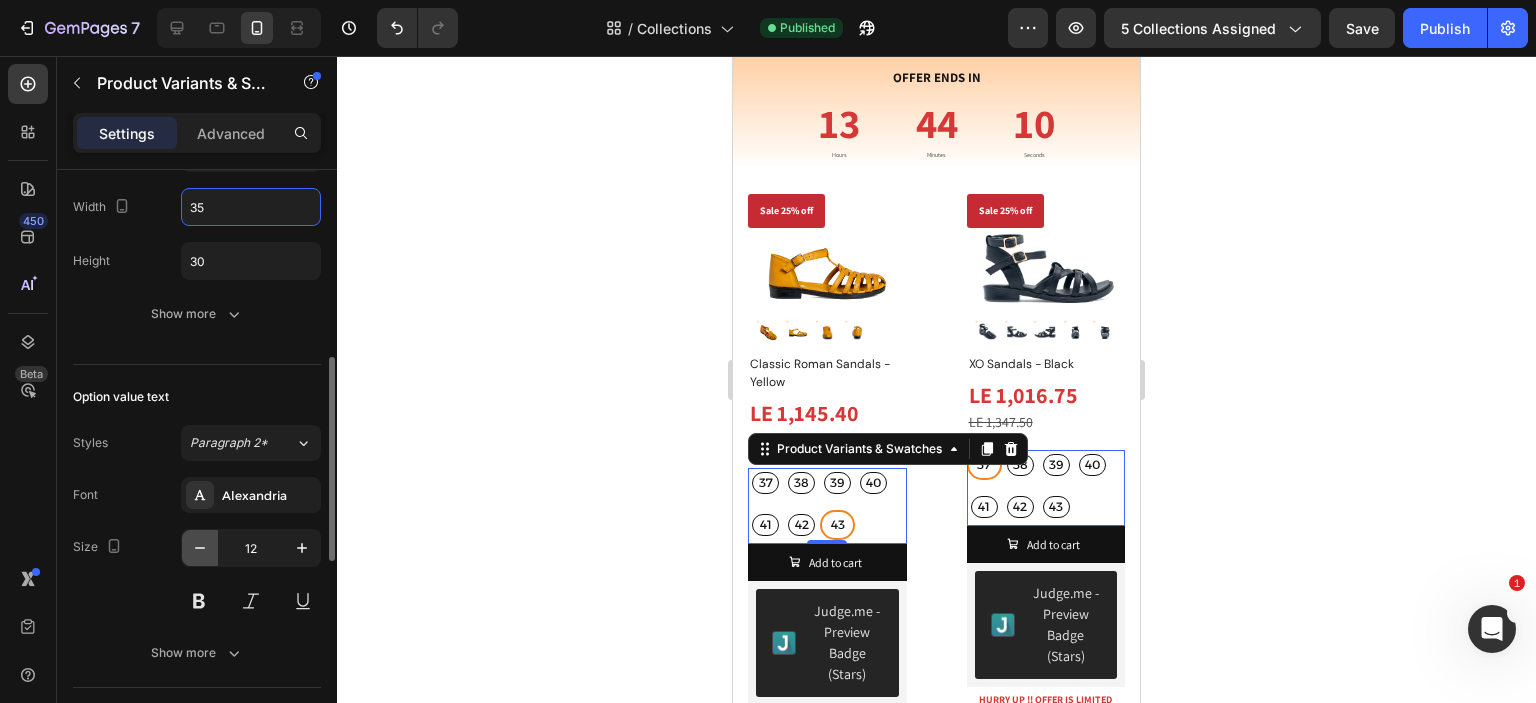 click 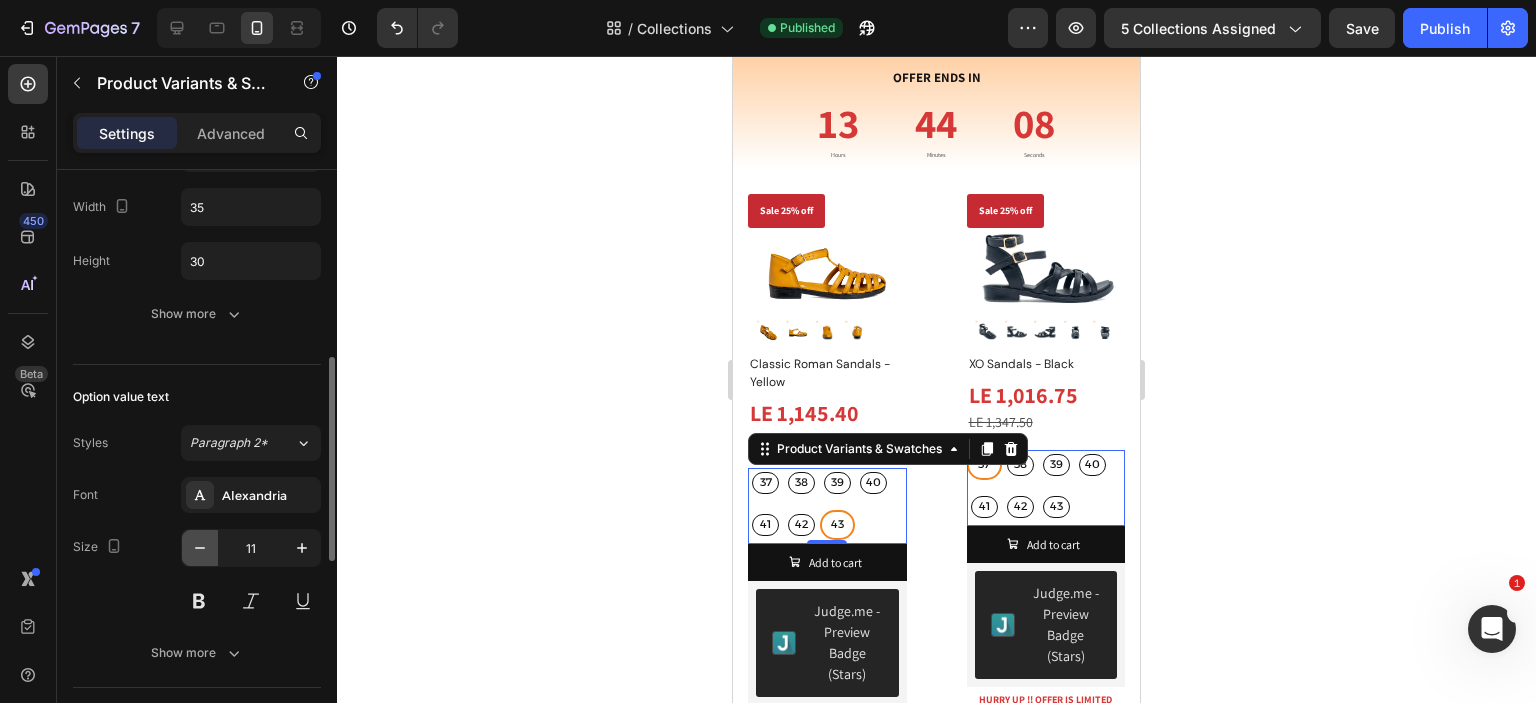 click 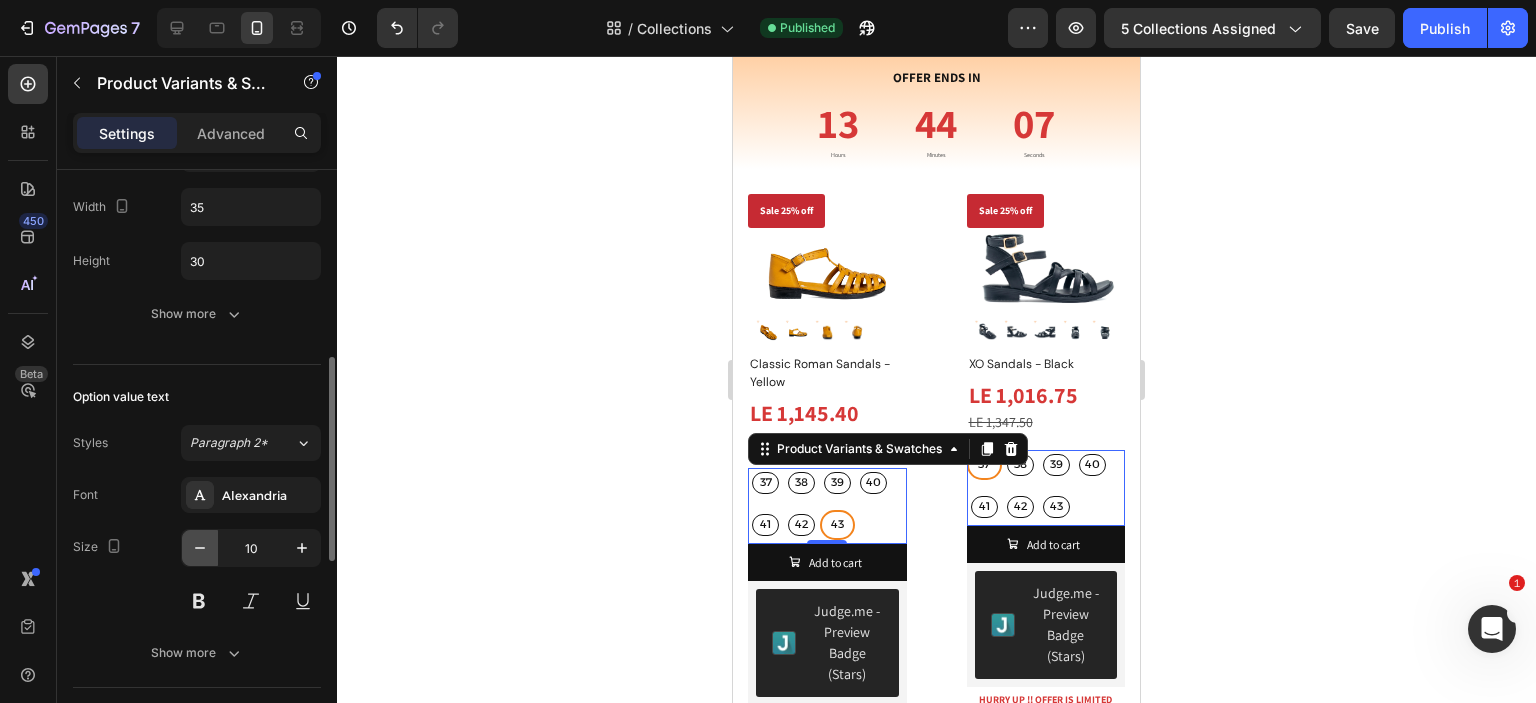 click 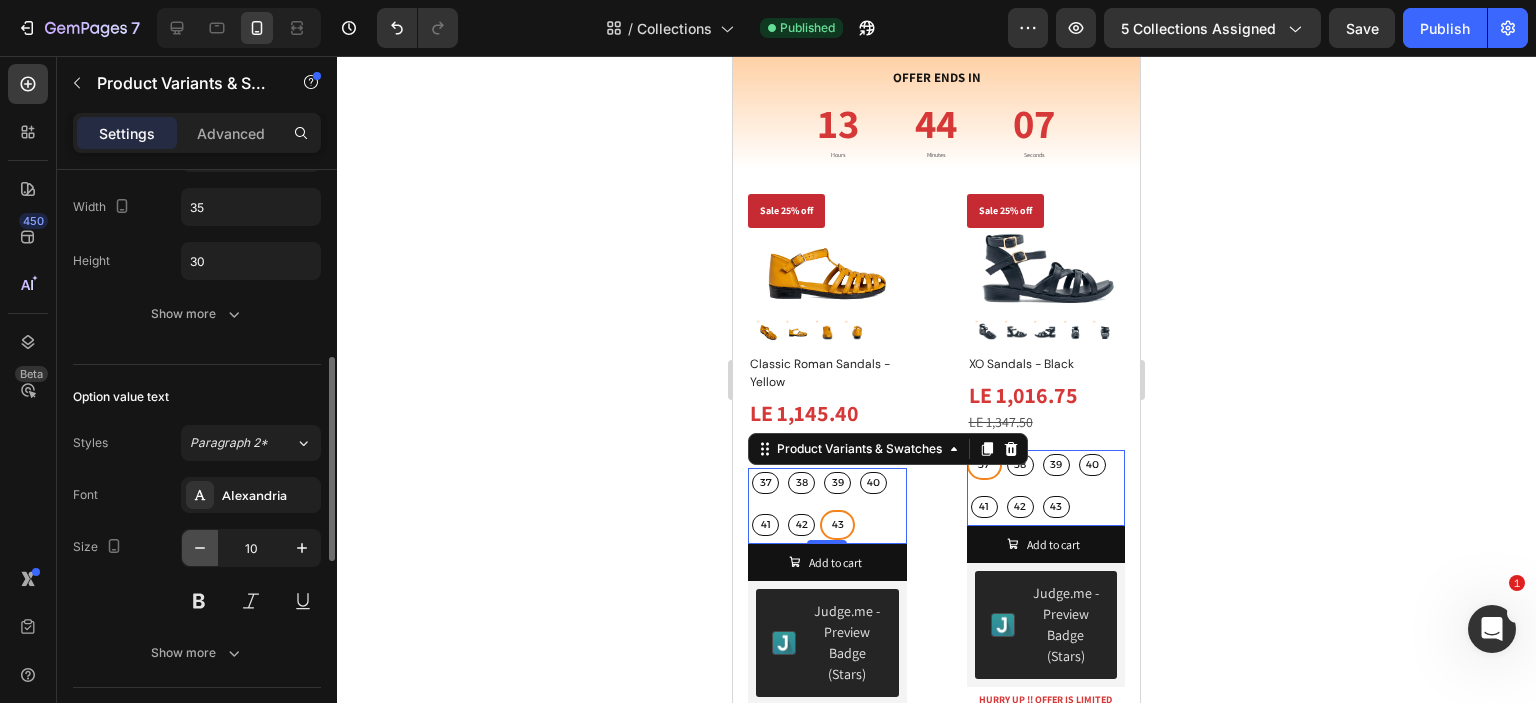 click 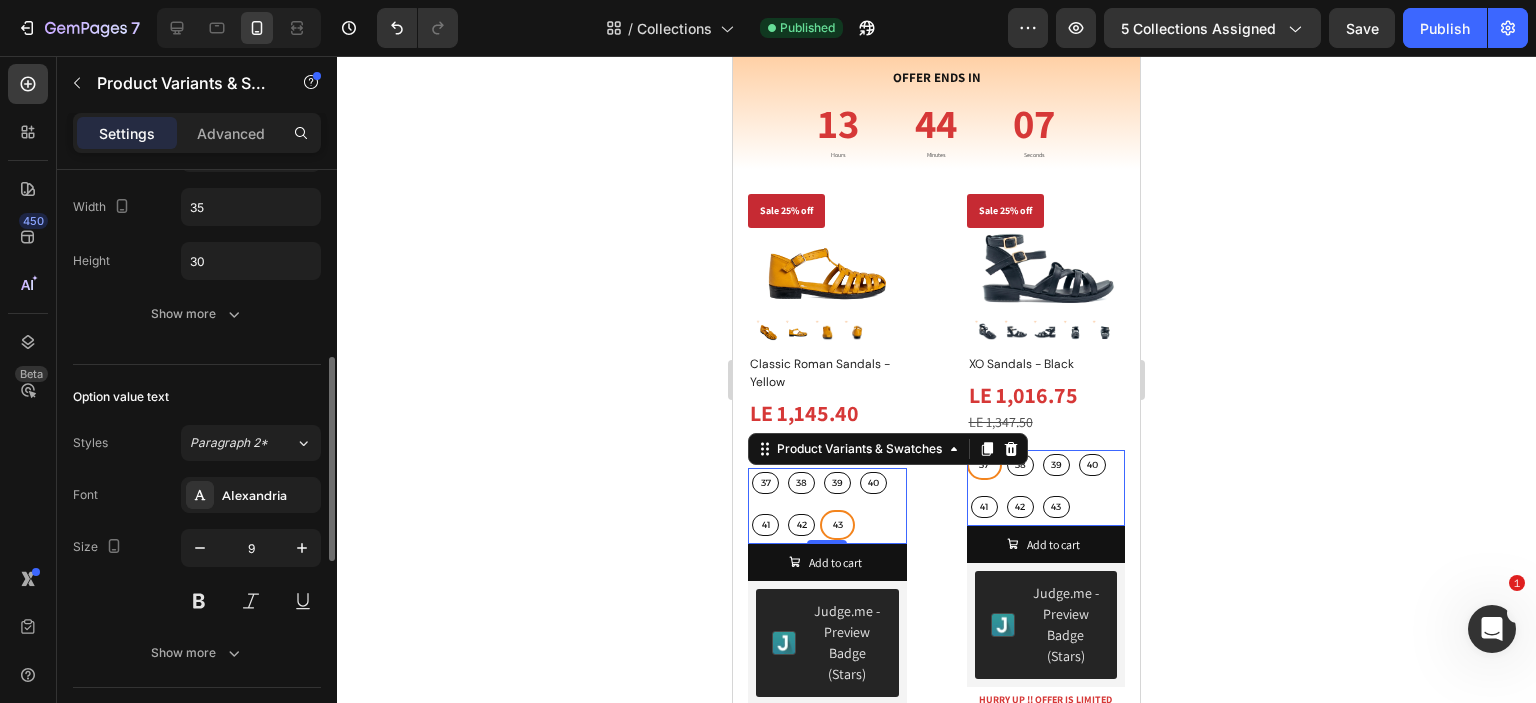 type on "8" 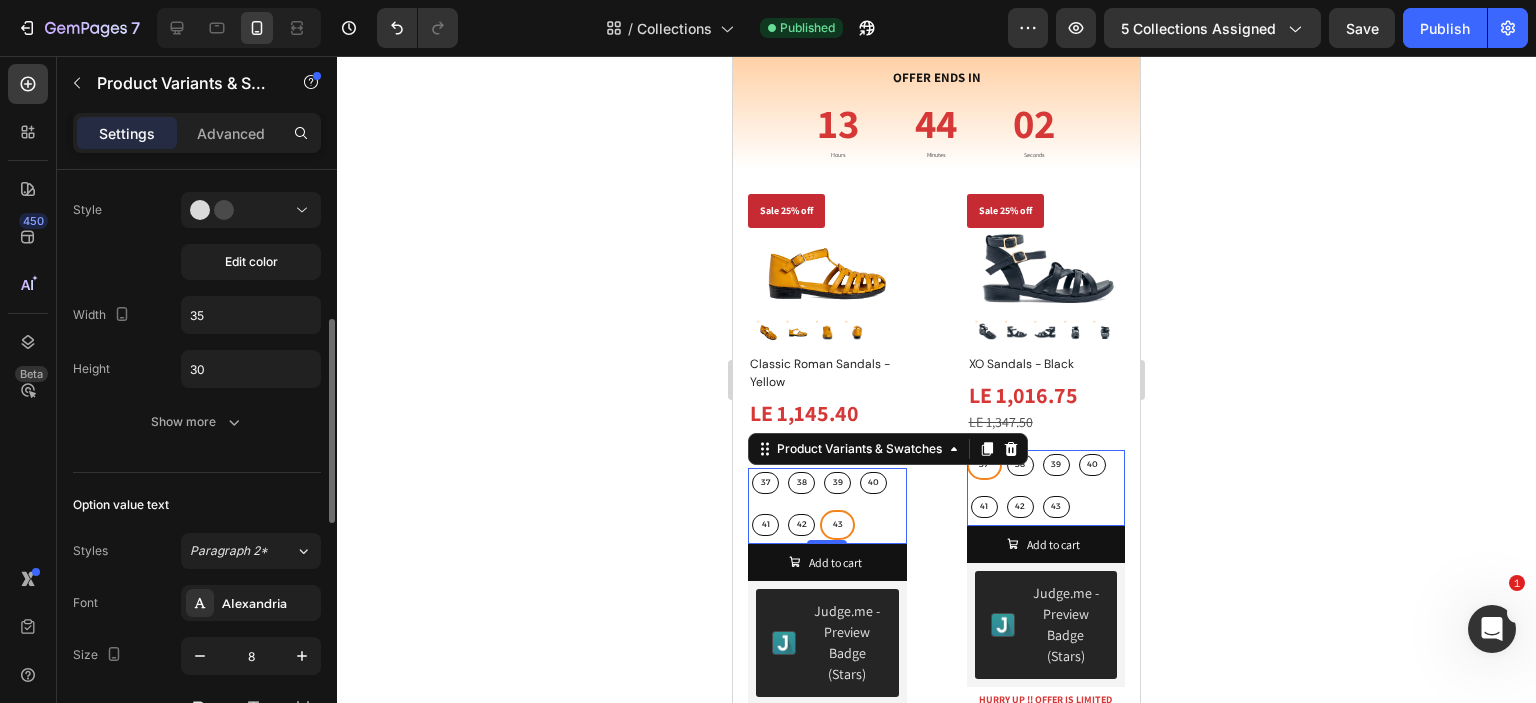 scroll, scrollTop: 324, scrollLeft: 0, axis: vertical 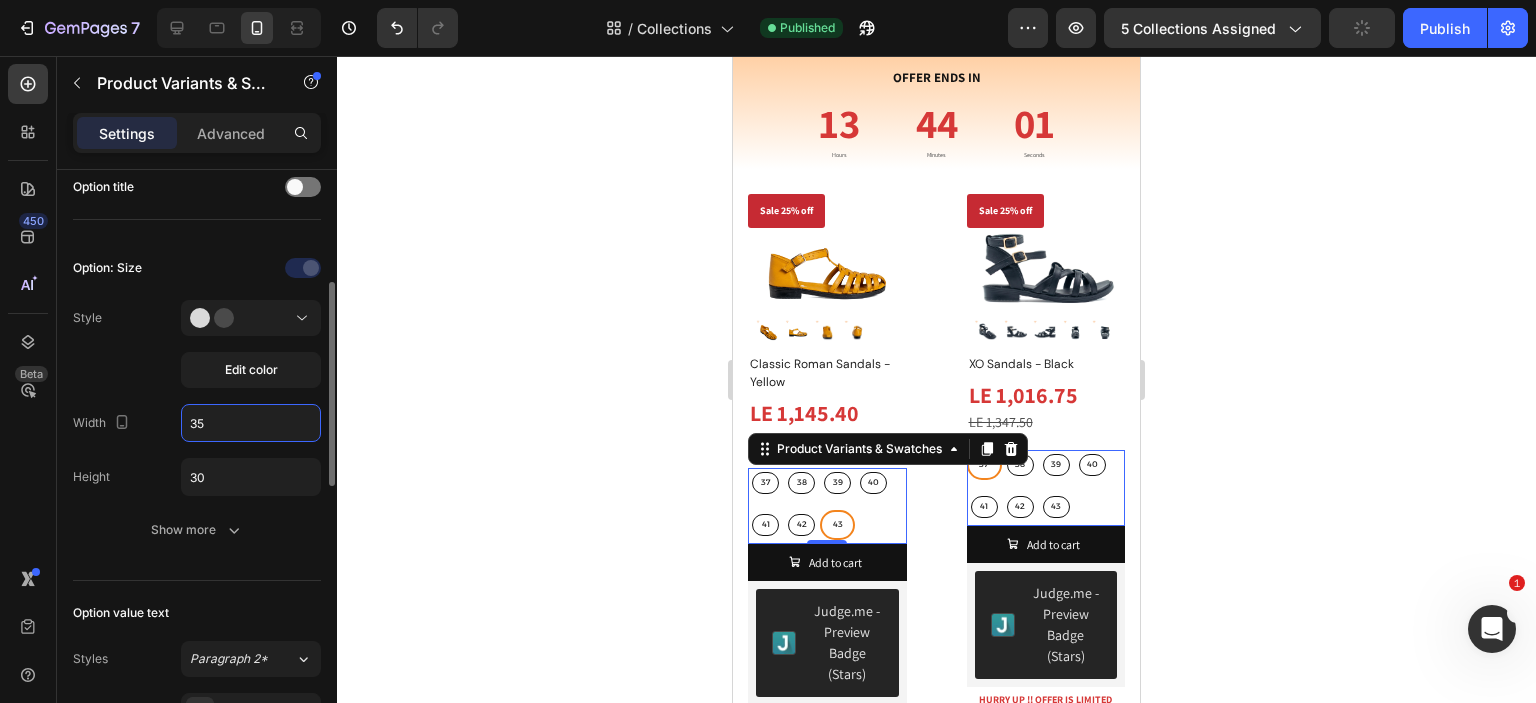 drag, startPoint x: 210, startPoint y: 438, endPoint x: 190, endPoint y: 446, distance: 21.540659 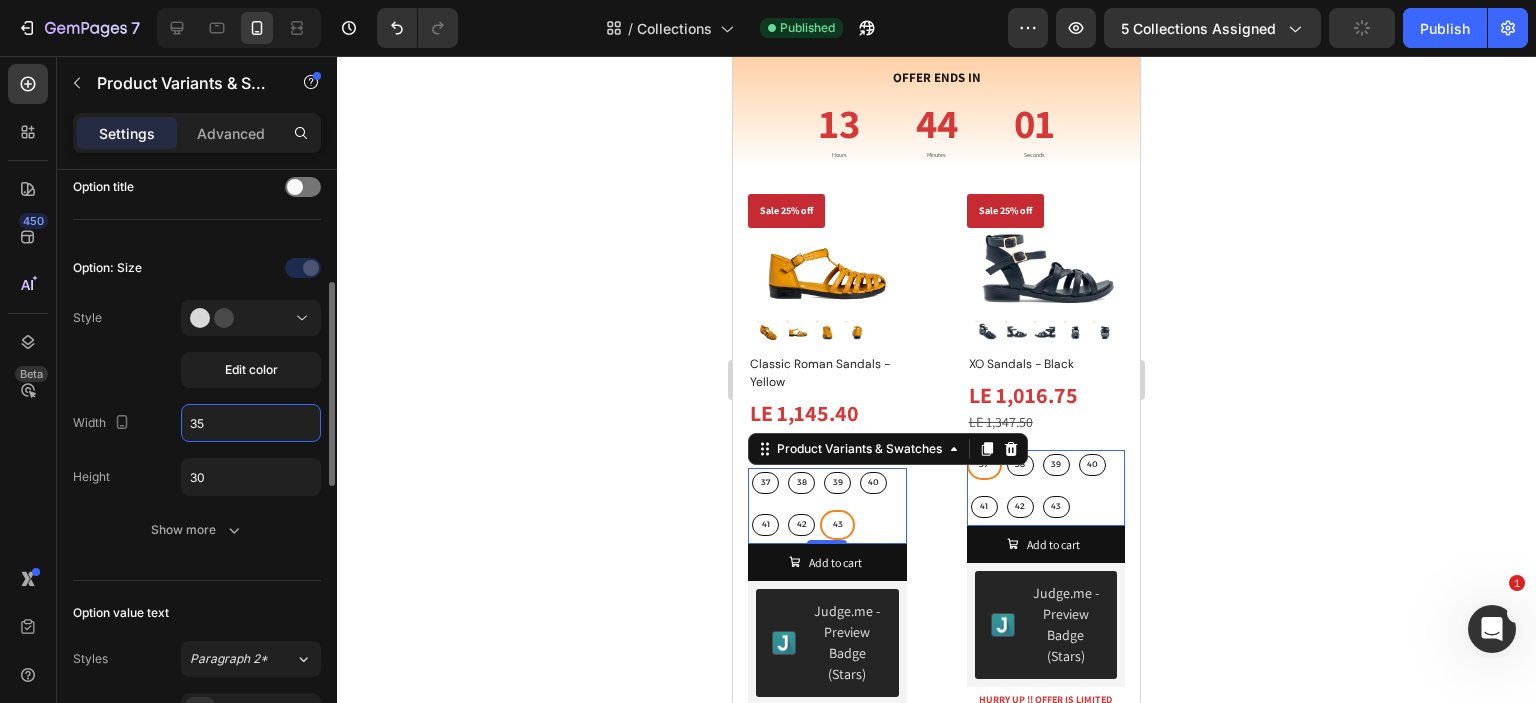 click on "35" at bounding box center (251, 423) 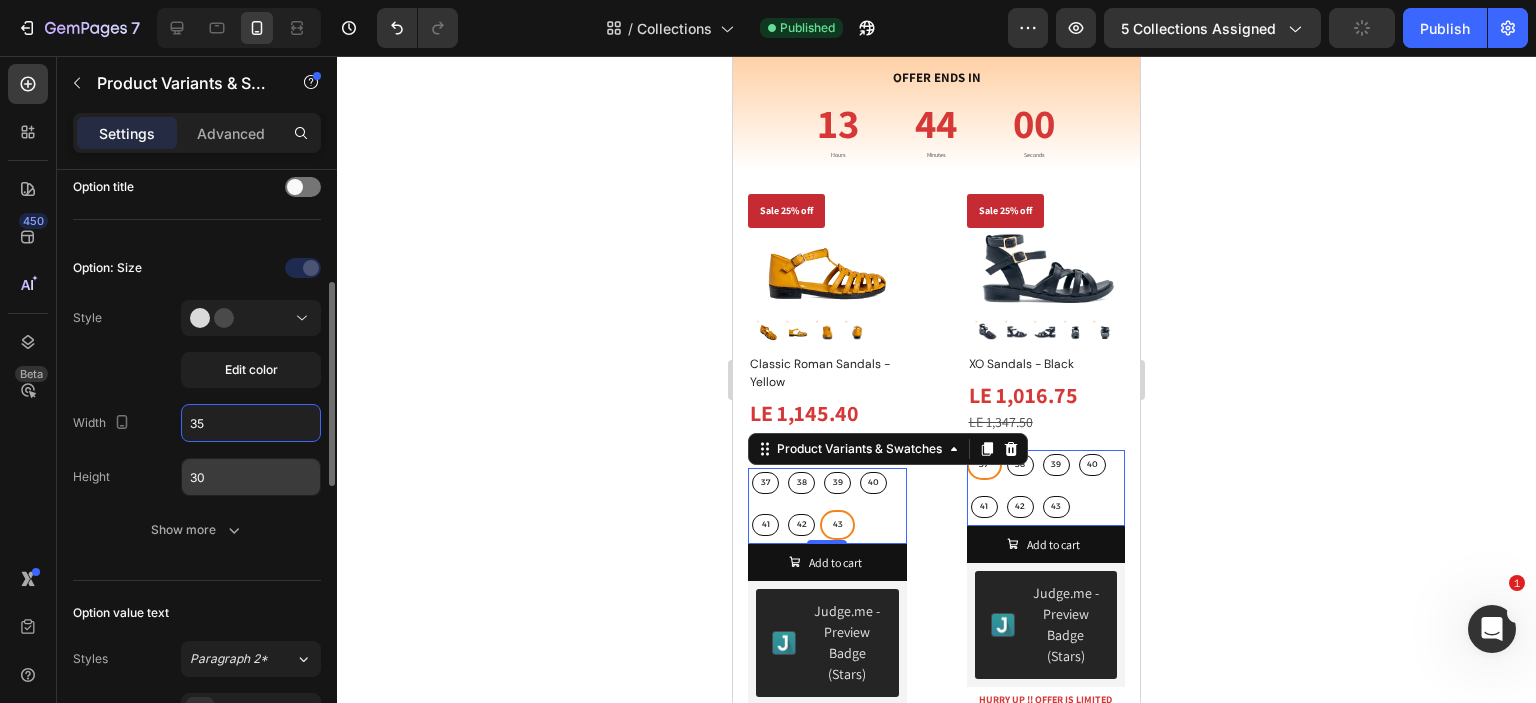 click on "30" at bounding box center (251, 477) 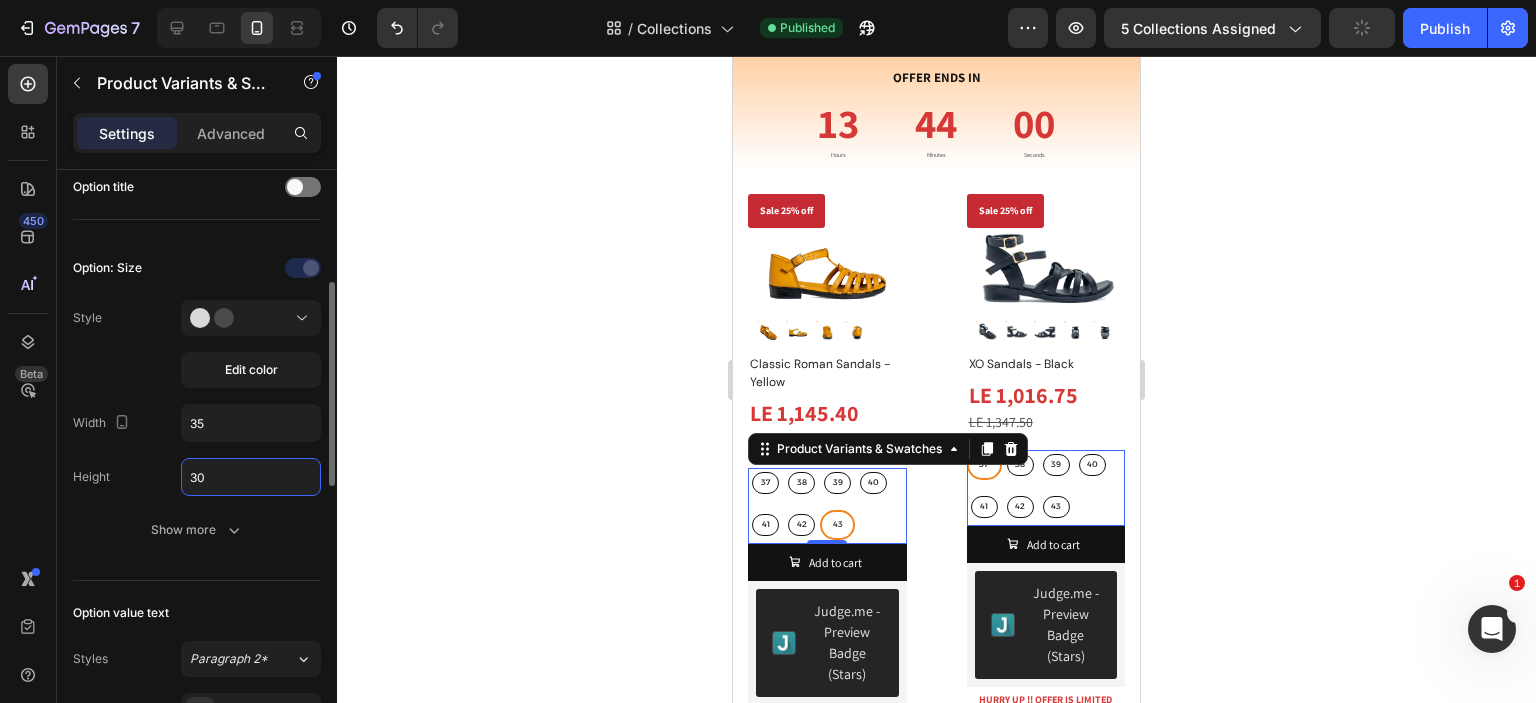 click on "30" at bounding box center (251, 477) 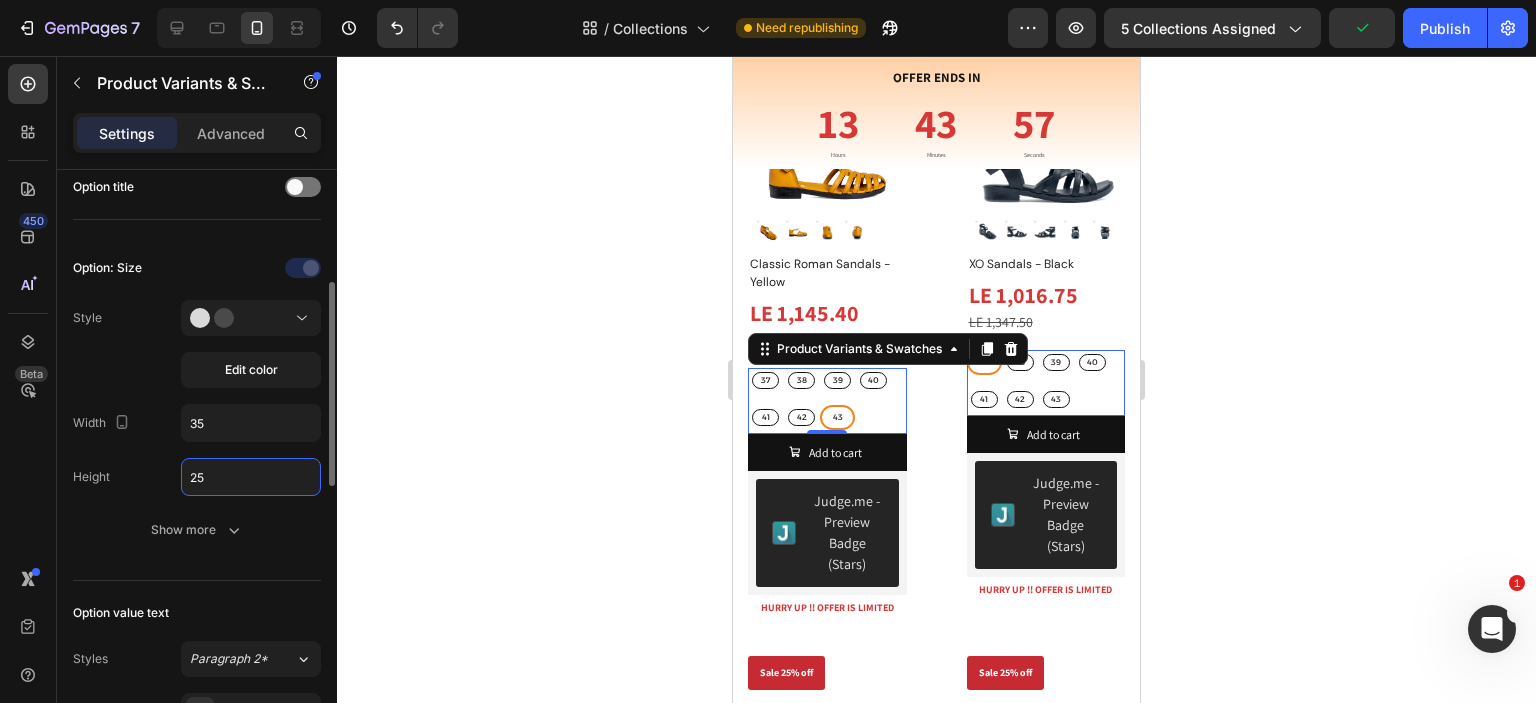 scroll, scrollTop: 5708, scrollLeft: 0, axis: vertical 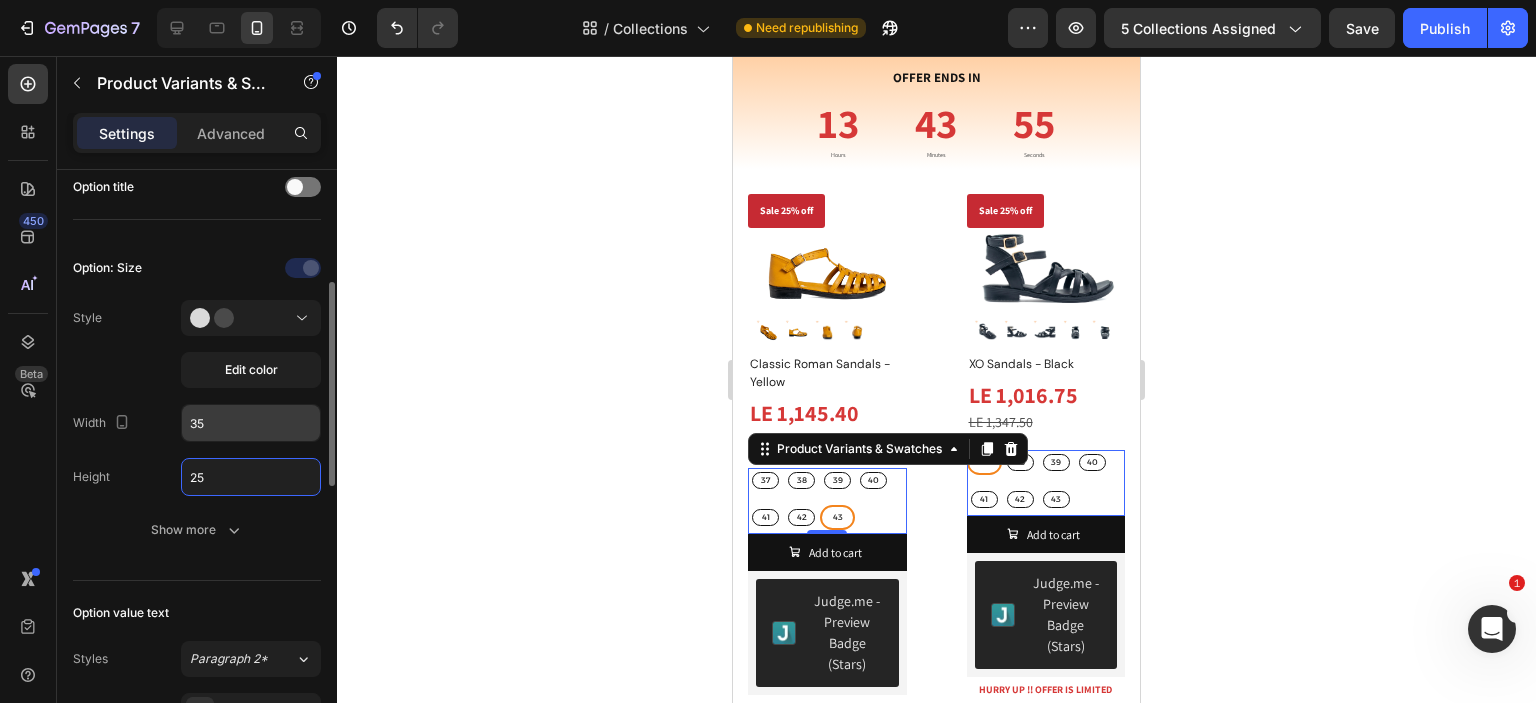 type on "25" 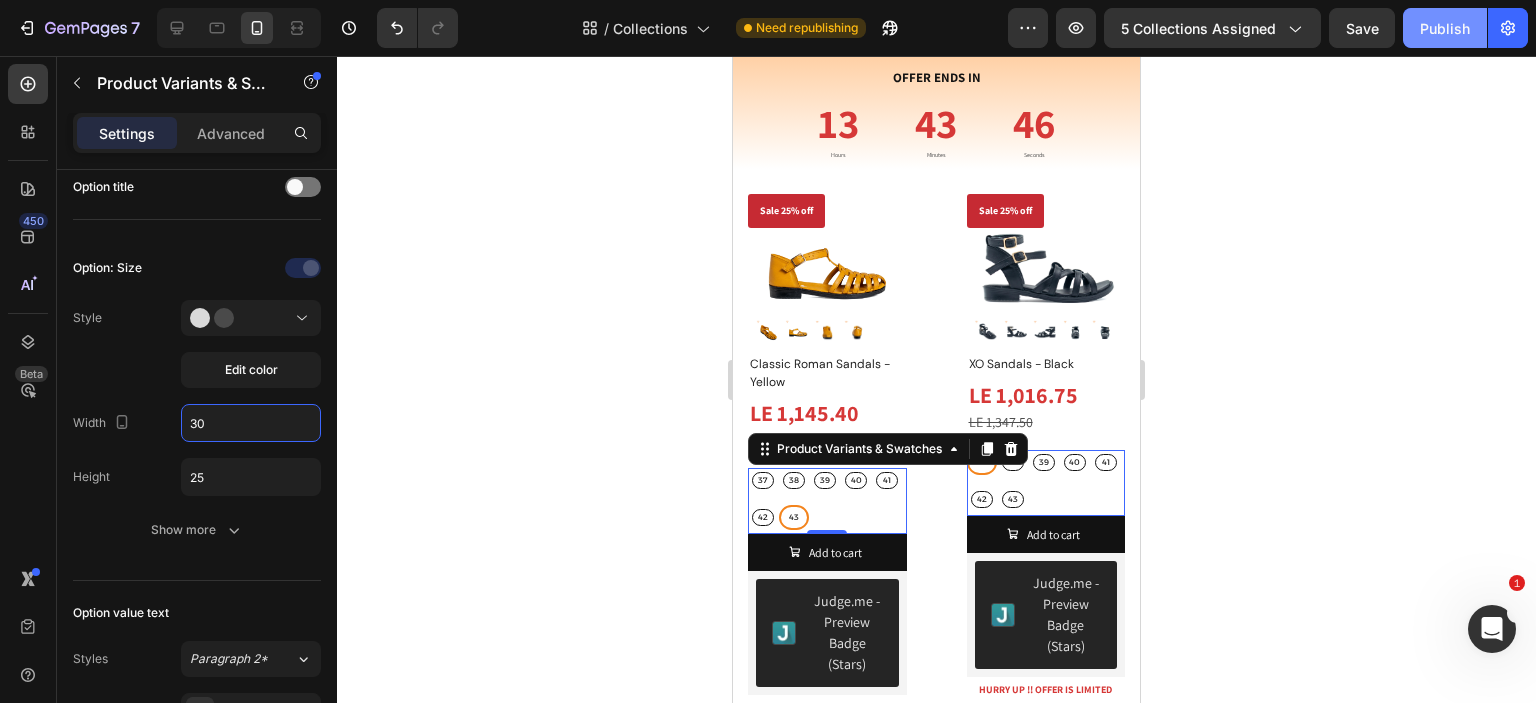type on "30" 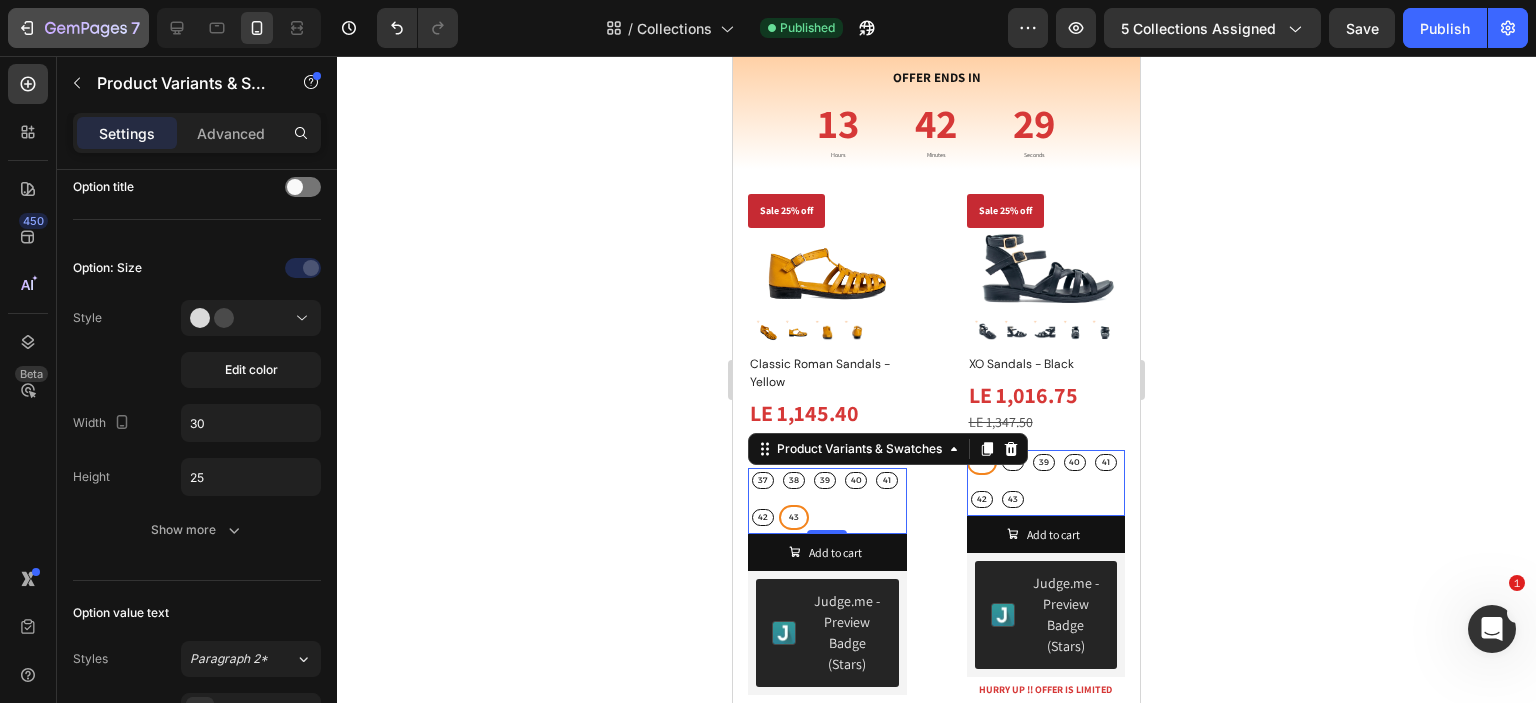 click 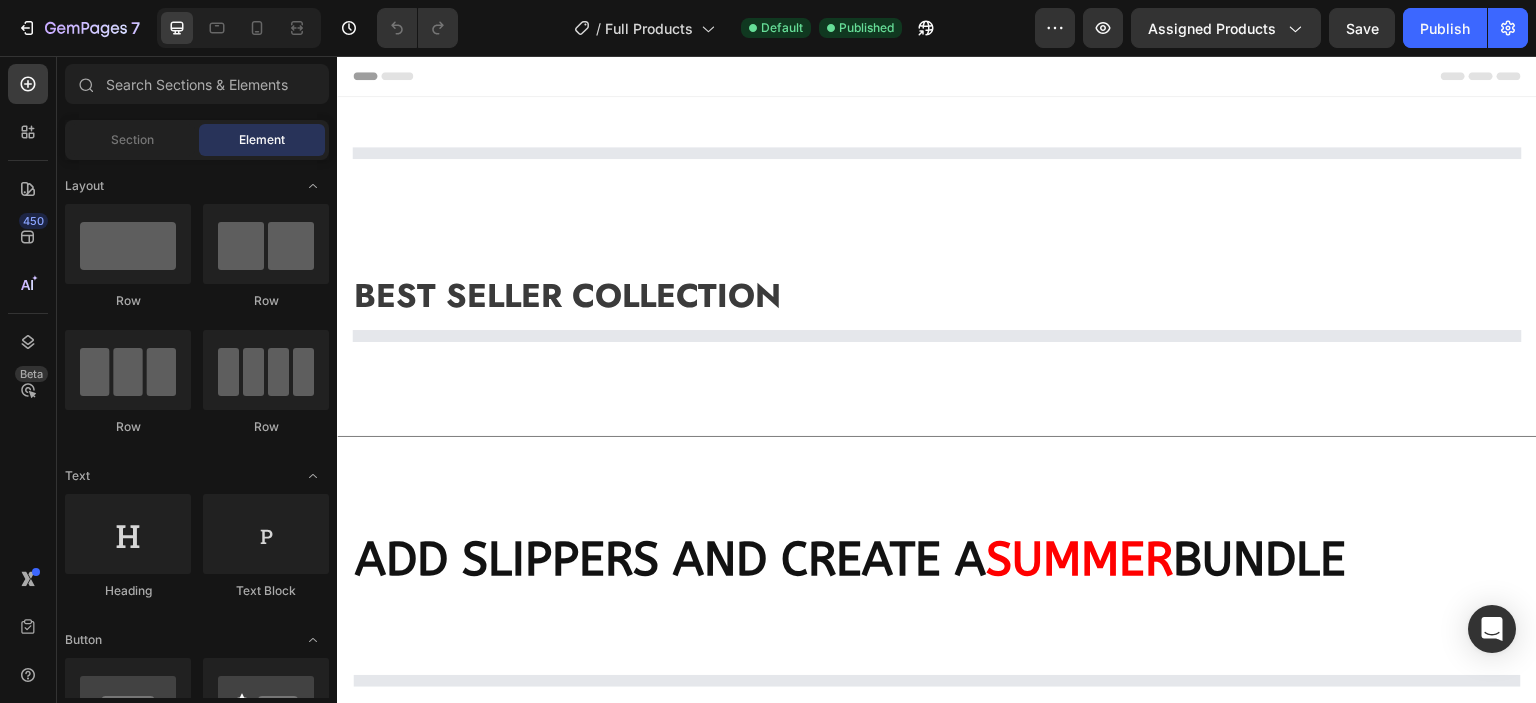 scroll, scrollTop: 0, scrollLeft: 0, axis: both 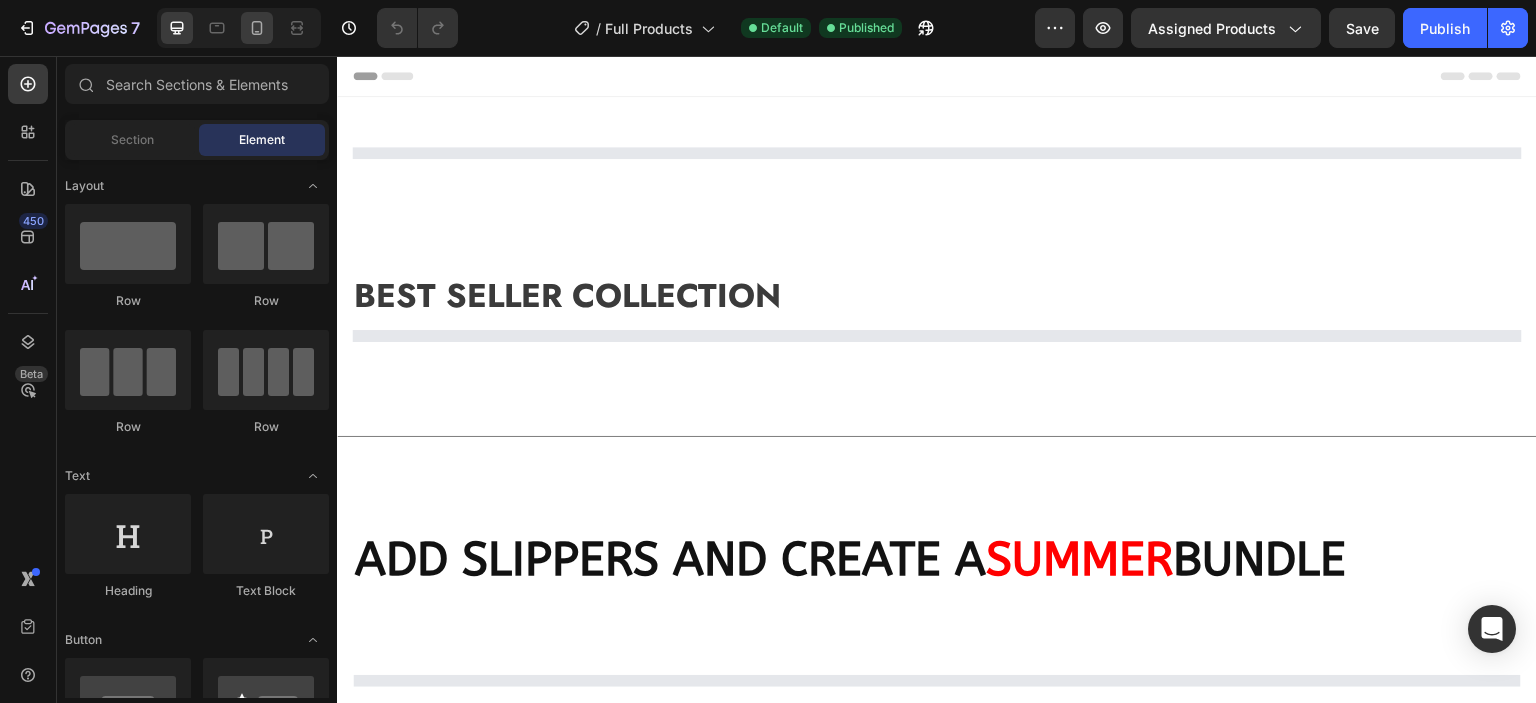 click 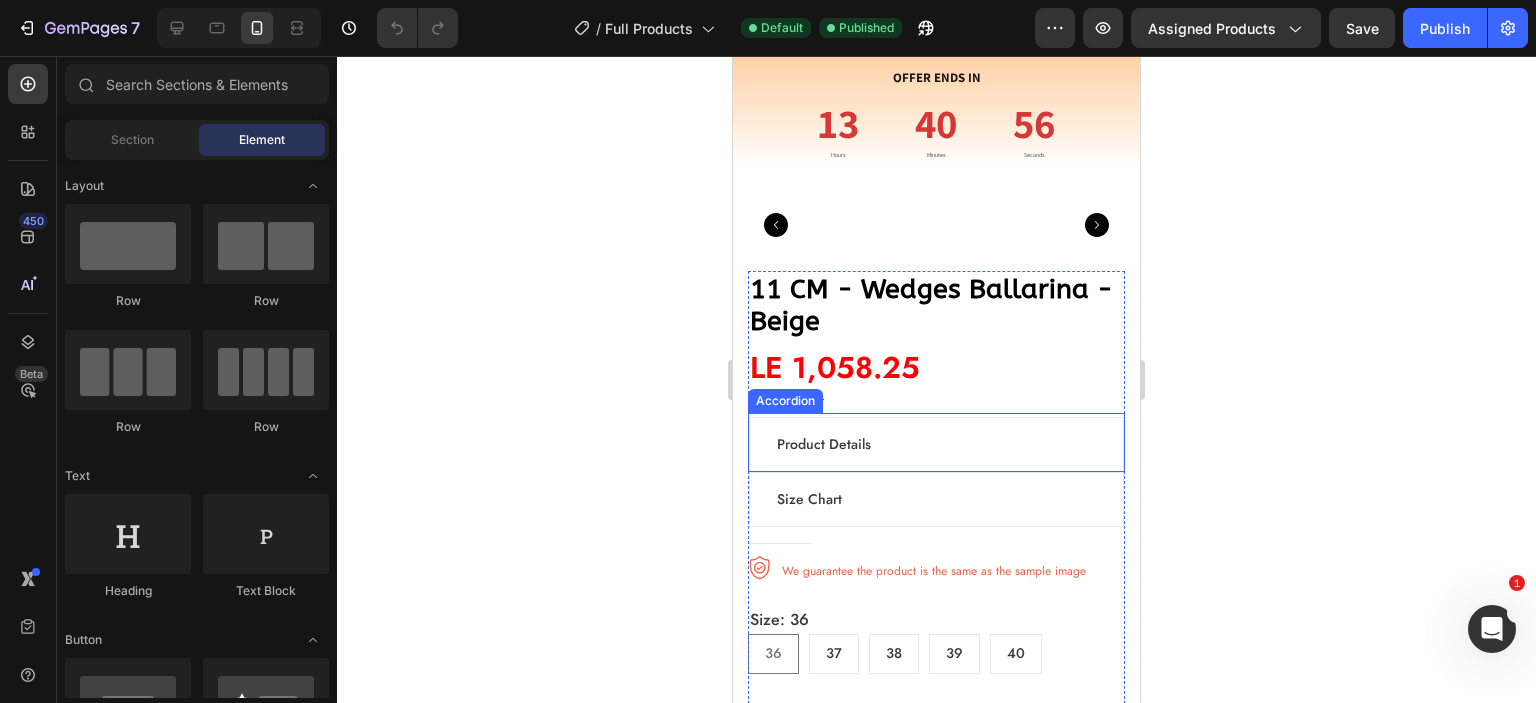 scroll, scrollTop: 0, scrollLeft: 0, axis: both 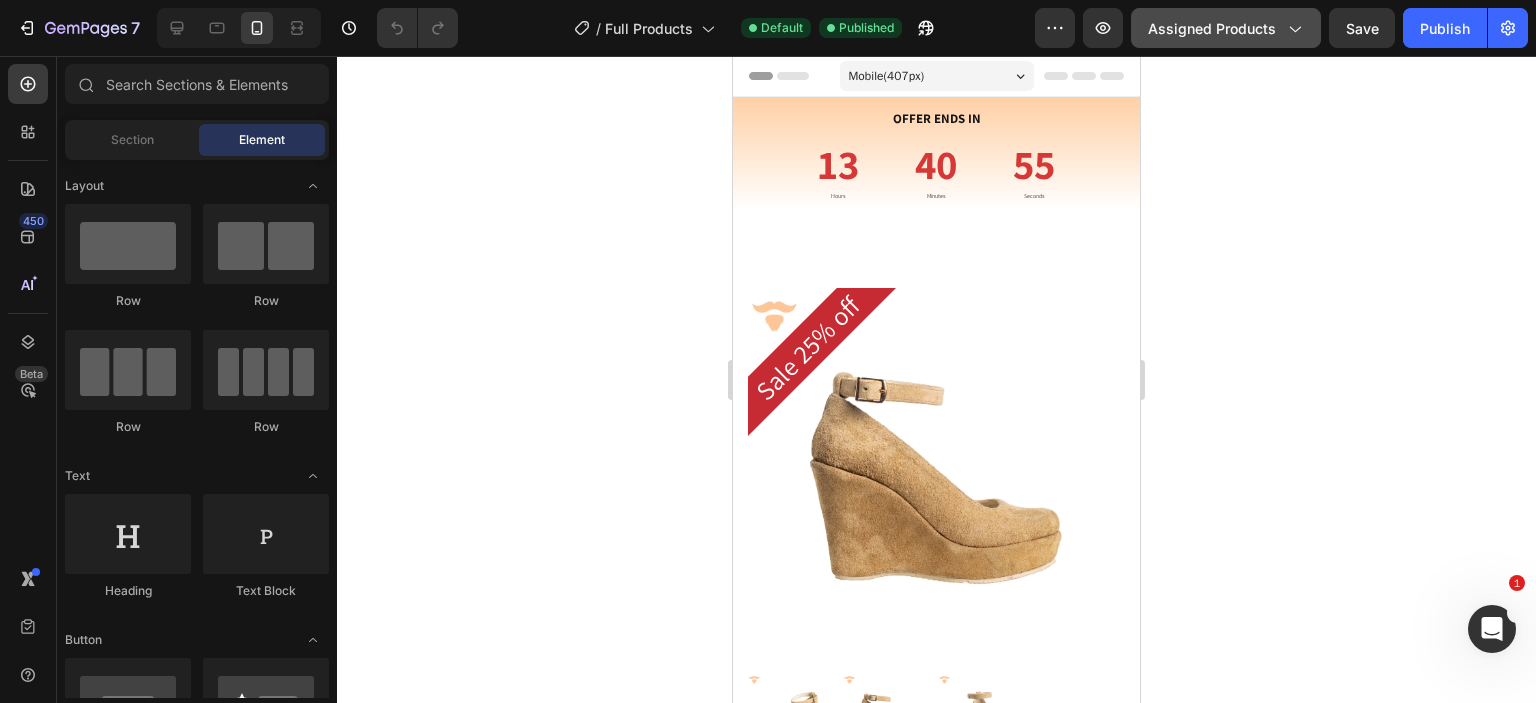 click on "Assigned Products" at bounding box center (1226, 28) 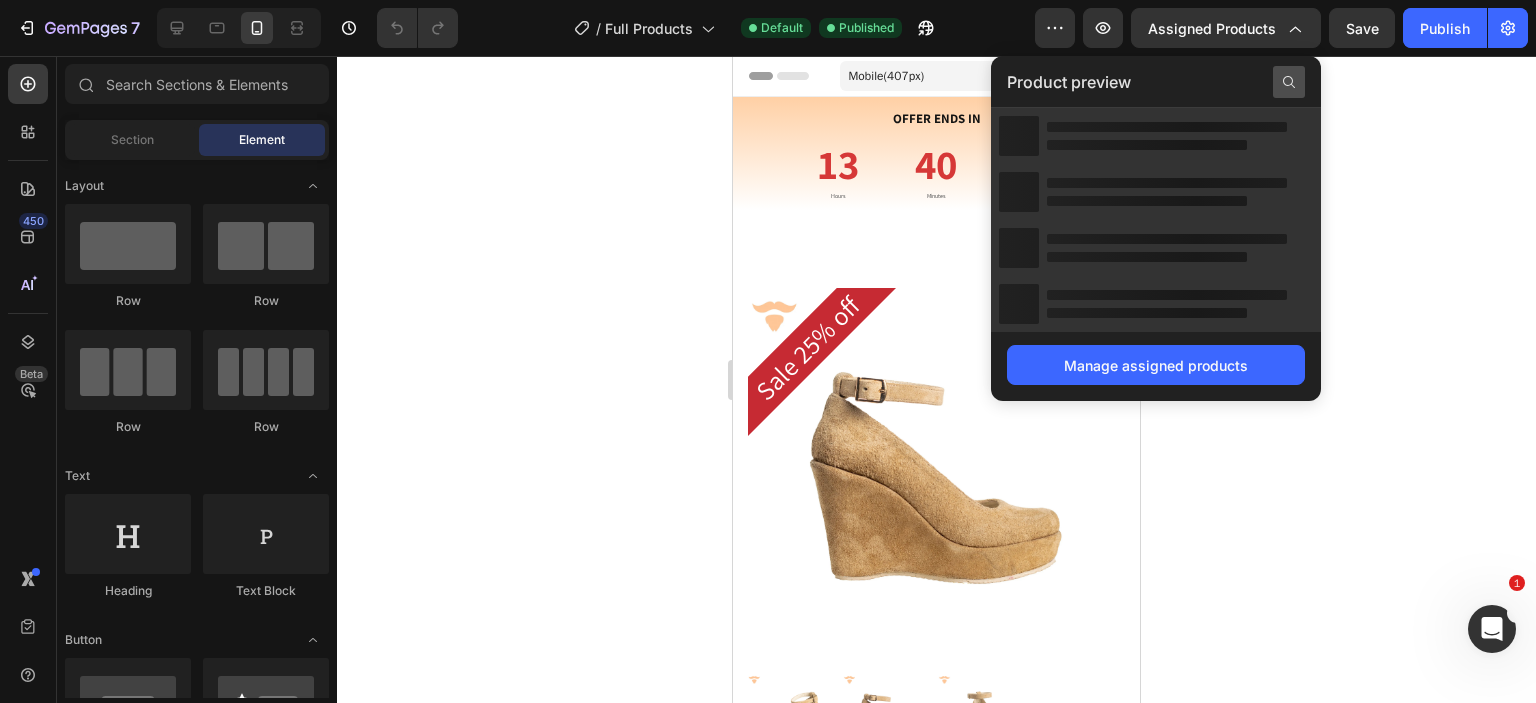 click 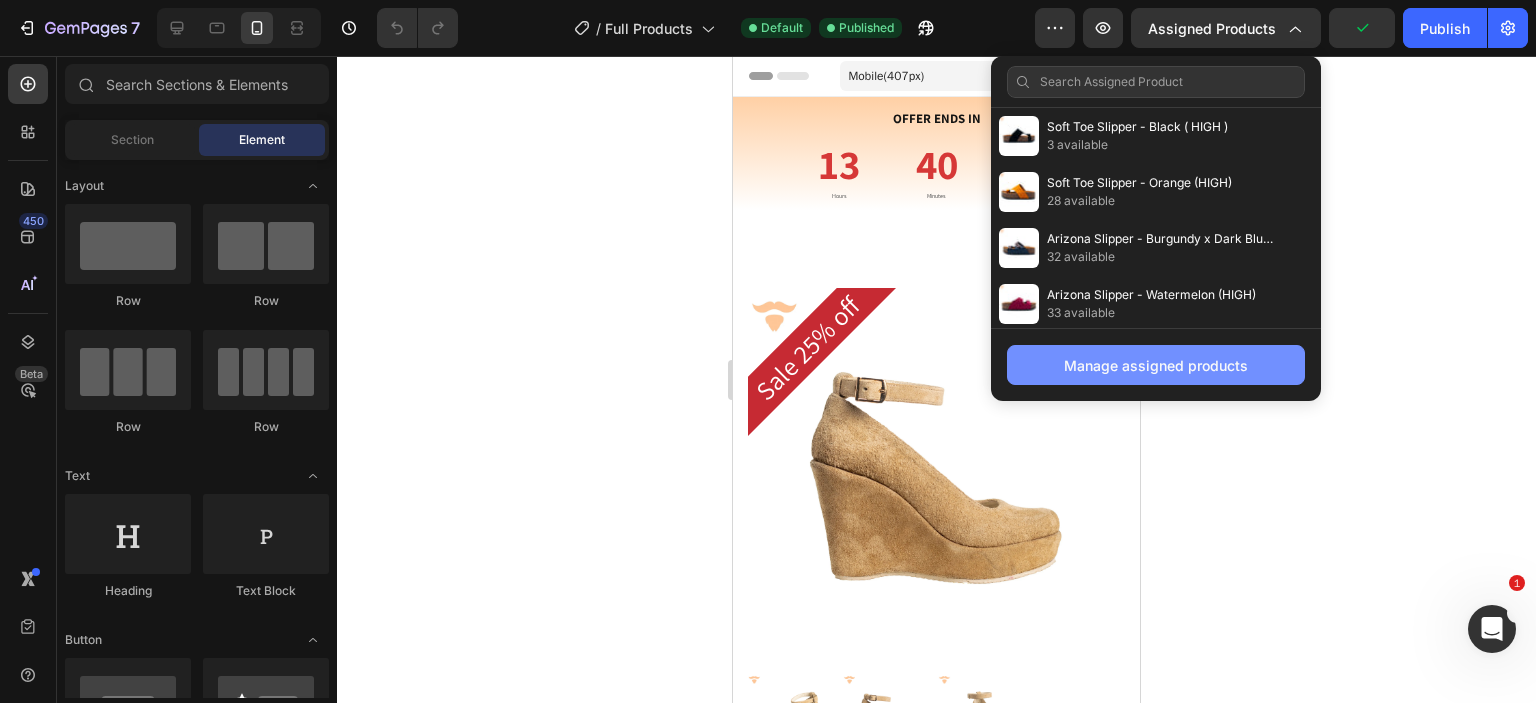 click on "Manage assigned products" at bounding box center (1156, 365) 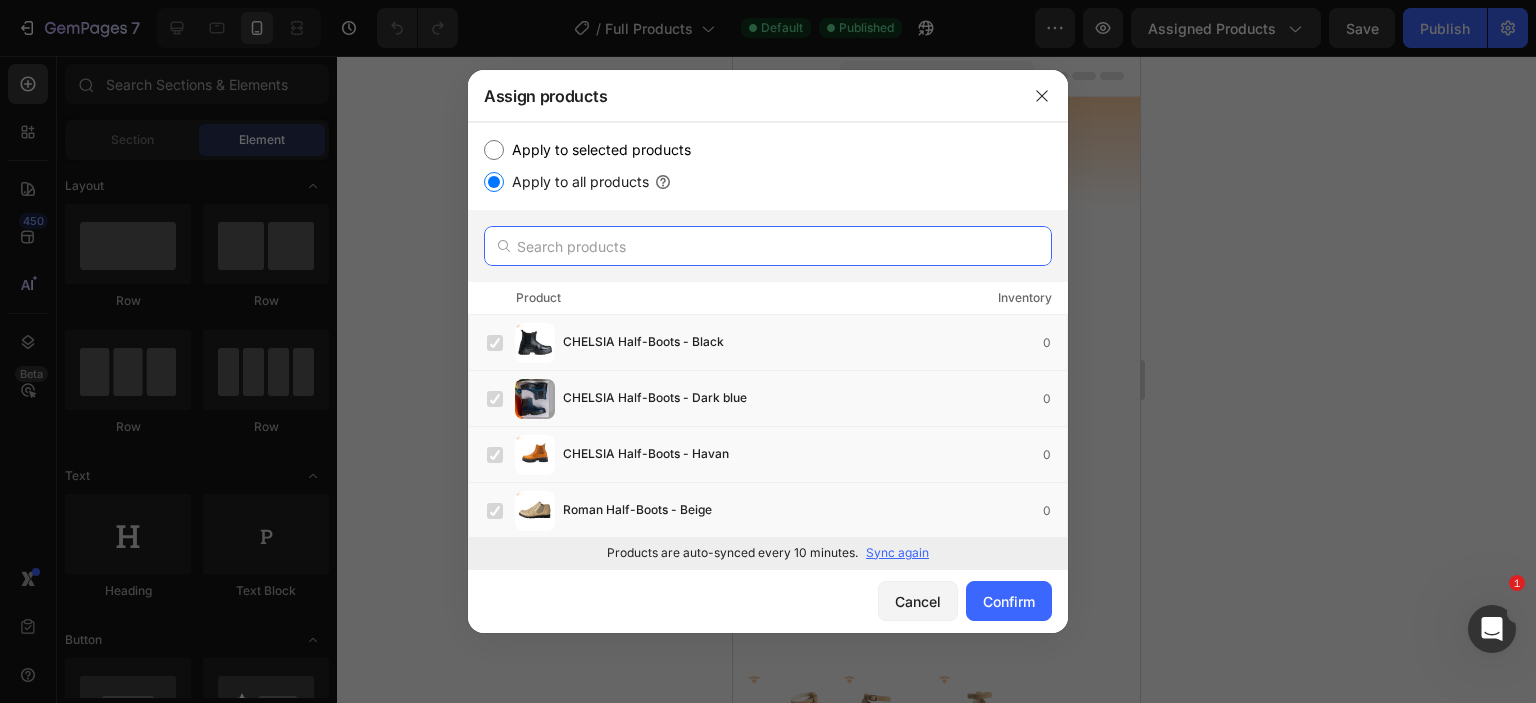 click at bounding box center [768, 246] 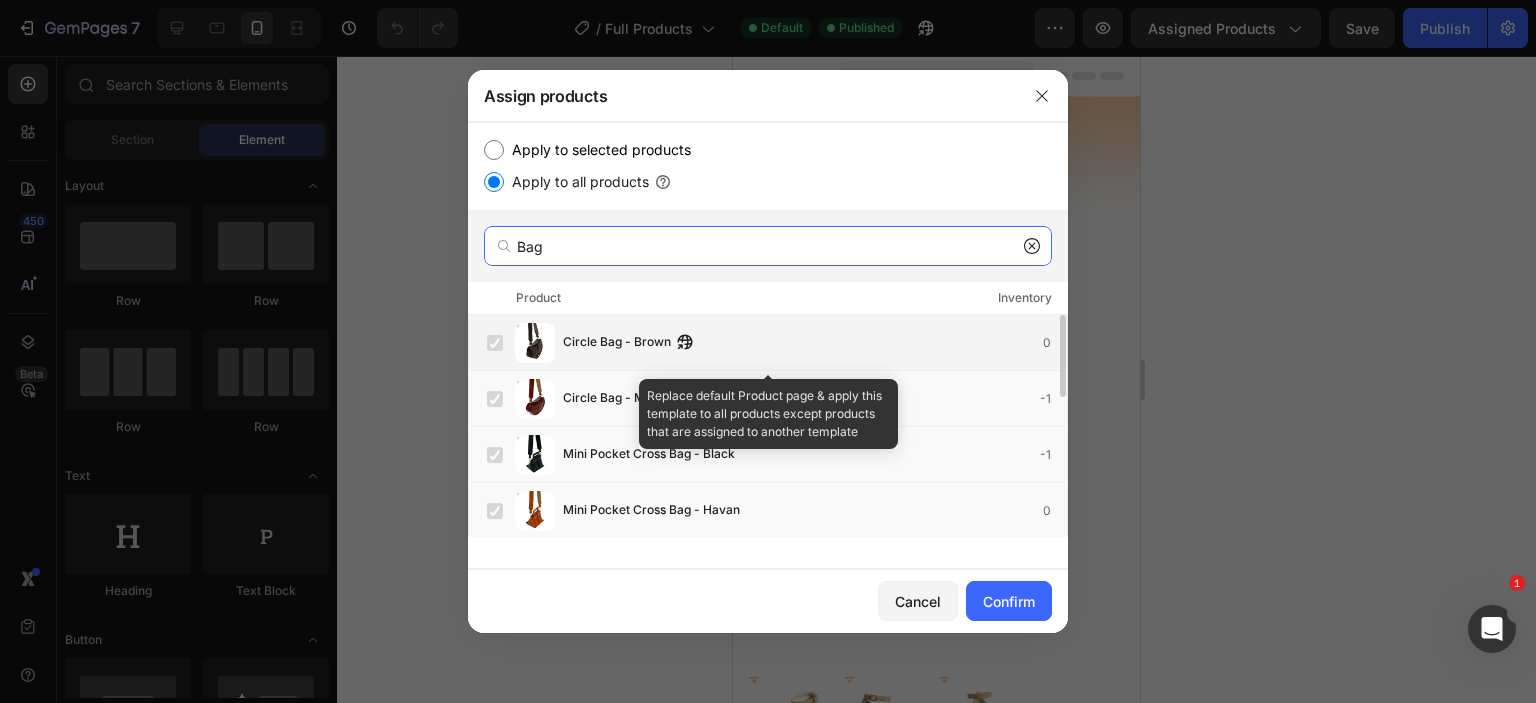 type on "Bag" 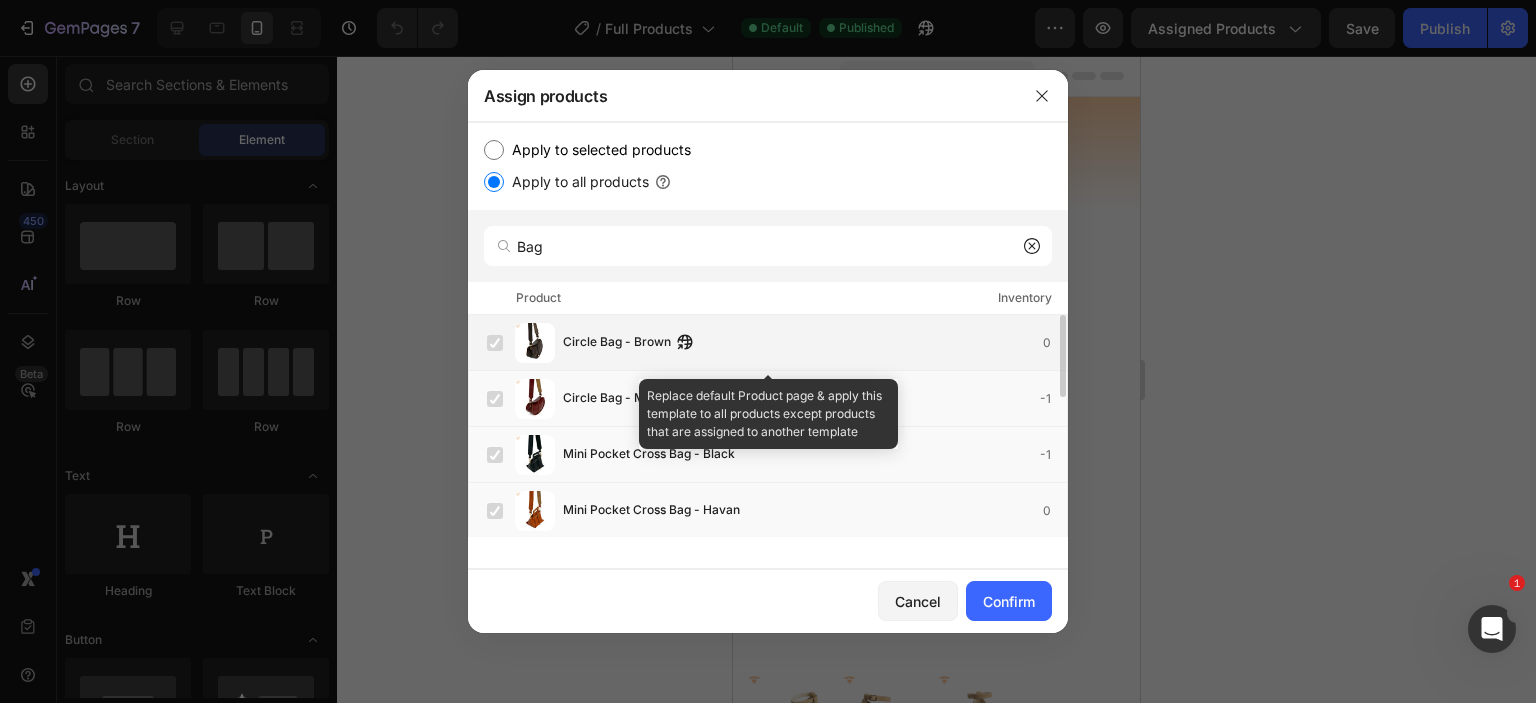 click at bounding box center (495, 343) 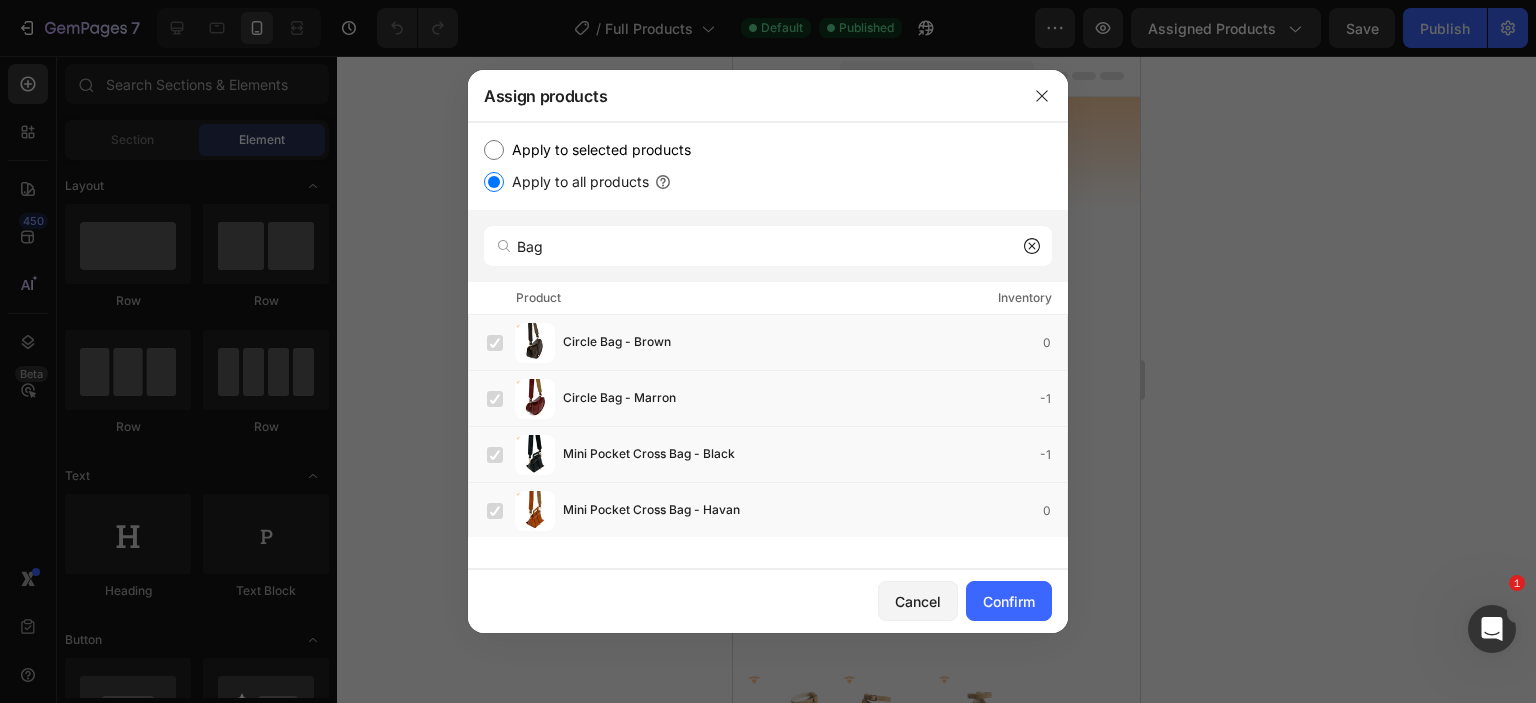 click on "Apply to selected products" at bounding box center [597, 150] 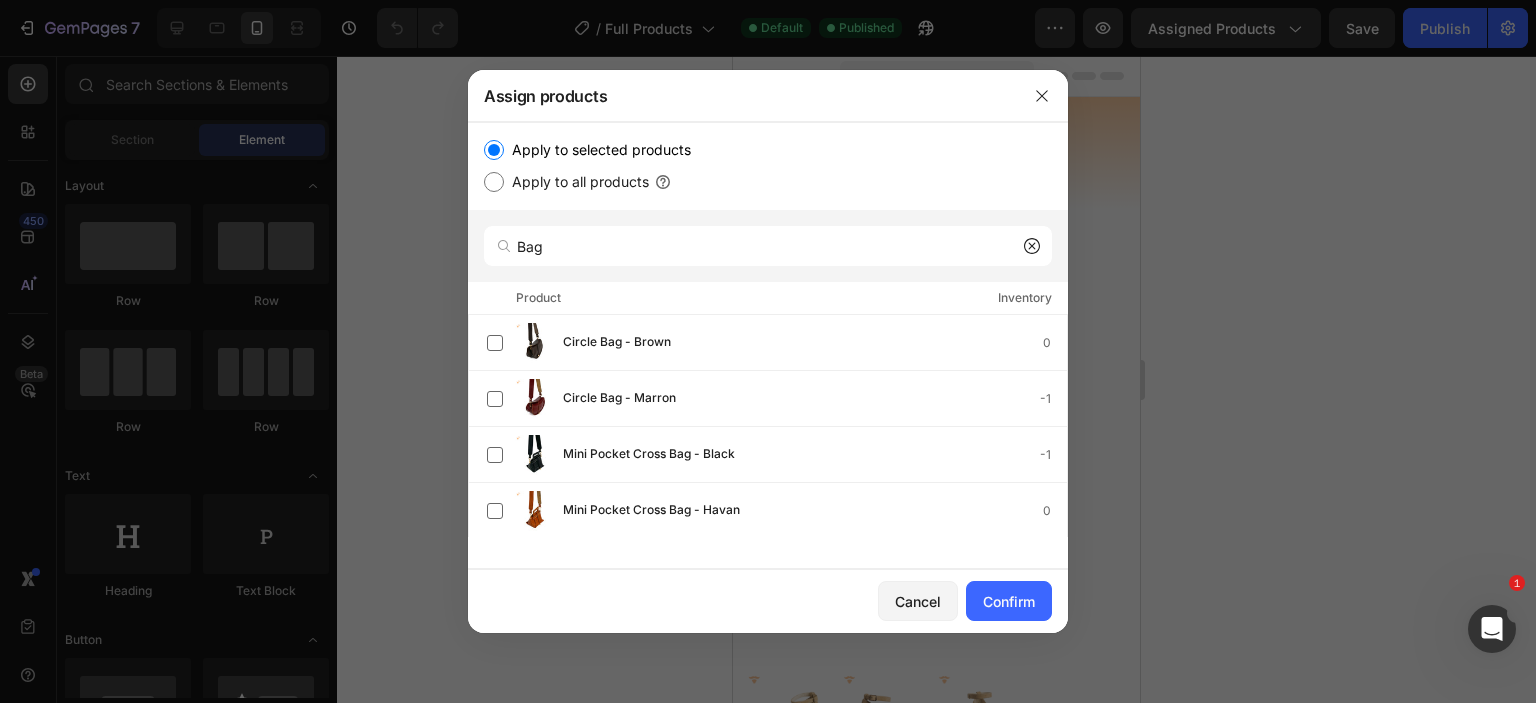 click 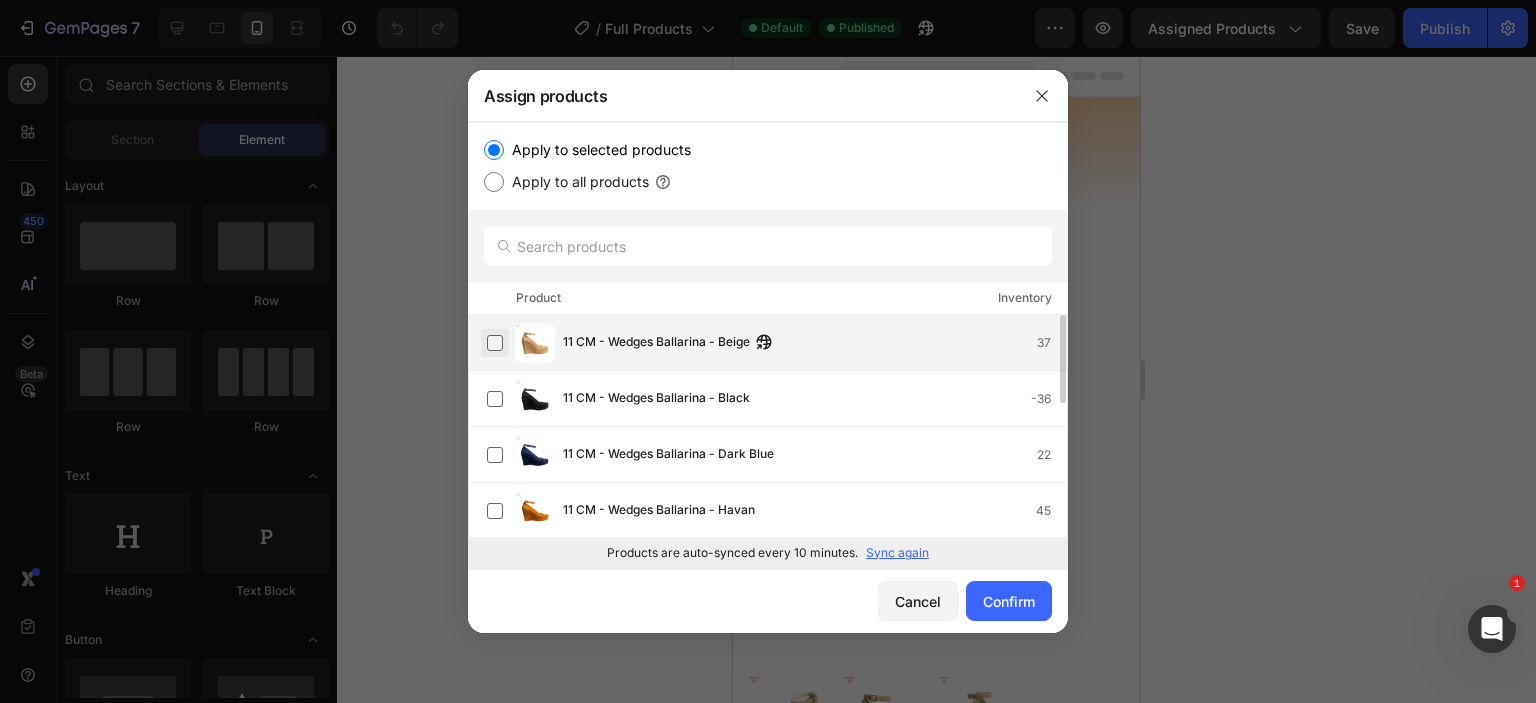 click at bounding box center [495, 343] 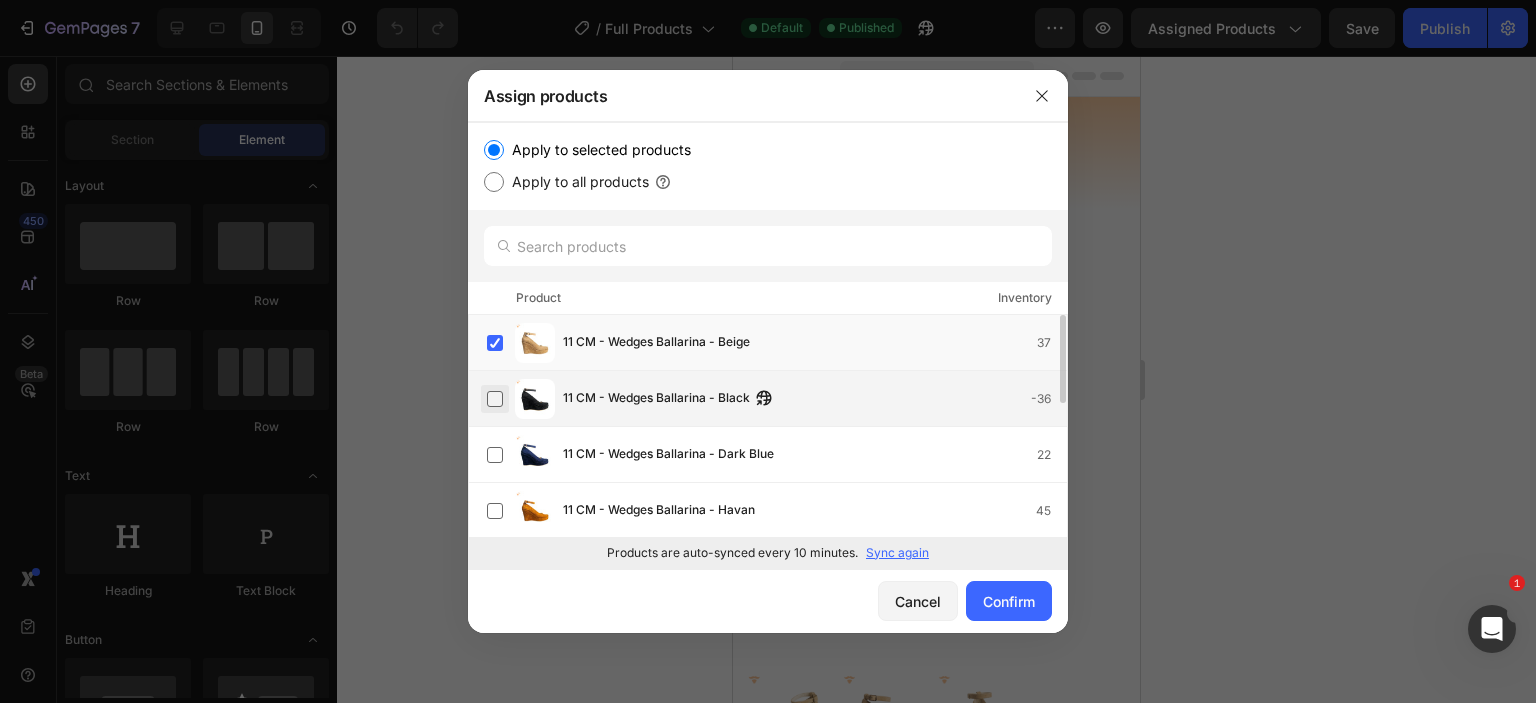 click at bounding box center (495, 399) 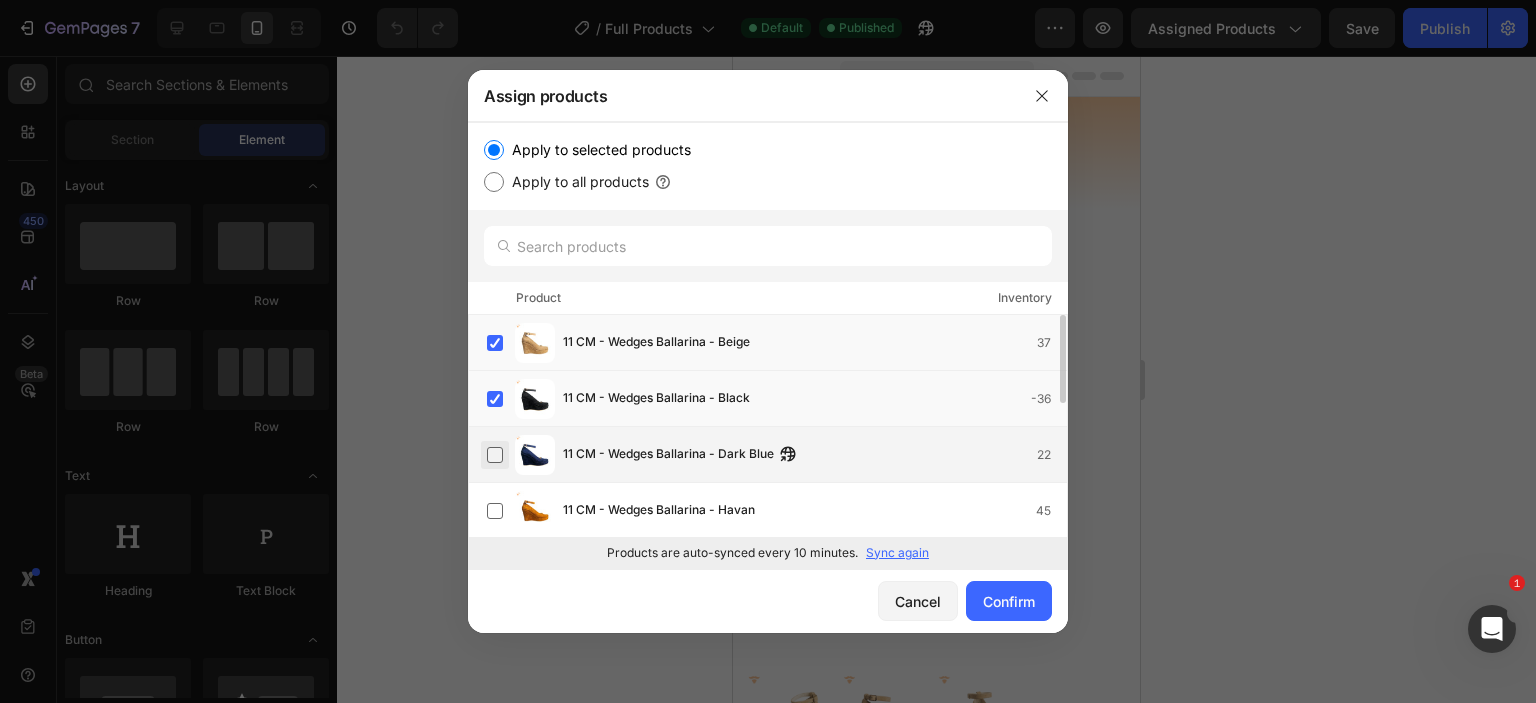 click at bounding box center (495, 455) 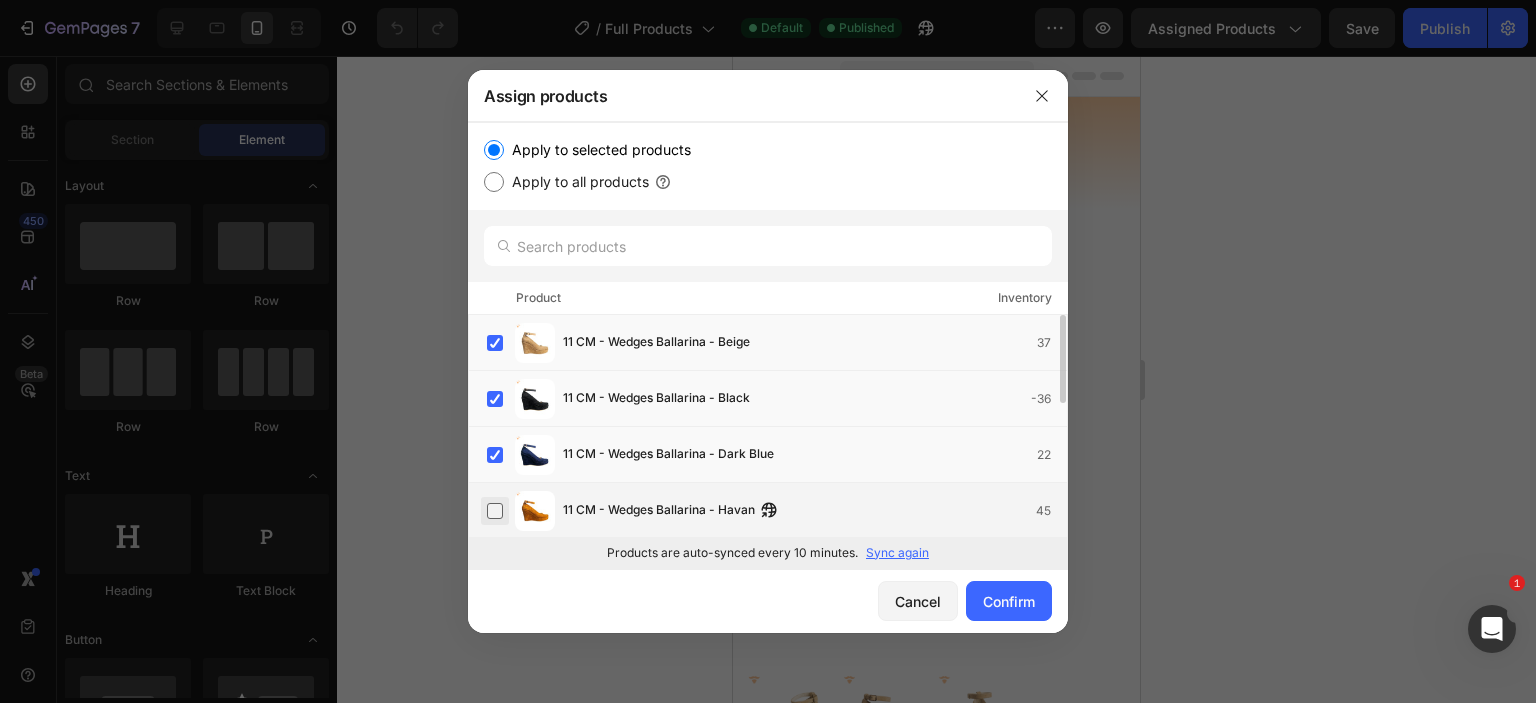 click at bounding box center [495, 511] 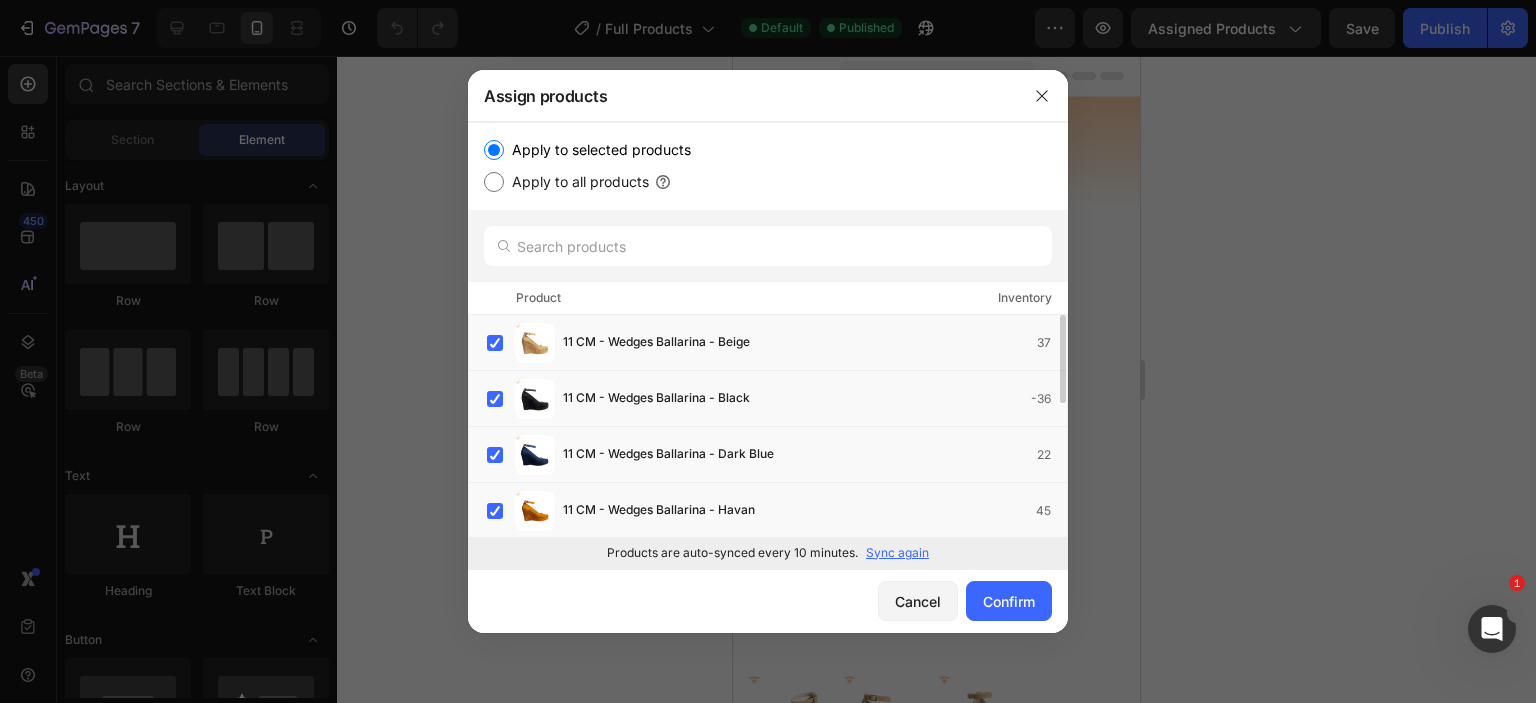 scroll, scrollTop: 108, scrollLeft: 0, axis: vertical 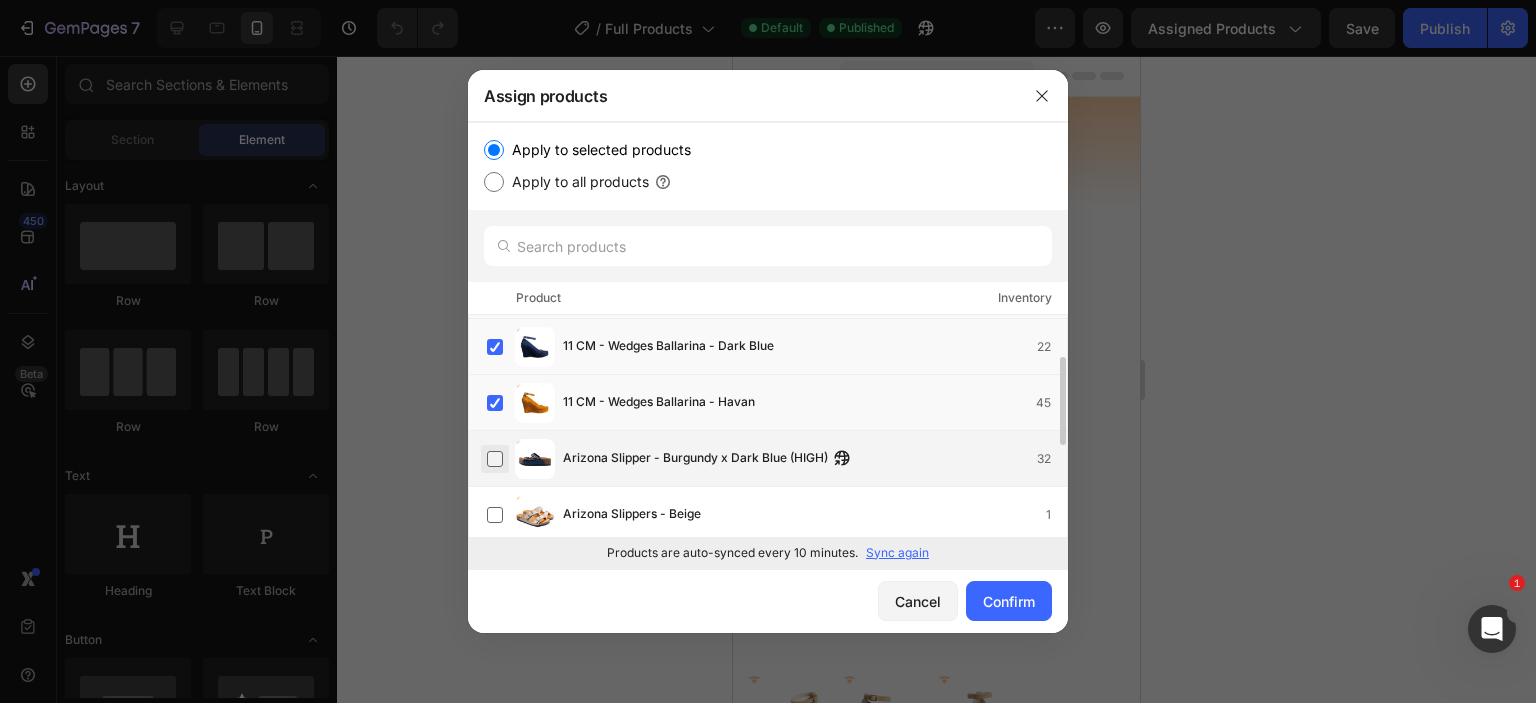 click at bounding box center (495, 459) 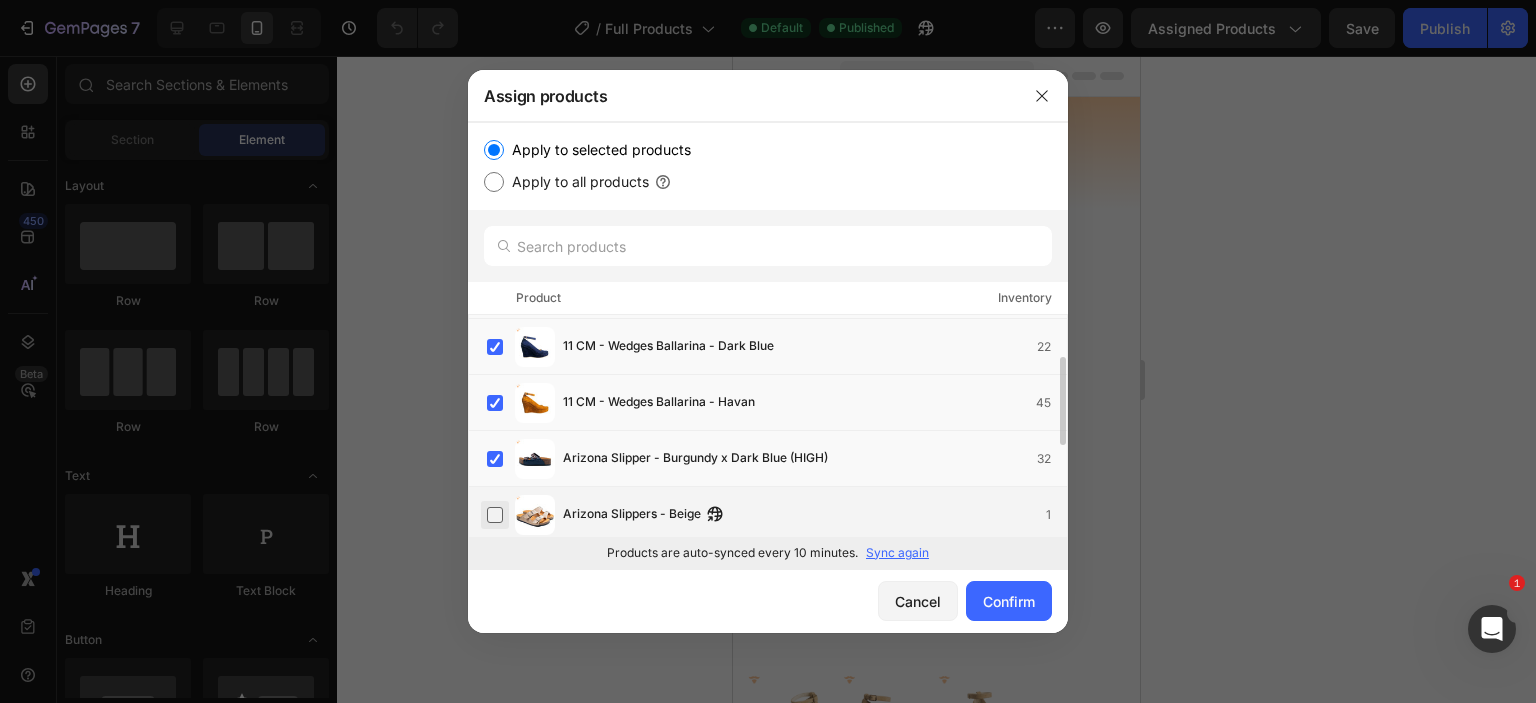 click at bounding box center [495, 515] 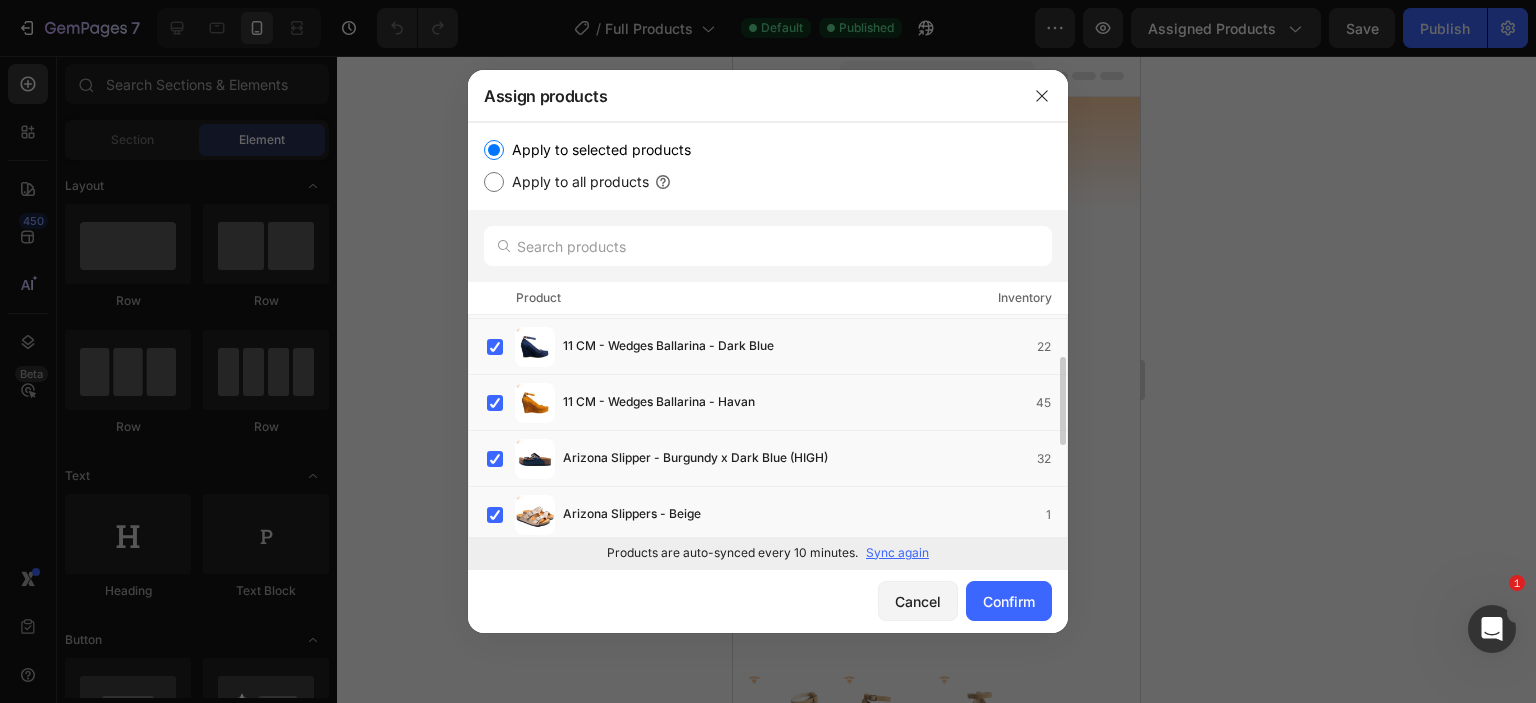 scroll, scrollTop: 216, scrollLeft: 0, axis: vertical 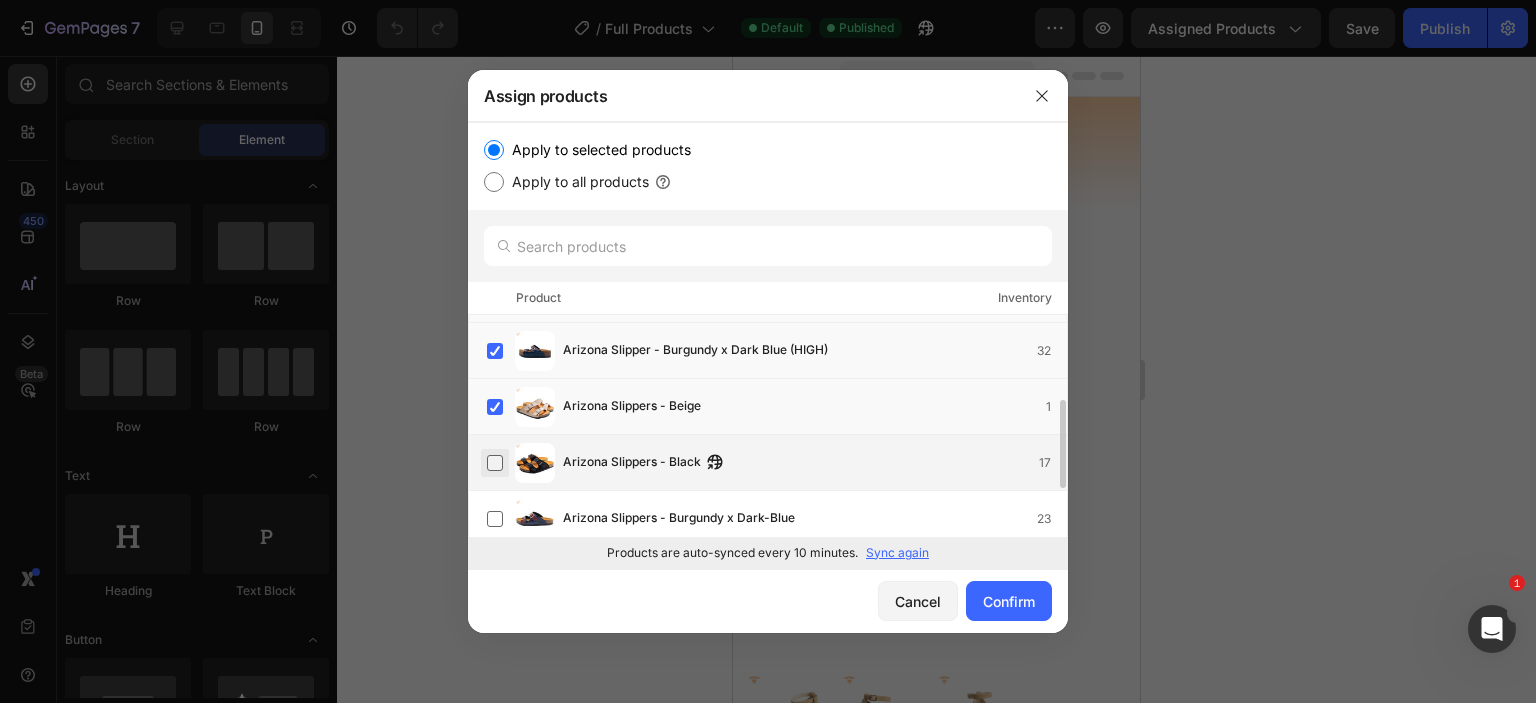 click at bounding box center [495, 463] 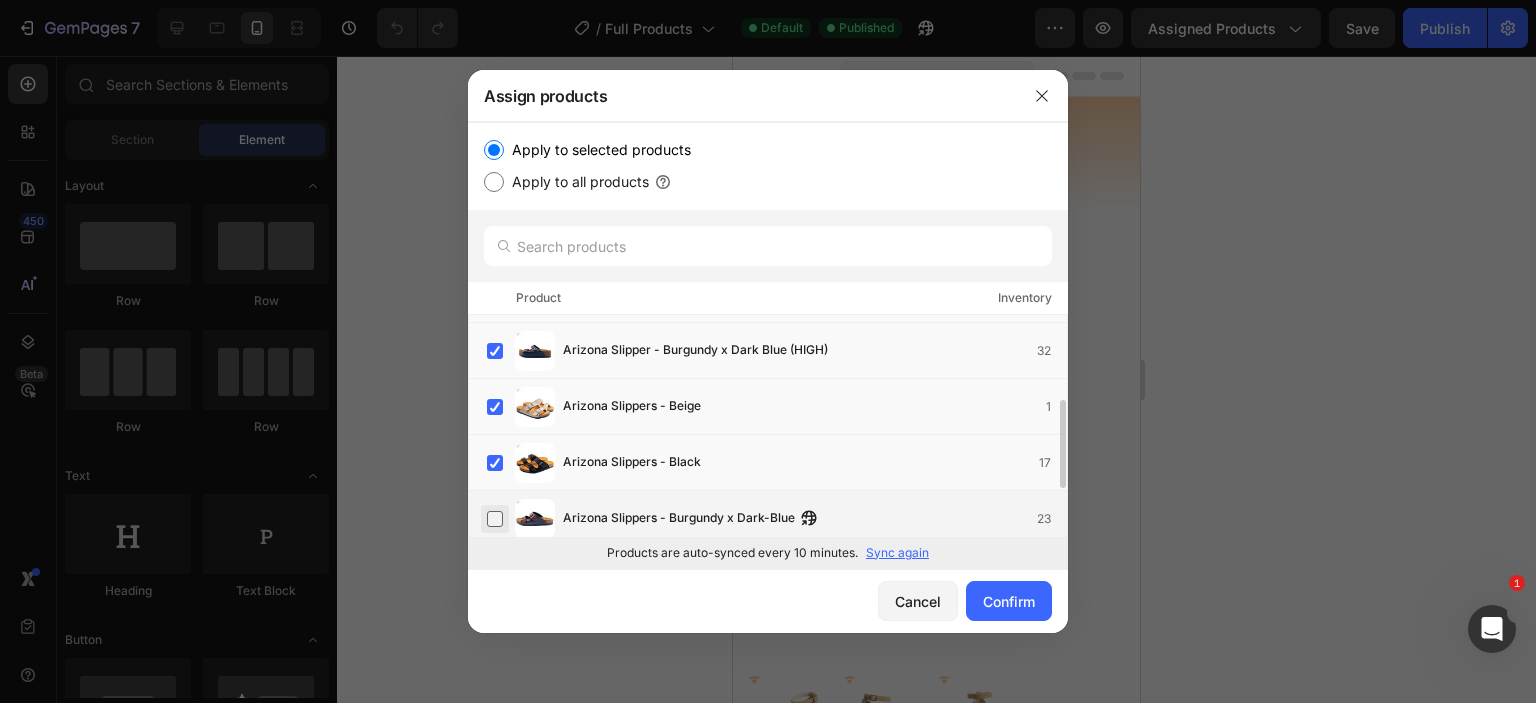 click at bounding box center (495, 519) 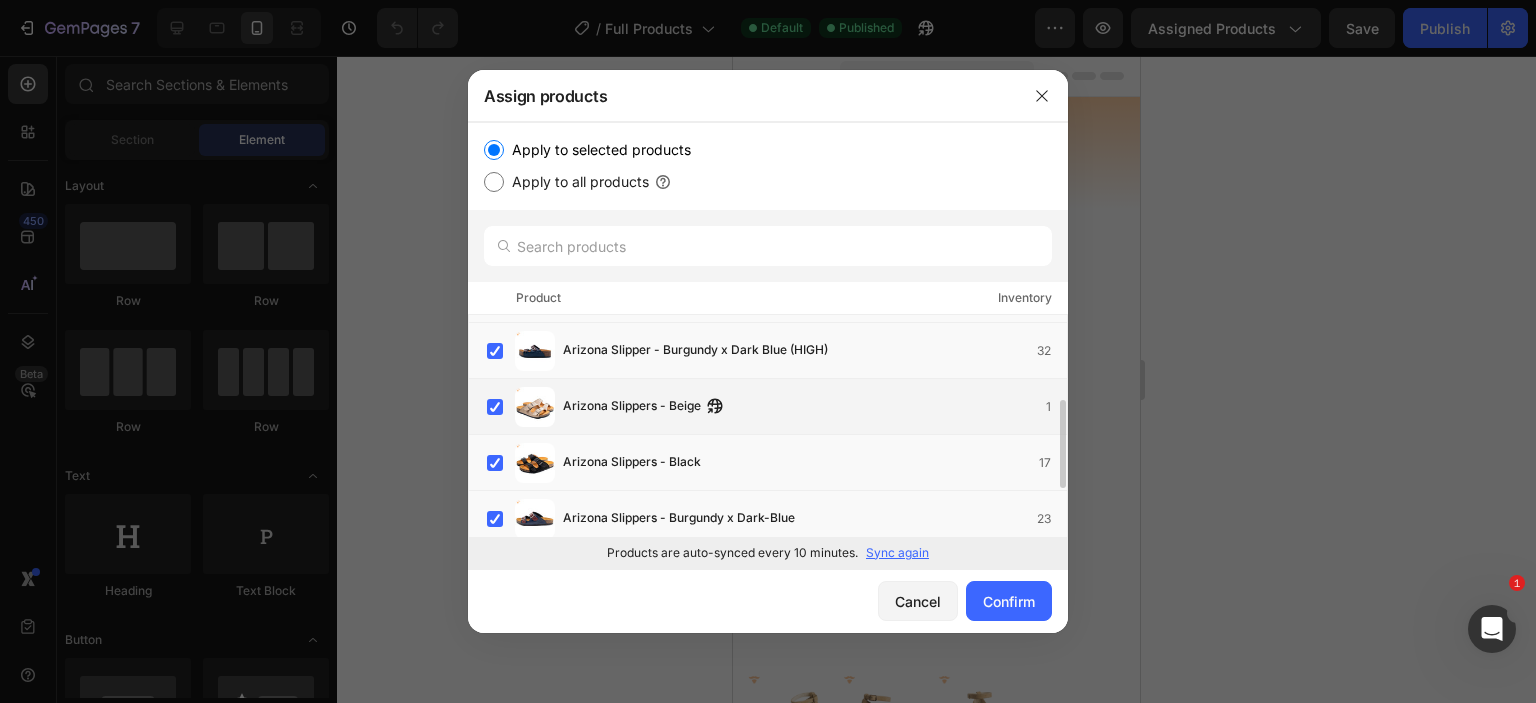 scroll, scrollTop: 324, scrollLeft: 0, axis: vertical 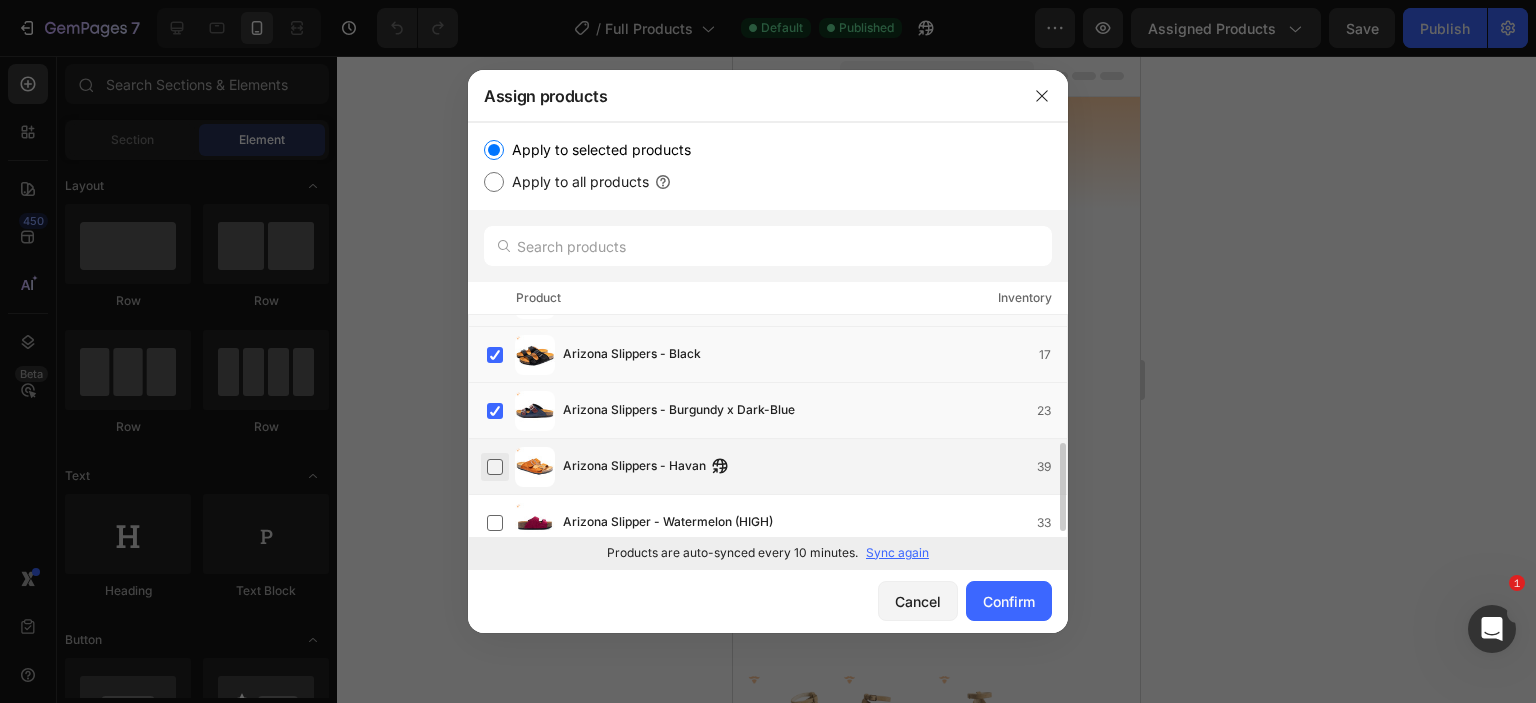 click at bounding box center [495, 467] 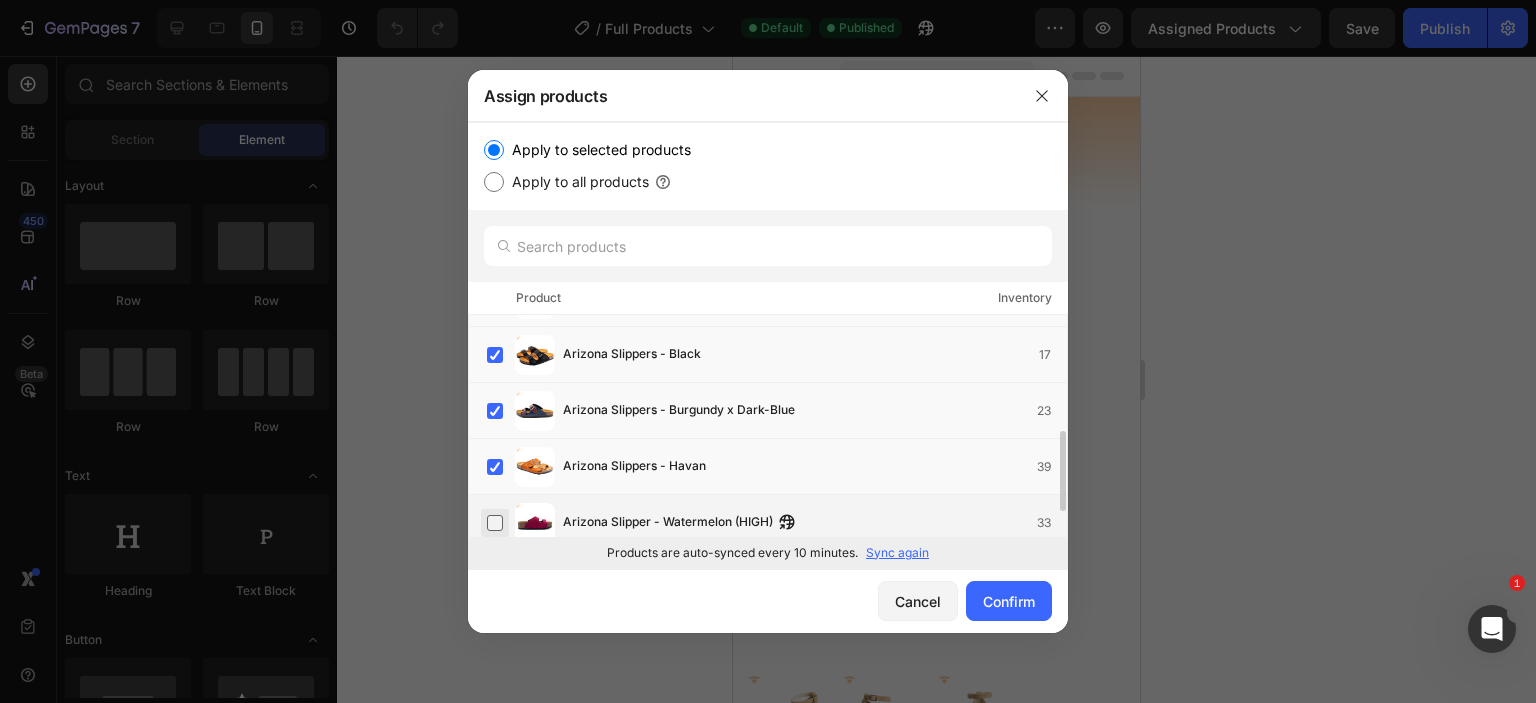 click at bounding box center [495, 523] 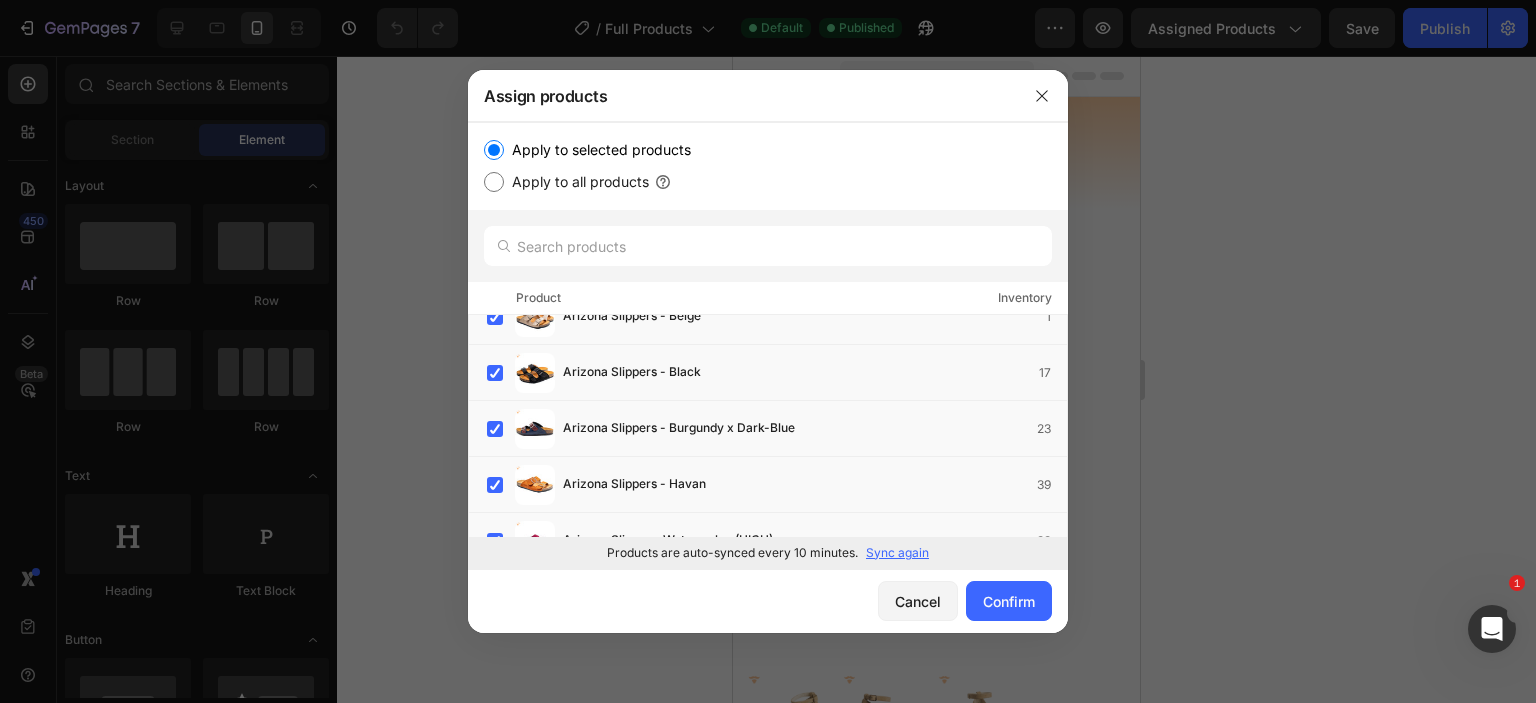 scroll, scrollTop: 0, scrollLeft: 0, axis: both 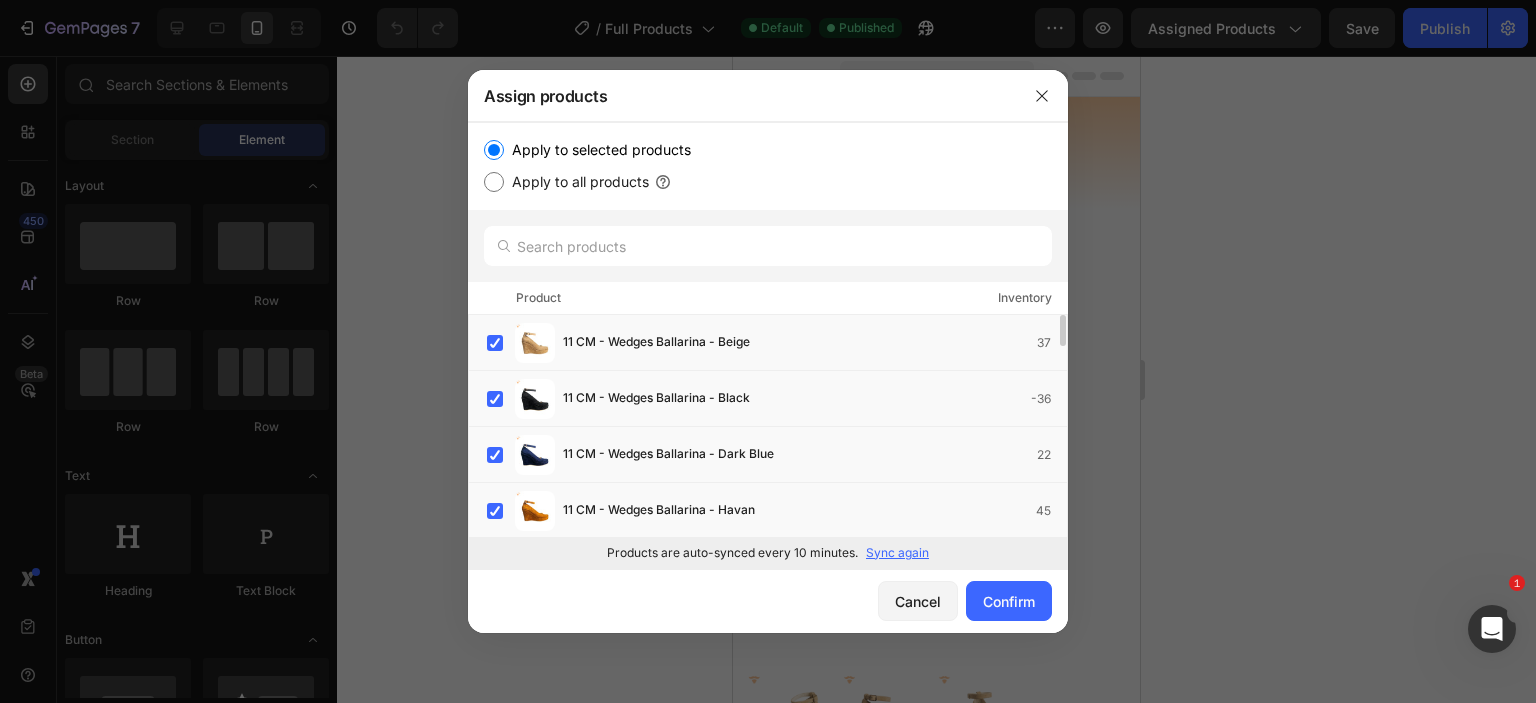 click on "Apply to all products" at bounding box center (494, 182) 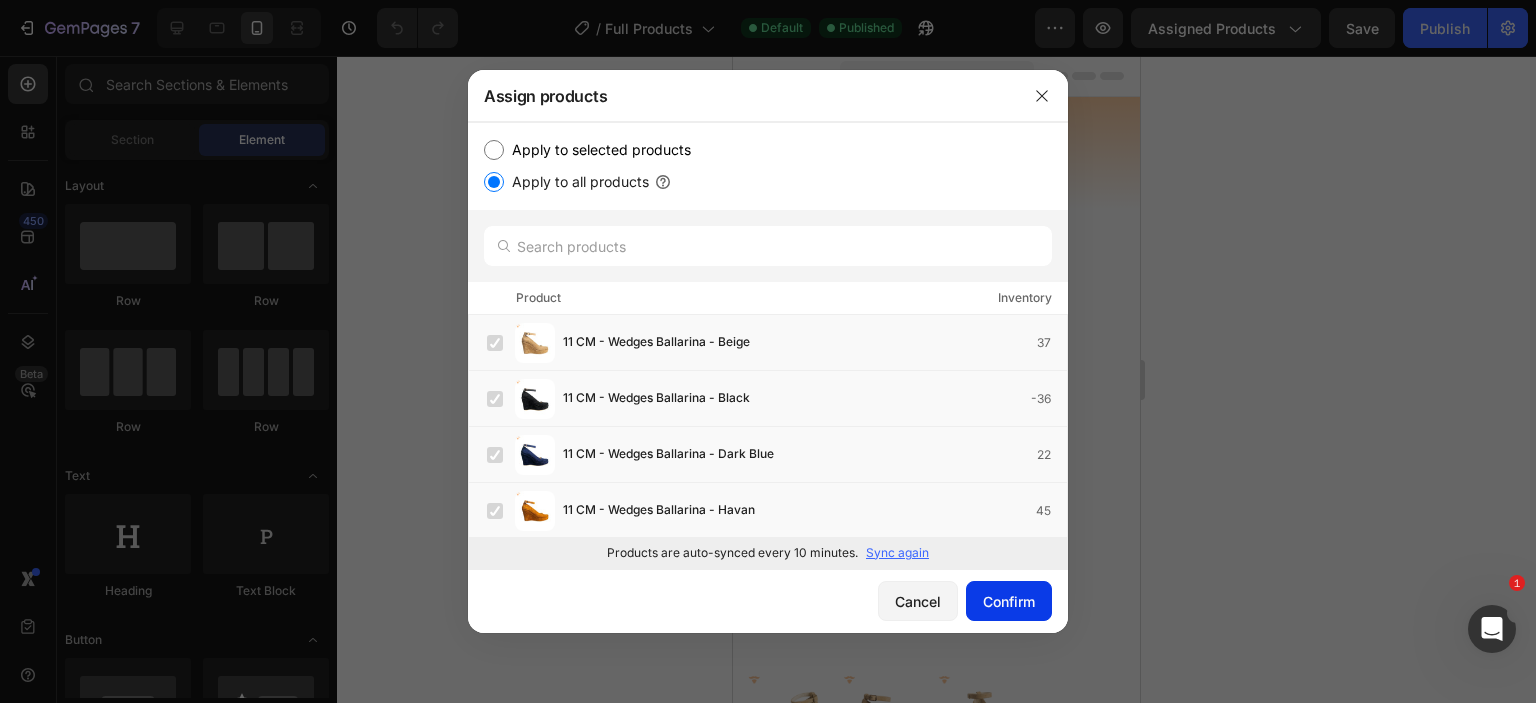 click on "Confirm" at bounding box center [1009, 601] 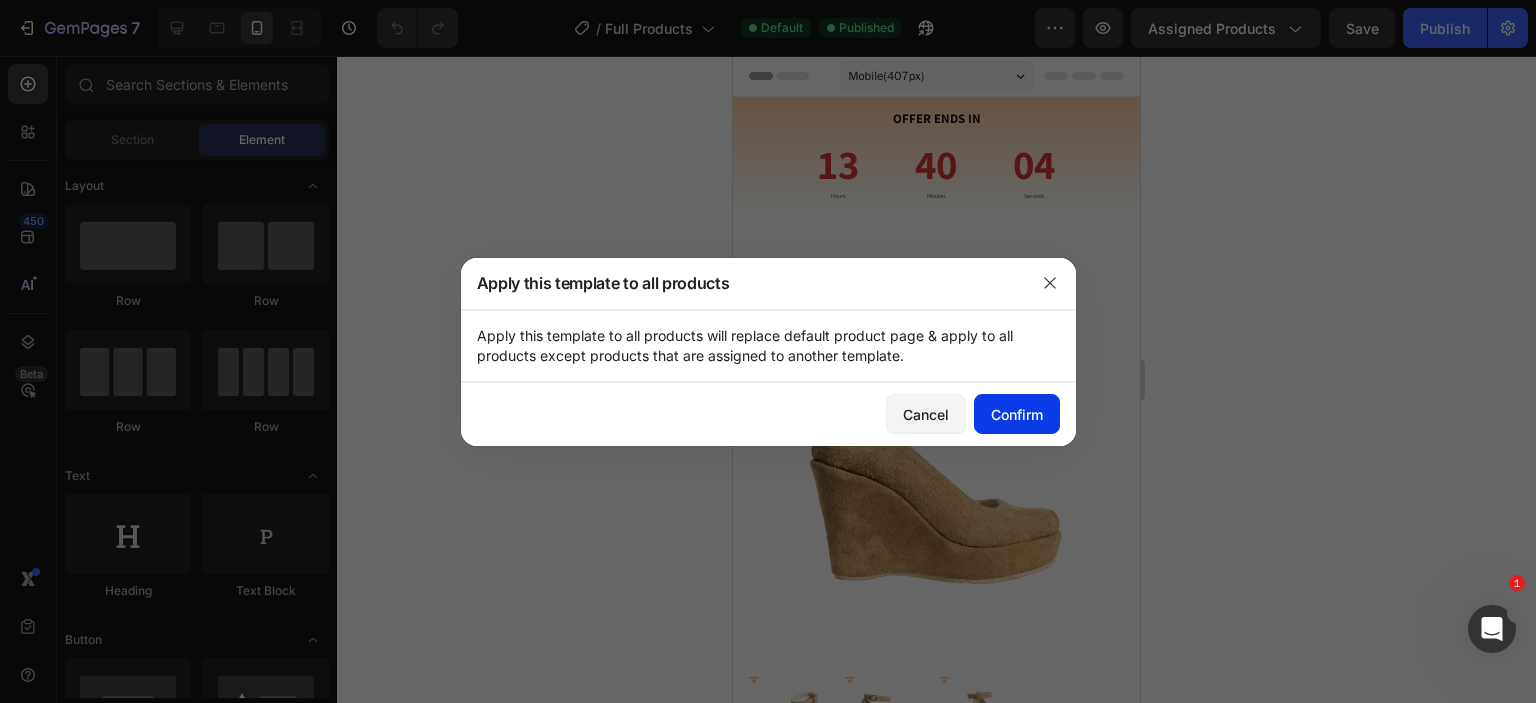 click on "Confirm" at bounding box center (1017, 414) 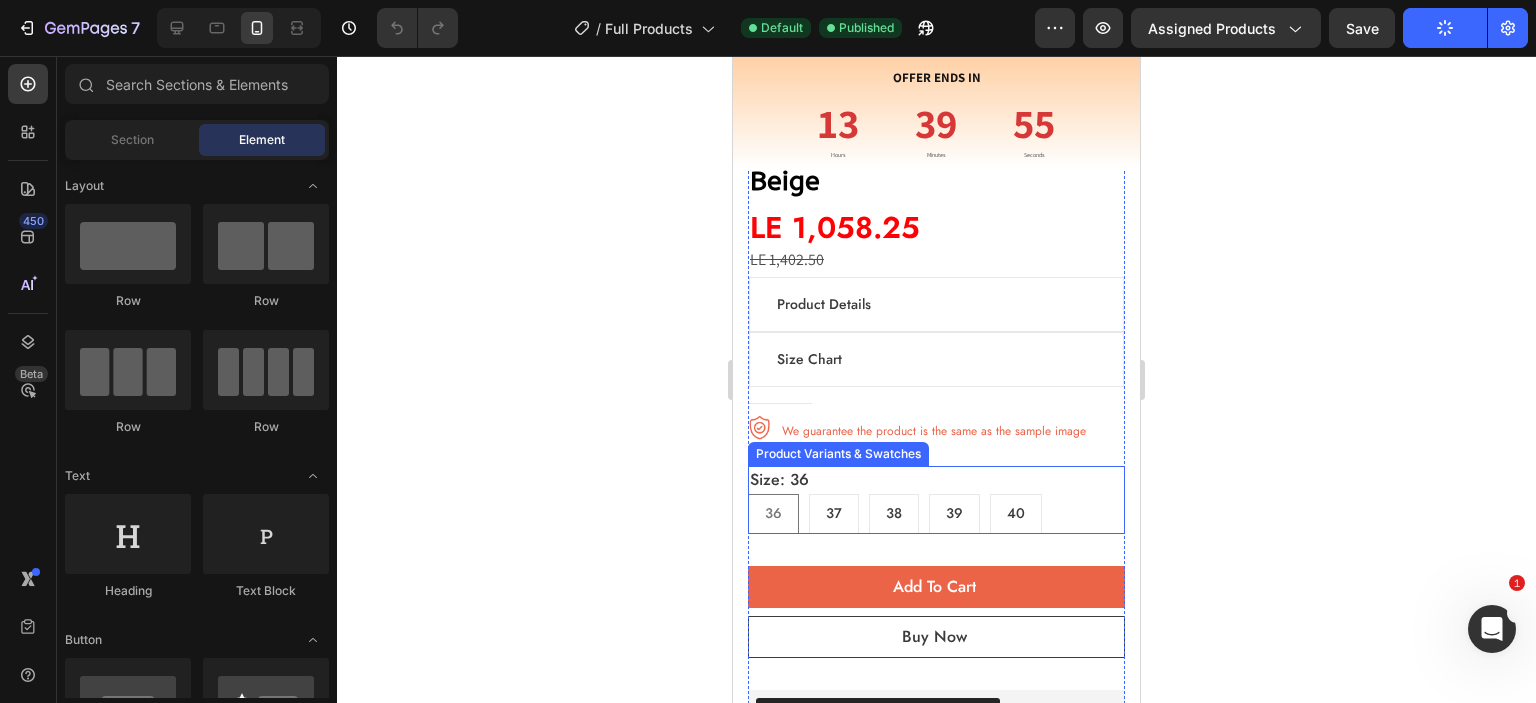 scroll, scrollTop: 633, scrollLeft: 0, axis: vertical 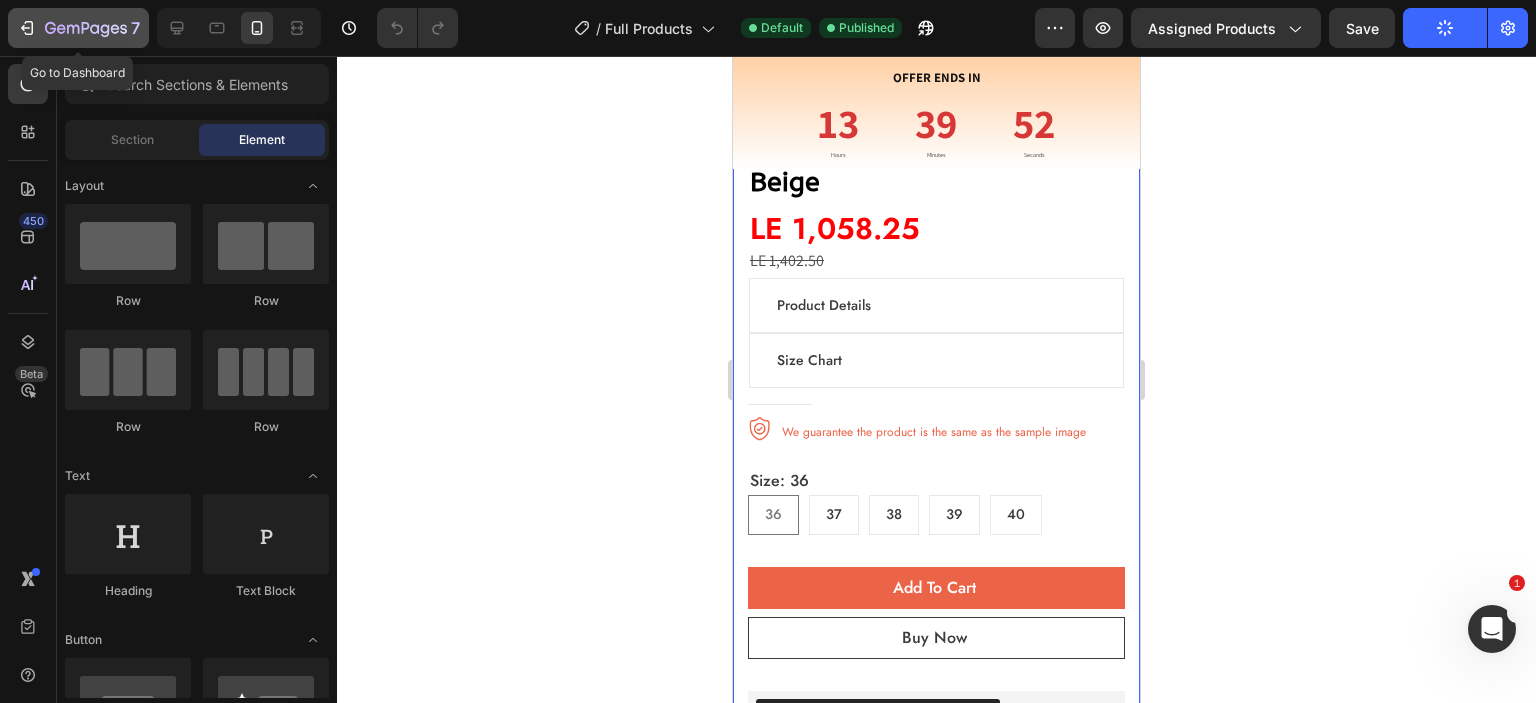 click 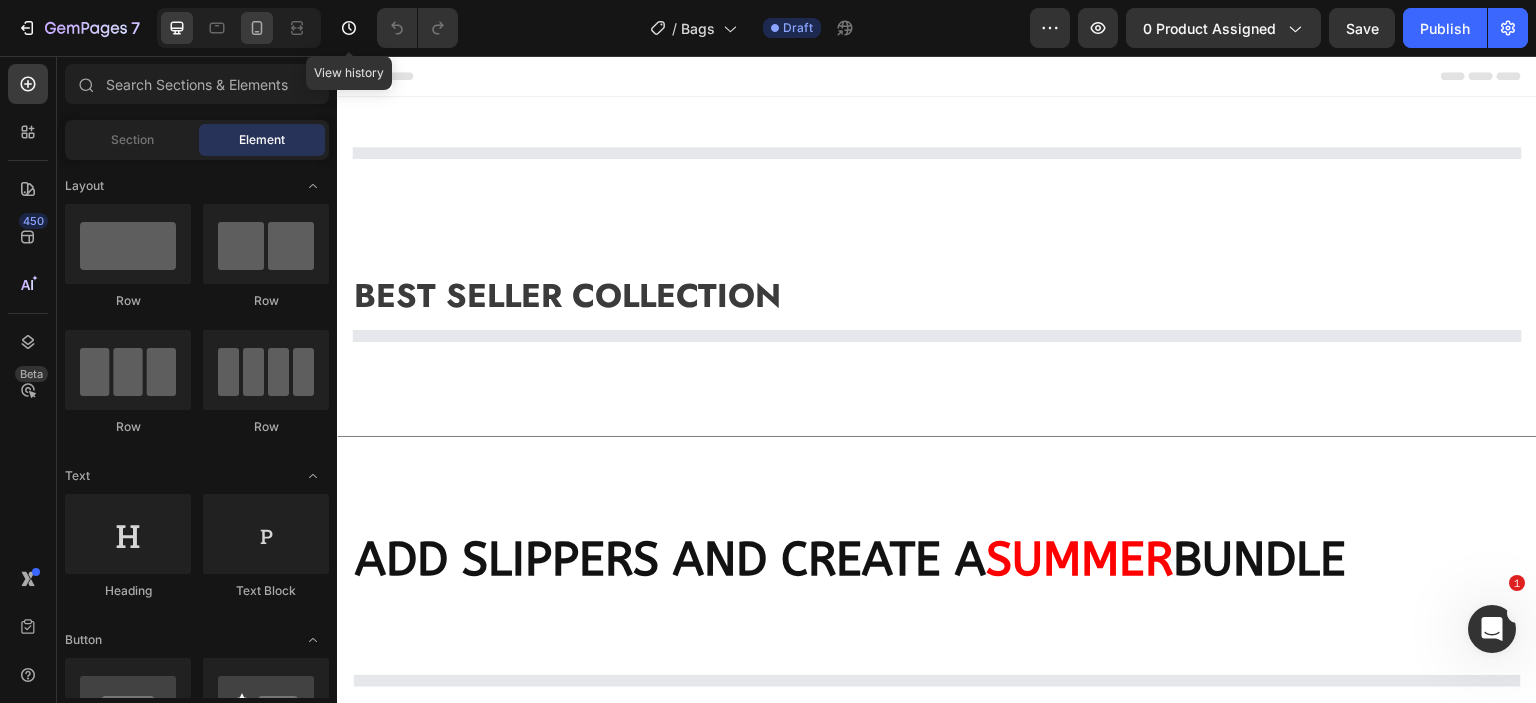 scroll, scrollTop: 0, scrollLeft: 0, axis: both 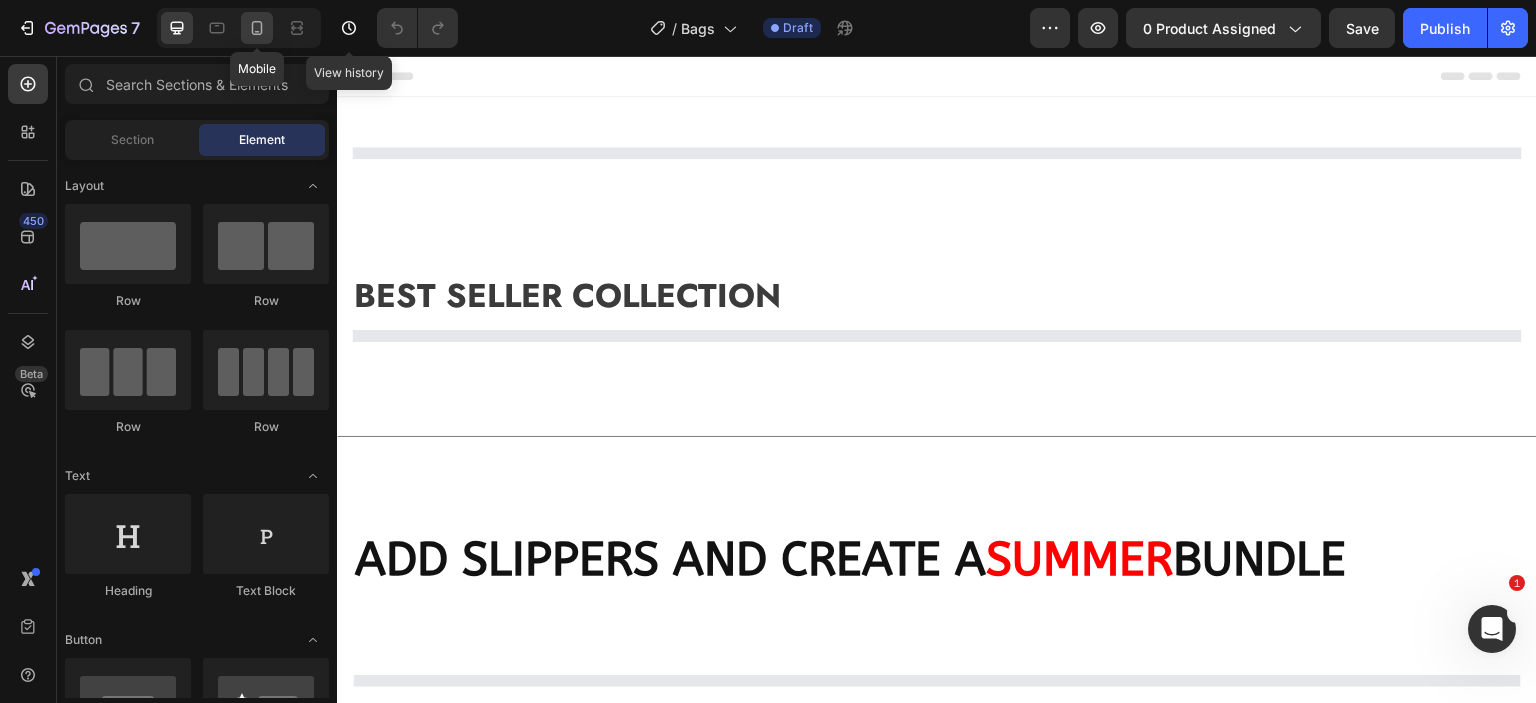 click 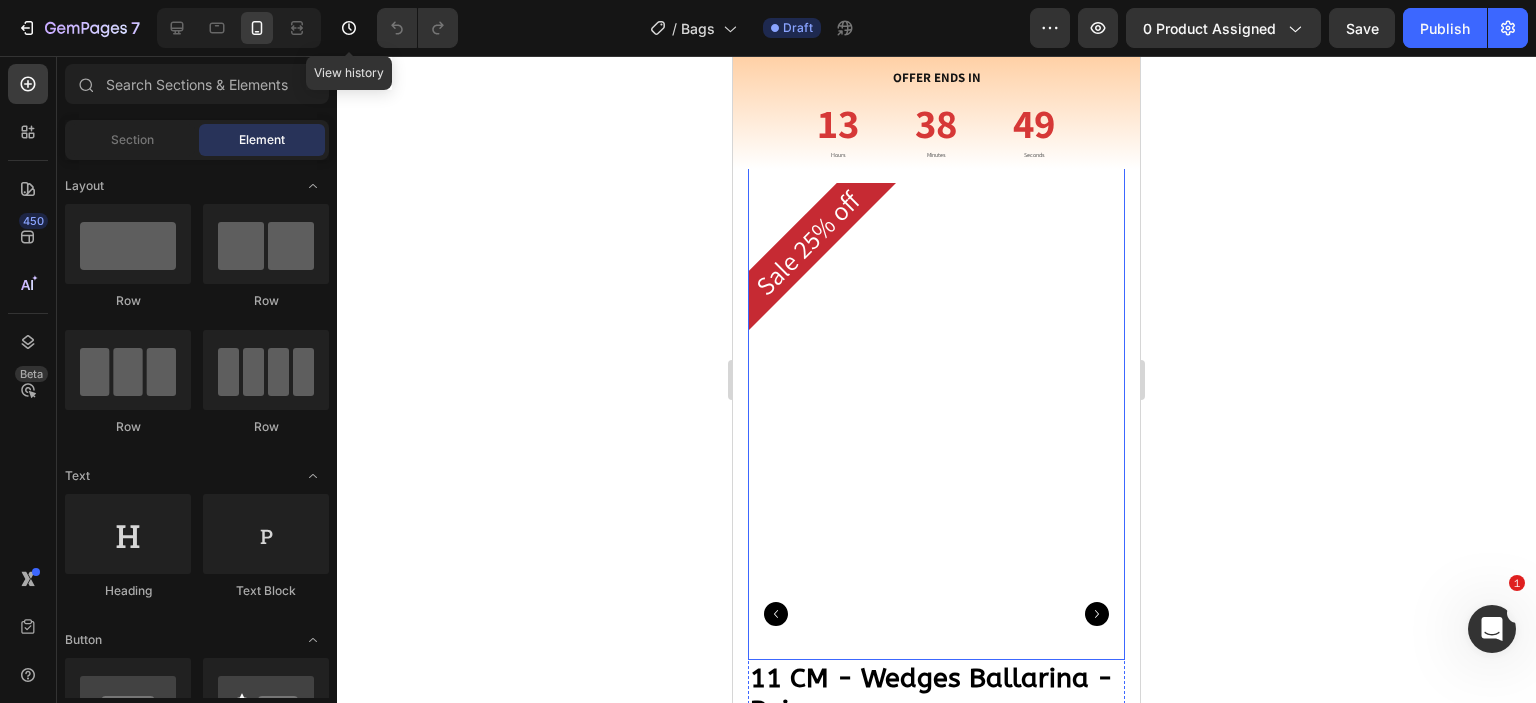 scroll, scrollTop: 0, scrollLeft: 0, axis: both 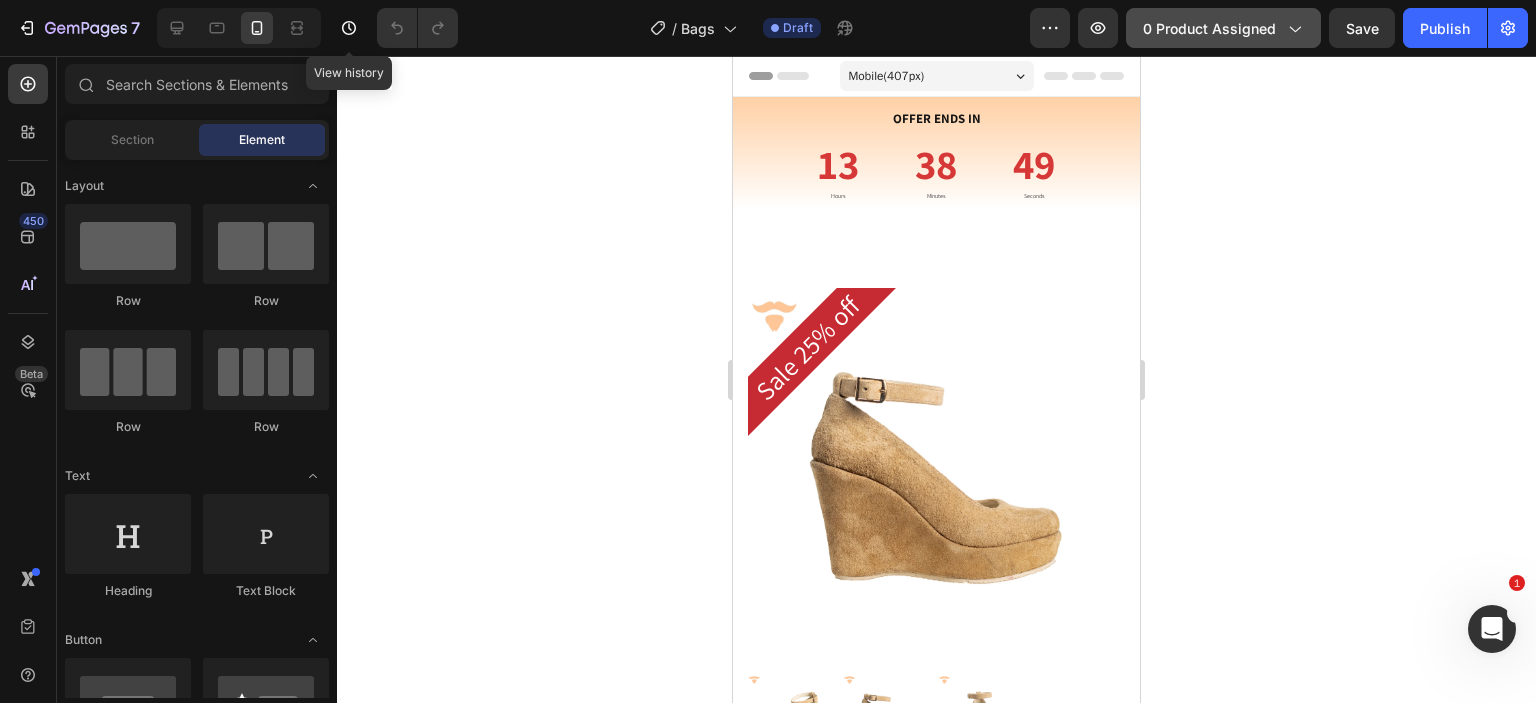 click on "0 product assigned" 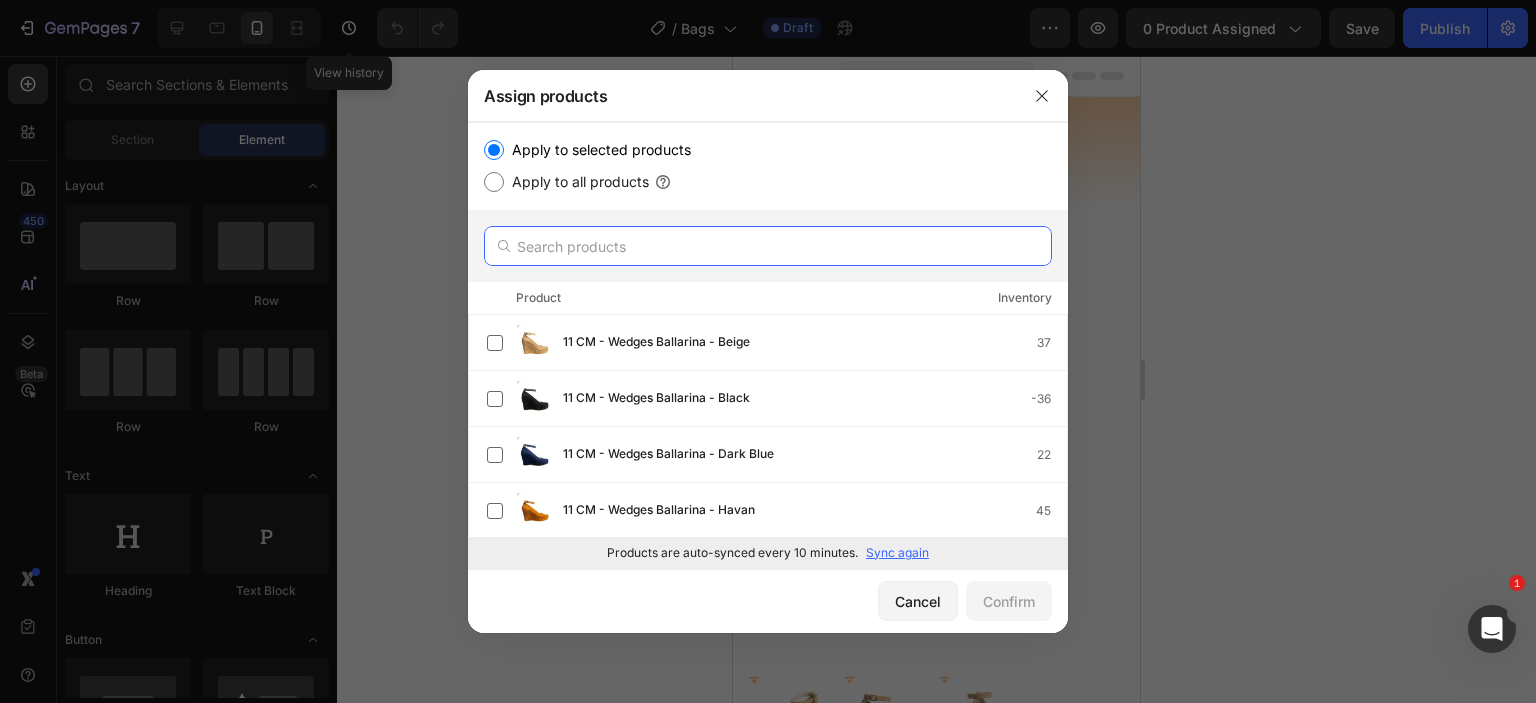 click at bounding box center (768, 246) 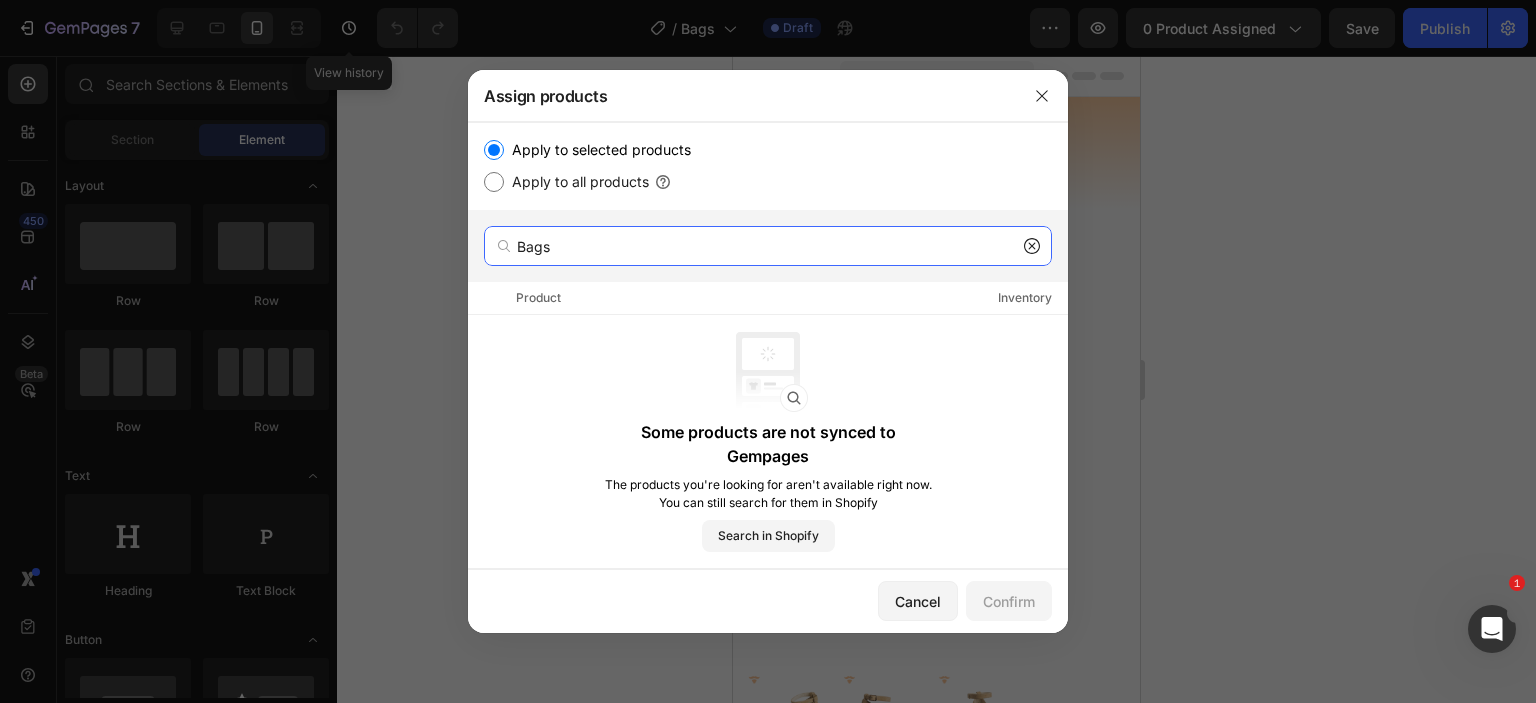click on "Bags" at bounding box center (768, 246) 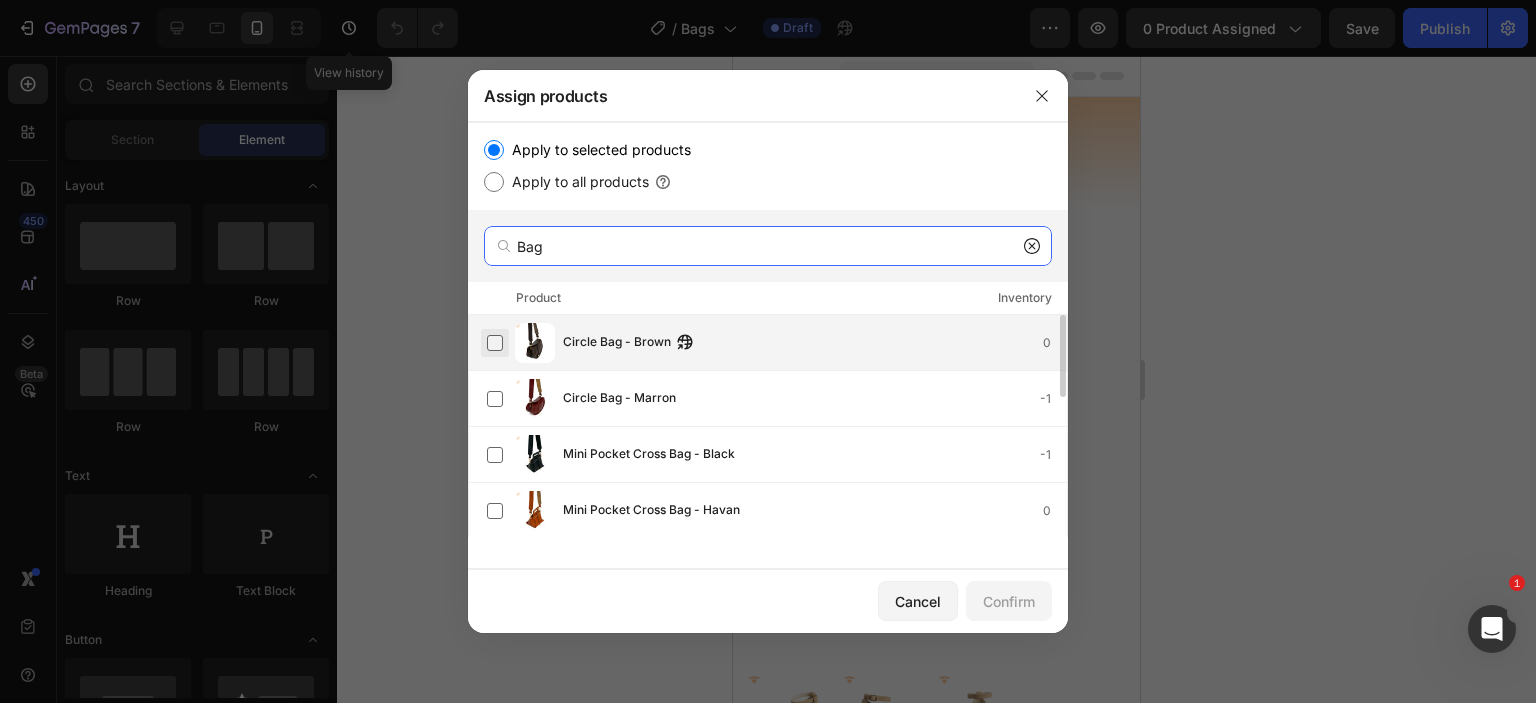 type on "Bag" 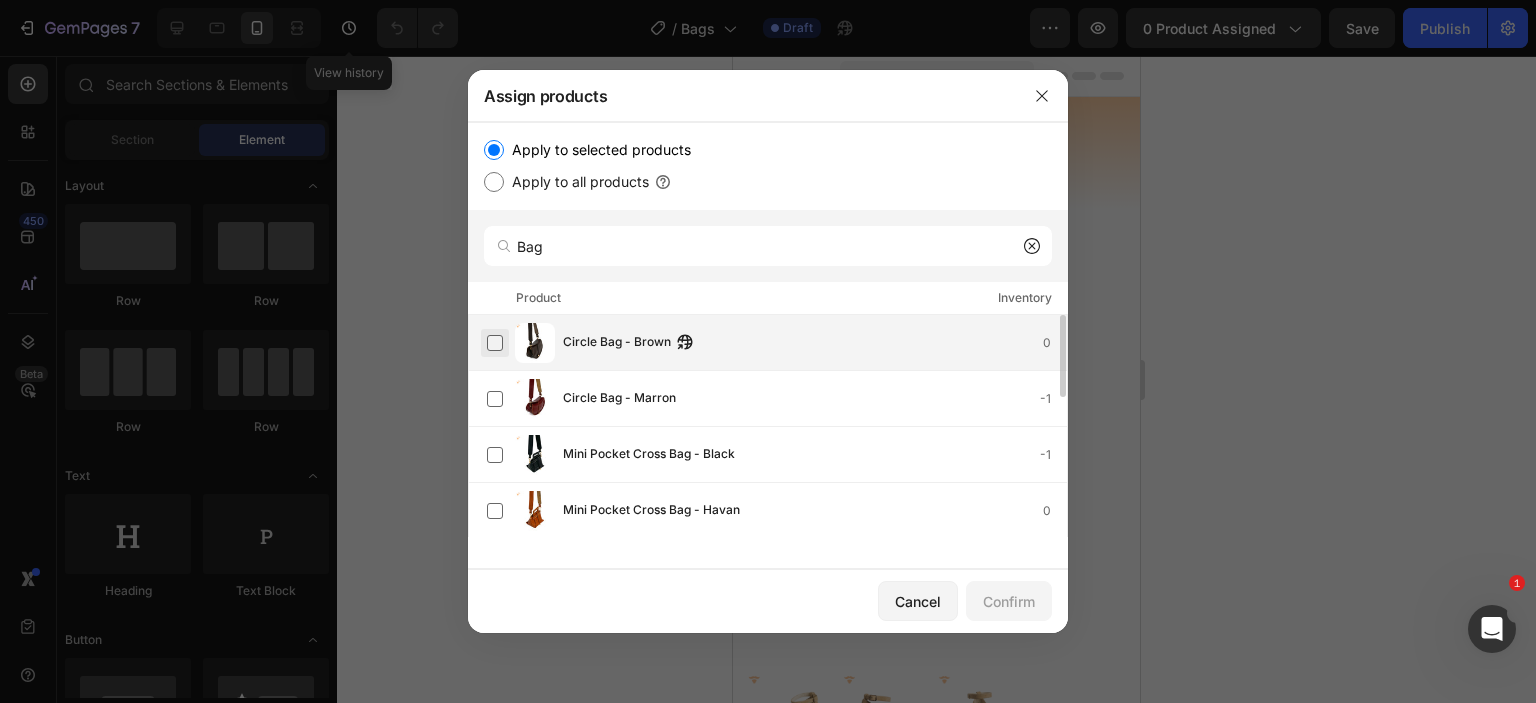 click at bounding box center (495, 343) 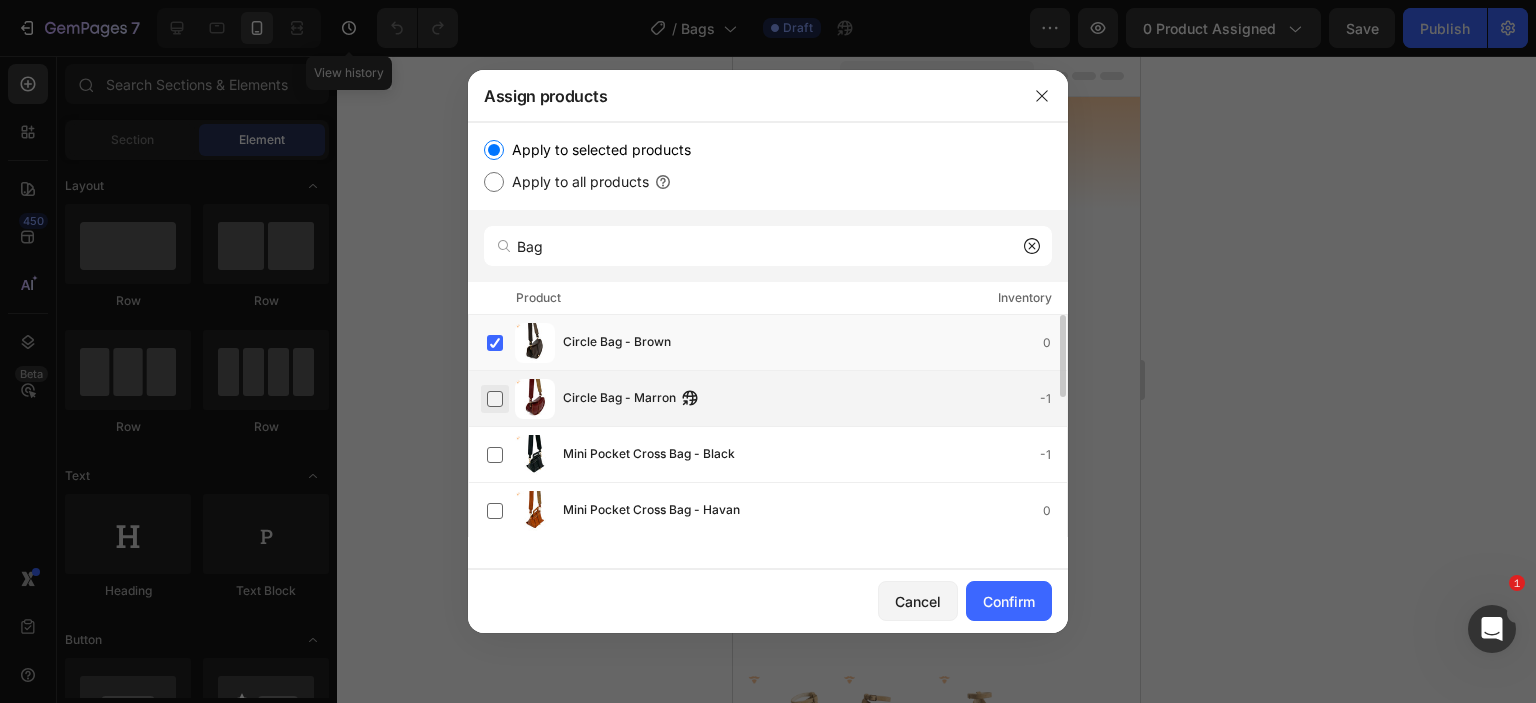 click at bounding box center [495, 399] 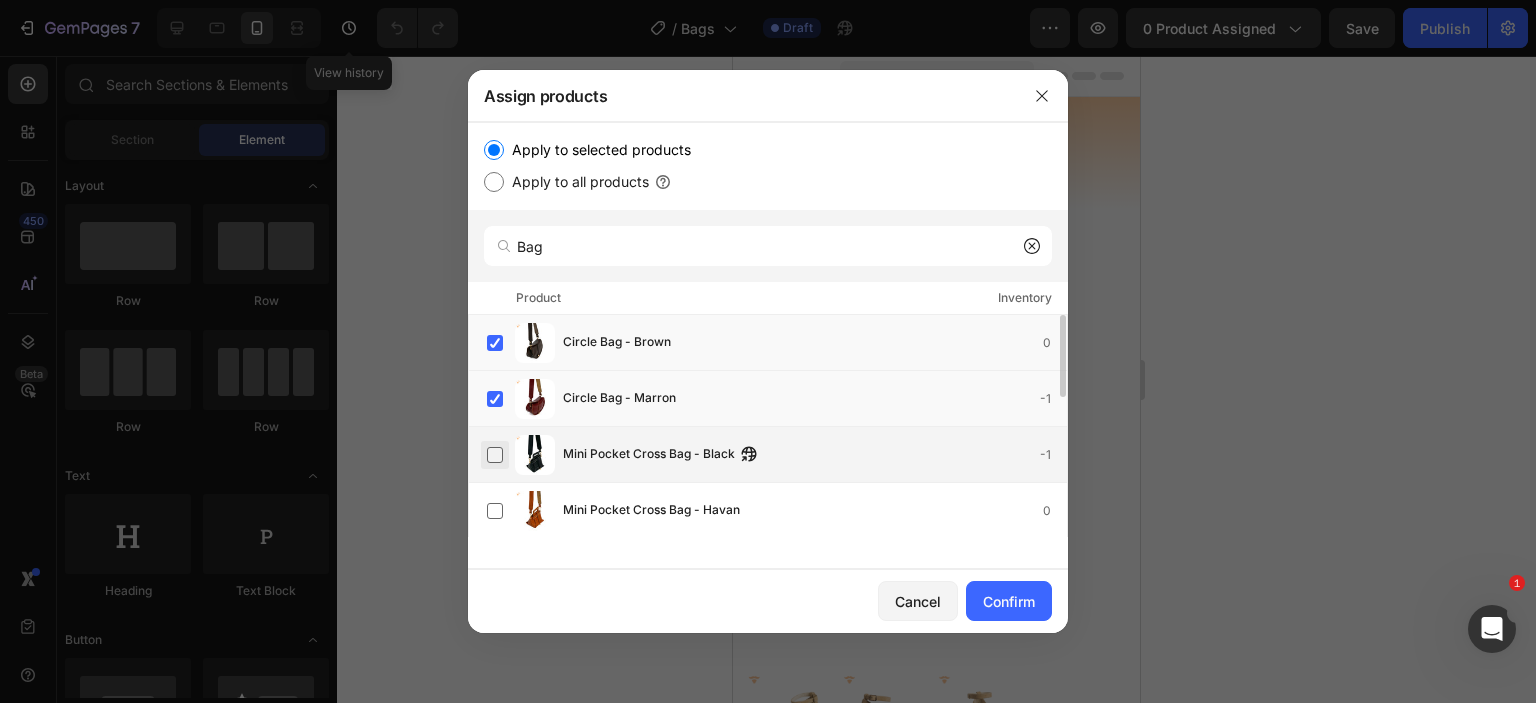 click at bounding box center (495, 455) 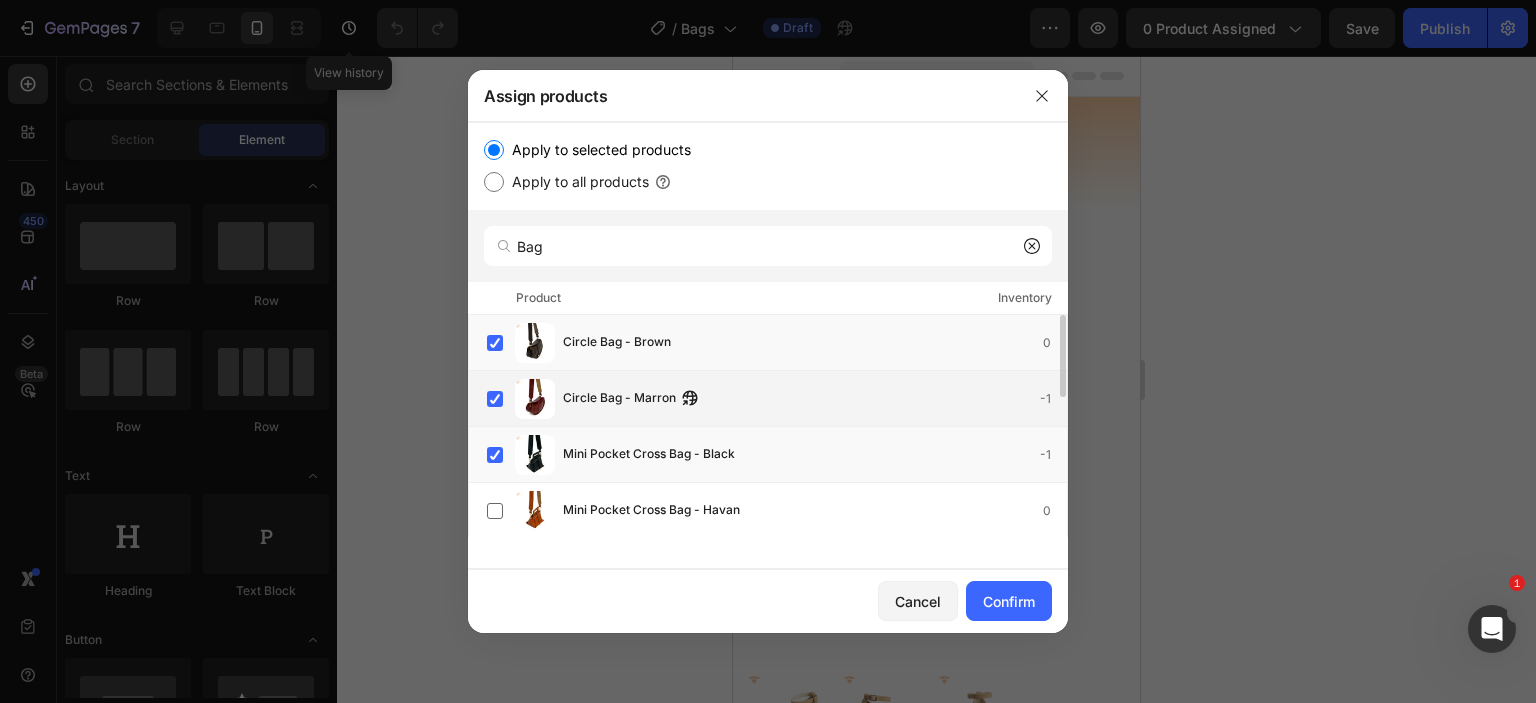 drag, startPoint x: 491, startPoint y: 500, endPoint x: 697, endPoint y: 403, distance: 227.69498 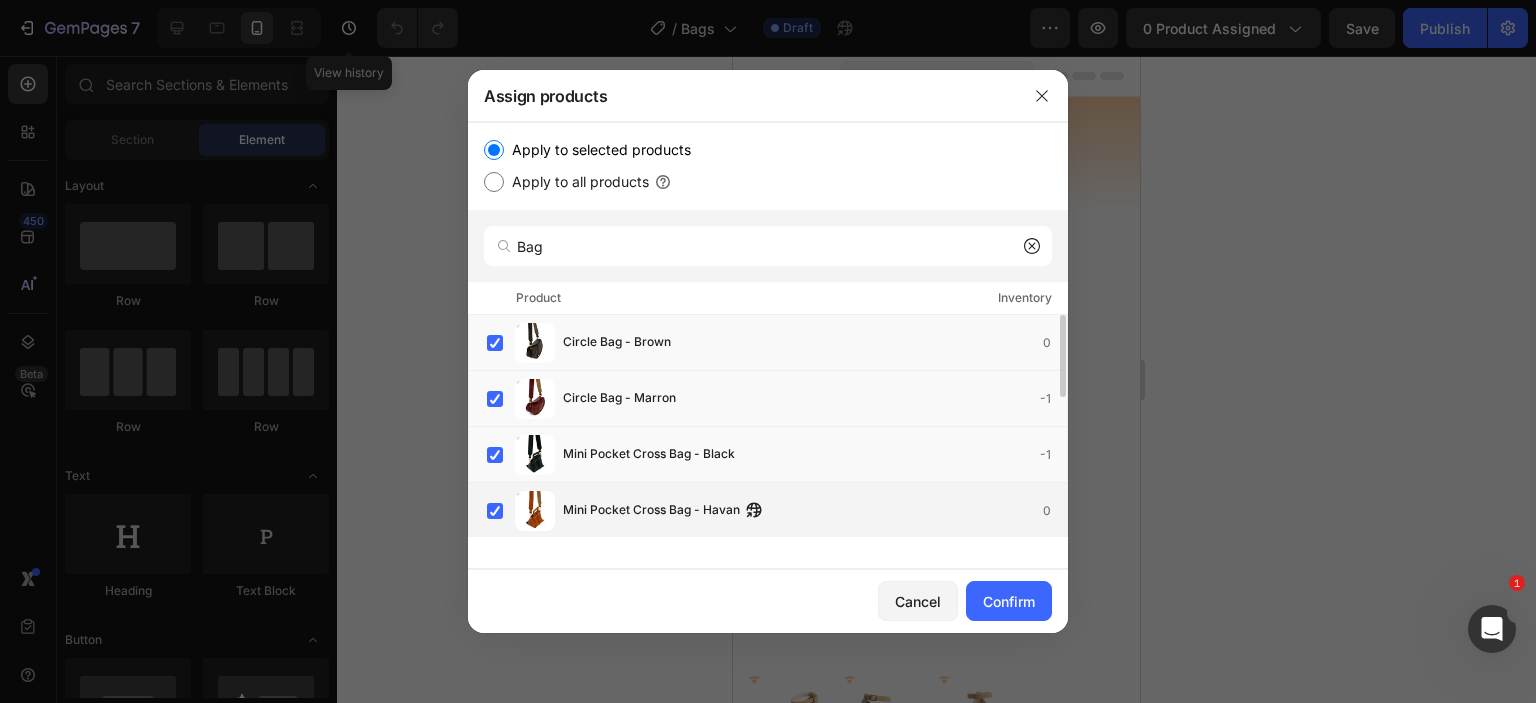 scroll, scrollTop: 108, scrollLeft: 0, axis: vertical 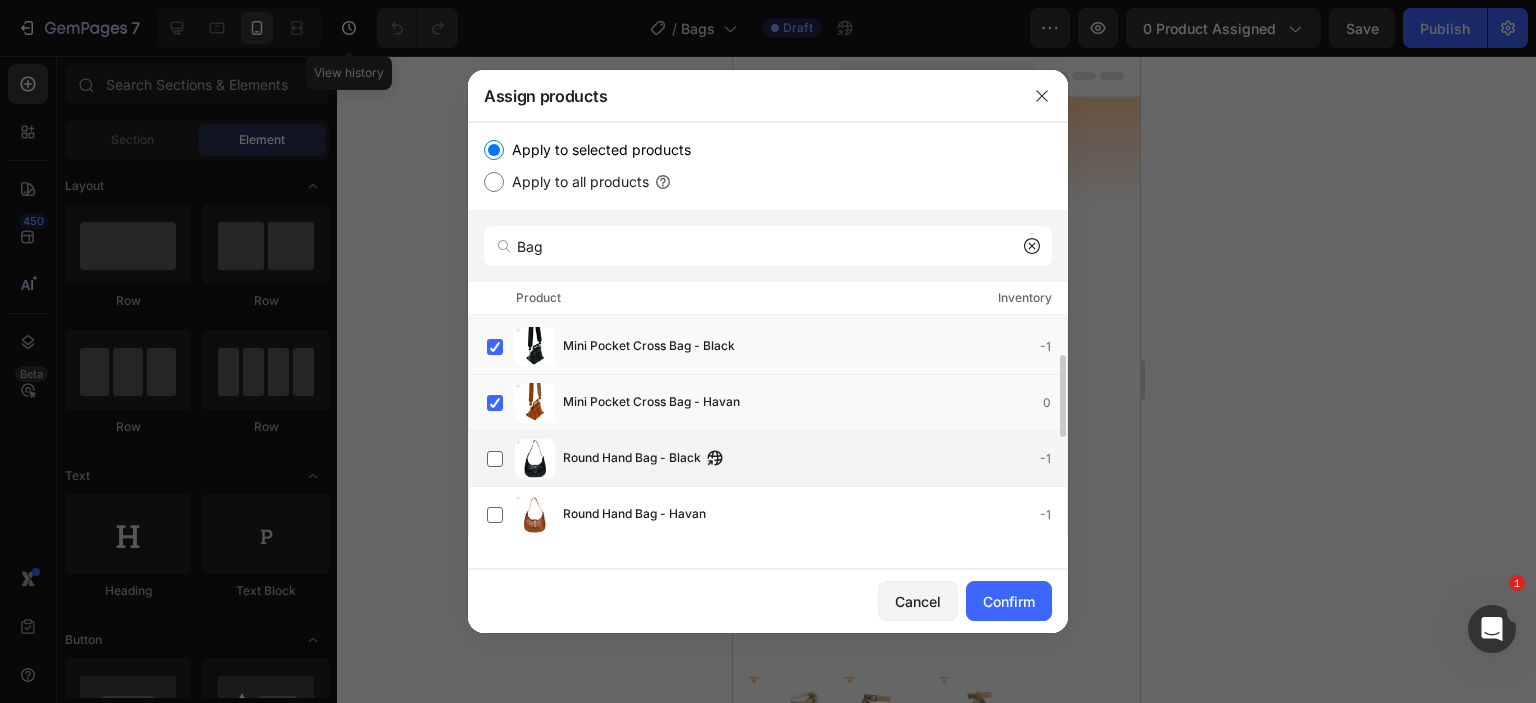 click at bounding box center (535, 459) 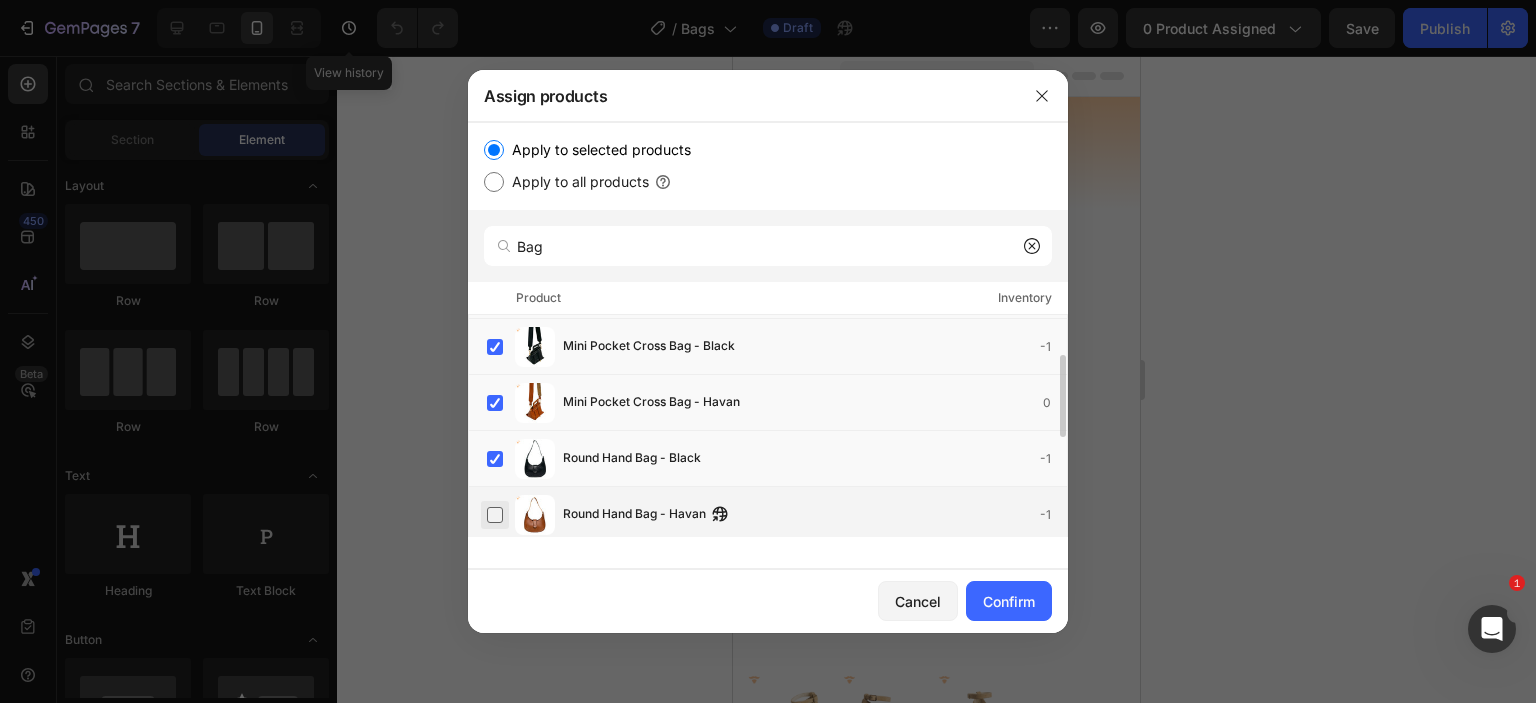 click at bounding box center [495, 515] 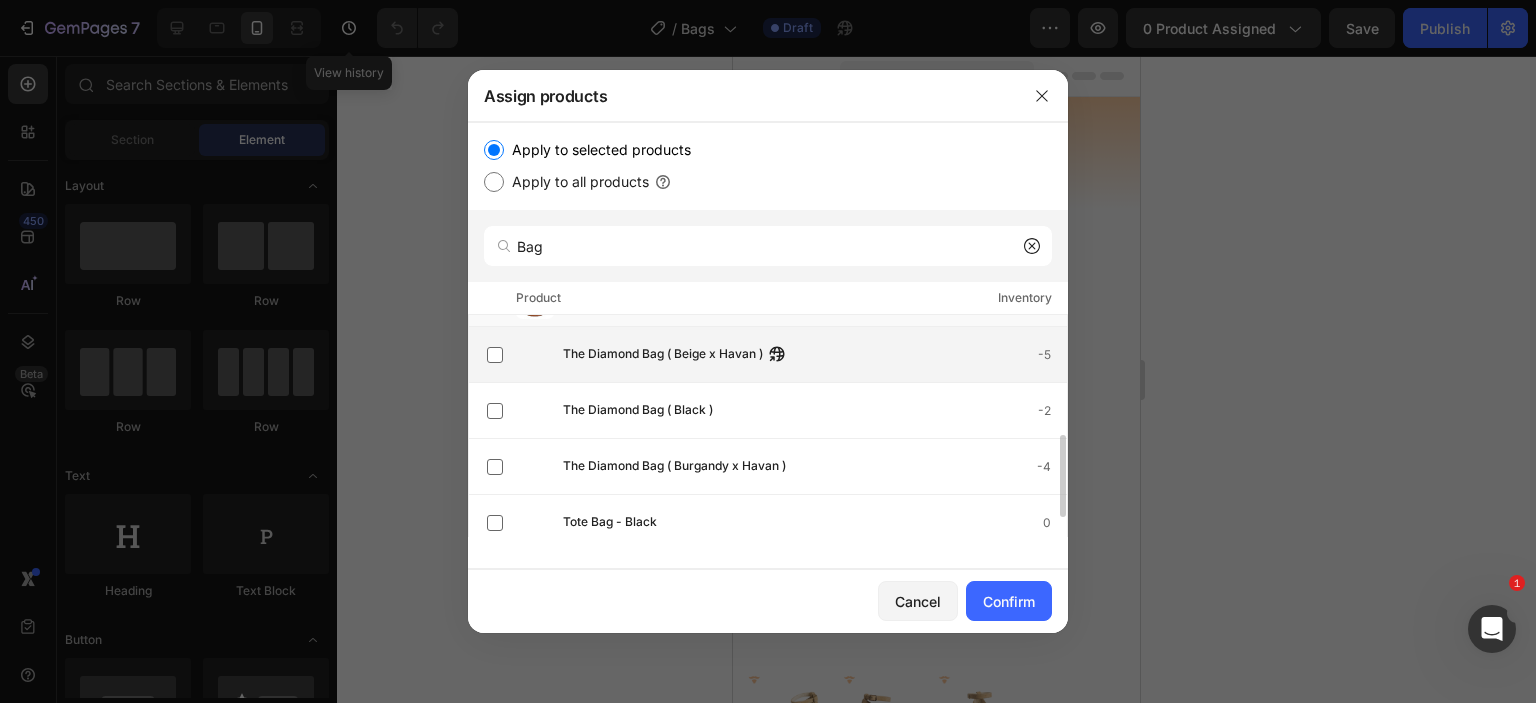 scroll, scrollTop: 216, scrollLeft: 0, axis: vertical 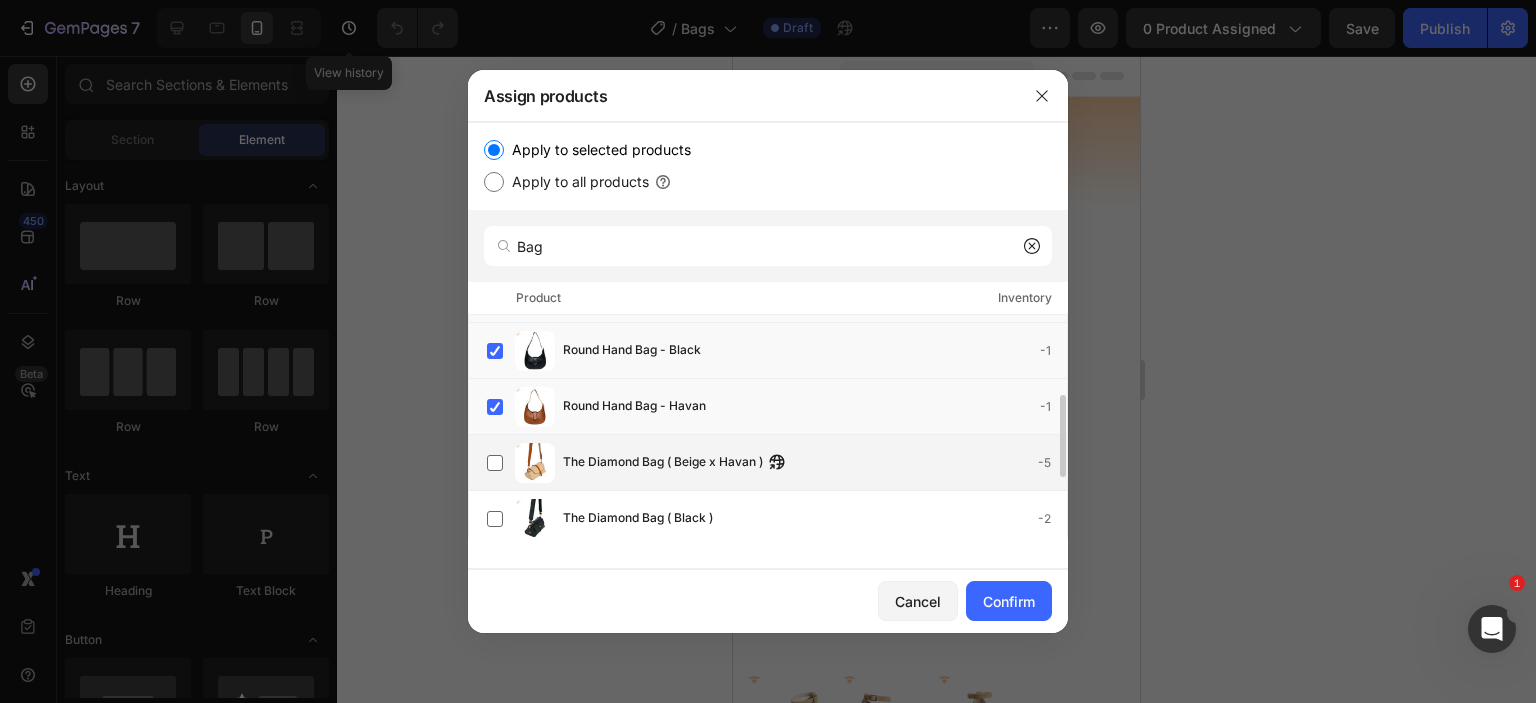 click on "The Diamond Bag ( Beige x Havan ) -5" at bounding box center [777, 463] 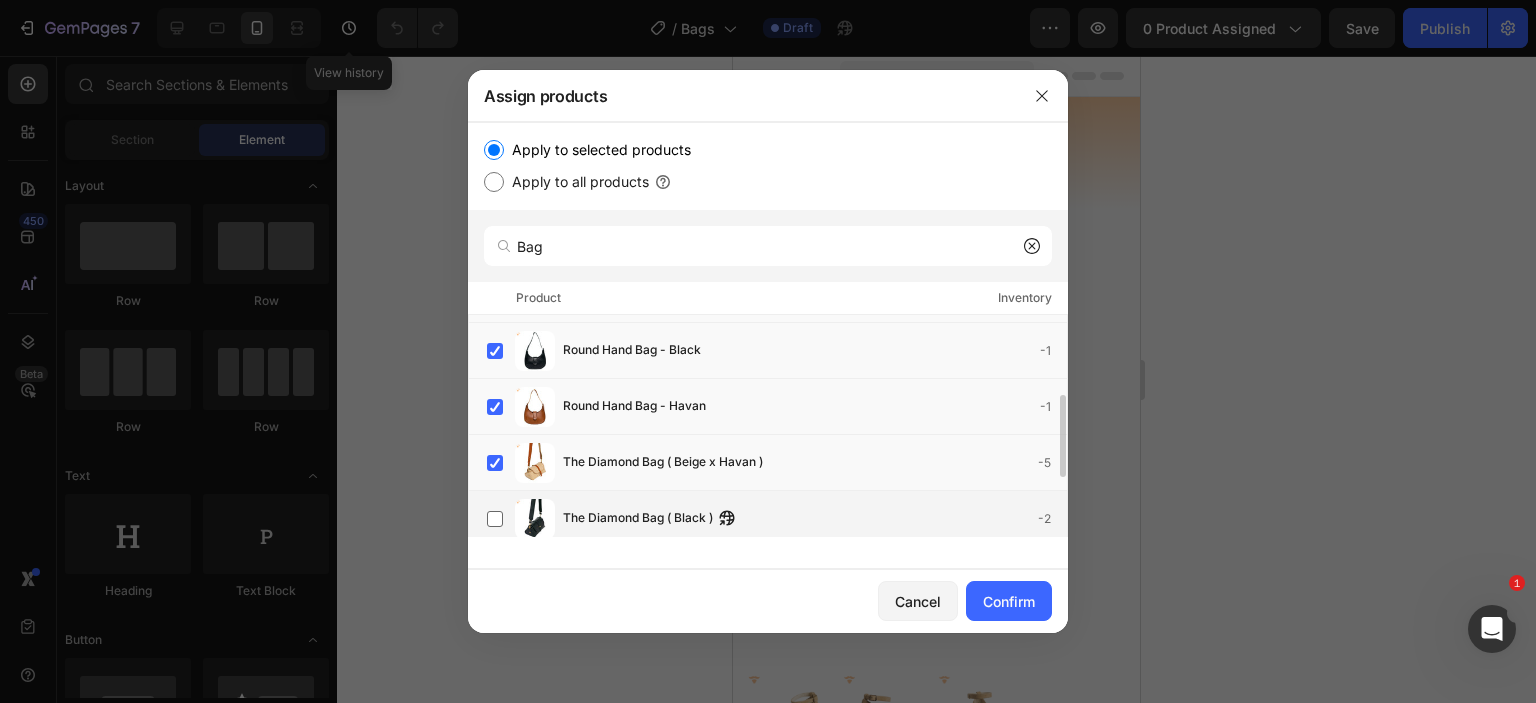 click on "The Diamond Bag ( Black ) -2" at bounding box center (777, 519) 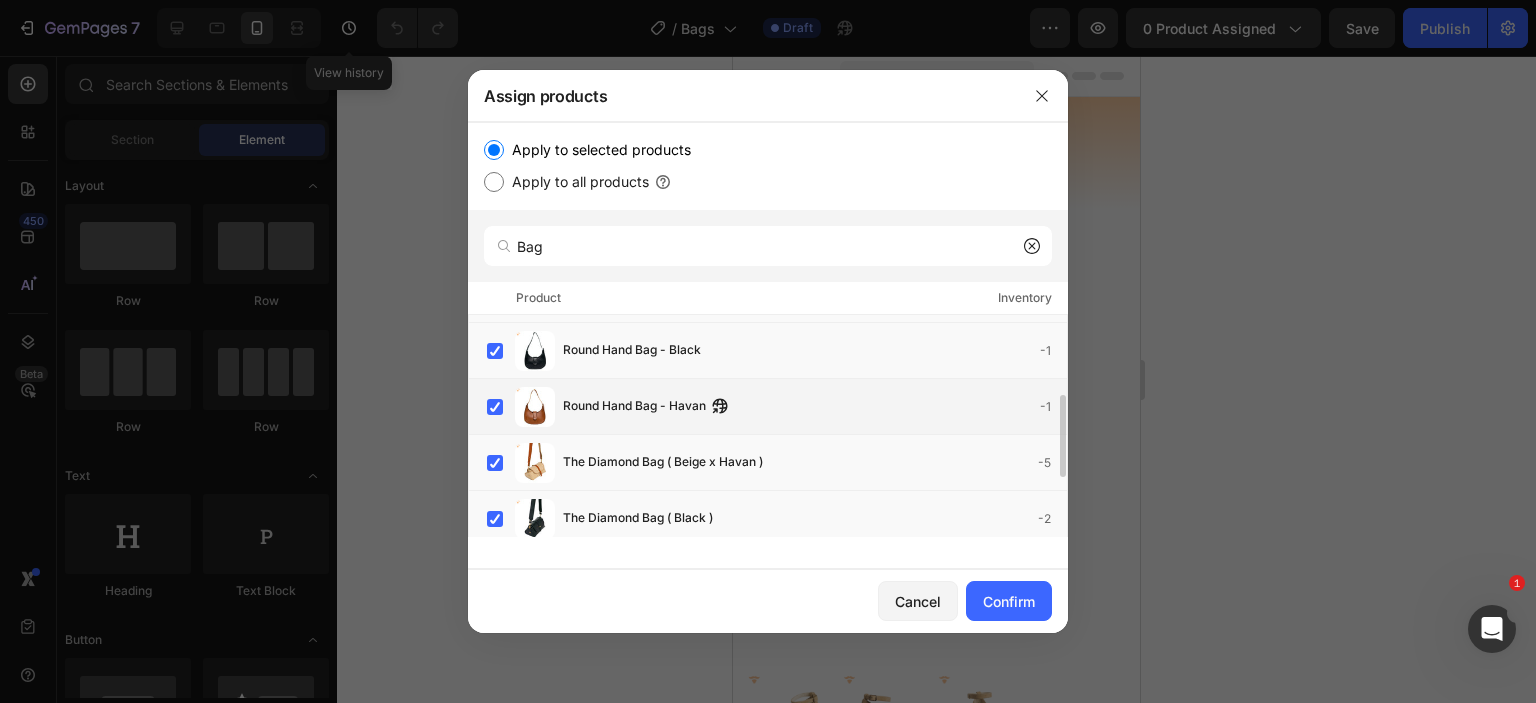scroll, scrollTop: 324, scrollLeft: 0, axis: vertical 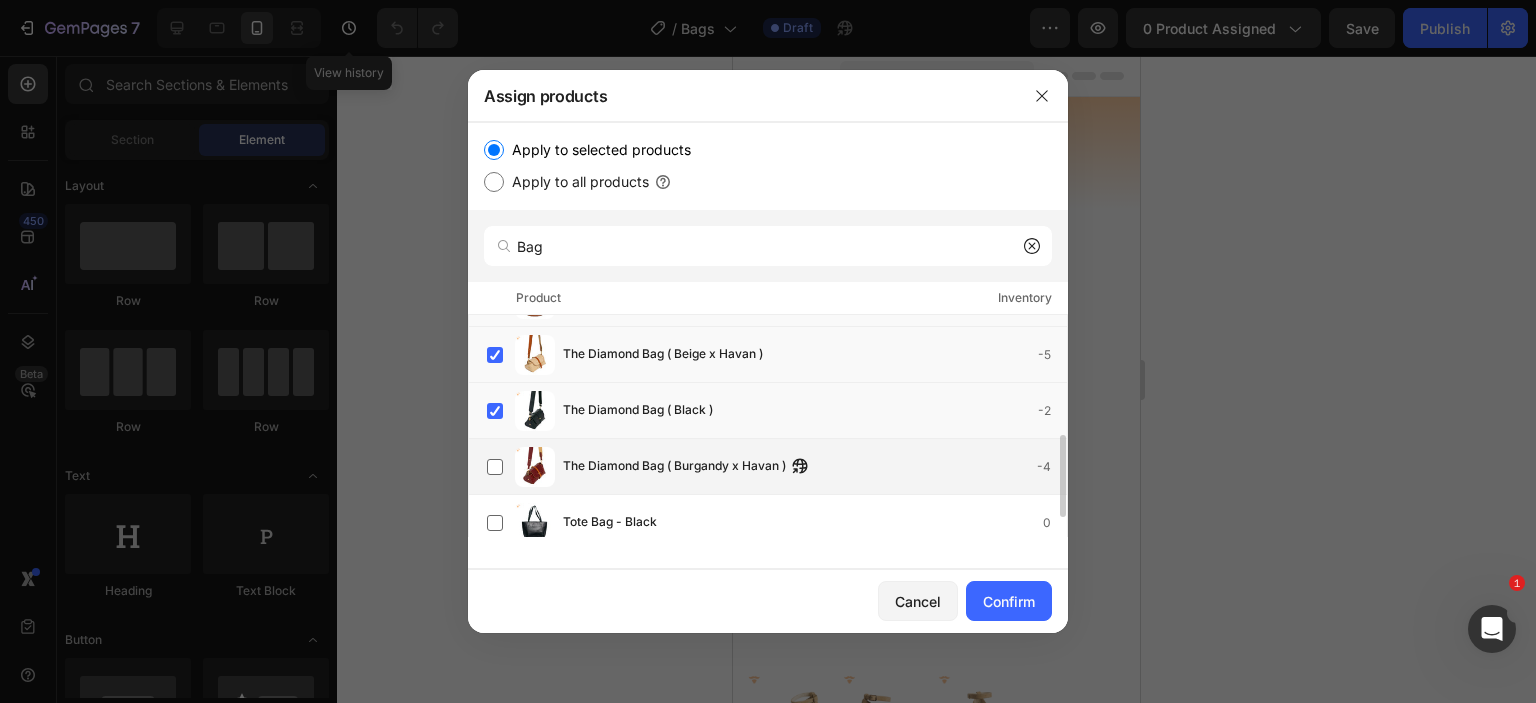 click on "The Diamond Bag ( Burgandy x Havan )" at bounding box center (674, 467) 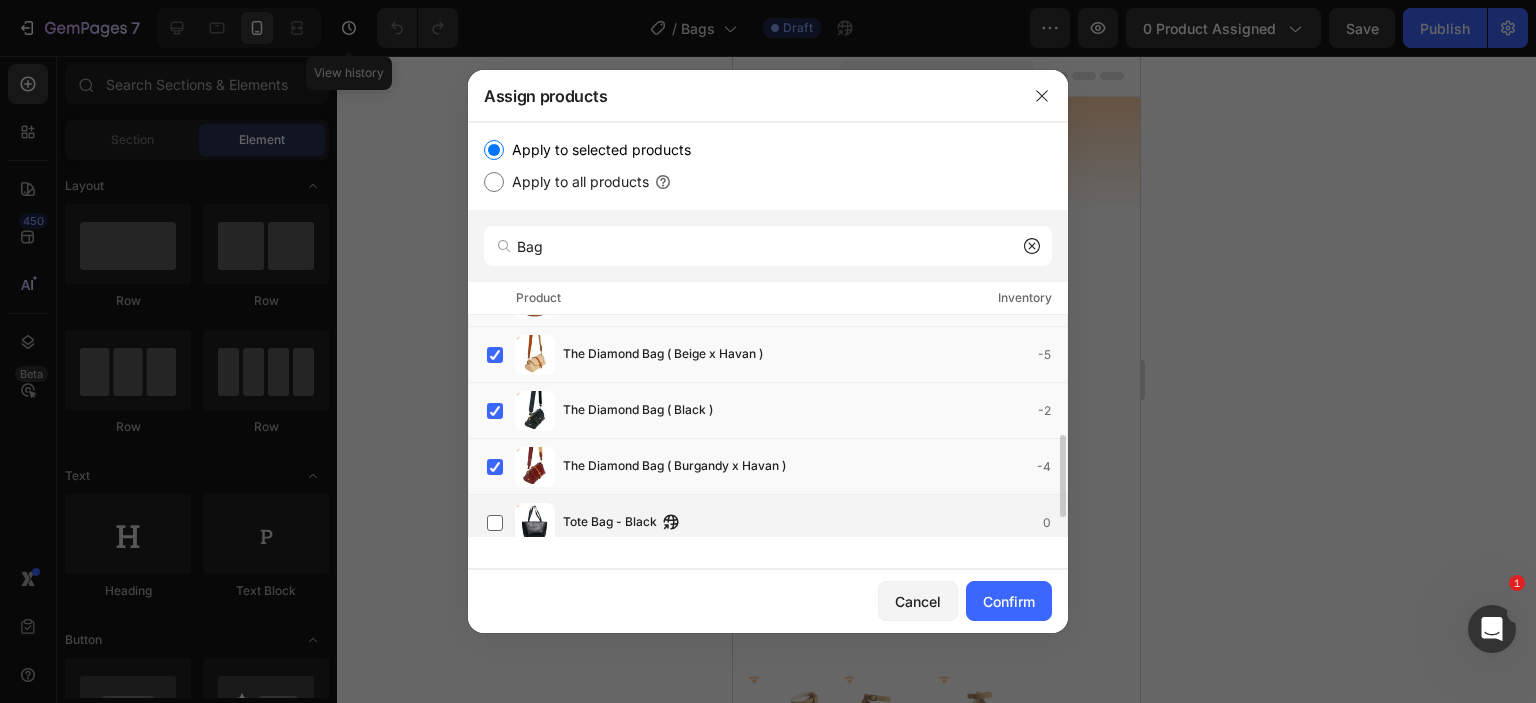 click on "Tote Bag - Black 0" at bounding box center (777, 523) 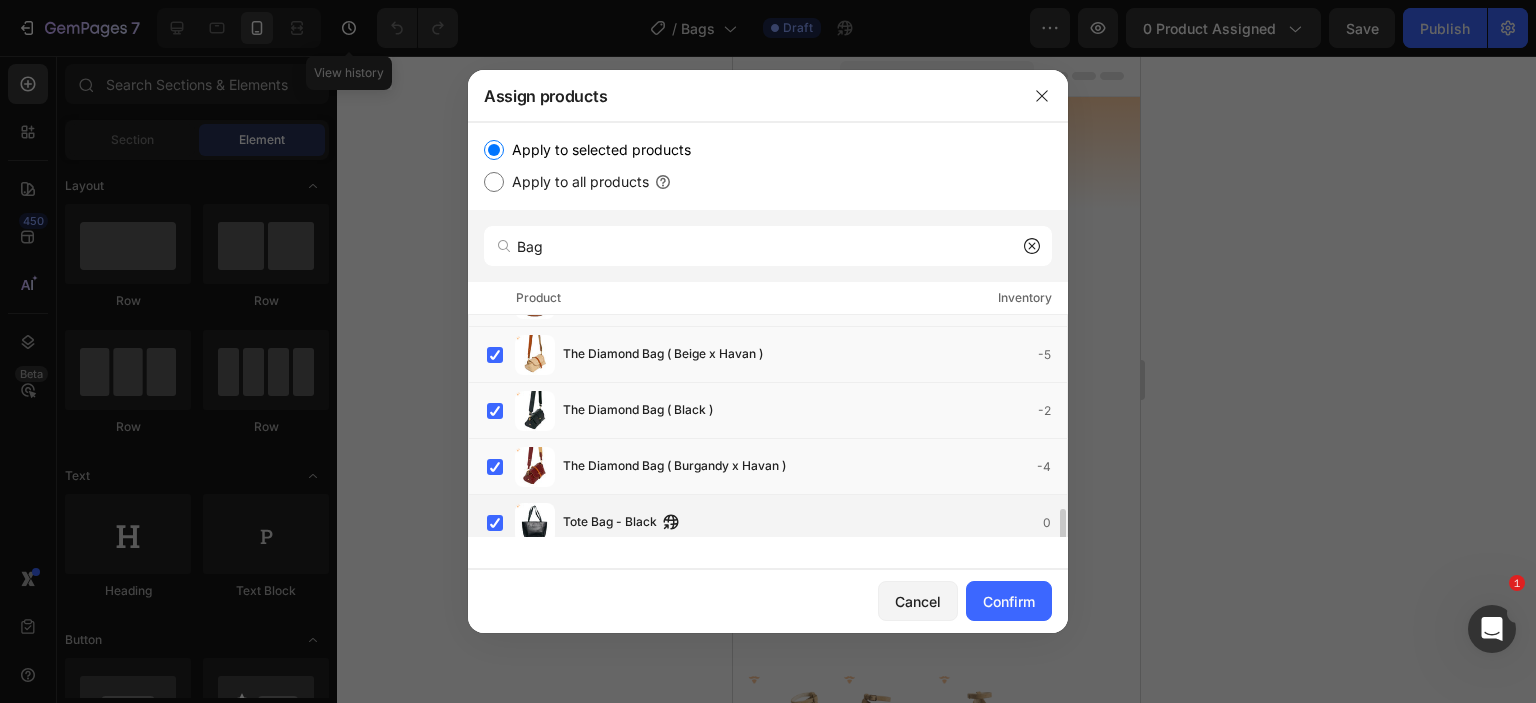 scroll, scrollTop: 378, scrollLeft: 0, axis: vertical 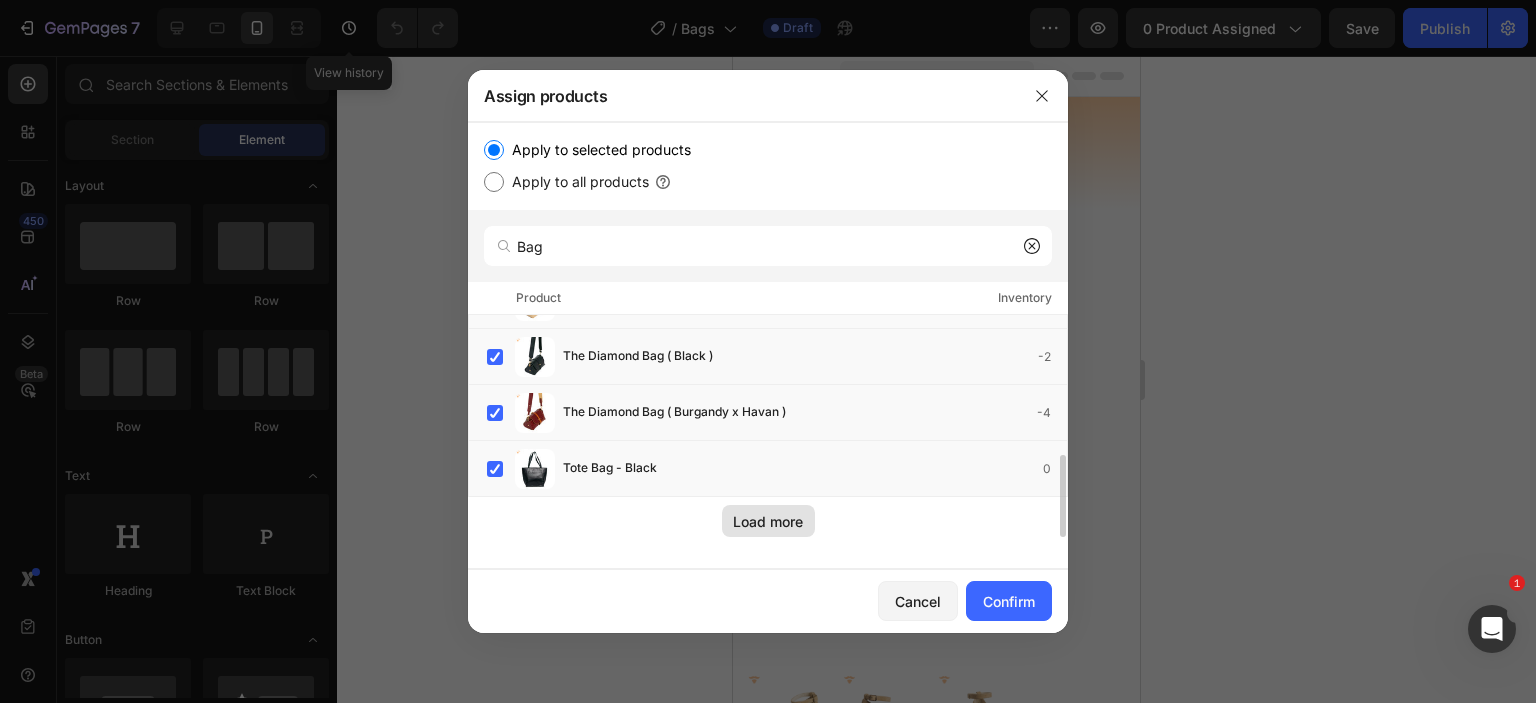 click on "Load more" 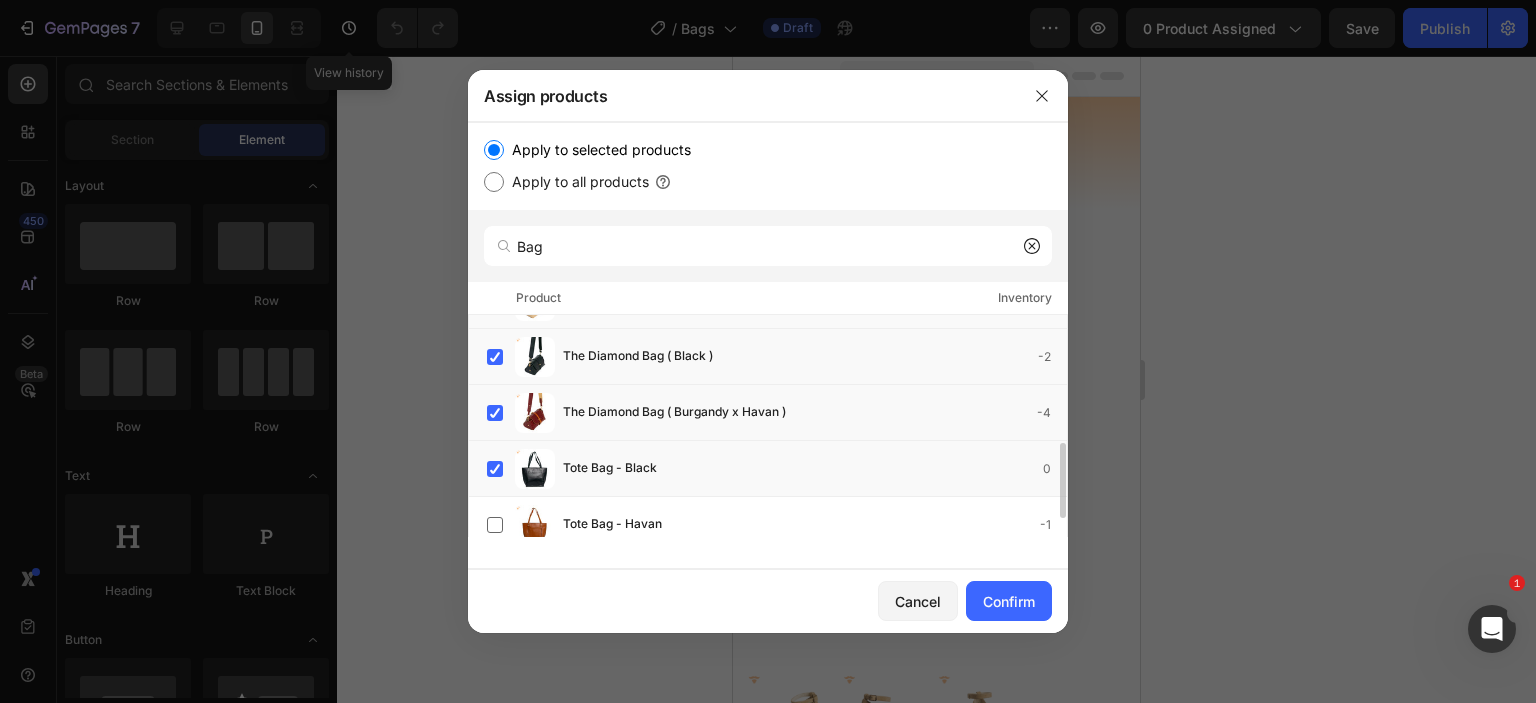 scroll, scrollTop: 434, scrollLeft: 0, axis: vertical 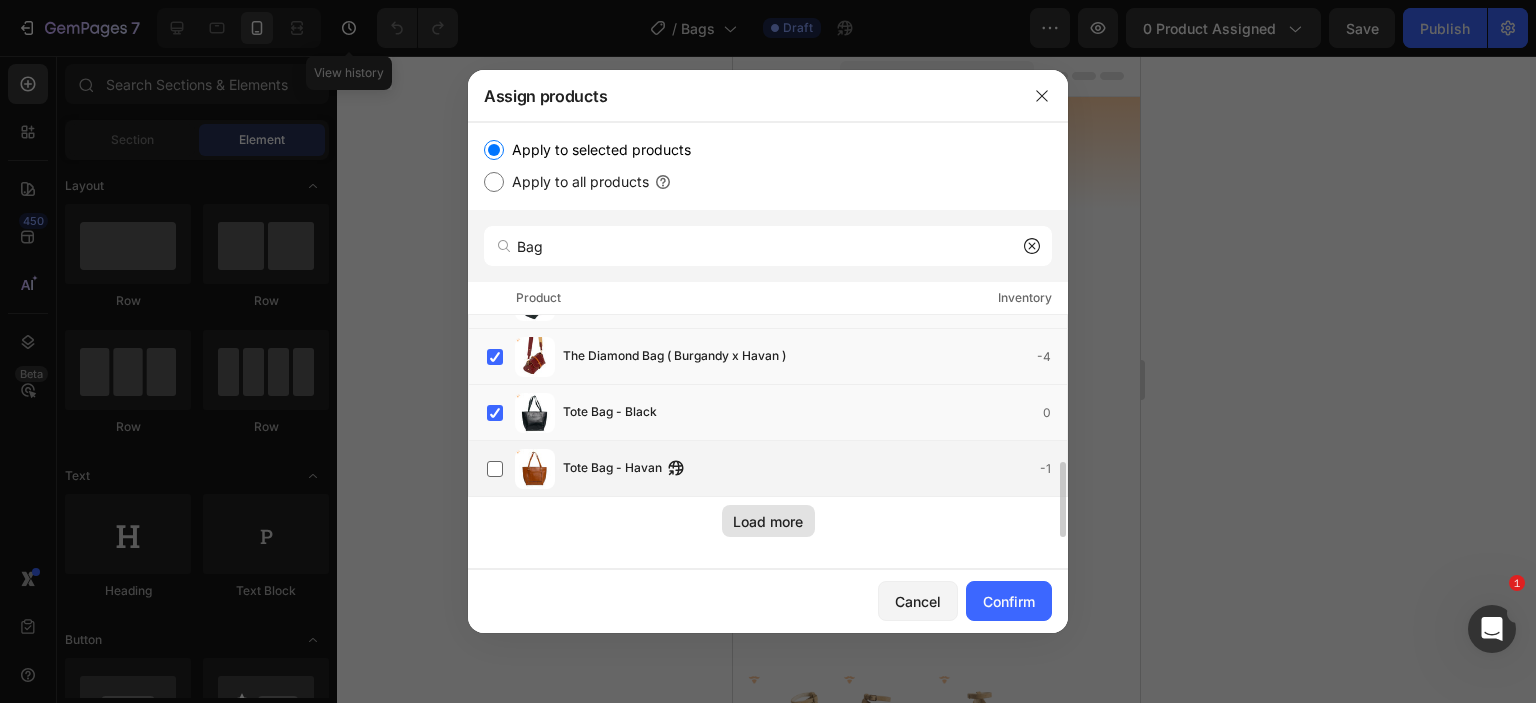 click on "Tote Bag - Havan" at bounding box center (612, 469) 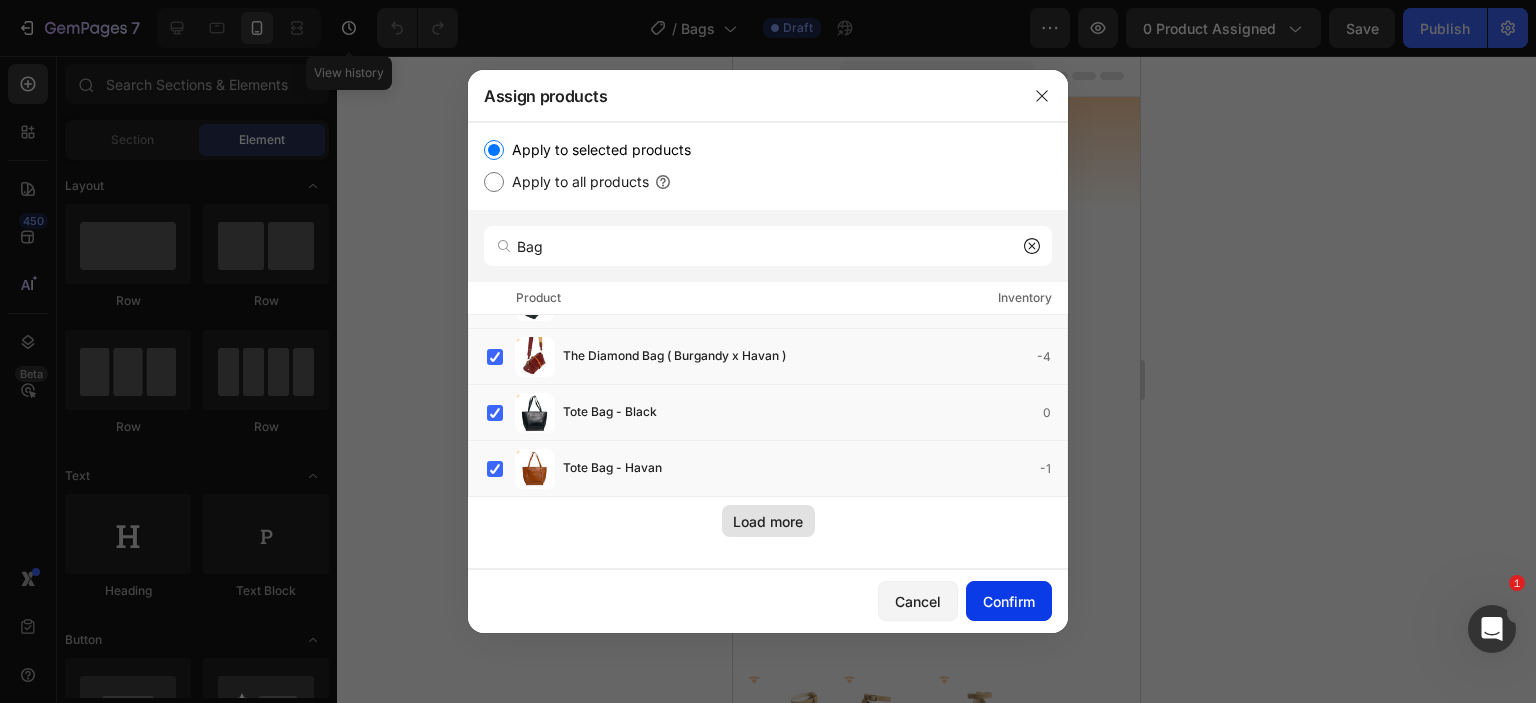 click on "Confirm" 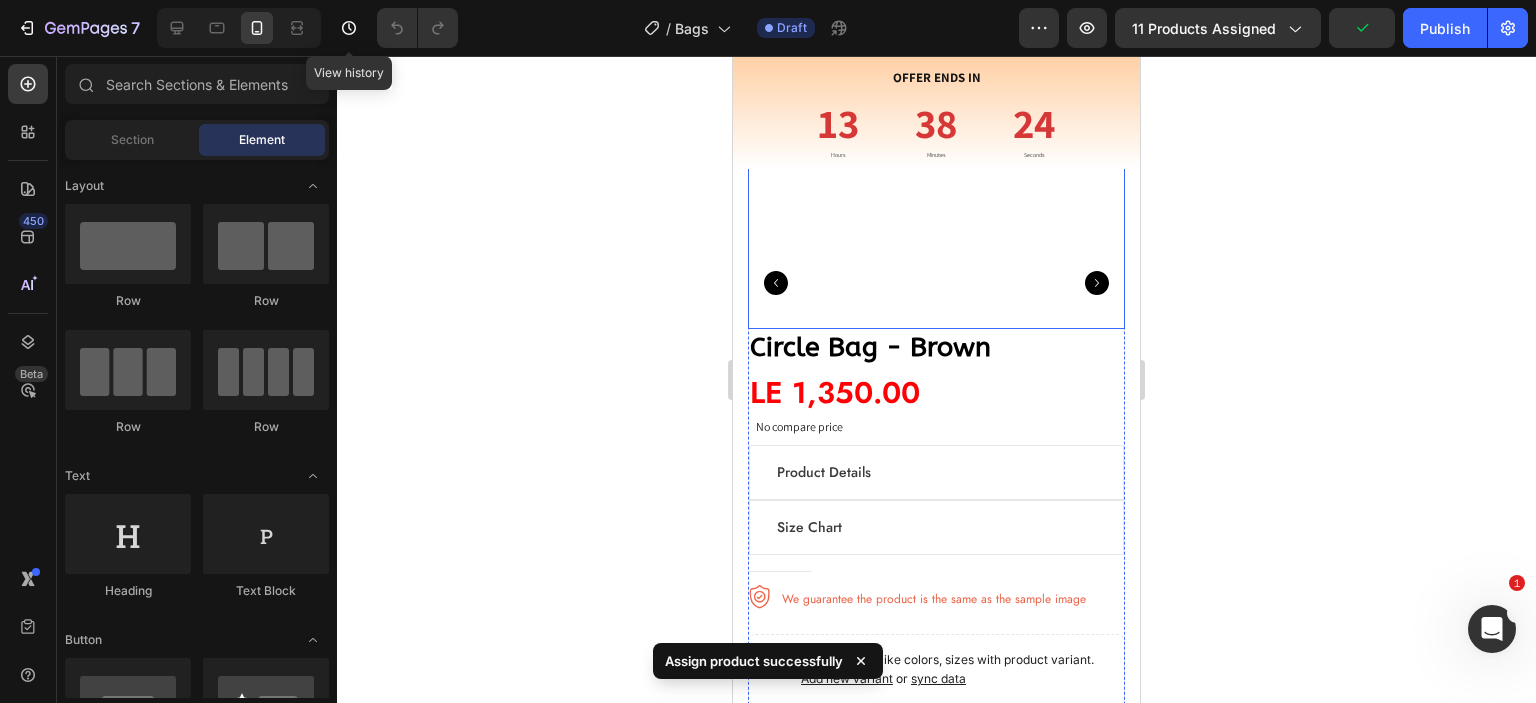 scroll, scrollTop: 633, scrollLeft: 0, axis: vertical 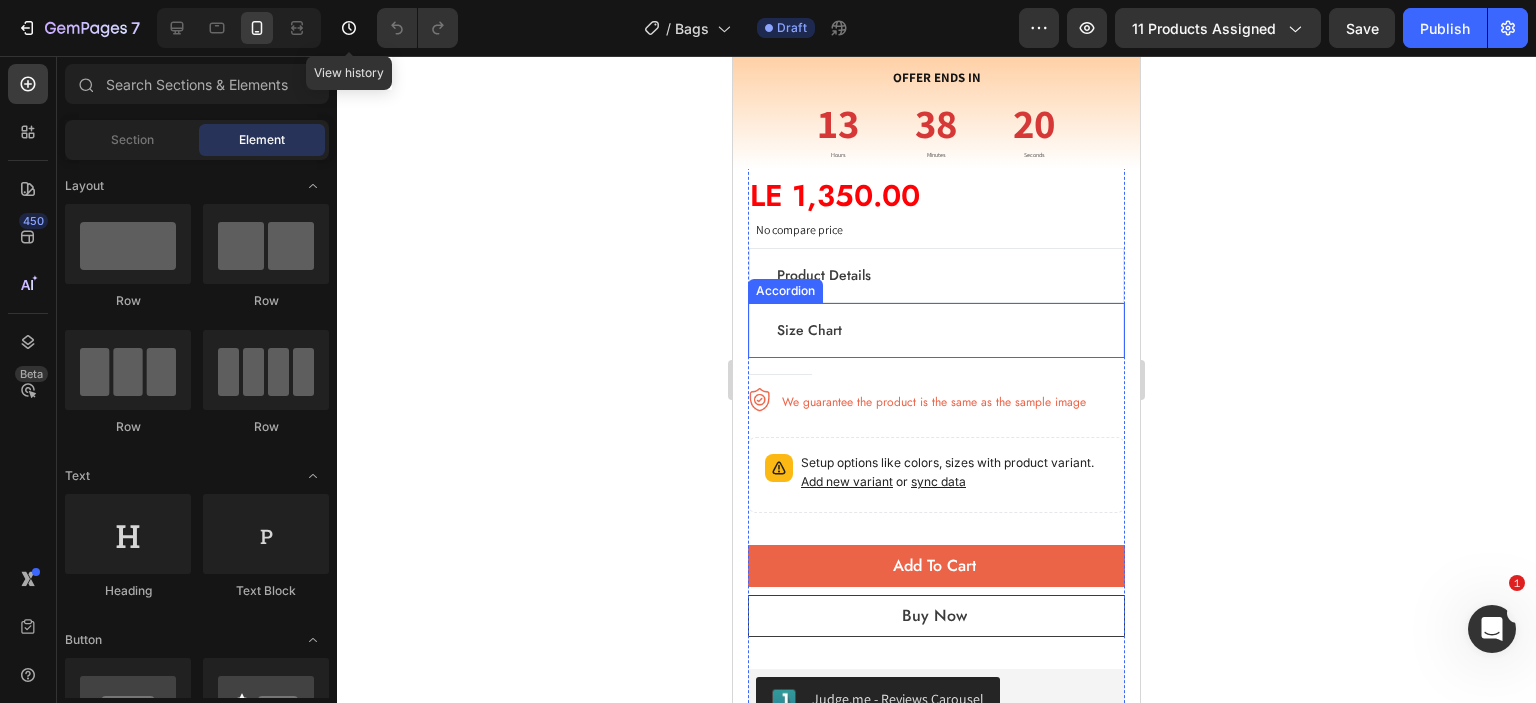 click on "Size Chart" at bounding box center (936, 330) 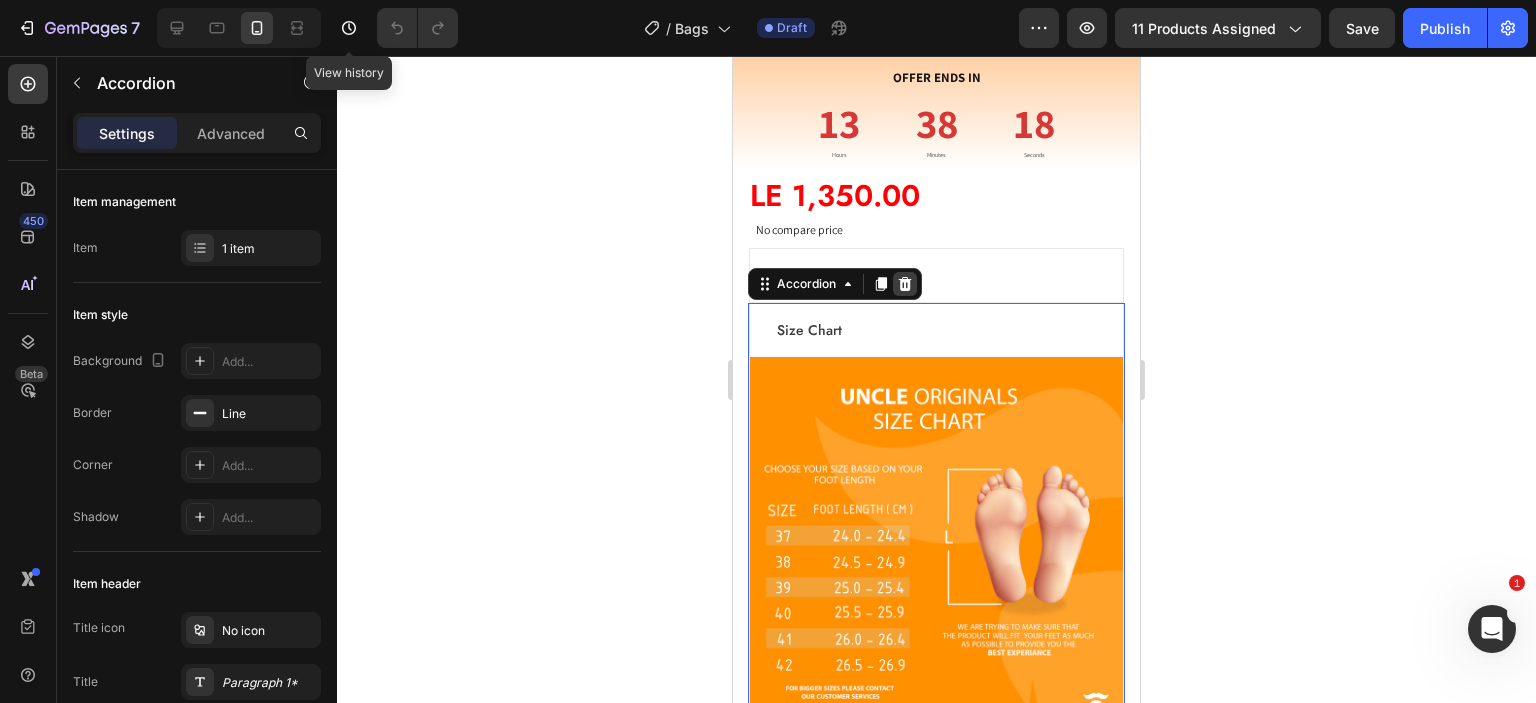 click 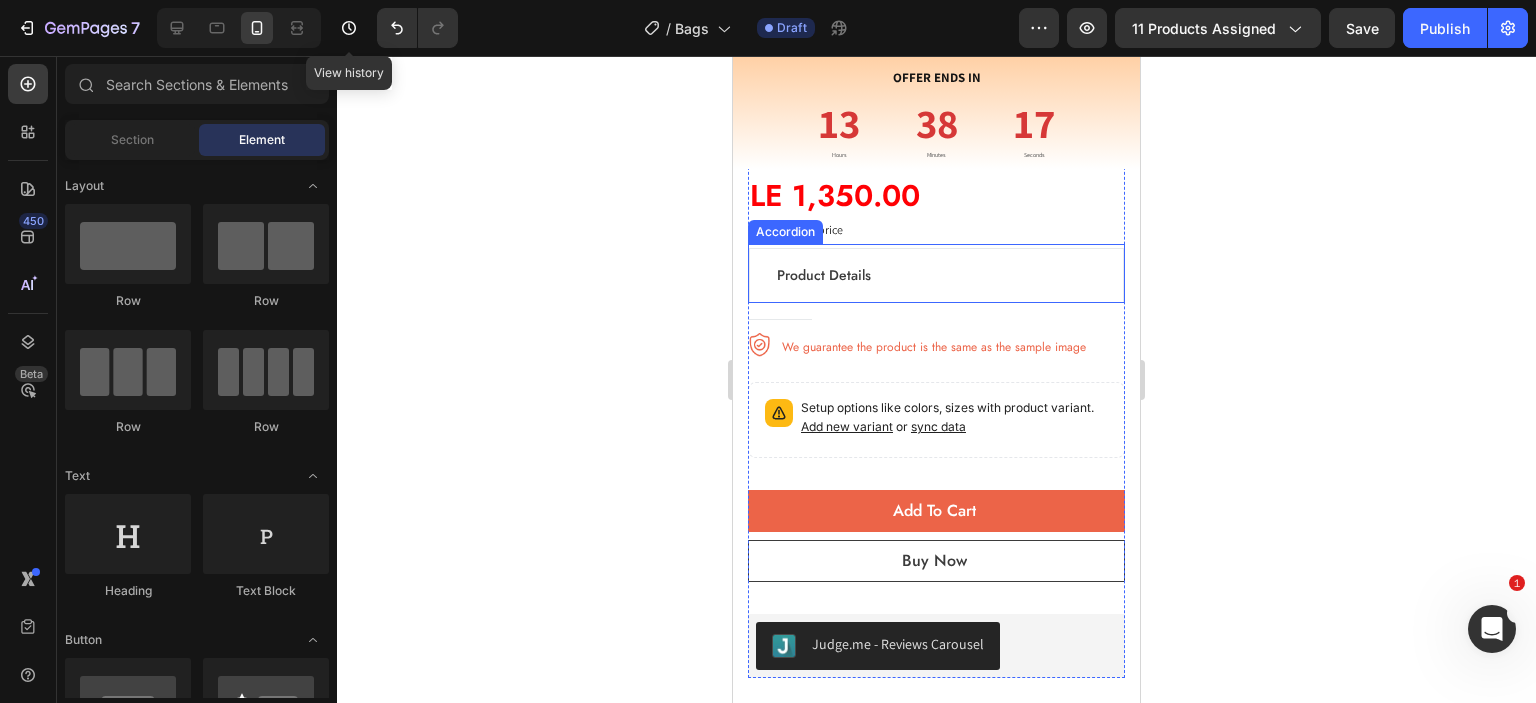 click on "Product Details" at bounding box center (936, 275) 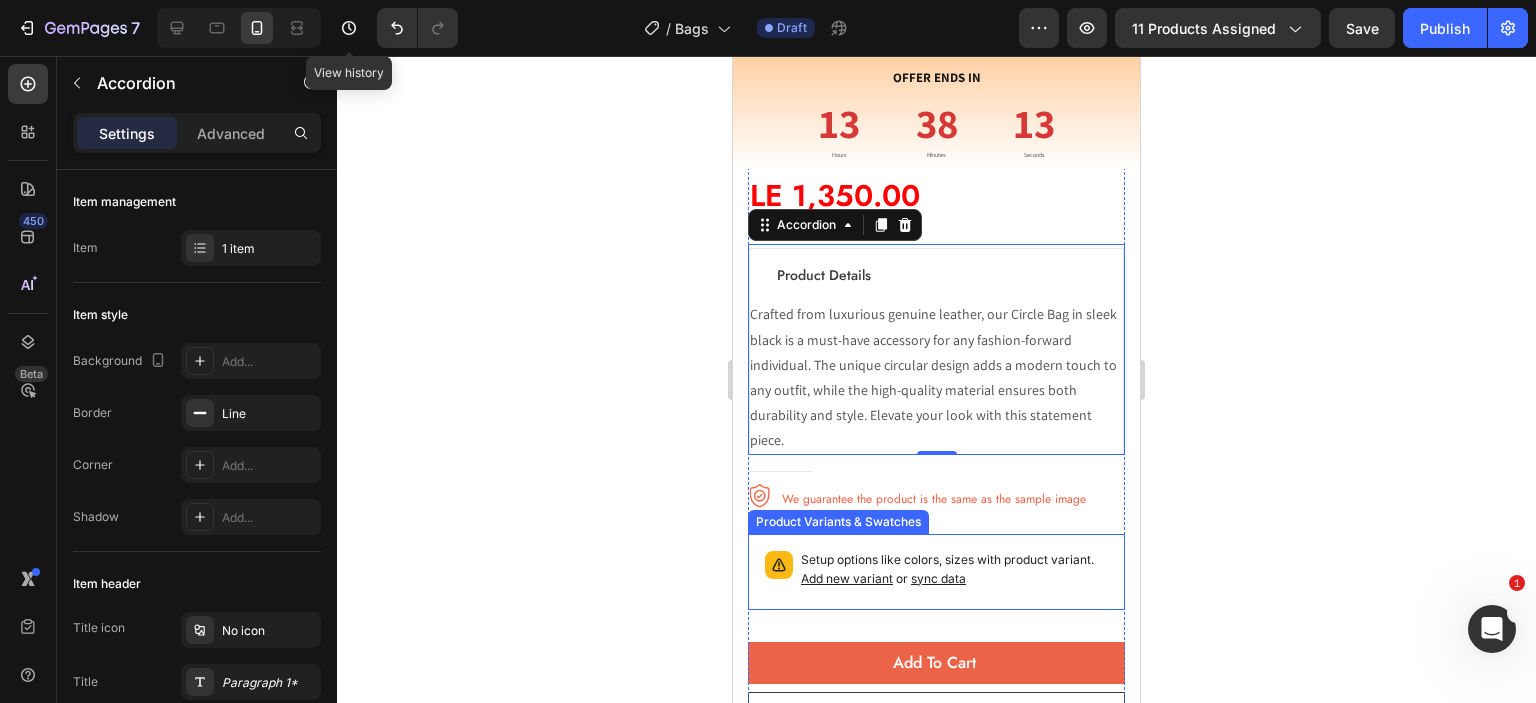 click on "Setup options like colors, sizes with product variant.       Add new variant   or   sync data" at bounding box center (936, 572) 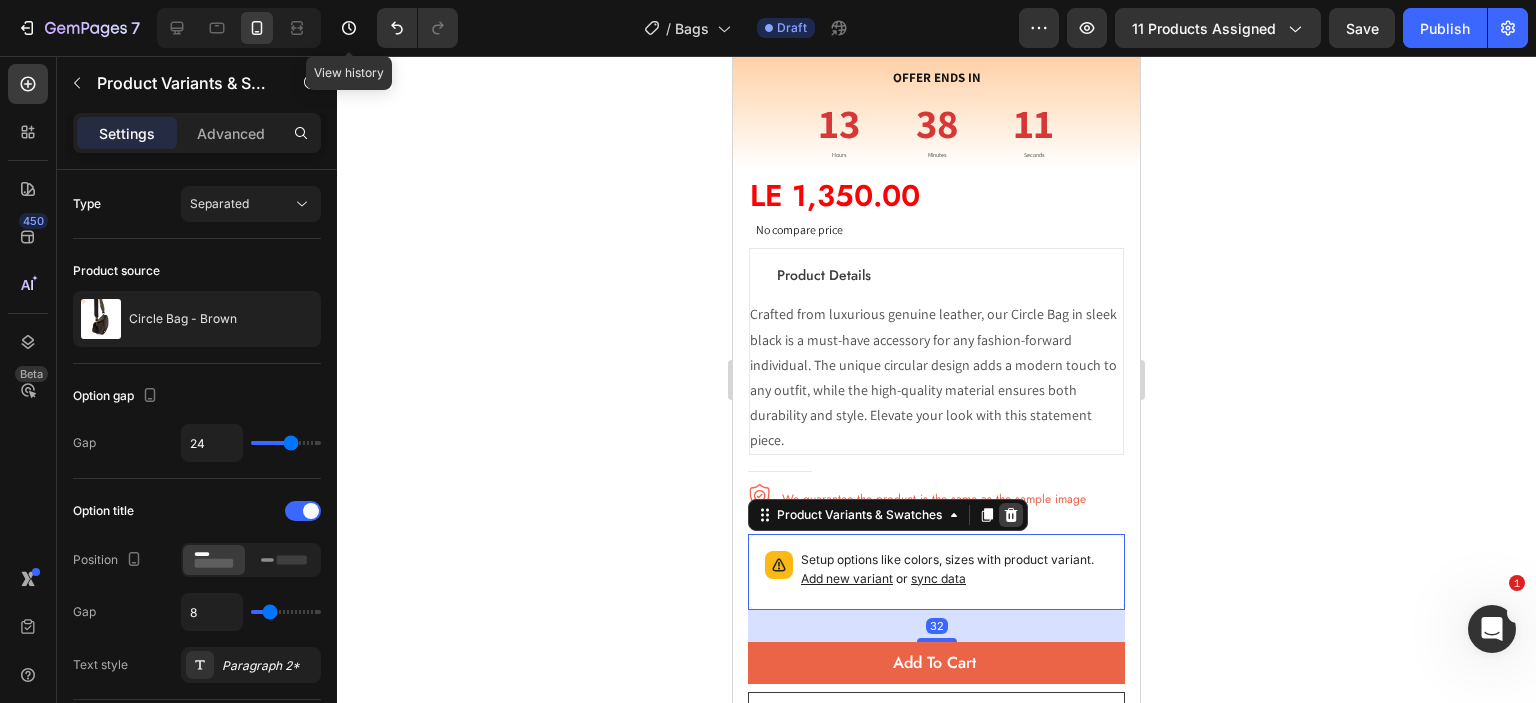 click 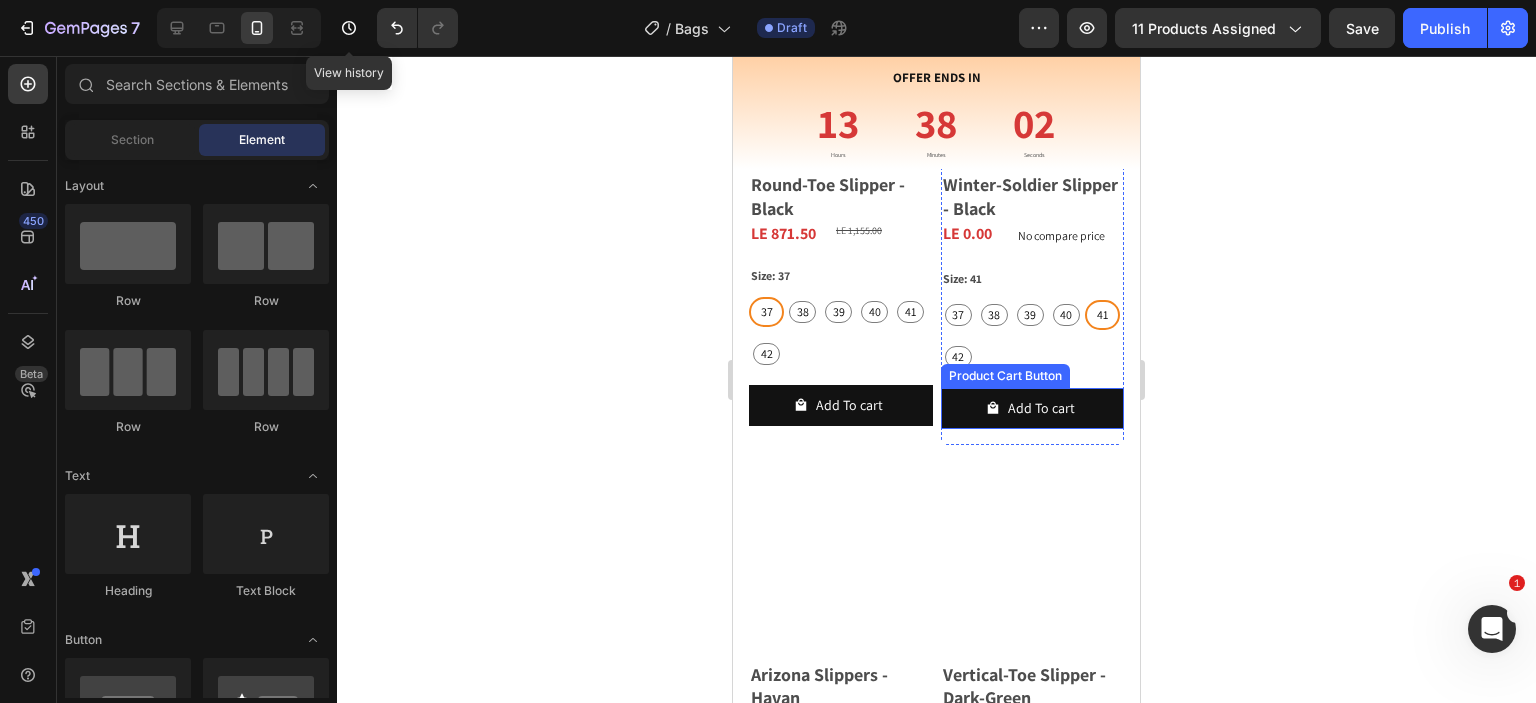 scroll, scrollTop: 1795, scrollLeft: 0, axis: vertical 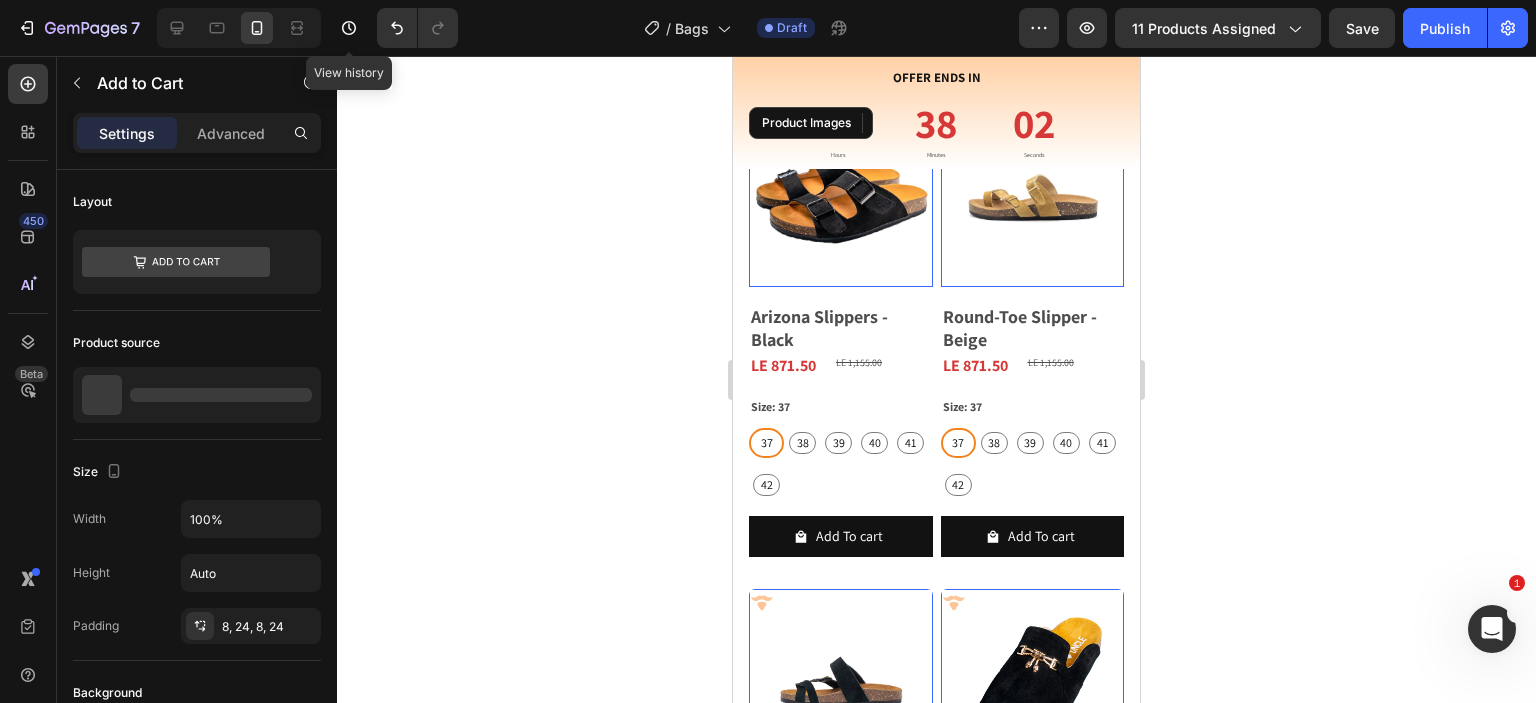click at bounding box center [841, 195] 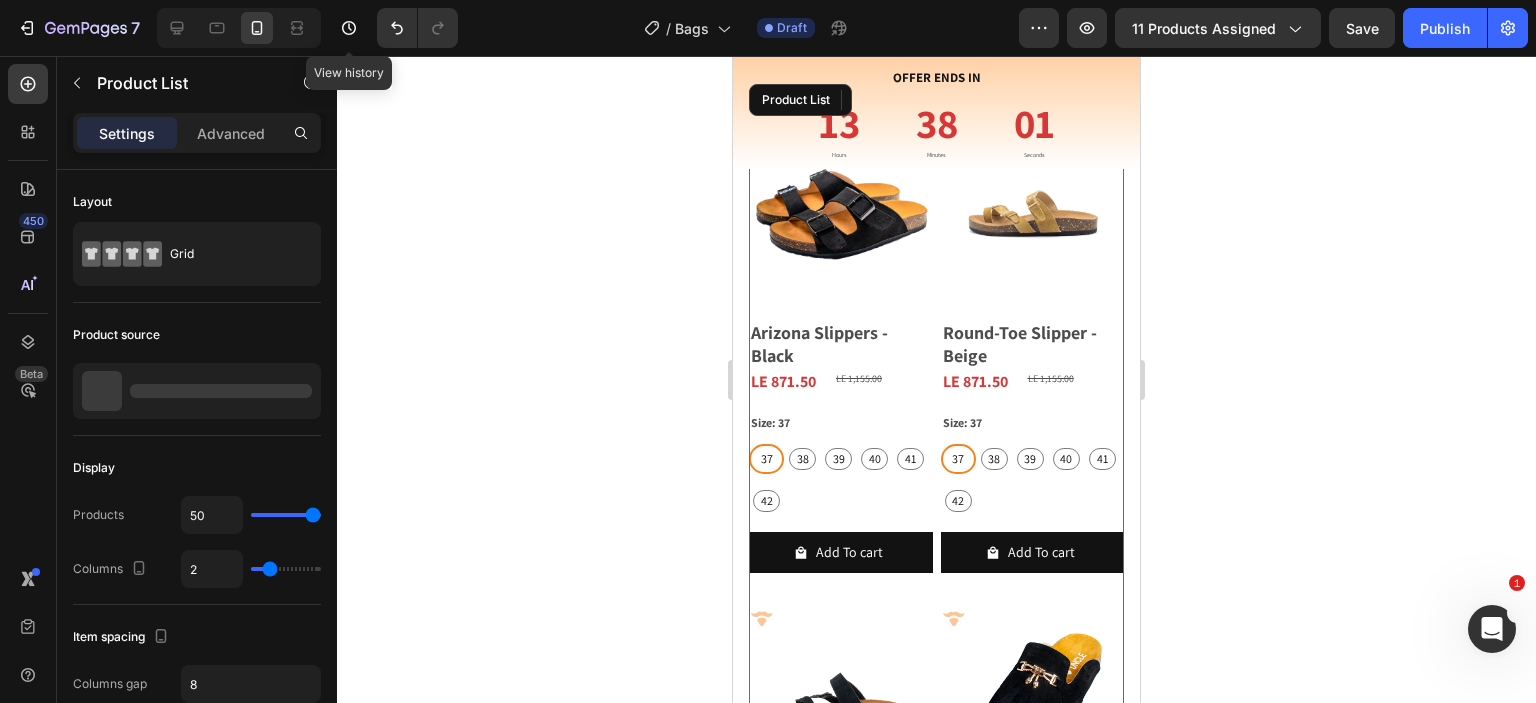 scroll, scrollTop: 1584, scrollLeft: 0, axis: vertical 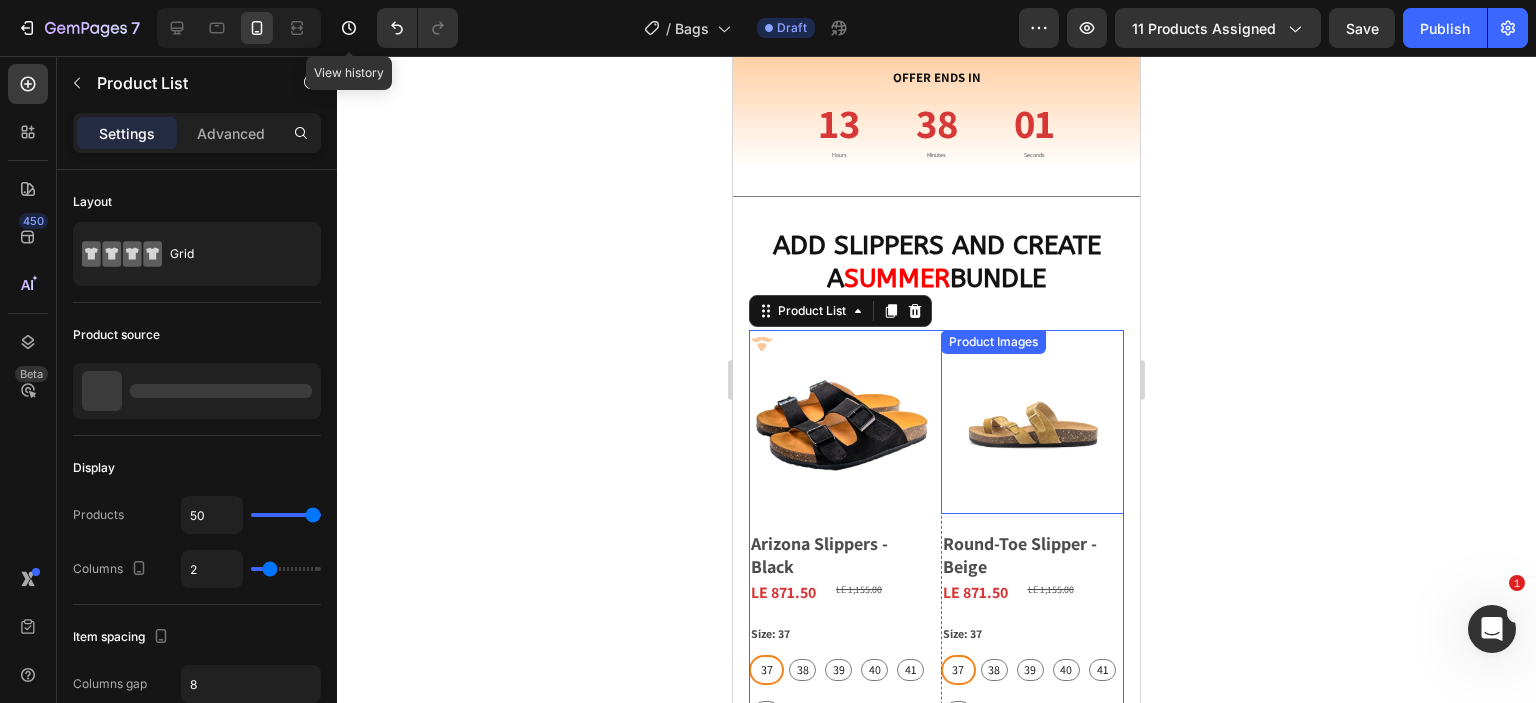 click on "Product Images Arizona Slippers - Black Product Title LE 871.50 Product Price Product Price LE 1,155.00 Product Price Product Price Row Size: 37 37 37 37 38 38 38 39 39 39 40 40 40 41 41 41 42 42 42 Product Variants & Swatches Add To cart Product Cart Button Row Product List   0 Product Images Round-Toe Slipper - Beige Product Title LE 871.50 Product Price Product Price LE 1,155.00 Product Price Product Price Row Size: 37 37 37 37 38 38 38 39 39 39 40 40 40 41 41 41 42 42 42 Product Variants & Swatches Add To cart Product Cart Button Row Product List   0 Product Images Round-Toe Slipper - Black Product Title LE 871.50 Product Price Product Price LE 1,155.00 Product Price Product Price Row Size: 37 37 37 37 38 38 38 39 39 39 40 40 40 41 41 41 42 42 42 Product Variants & Swatches Add To cart Product Cart Button Row Product List   0 Product Images Winter-Soldier Slipper - Black Product Title LE 0.00 Product Price Product Price No compare price Product Price Row Size: 41 37 37 37 38 38 38 39 39 39 40 40 40 41 41" at bounding box center [936, 3440] 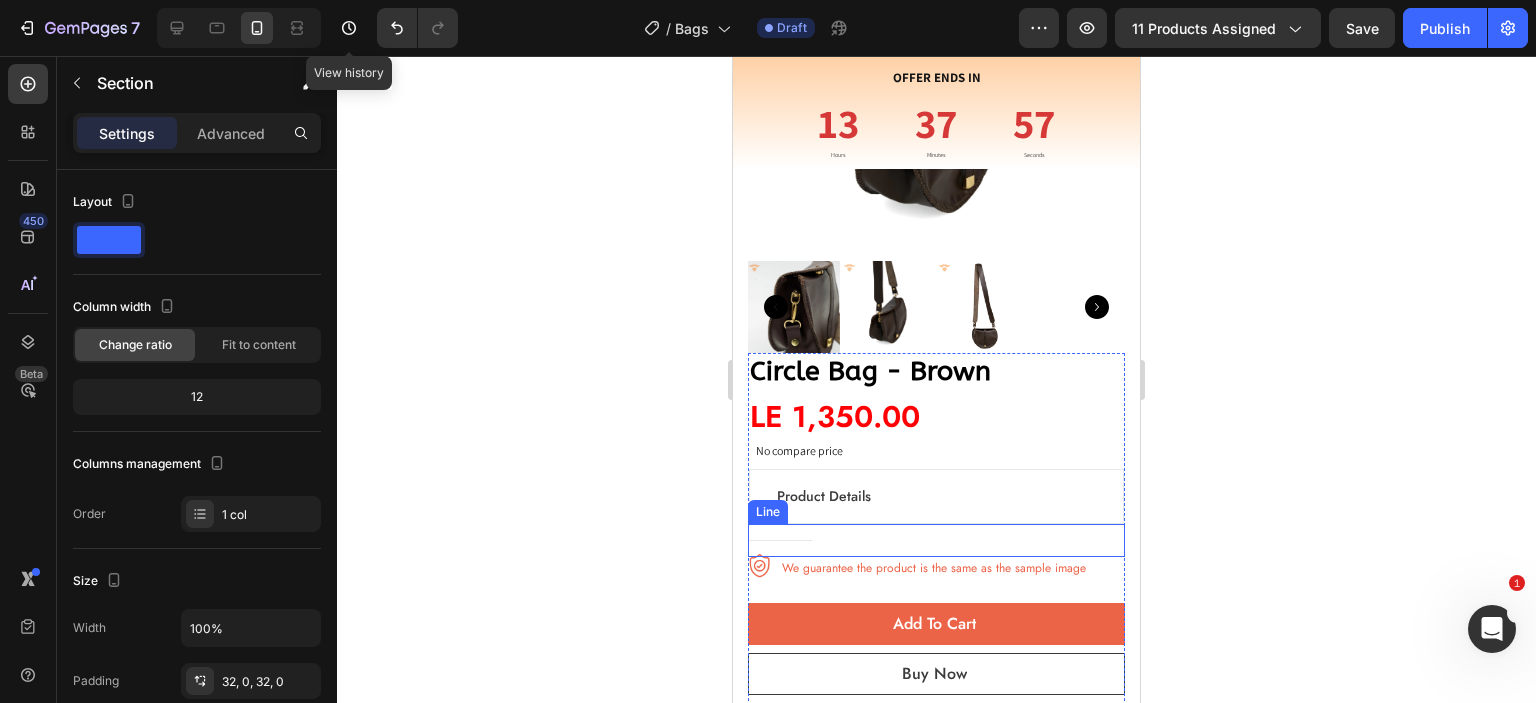 scroll, scrollTop: 422, scrollLeft: 0, axis: vertical 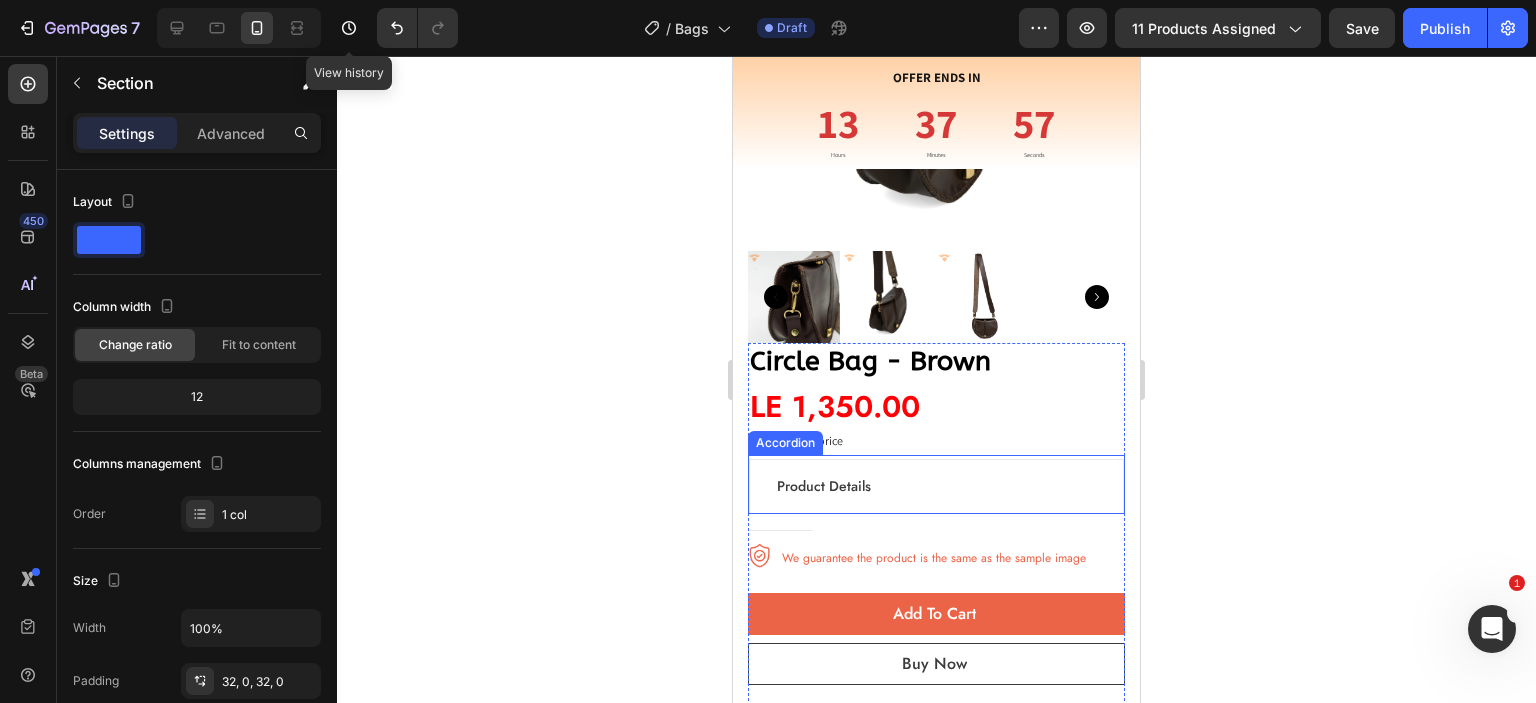 click on "Product Details" at bounding box center (936, 486) 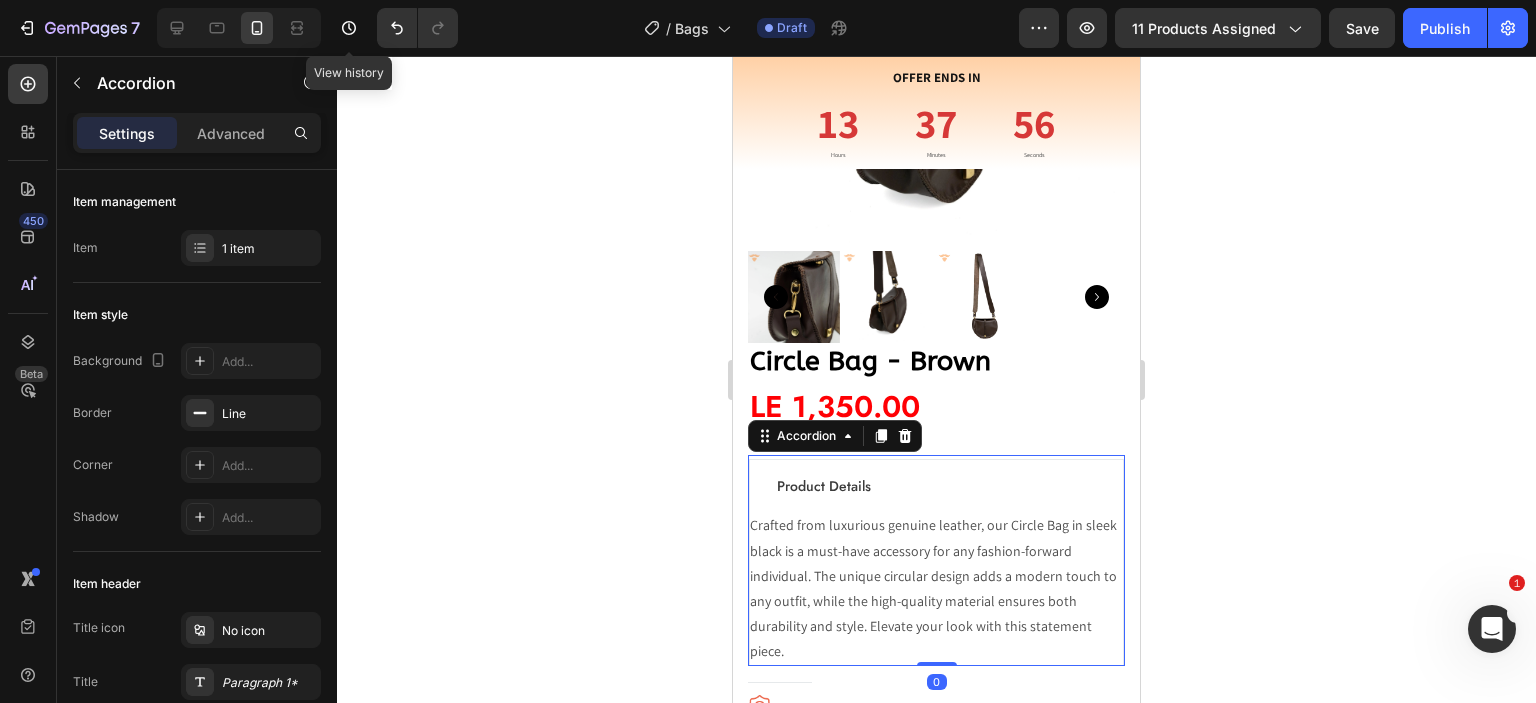 click on "Product Details" at bounding box center [936, 486] 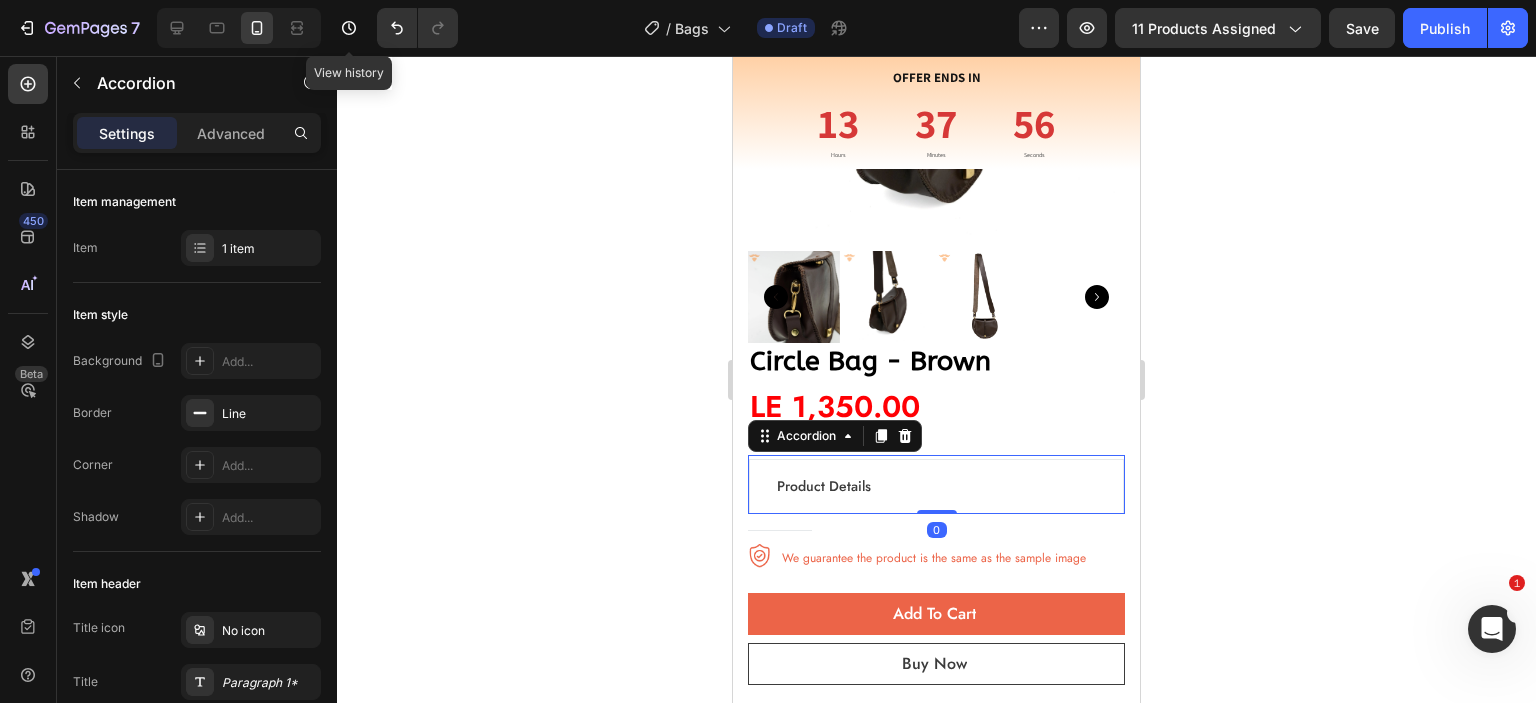 click on "Product Details" at bounding box center [936, 486] 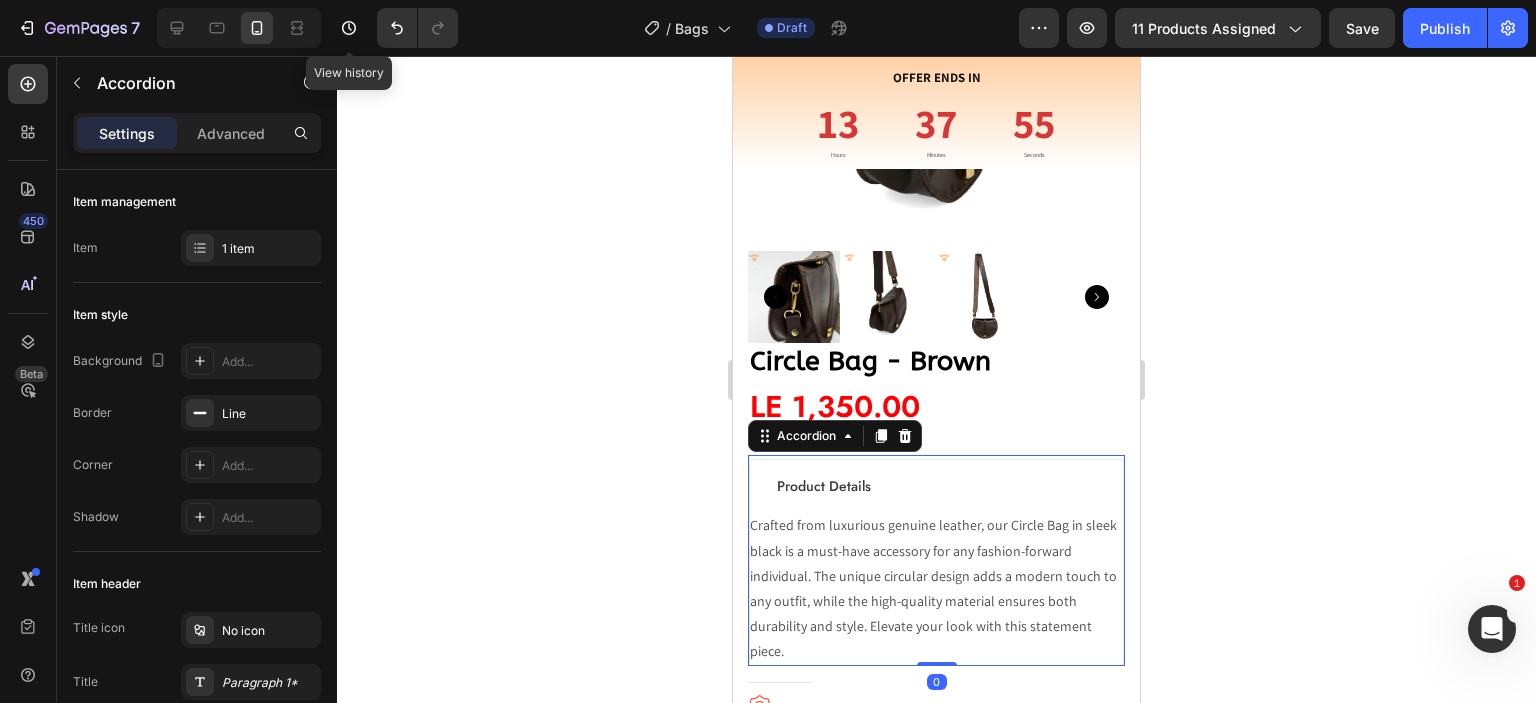 click on "Product Details" at bounding box center [824, 486] 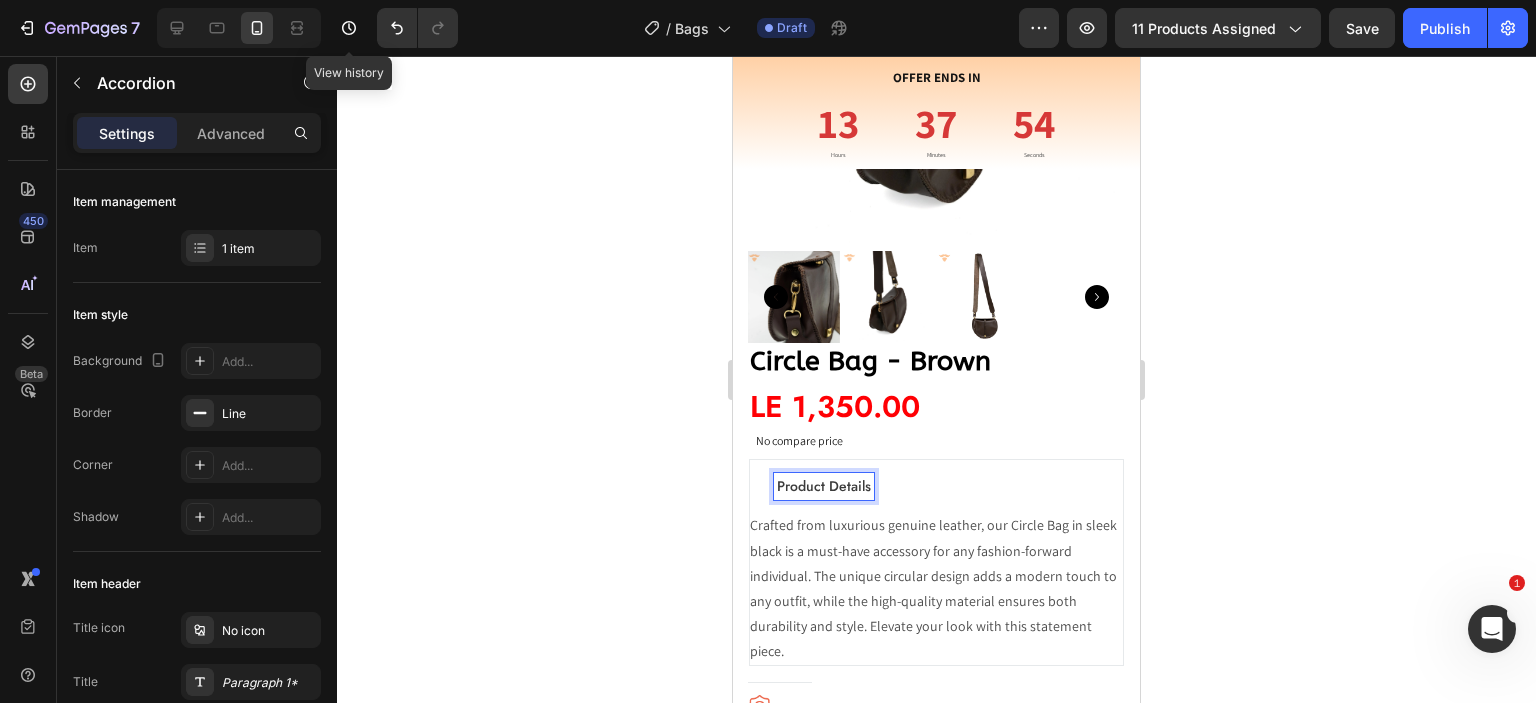 click on "Product Details" at bounding box center (824, 486) 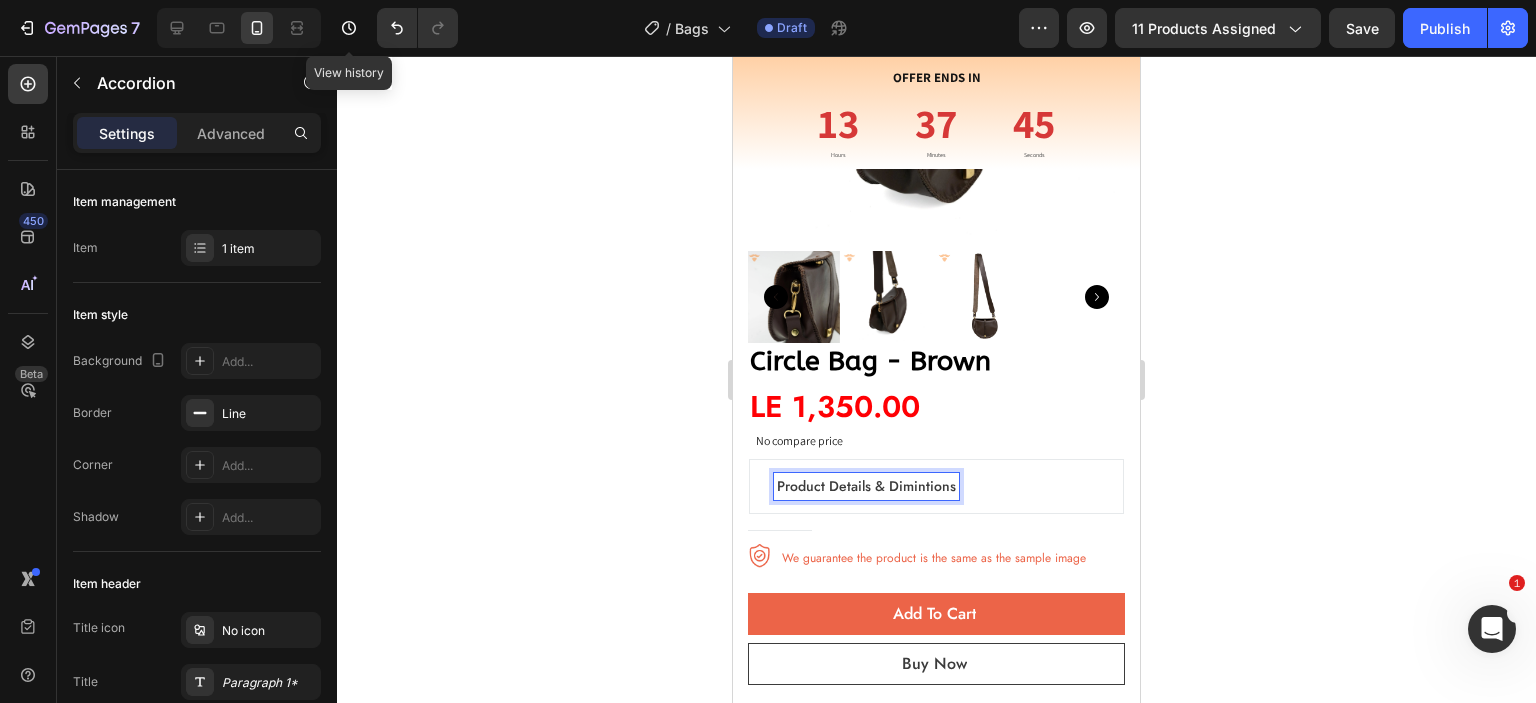 click on "Product Details & Dimintions" at bounding box center (866, 486) 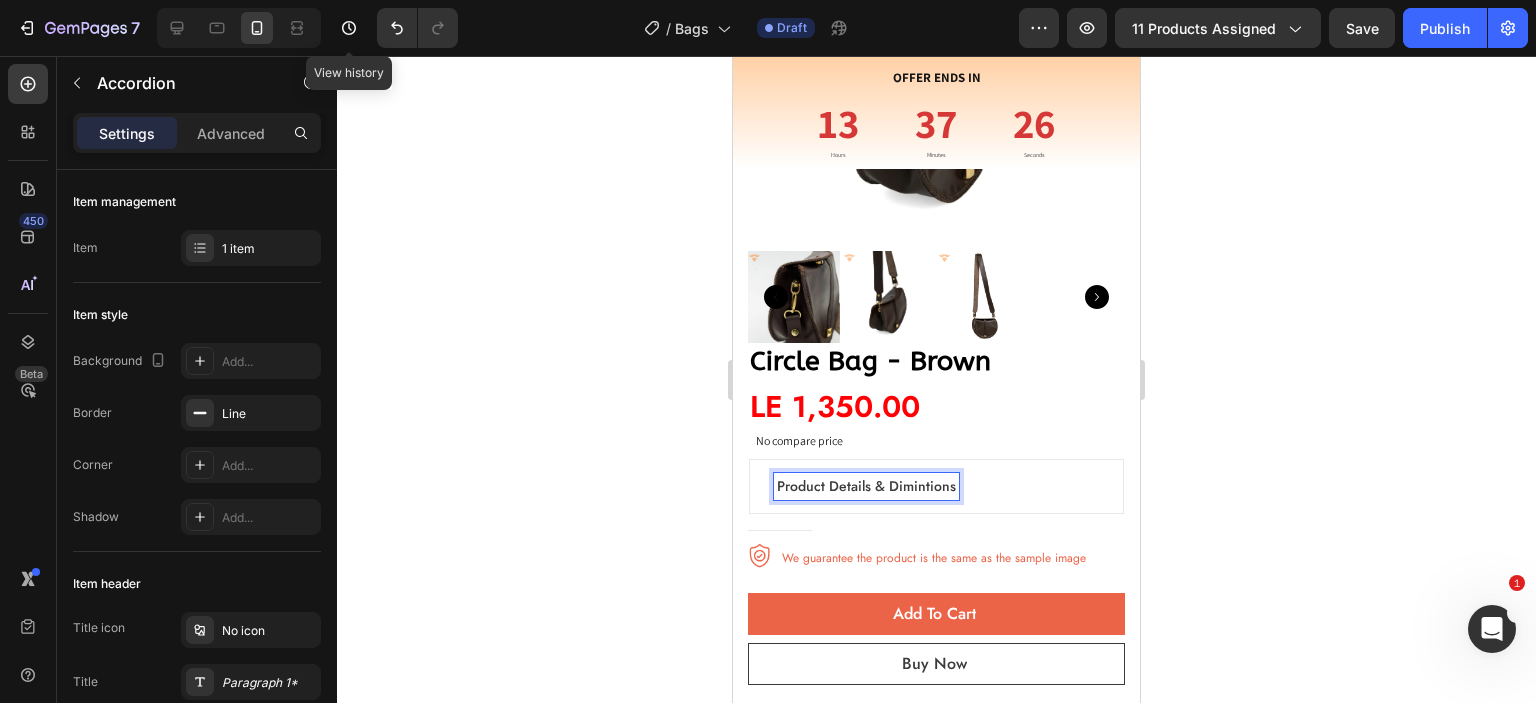 click on "Product Details & Dimintions" at bounding box center [866, 486] 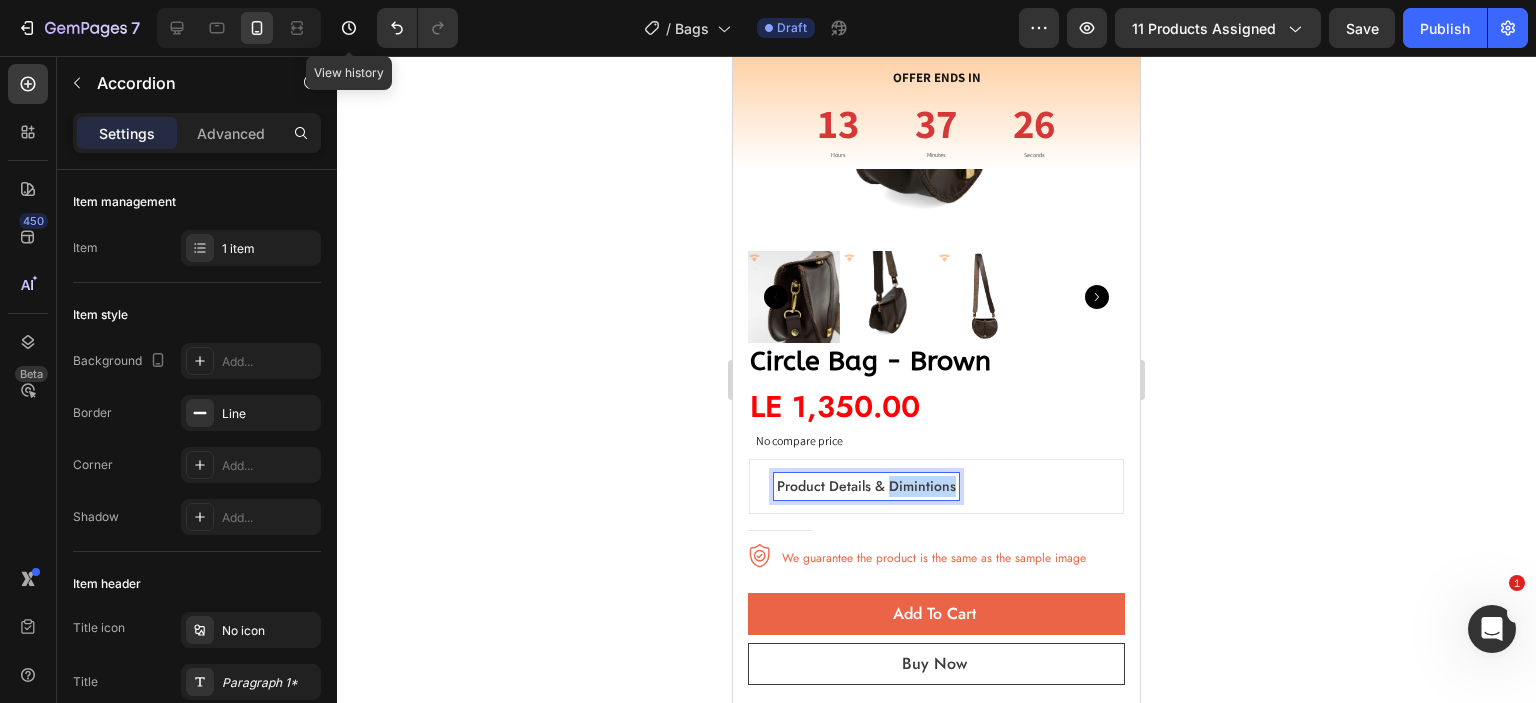 click on "Product Details & Dimintions" at bounding box center [866, 486] 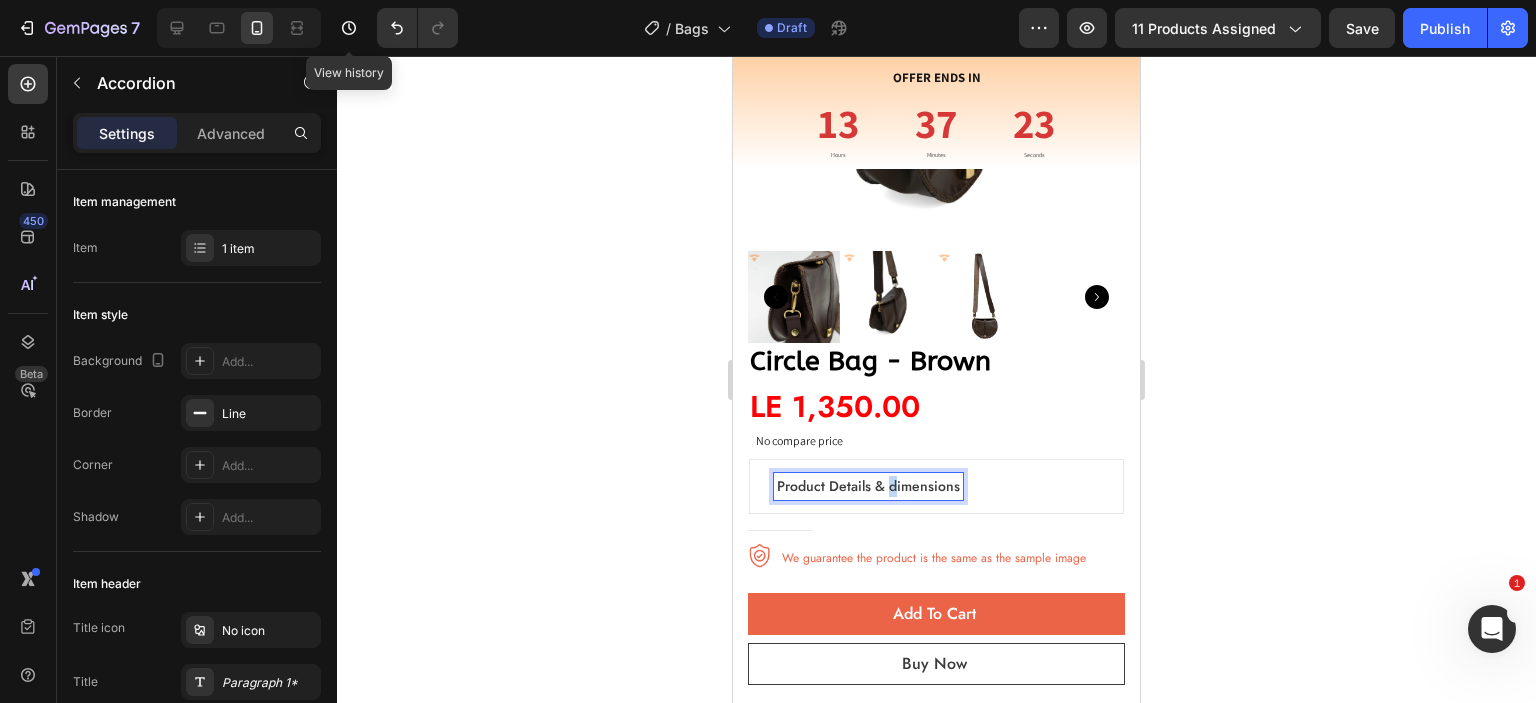 click on "Product Details & dimensions" at bounding box center [868, 486] 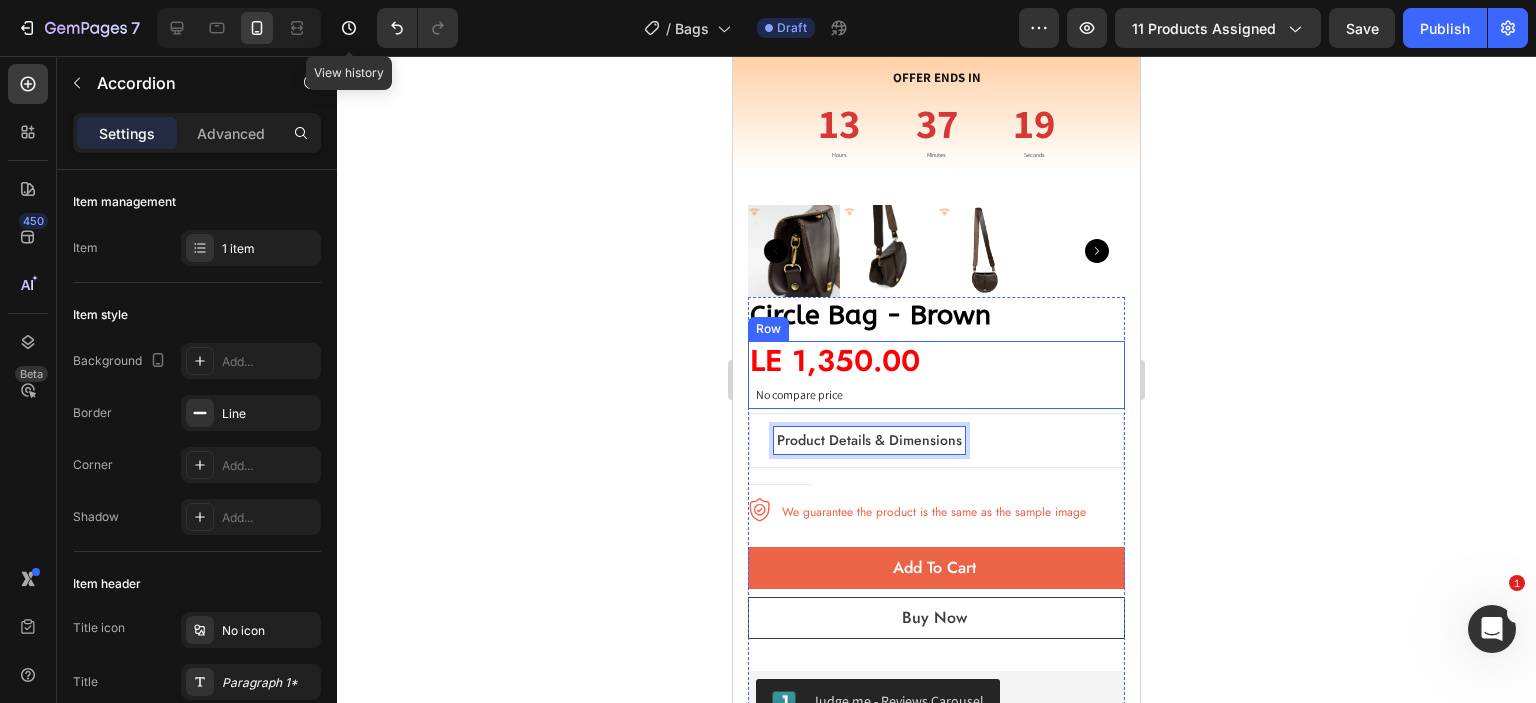 scroll, scrollTop: 489, scrollLeft: 0, axis: vertical 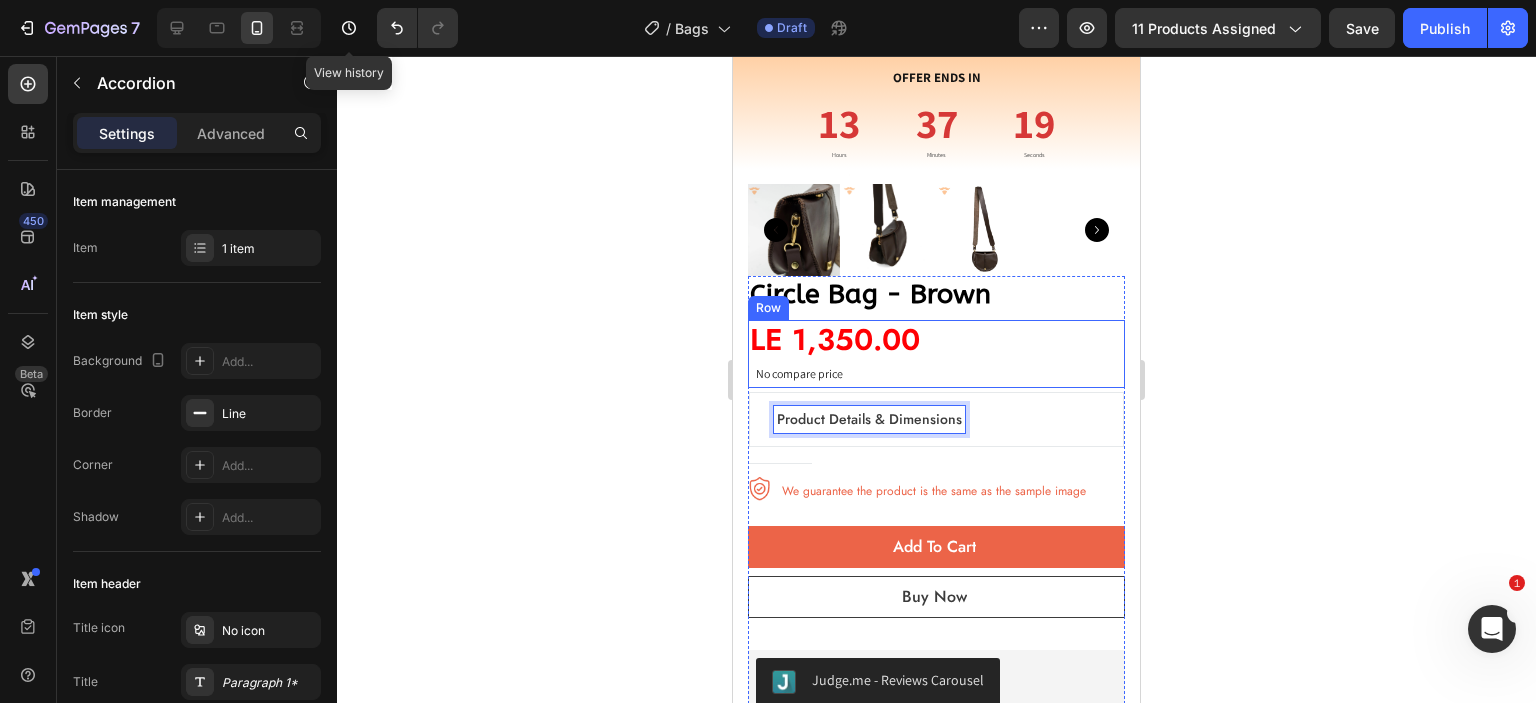 drag, startPoint x: 398, startPoint y: 321, endPoint x: 1202, endPoint y: 221, distance: 810.19507 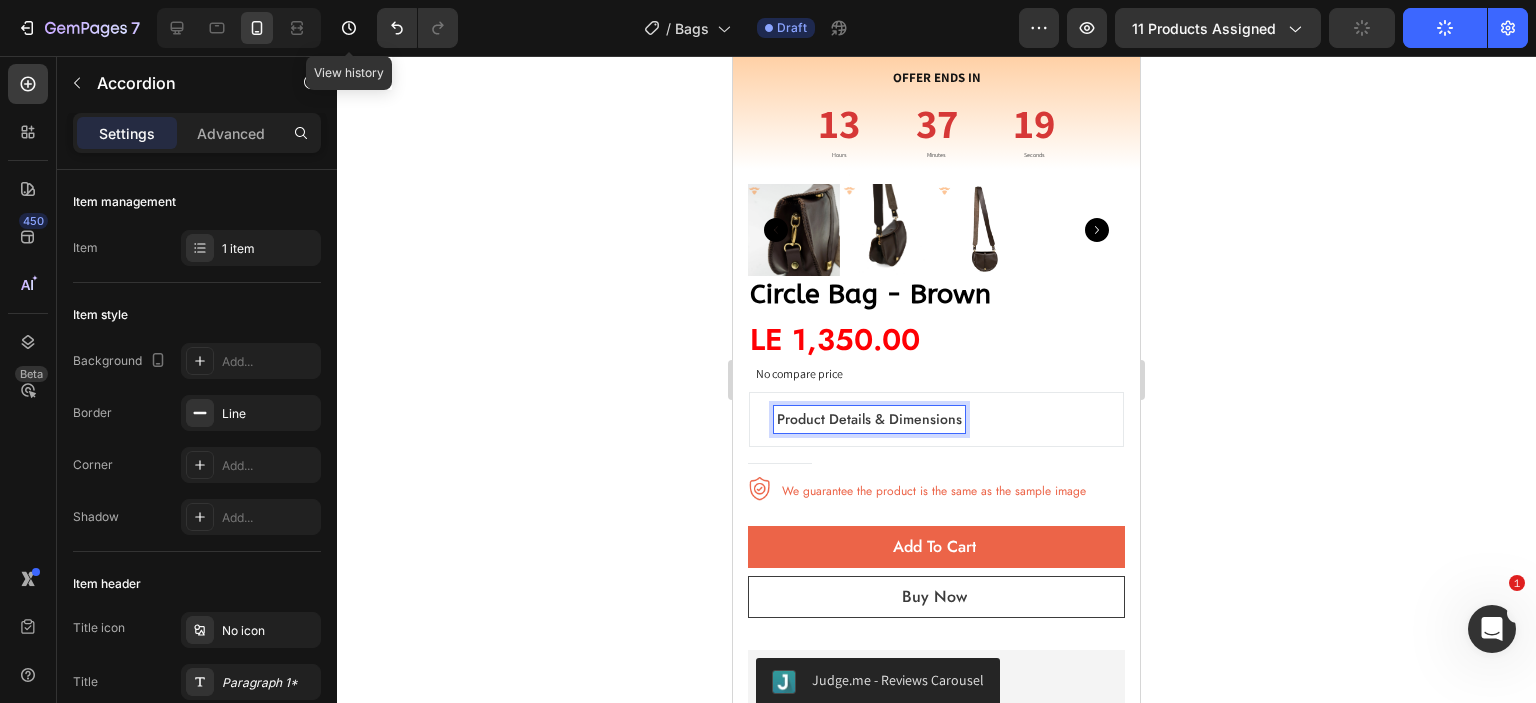 scroll, scrollTop: 422, scrollLeft: 0, axis: vertical 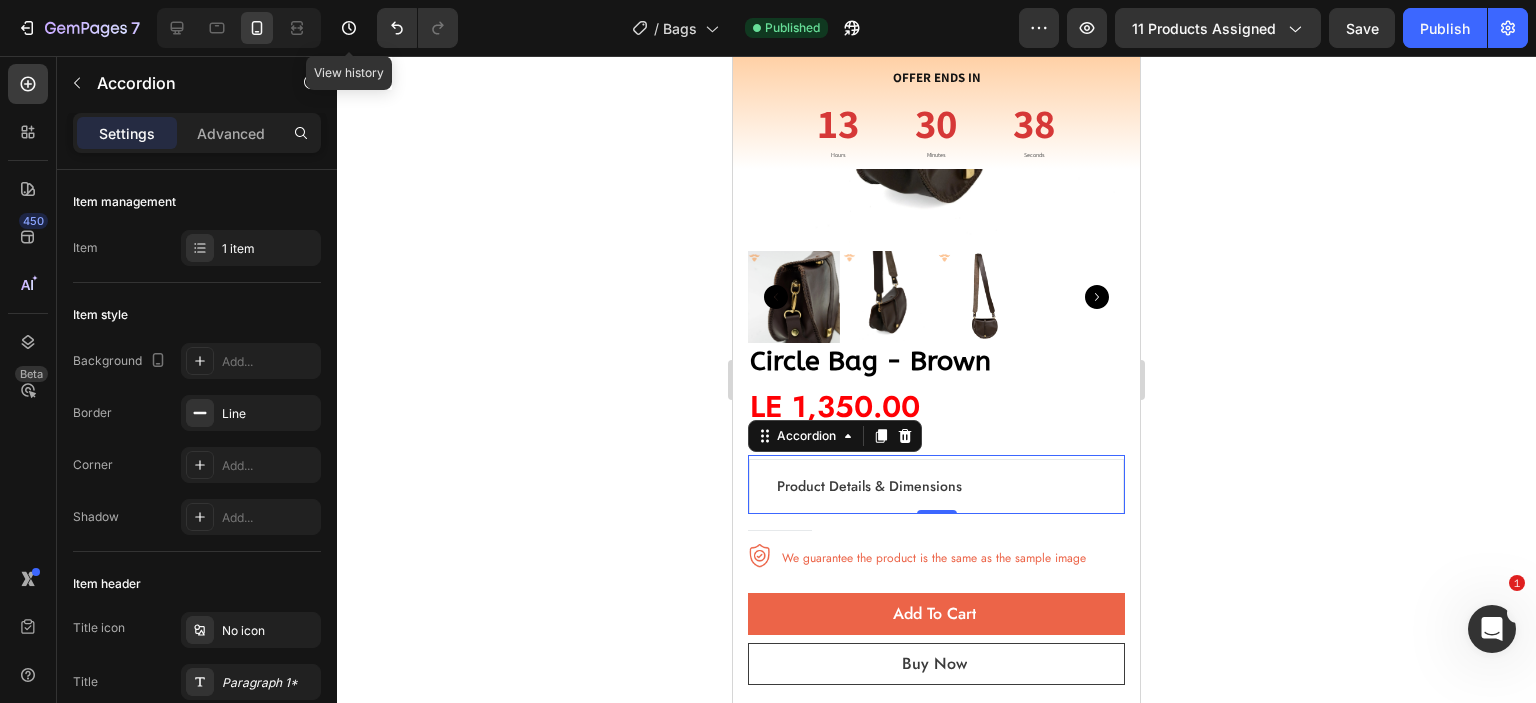 click on "Product Details & Dimensions" at bounding box center [936, 486] 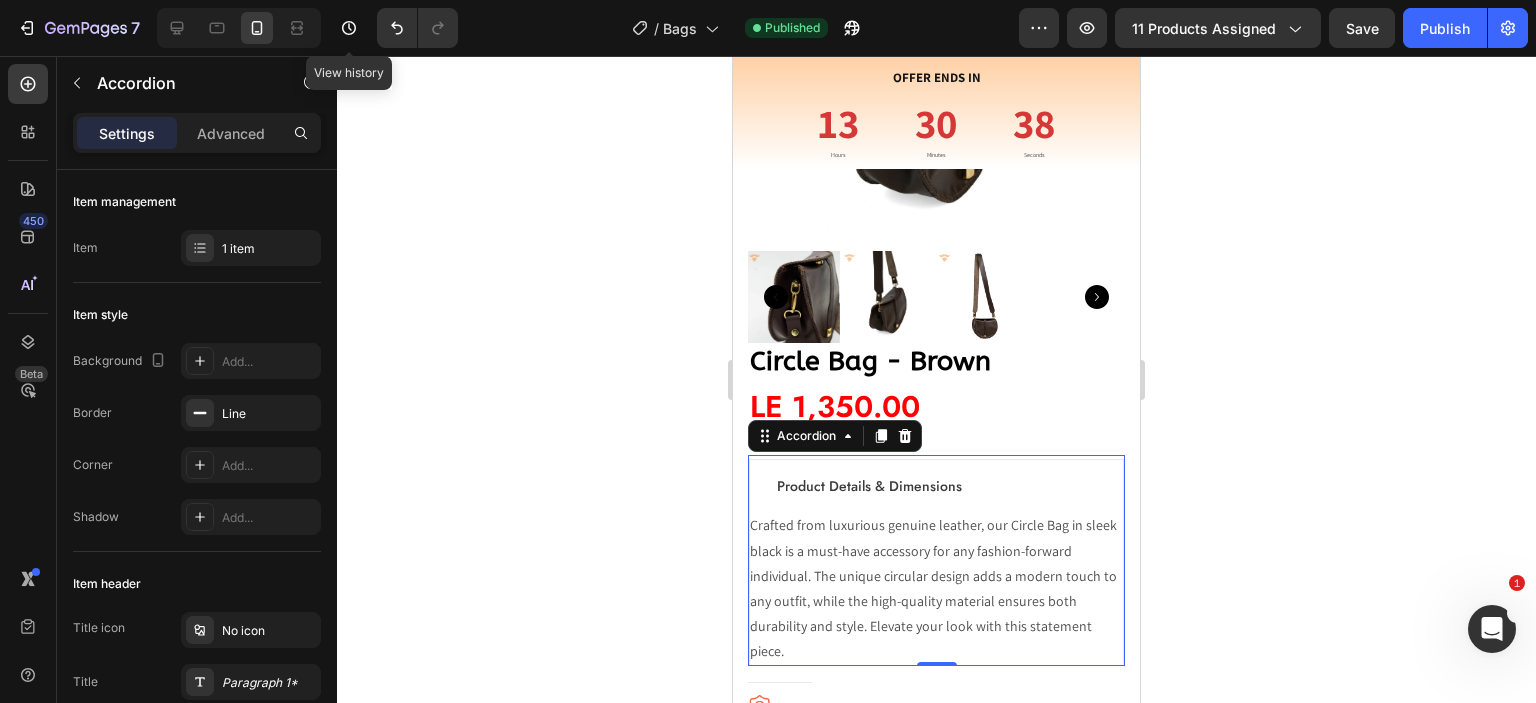 scroll, scrollTop: 528, scrollLeft: 0, axis: vertical 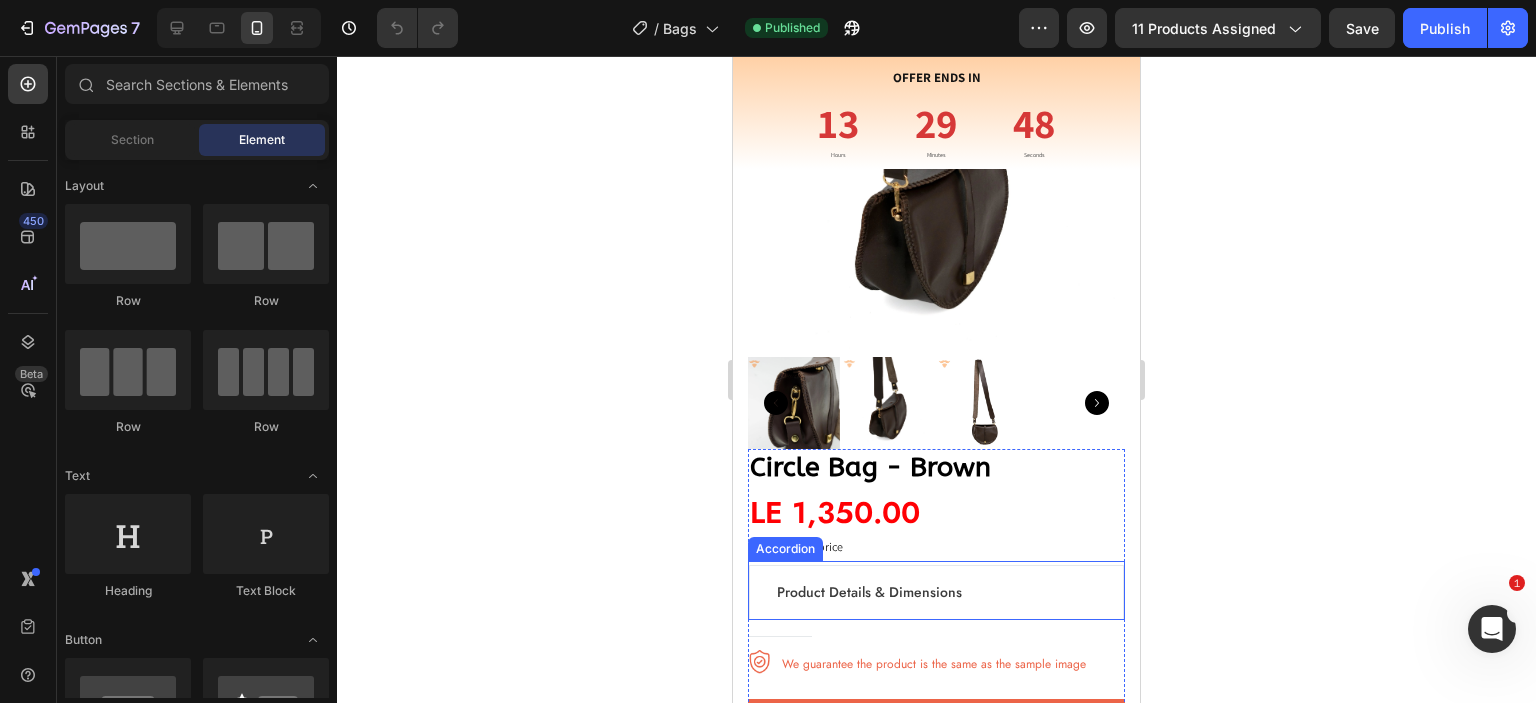 click on "Product Details & Dimensions" at bounding box center (936, 592) 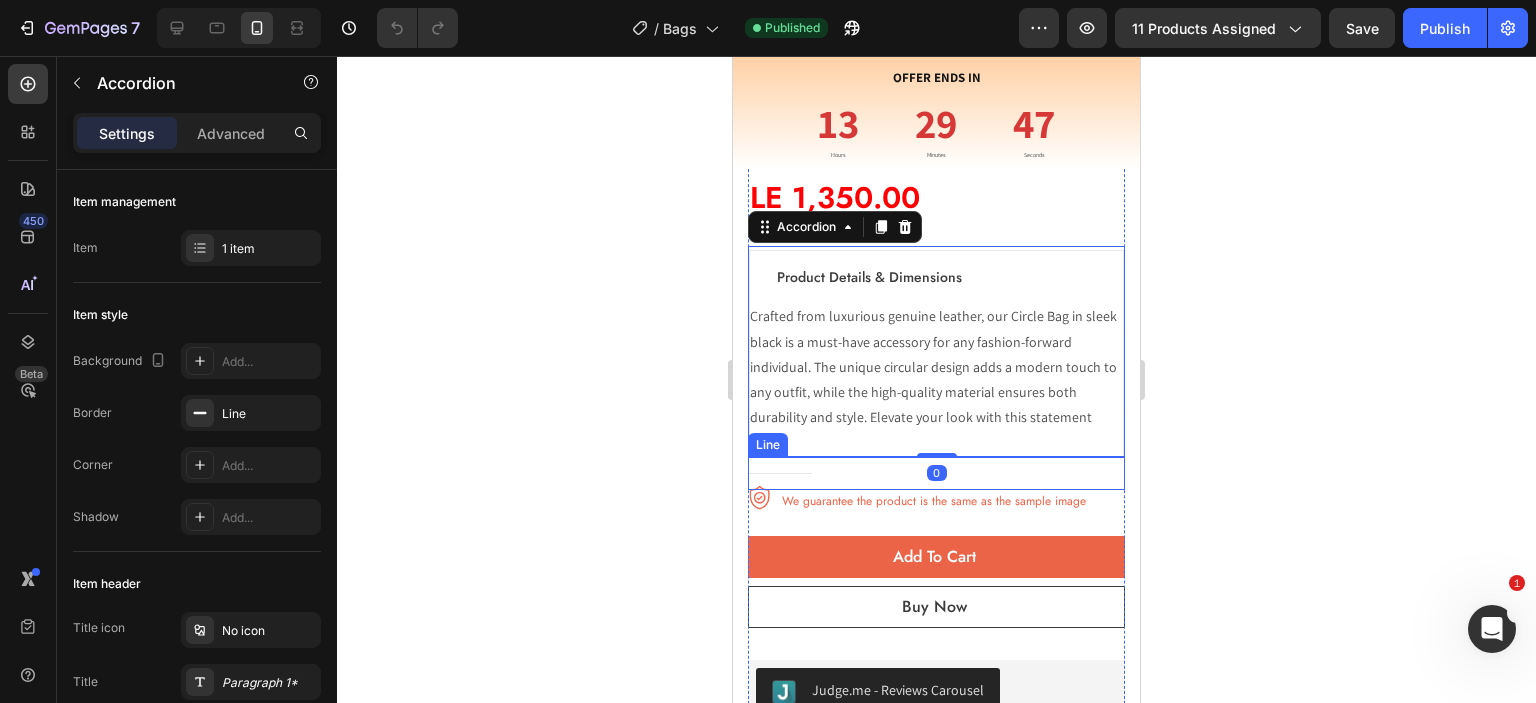 scroll, scrollTop: 633, scrollLeft: 0, axis: vertical 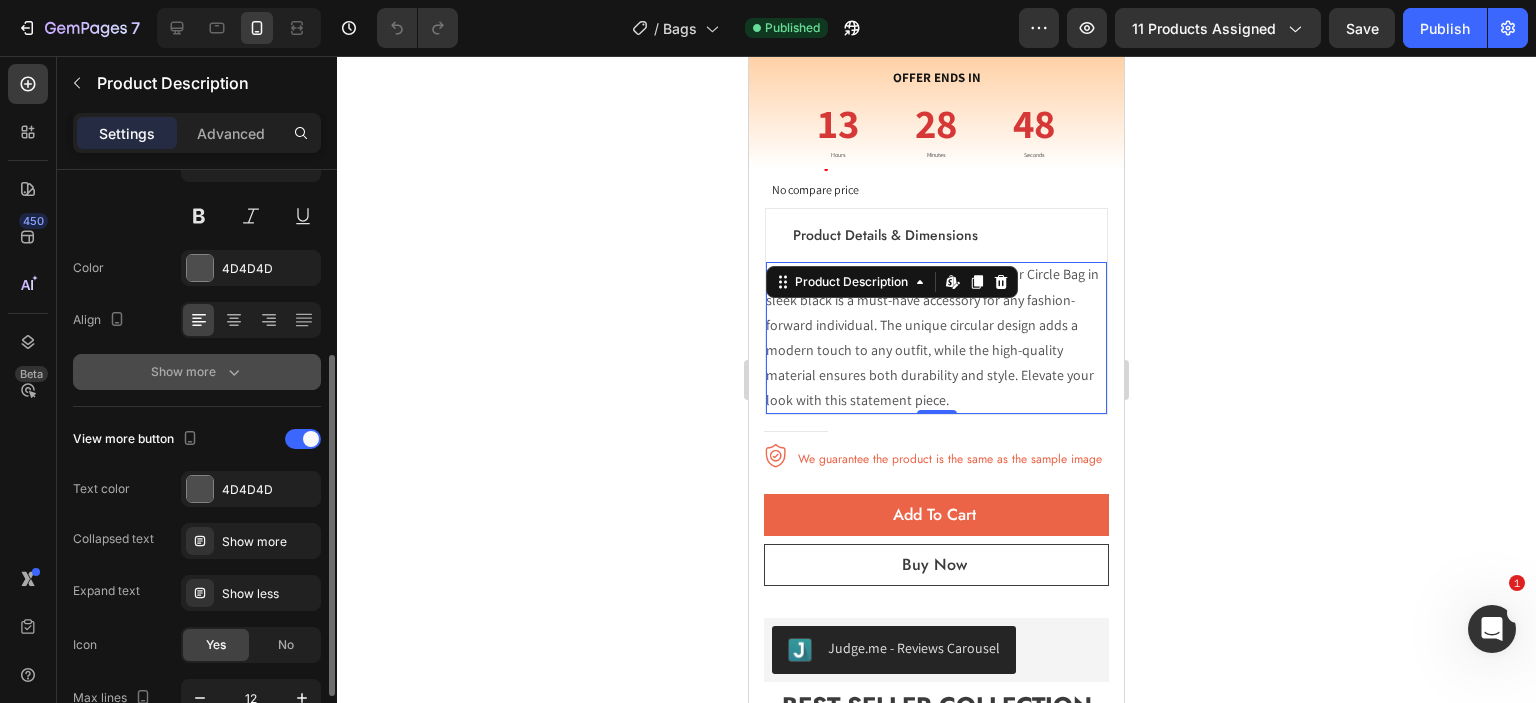 click on "Show more" at bounding box center [197, 372] 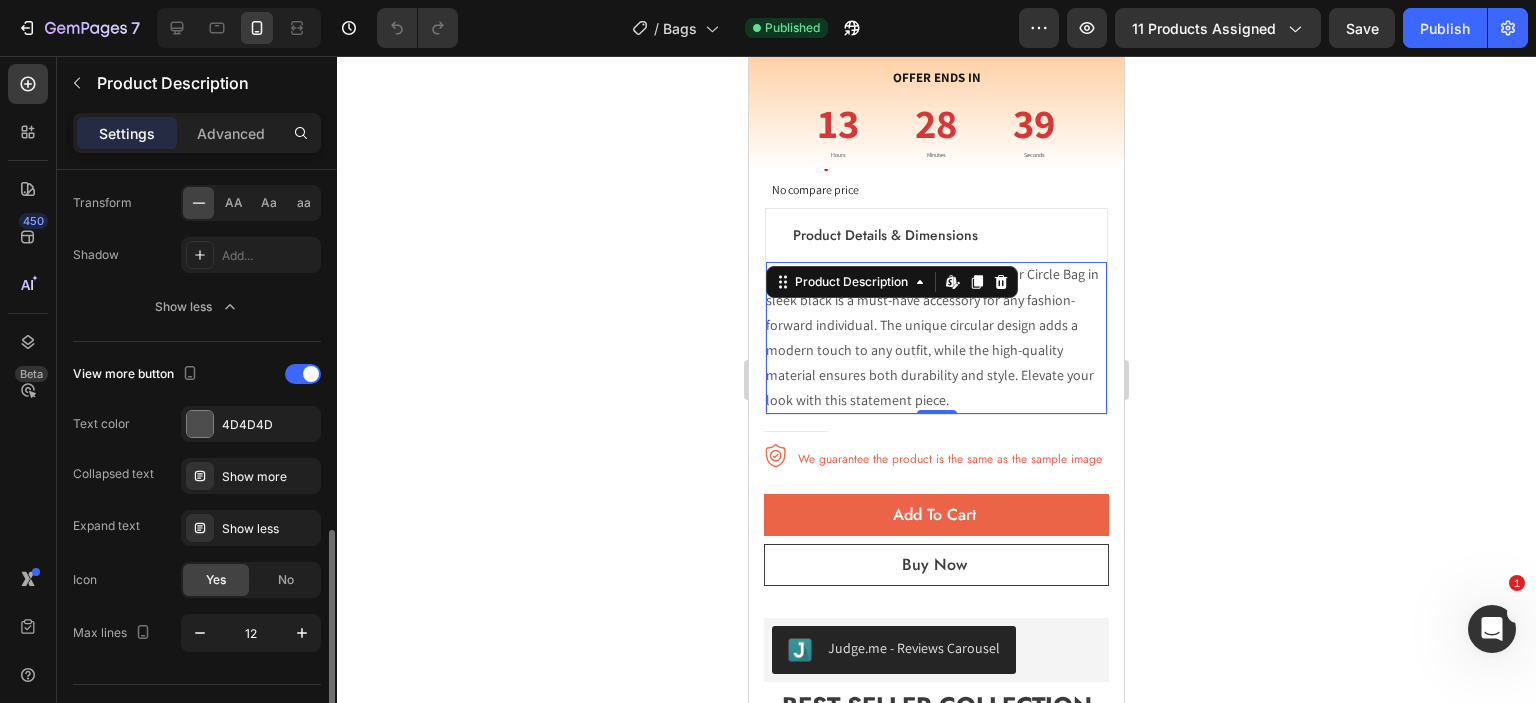 scroll, scrollTop: 690, scrollLeft: 0, axis: vertical 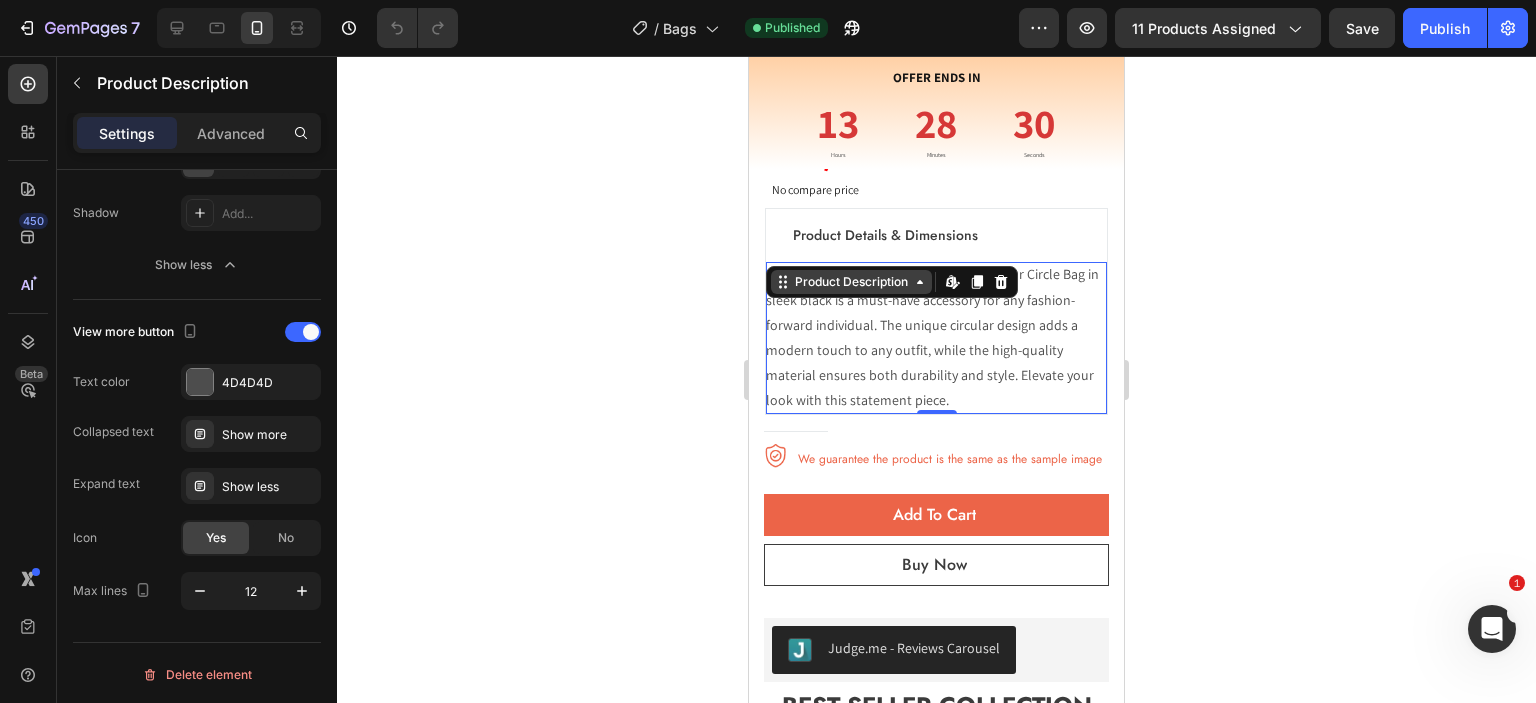 click 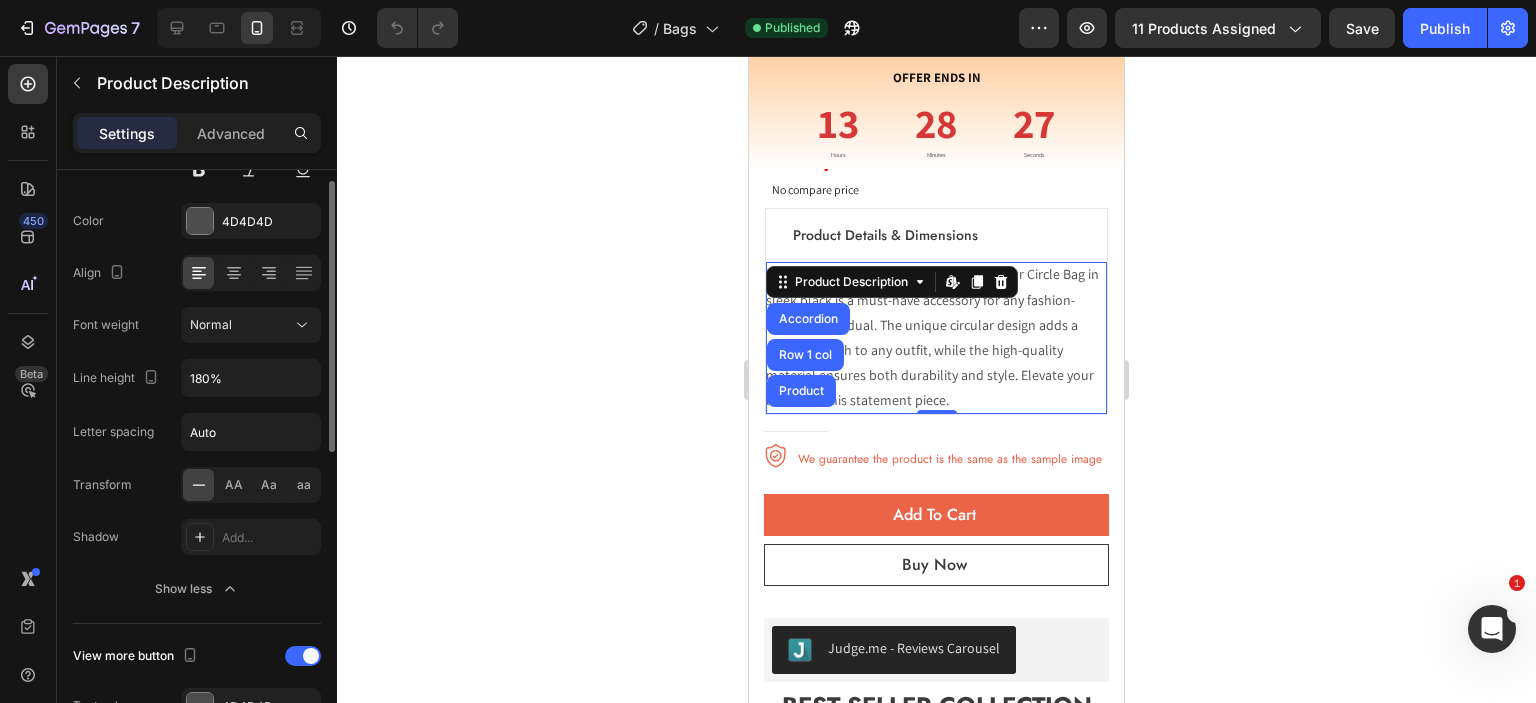 scroll, scrollTop: 150, scrollLeft: 0, axis: vertical 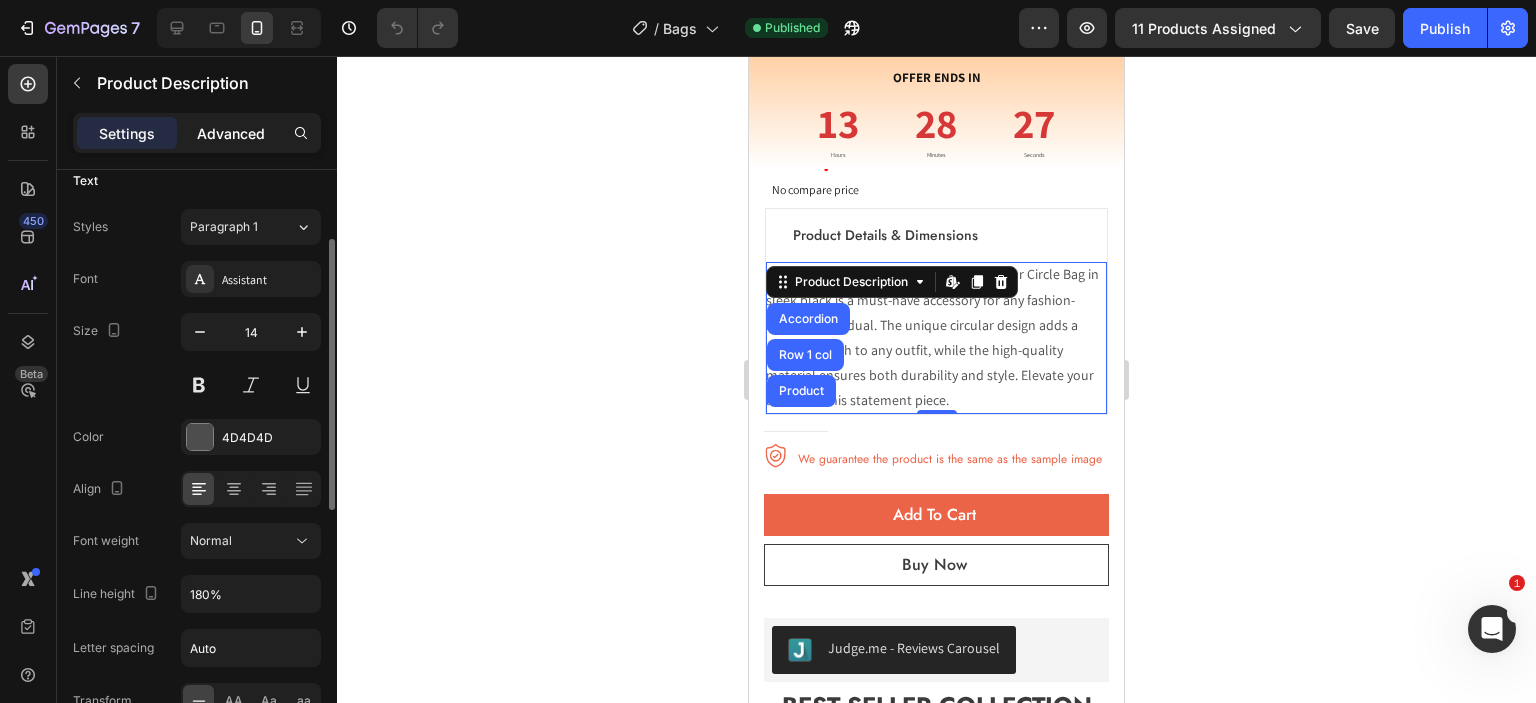 click on "Advanced" at bounding box center [231, 133] 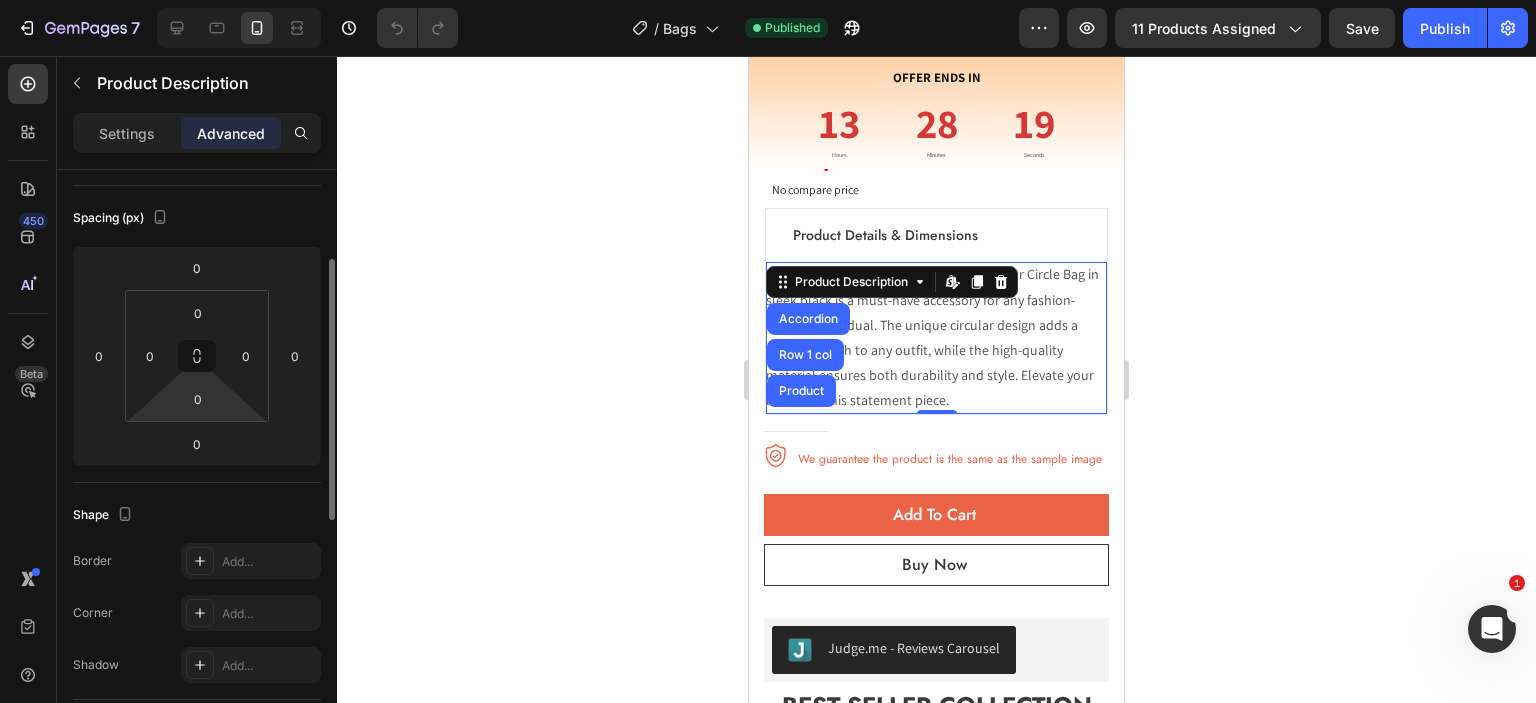 scroll, scrollTop: 0, scrollLeft: 0, axis: both 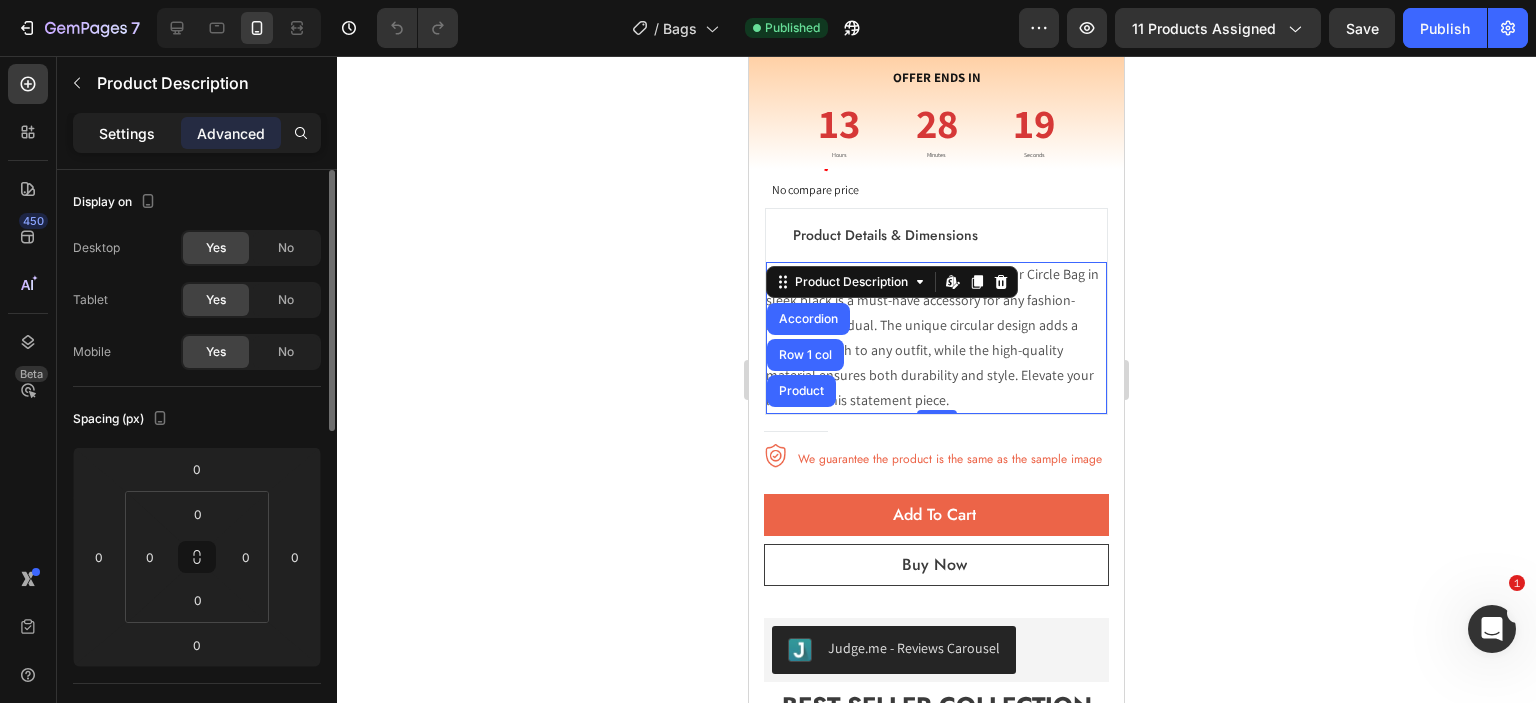 click on "Settings" at bounding box center (127, 133) 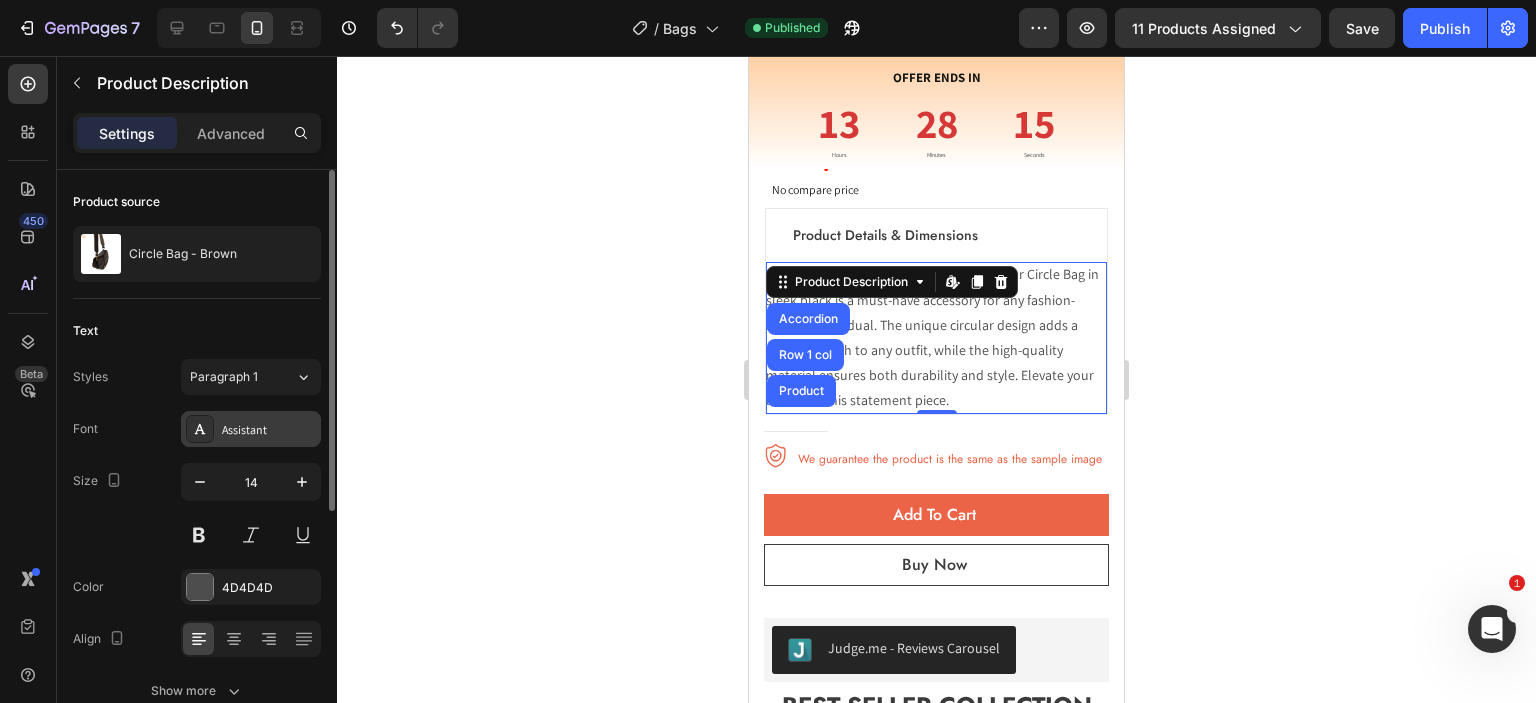 click on "Assistant" at bounding box center (251, 429) 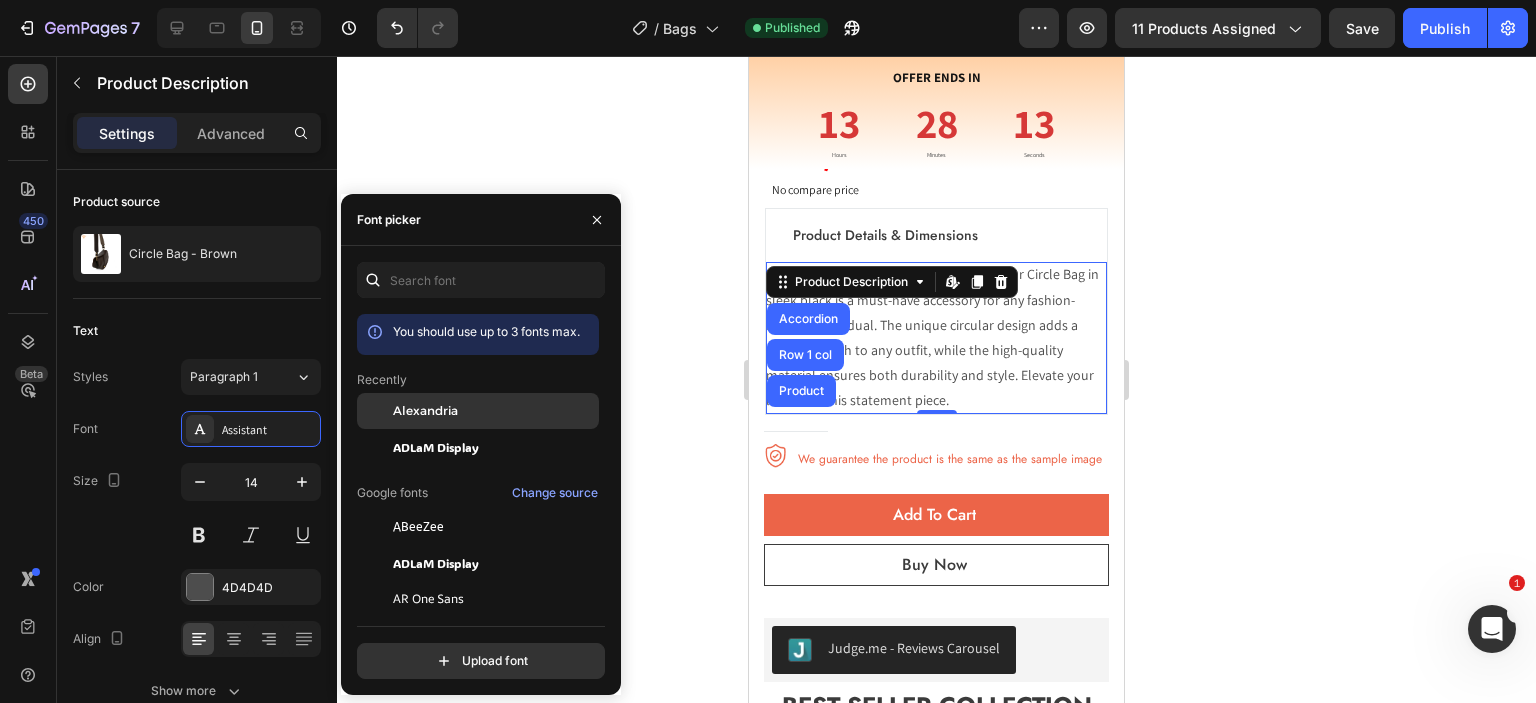click on "Alexandria" at bounding box center [494, 411] 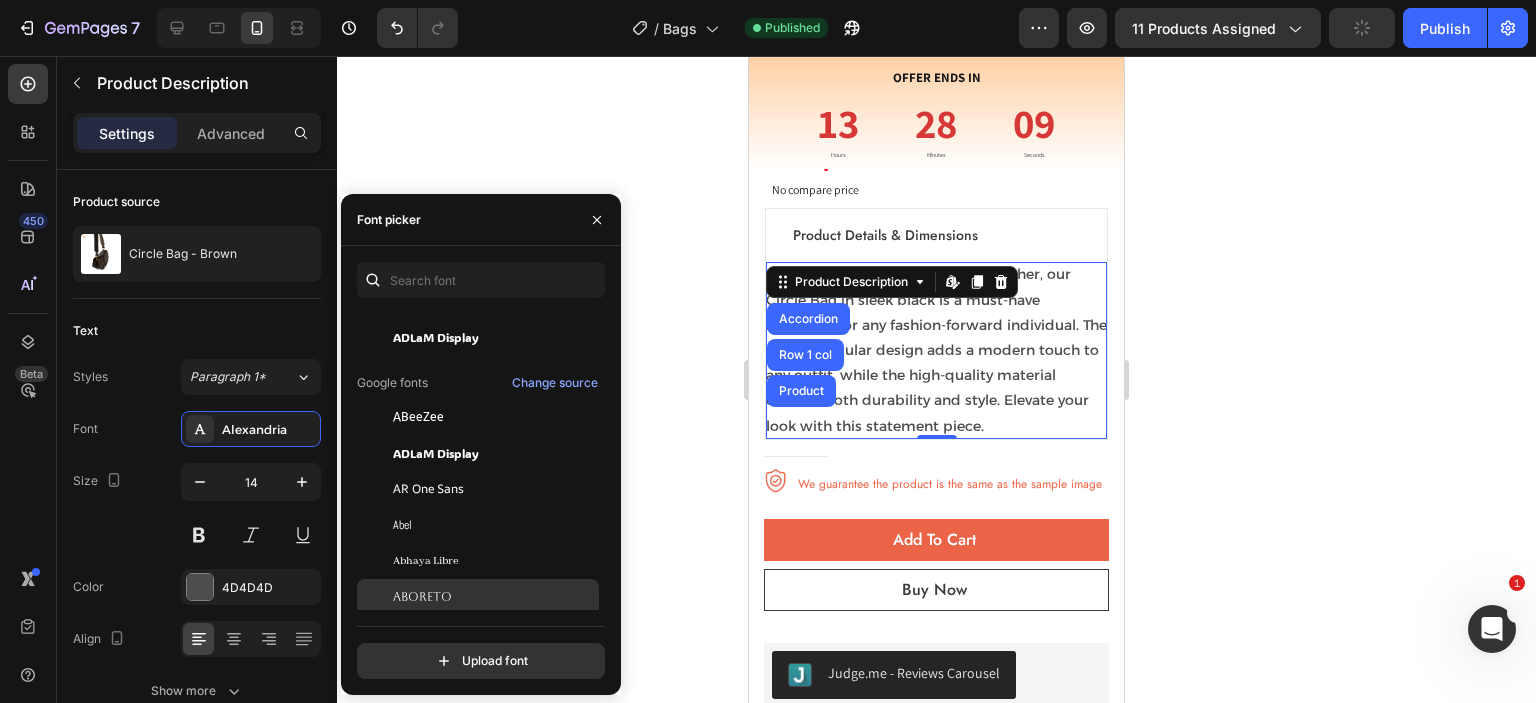 scroll, scrollTop: 115, scrollLeft: 0, axis: vertical 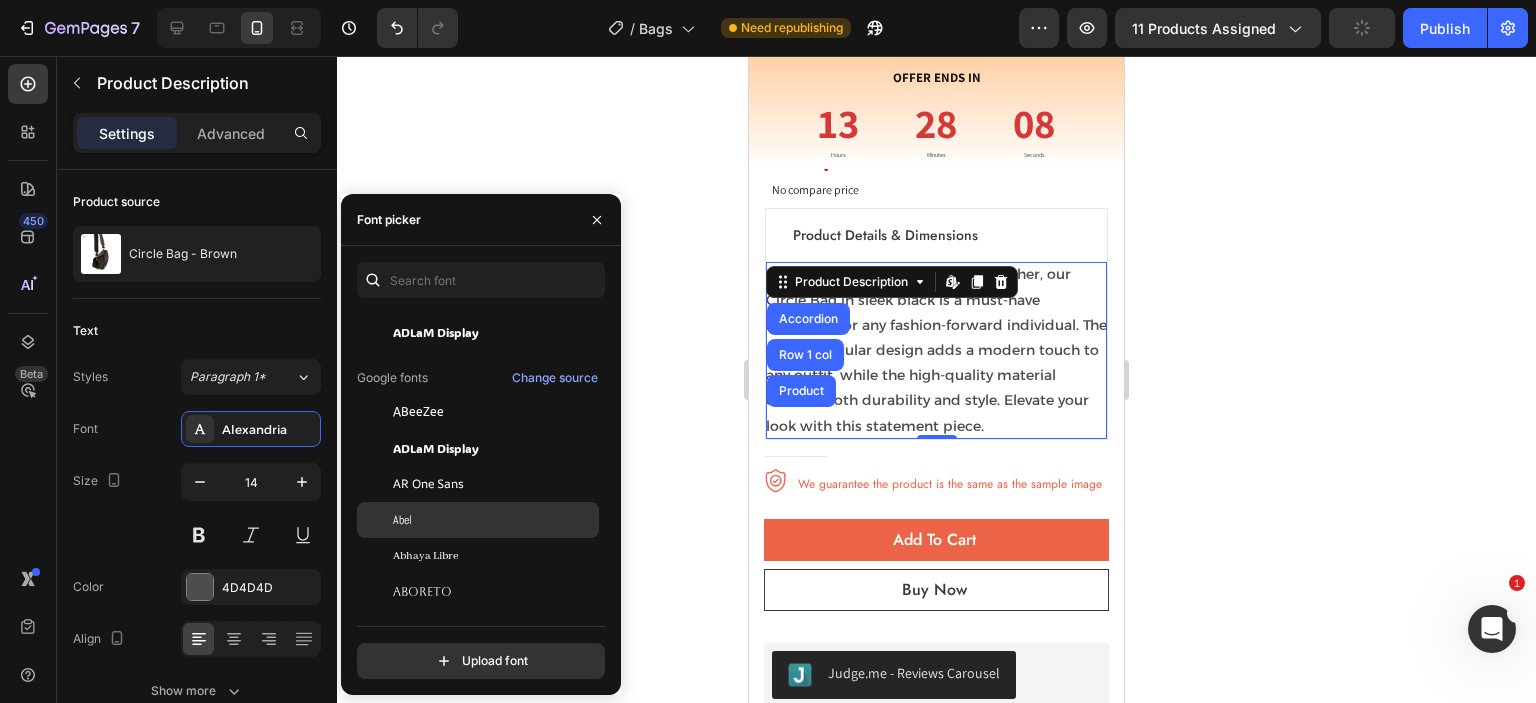 click on "Abel" at bounding box center [494, 520] 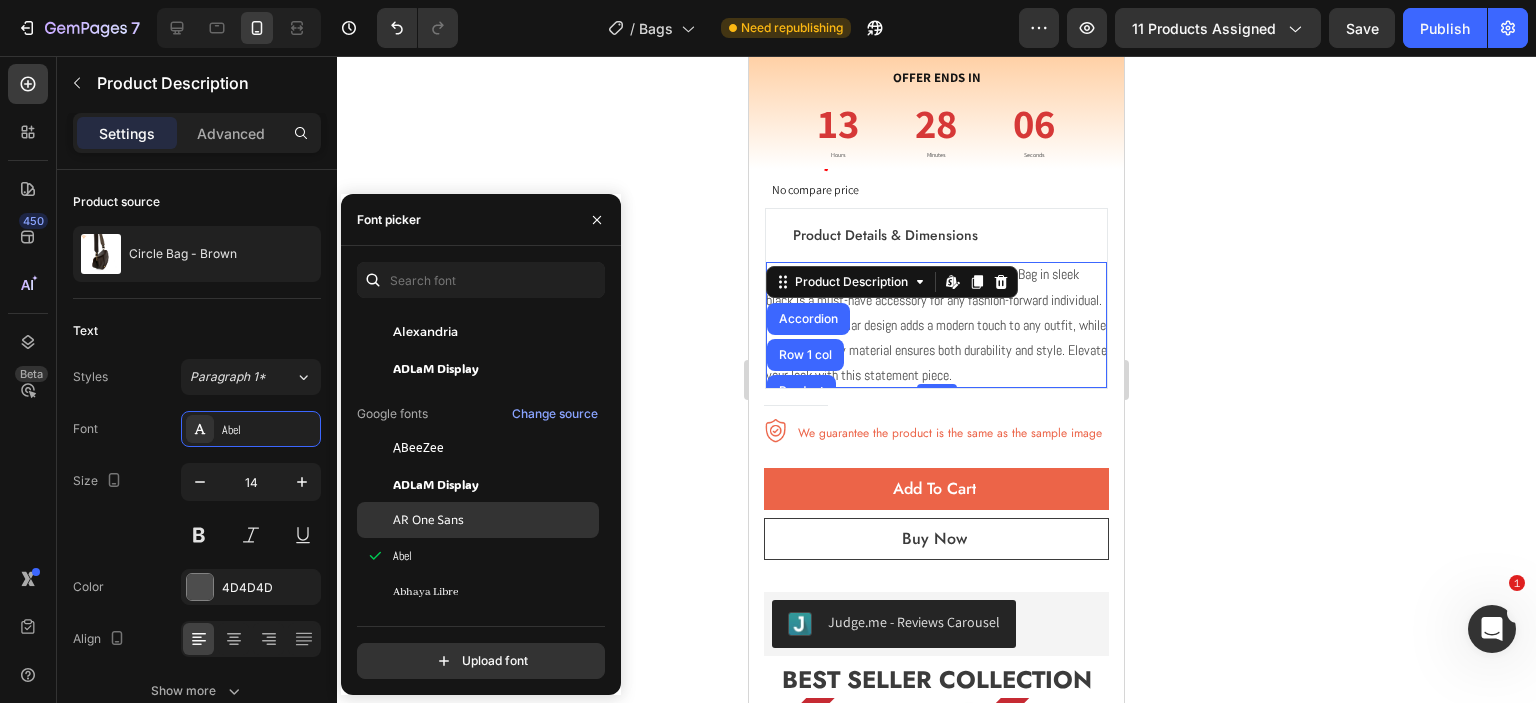click on "AR One Sans" 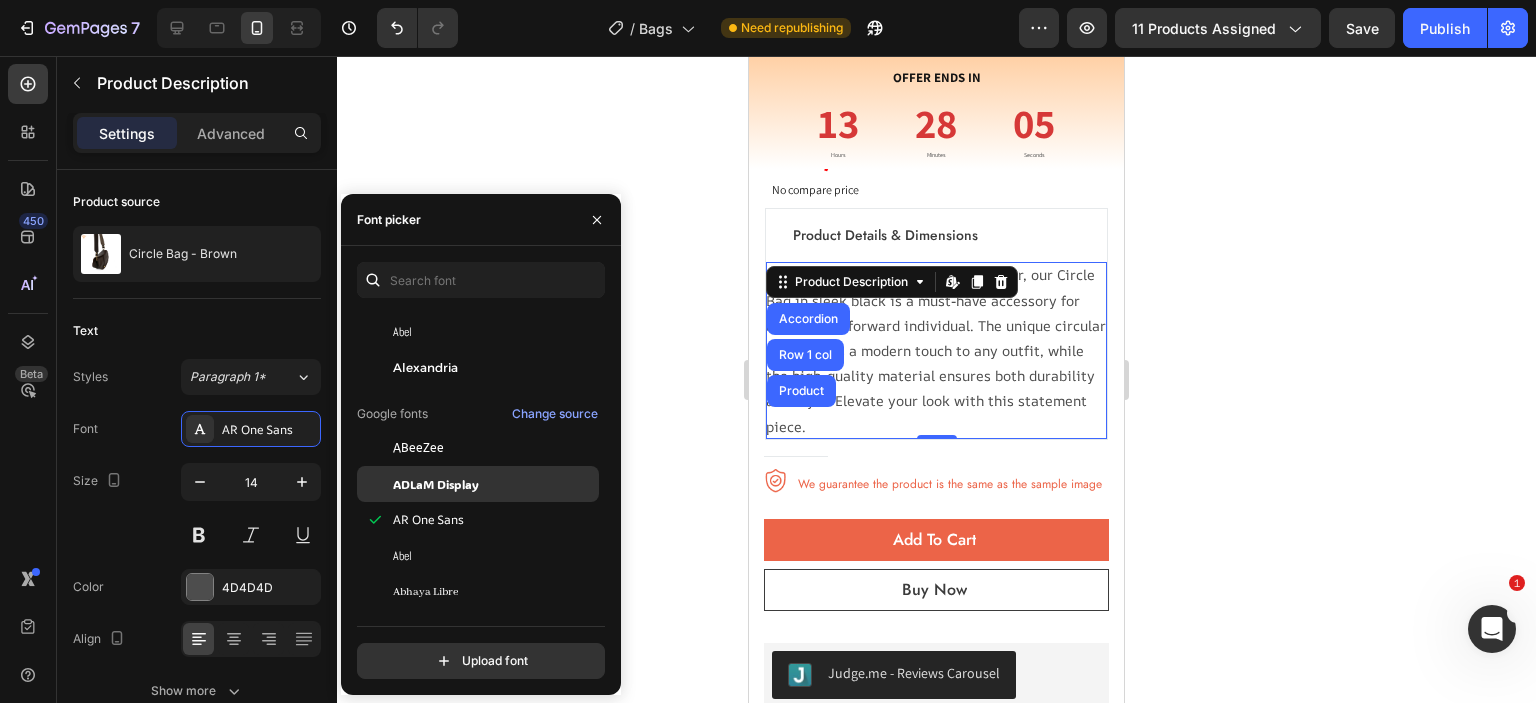 click on "ADLaM Display" 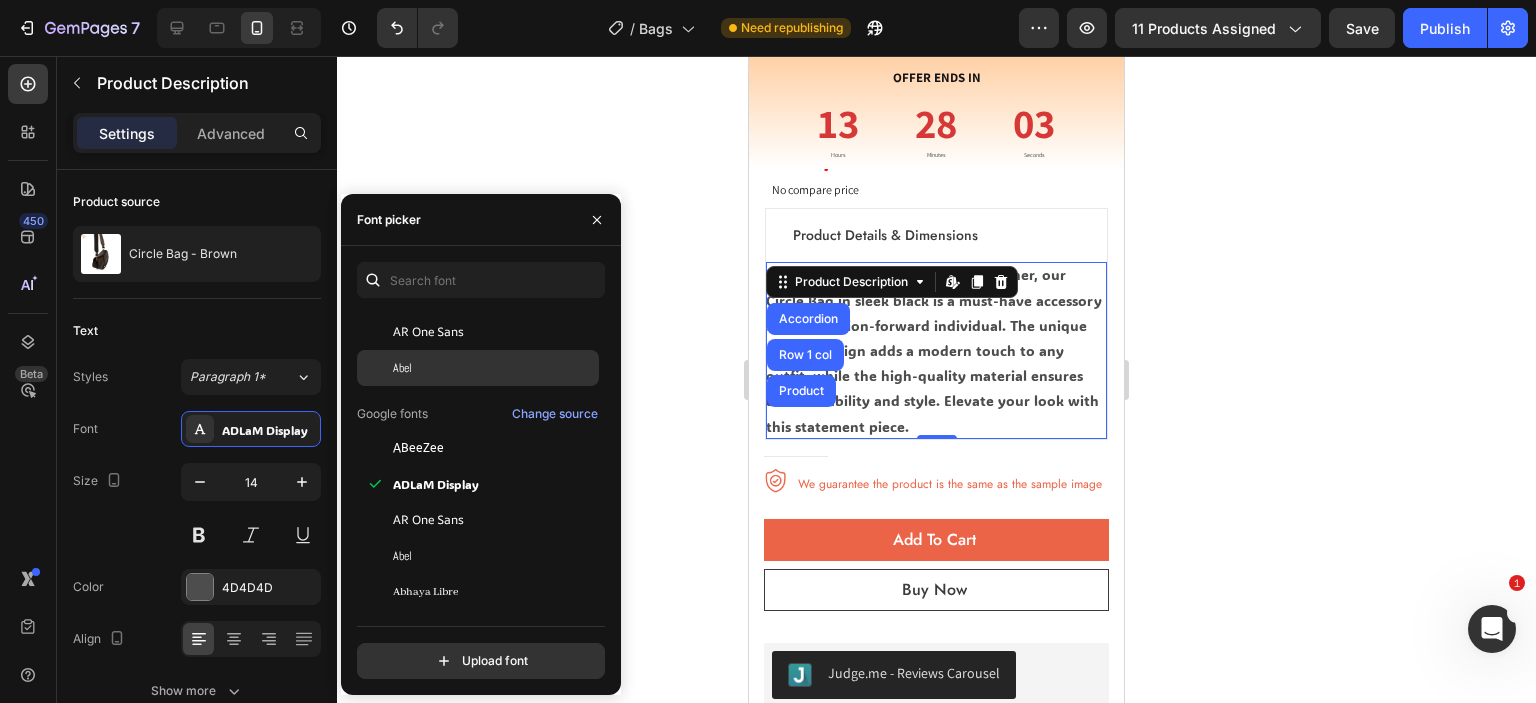 click on "Abel" at bounding box center [494, 368] 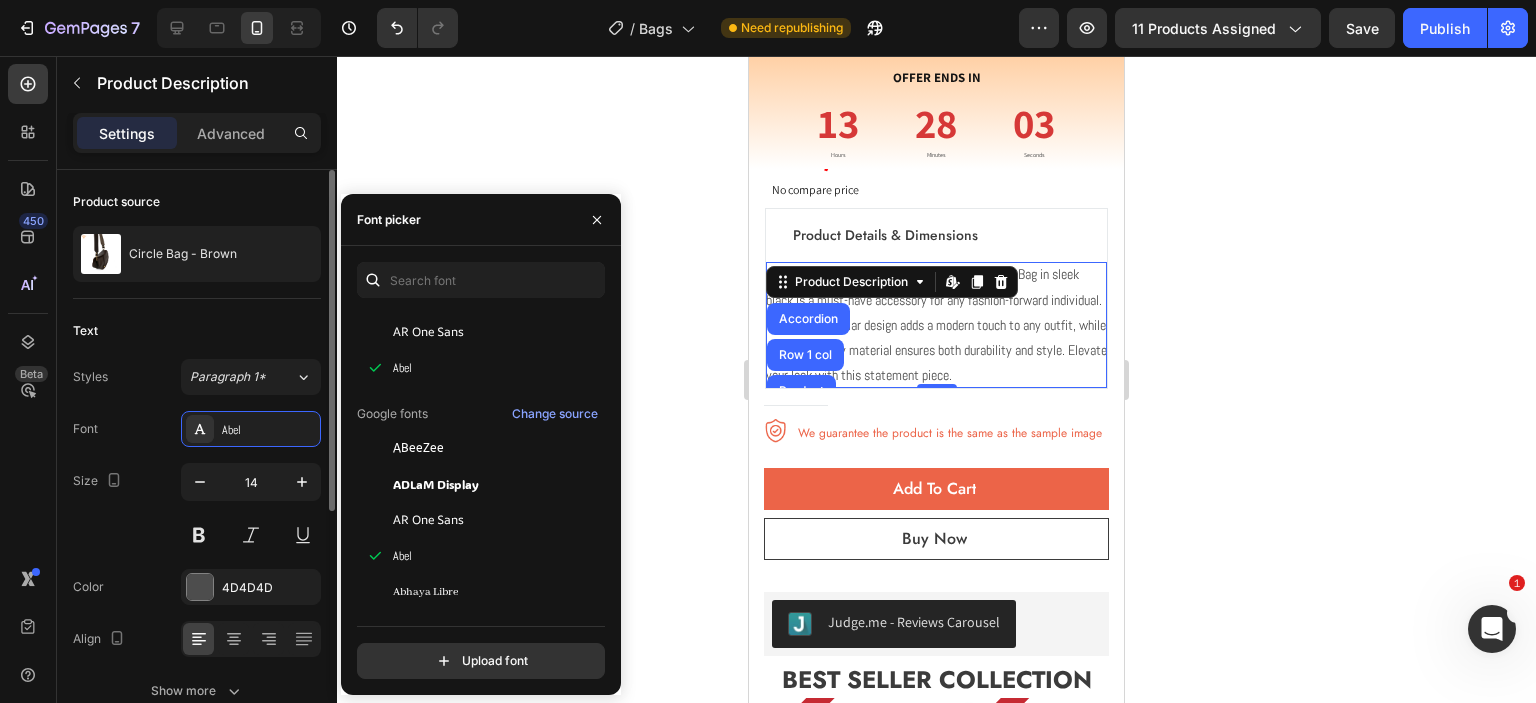 click on "Text" at bounding box center (197, 331) 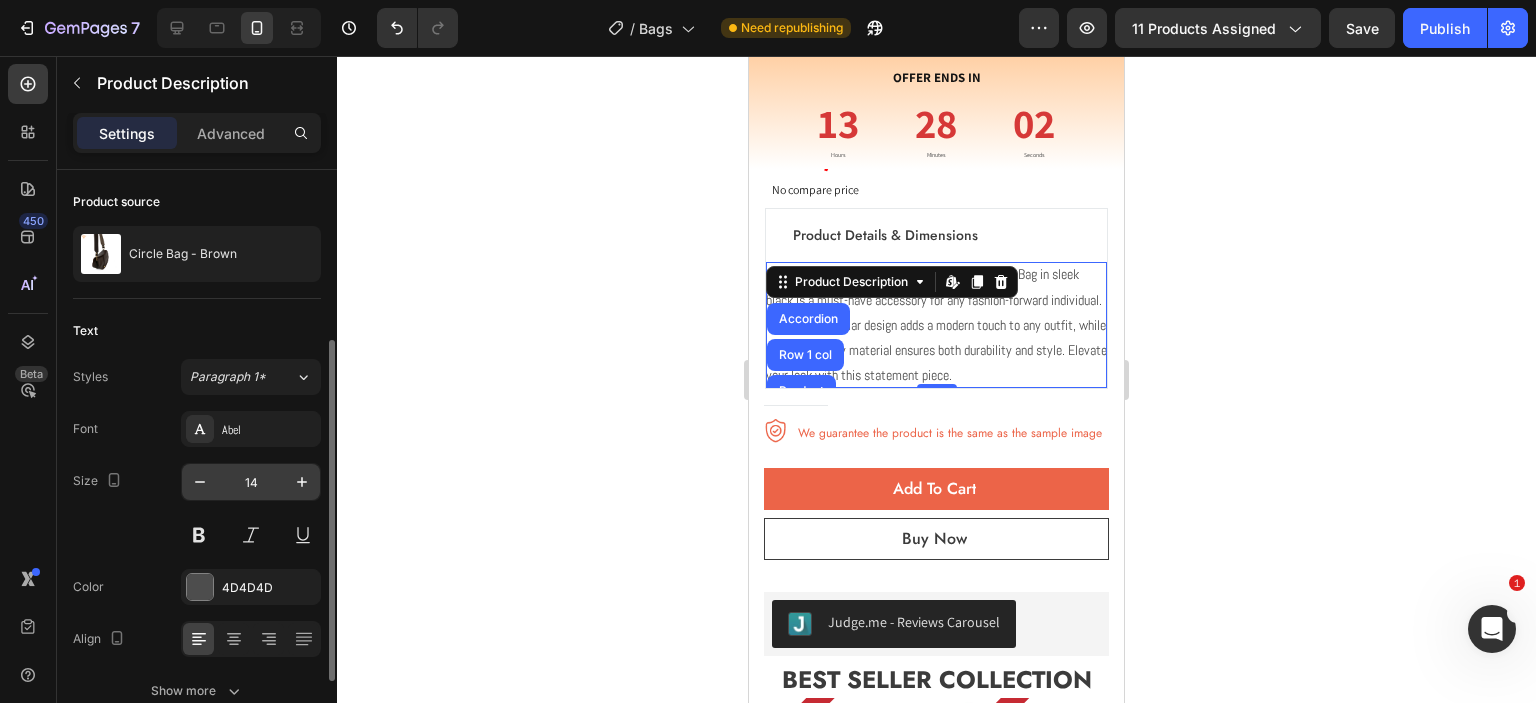 scroll, scrollTop: 108, scrollLeft: 0, axis: vertical 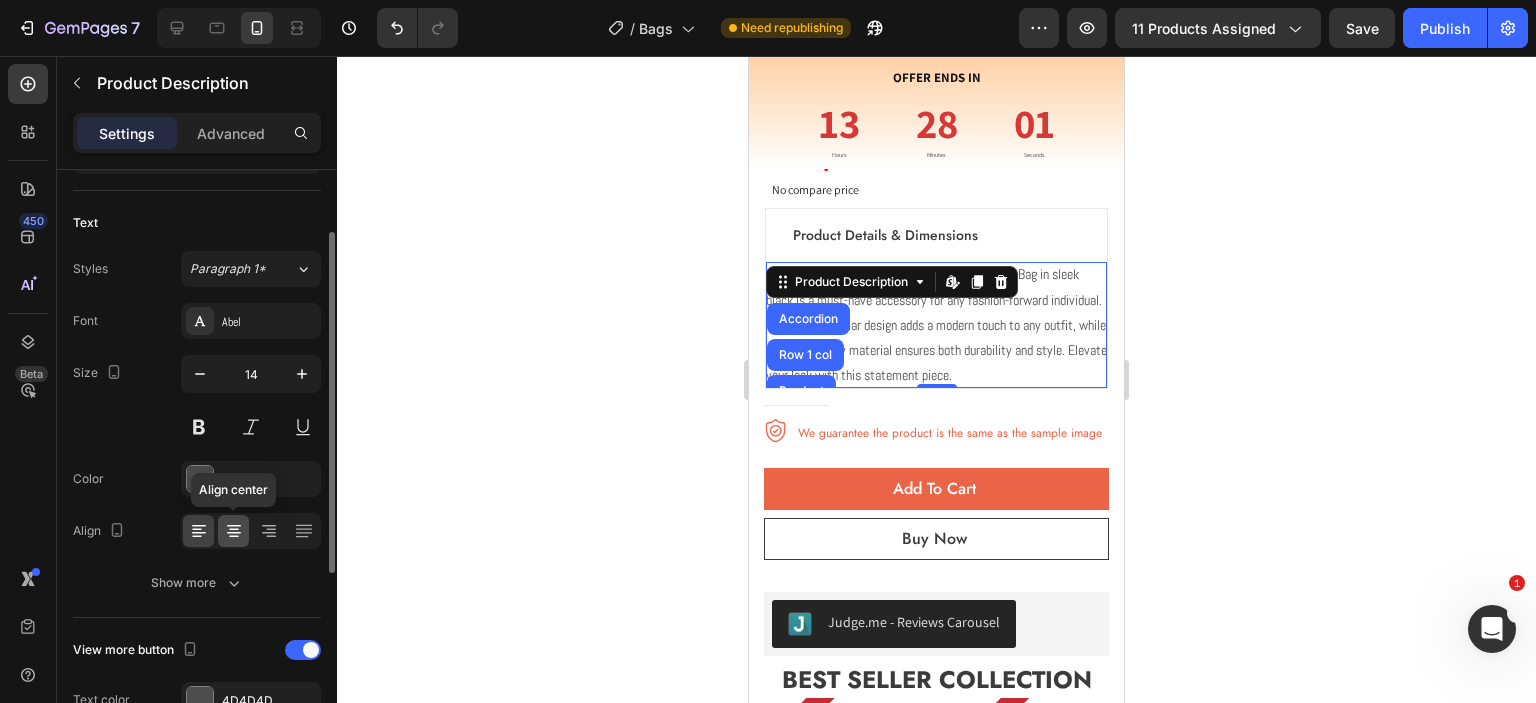 click 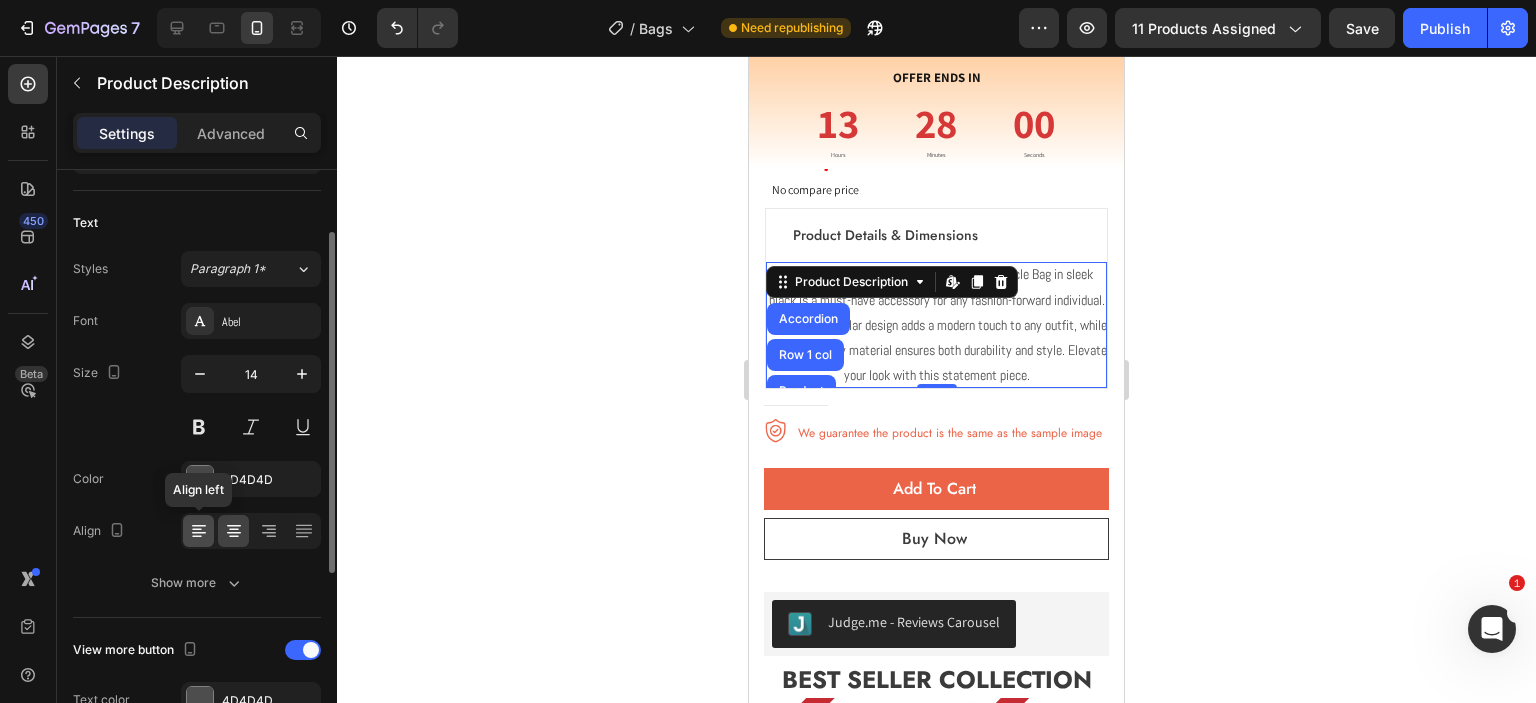 click 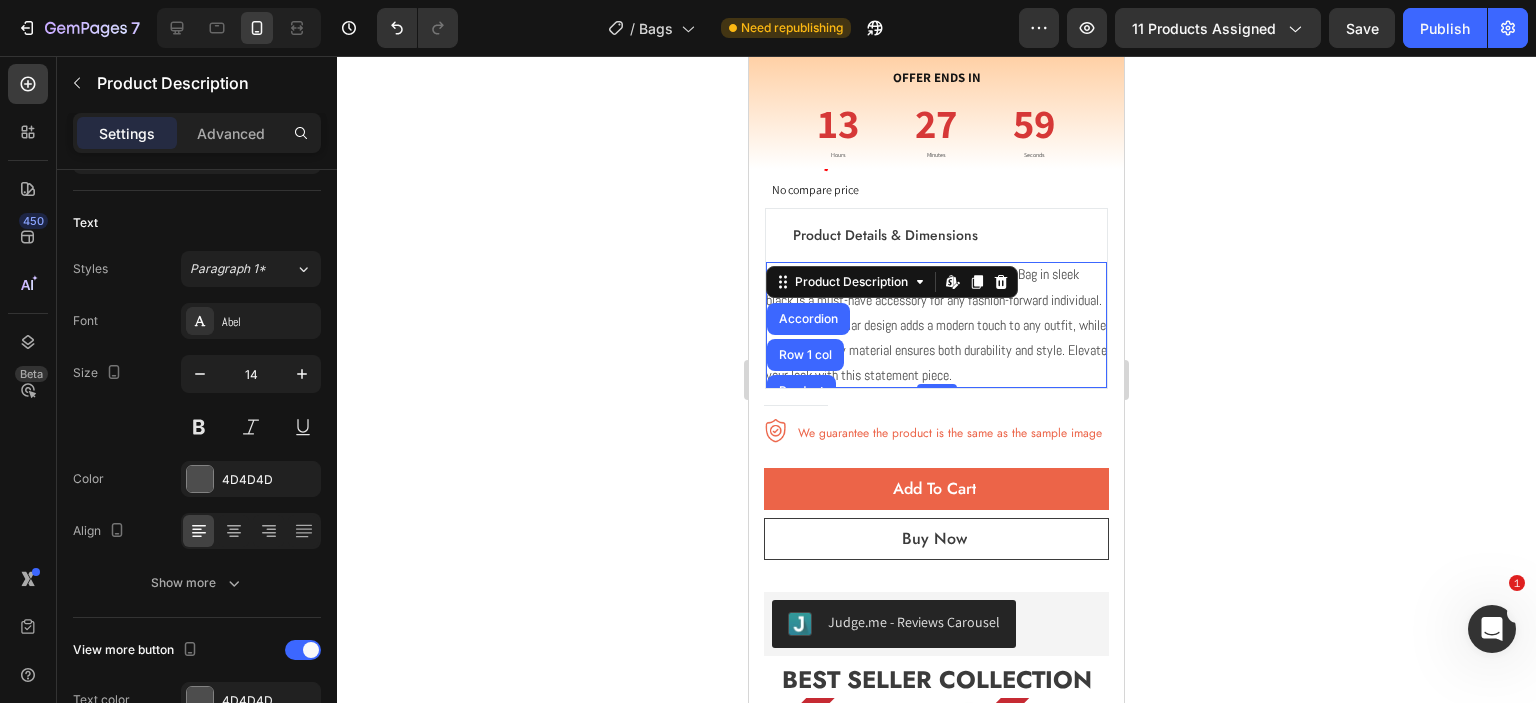 click 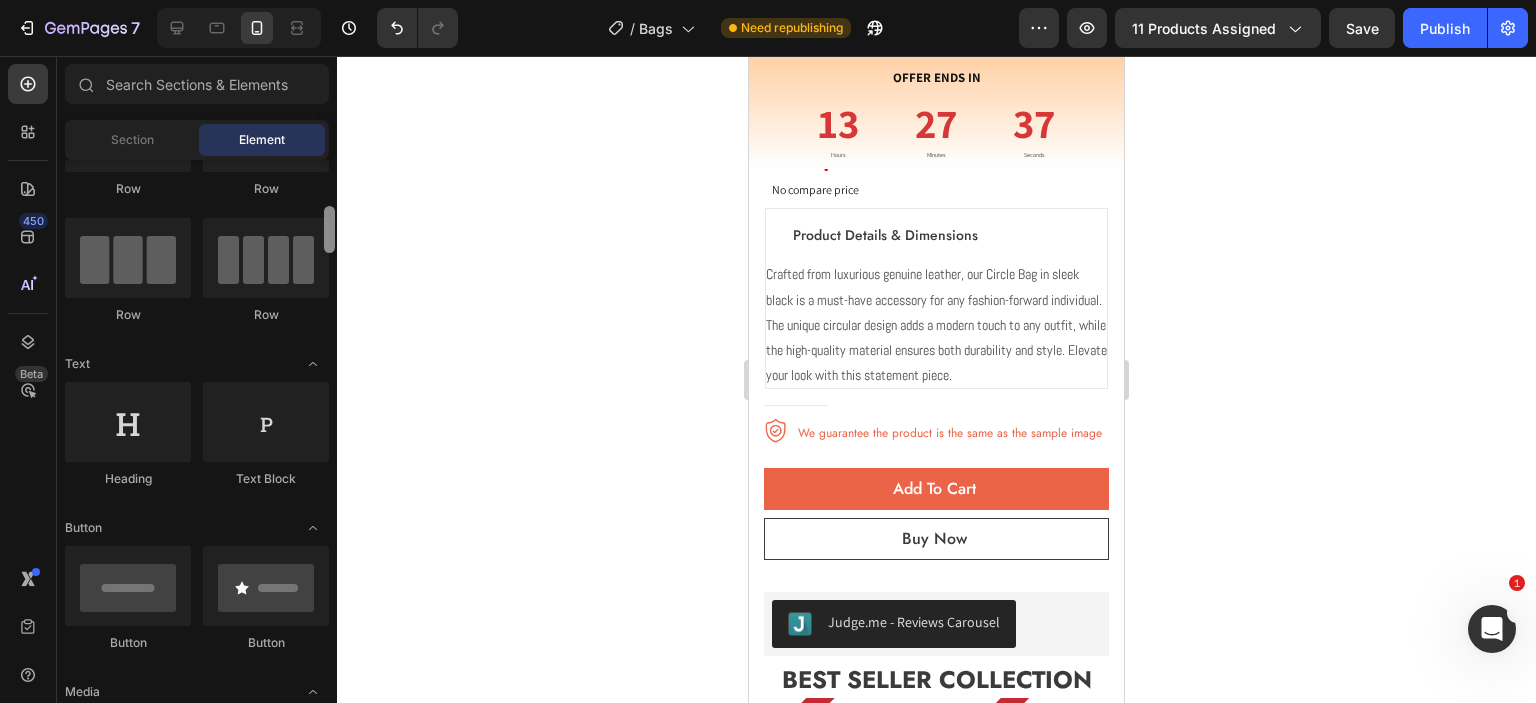scroll, scrollTop: 0, scrollLeft: 0, axis: both 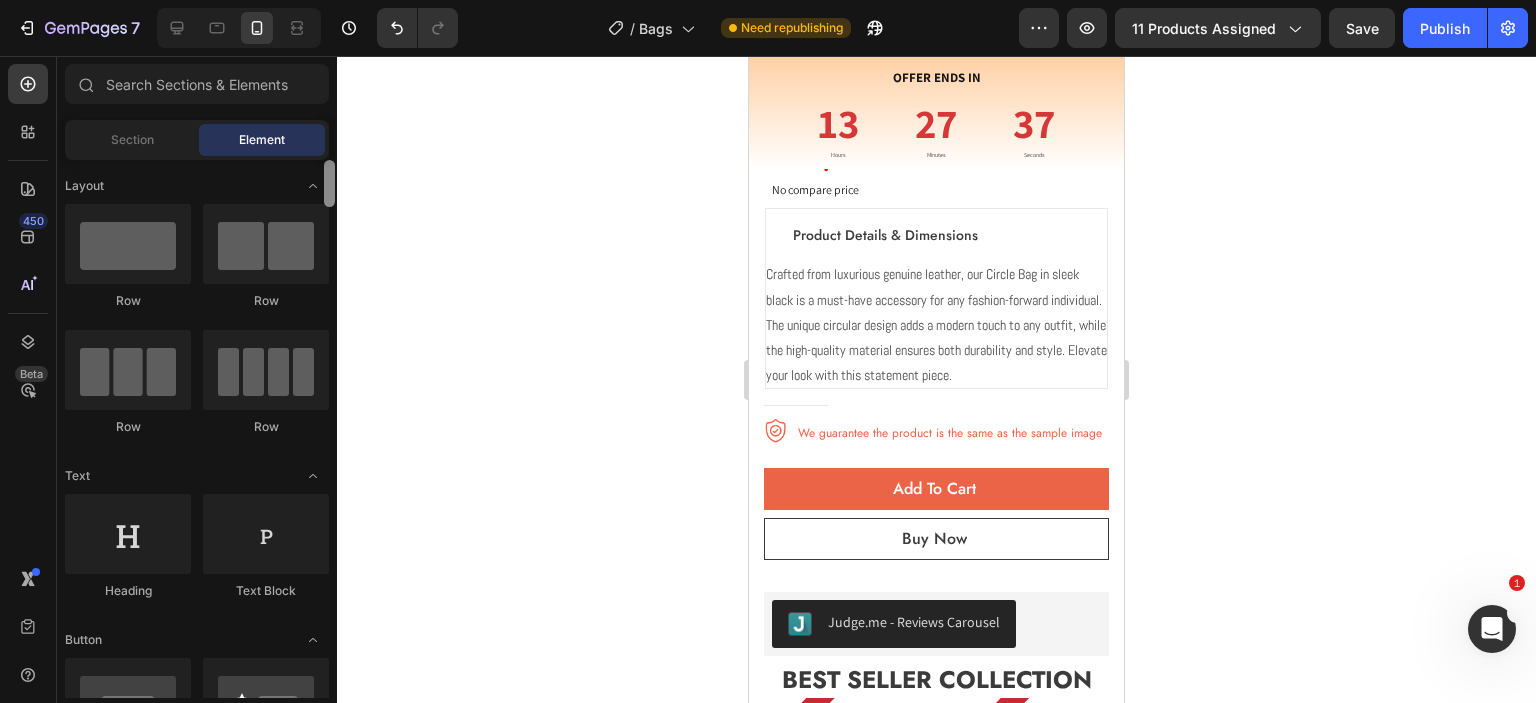drag, startPoint x: 330, startPoint y: 188, endPoint x: 333, endPoint y: 177, distance: 11.401754 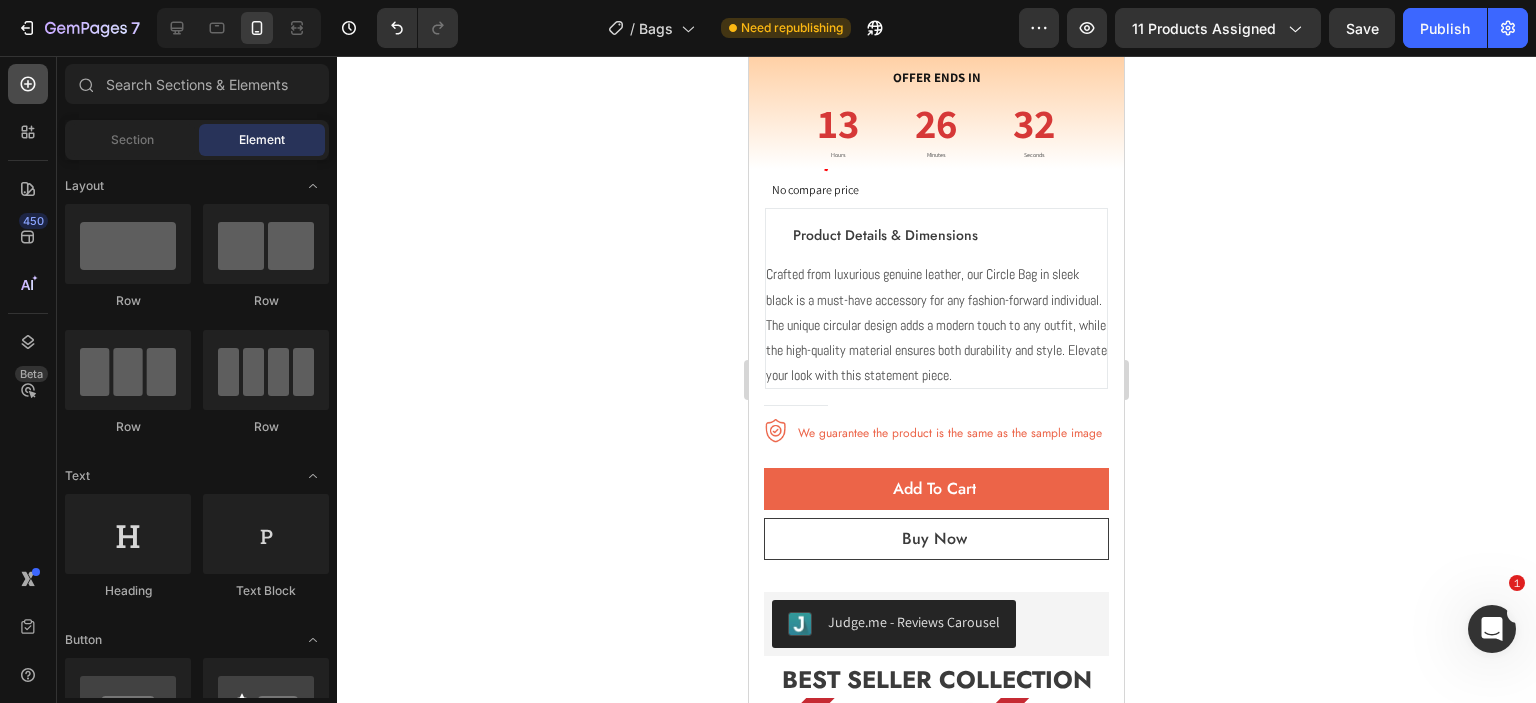click 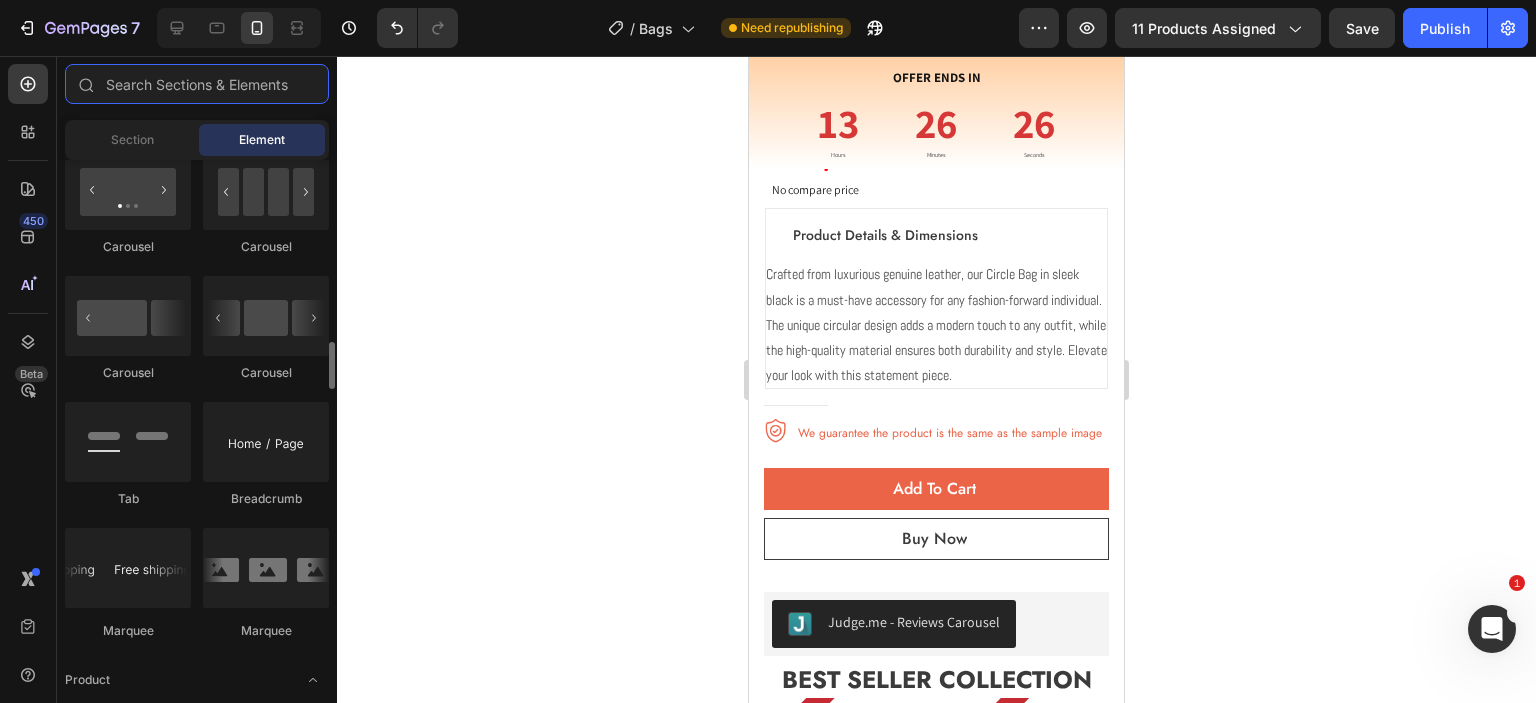 scroll, scrollTop: 1944, scrollLeft: 0, axis: vertical 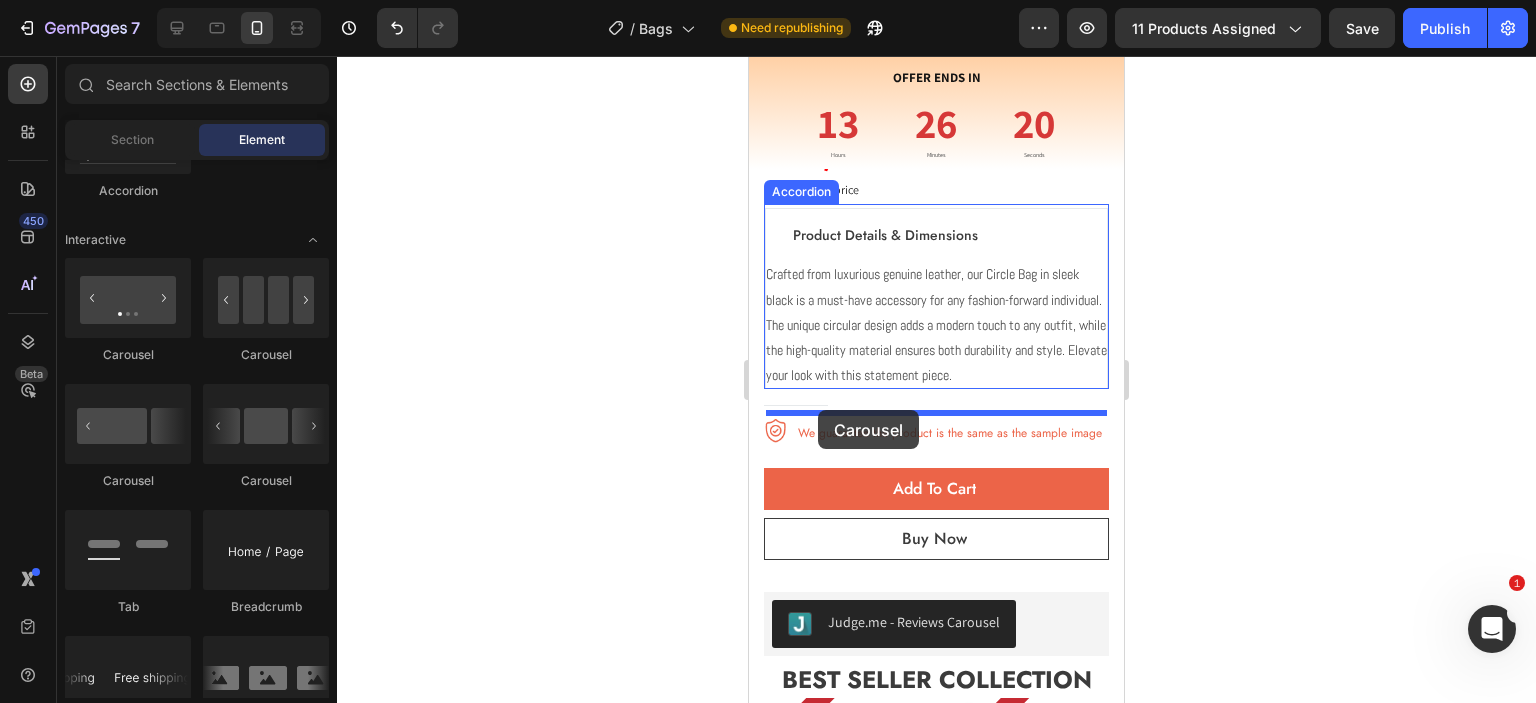 drag, startPoint x: 862, startPoint y: 499, endPoint x: 818, endPoint y: 410, distance: 99.282425 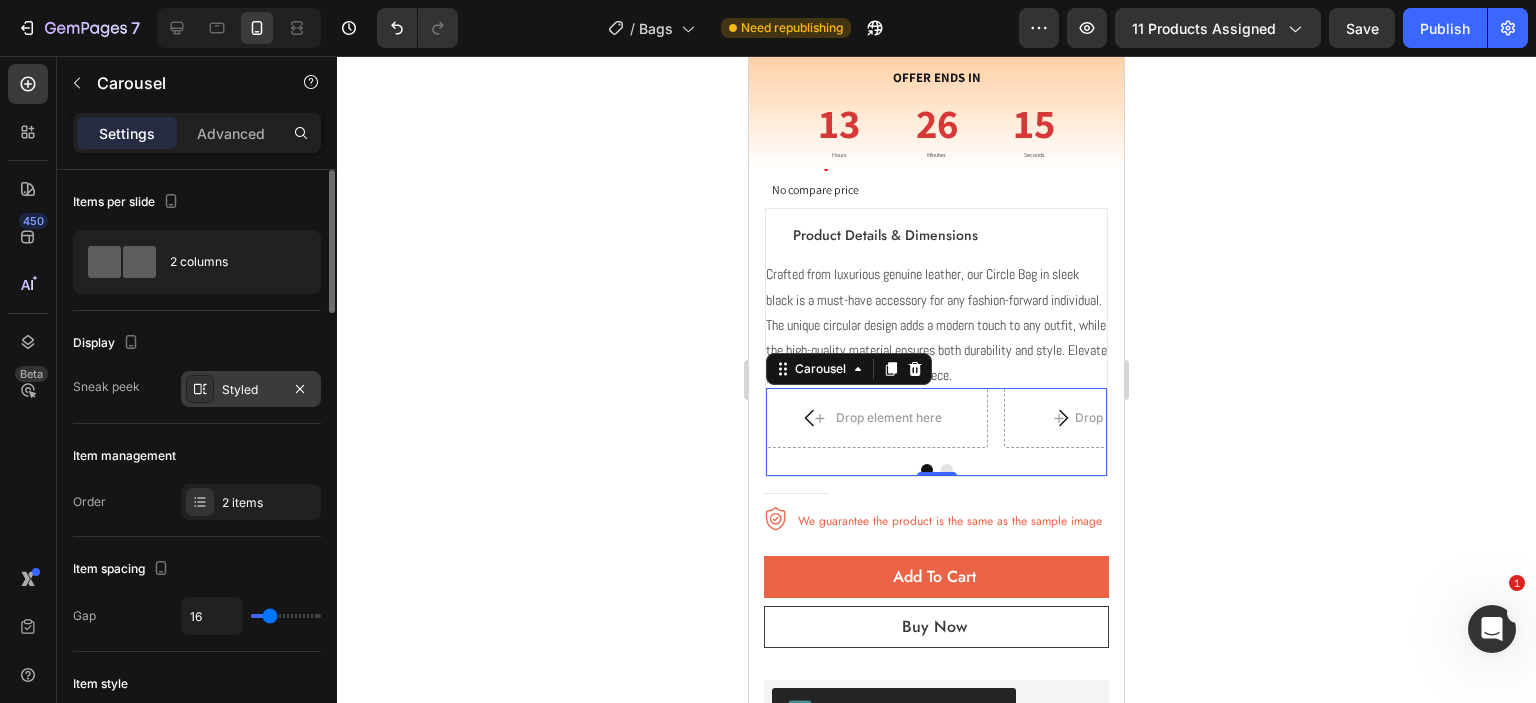 click on "Styled" at bounding box center [251, 389] 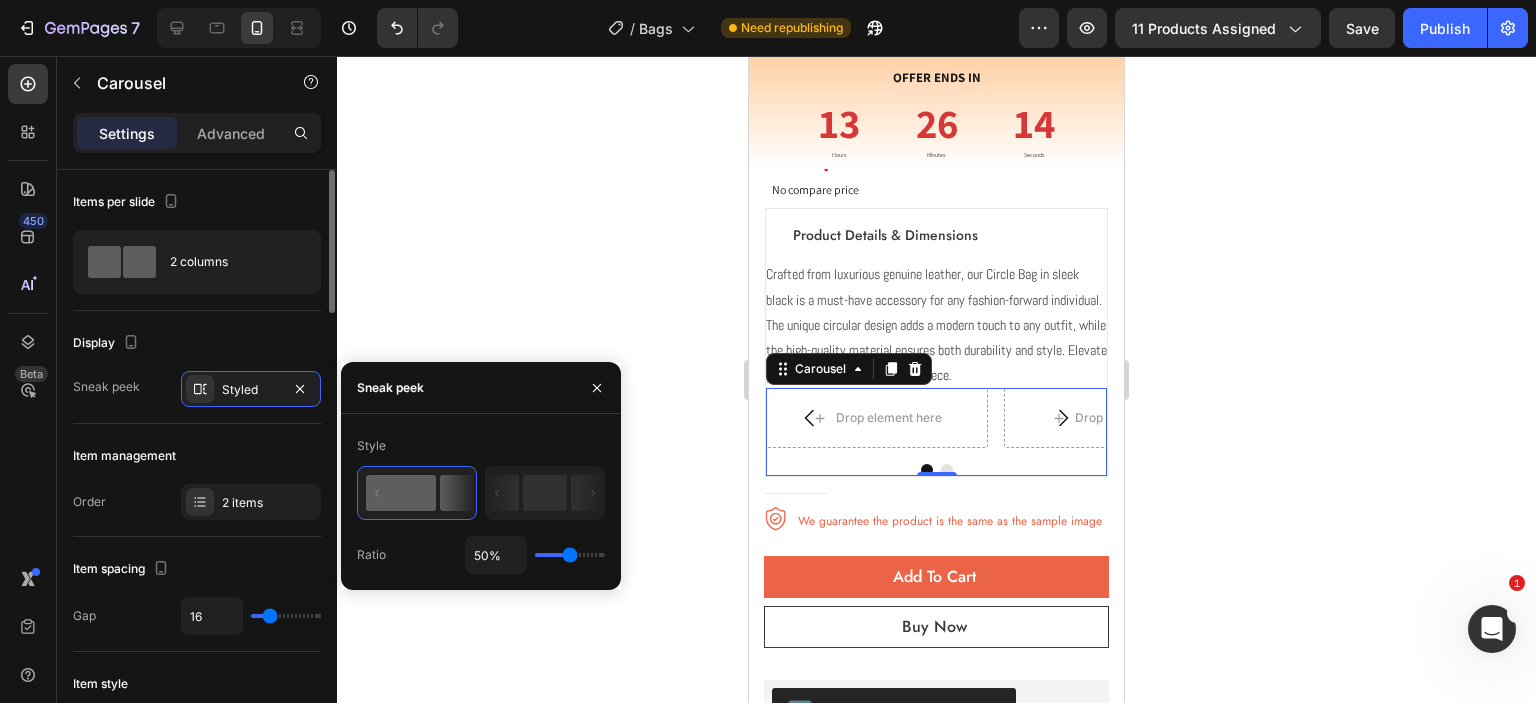 click on "Item management Order 2 items" 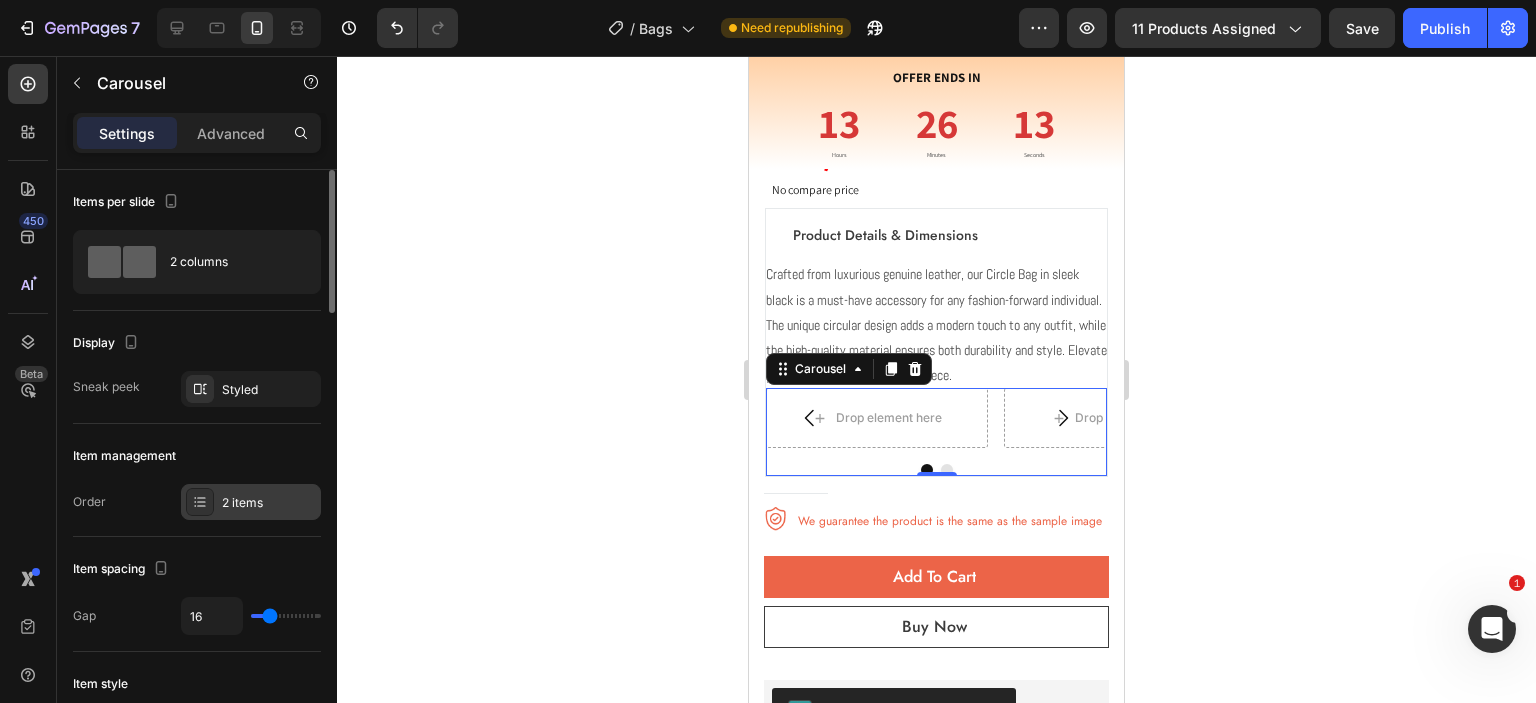 click on "2 items" at bounding box center (269, 503) 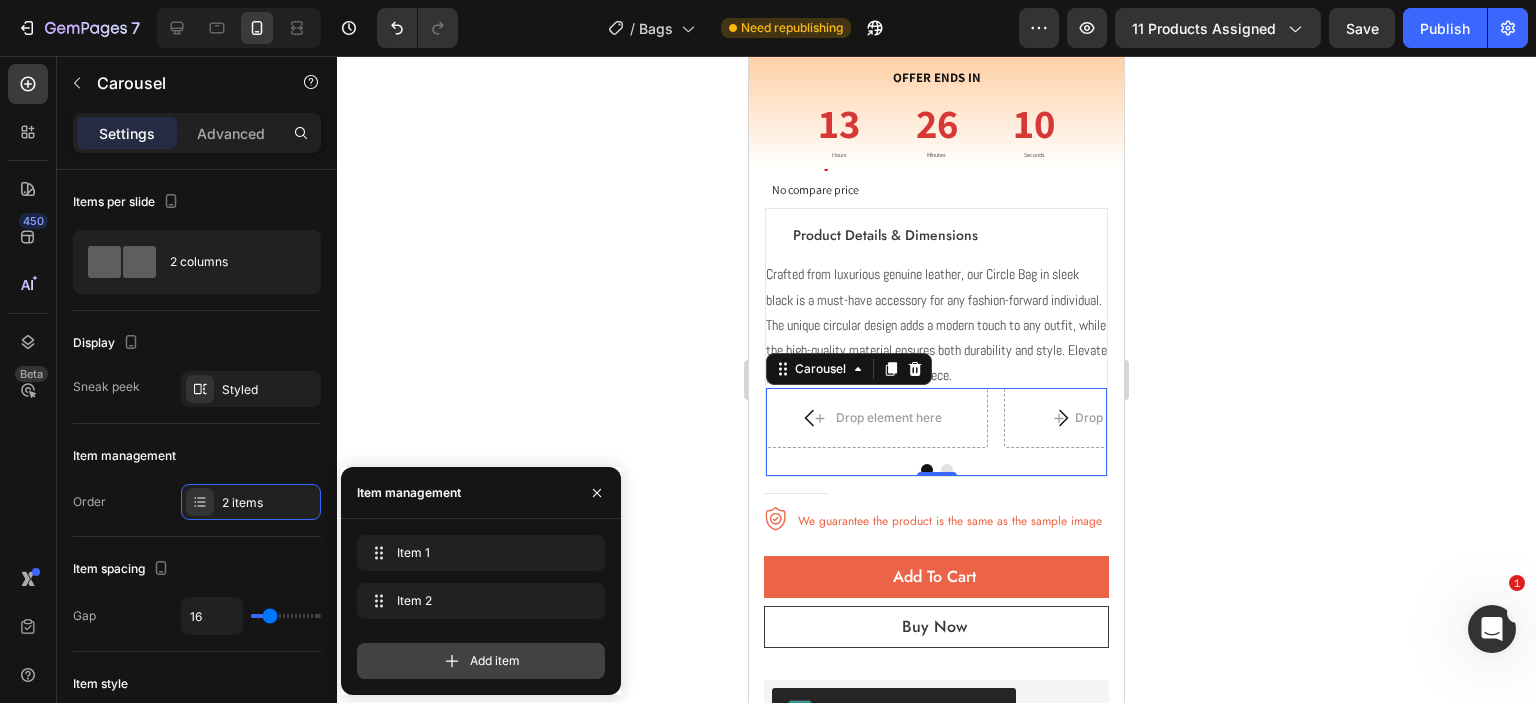 click on "Add item" at bounding box center [481, 661] 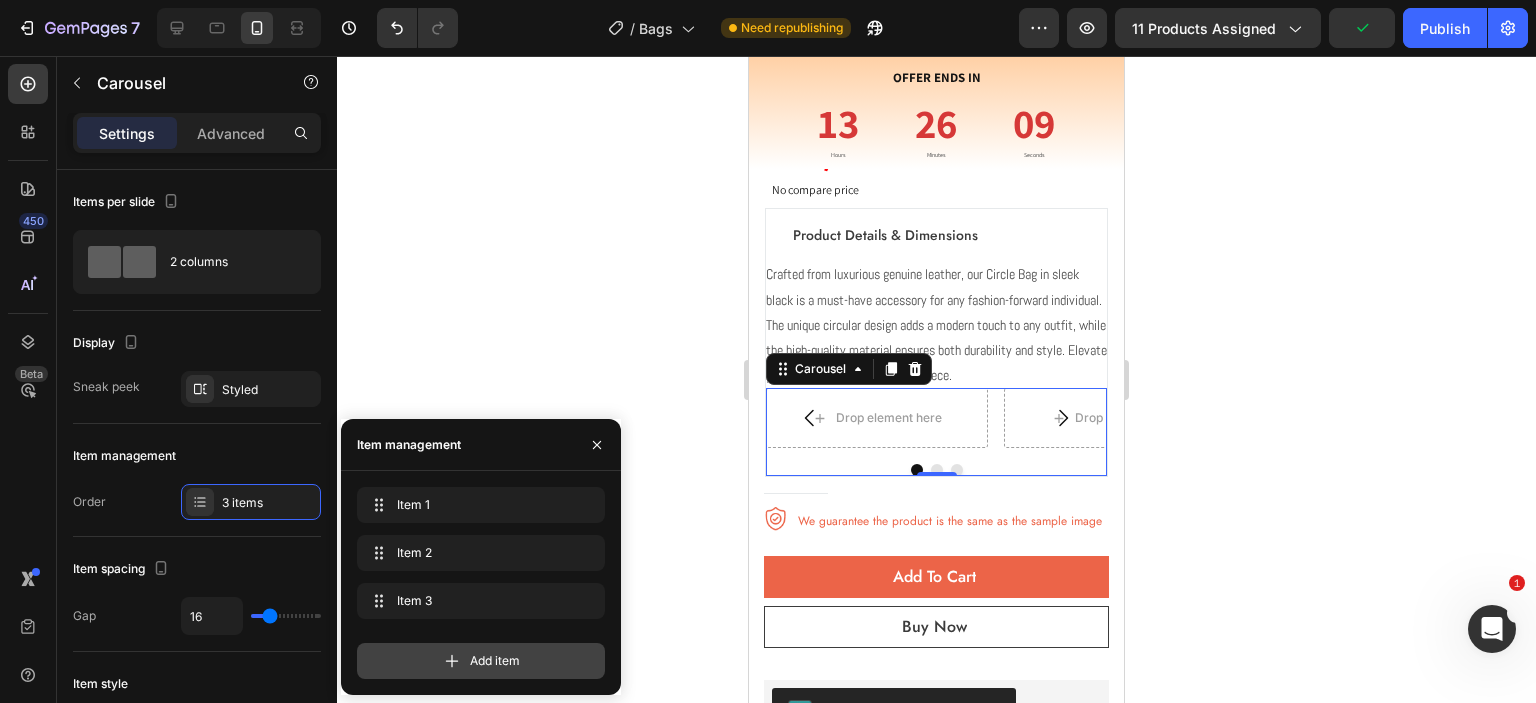 click on "Add item" at bounding box center [481, 661] 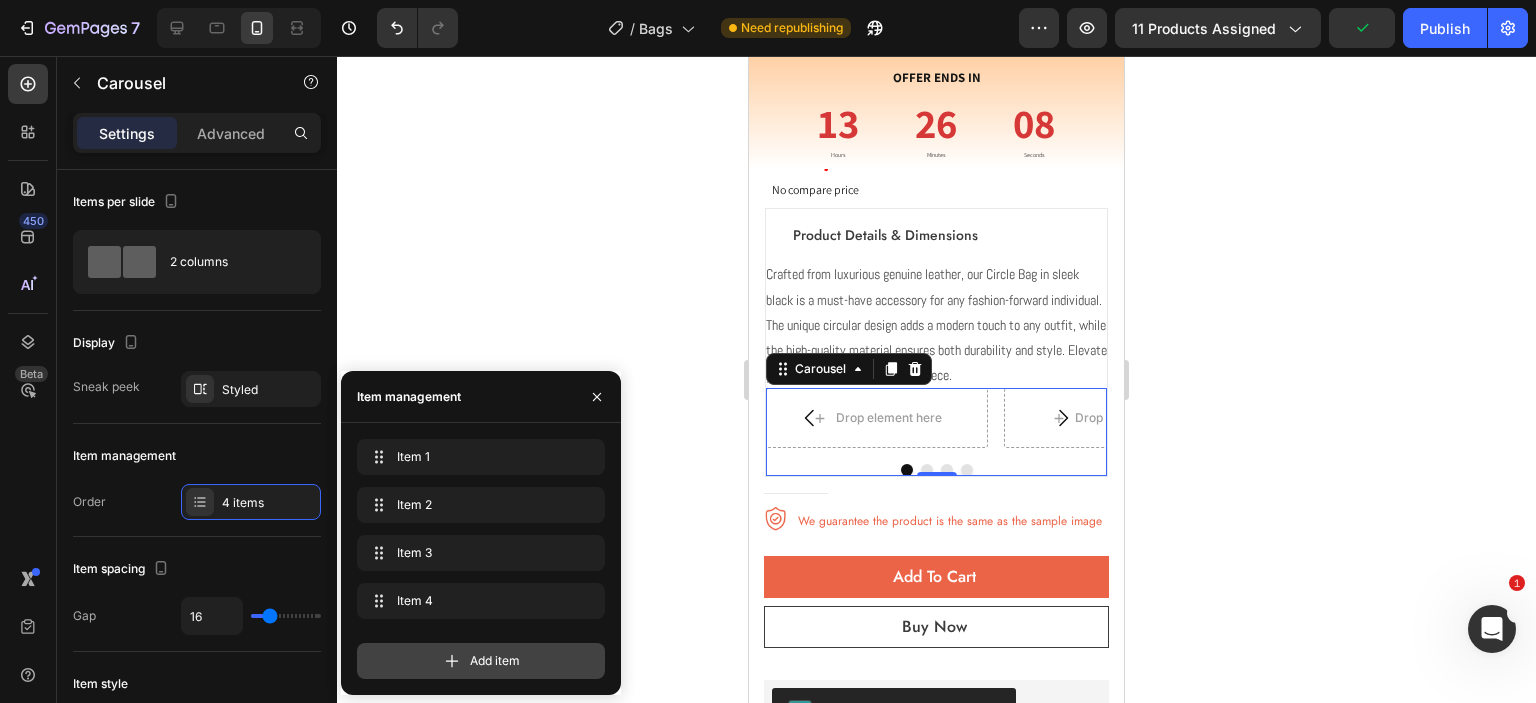 click on "Add item" at bounding box center [481, 661] 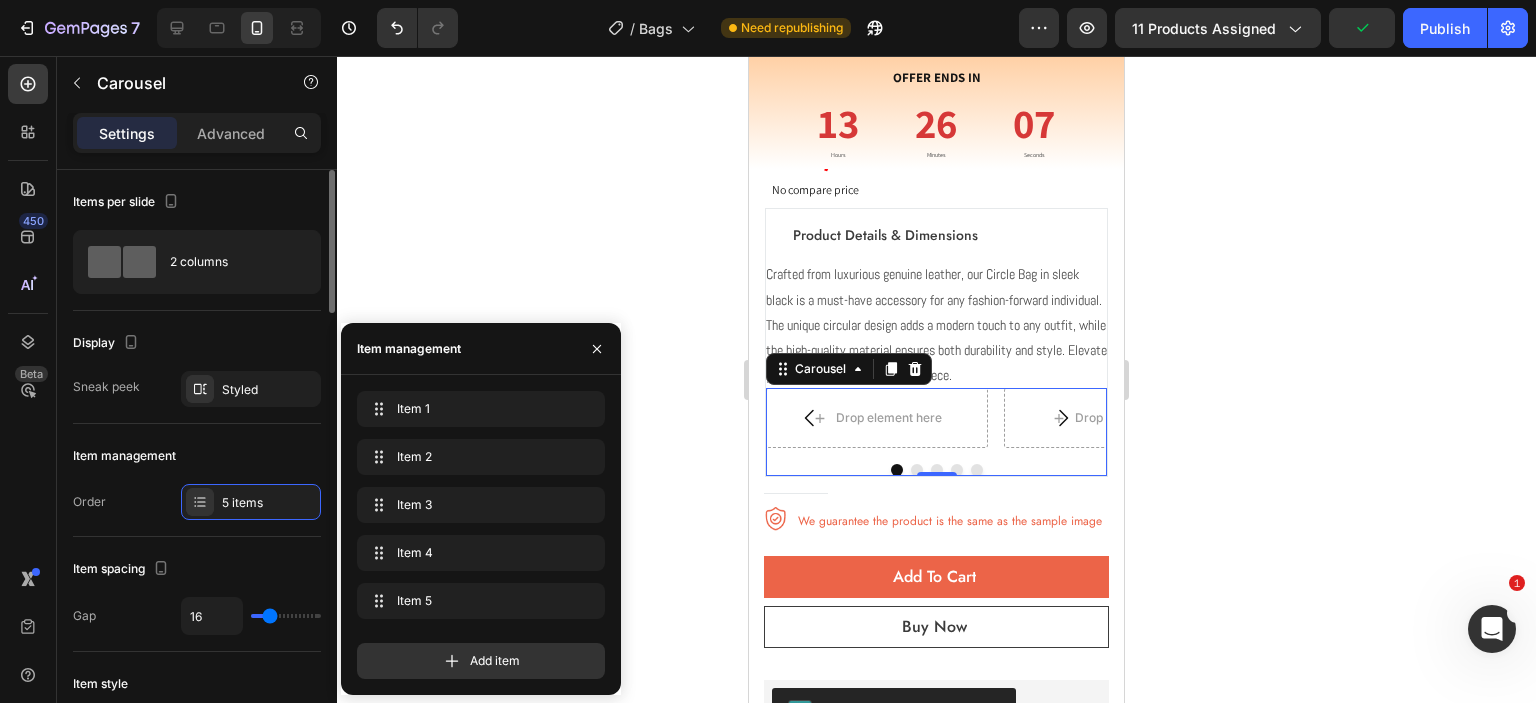 click on "Item management" at bounding box center [197, 456] 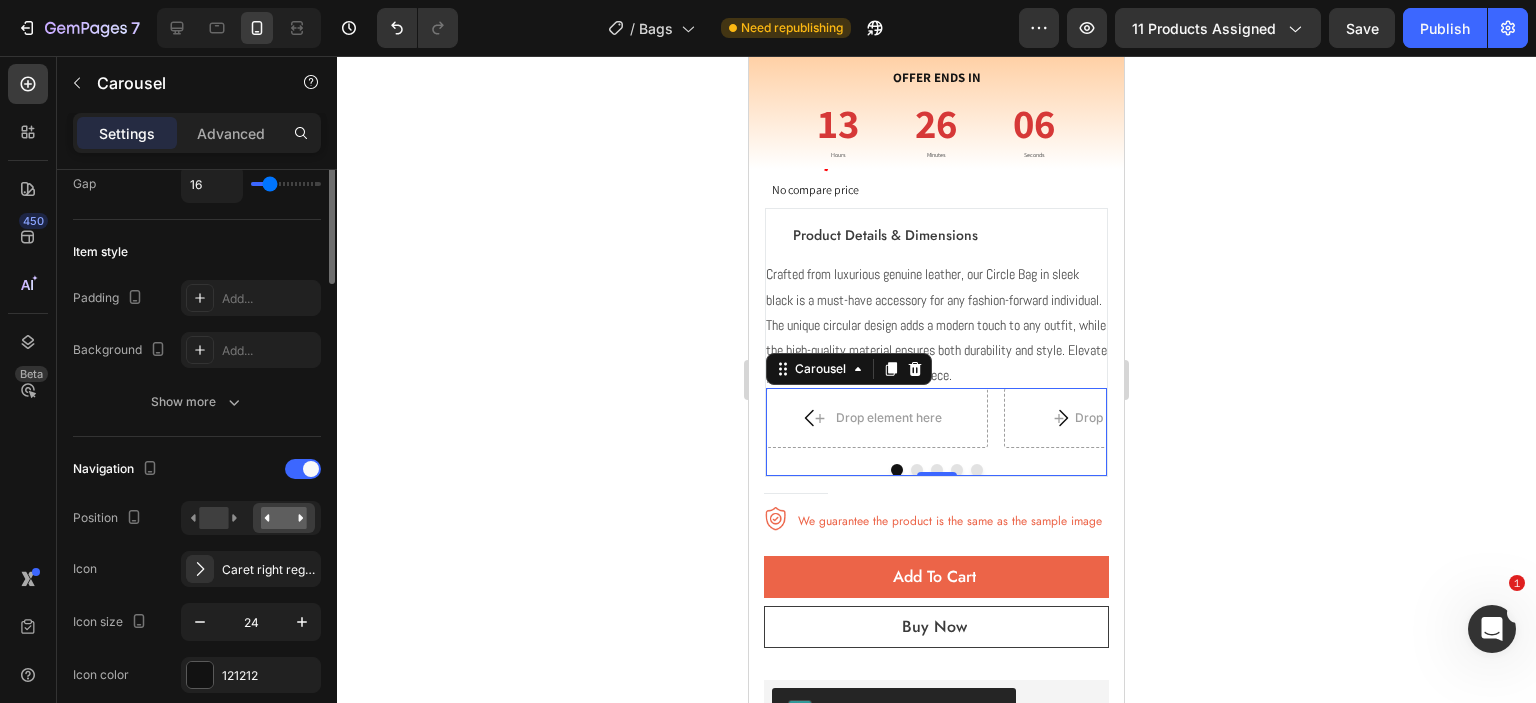 scroll, scrollTop: 540, scrollLeft: 0, axis: vertical 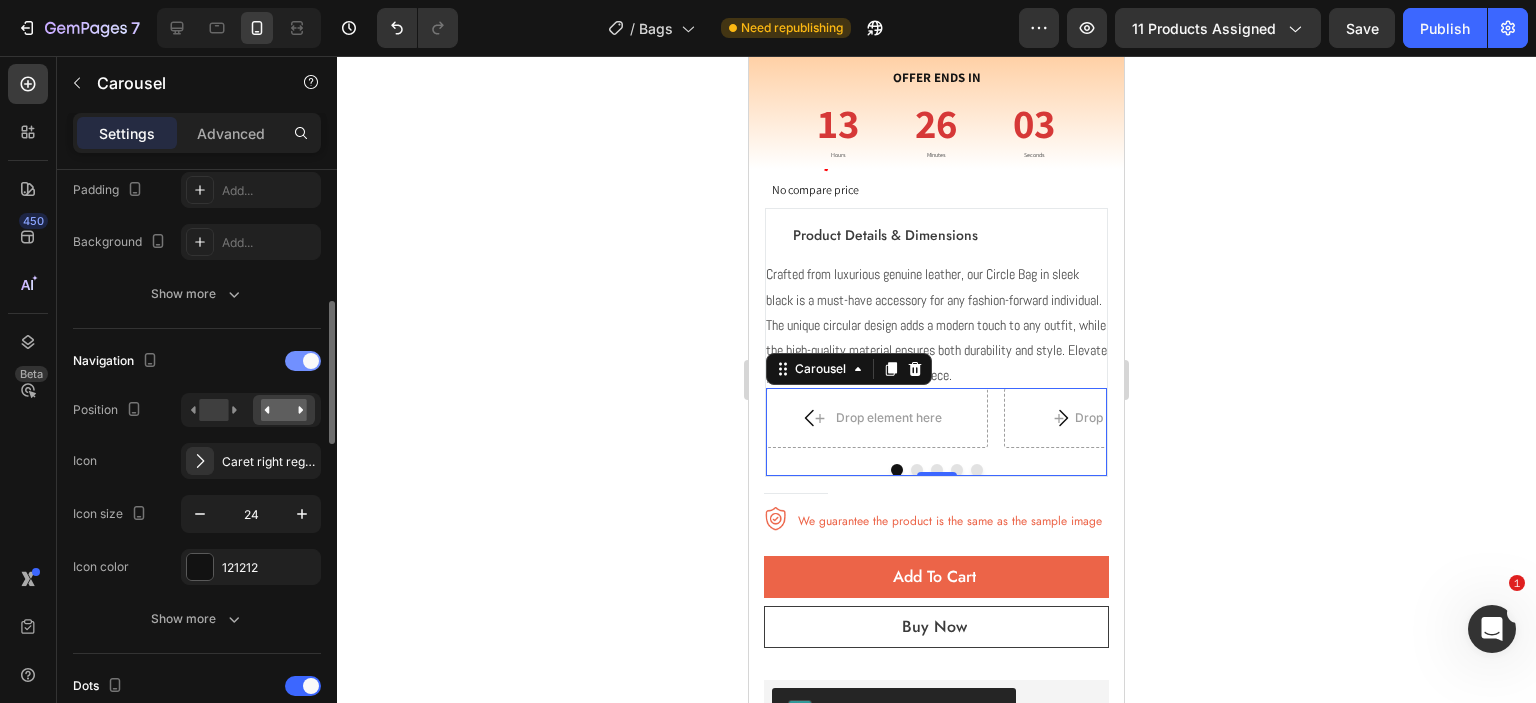 click at bounding box center (303, 361) 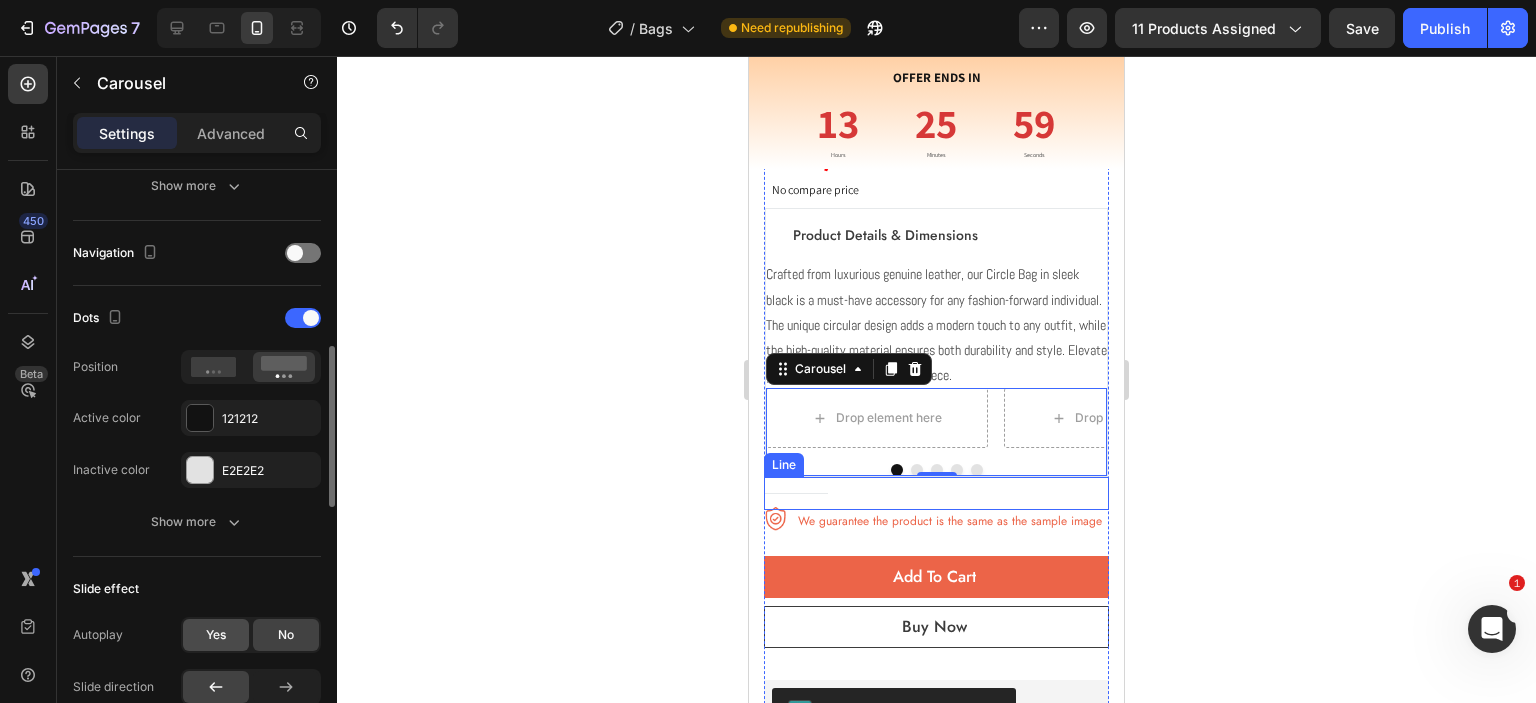 scroll, scrollTop: 756, scrollLeft: 0, axis: vertical 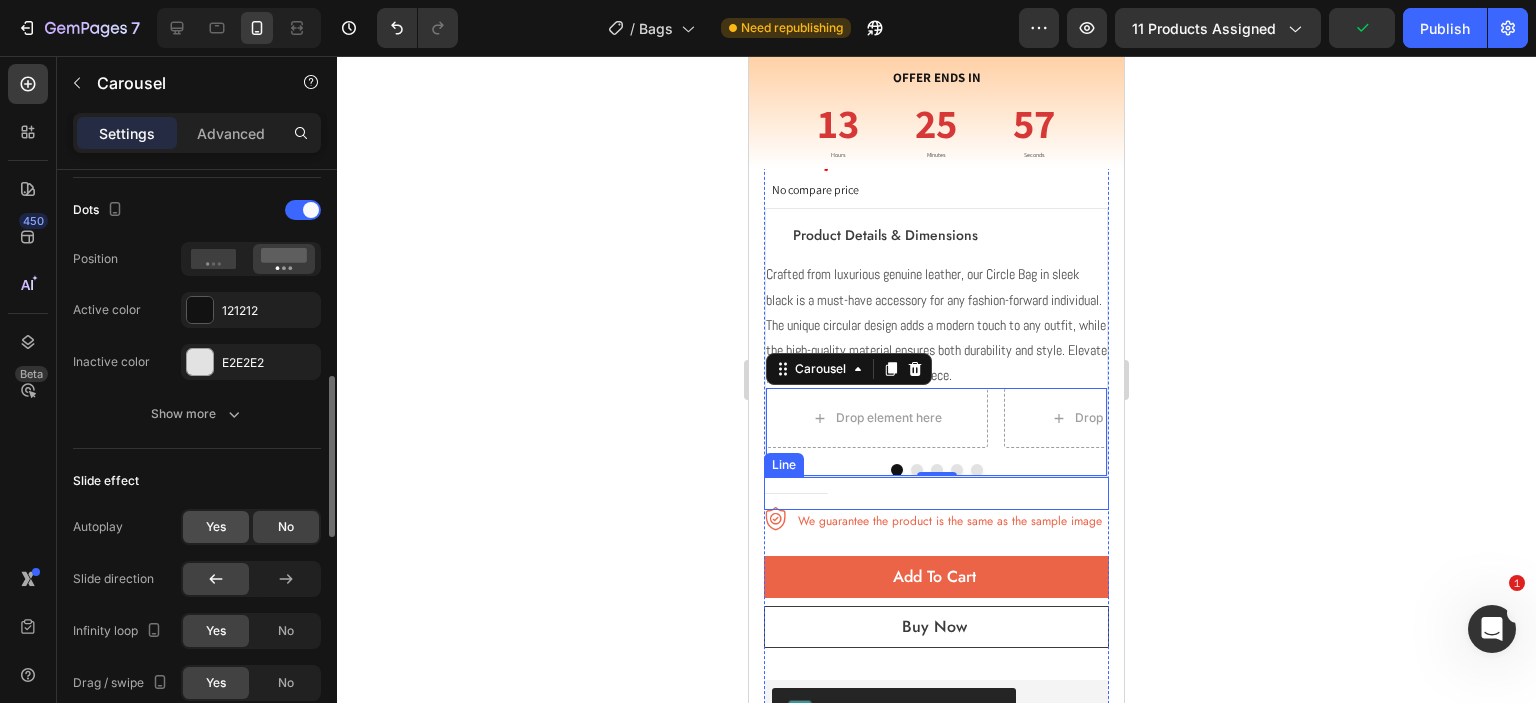 click on "Yes" 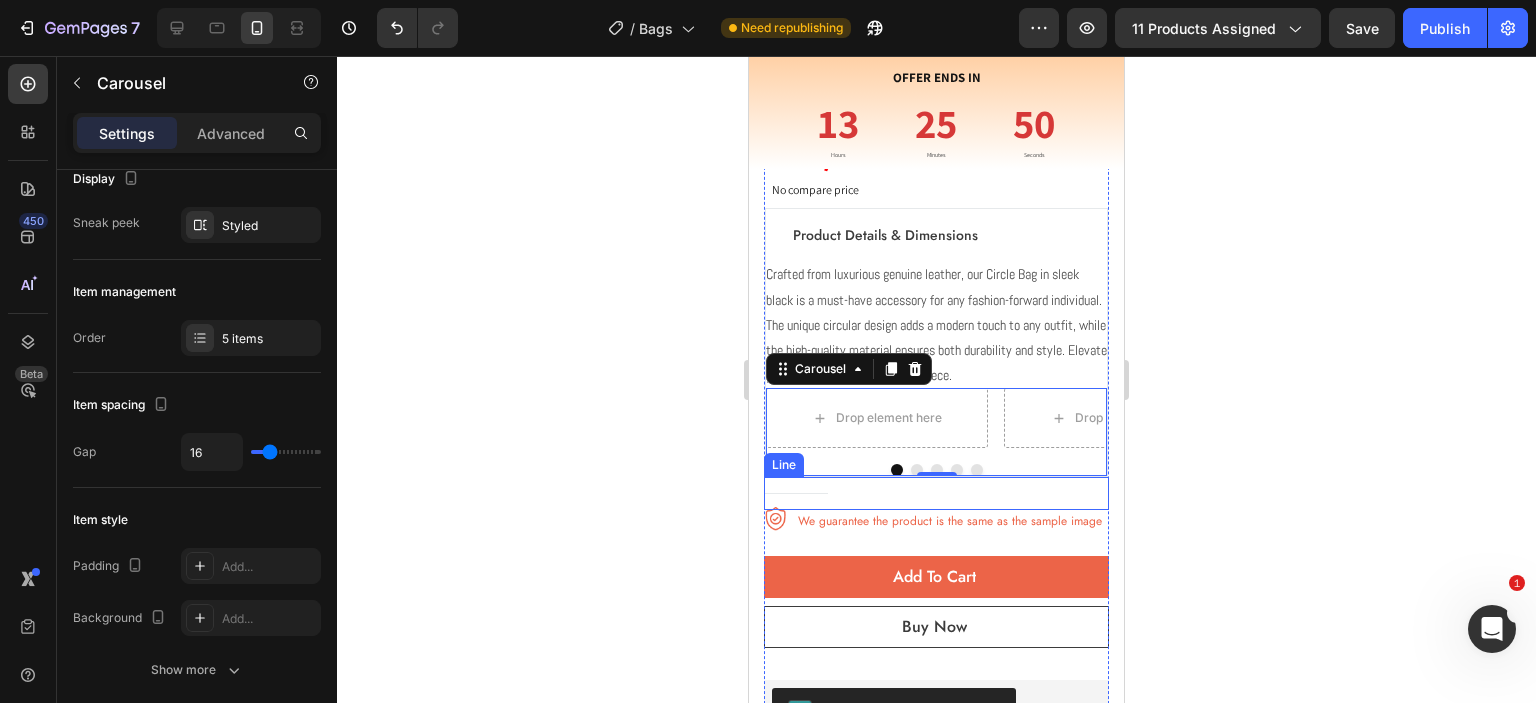 scroll, scrollTop: 0, scrollLeft: 0, axis: both 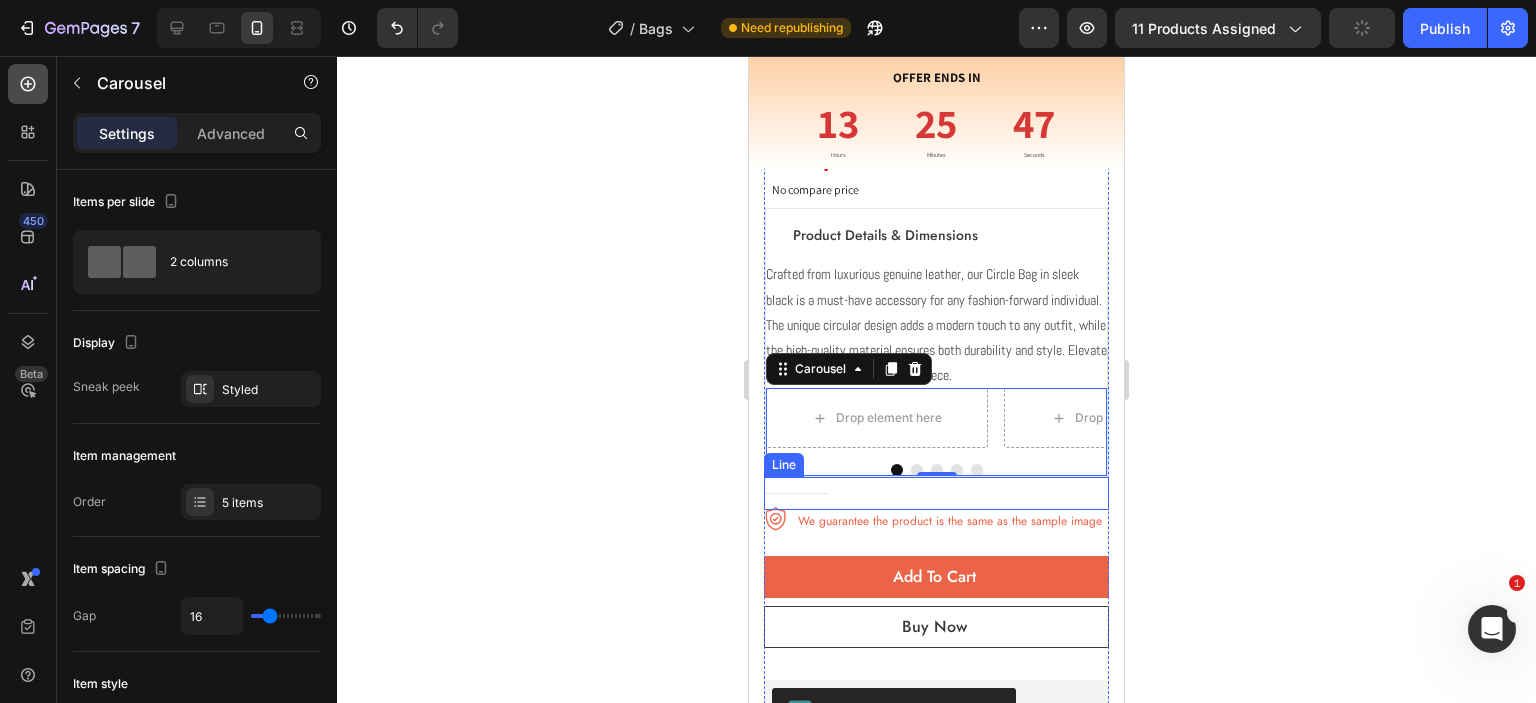 click 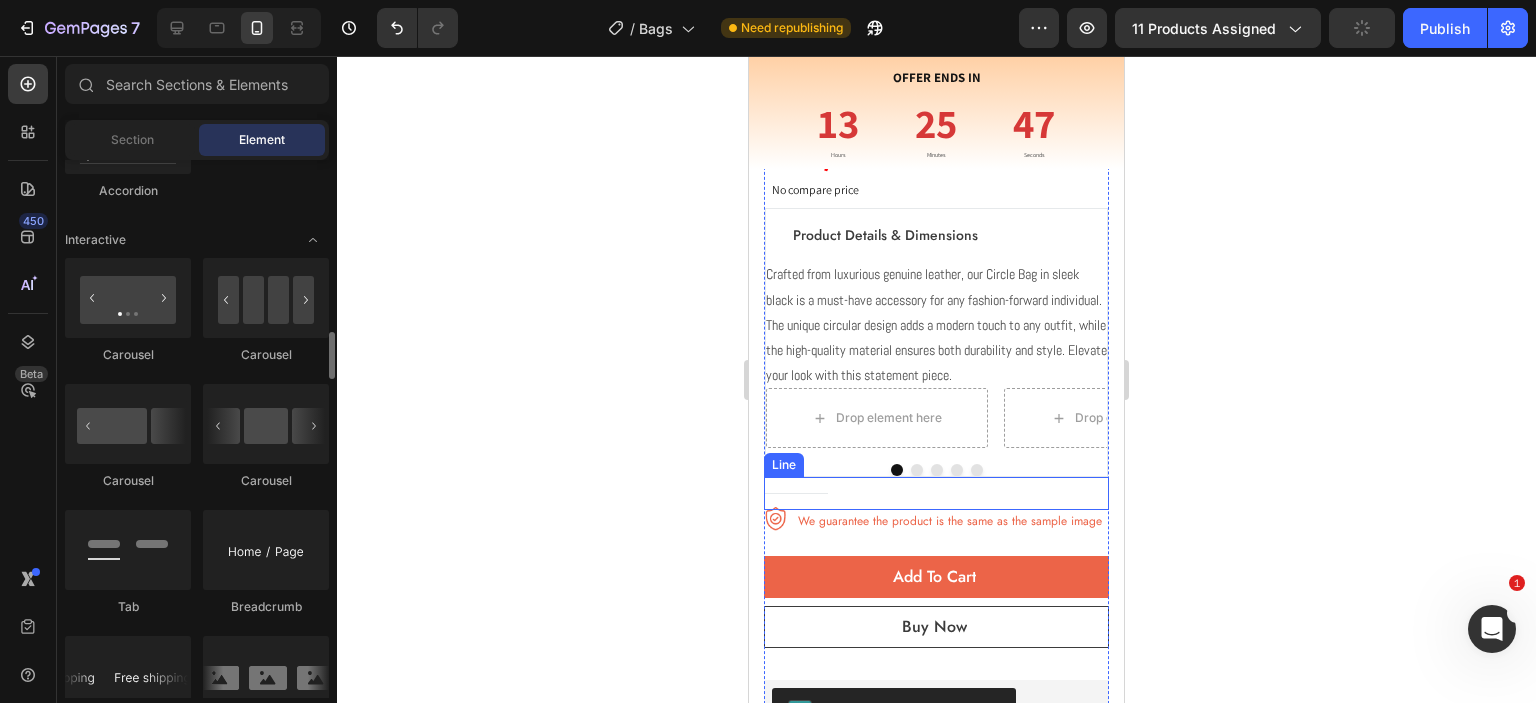 scroll, scrollTop: 1512, scrollLeft: 0, axis: vertical 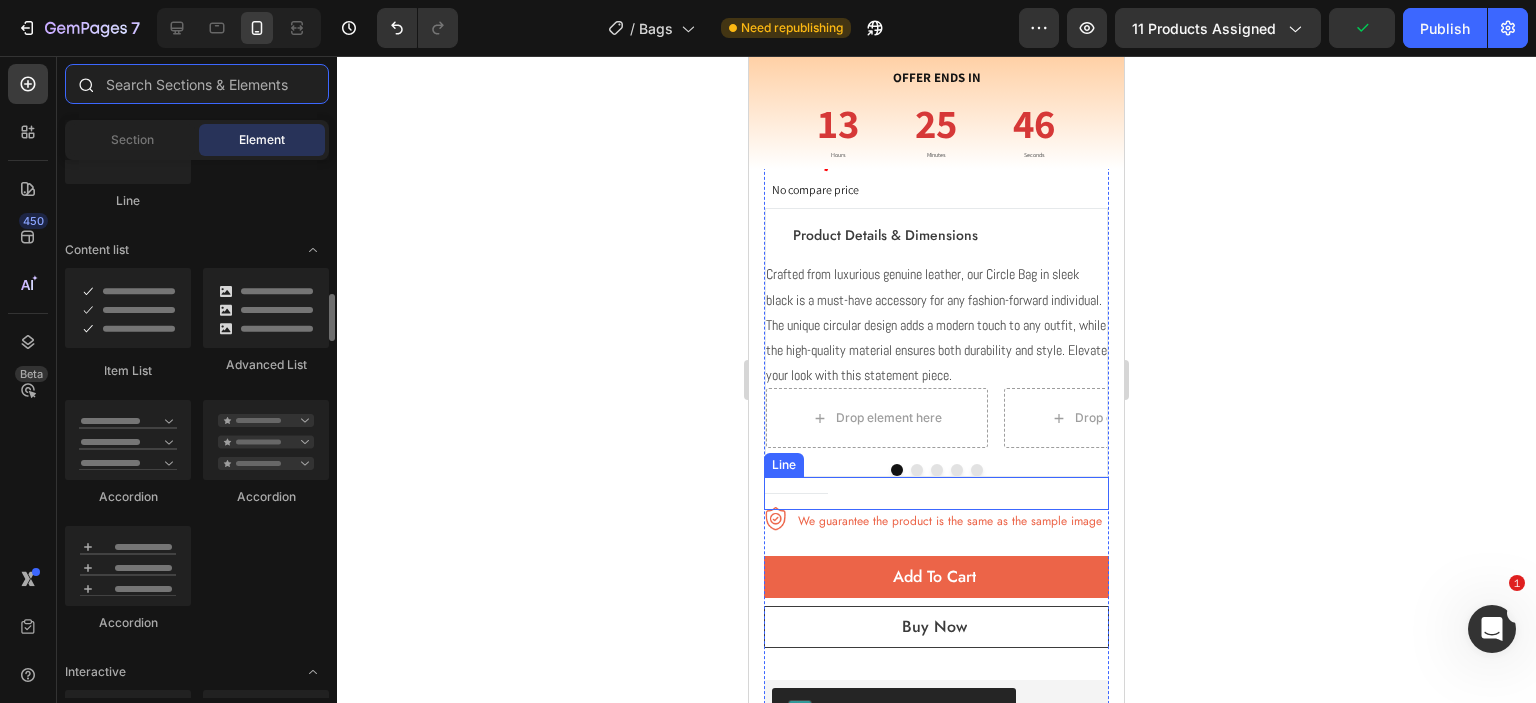 click at bounding box center [197, 84] 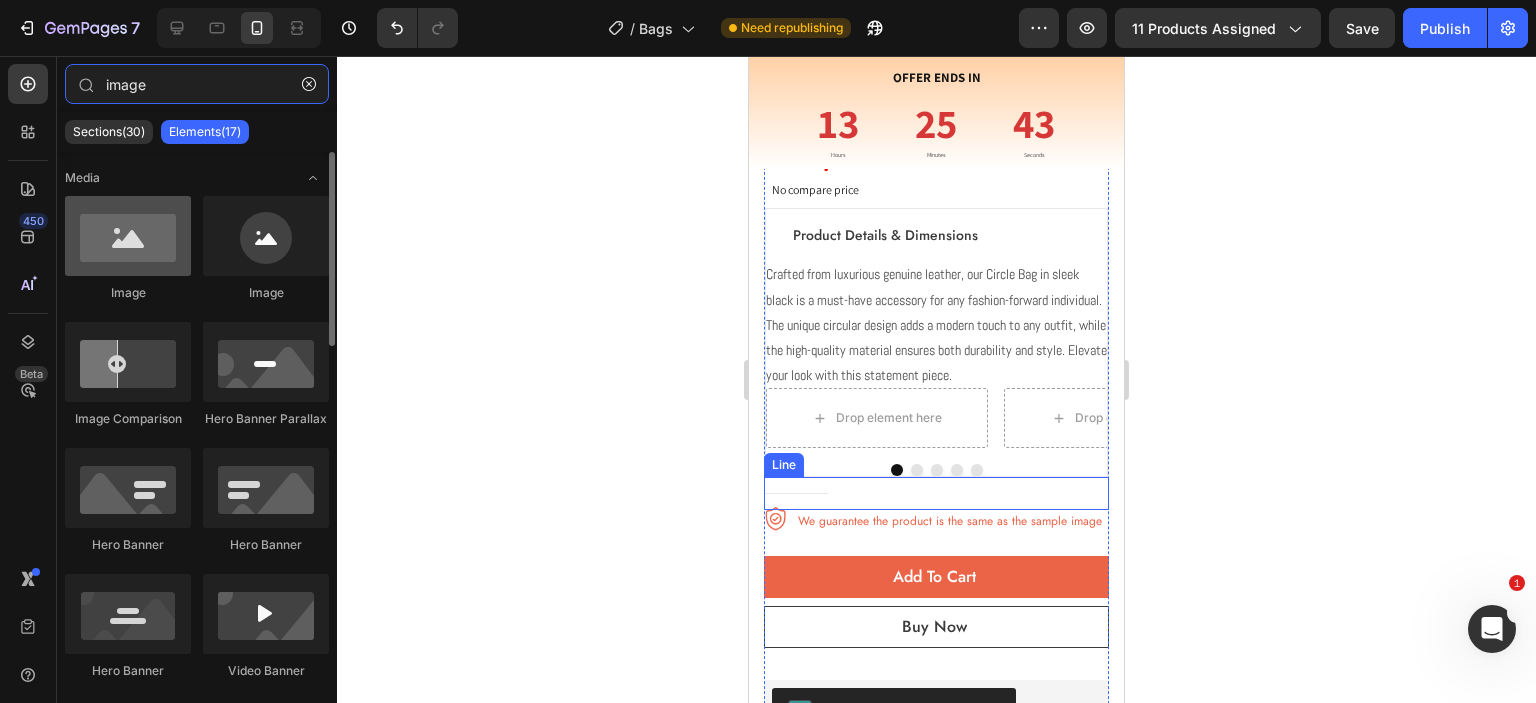 type on "image" 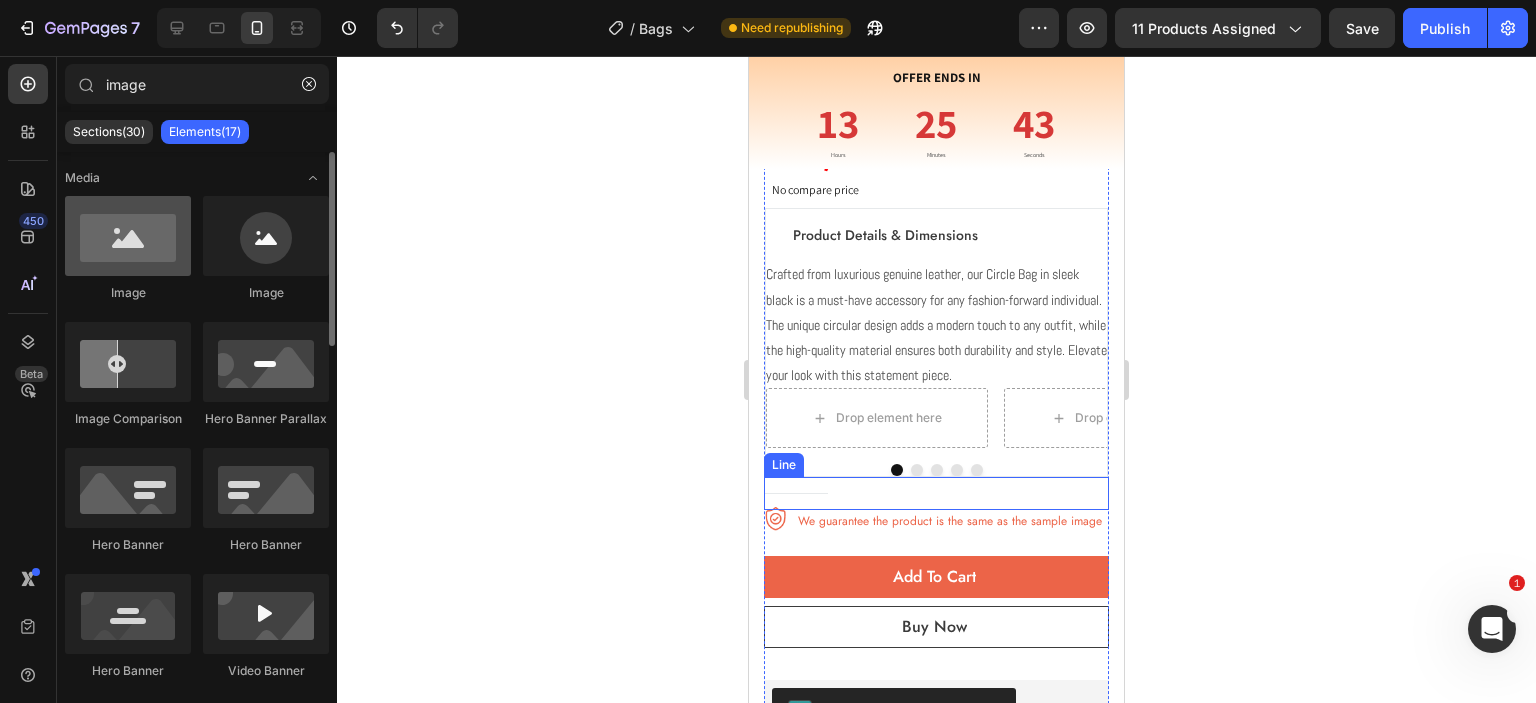 click at bounding box center (128, 236) 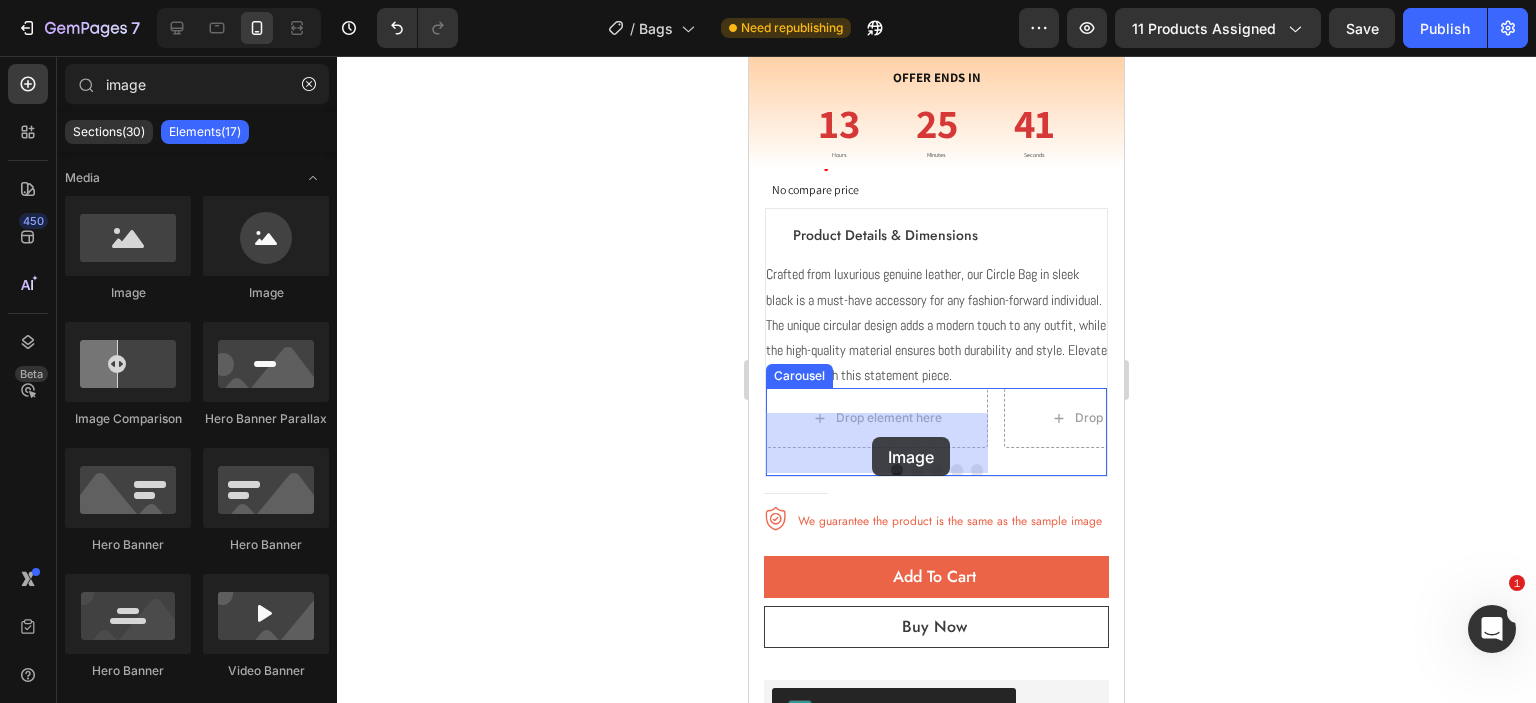 drag, startPoint x: 880, startPoint y: 303, endPoint x: 871, endPoint y: 438, distance: 135.29967 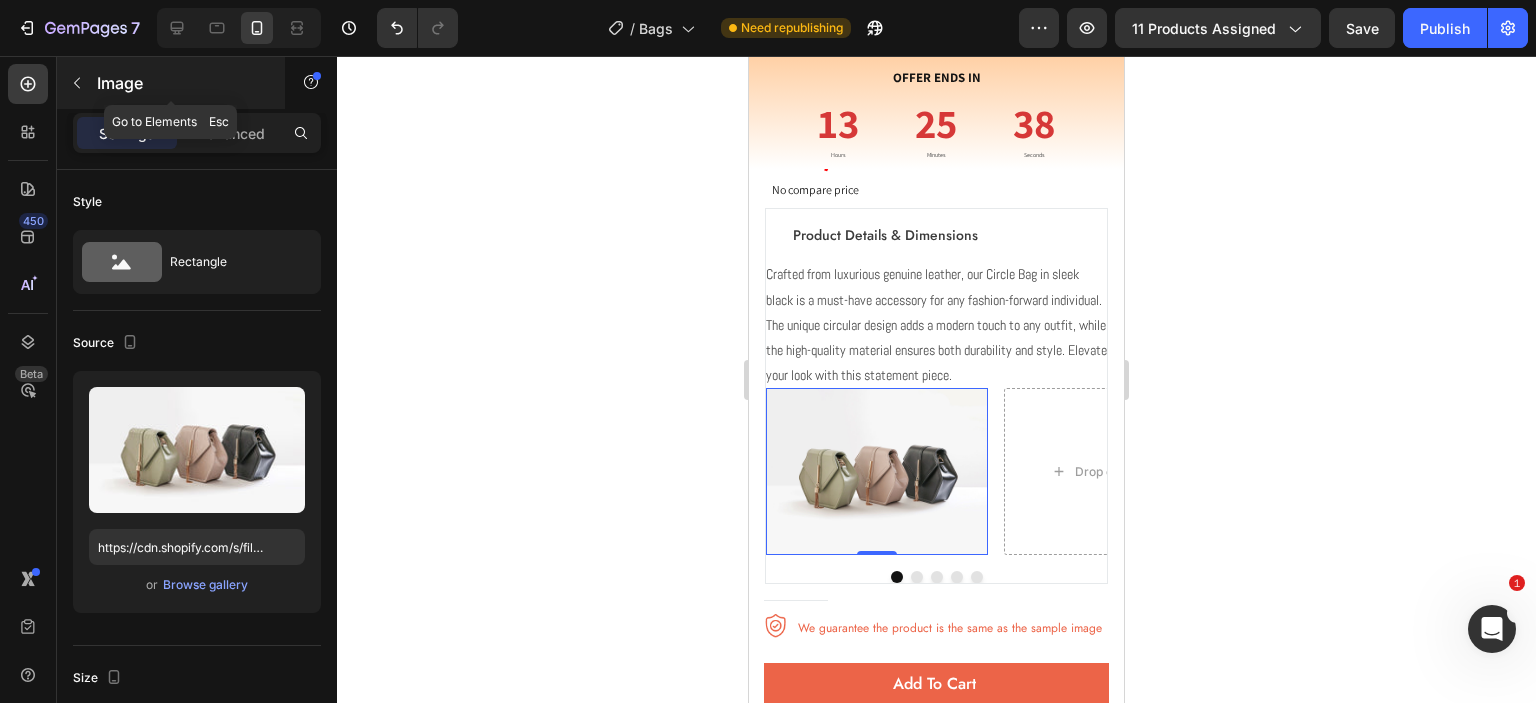 click 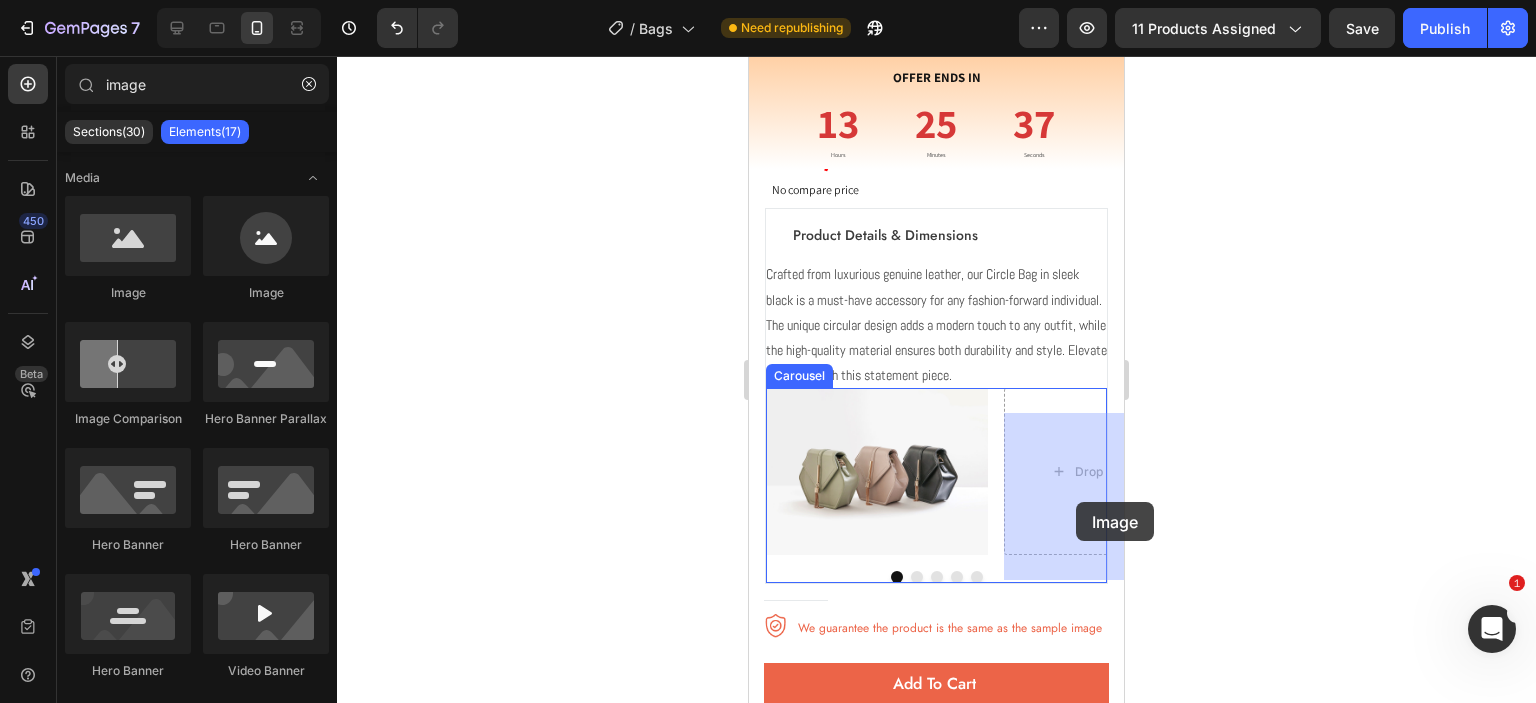 drag, startPoint x: 884, startPoint y: 309, endPoint x: 1038, endPoint y: 546, distance: 282.63934 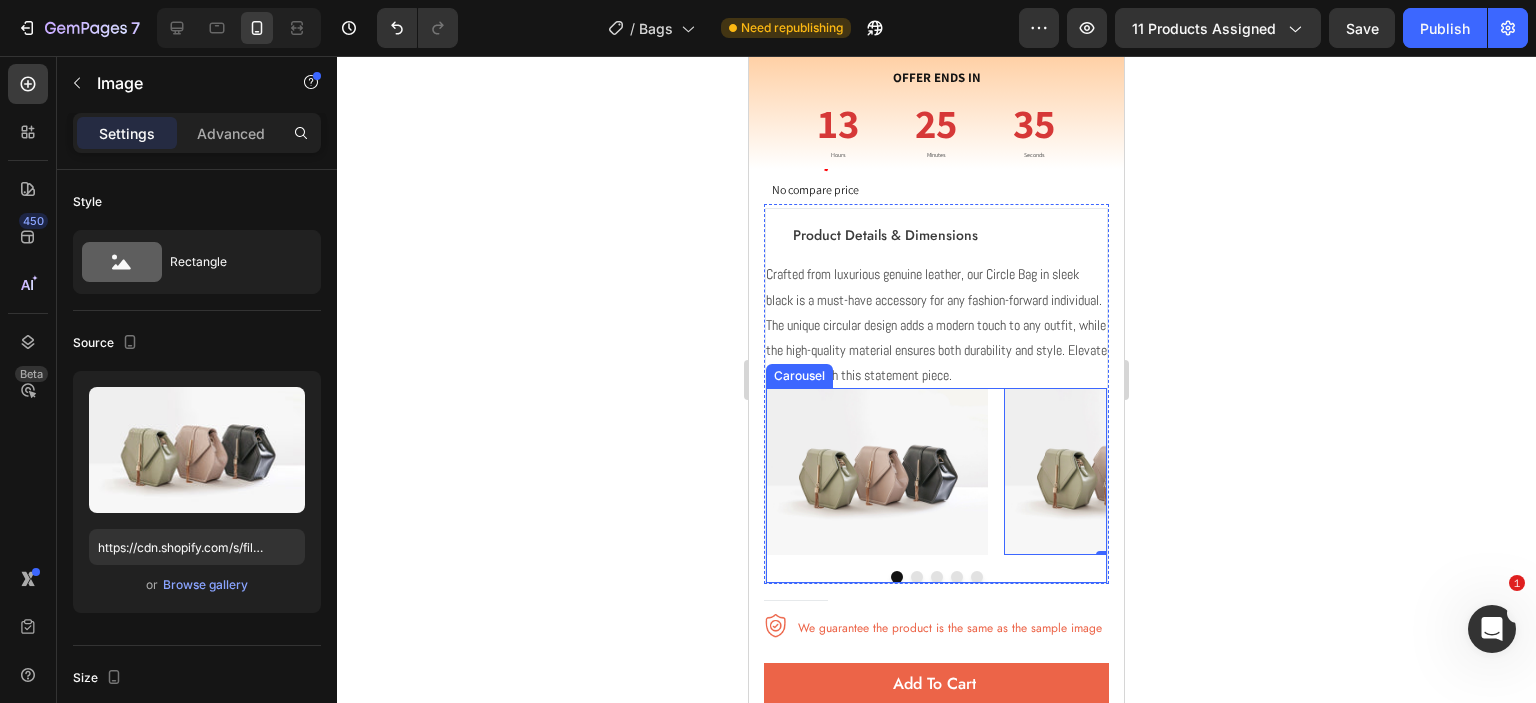 click at bounding box center (937, 577) 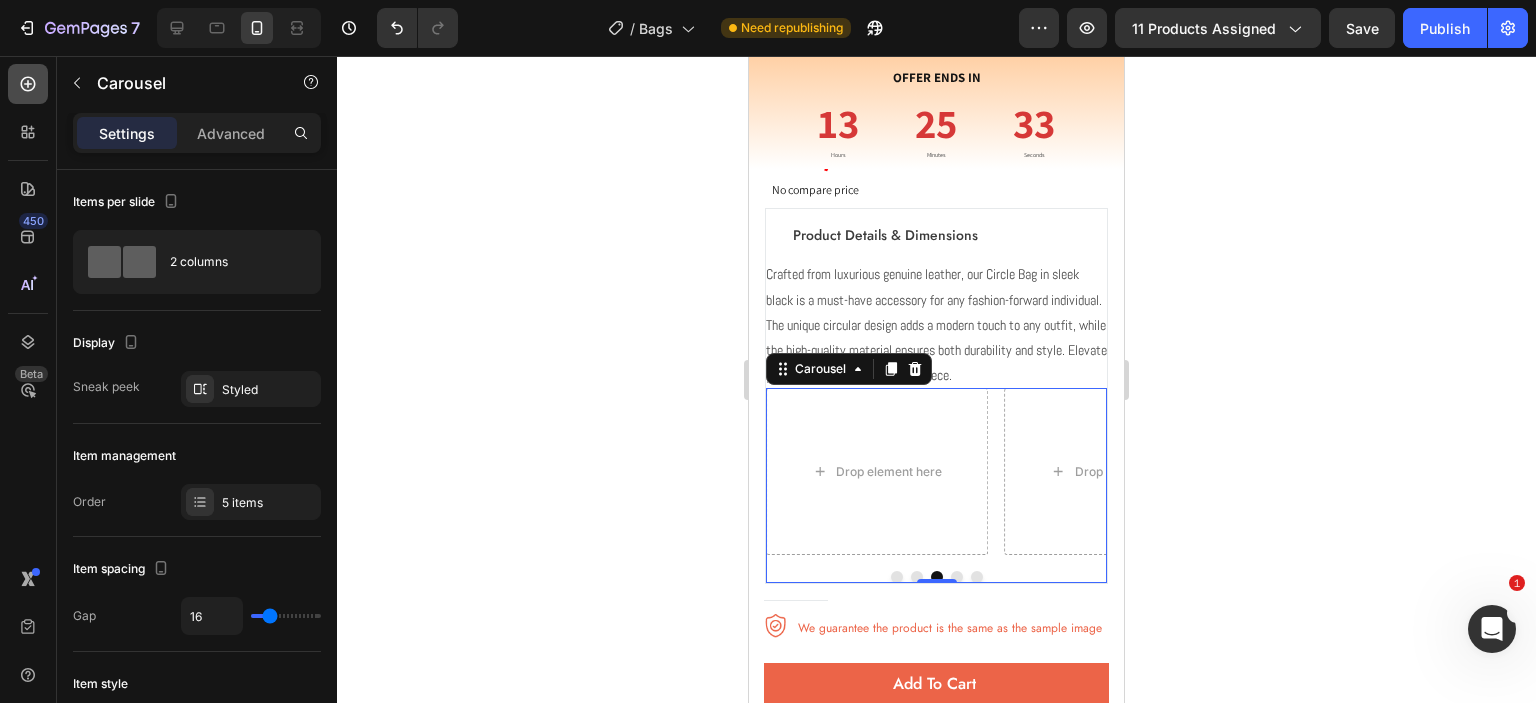 click 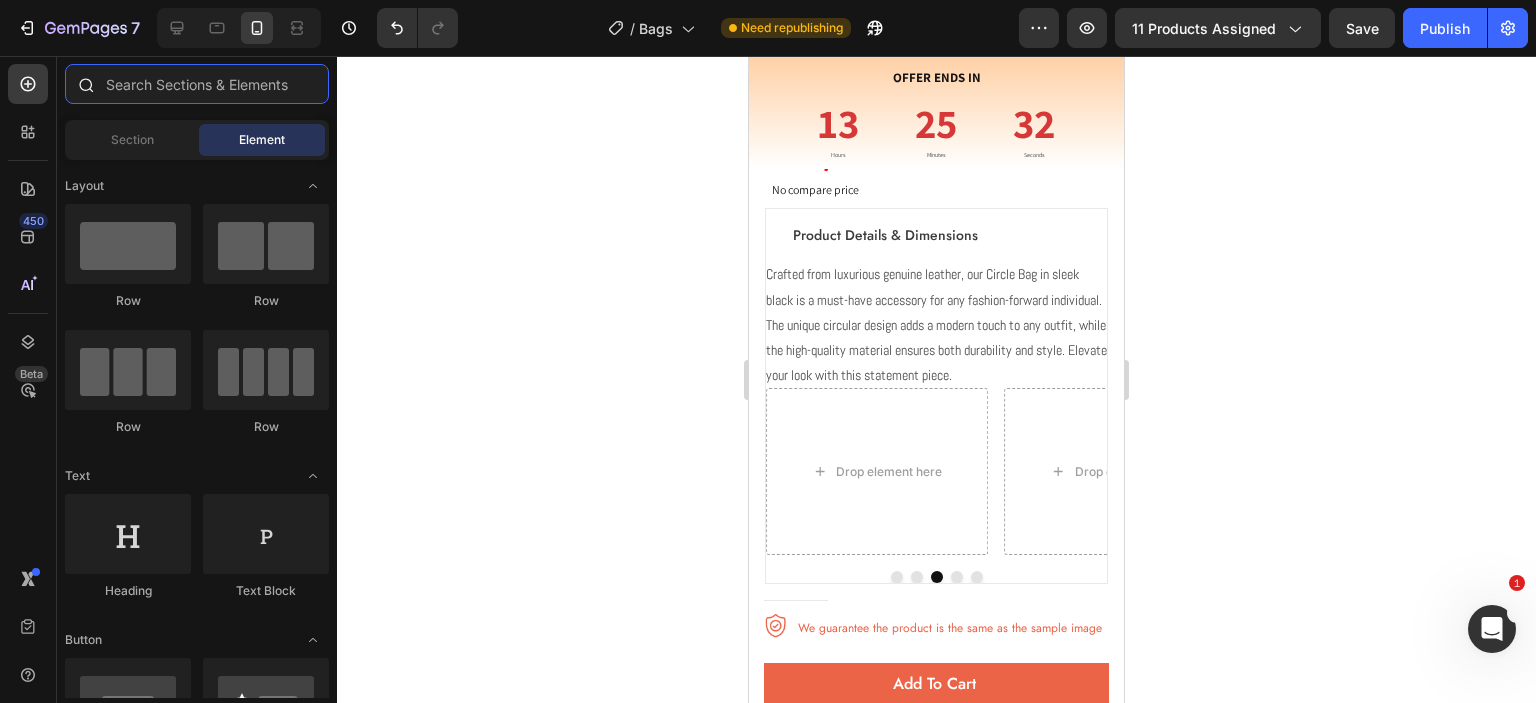 click at bounding box center (197, 84) 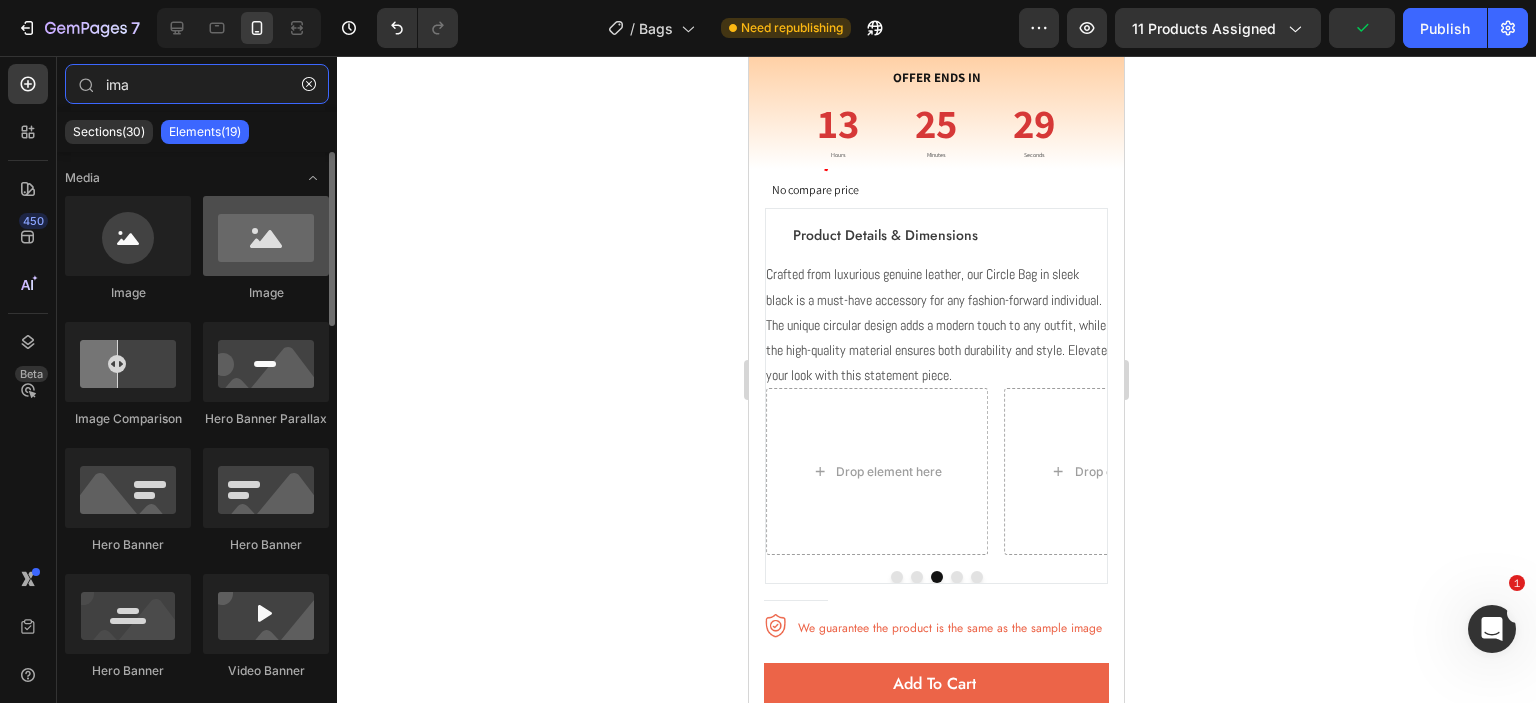 type on "ima" 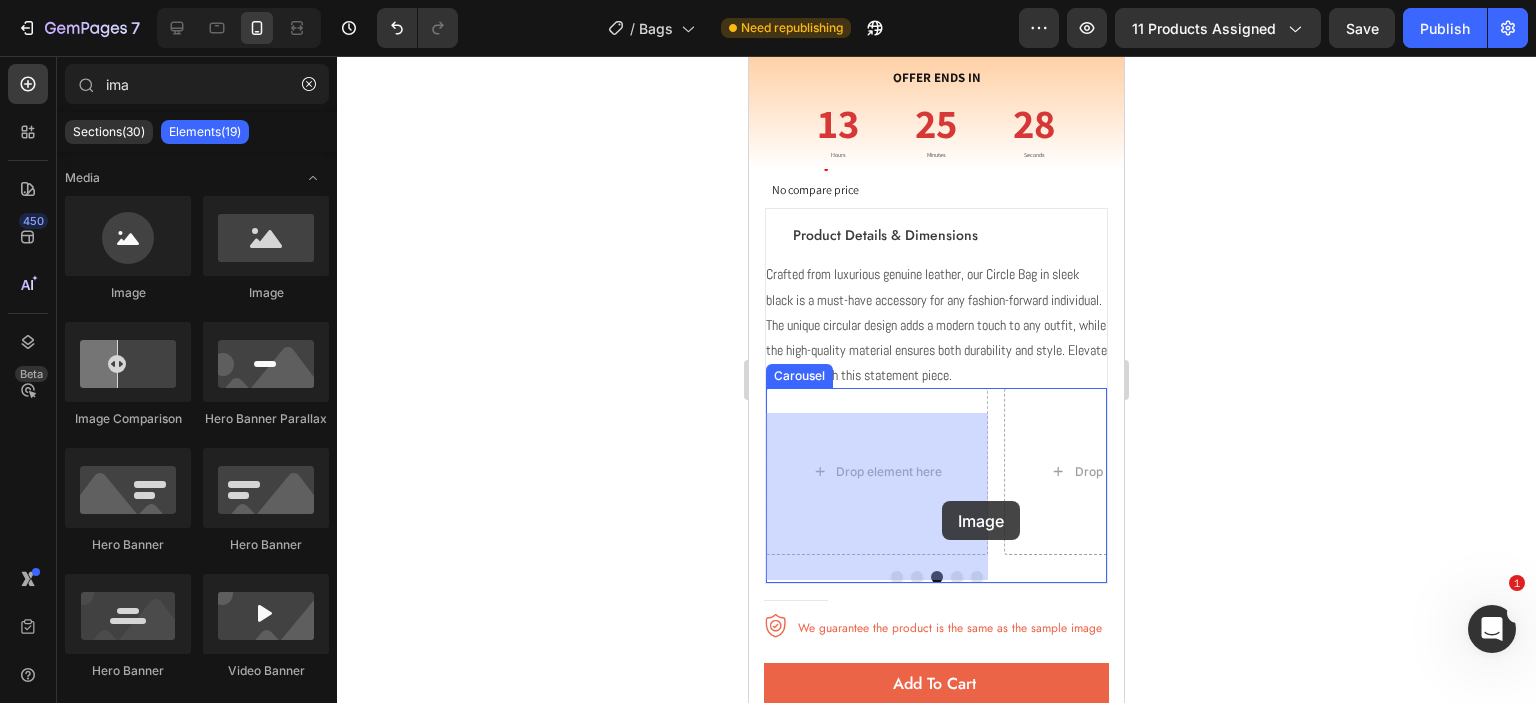 drag, startPoint x: 1012, startPoint y: 310, endPoint x: 942, endPoint y: 501, distance: 203.4232 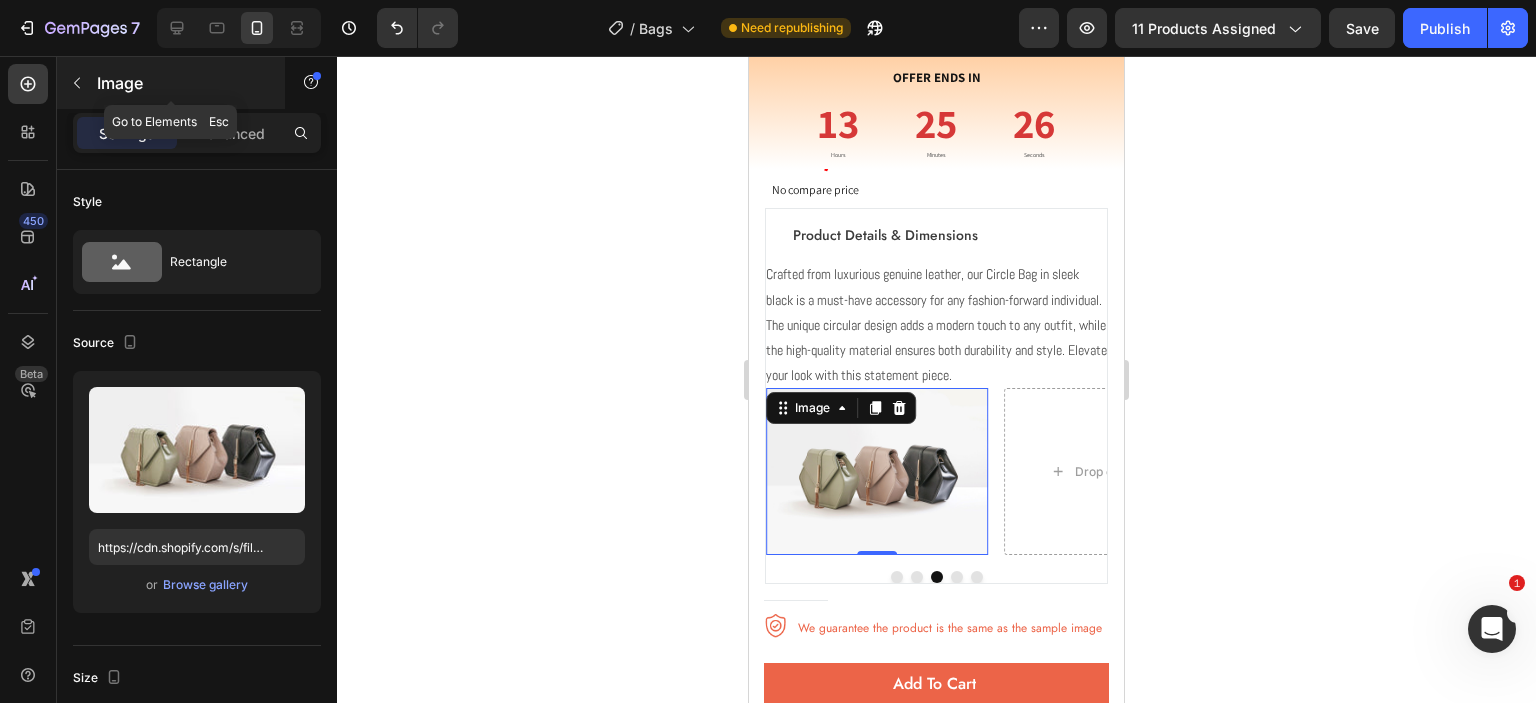 click 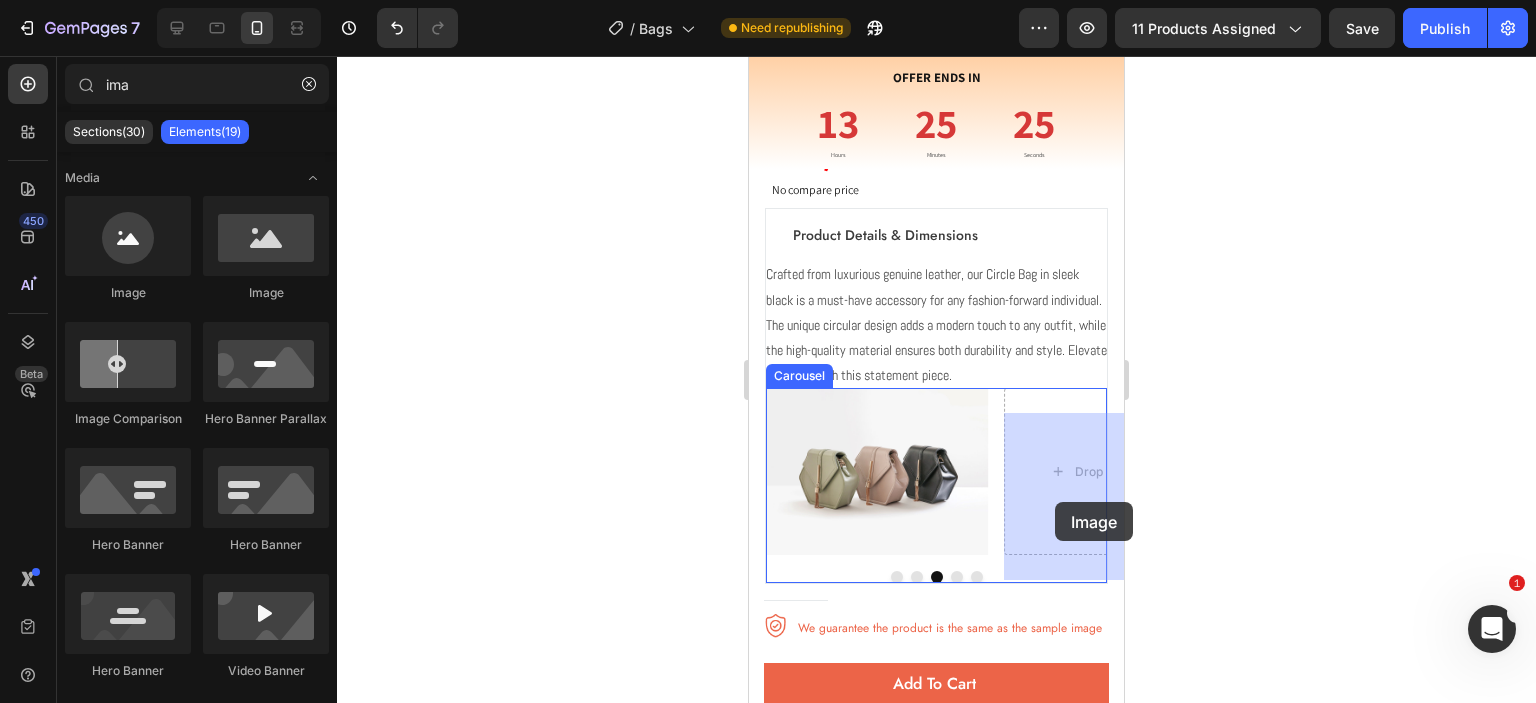 drag, startPoint x: 1099, startPoint y: 326, endPoint x: 1054, endPoint y: 502, distance: 181.66177 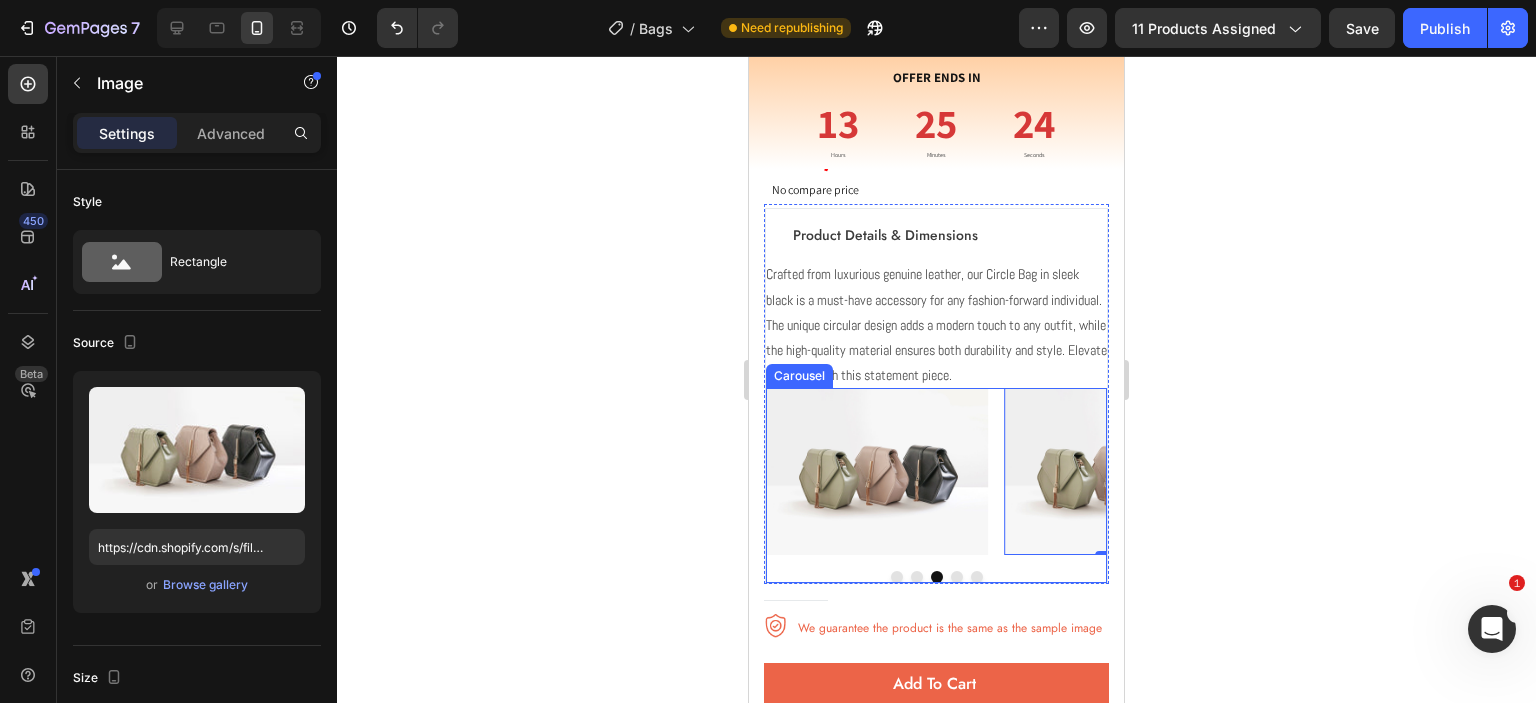 click at bounding box center (977, 577) 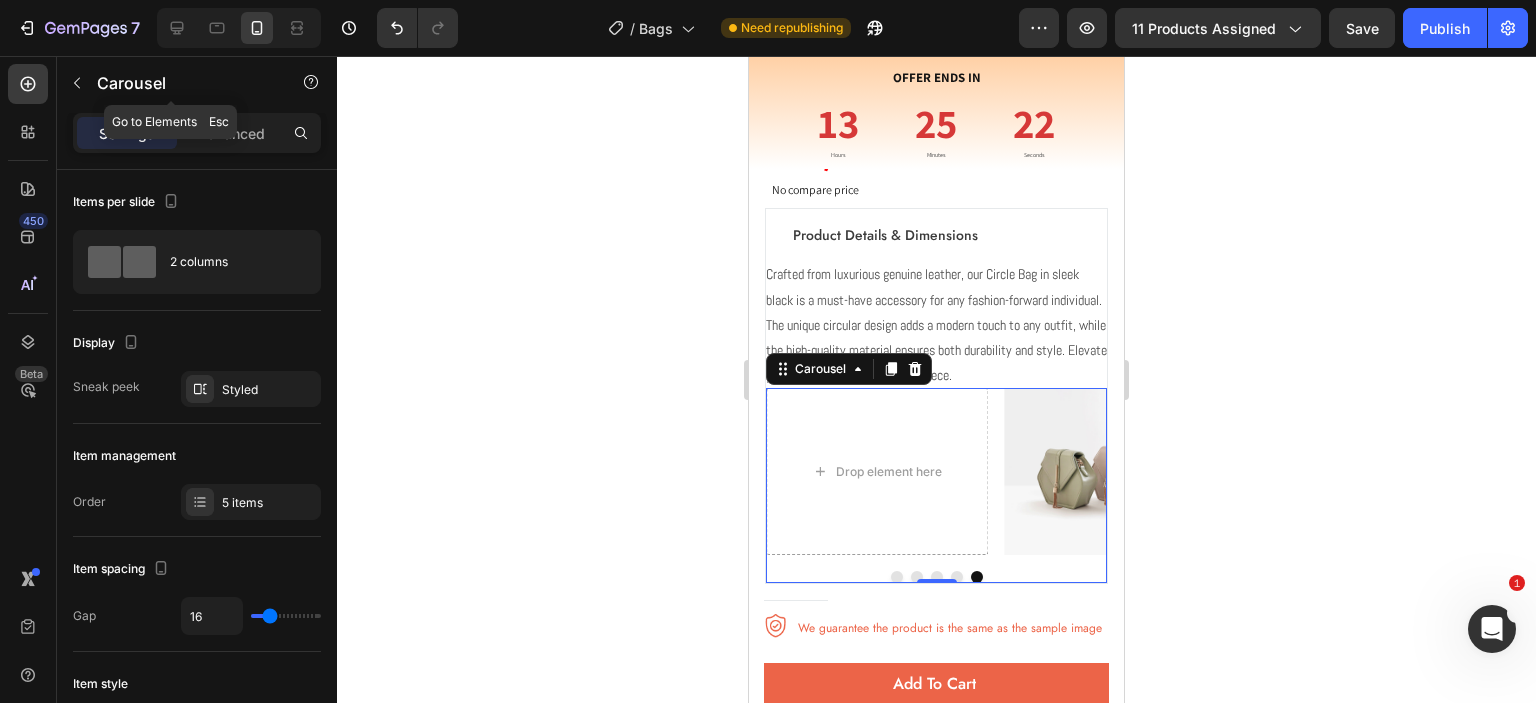 click 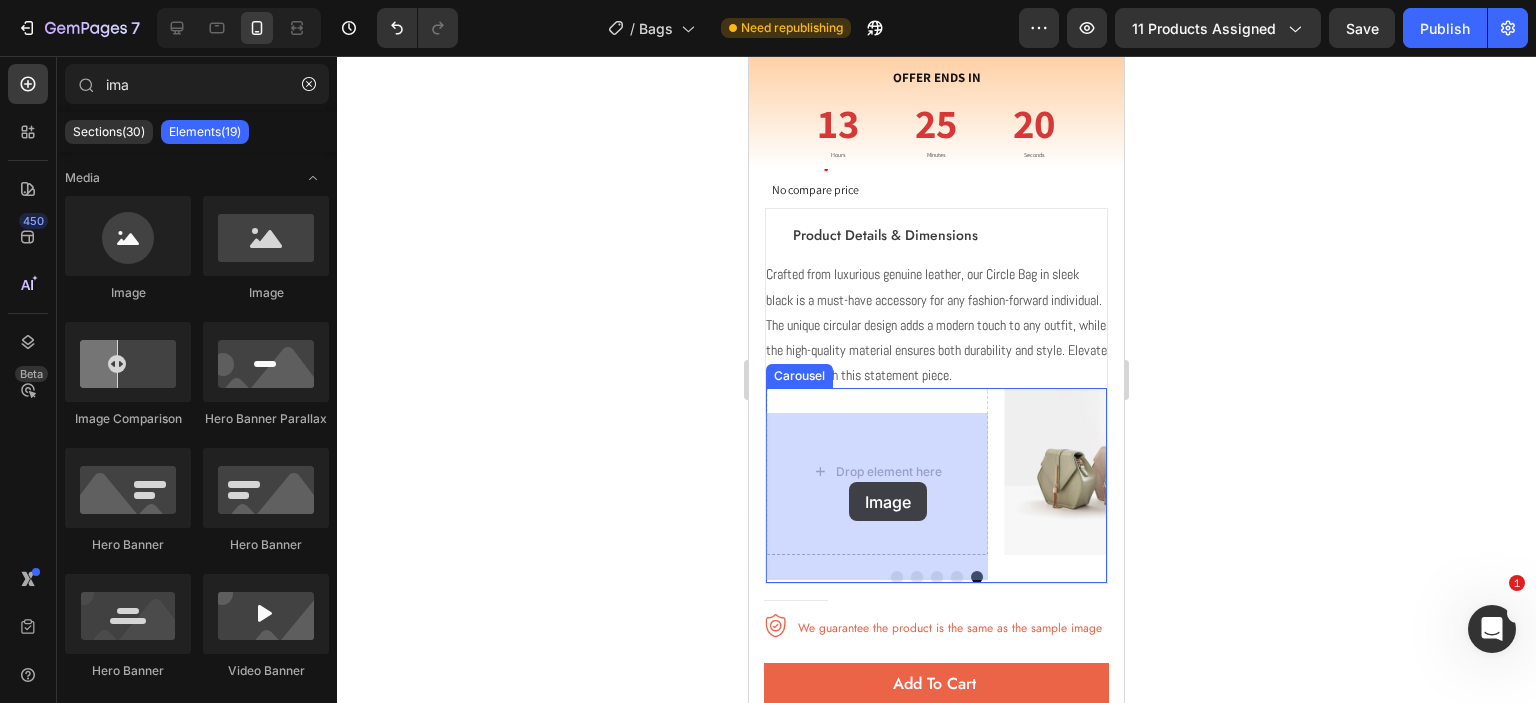 drag, startPoint x: 1015, startPoint y: 294, endPoint x: 849, endPoint y: 482, distance: 250.79872 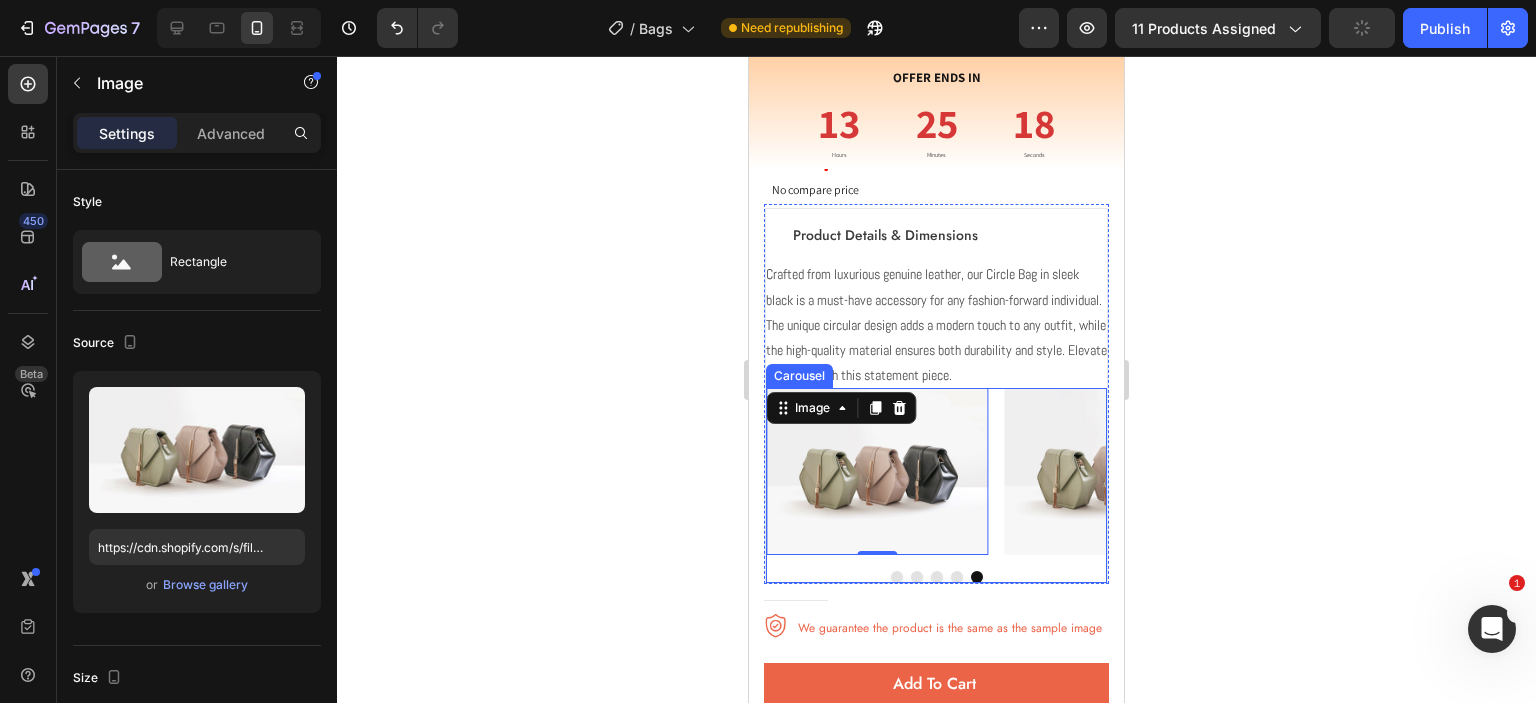 click at bounding box center (897, 577) 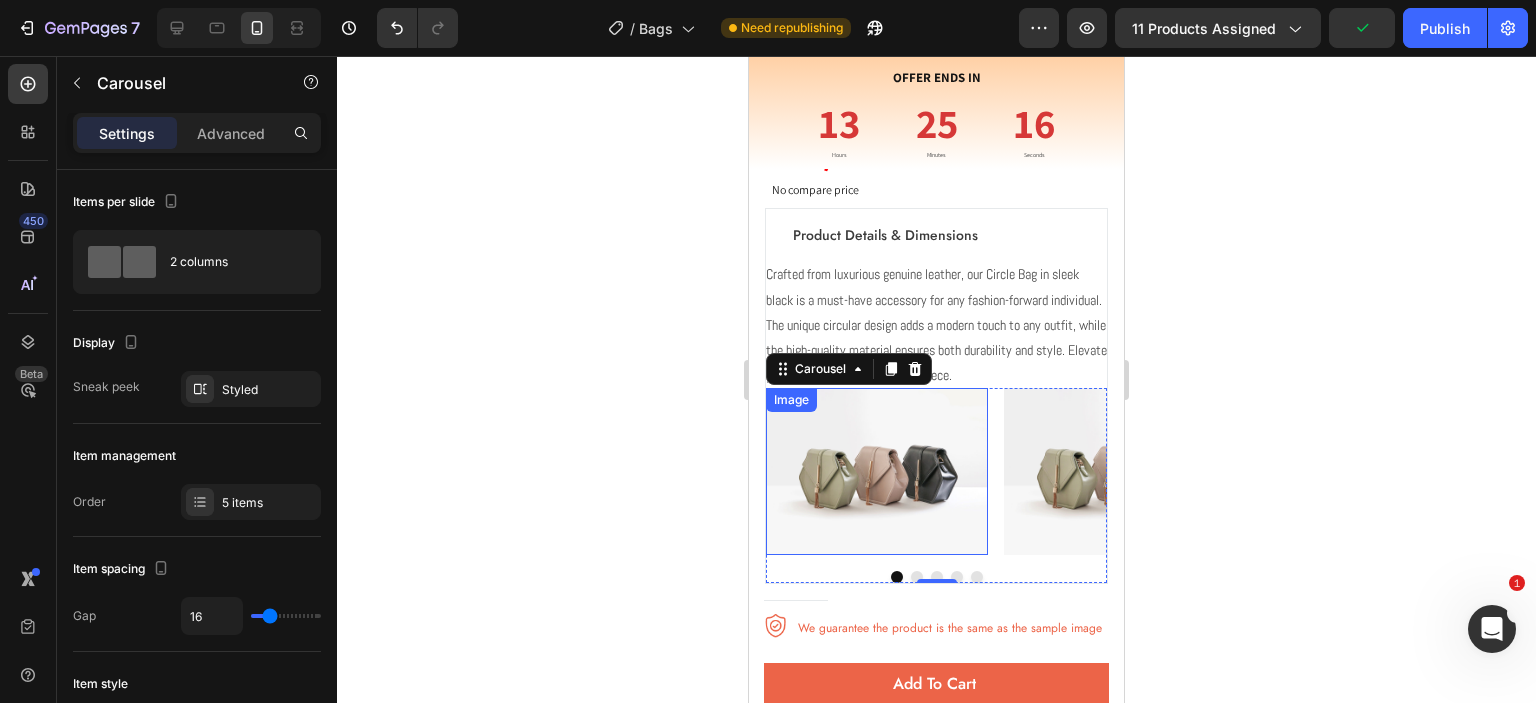 click at bounding box center [877, 471] 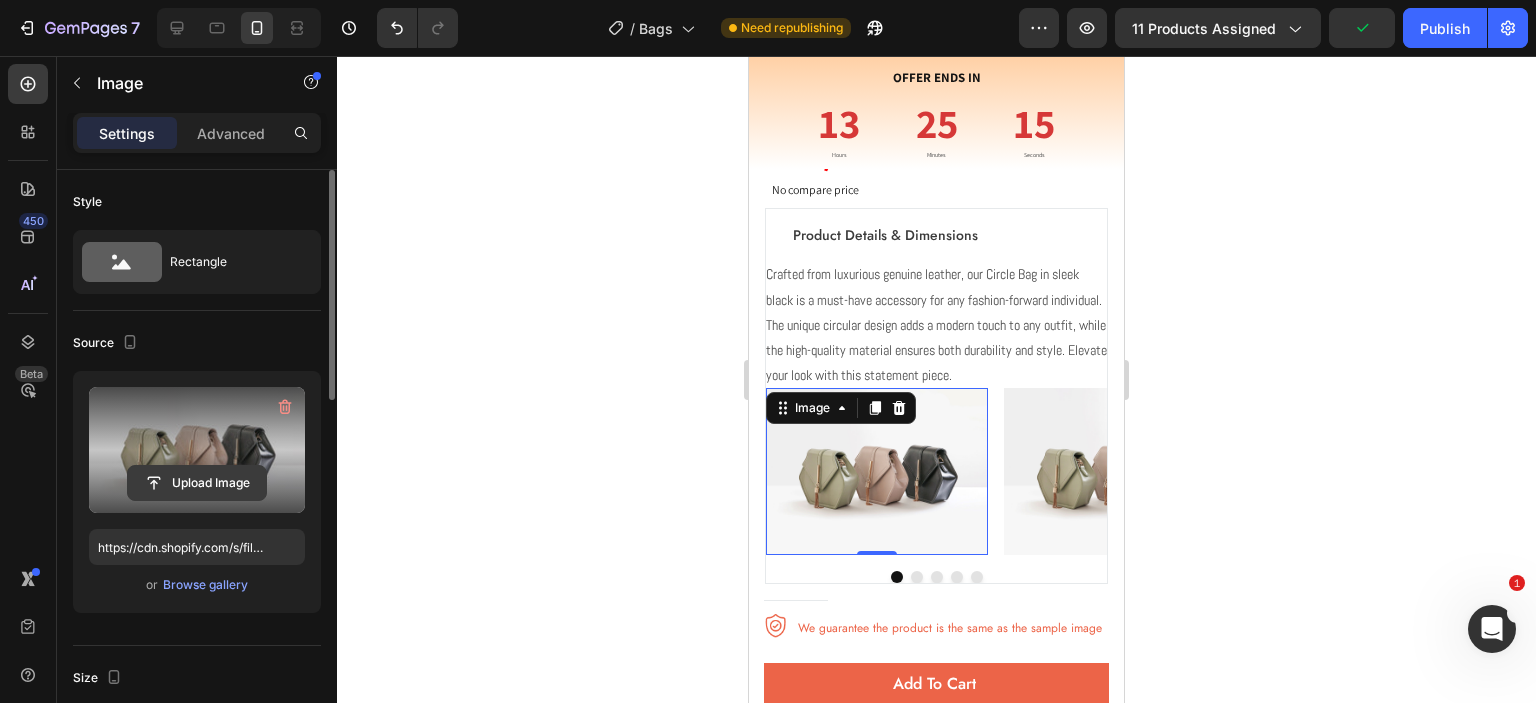 click 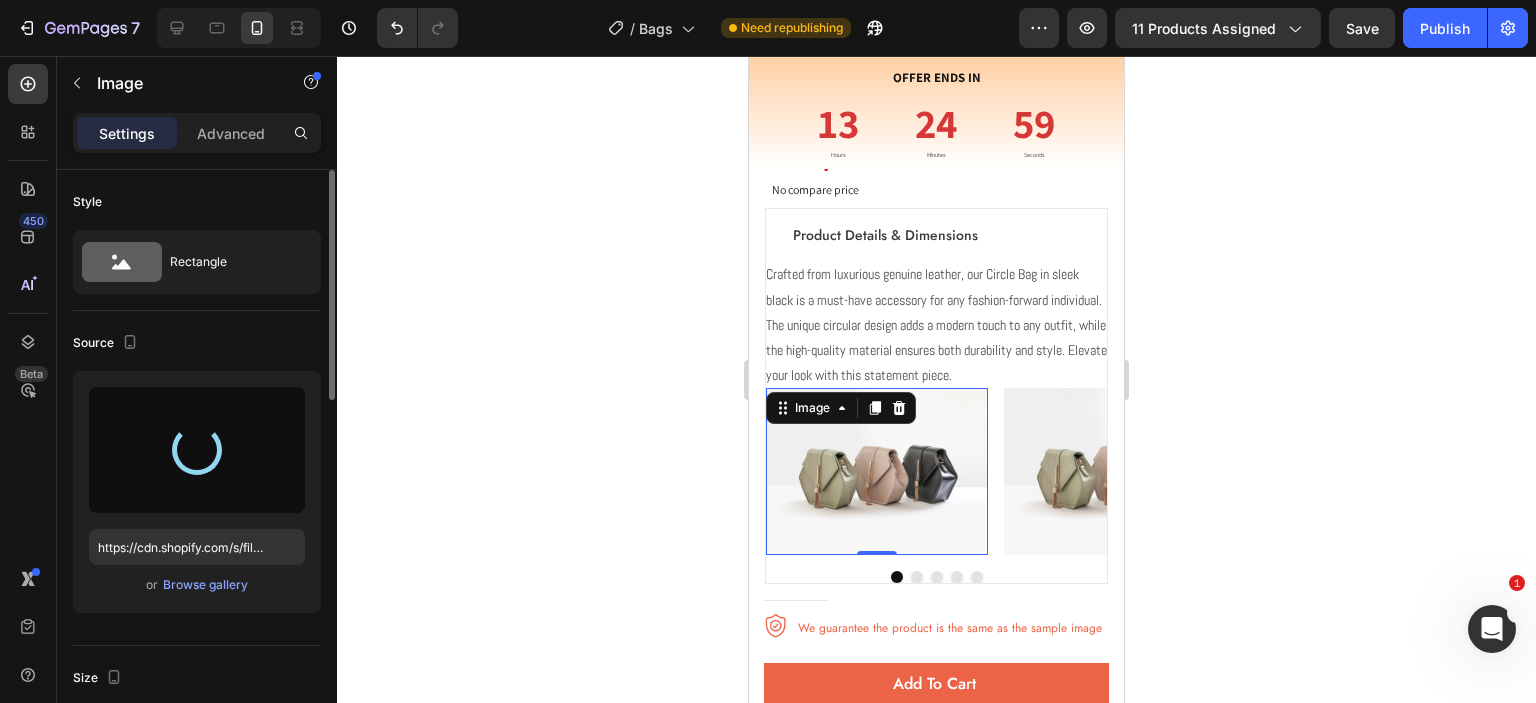 type on "https://cdn.shopify.com/s/files/1/0565/6713/6298/files/gempages_498300652271698825-7203ce5a-5ac5-4b0d-bed8-0f492a4b5ed5.png" 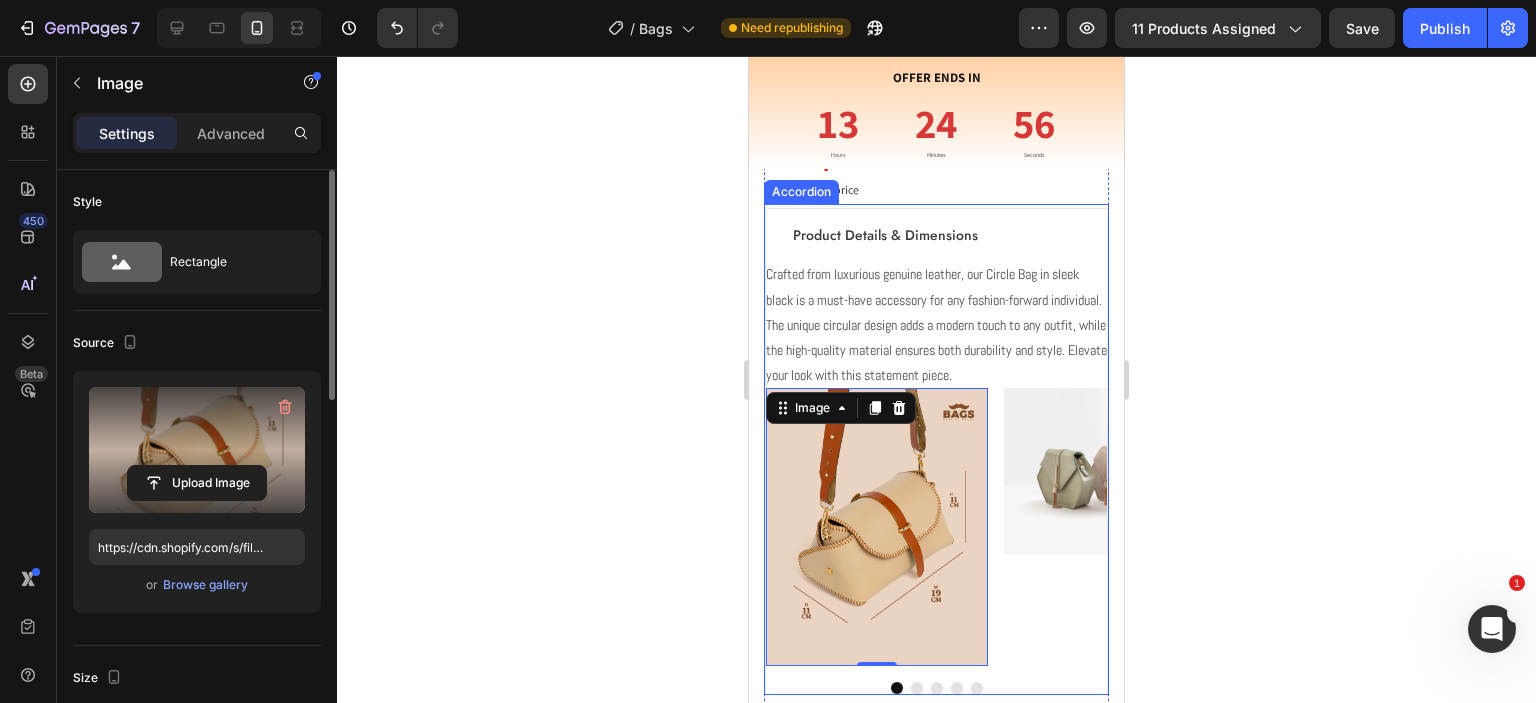click on "Product Details & Dimensions" at bounding box center (936, 235) 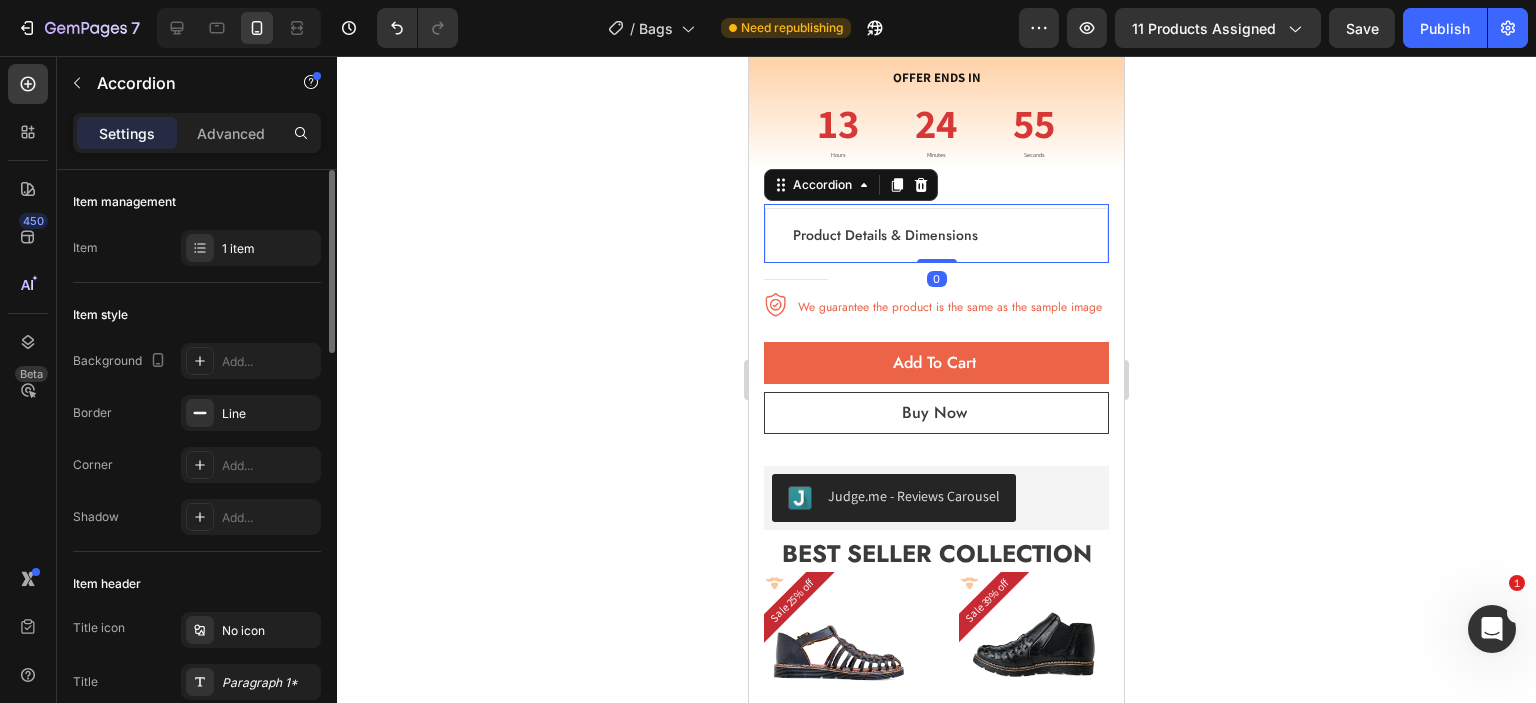 click on "Product Details & Dimensions" at bounding box center (936, 235) 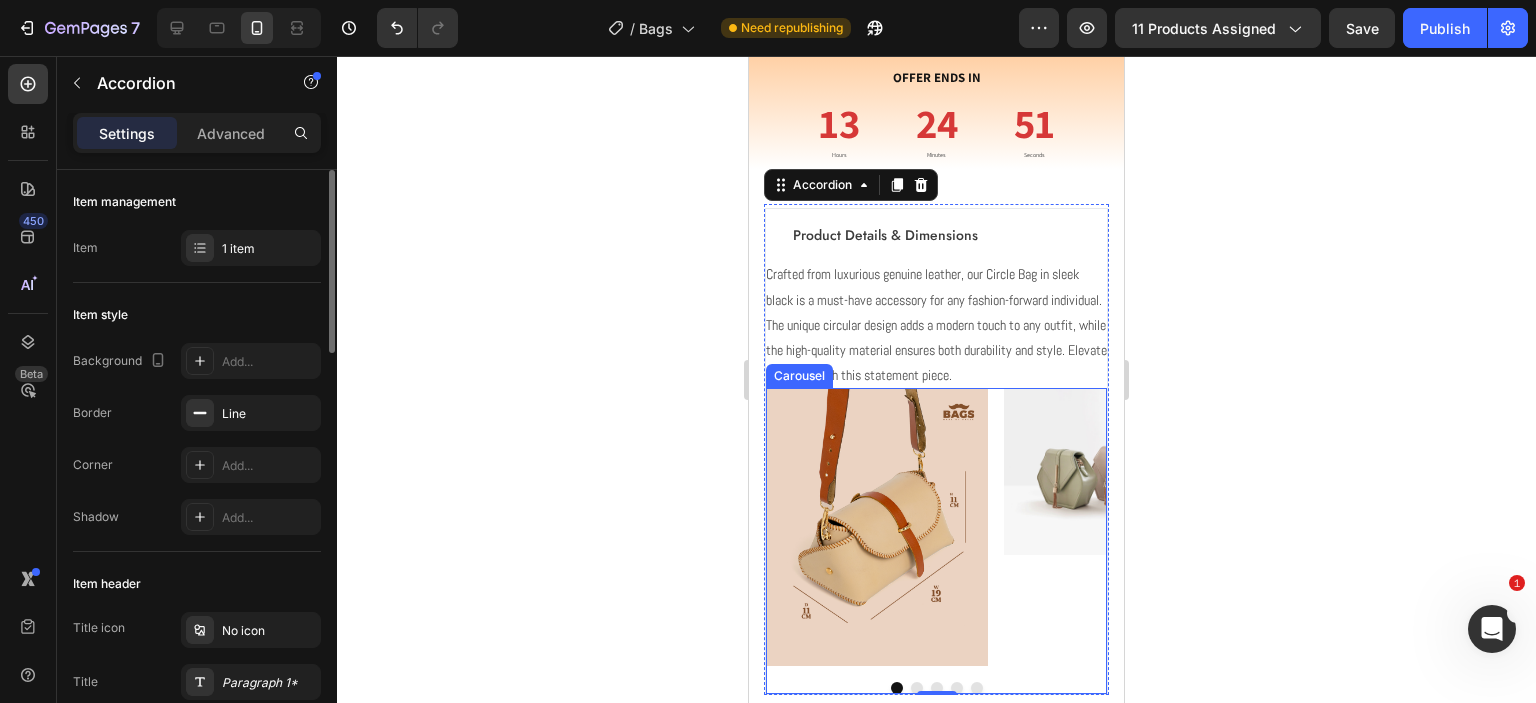 click on "Image Image Image Image Image" at bounding box center [936, 527] 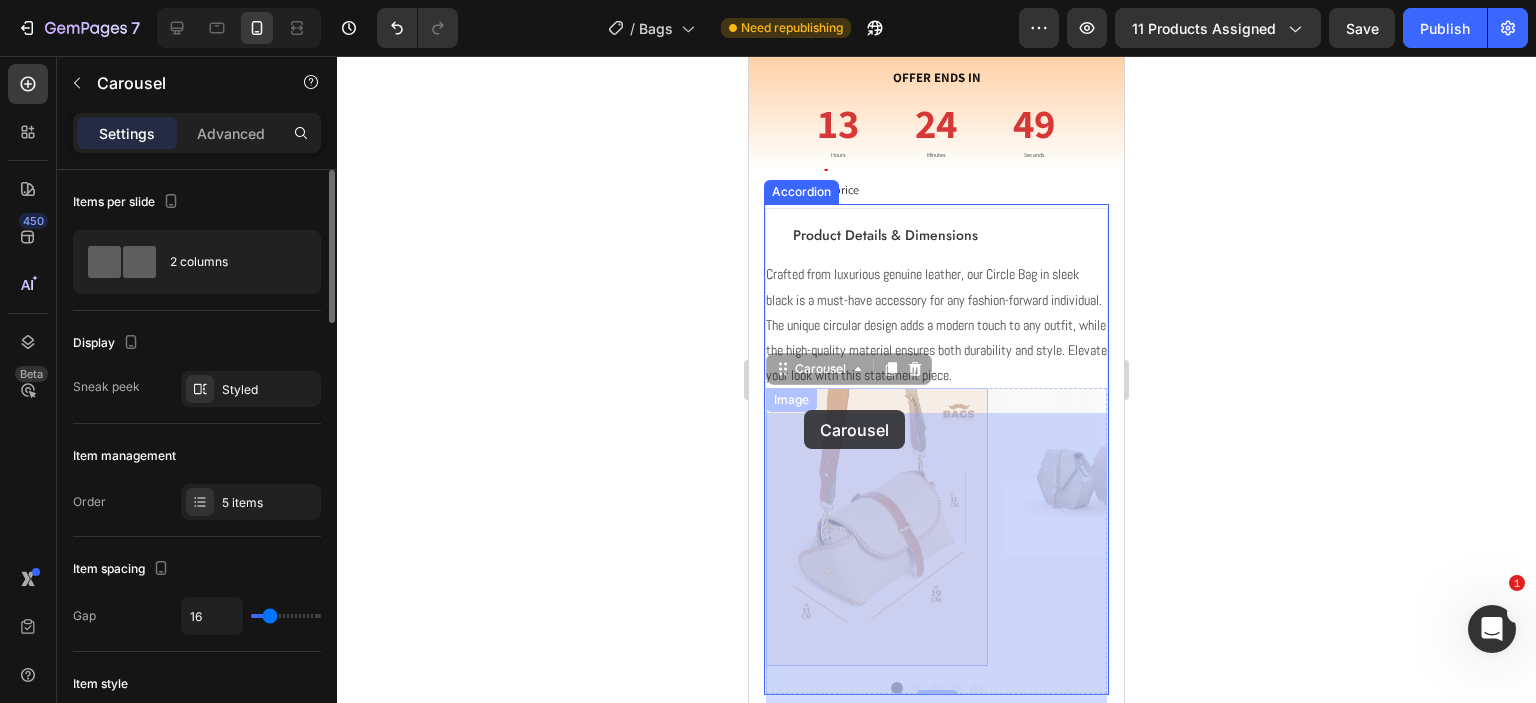 scroll, scrollTop: 950, scrollLeft: 0, axis: vertical 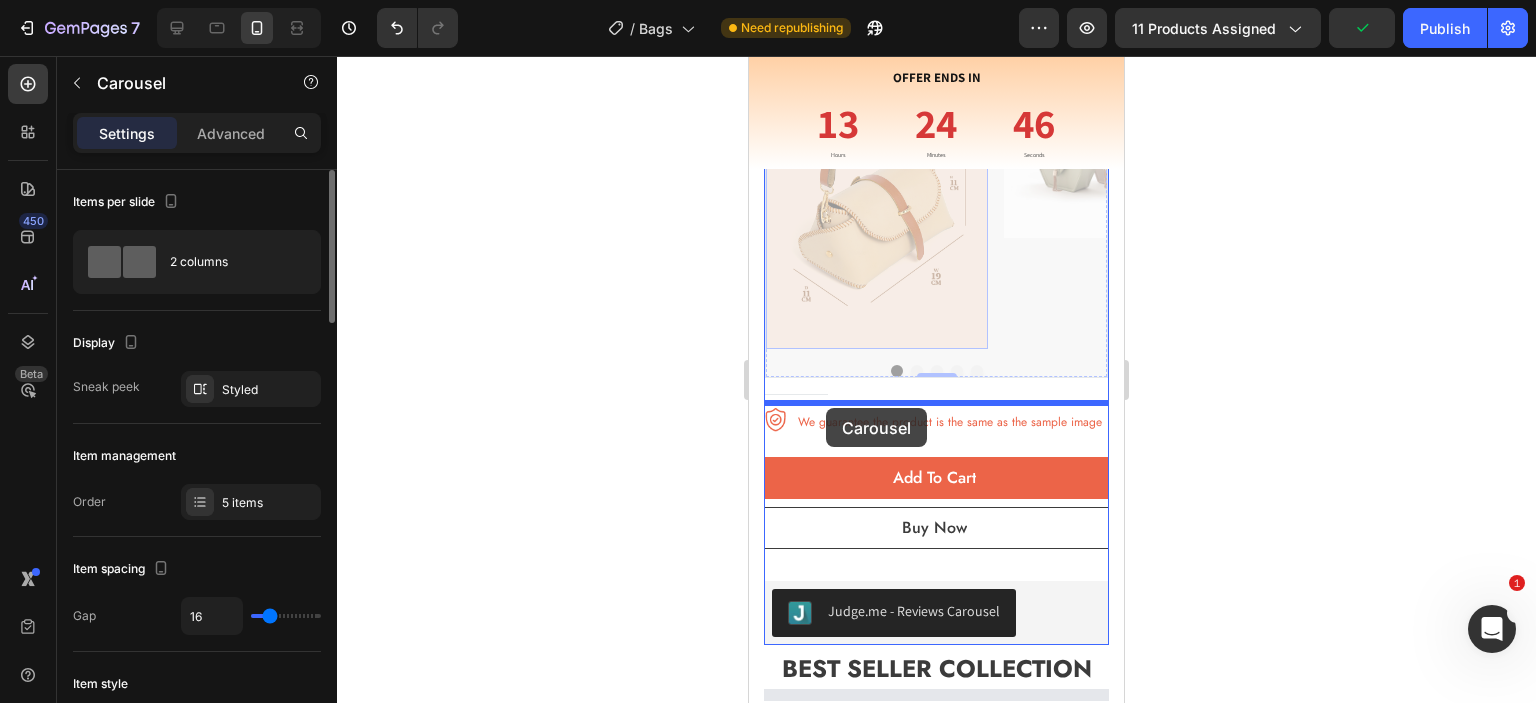 drag, startPoint x: 824, startPoint y: 390, endPoint x: 826, endPoint y: 408, distance: 18.110771 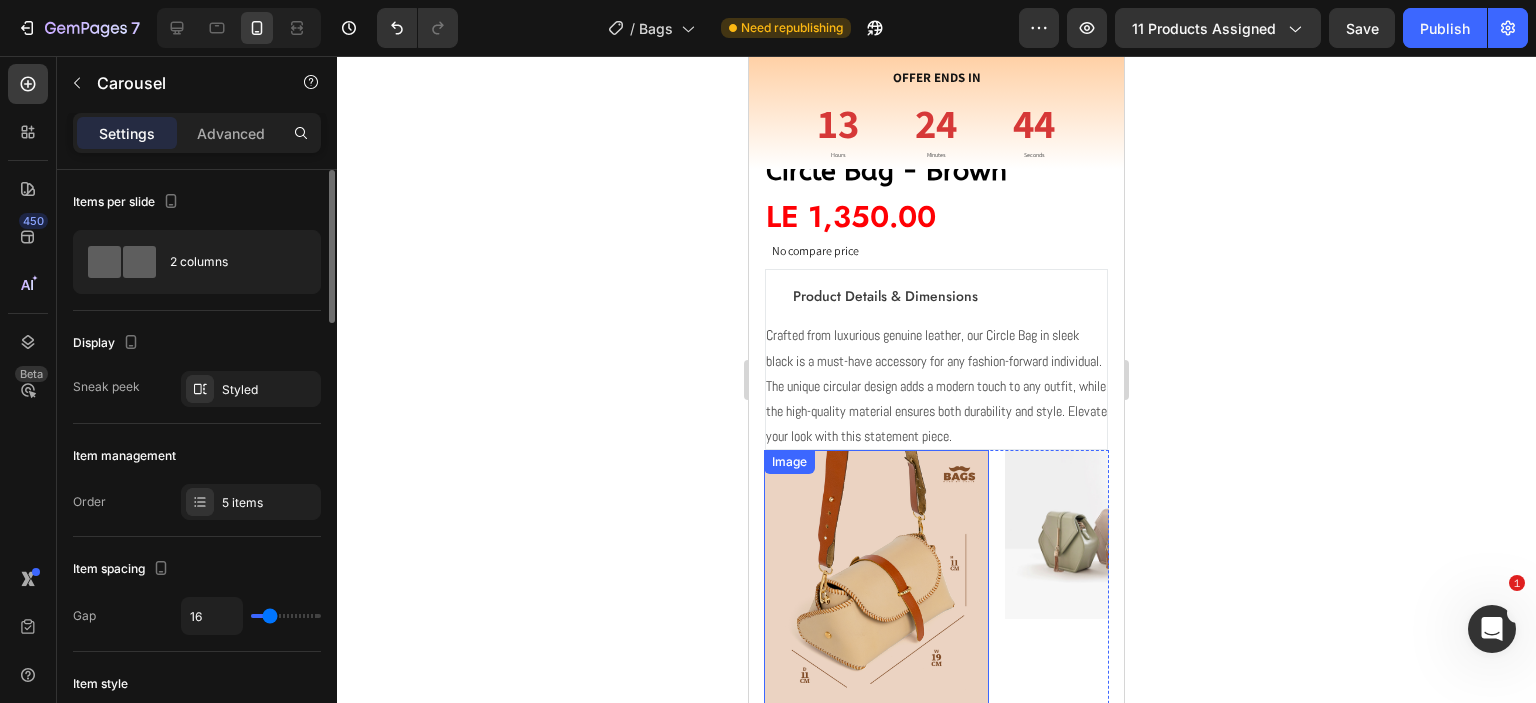 scroll, scrollTop: 528, scrollLeft: 0, axis: vertical 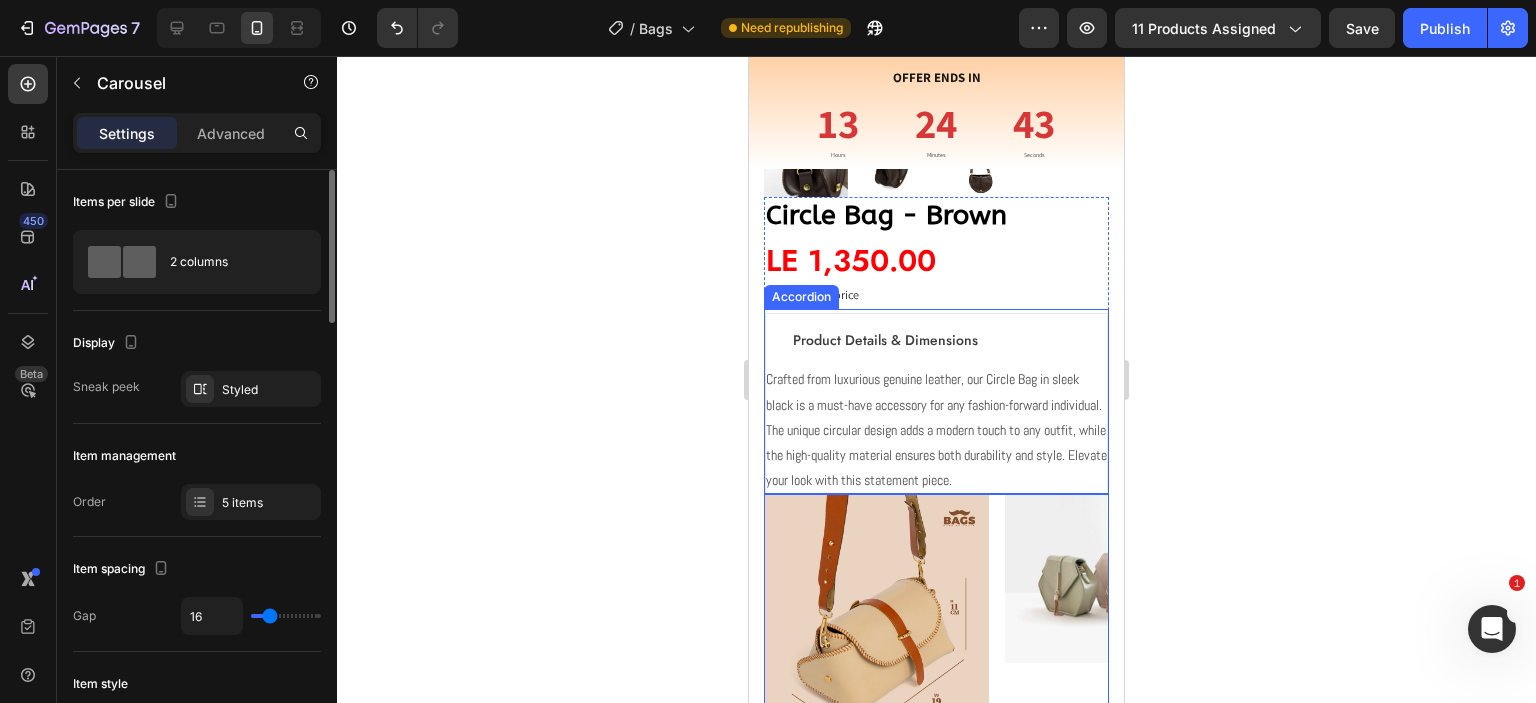 click on "Product Details & Dimensions" at bounding box center [936, 340] 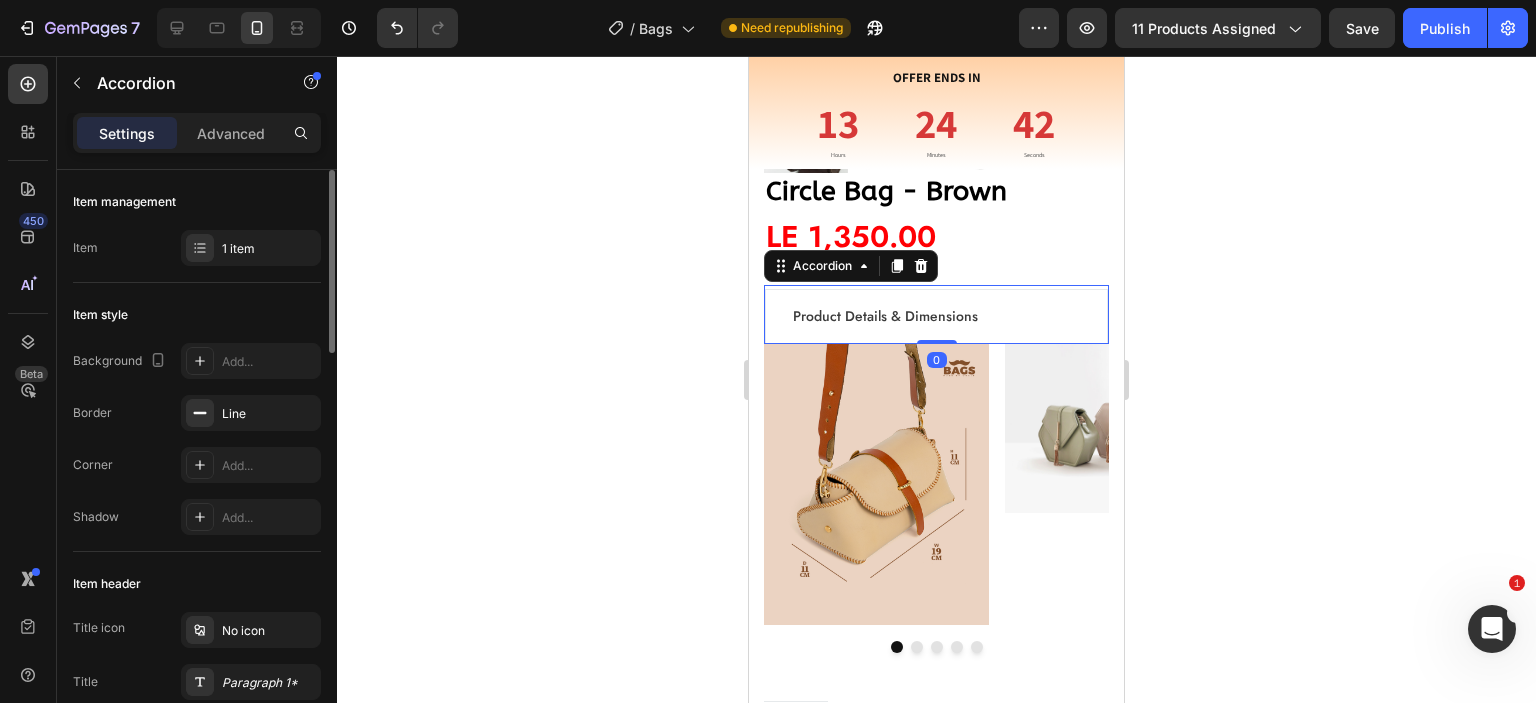 scroll, scrollTop: 633, scrollLeft: 0, axis: vertical 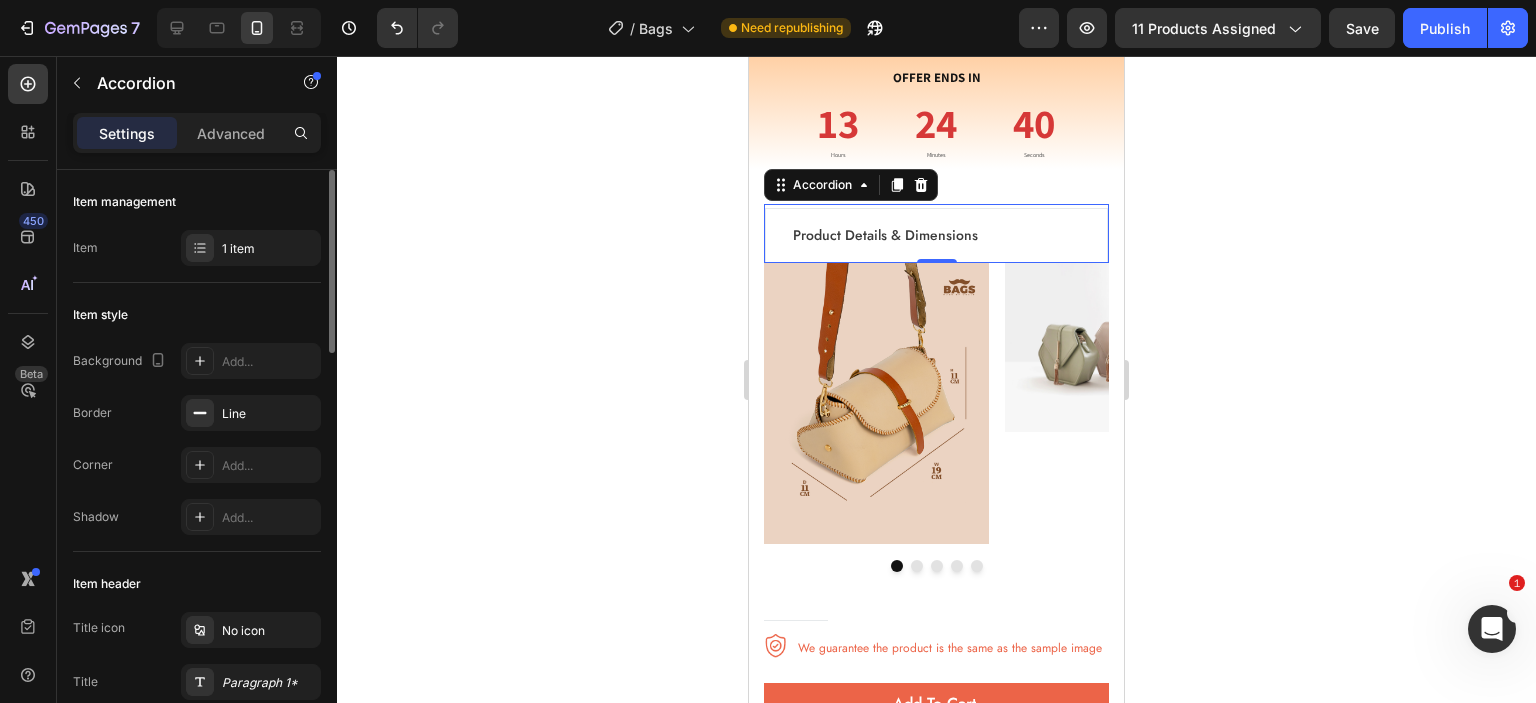 drag, startPoint x: 1390, startPoint y: 446, endPoint x: 1374, endPoint y: 454, distance: 17.888544 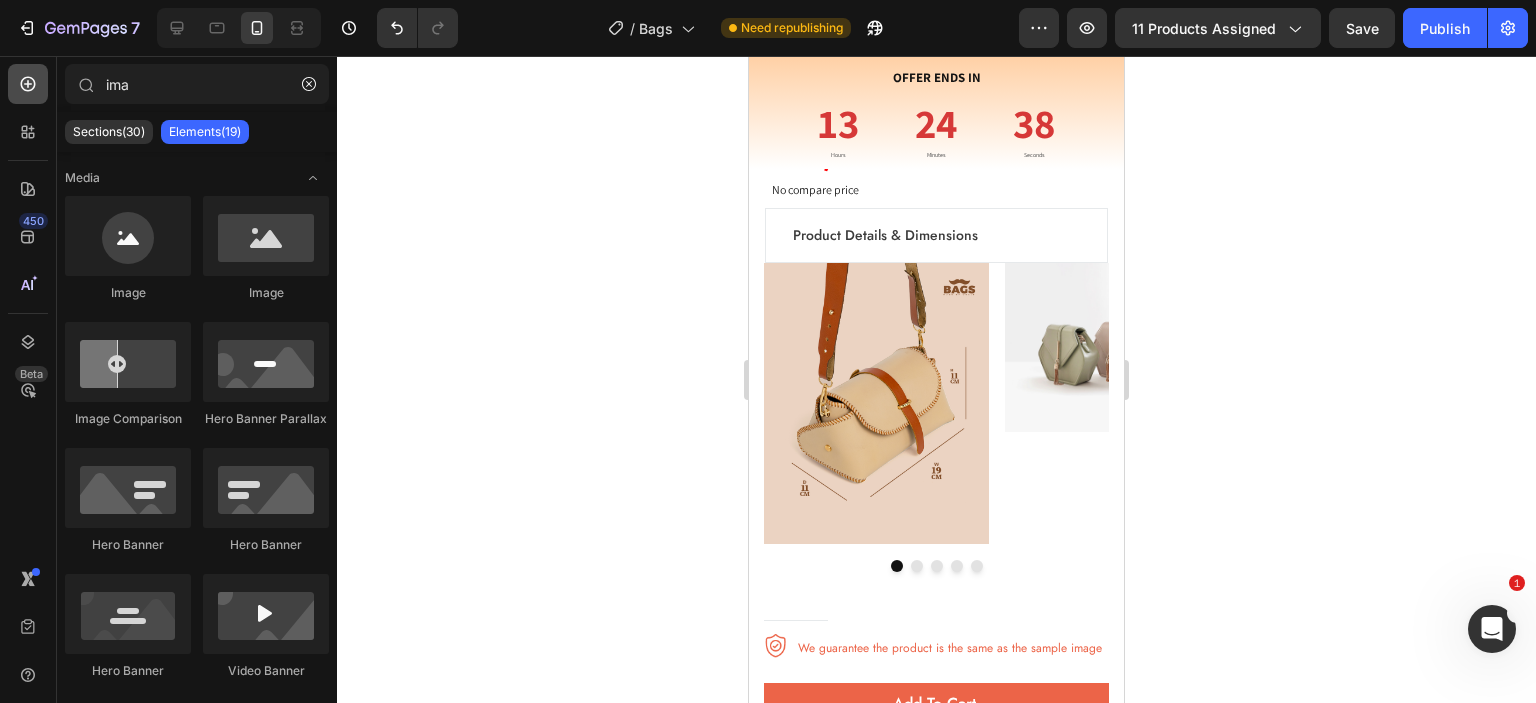 click 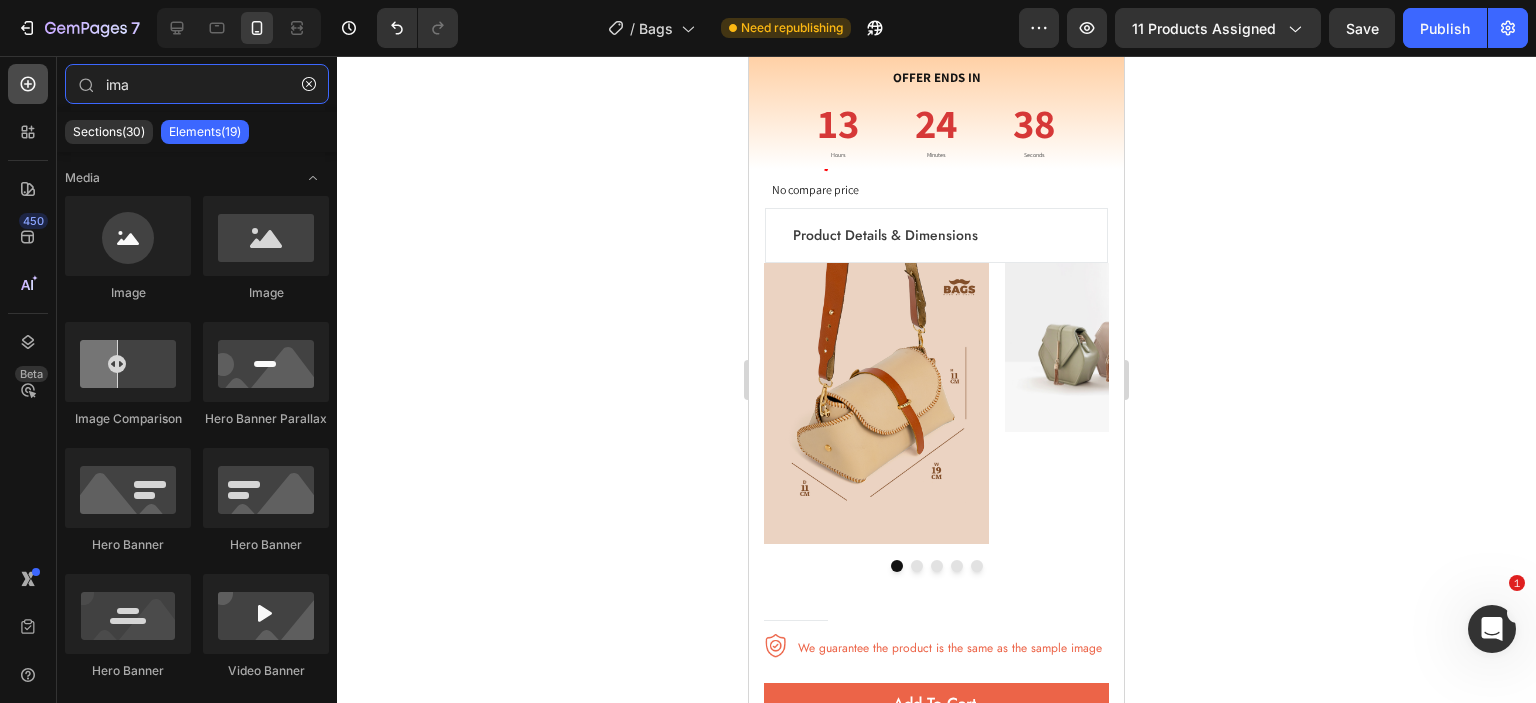 type 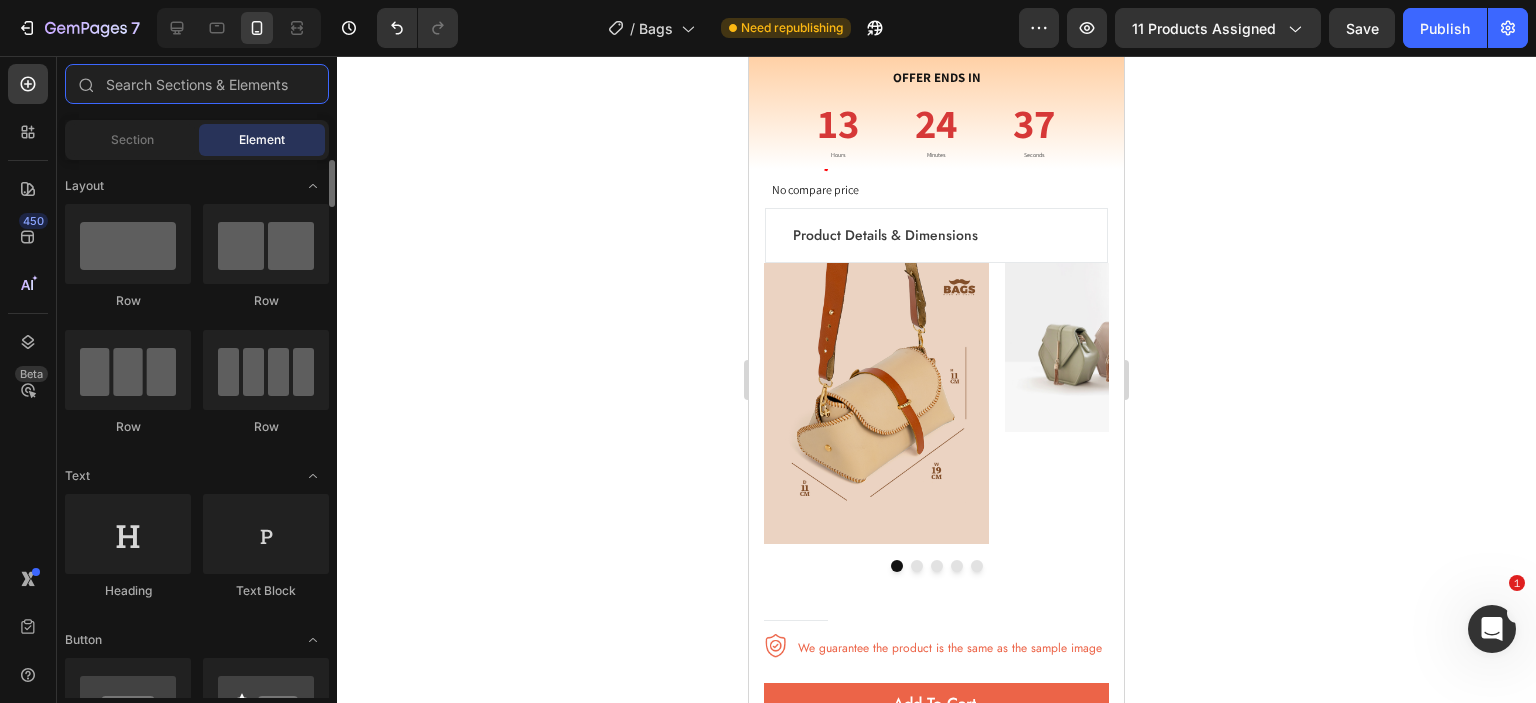 scroll, scrollTop: 108, scrollLeft: 0, axis: vertical 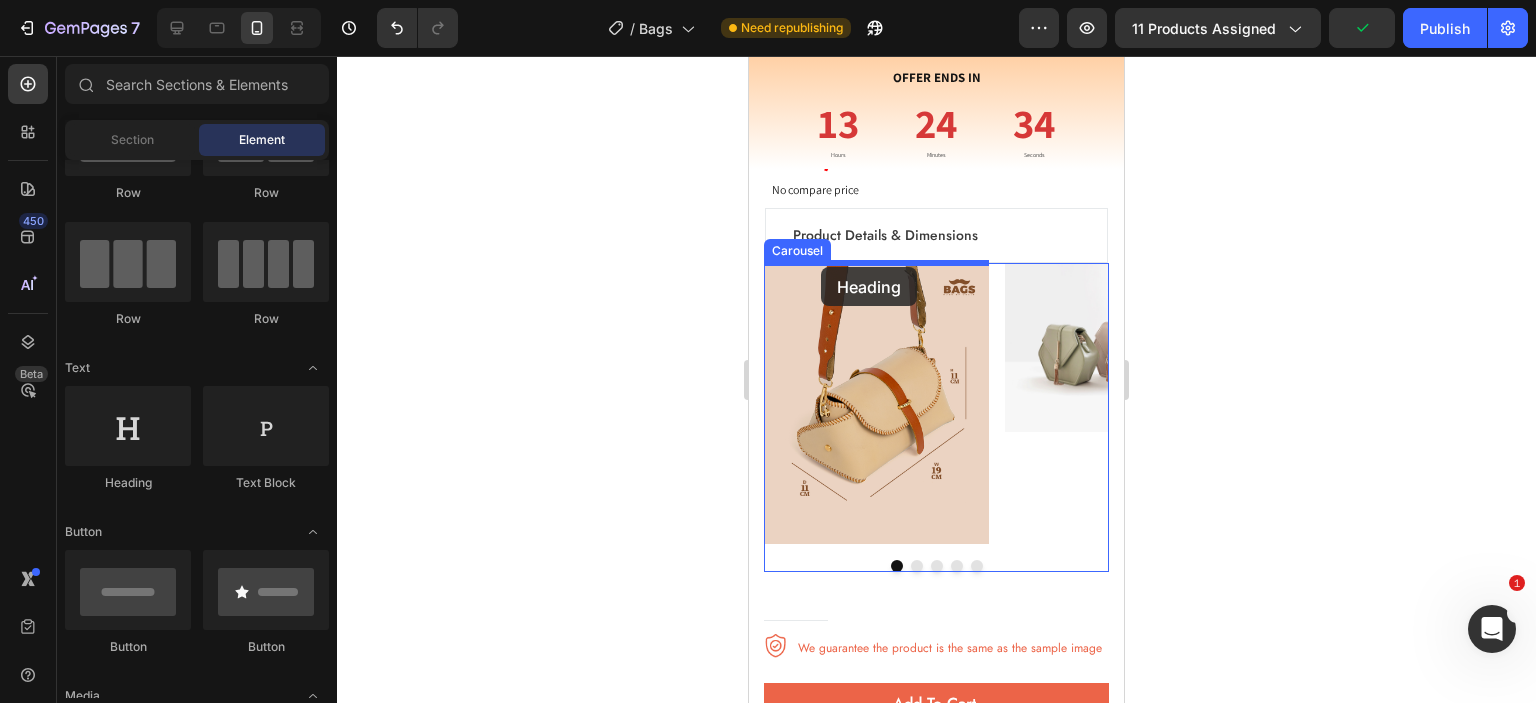 drag, startPoint x: 893, startPoint y: 487, endPoint x: 821, endPoint y: 267, distance: 231.48218 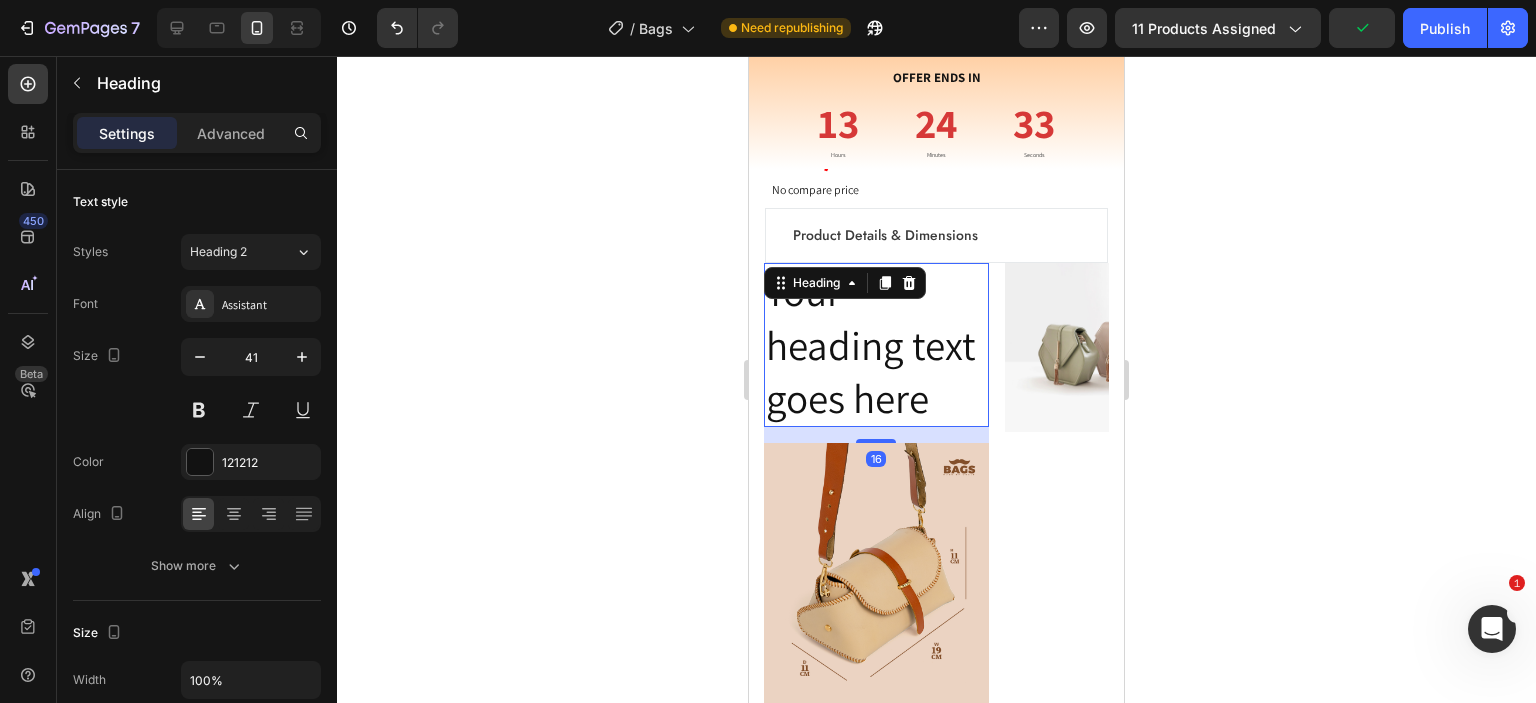 click on "Heading" at bounding box center [845, 283] 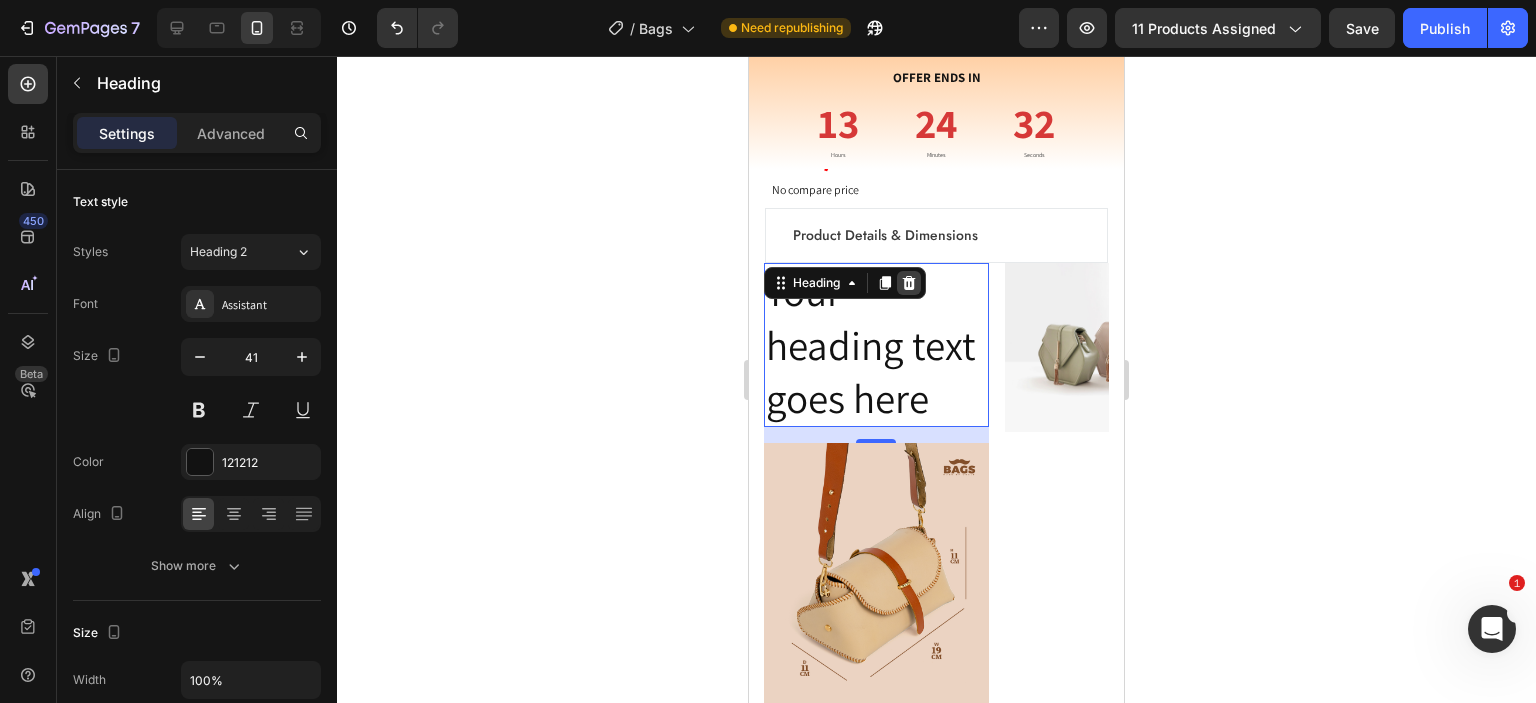 click 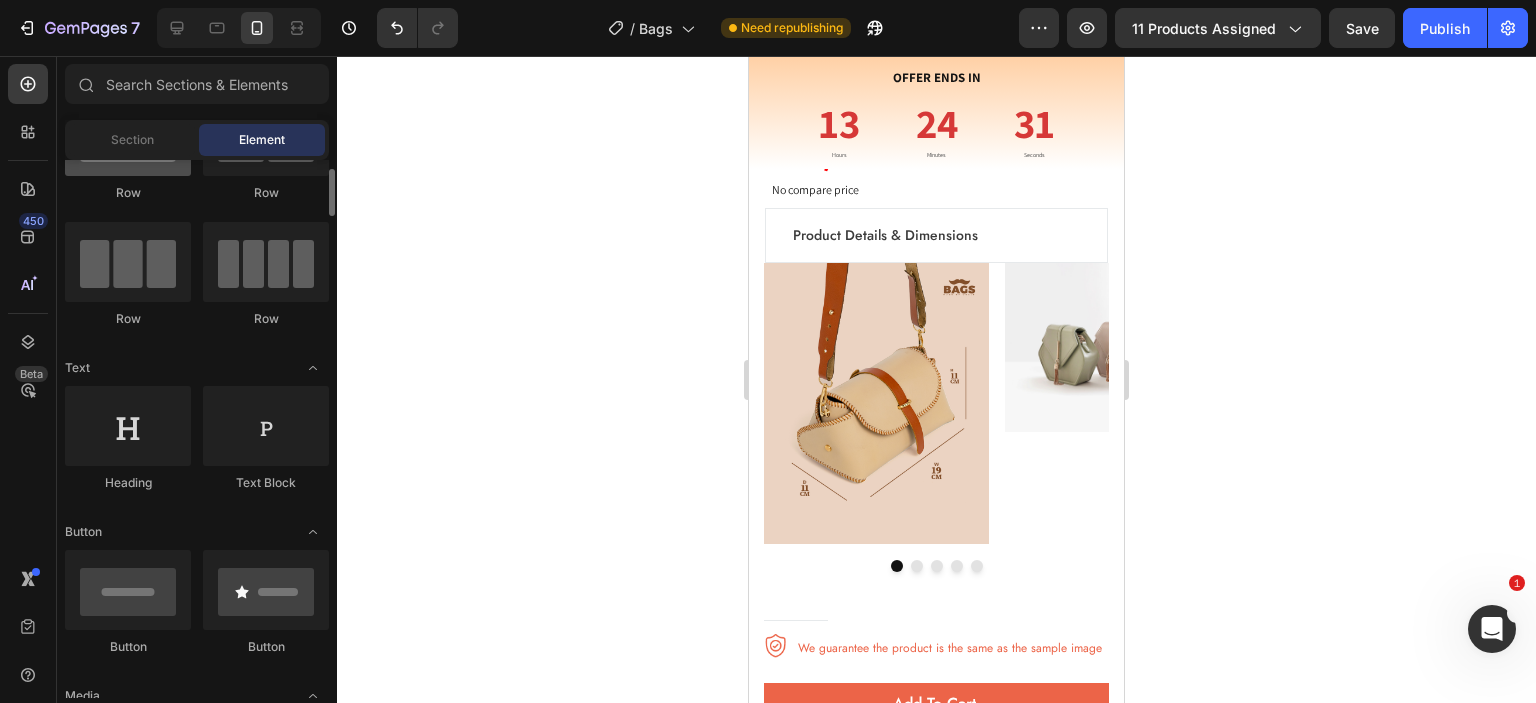 scroll, scrollTop: 0, scrollLeft: 0, axis: both 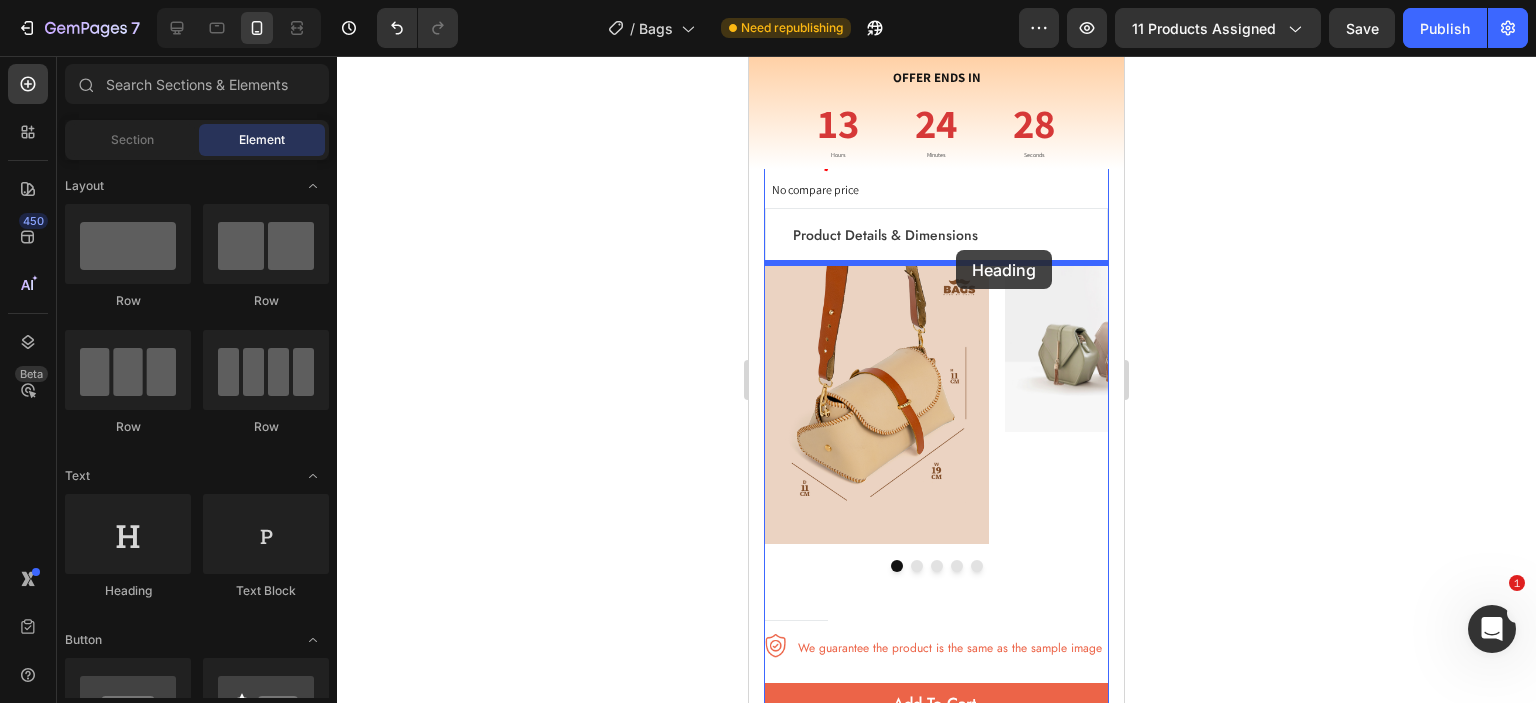 drag, startPoint x: 882, startPoint y: 601, endPoint x: 956, endPoint y: 250, distance: 358.71576 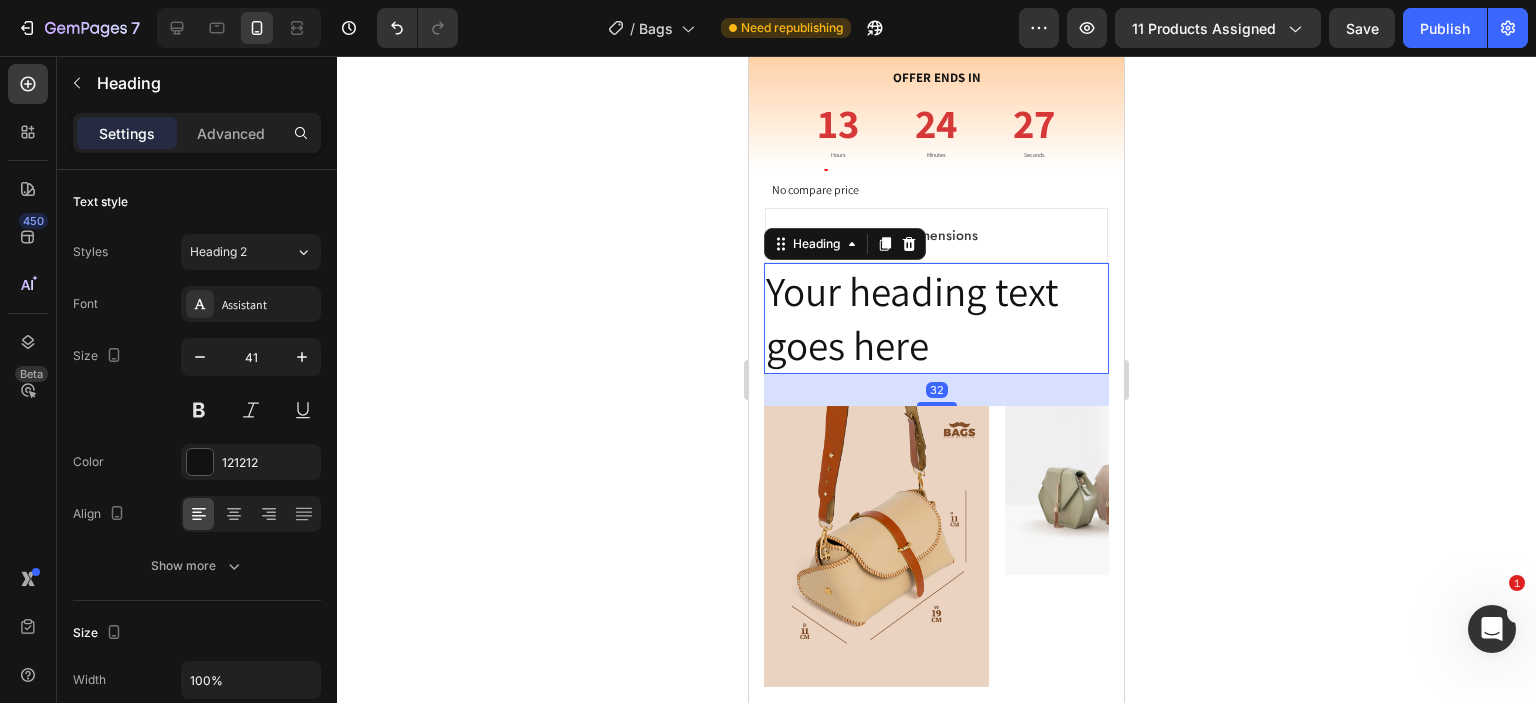 click on "Your heading text goes here" at bounding box center [936, 318] 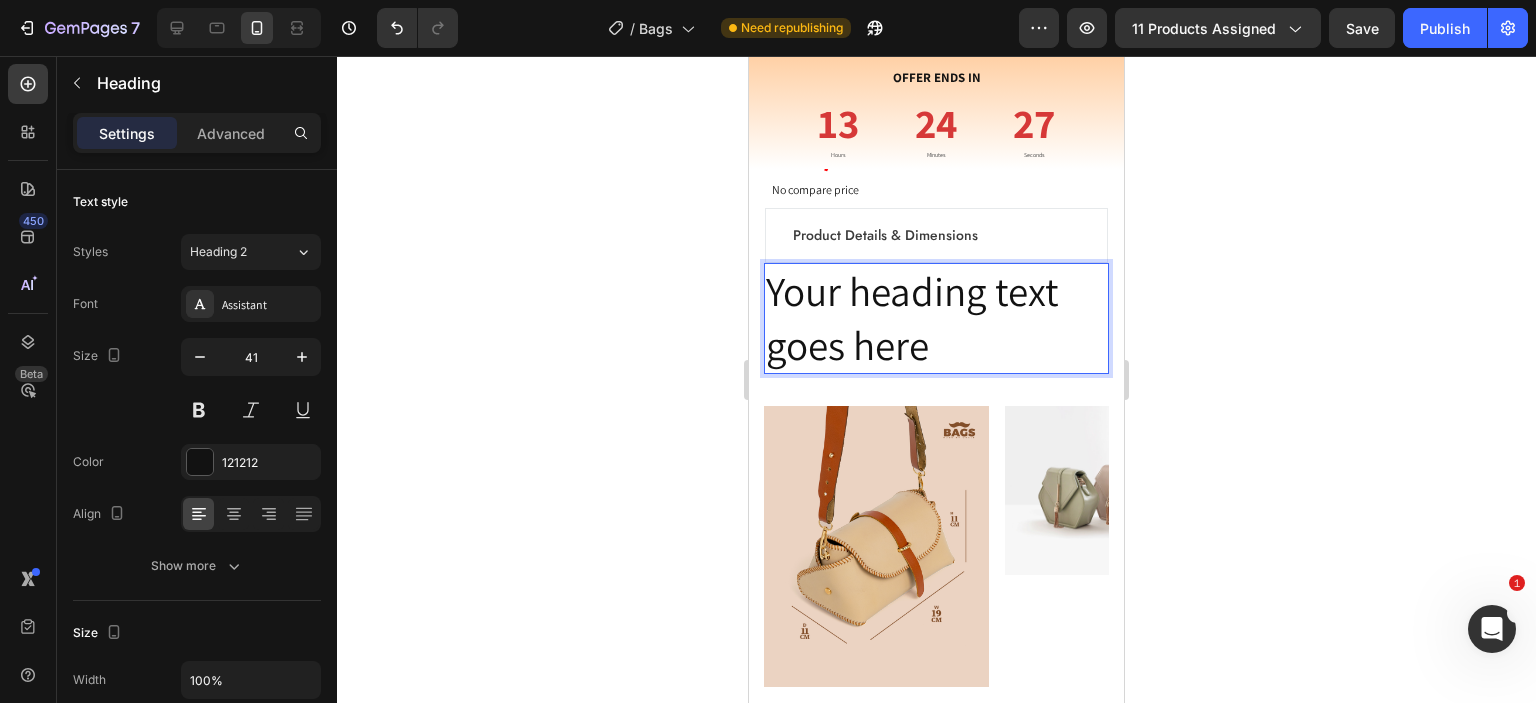click on "Your heading text goes here" at bounding box center [936, 318] 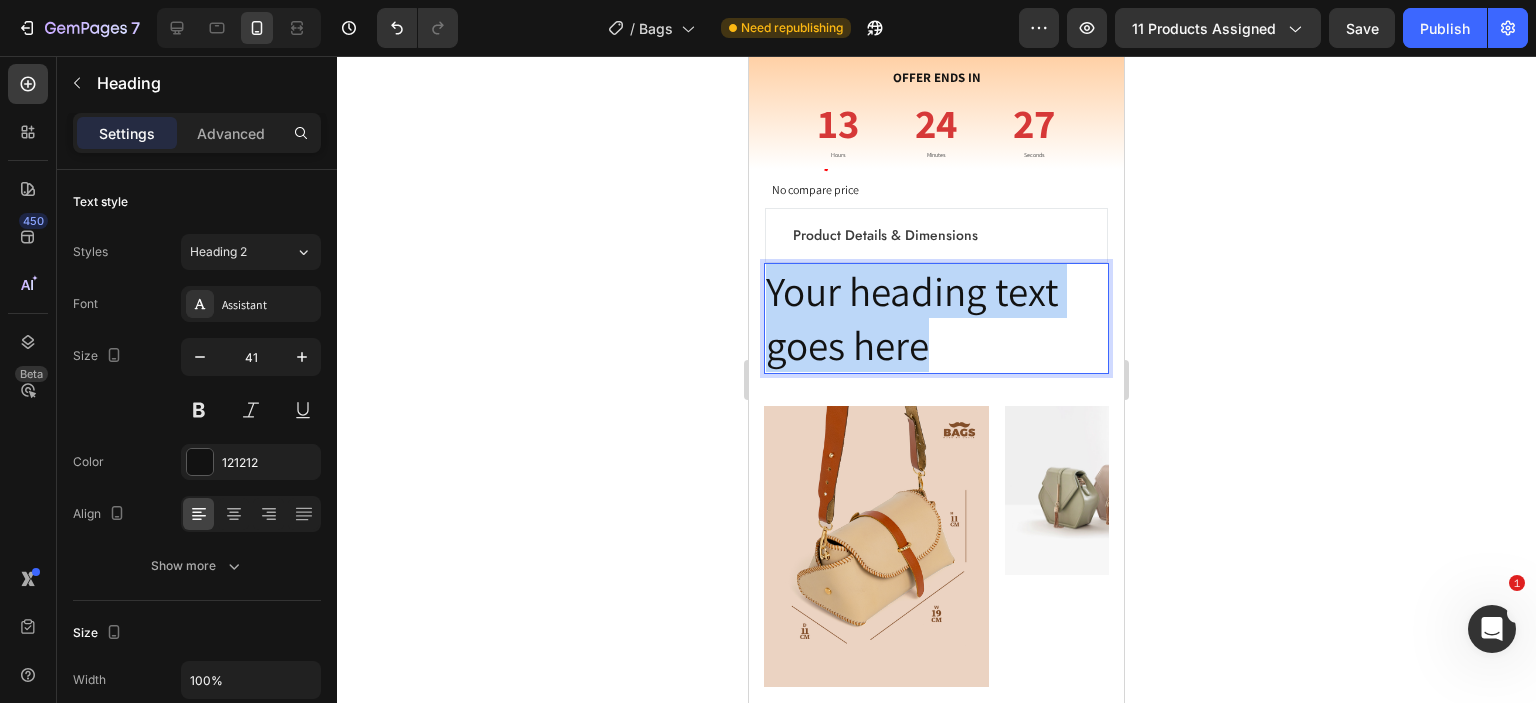click on "Your heading text goes here" at bounding box center [936, 318] 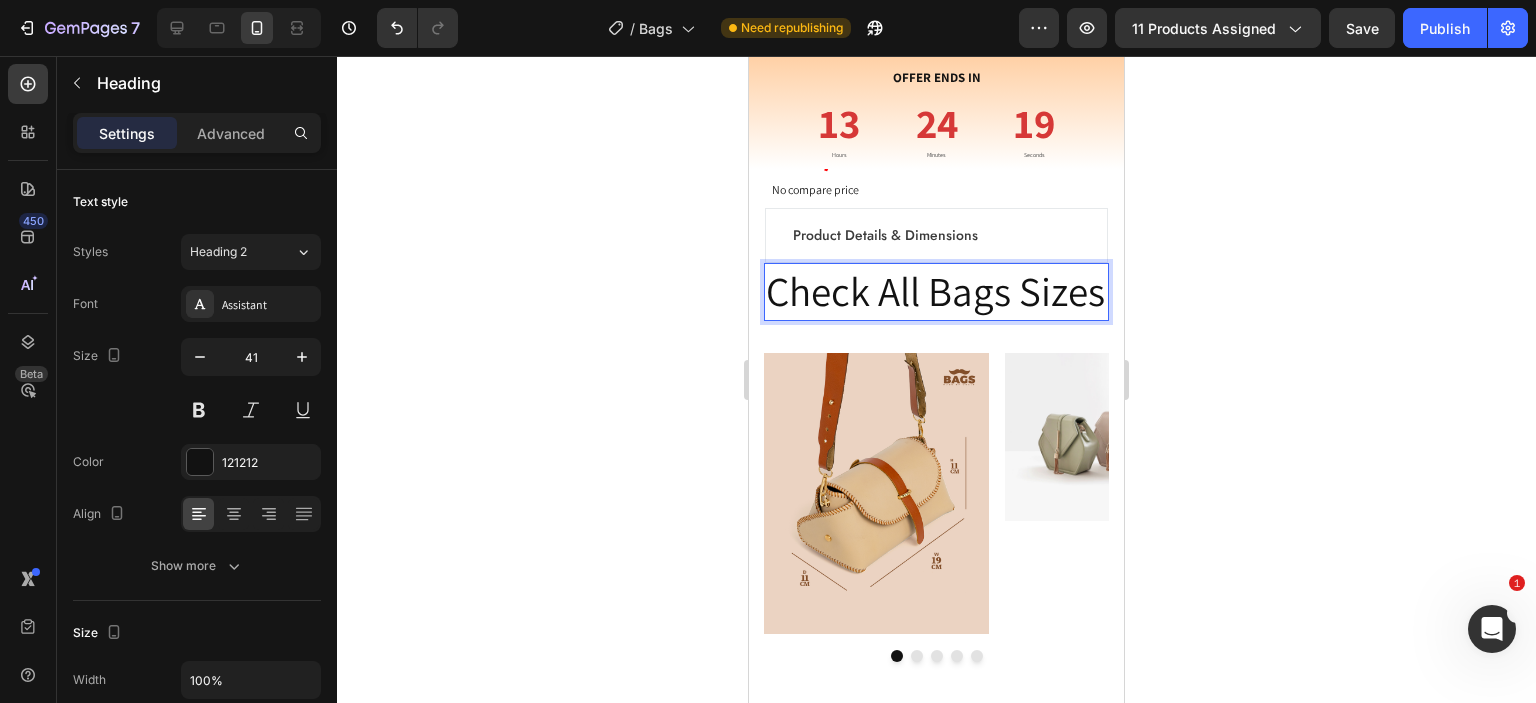 click on "Check All Bags Sizes" at bounding box center [936, 291] 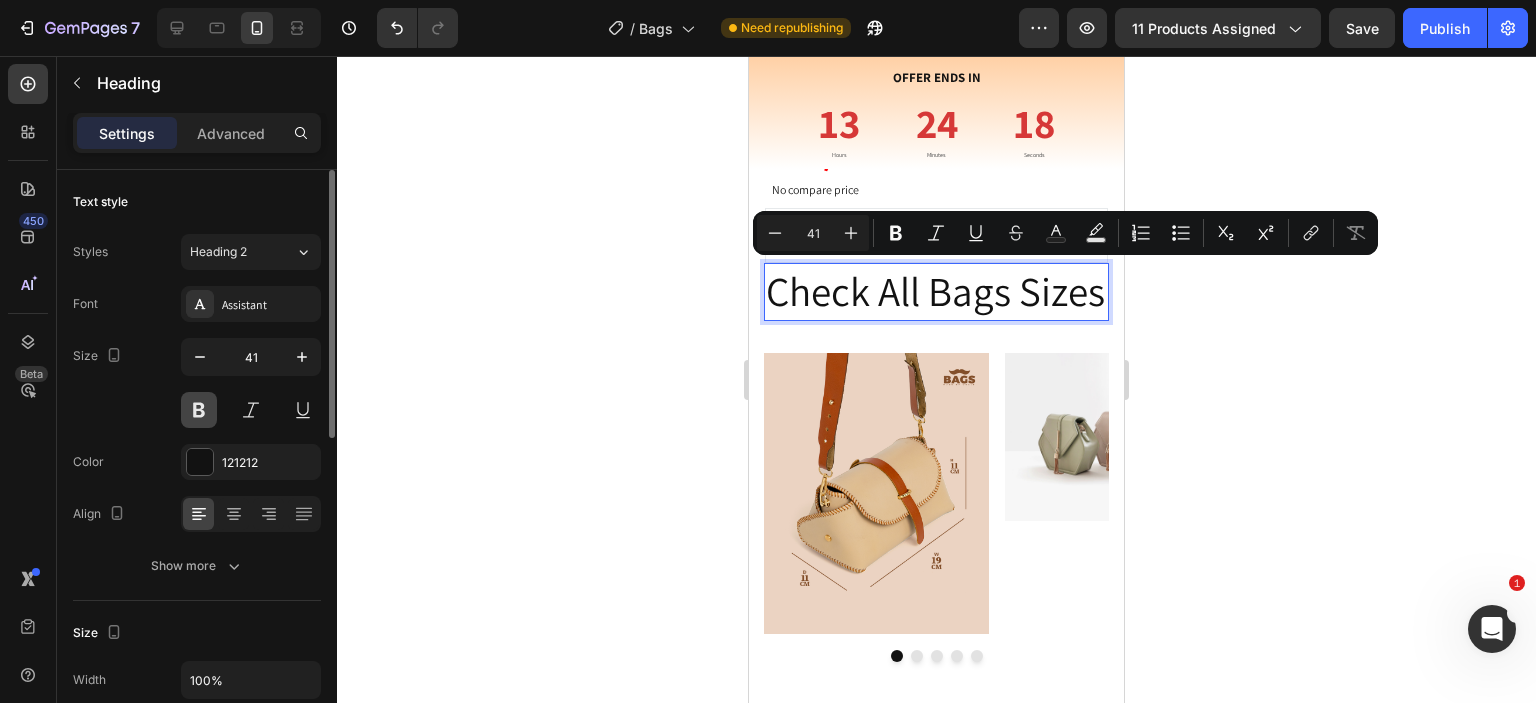 click at bounding box center [199, 410] 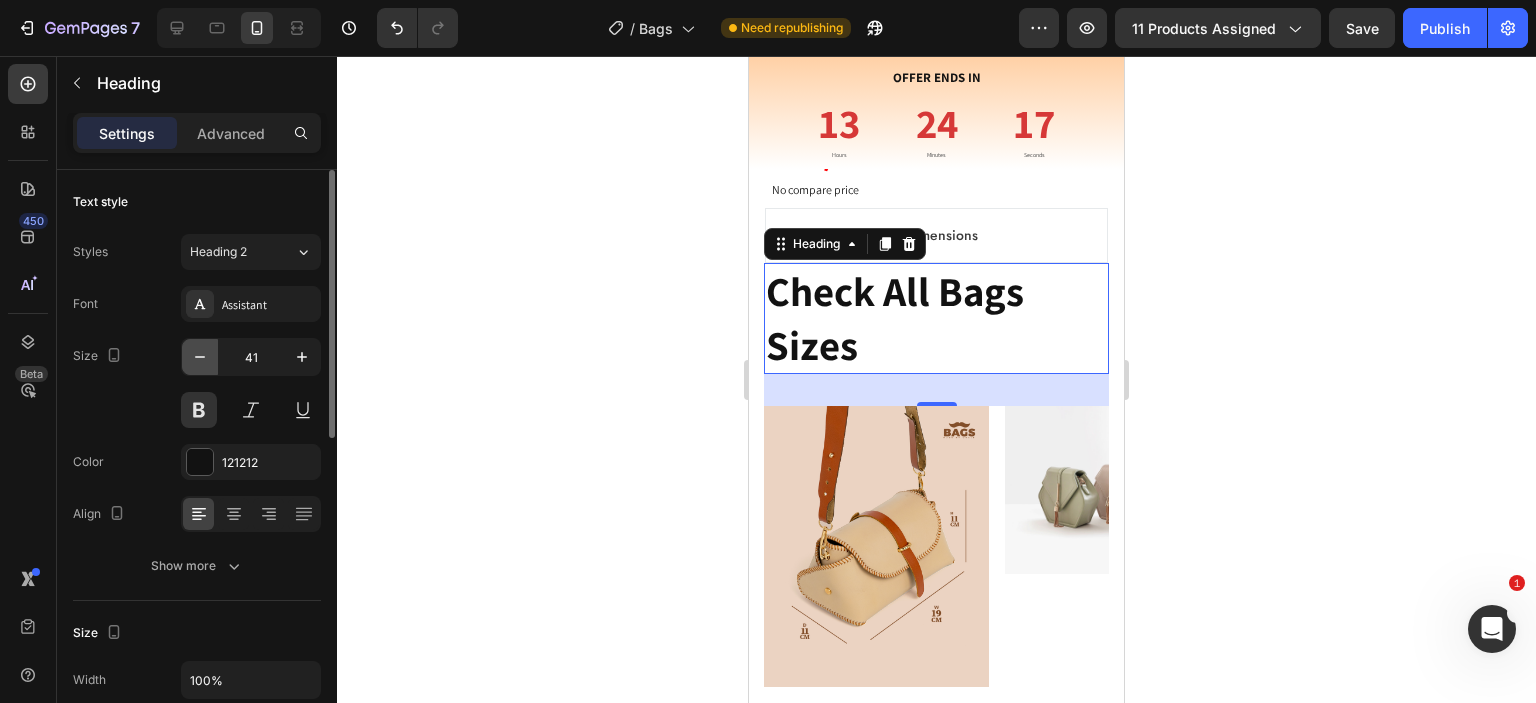click 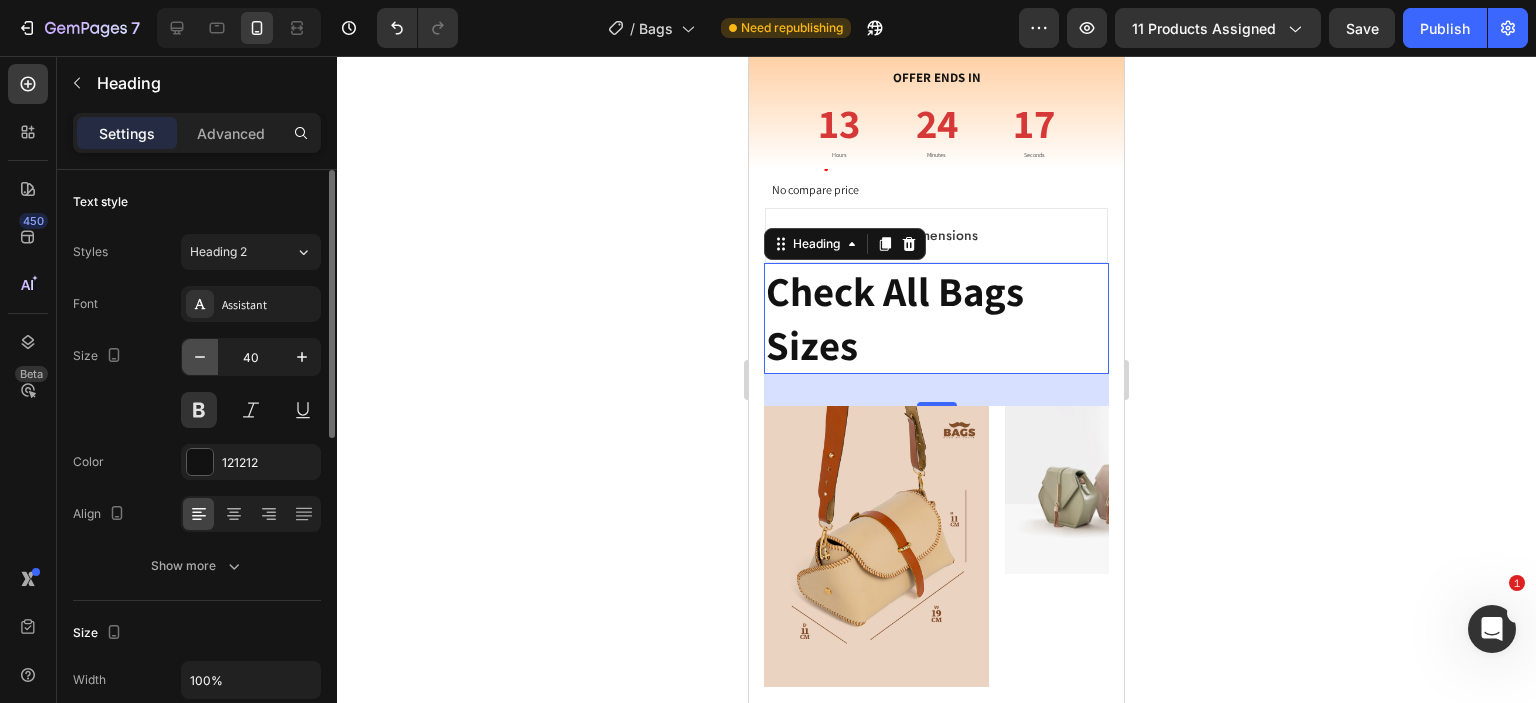 click 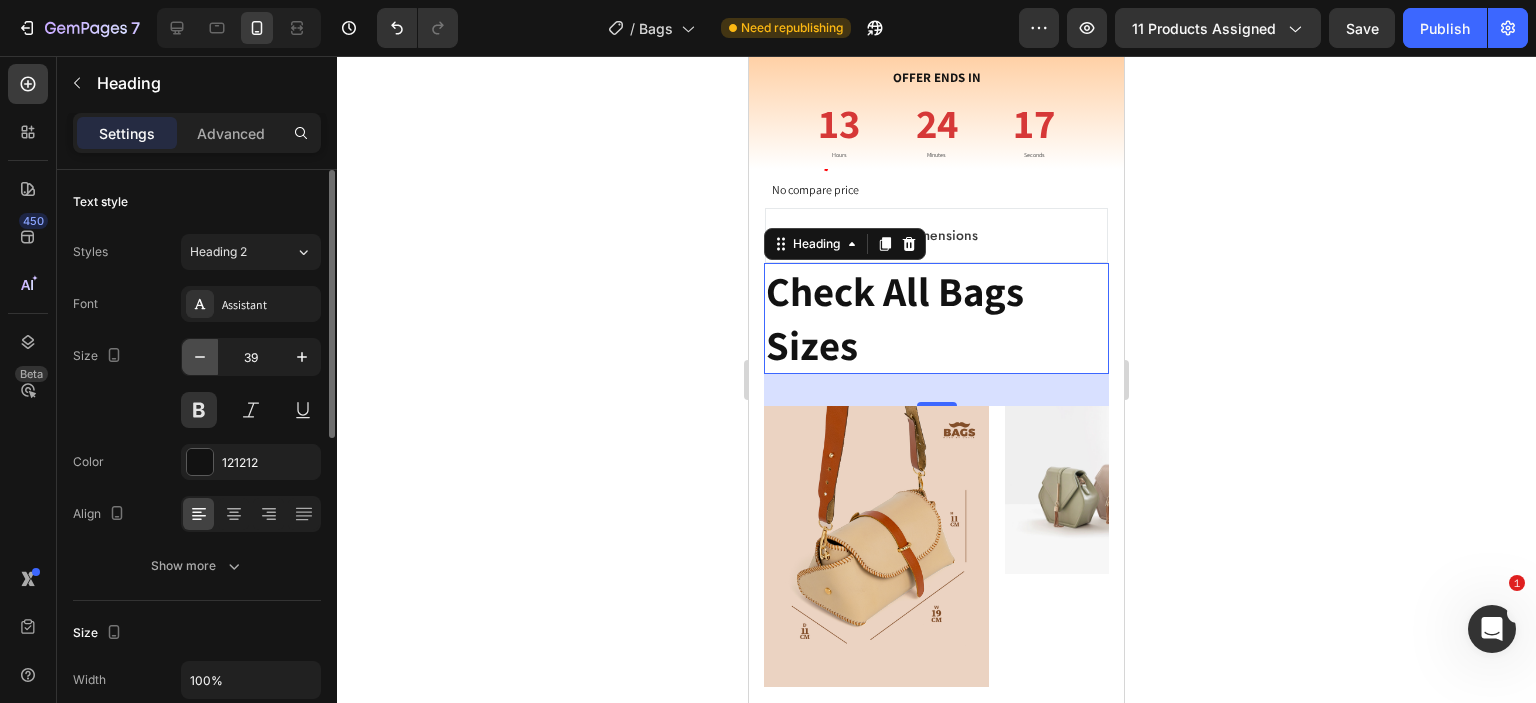 click 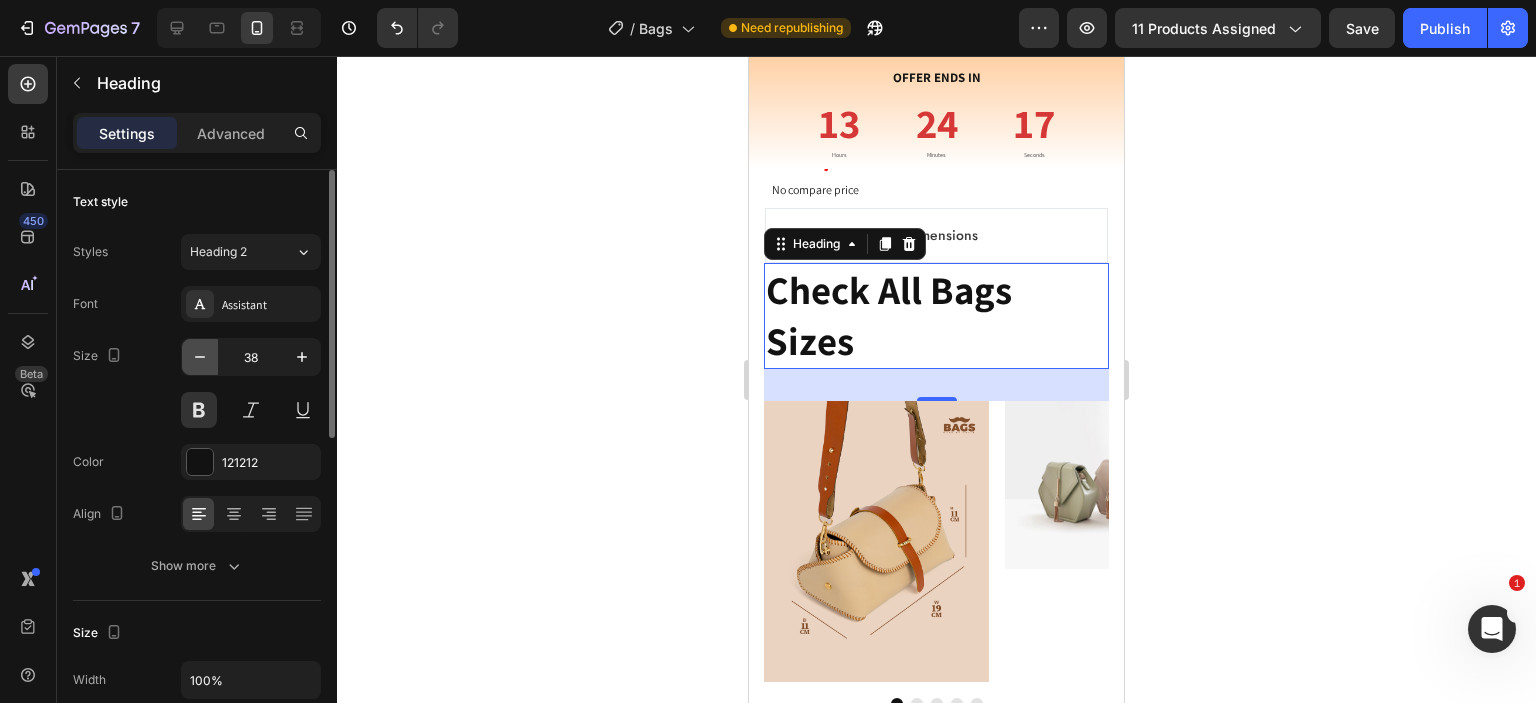 click 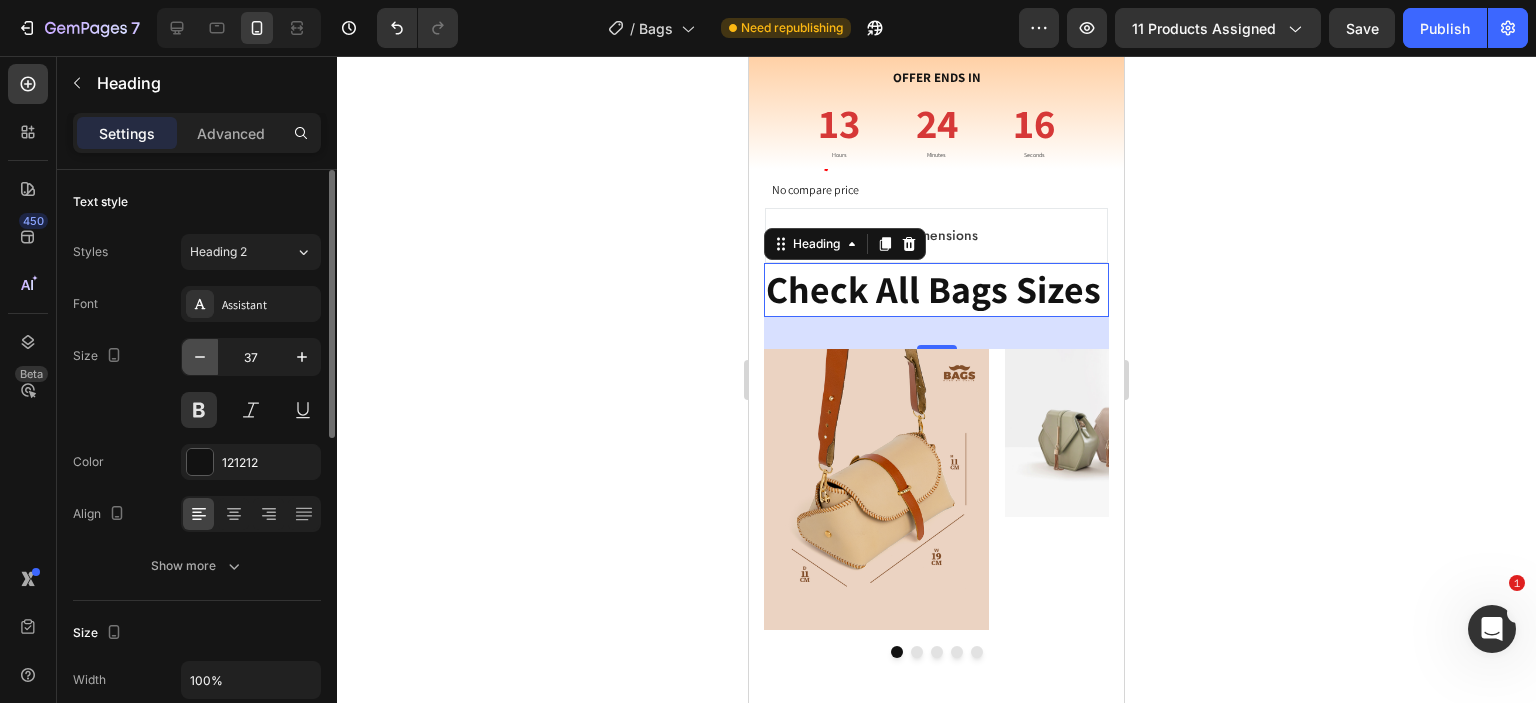 click 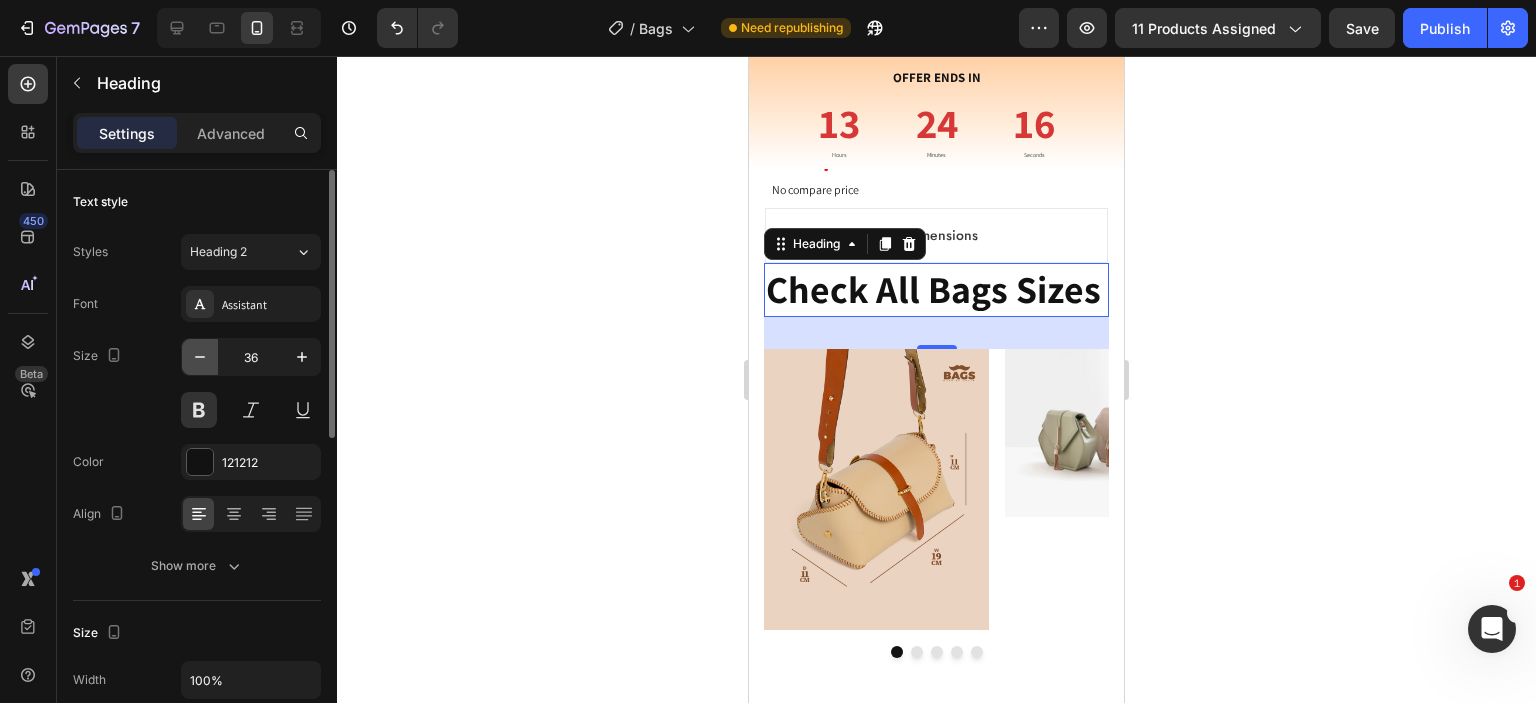 click 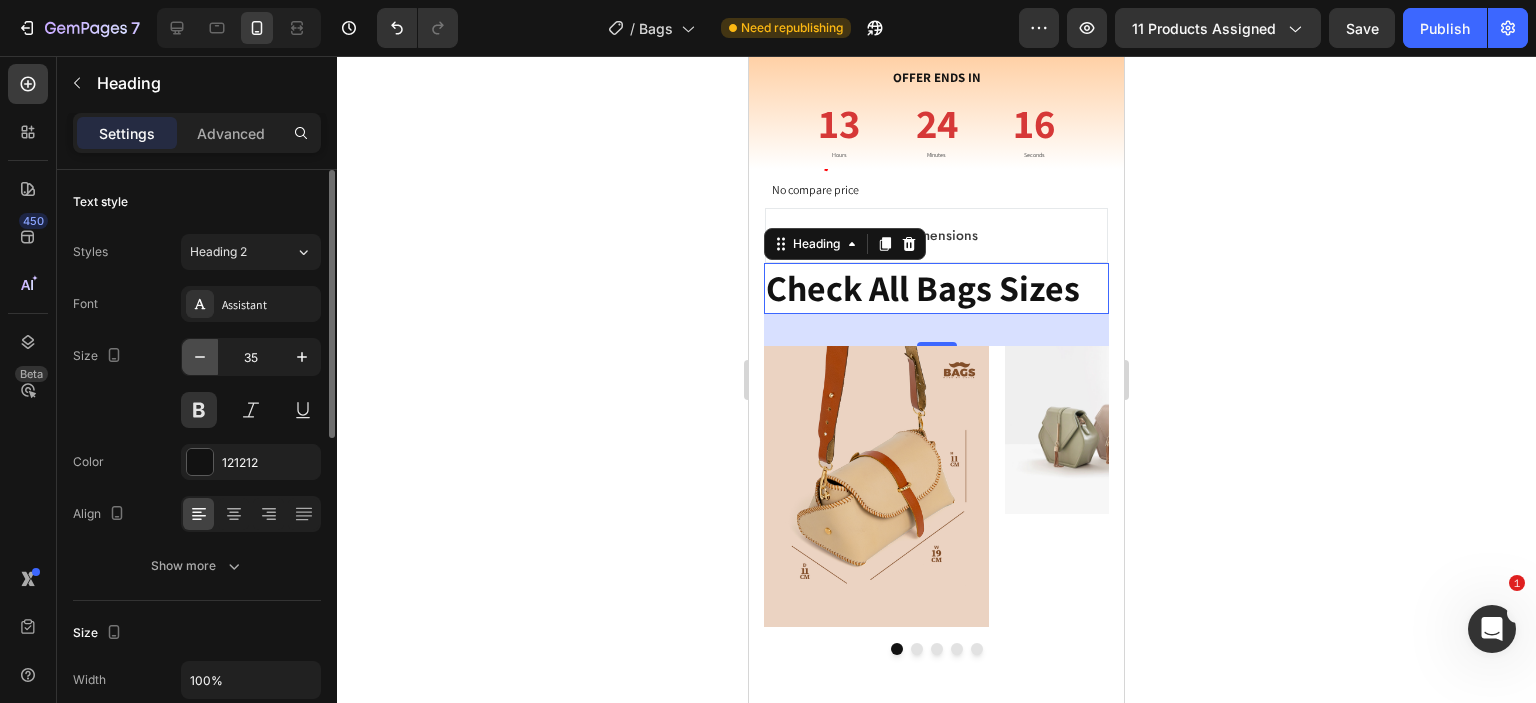 click 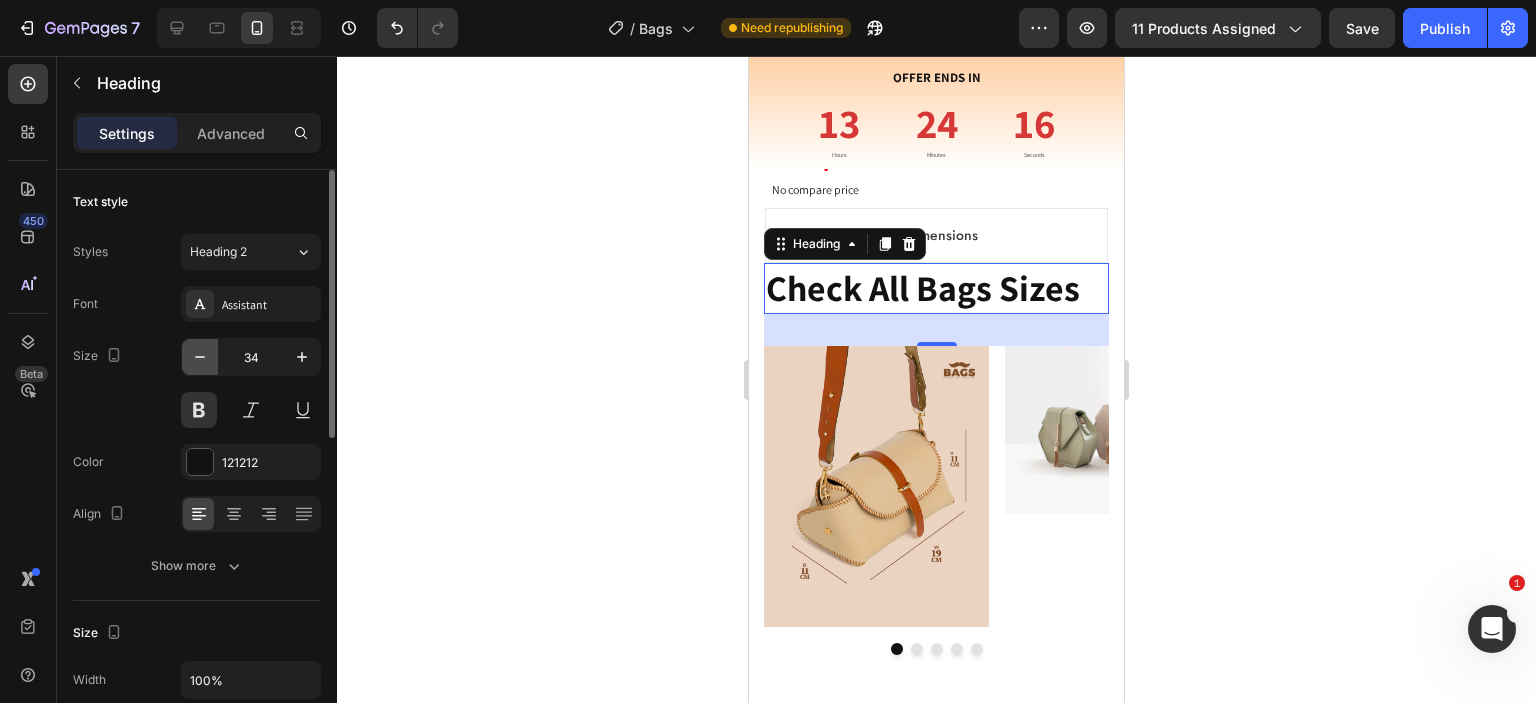click 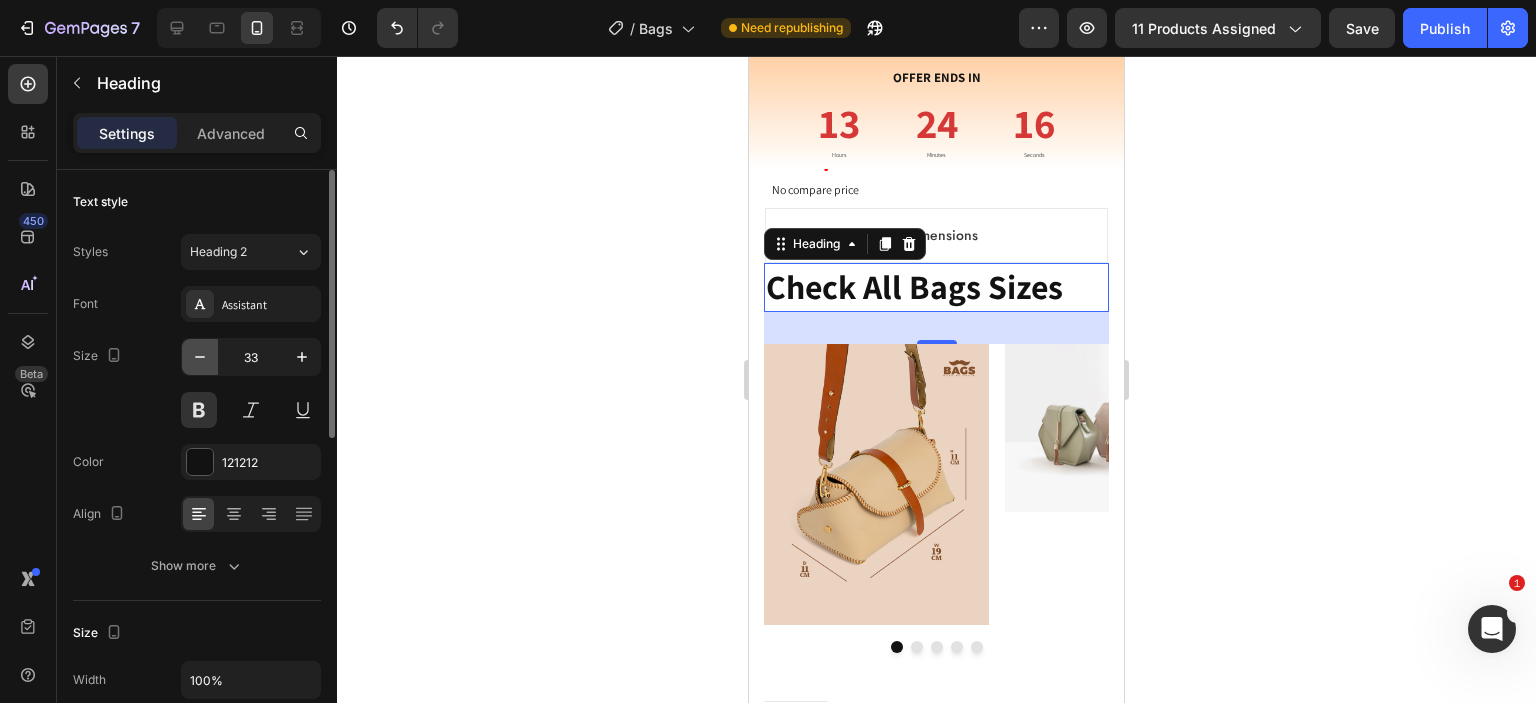 click 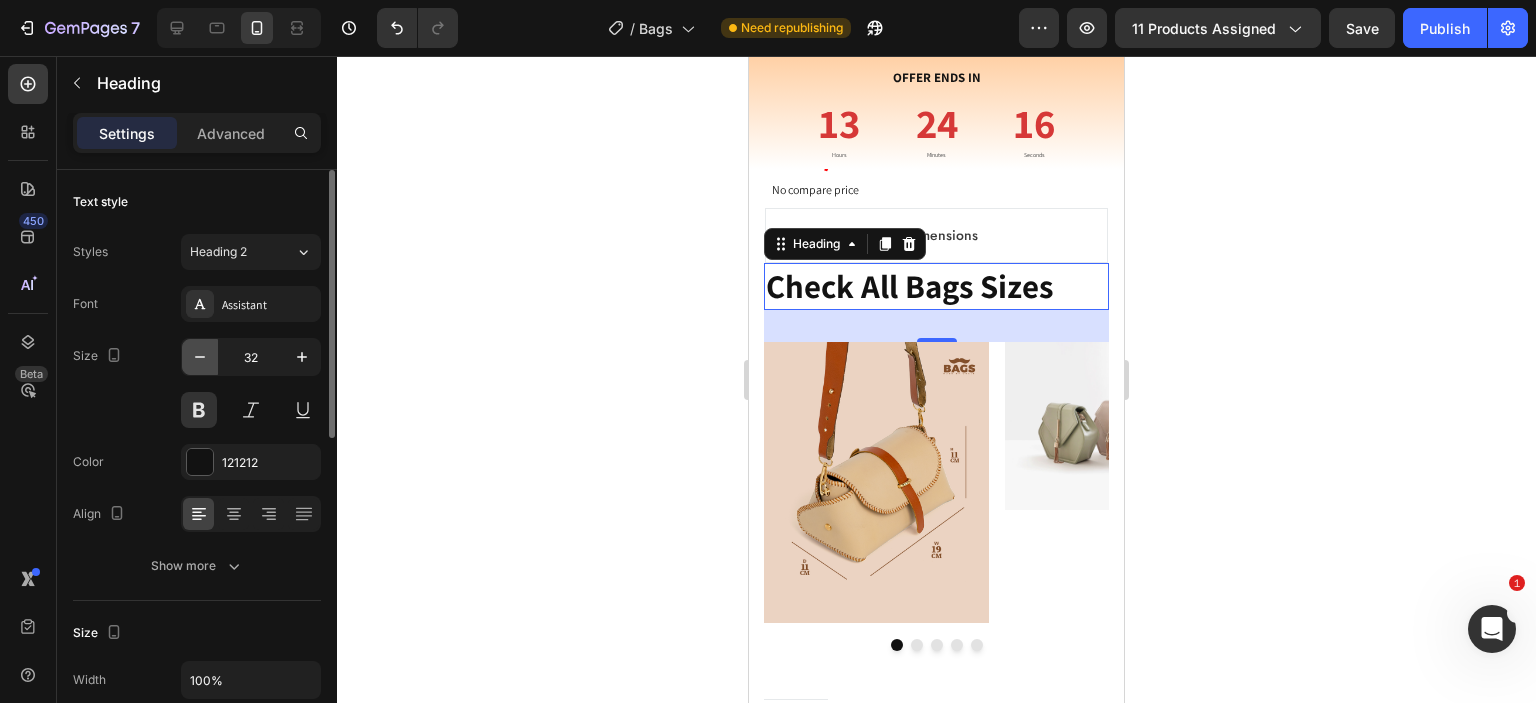 click 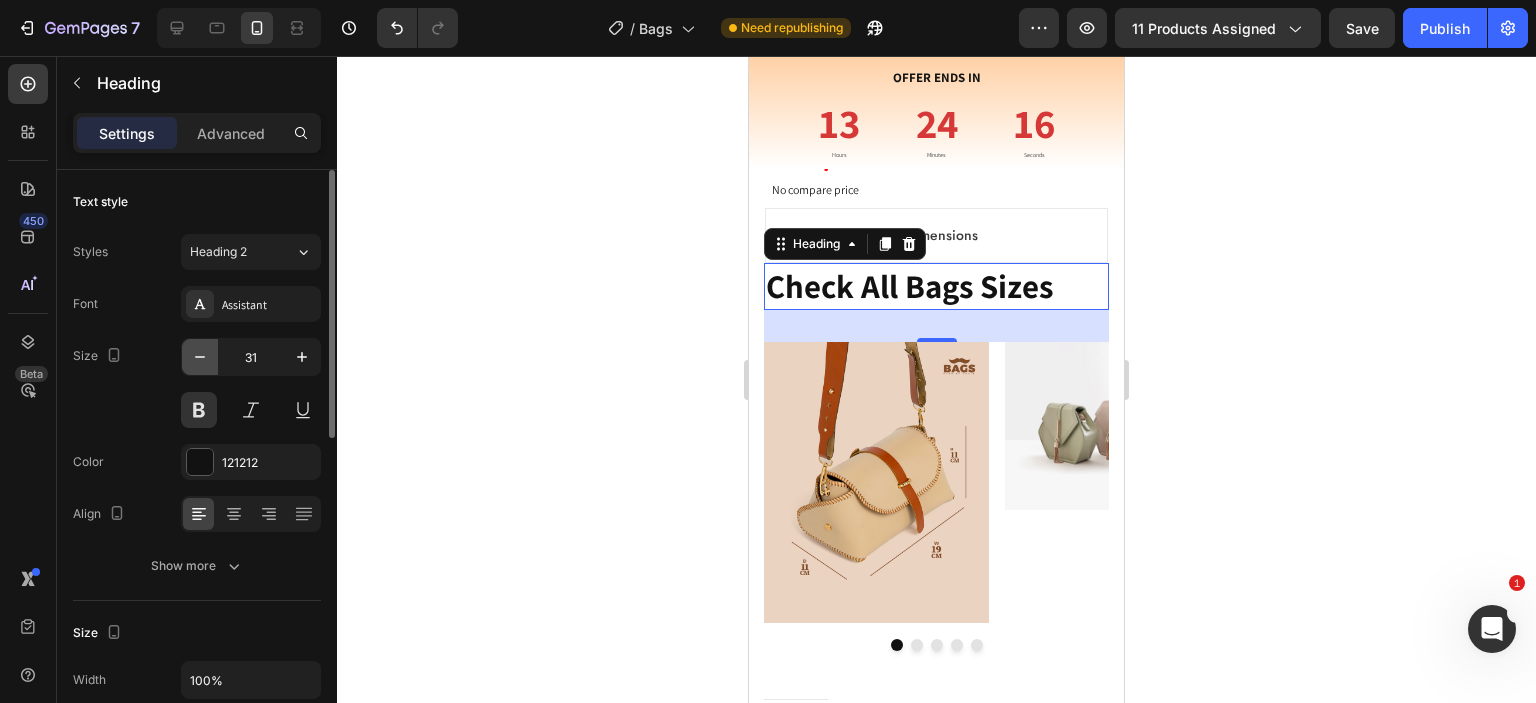 click 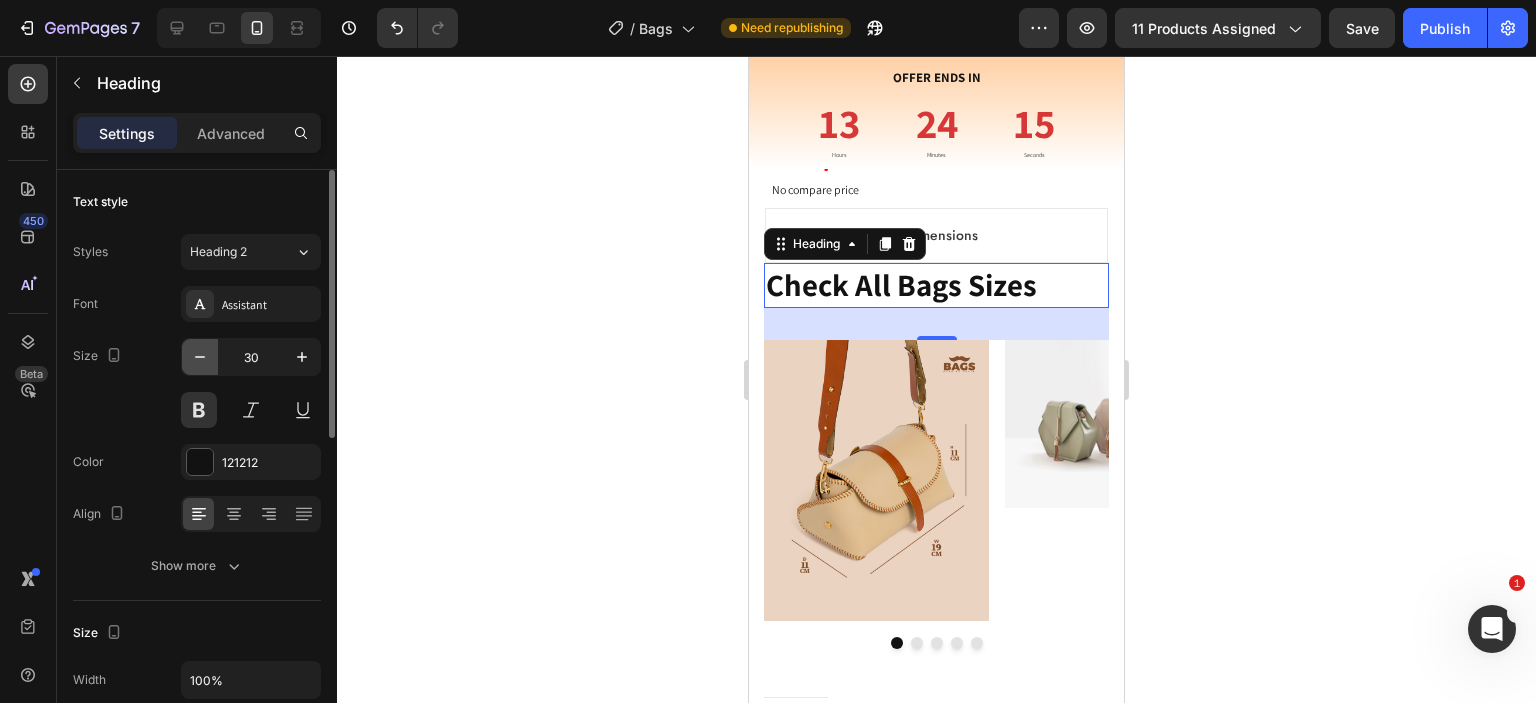 click 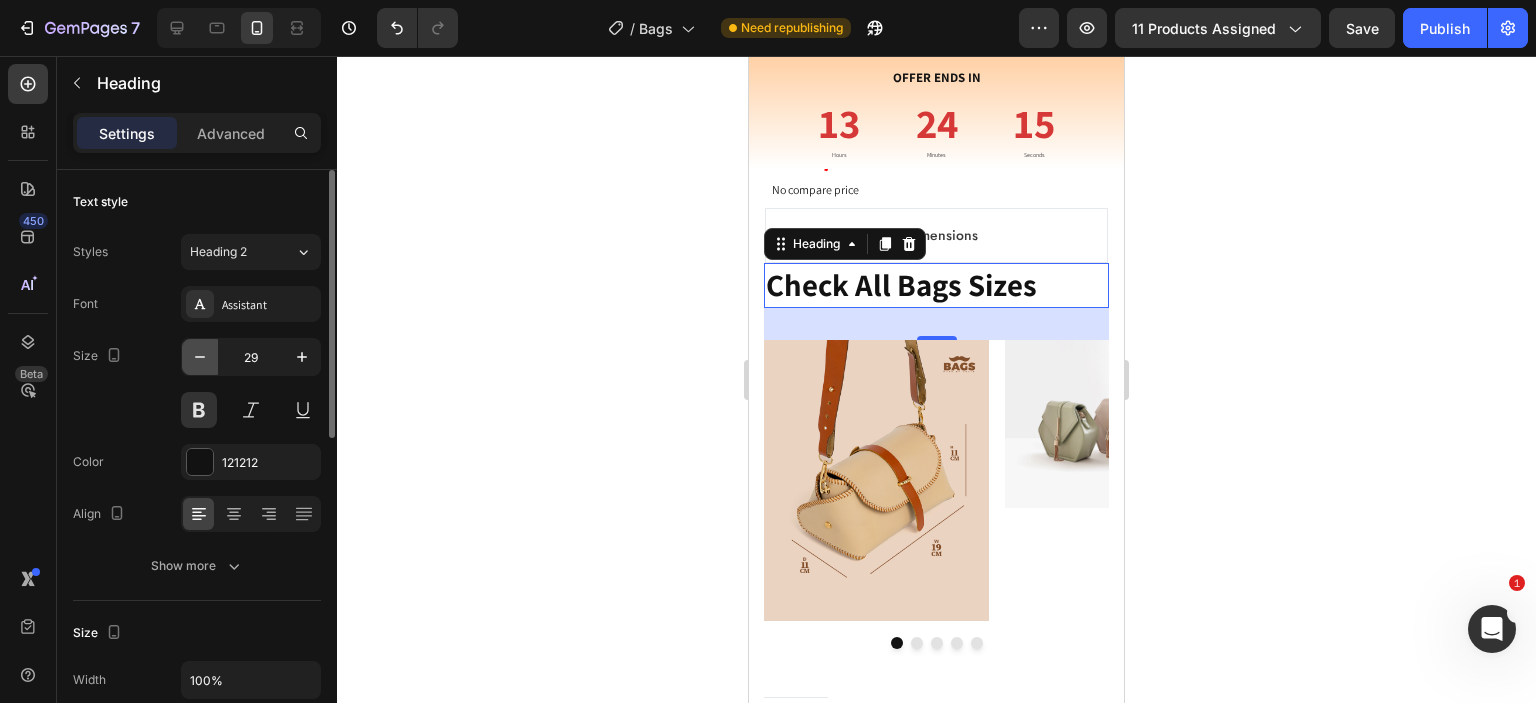 click 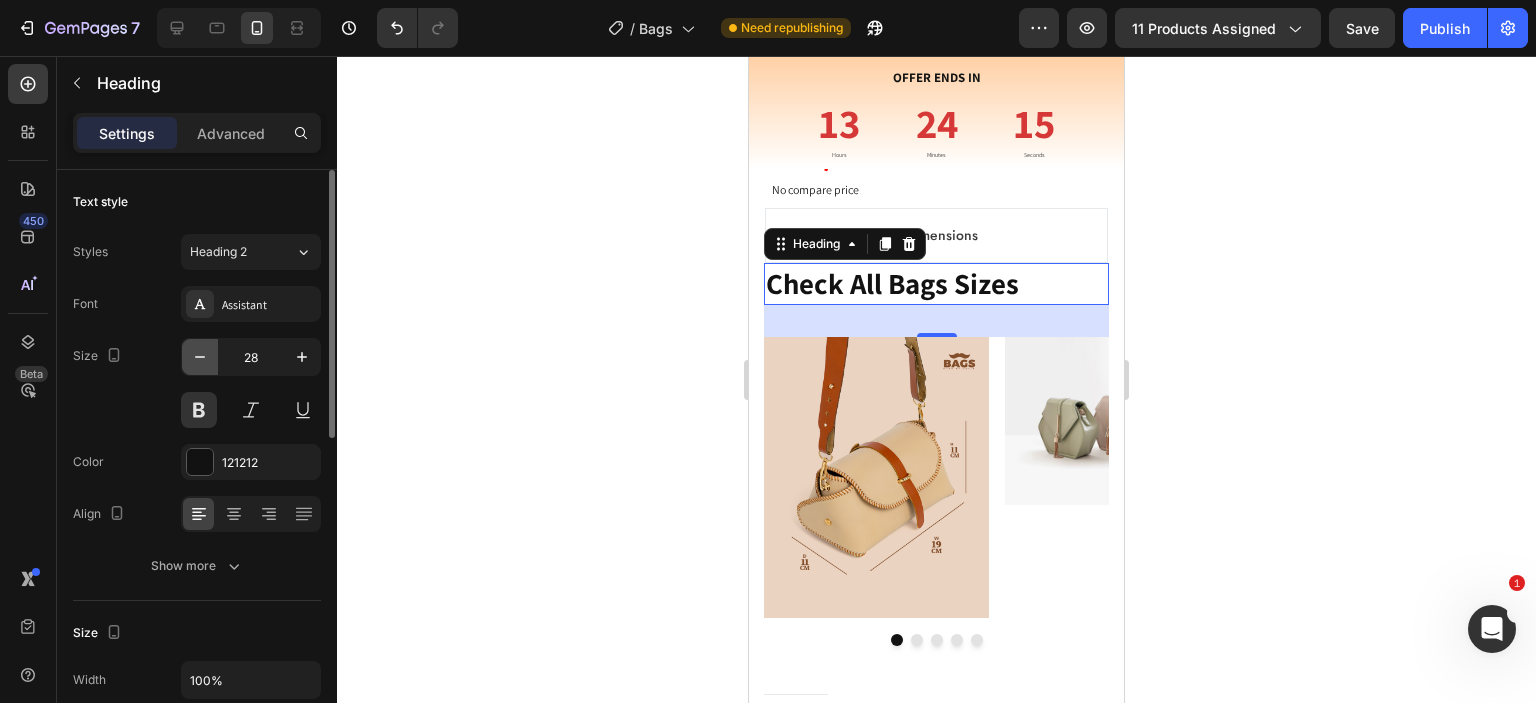 click 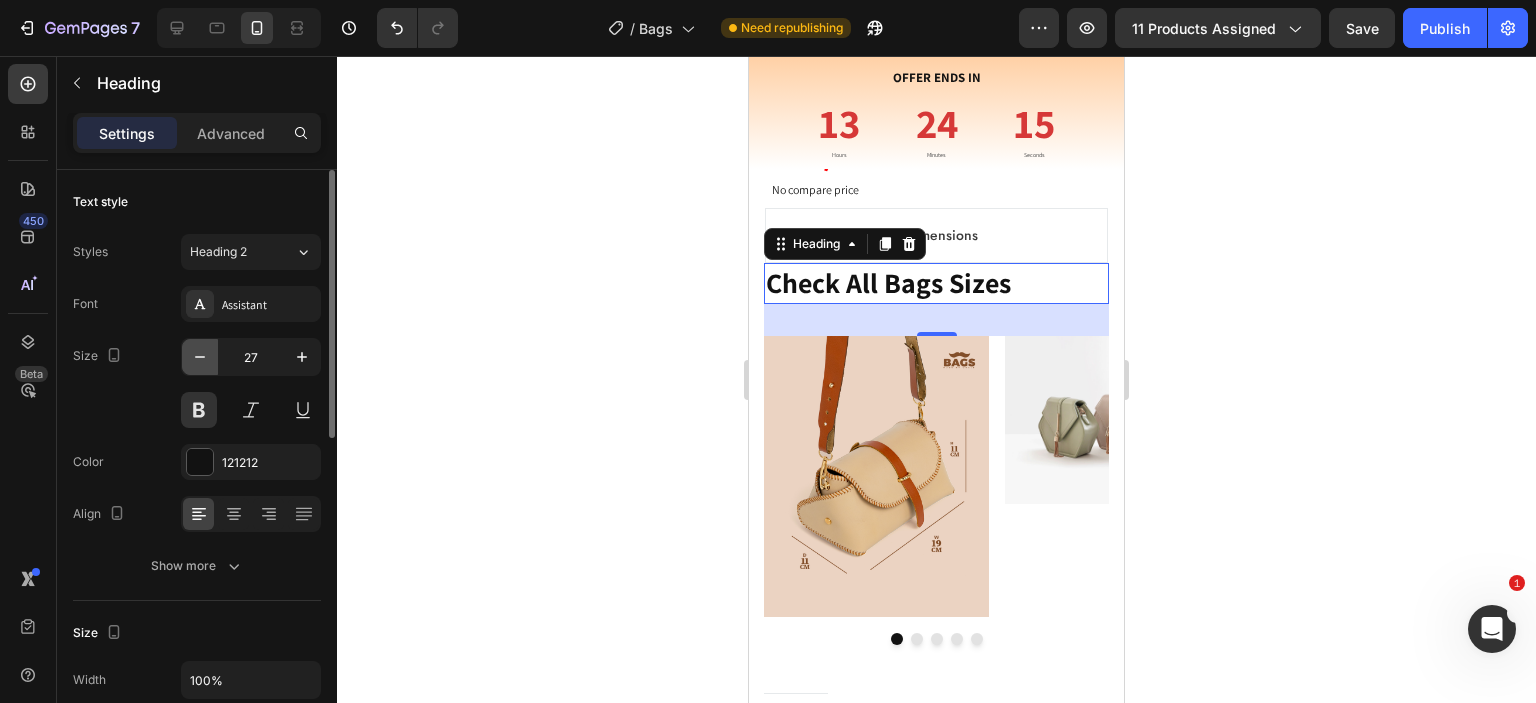 click 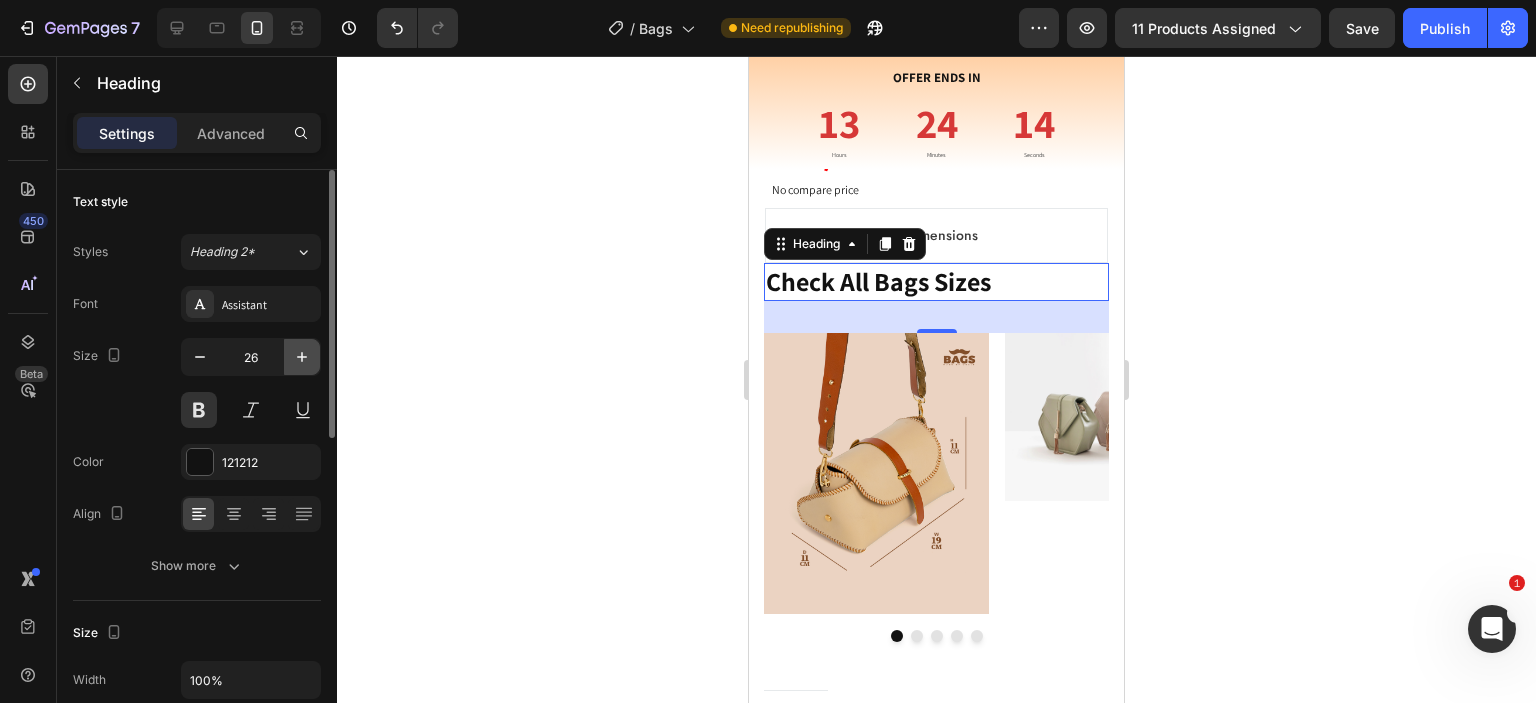 click 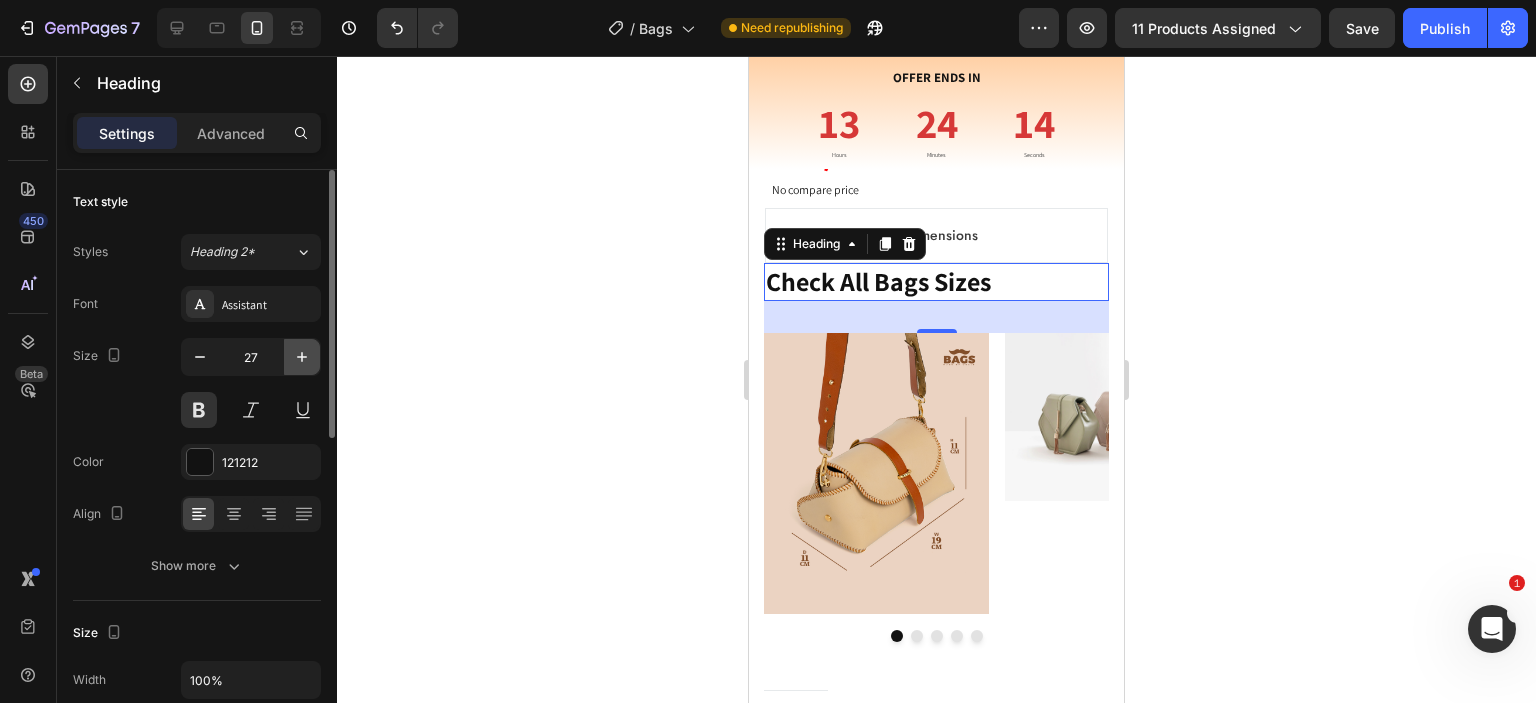 click 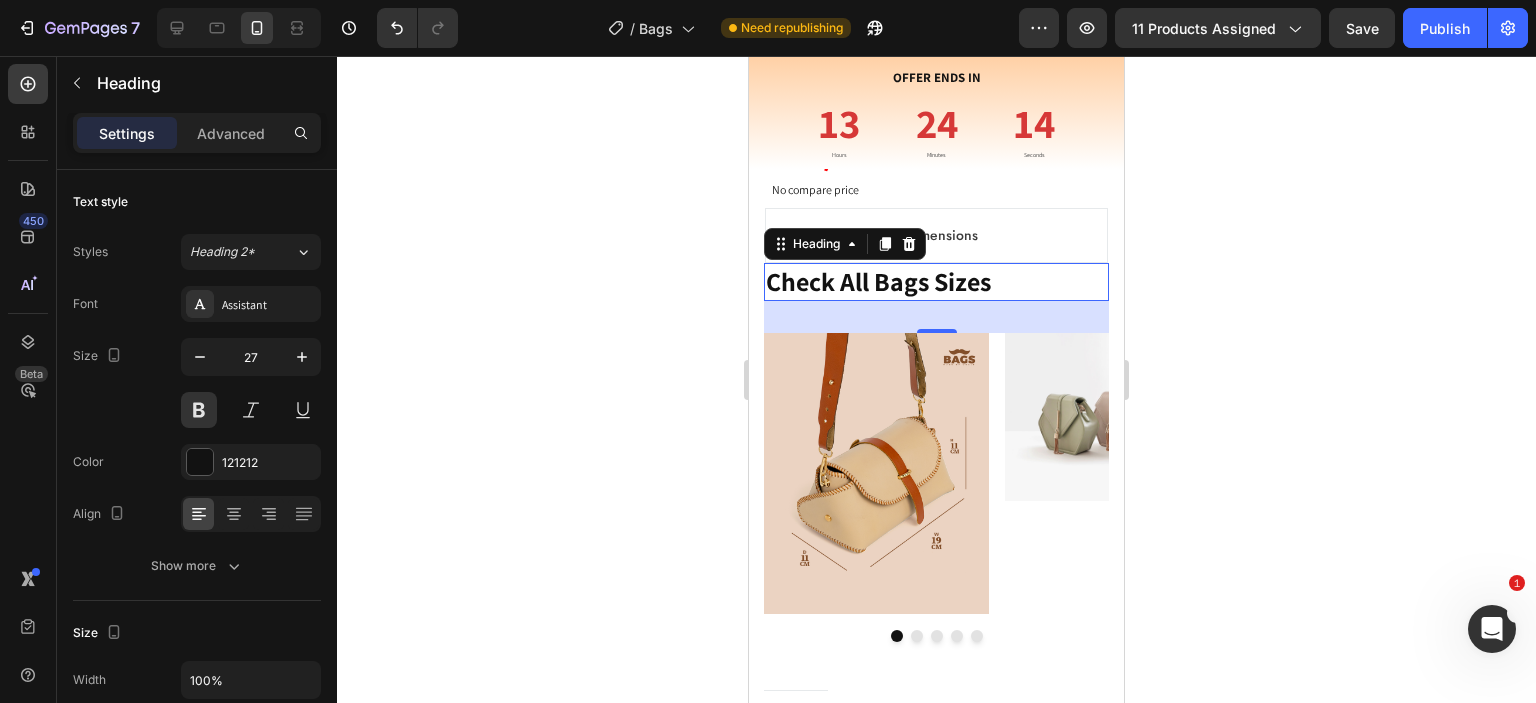 type on "28" 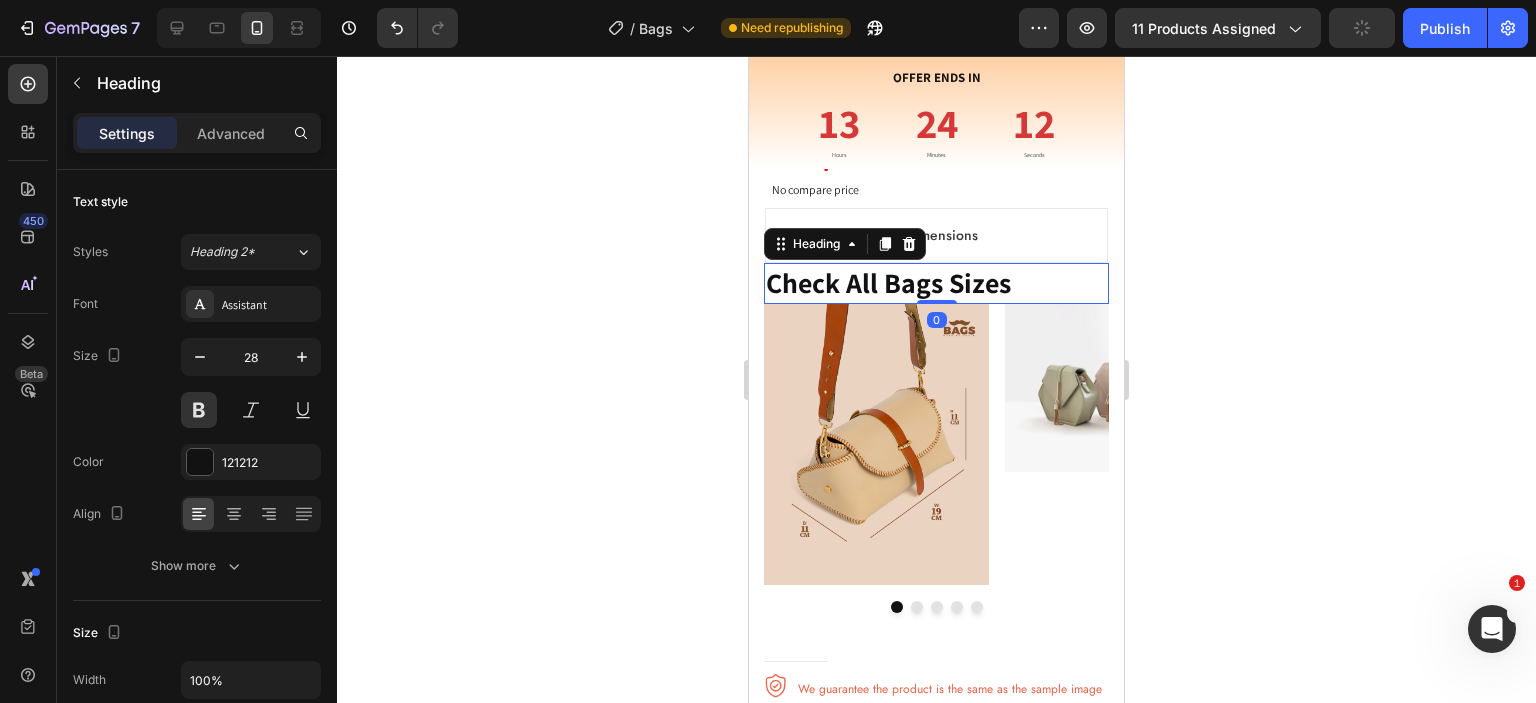 drag, startPoint x: 939, startPoint y: 330, endPoint x: 1030, endPoint y: 274, distance: 106.850365 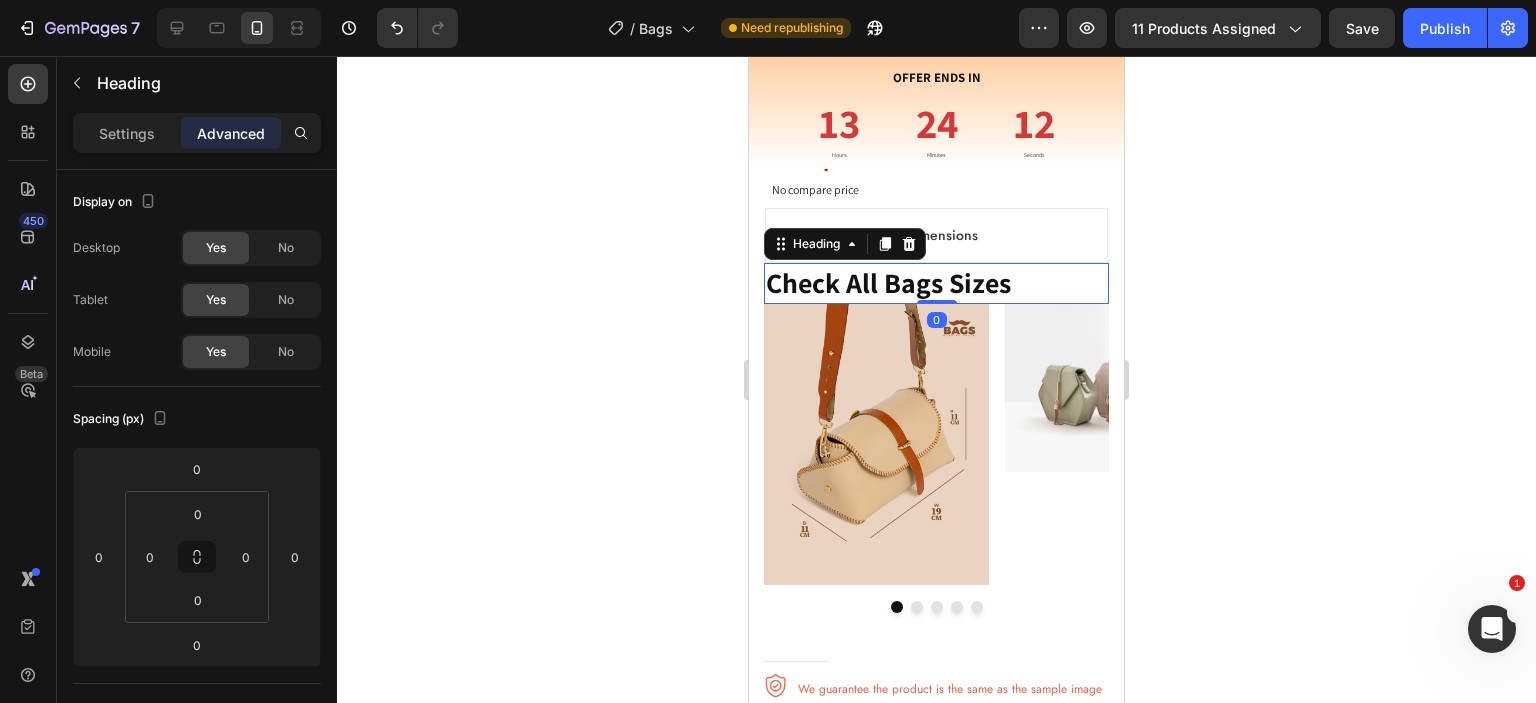 click 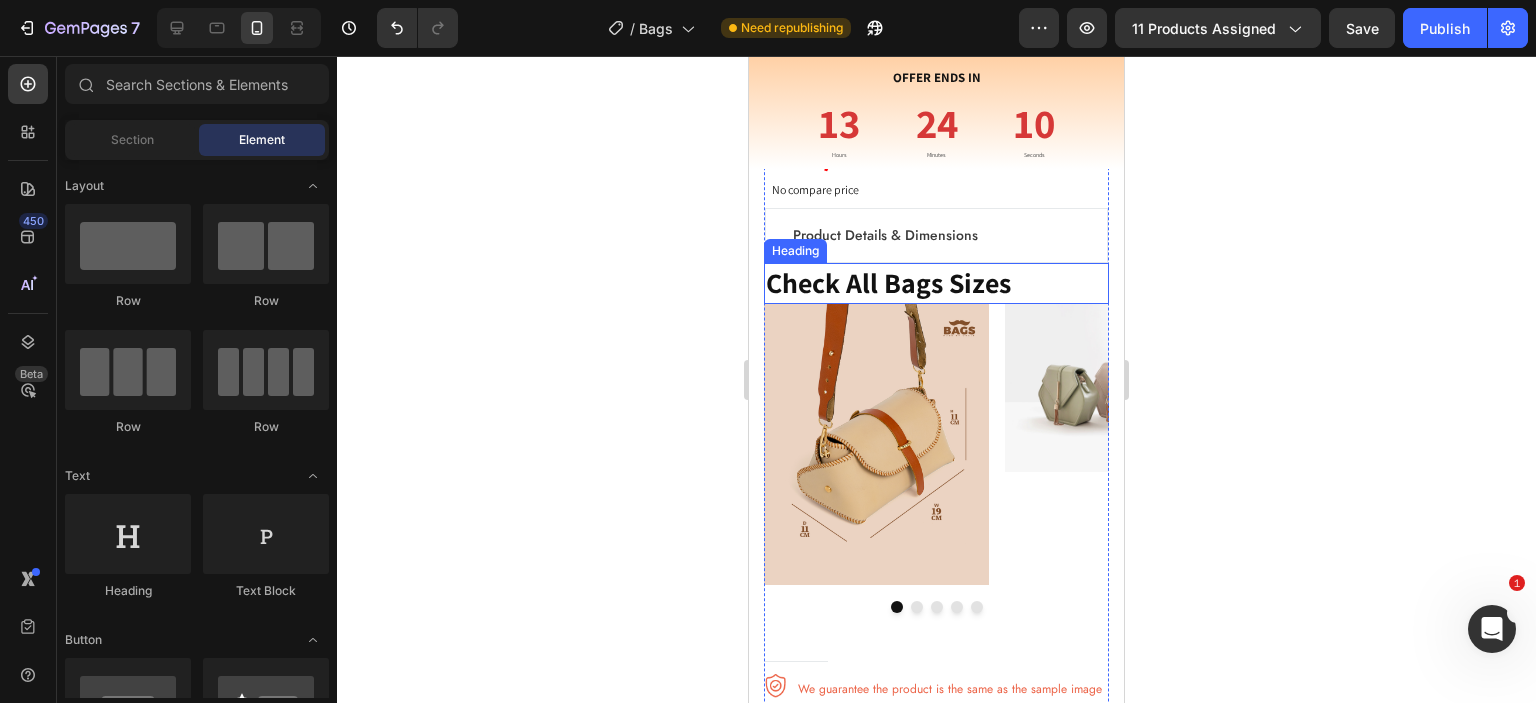 click on "Check All Bags Sizes" at bounding box center (936, 283) 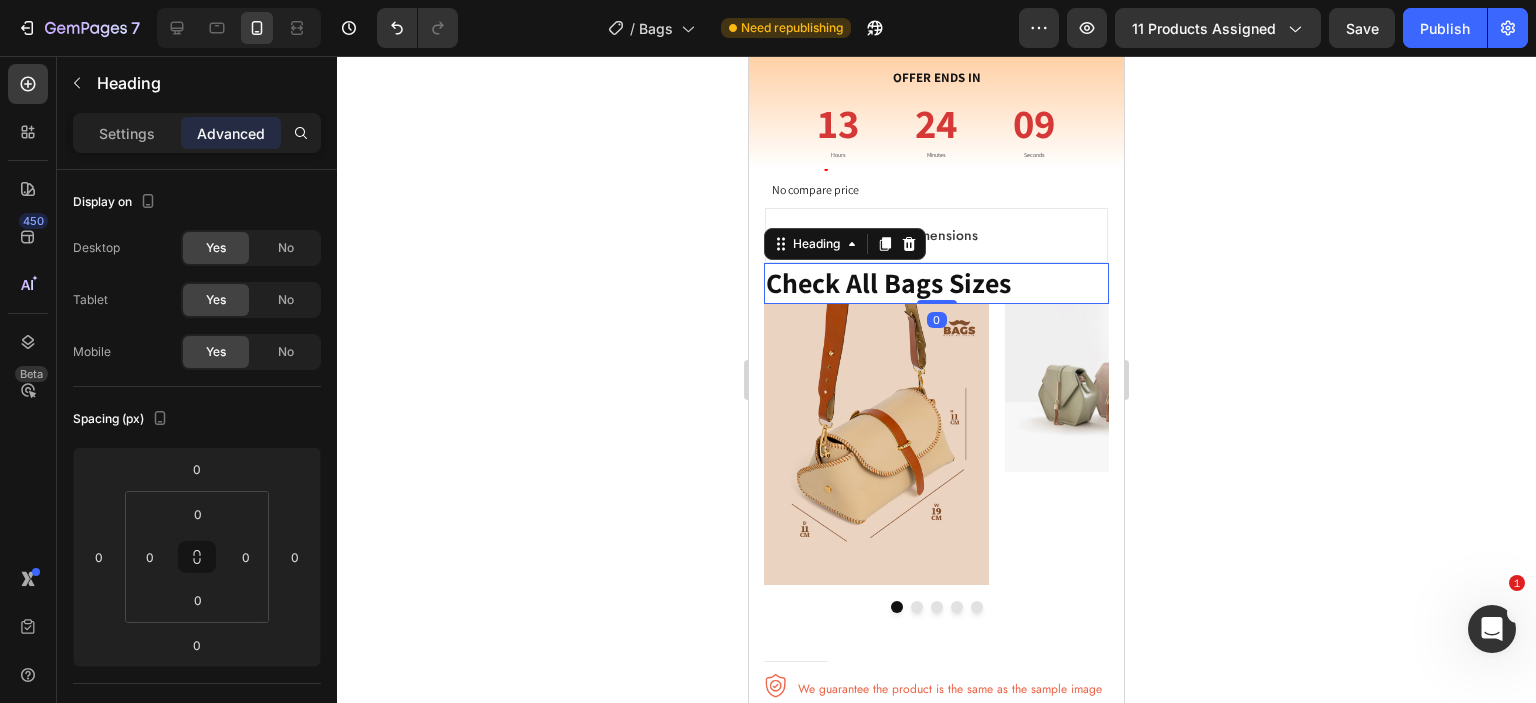click on "Check All Bags Sizes" at bounding box center (936, 283) 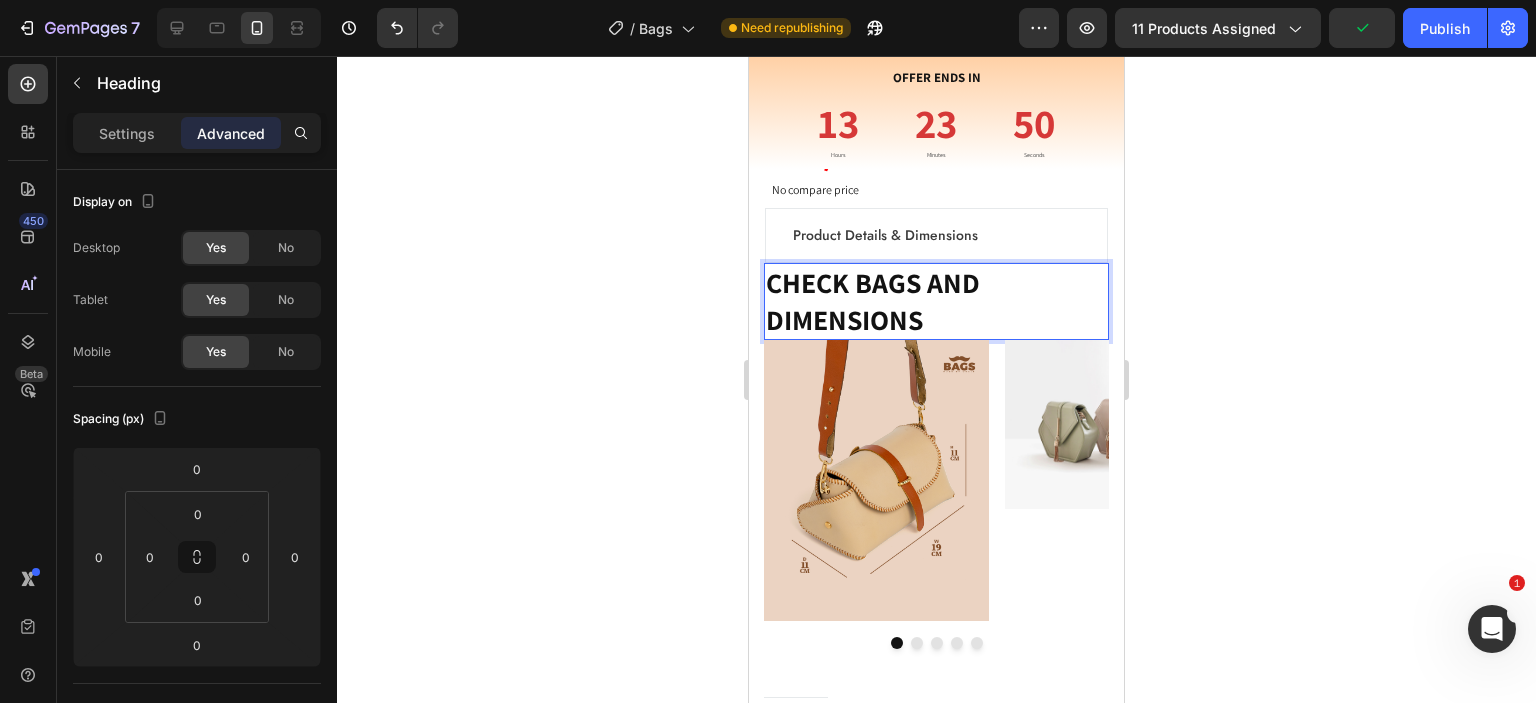 click on "CHECK BAGS AND DIMENSIONS" at bounding box center (936, 301) 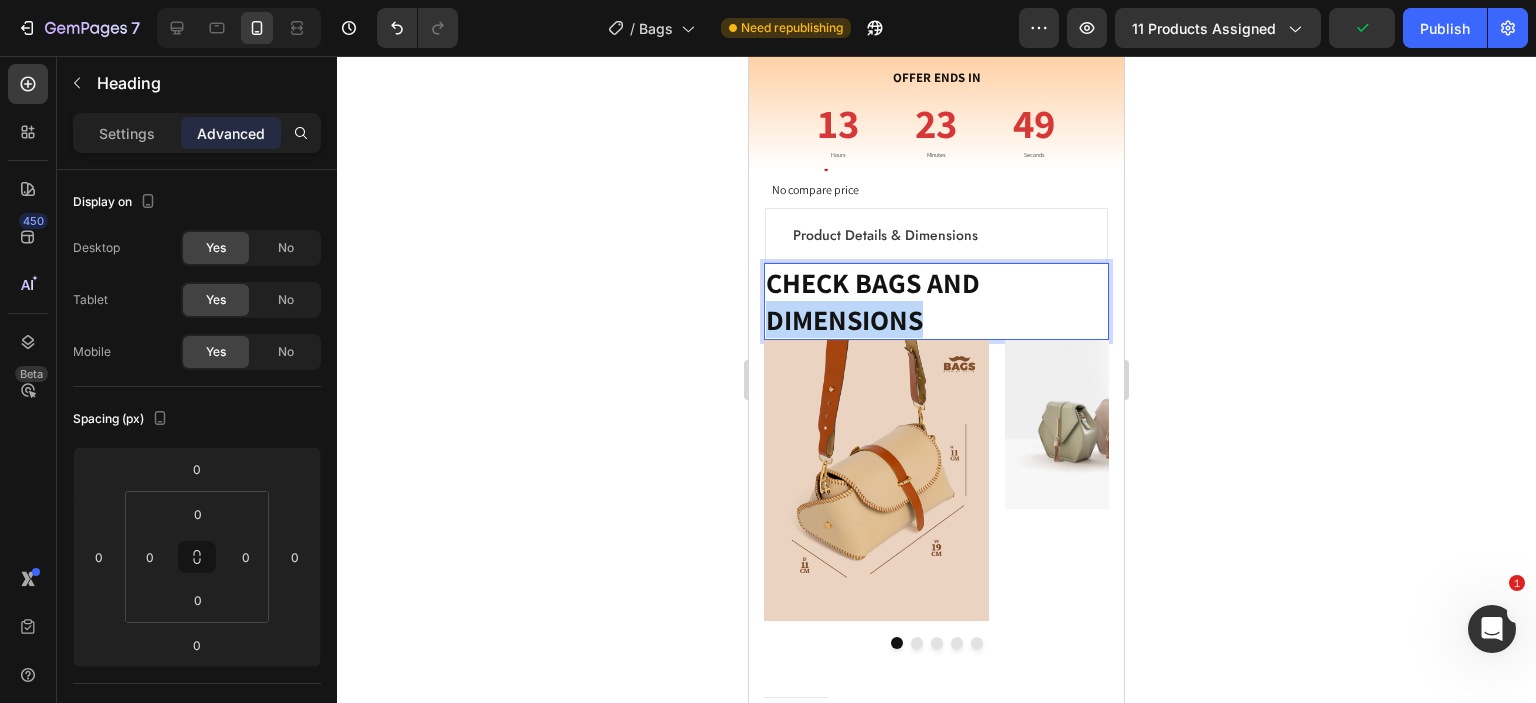 click on "CHECK BAGS AND DIMENSIONS" at bounding box center (936, 301) 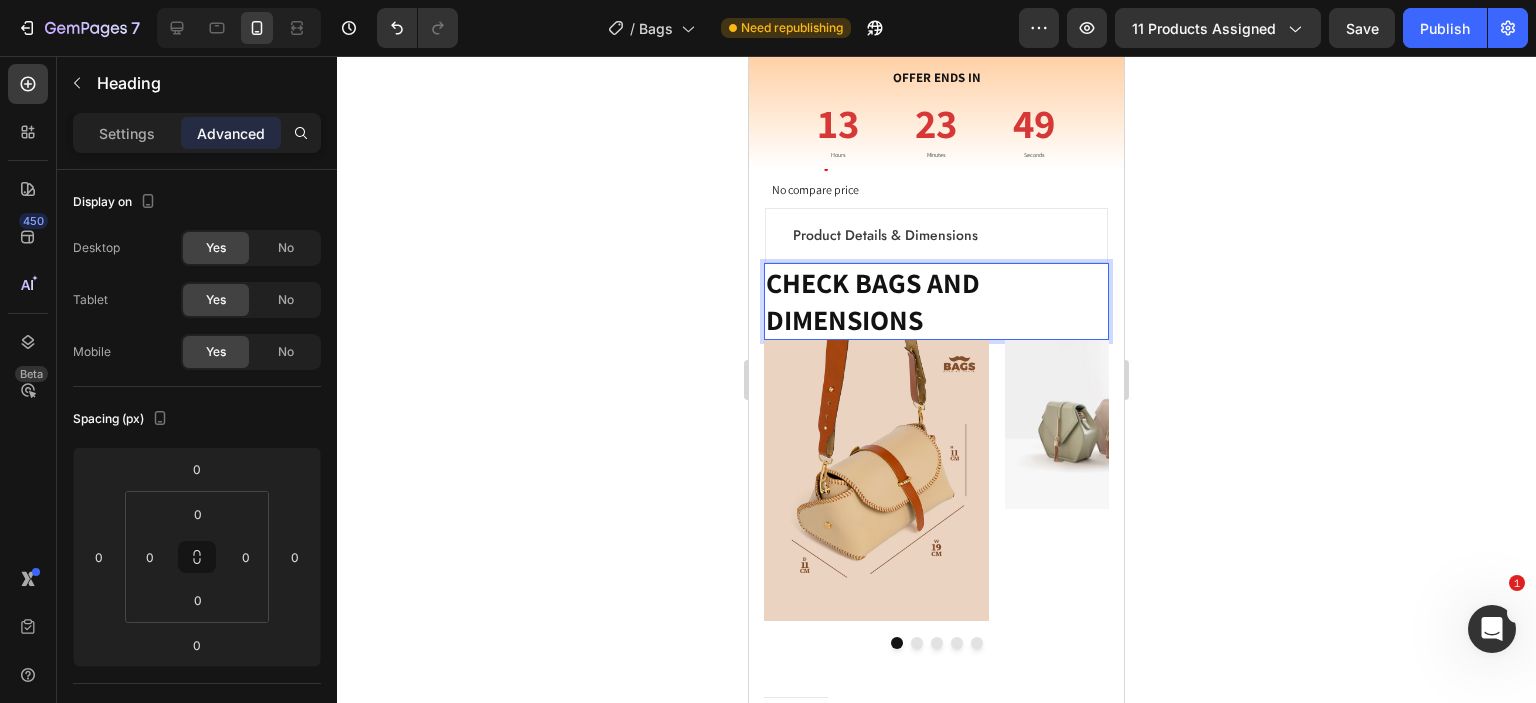 click on "CHECK BAGS AND DIMENSIONS" at bounding box center [936, 301] 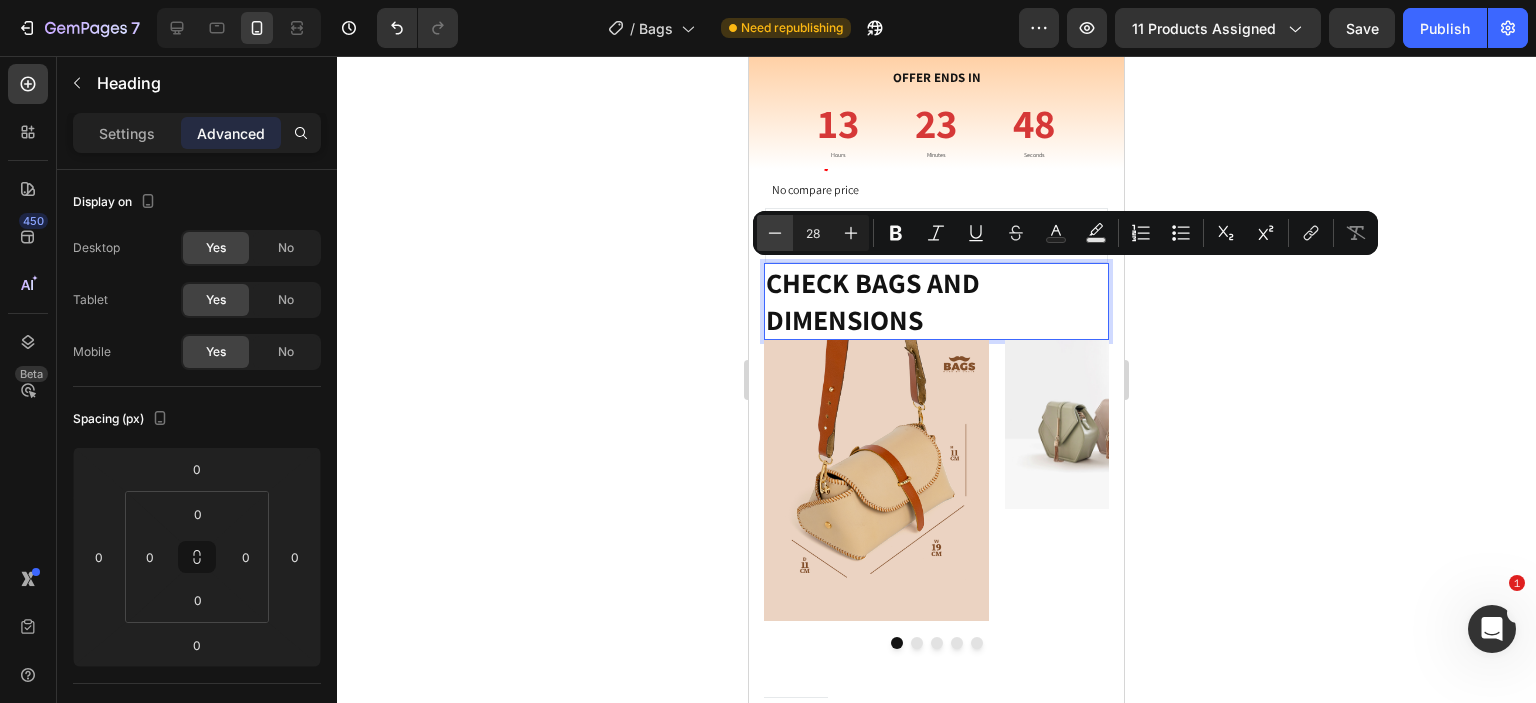 click 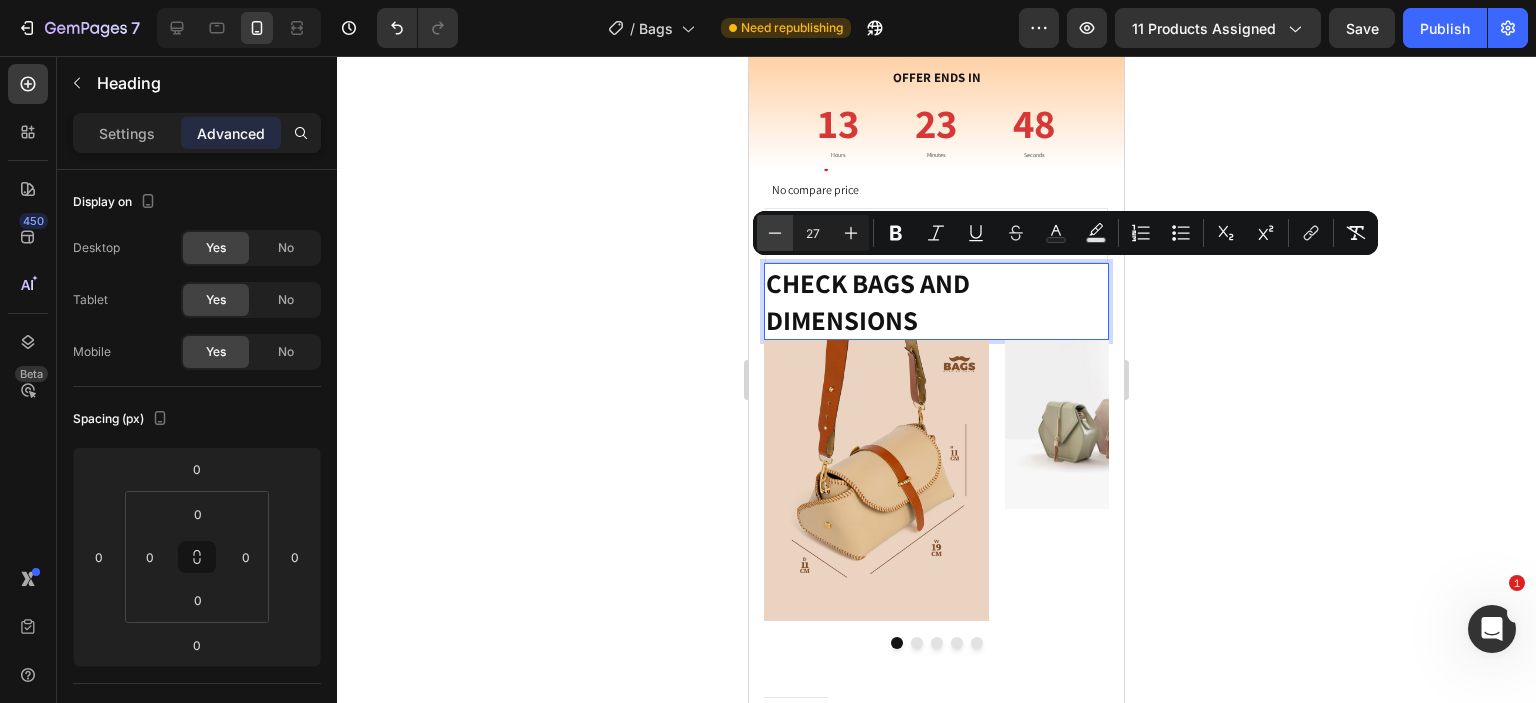 click 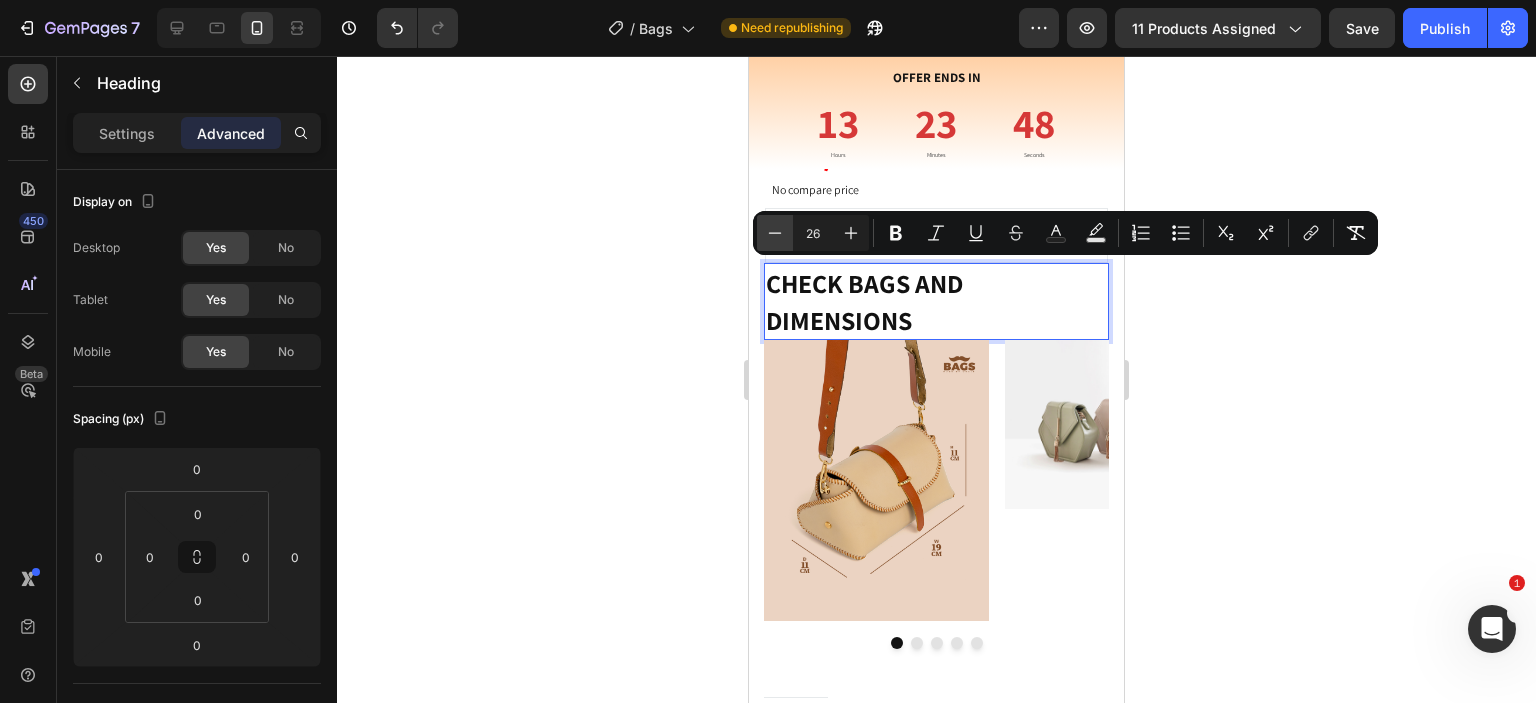 click 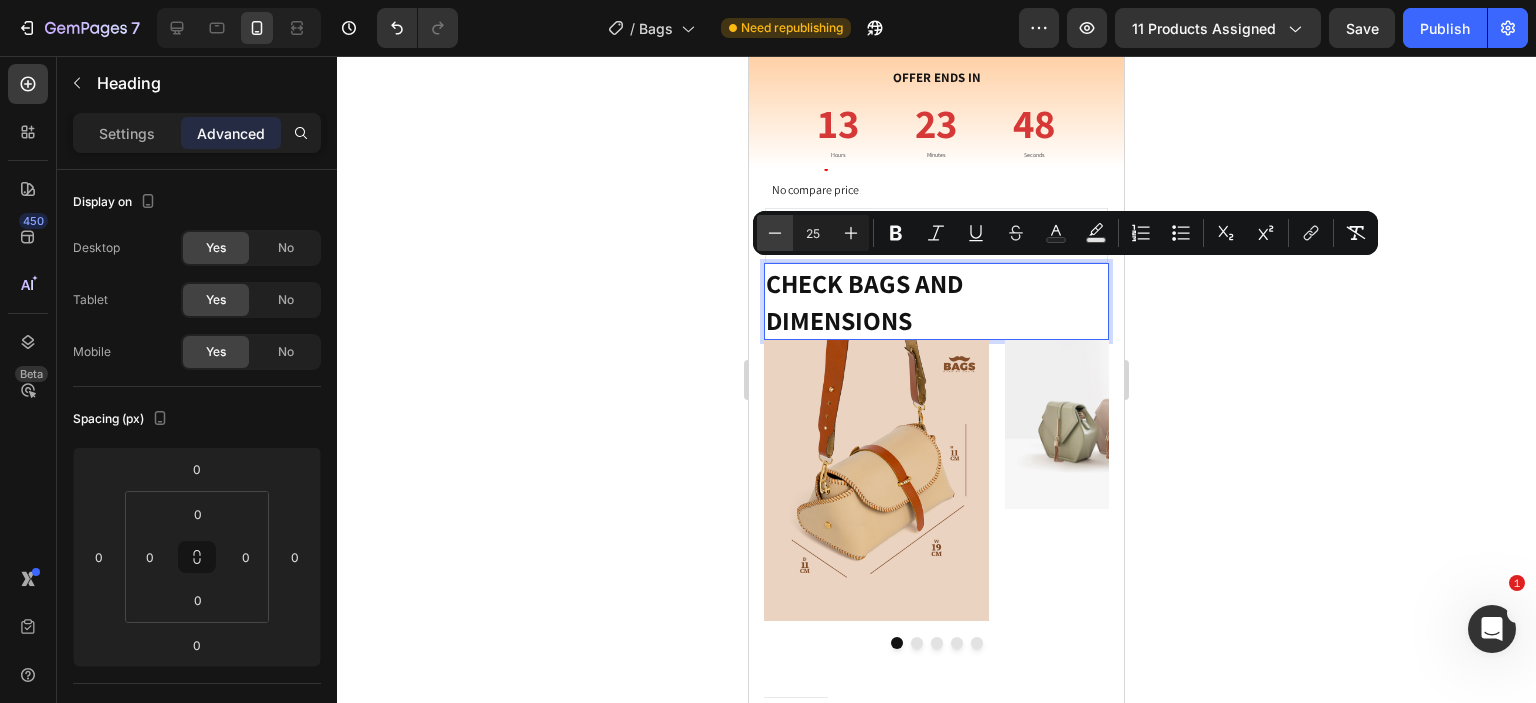click 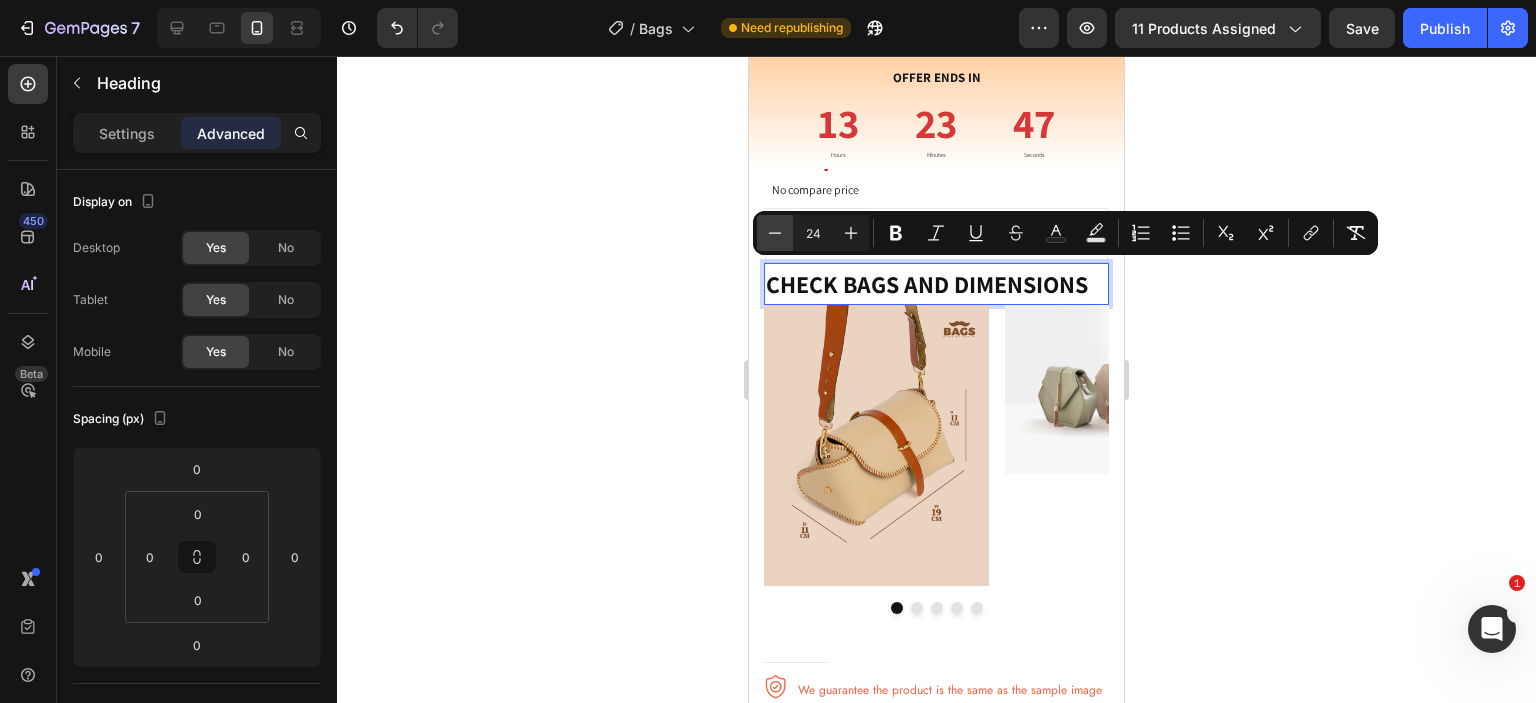 click 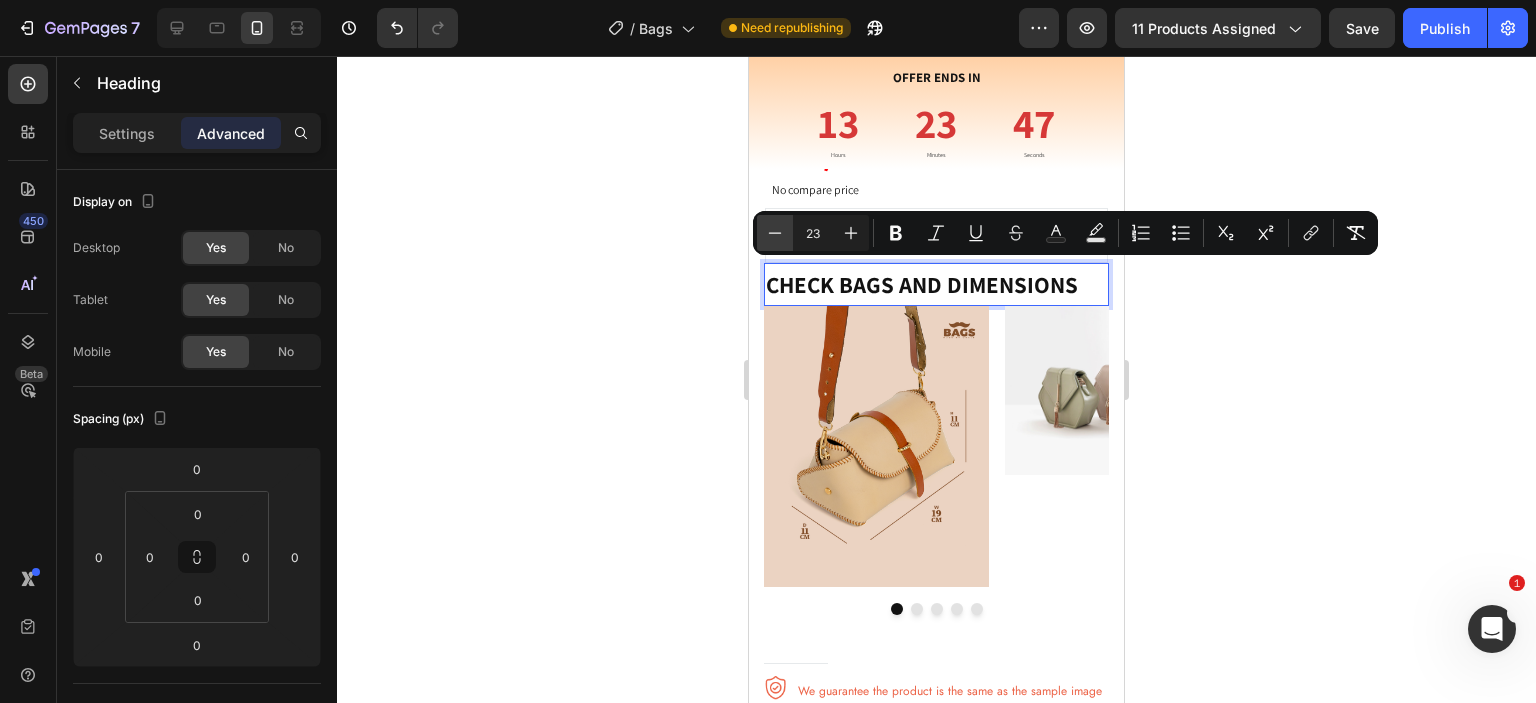 click 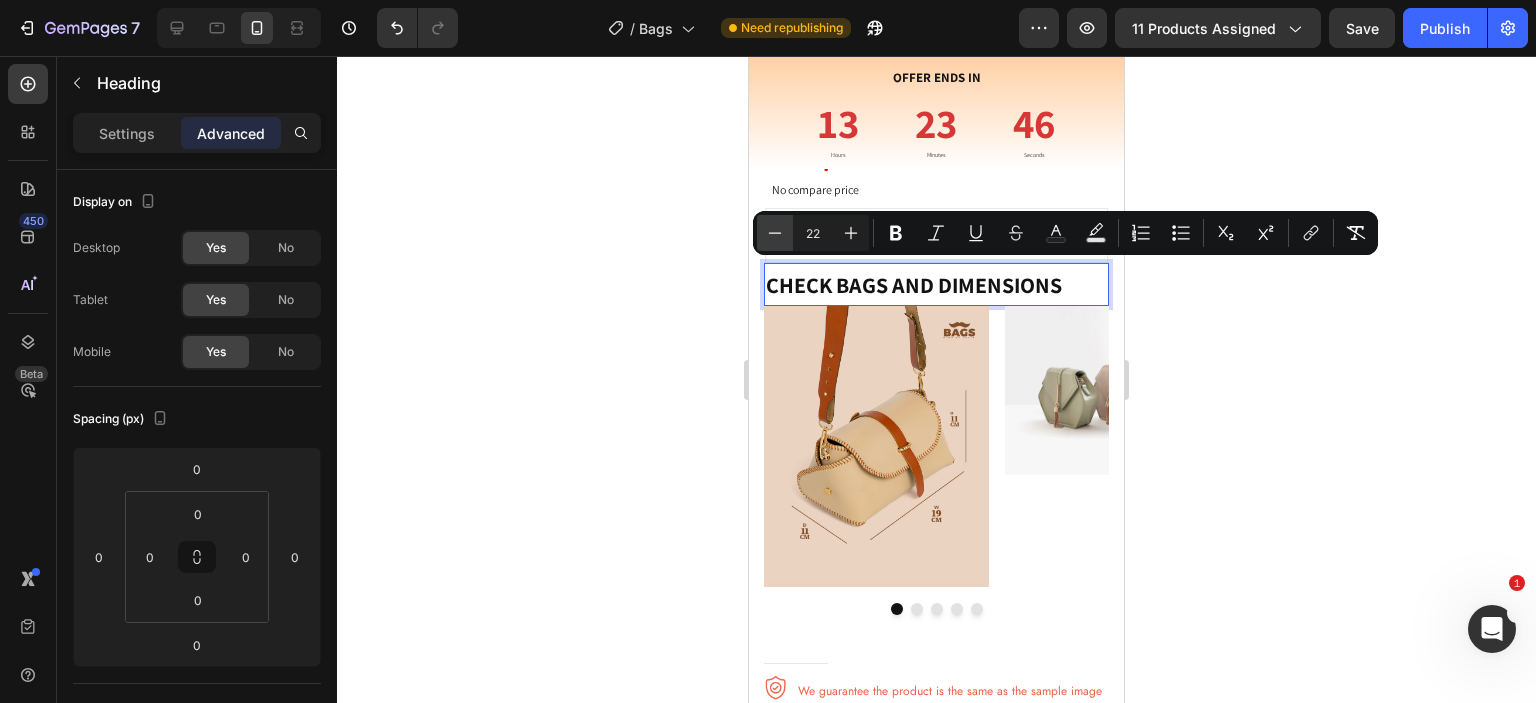 click 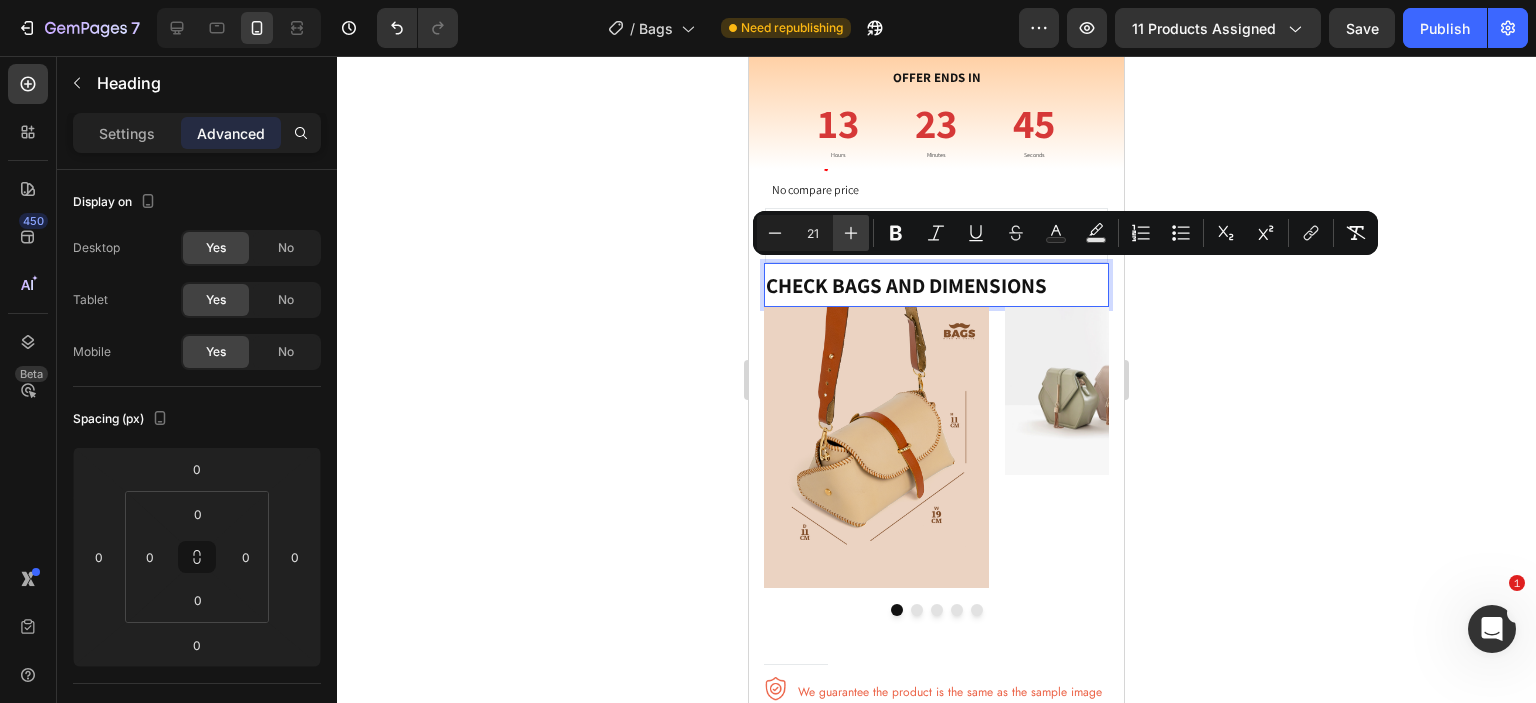 click 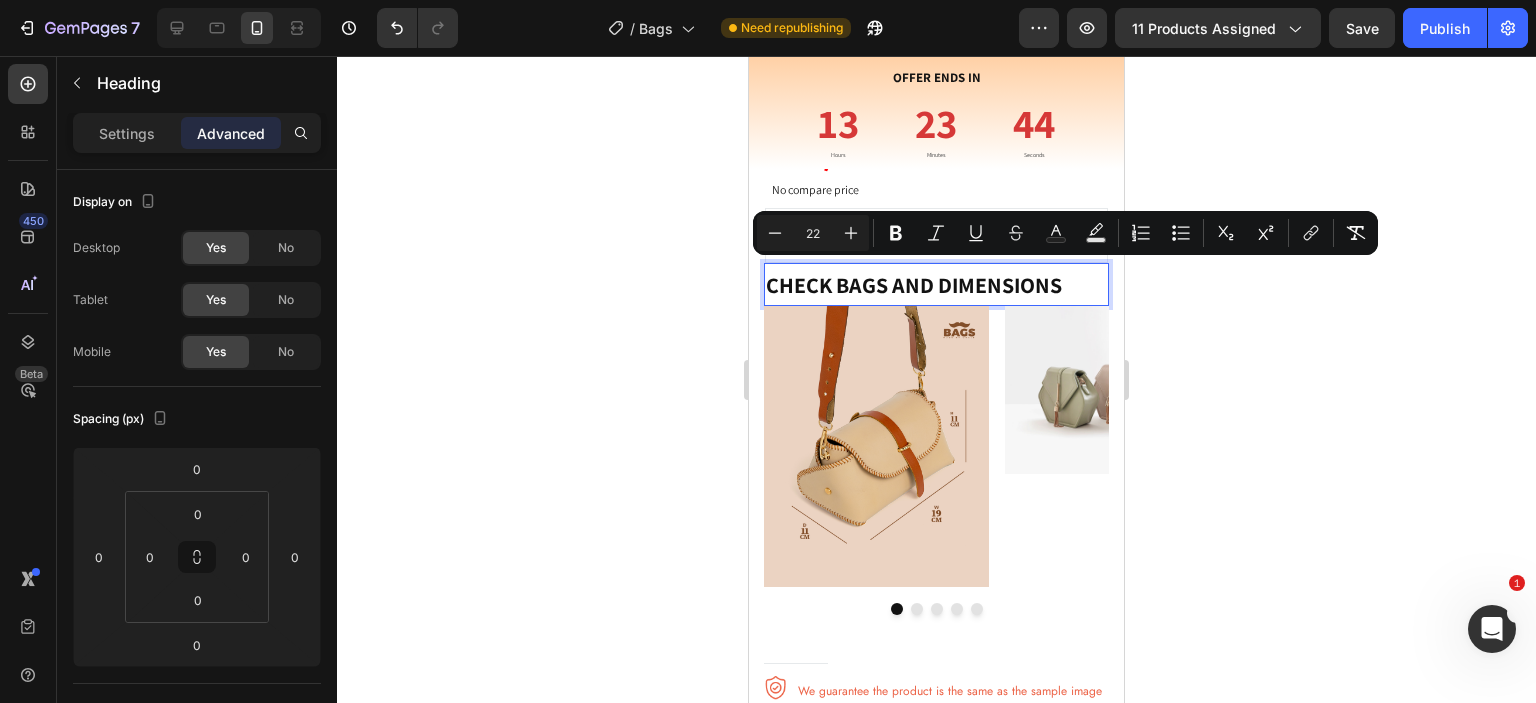 click 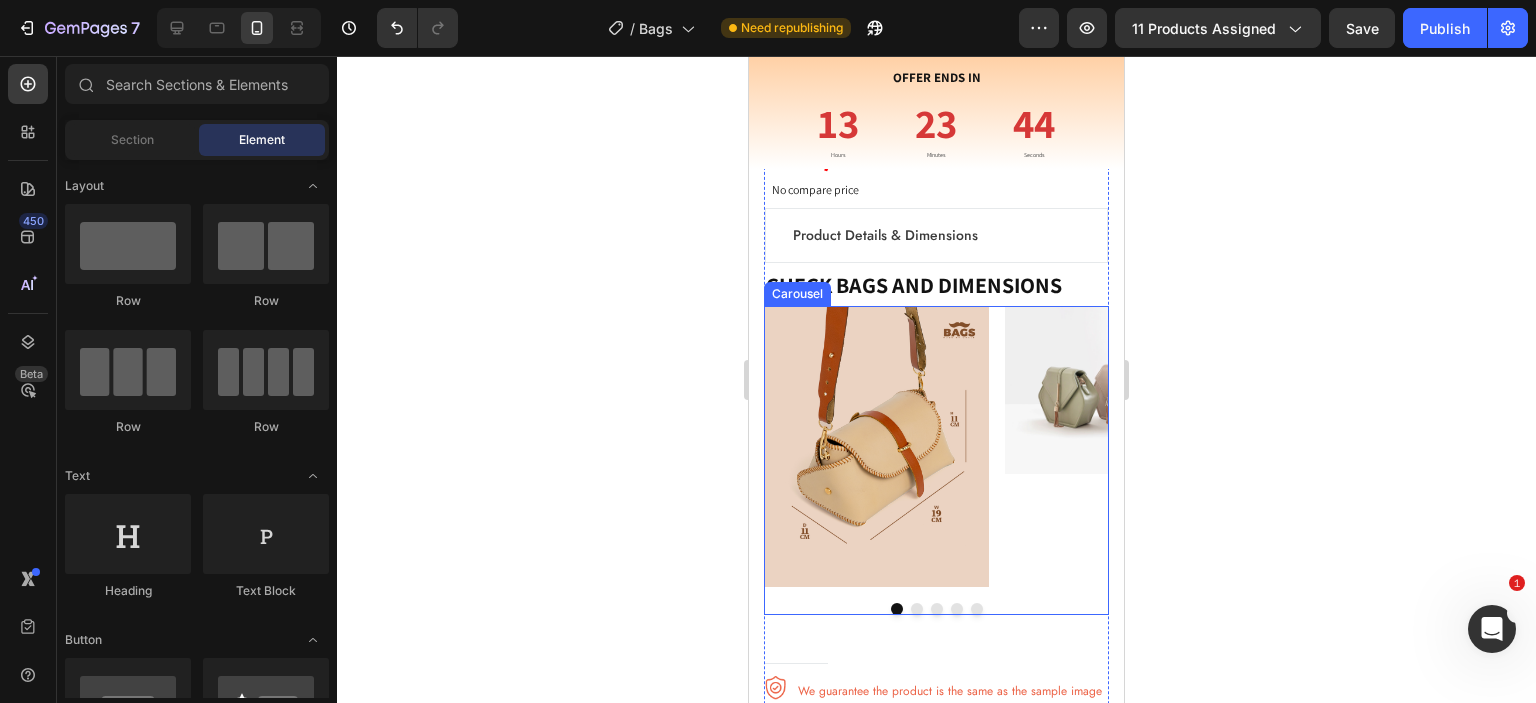 click 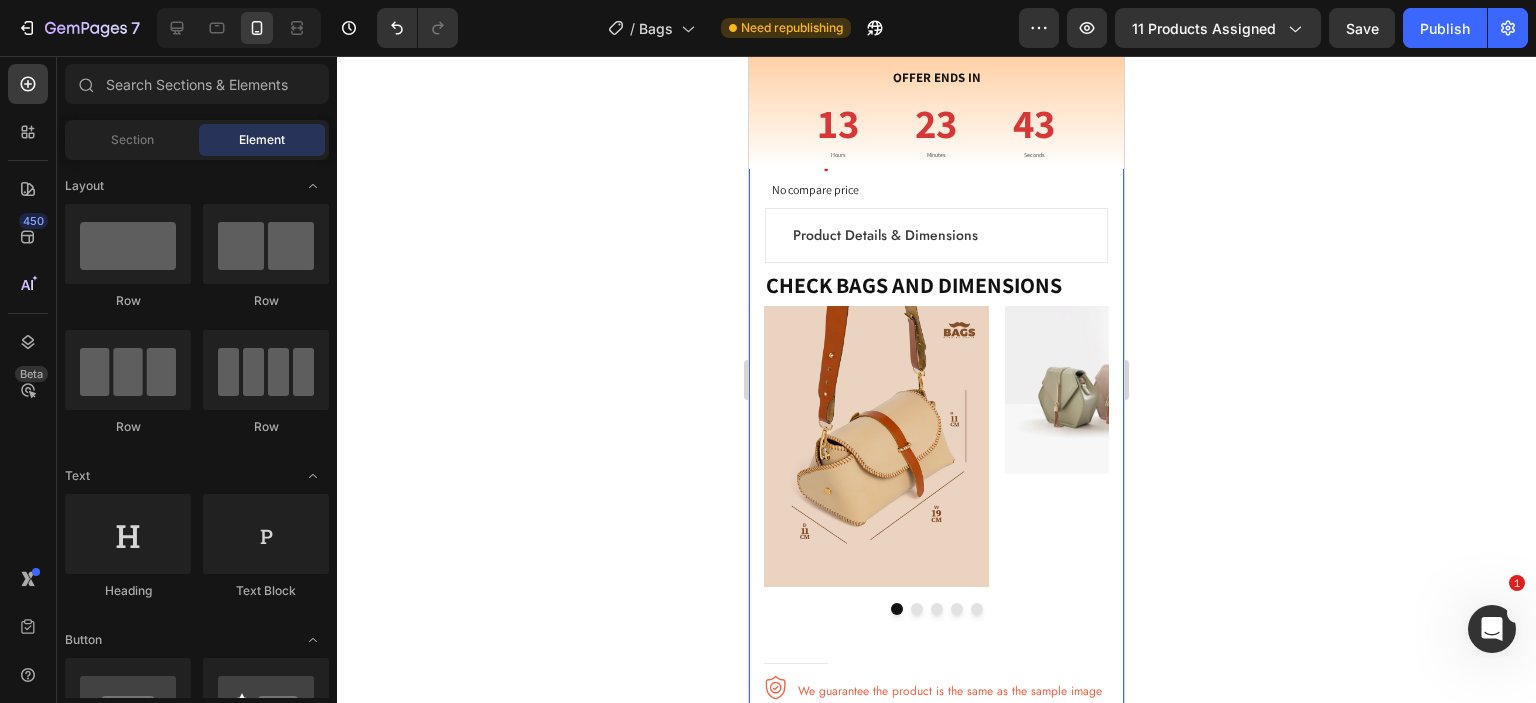 click 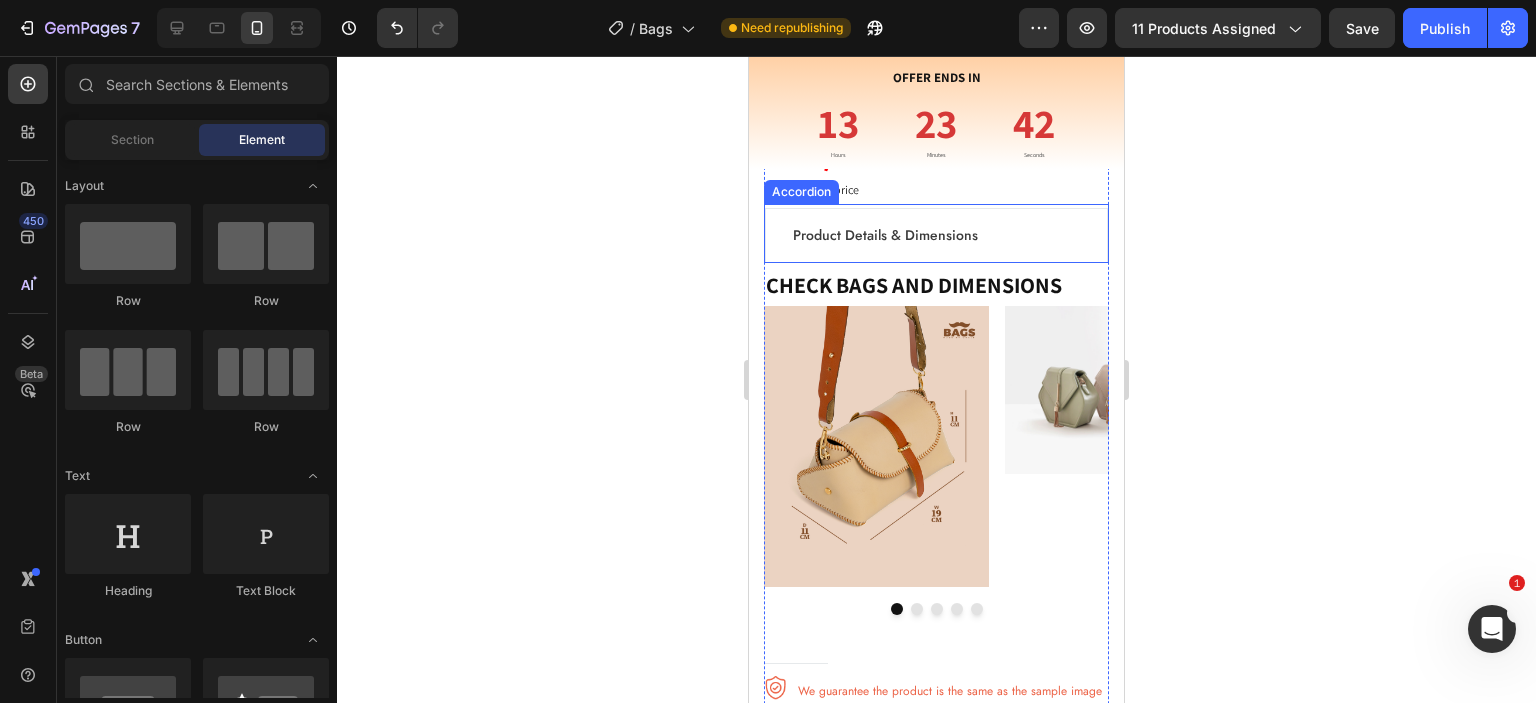click on "Product Details & Dimensions" at bounding box center (885, 235) 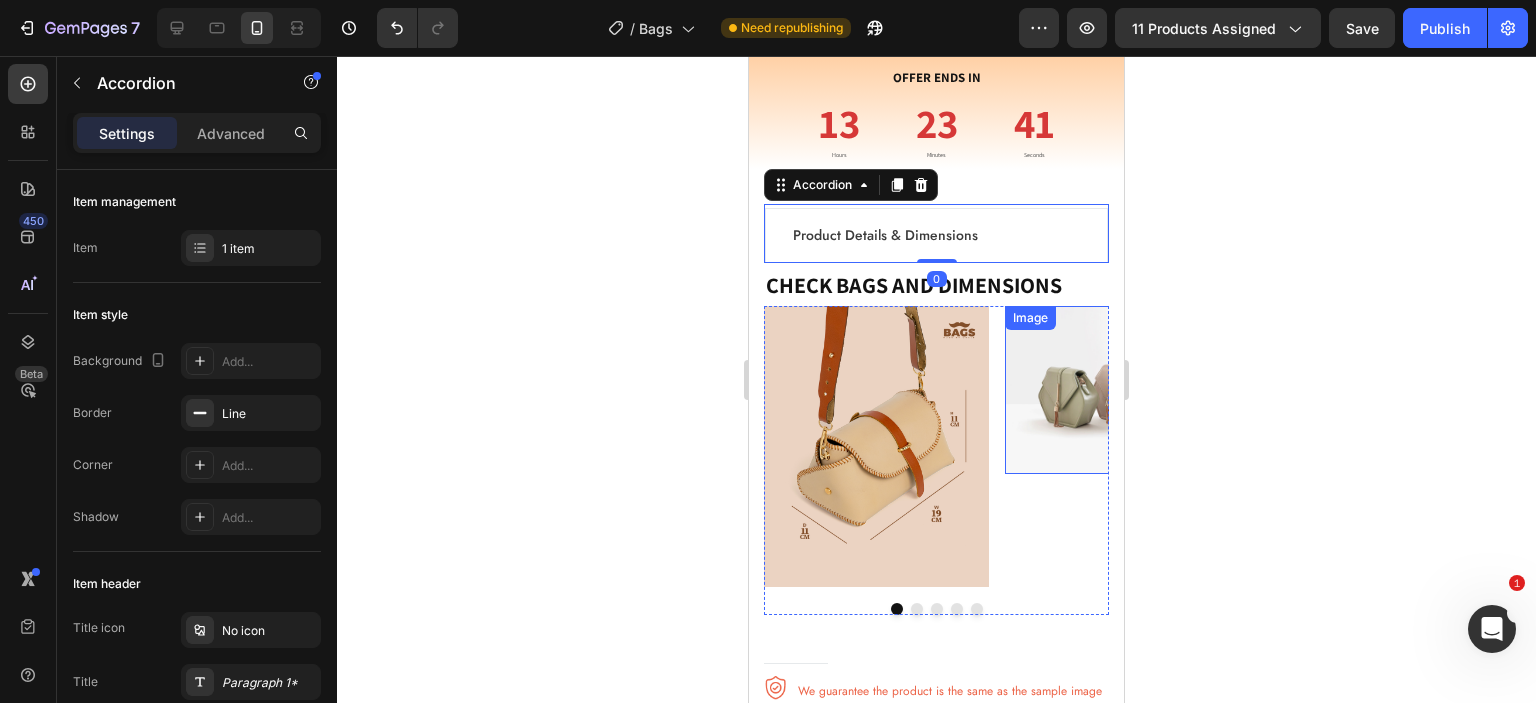 click at bounding box center [1117, 390] 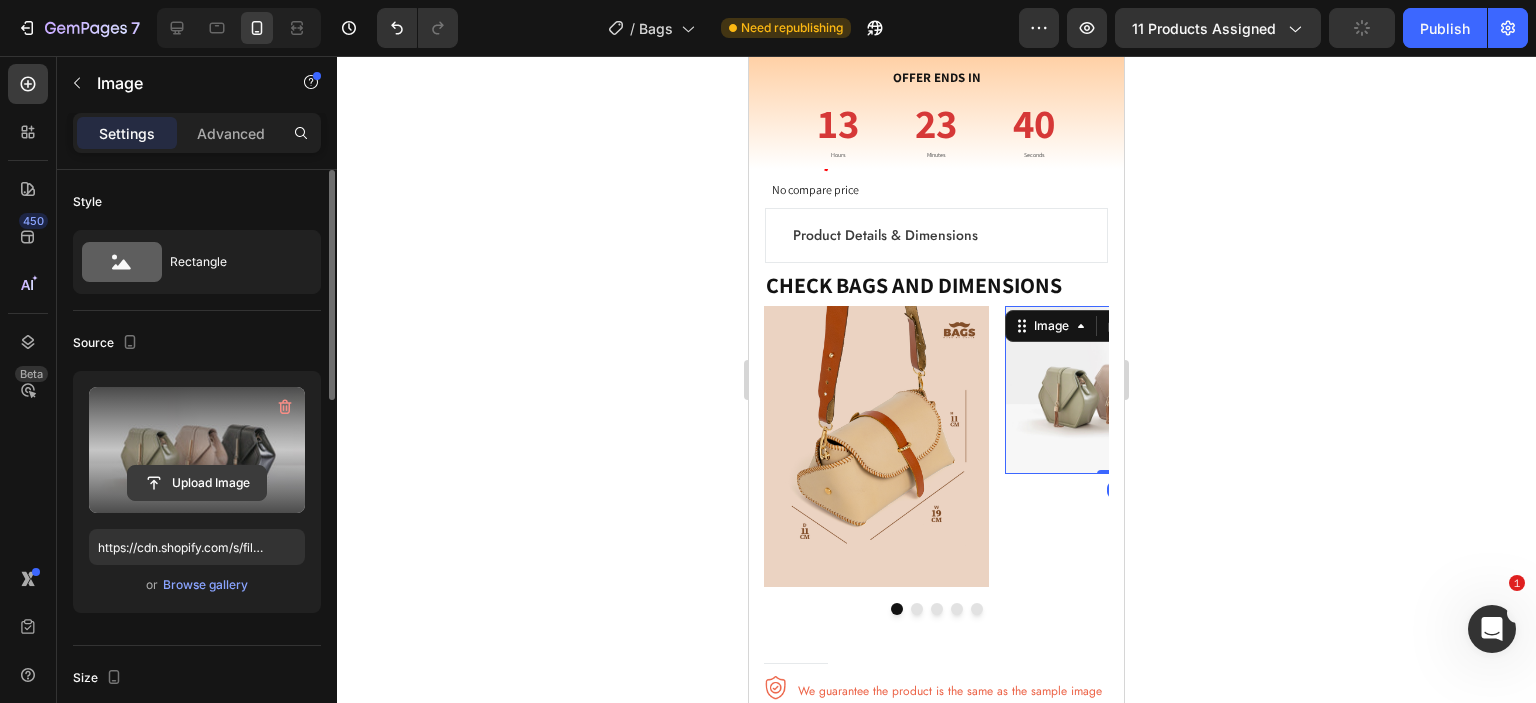click 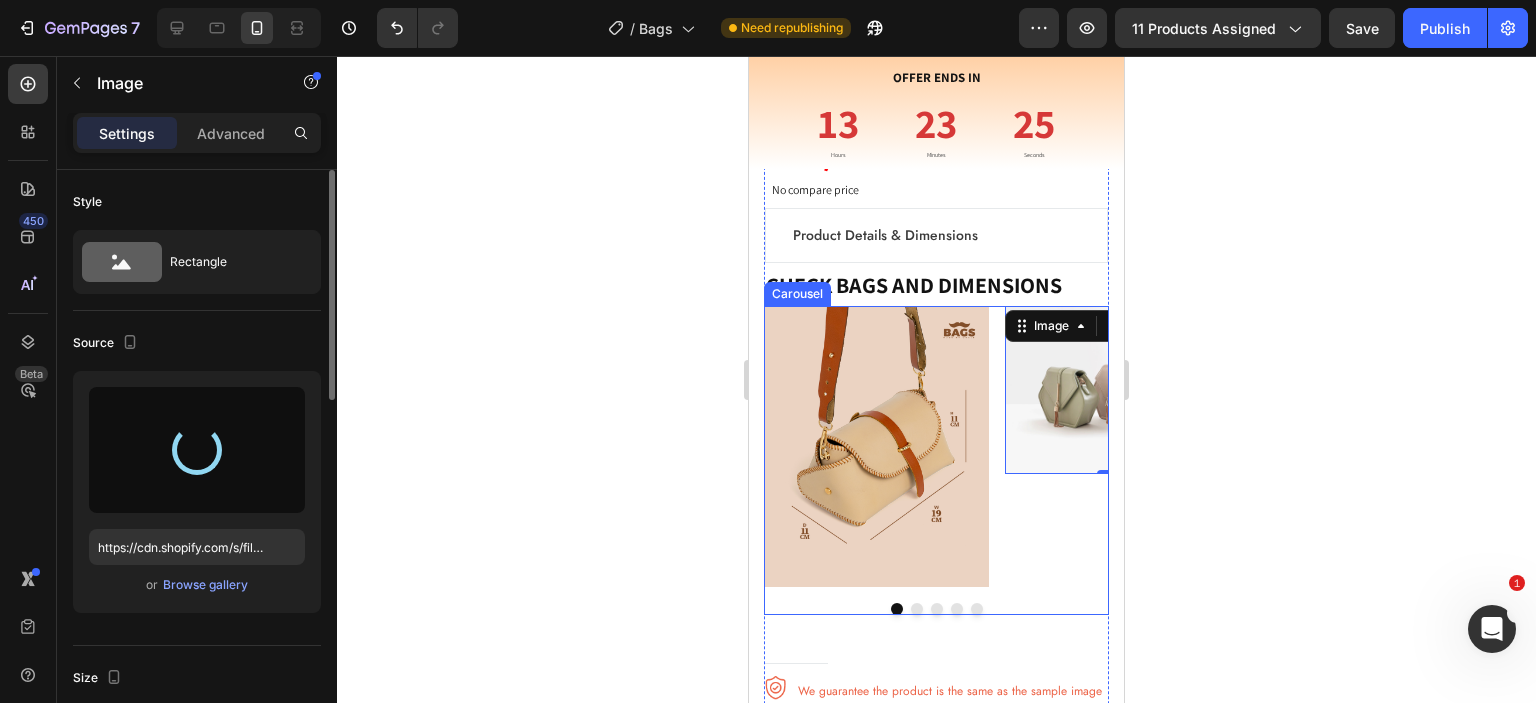 type on "https://cdn.shopify.com/s/files/1/0565/6713/6298/files/gempages_498300652271698825-f6885bff-cb30-4604-8127-895e8213d832.png" 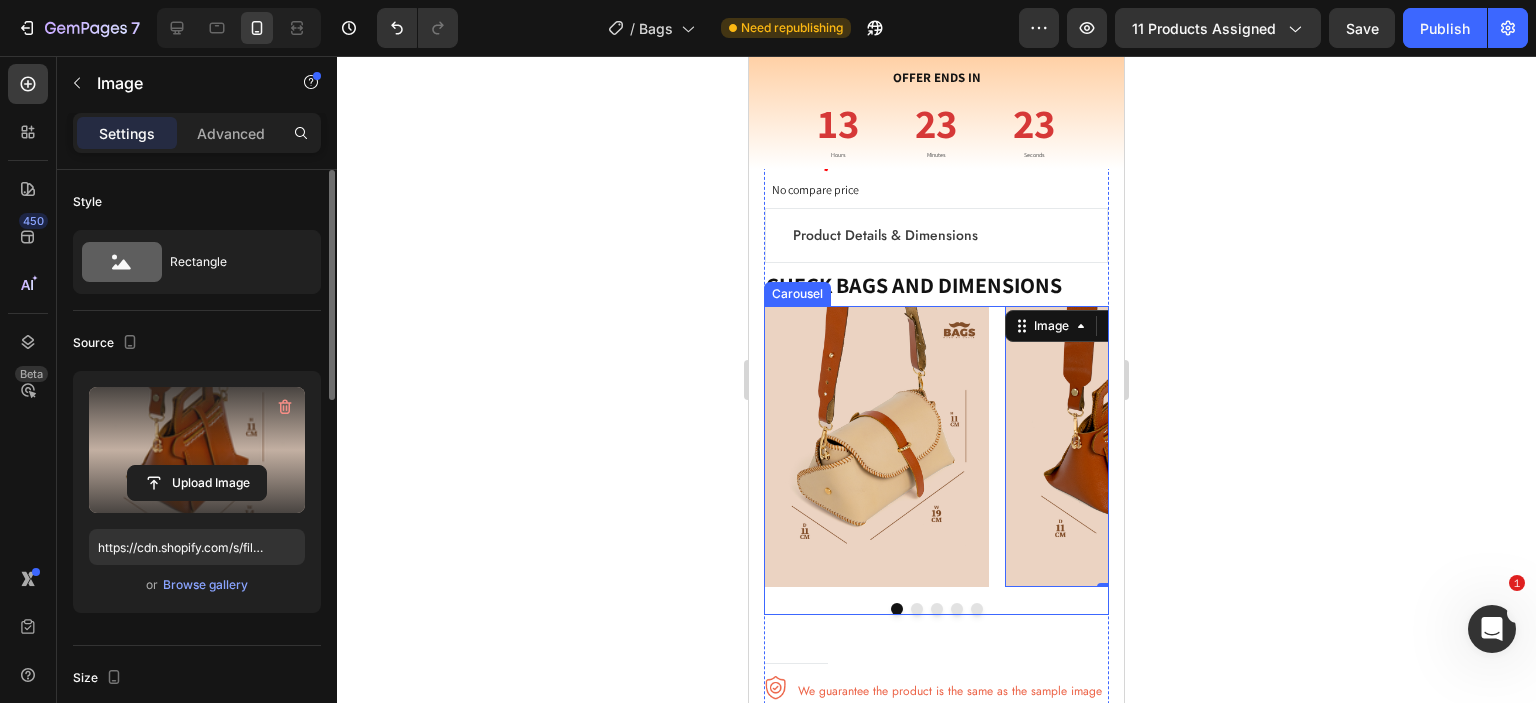 click at bounding box center (917, 609) 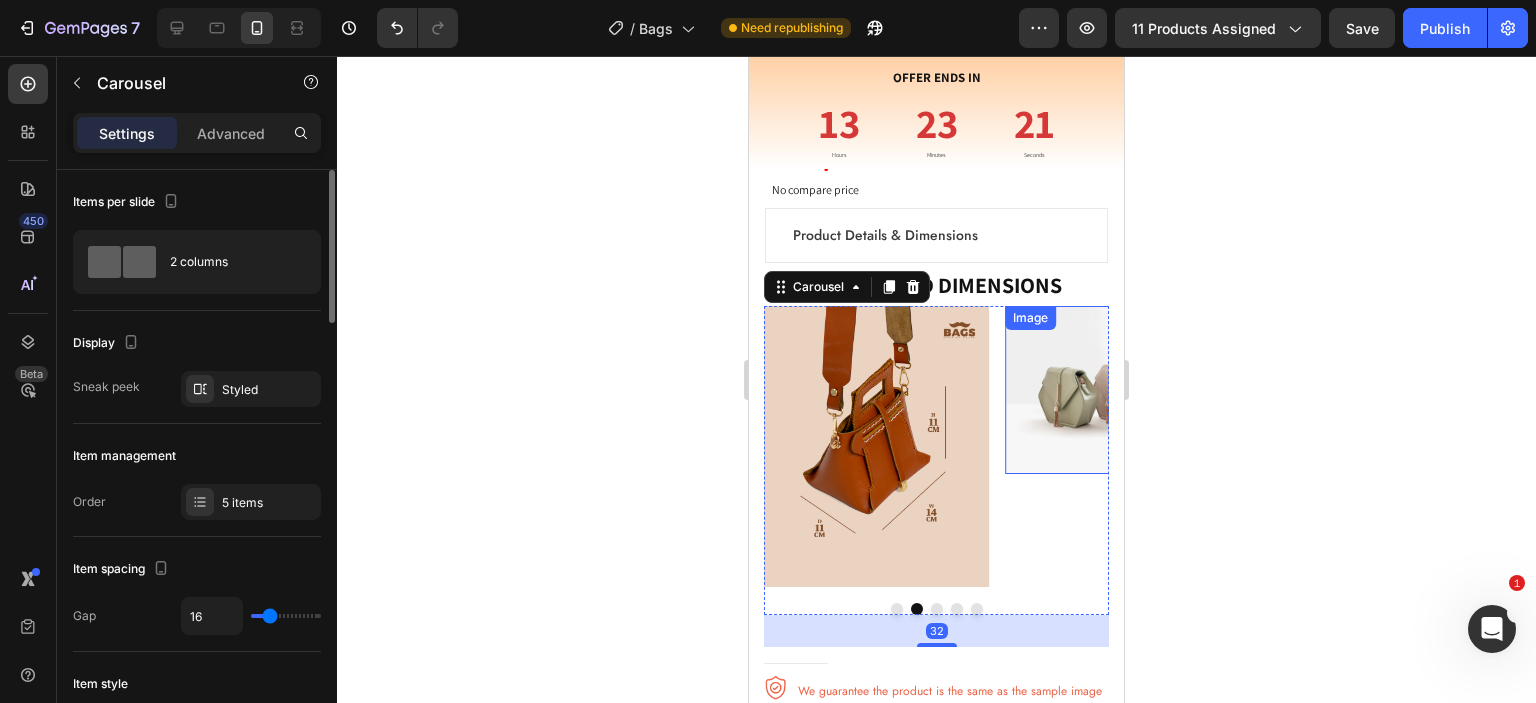 click at bounding box center [1117, 390] 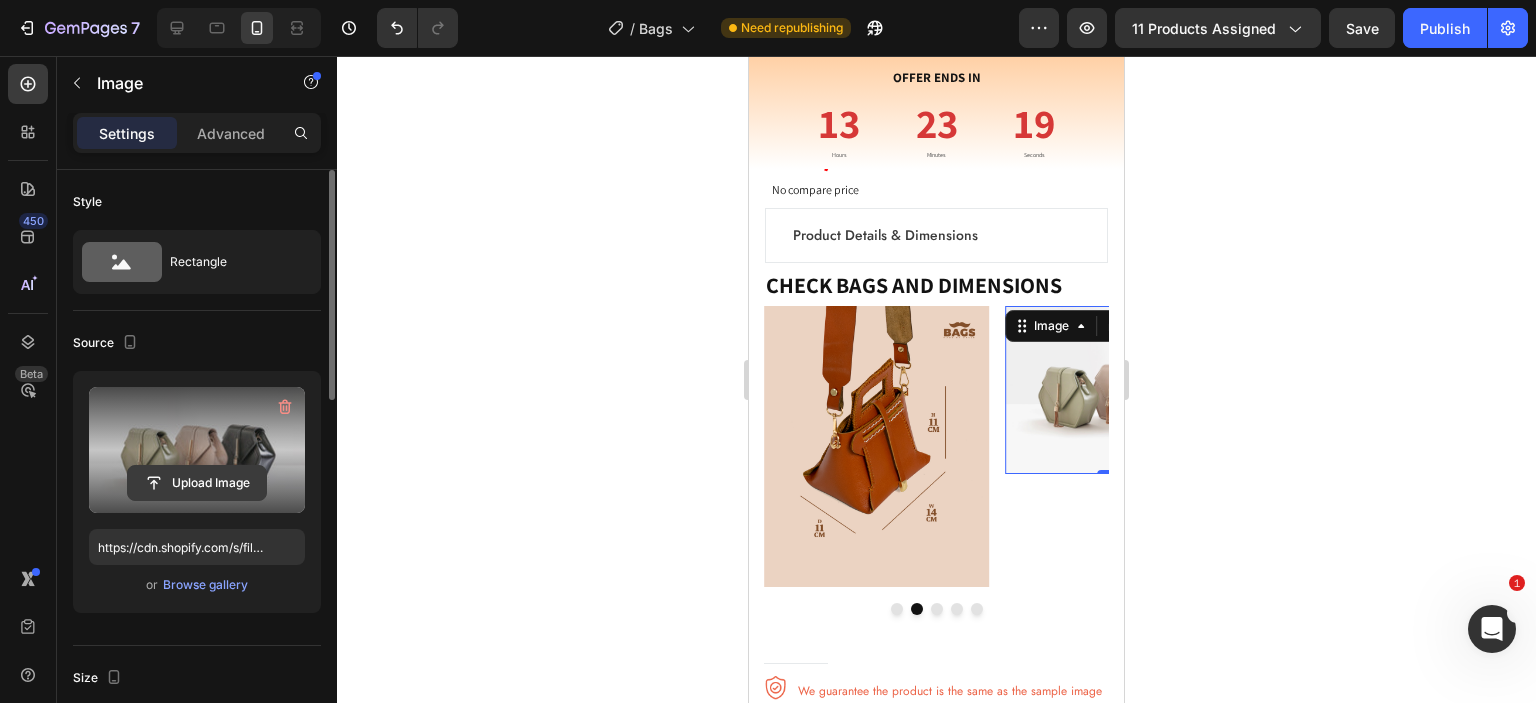 click 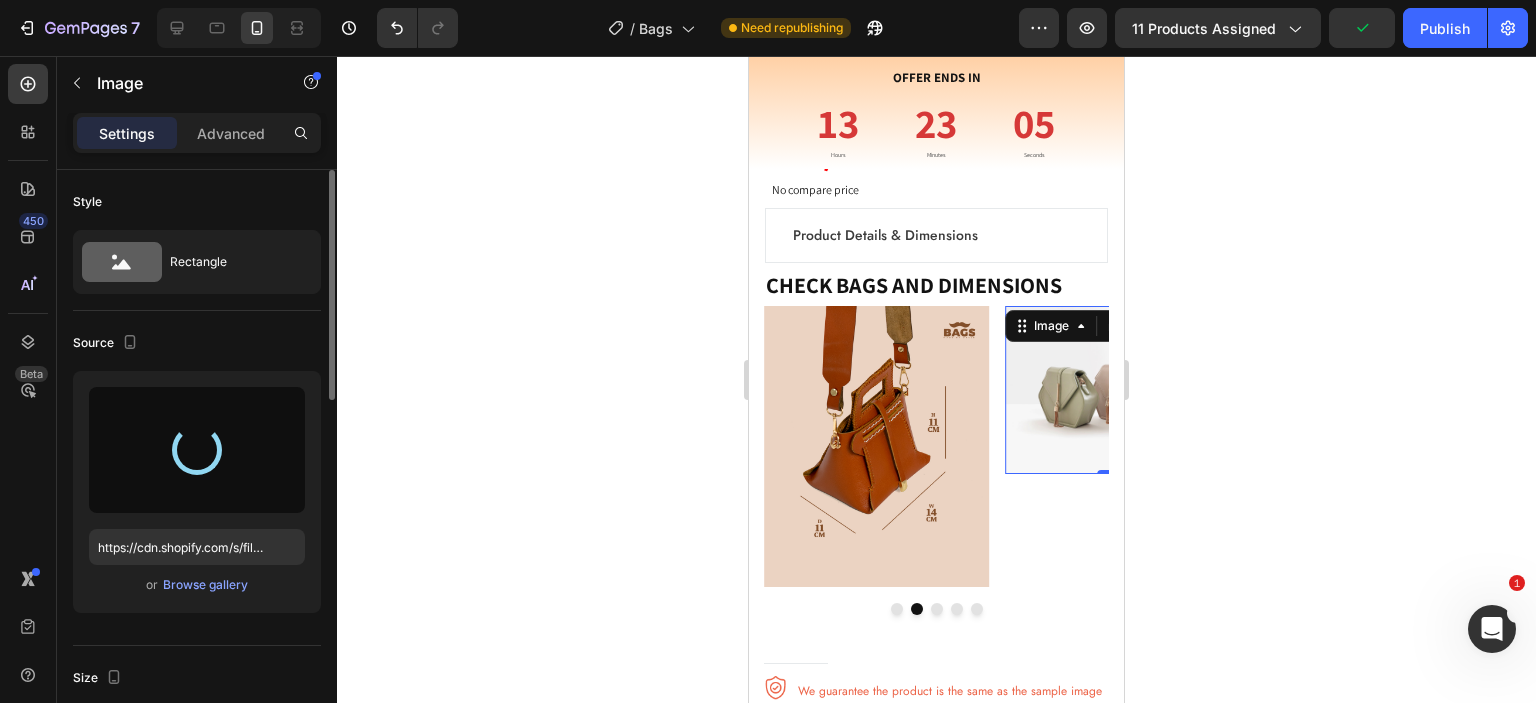 type on "https://cdn.shopify.com/s/files/1/0565/6713/6298/files/gempages_498300652271698825-26f300d5-07a3-45aa-b061-d8410eef7e25.png" 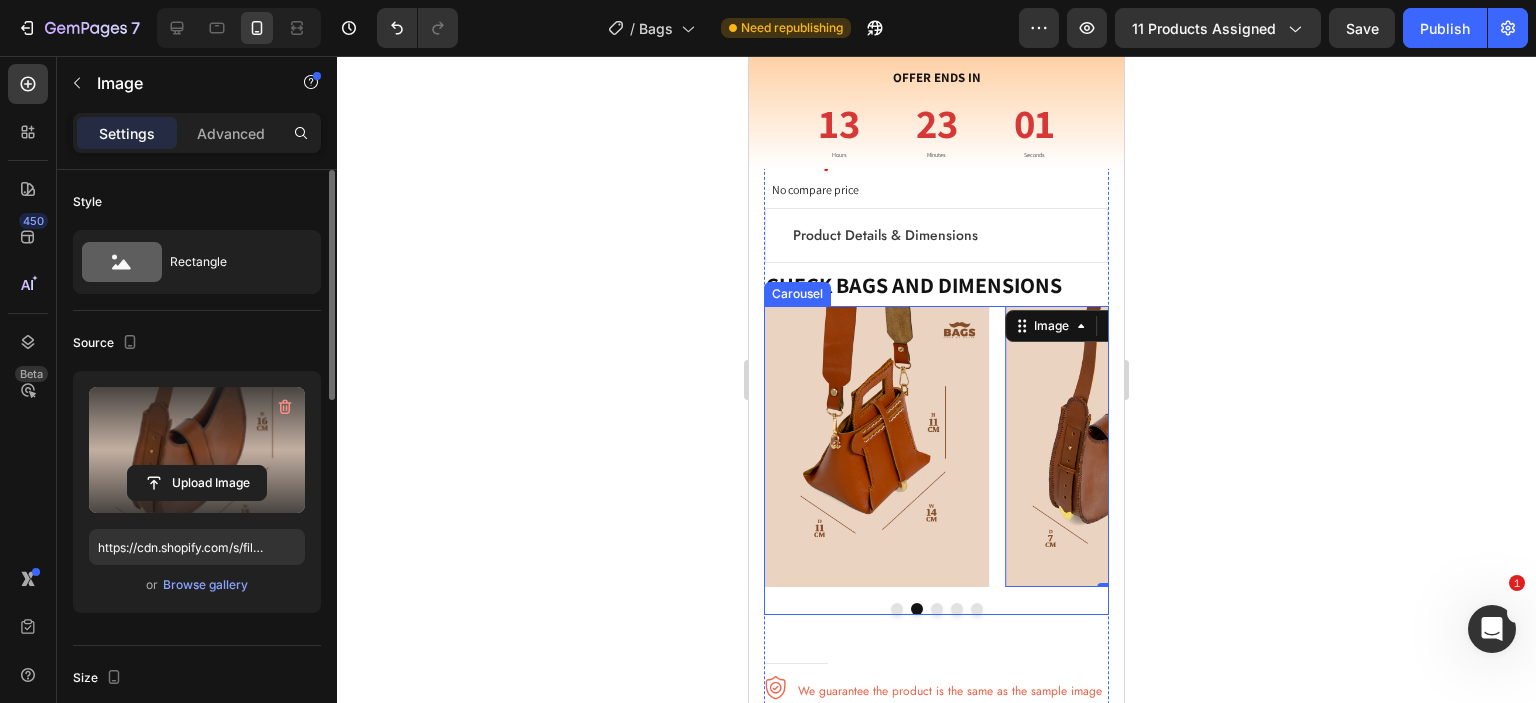 click at bounding box center [937, 609] 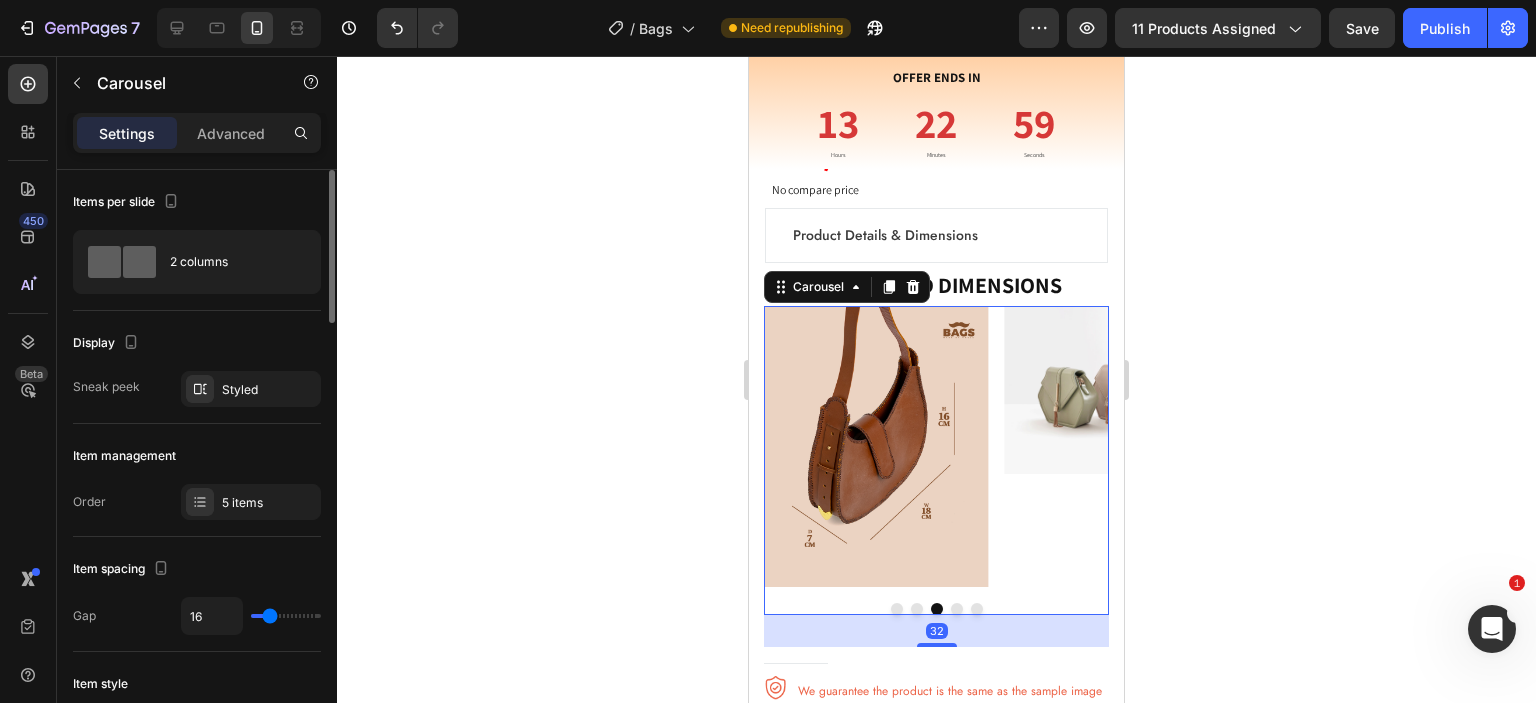 click at bounding box center [957, 609] 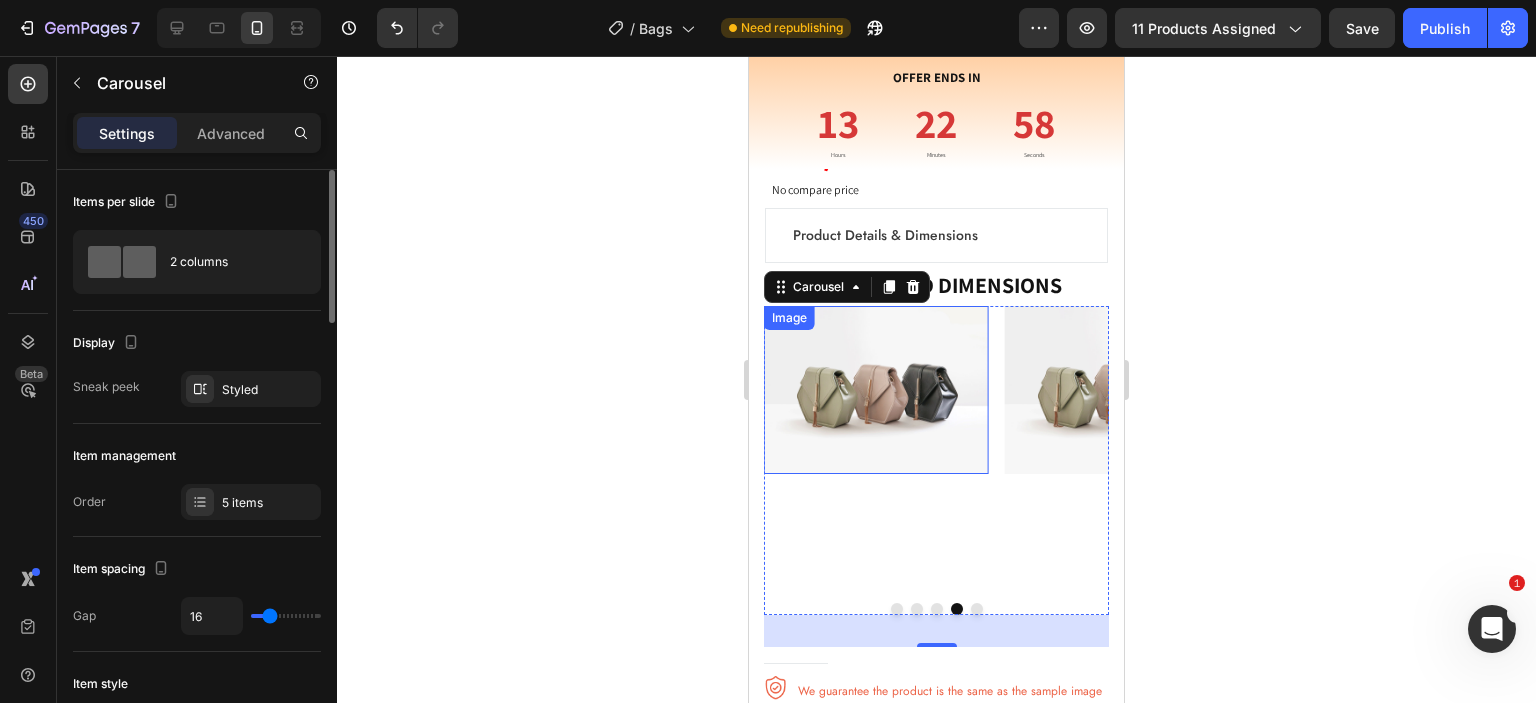 click at bounding box center [876, 390] 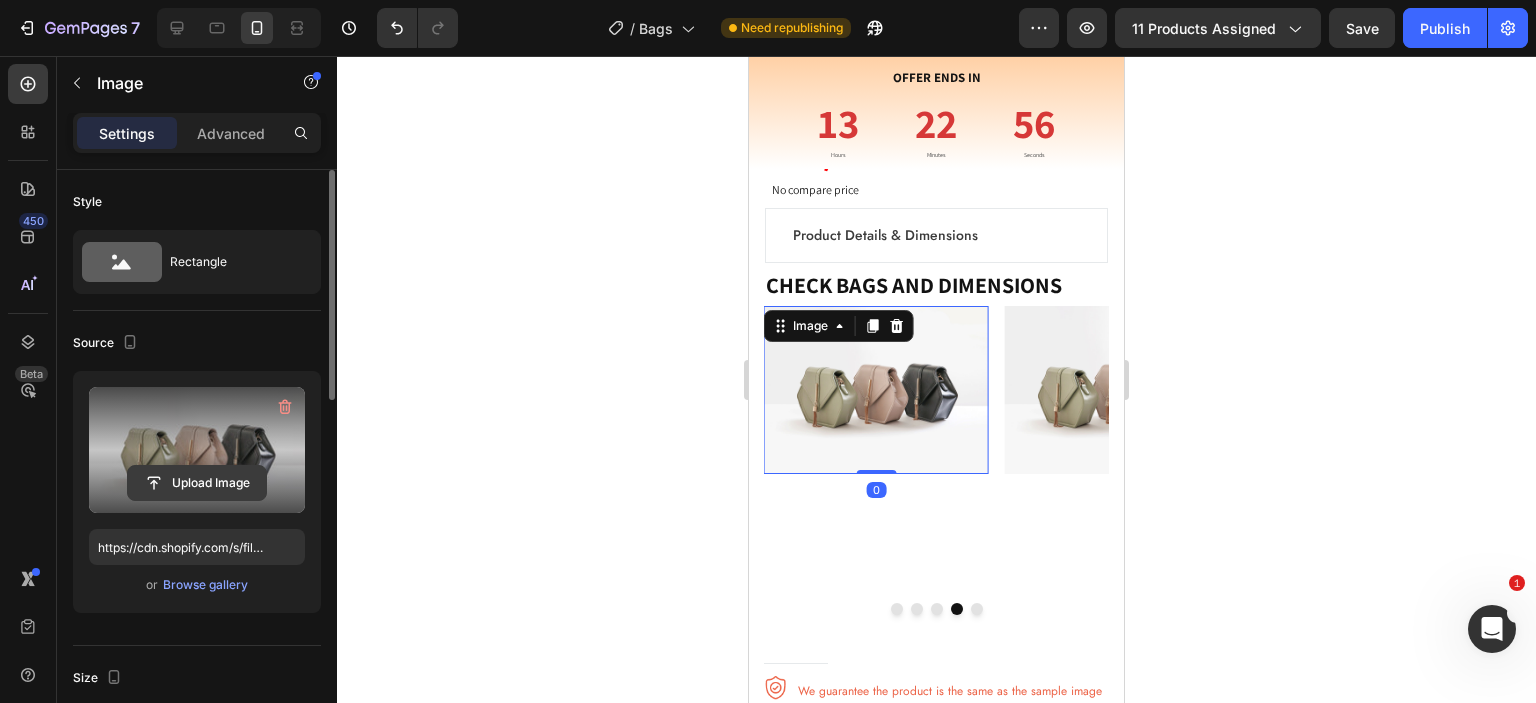 click 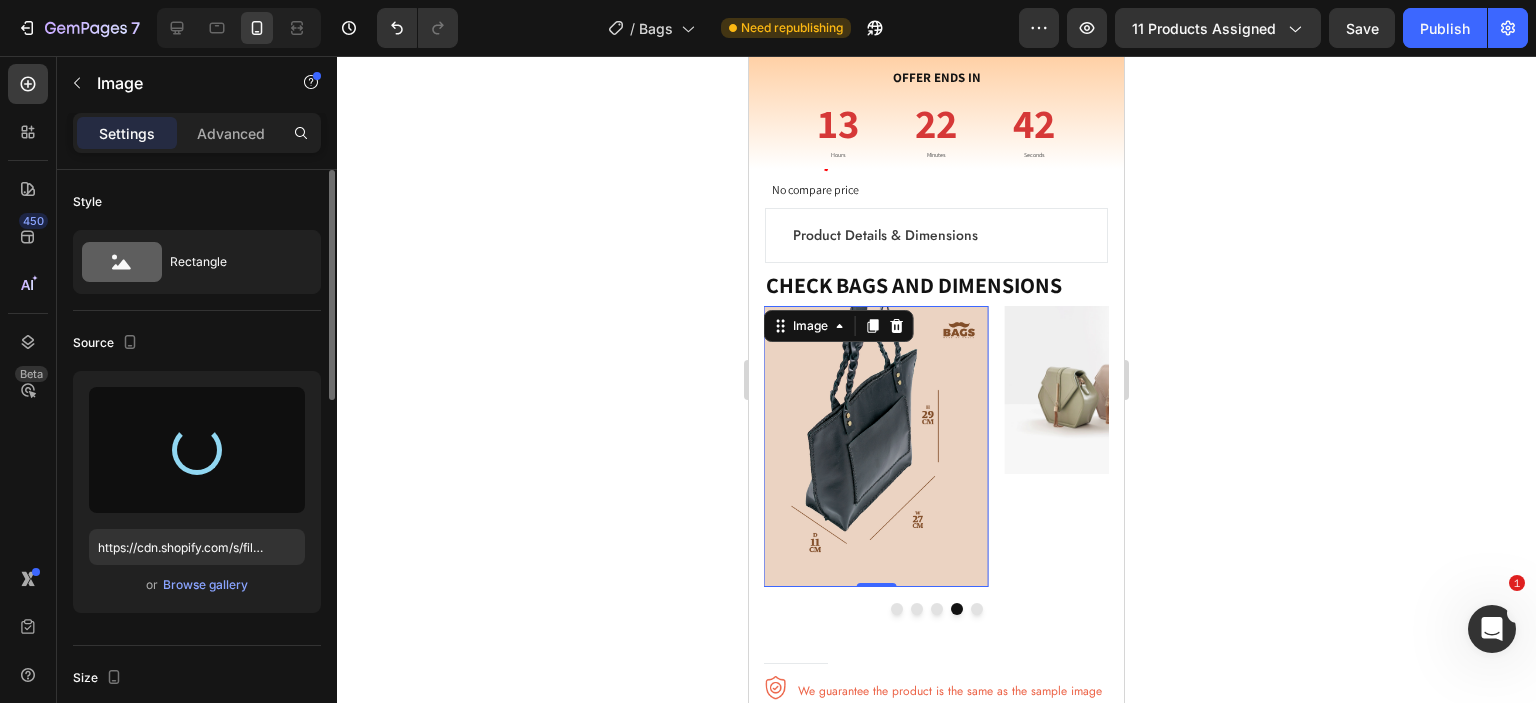 type on "https://cdn.shopify.com/s/files/1/0565/6713/6298/files/gempages_498300652271698825-53deea77-f10b-47a1-961c-a07ec52cac90.png" 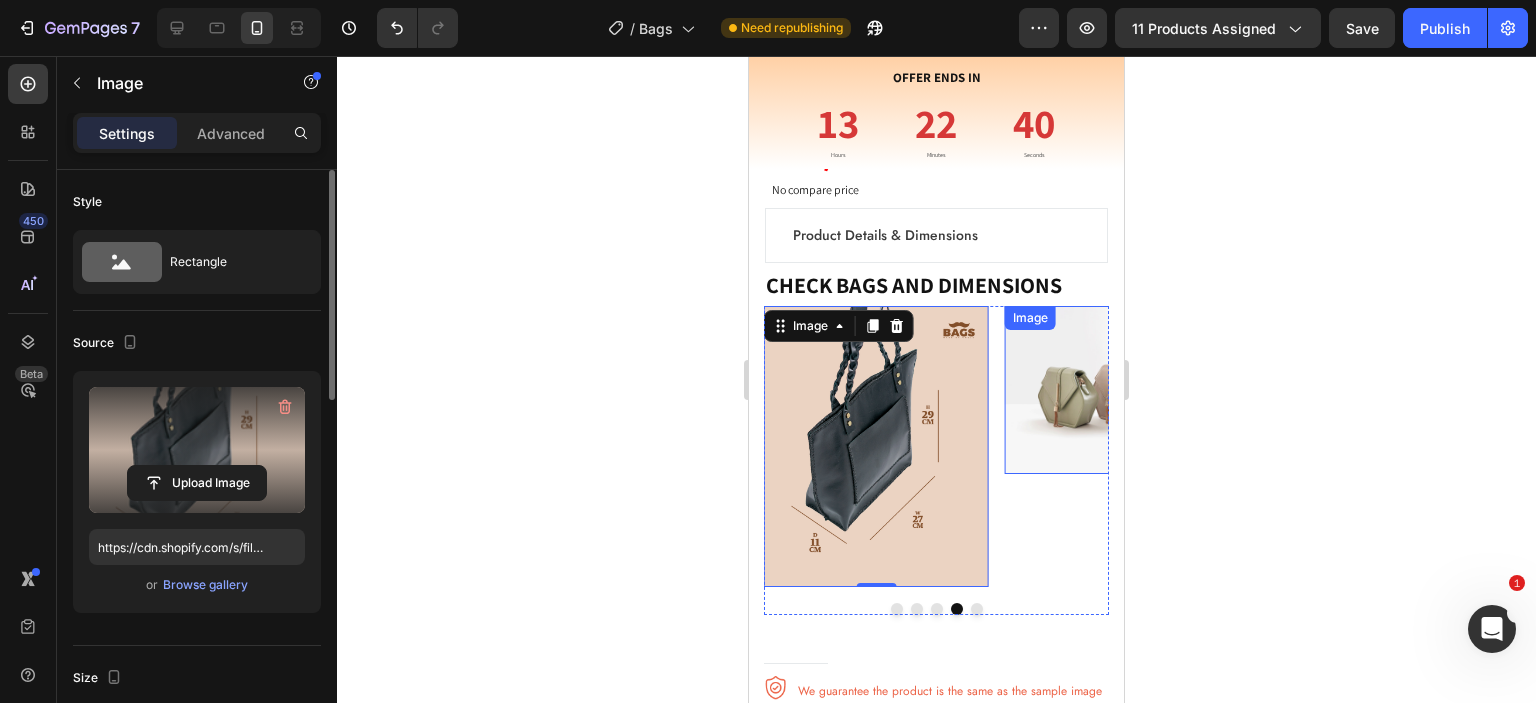 click at bounding box center (1117, 390) 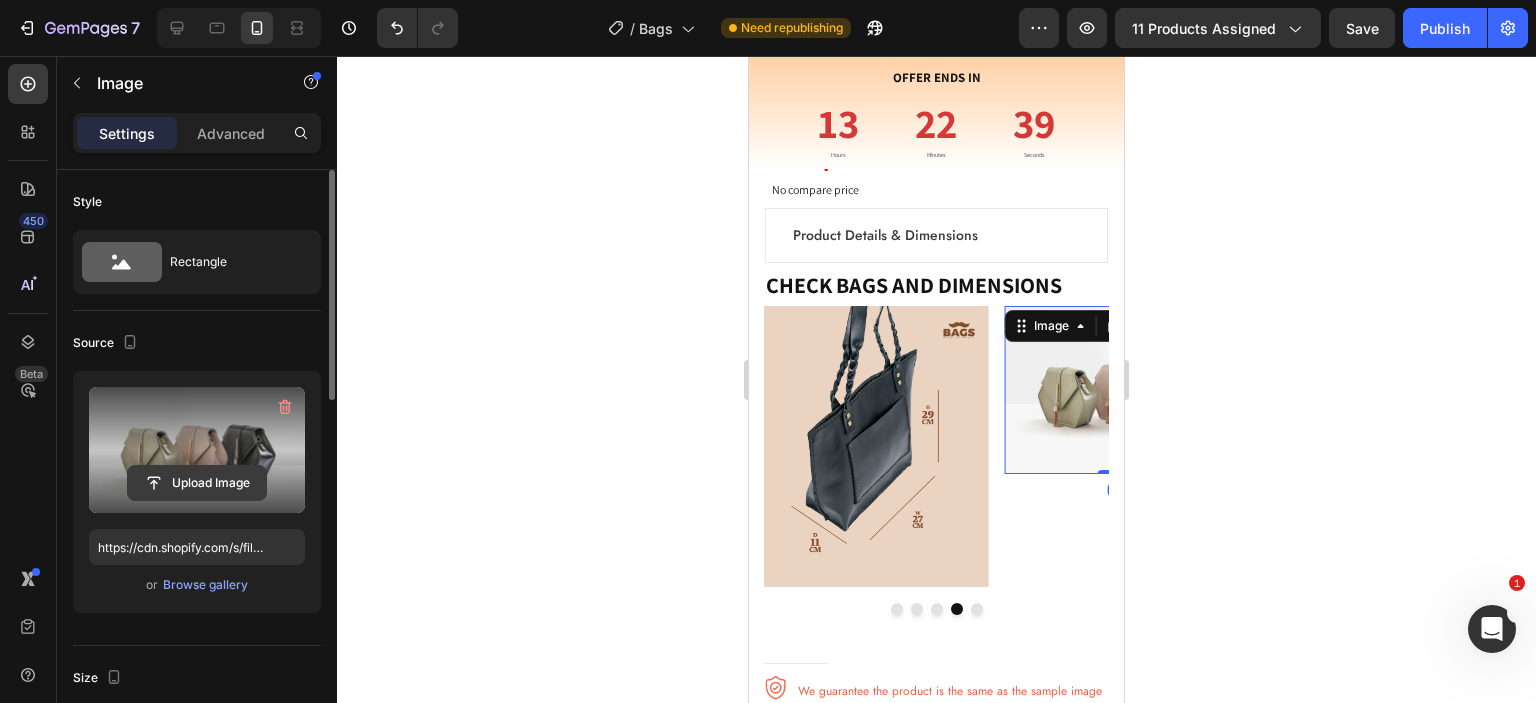 click 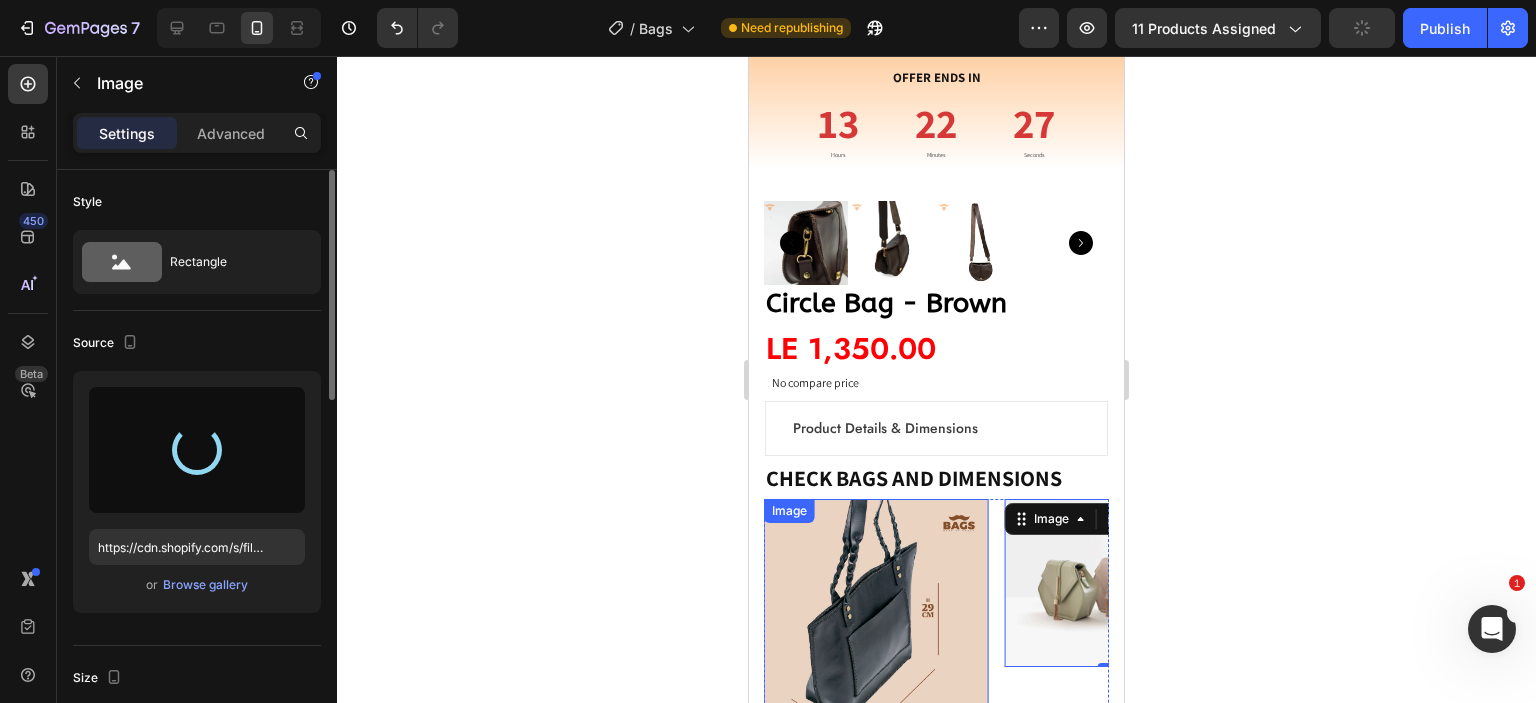 scroll, scrollTop: 422, scrollLeft: 0, axis: vertical 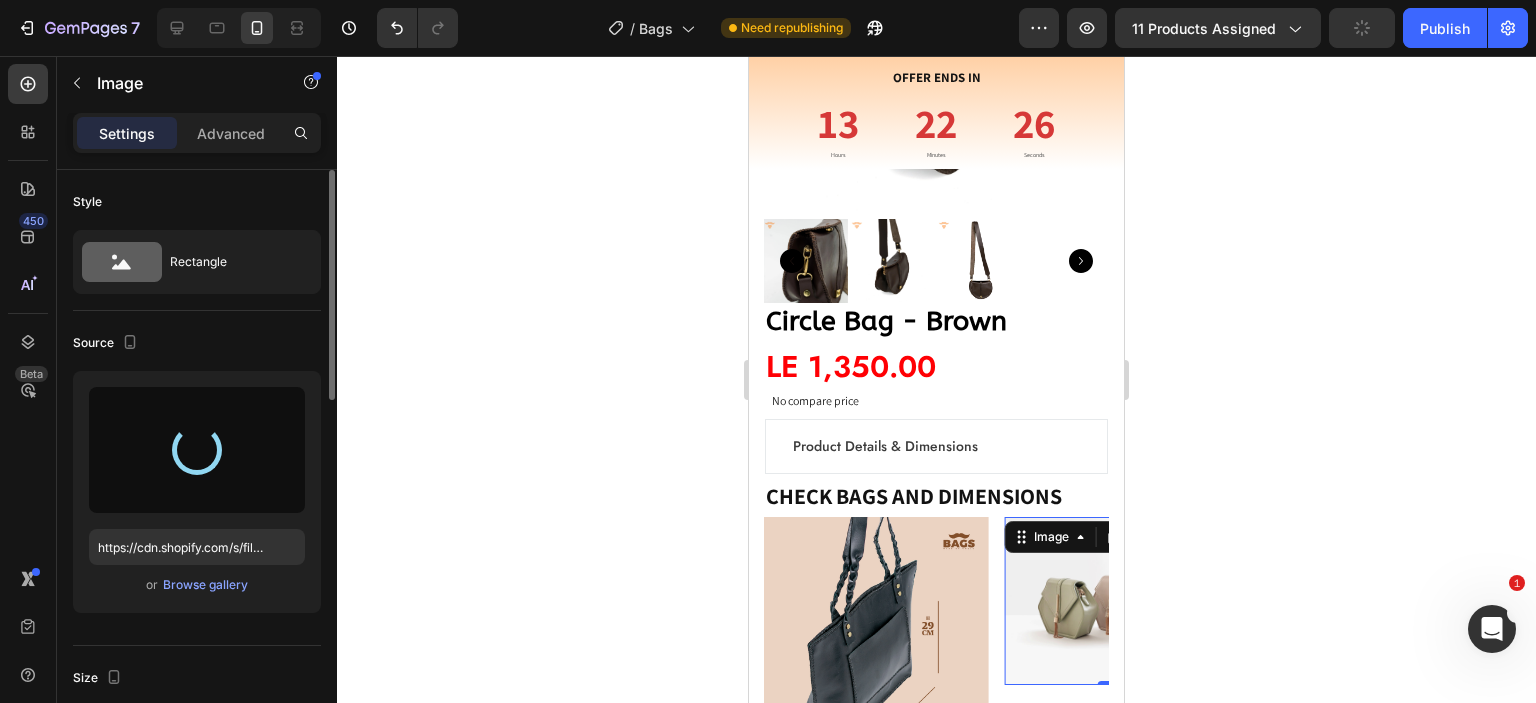 click 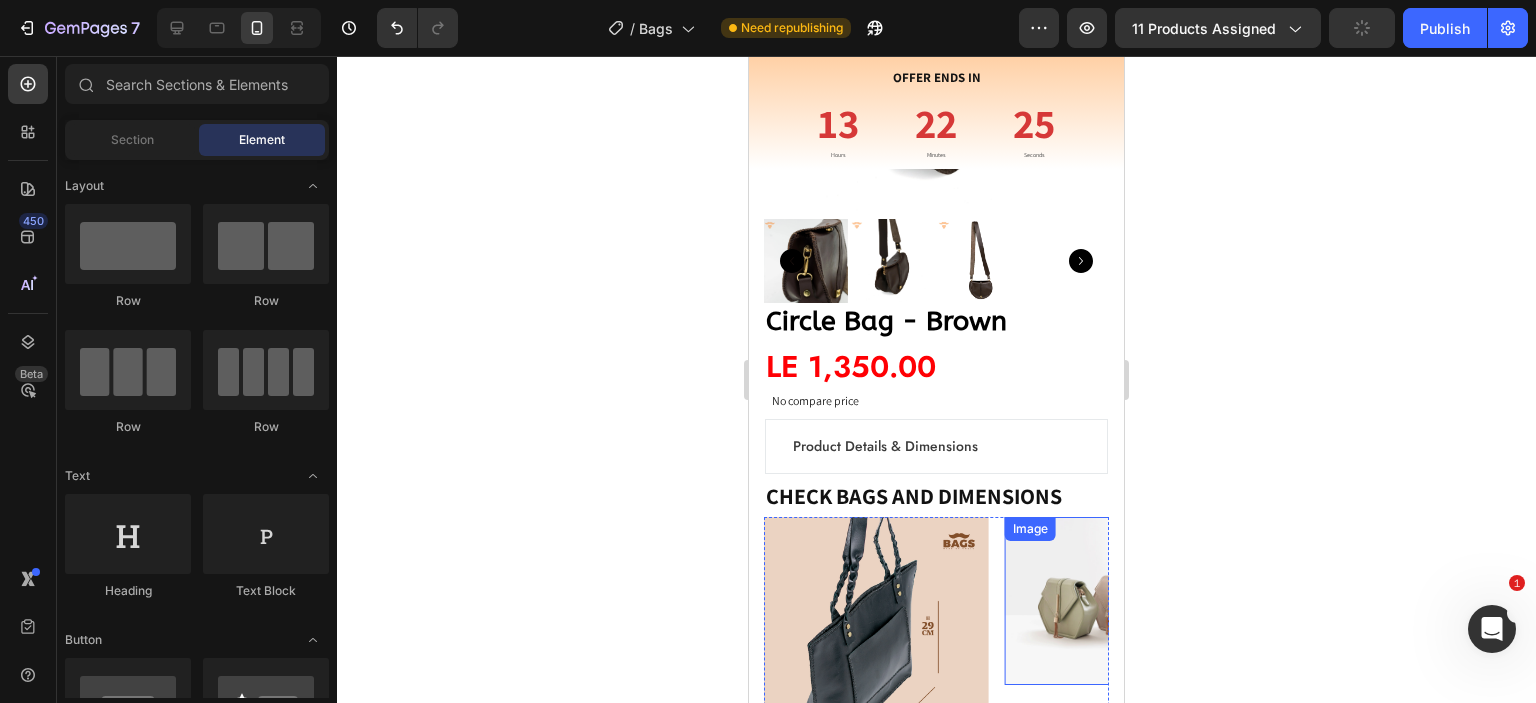 scroll, scrollTop: 633, scrollLeft: 0, axis: vertical 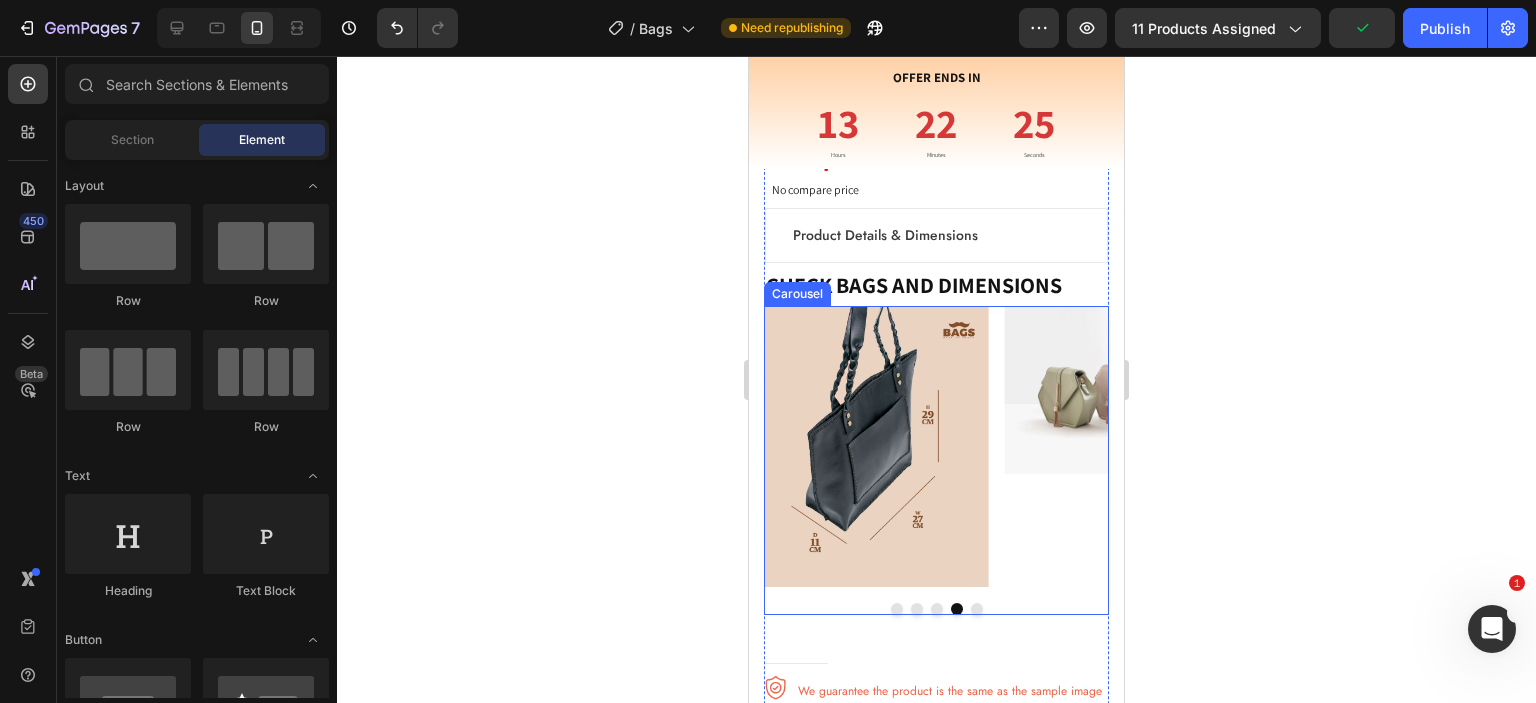 click at bounding box center (1117, 390) 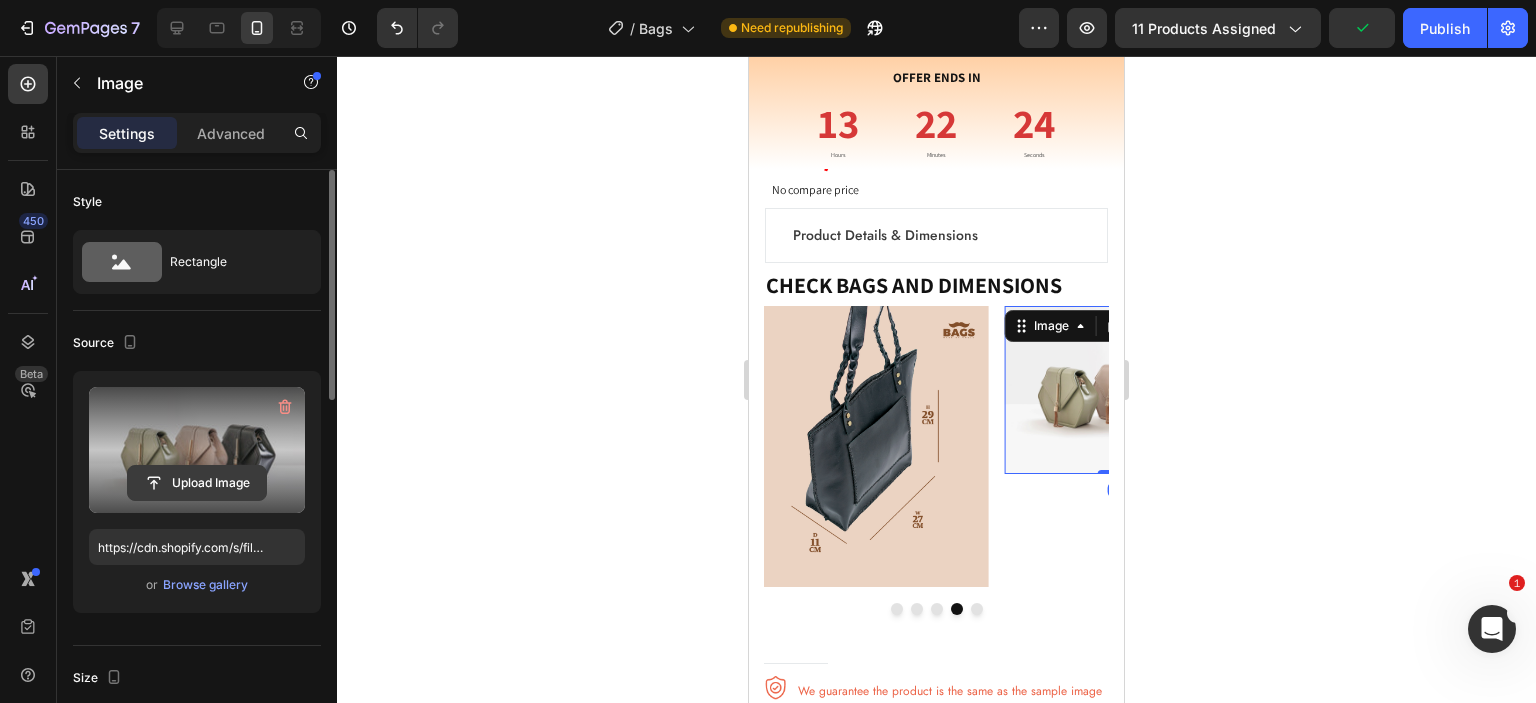 click 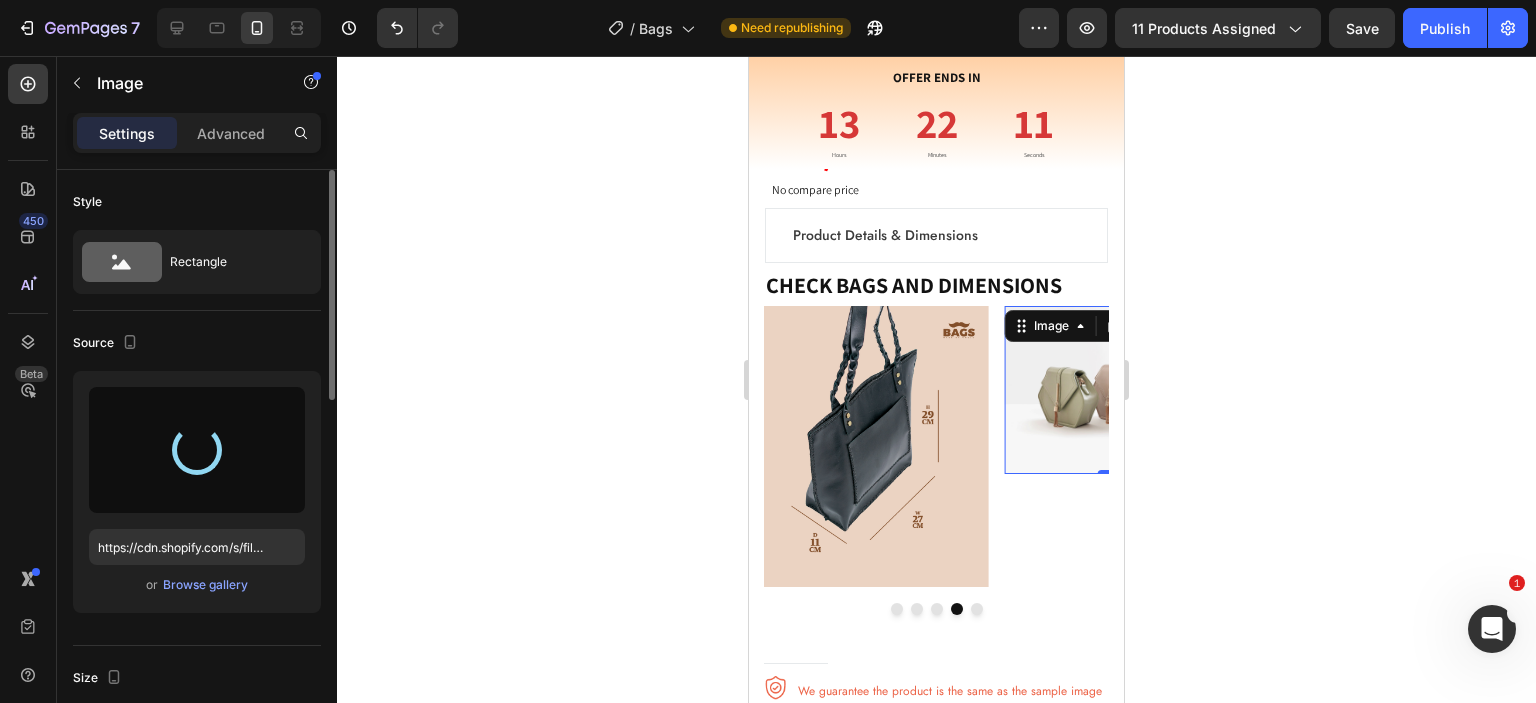 type on "https://cdn.shopify.com/s/files/1/0565/6713/6298/files/gempages_498300652271698825-3002ab08-b107-4e48-89a8-4bf310b4db92.png" 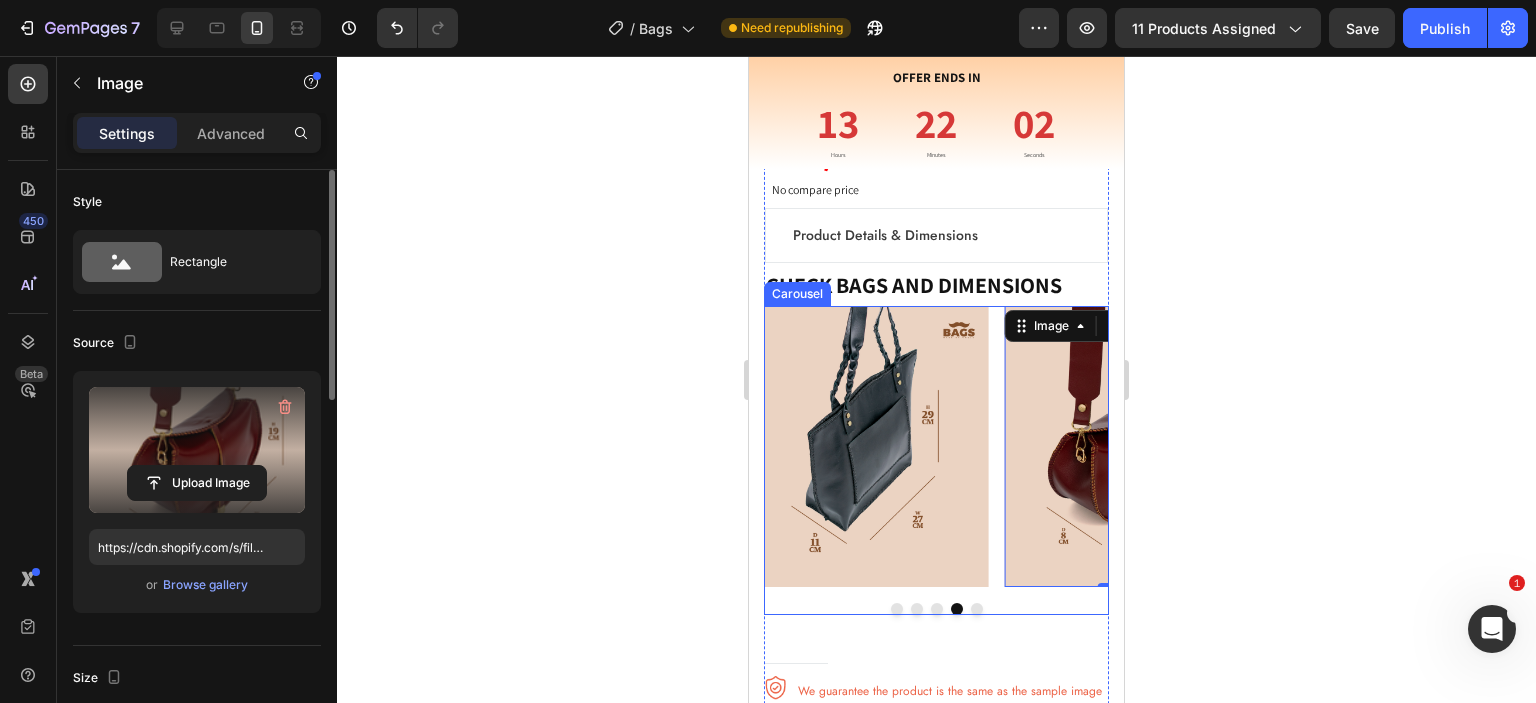 click at bounding box center [977, 609] 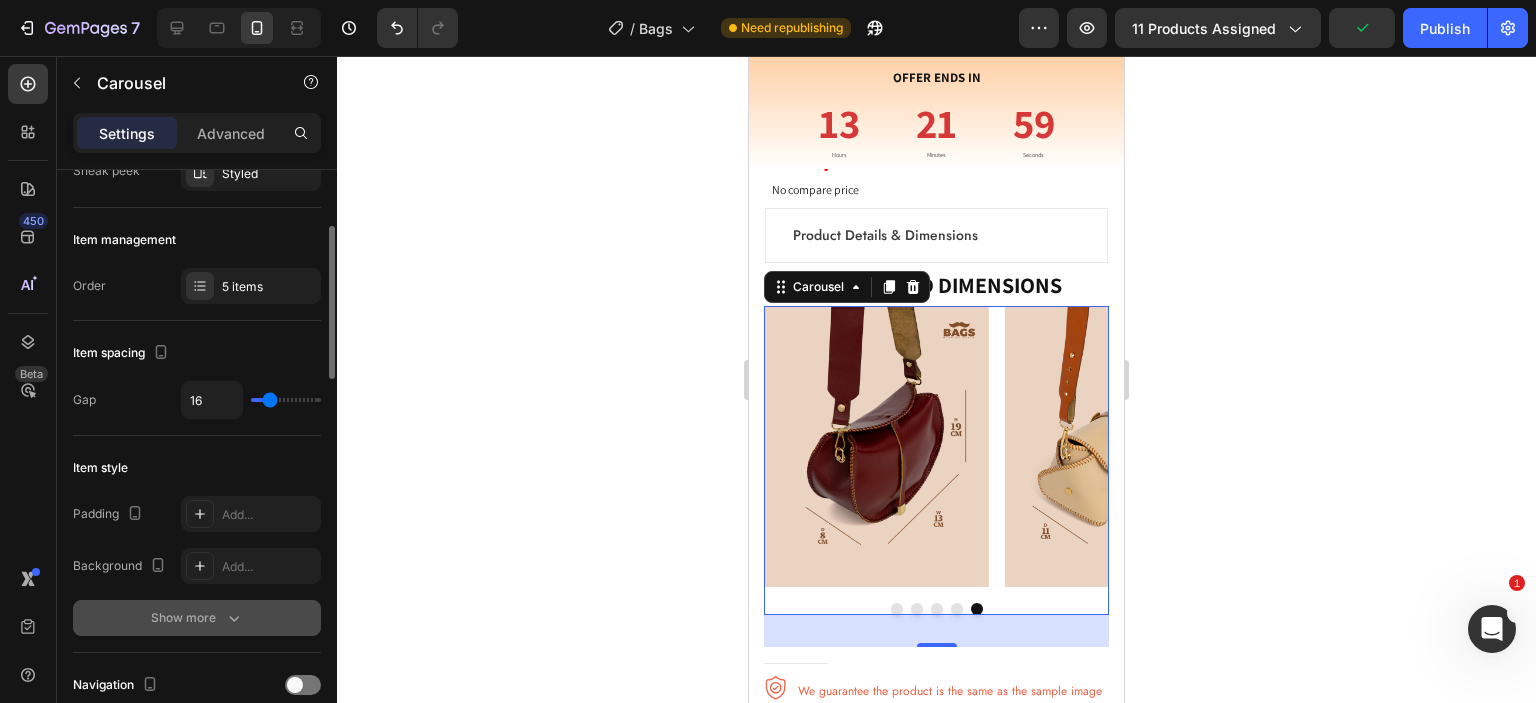 scroll, scrollTop: 432, scrollLeft: 0, axis: vertical 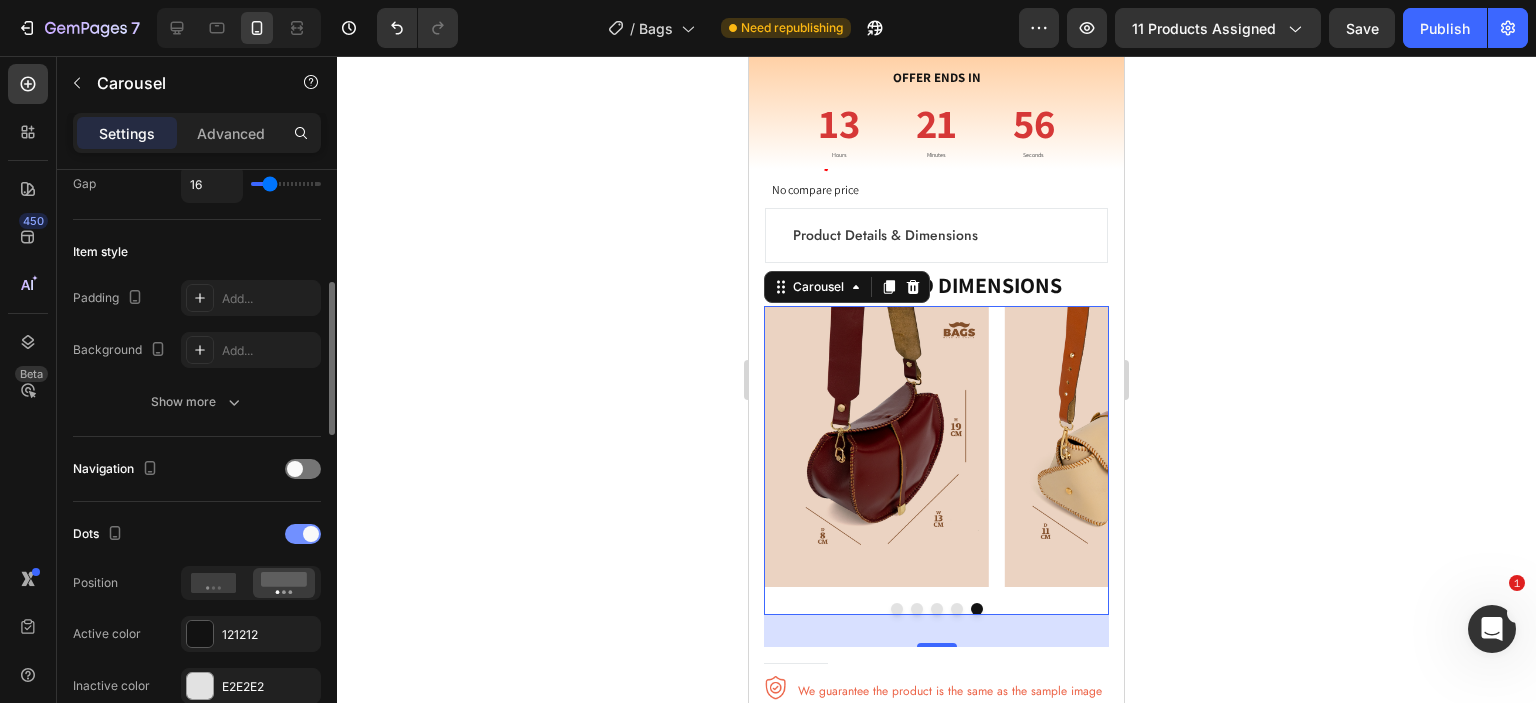 click at bounding box center [311, 534] 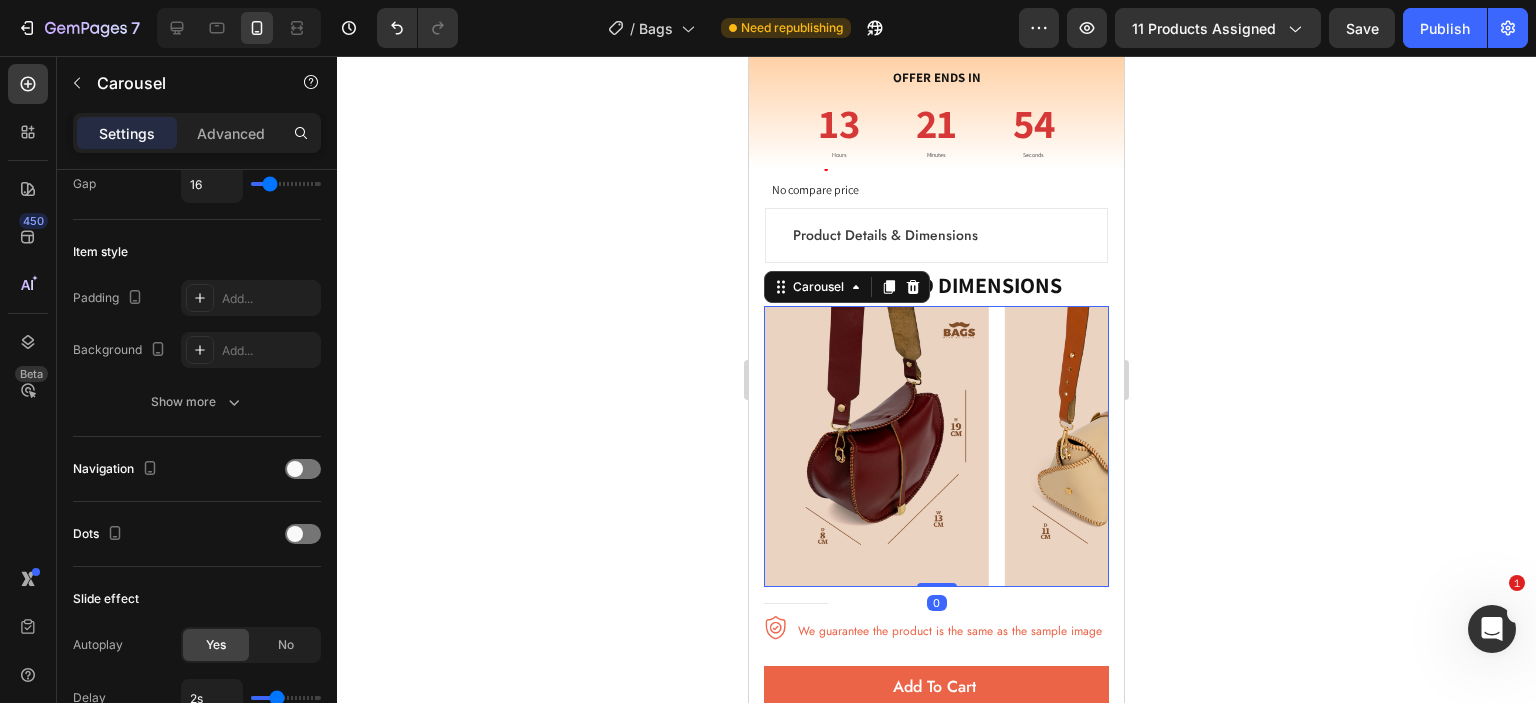 drag, startPoint x: 934, startPoint y: 613, endPoint x: 949, endPoint y: 548, distance: 66.70832 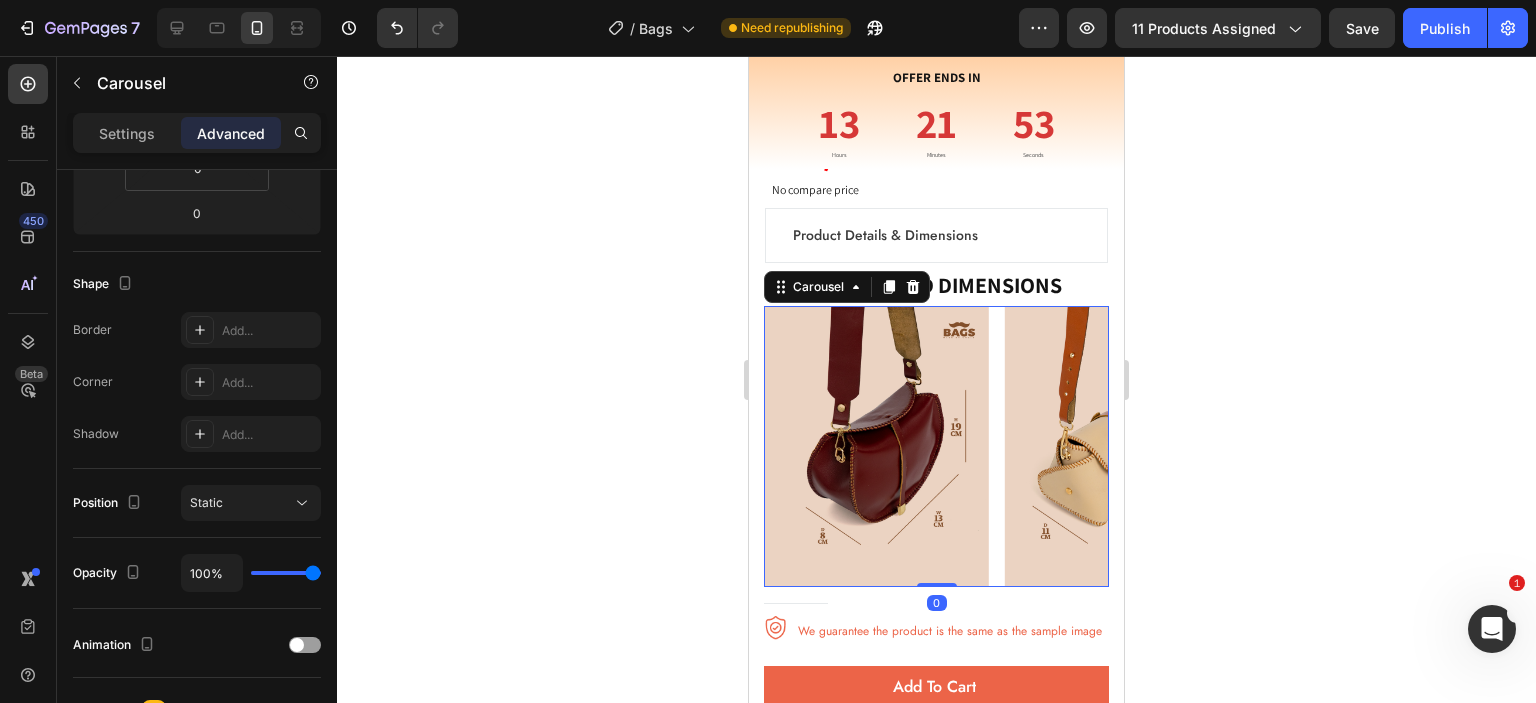 click 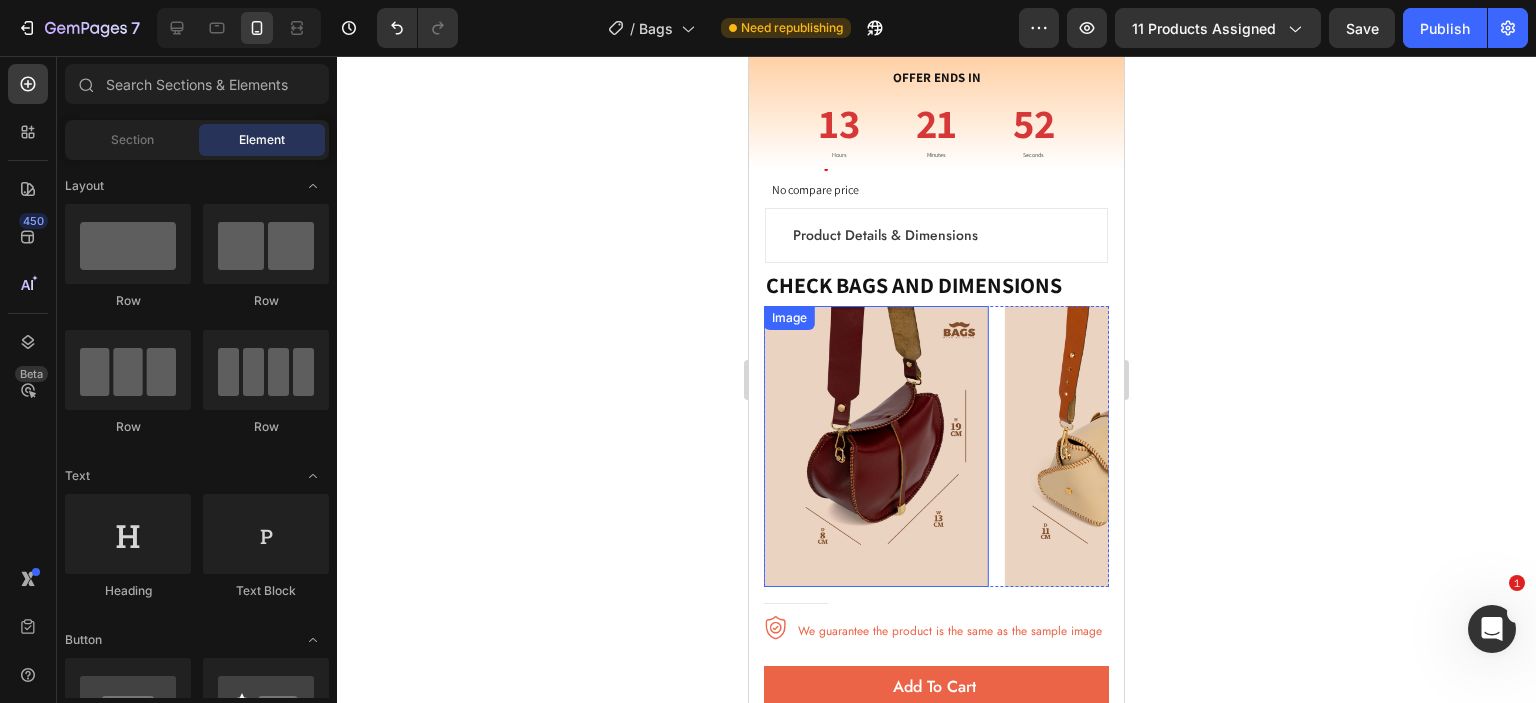 click at bounding box center [876, 446] 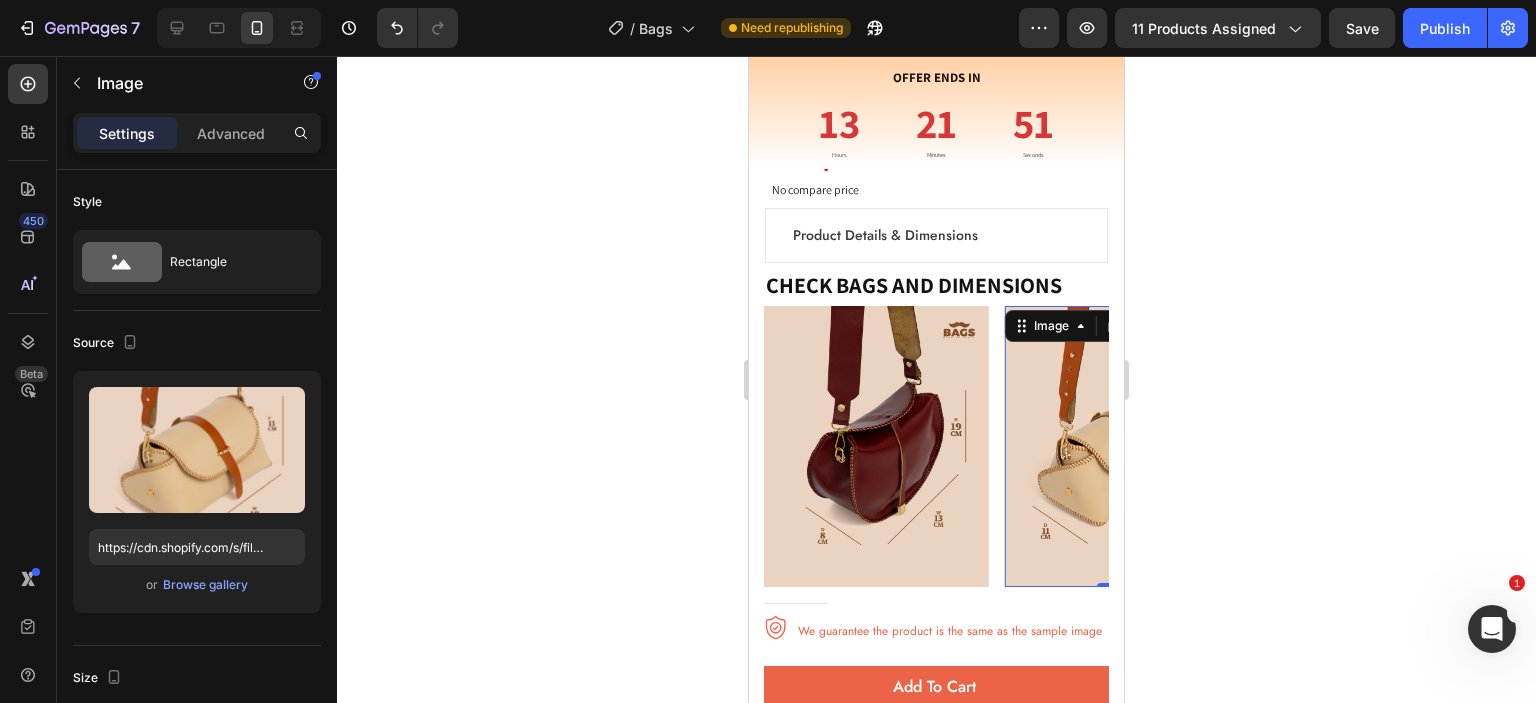 click at bounding box center [1117, 446] 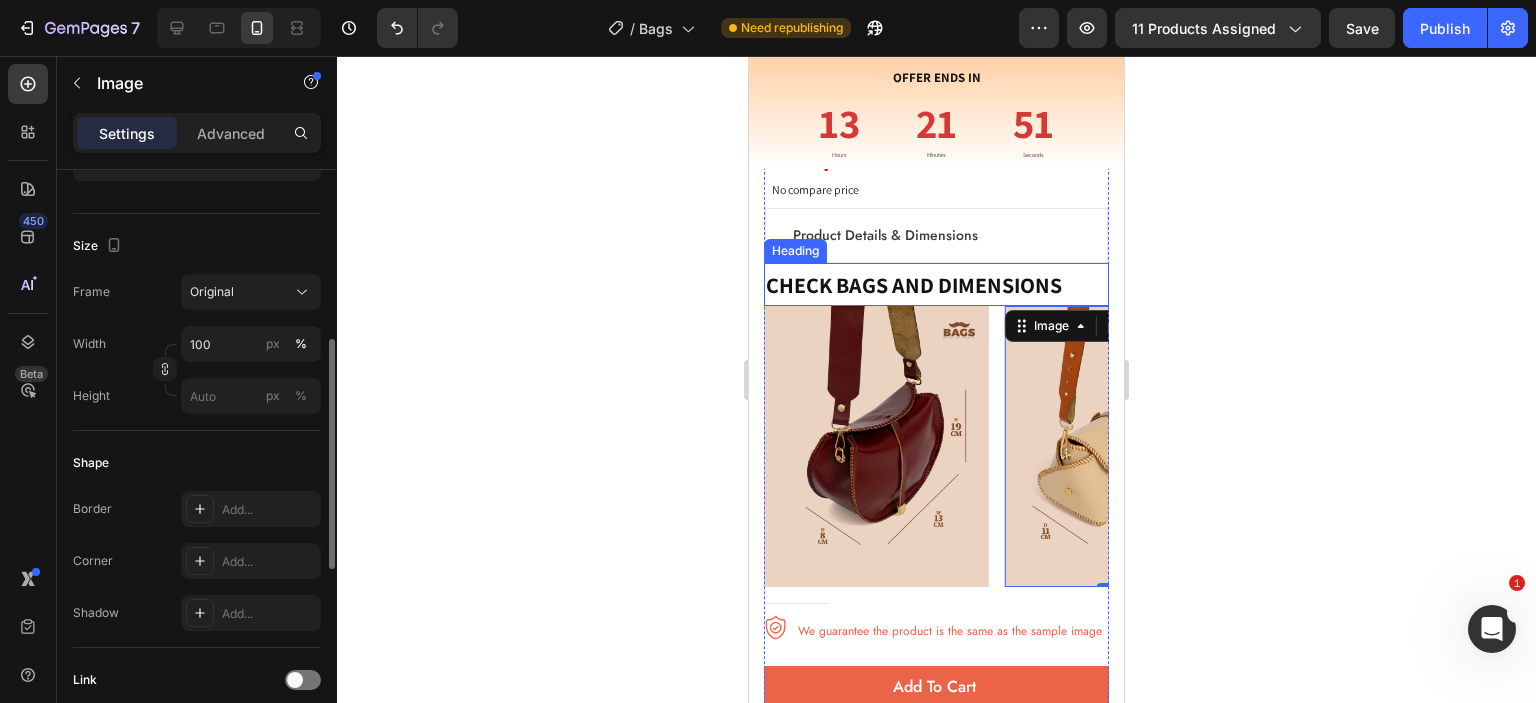 click on "Image" at bounding box center [876, 446] 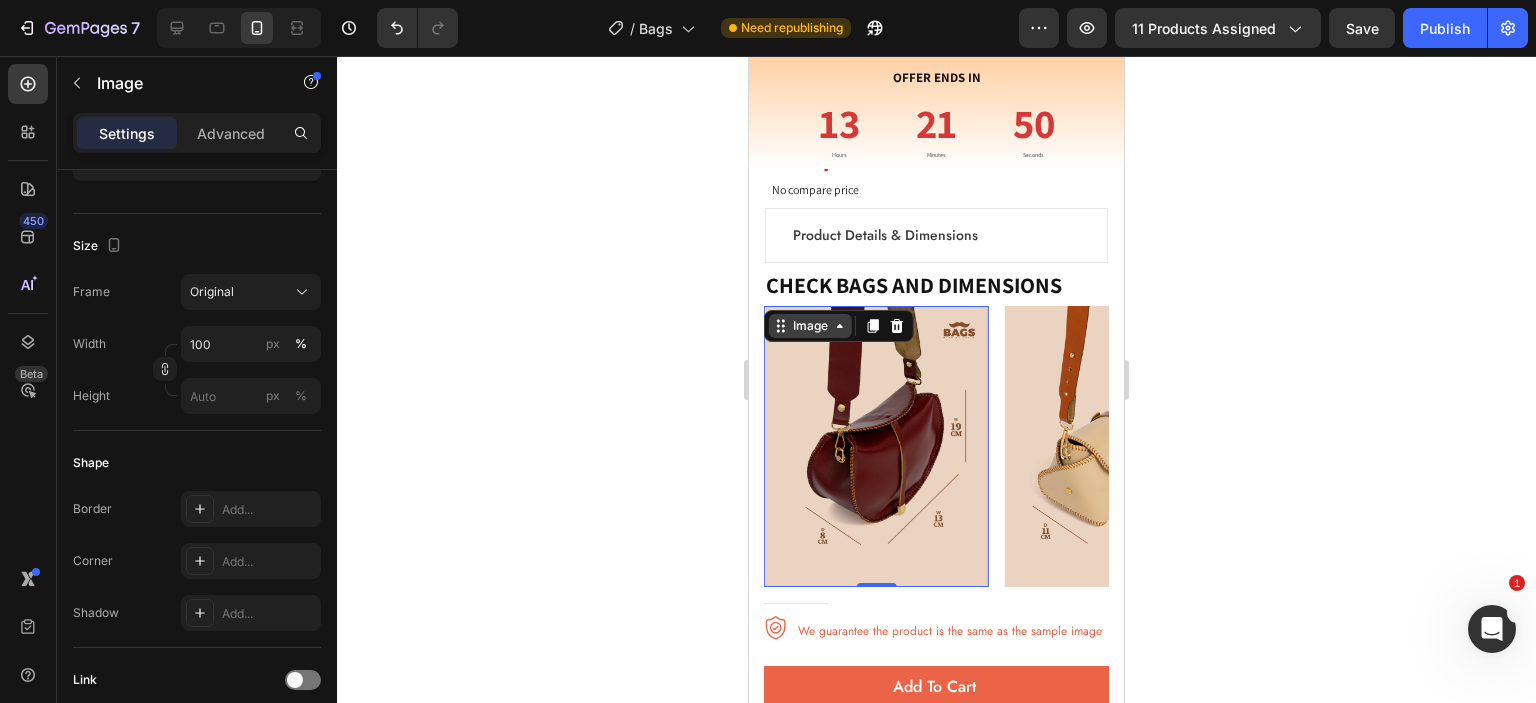 click on "Image" at bounding box center [810, 326] 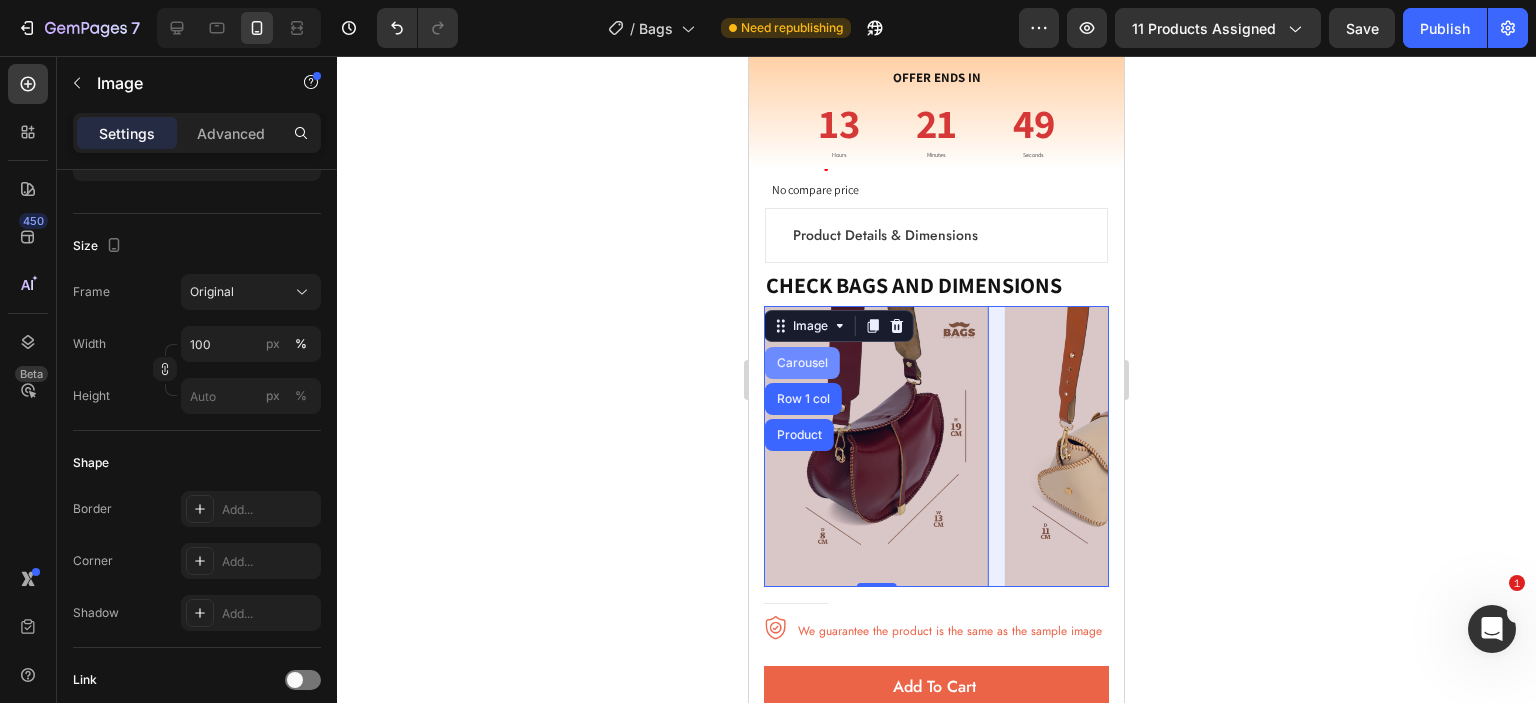 click on "Carousel" at bounding box center [802, 363] 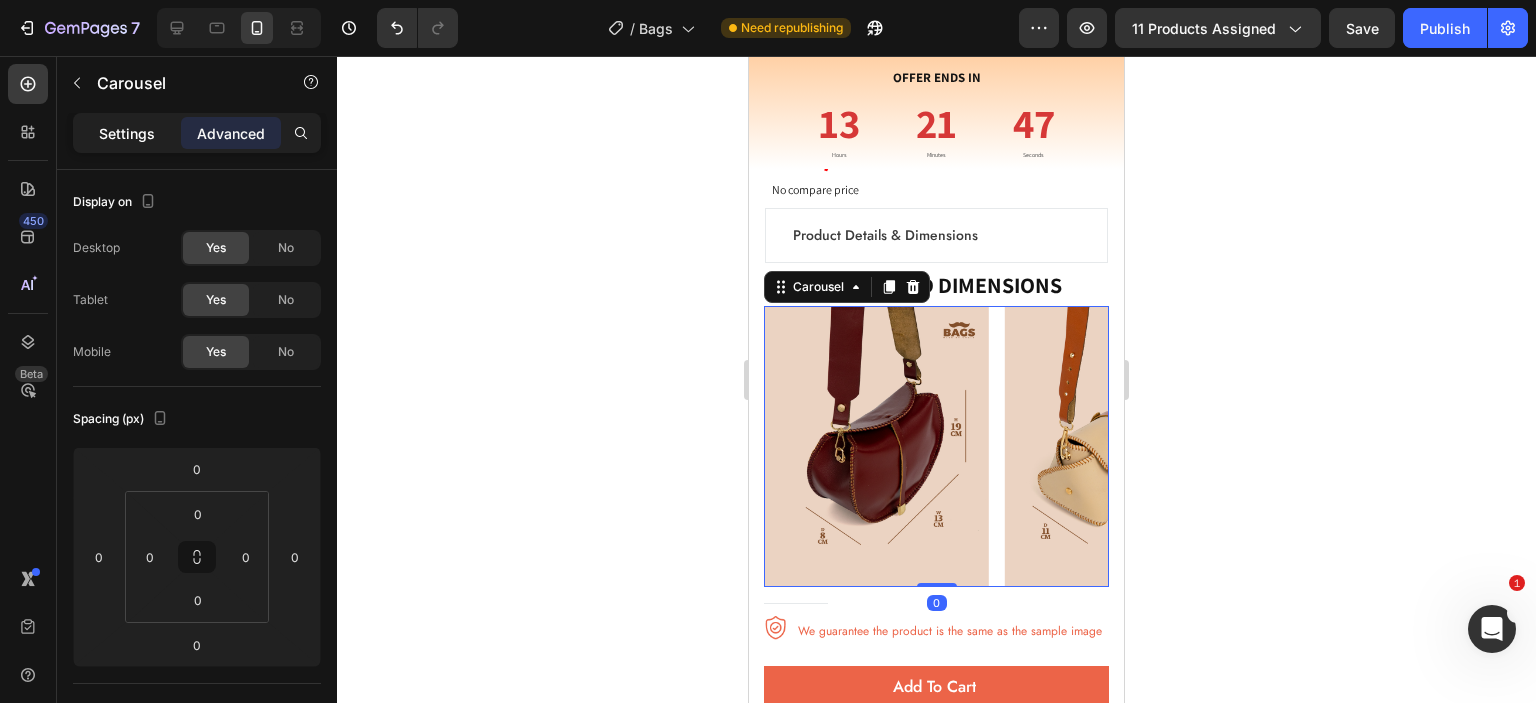 click on "Settings" 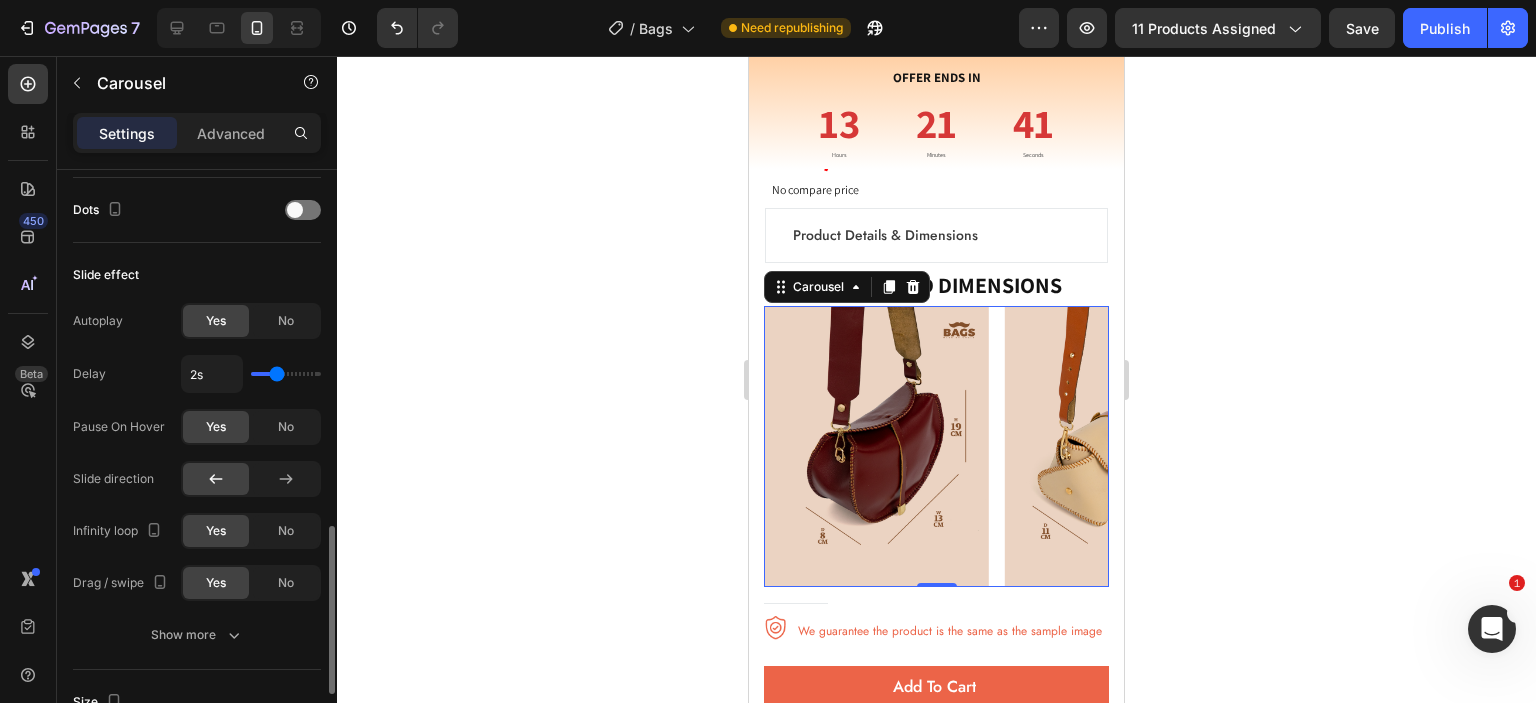 scroll, scrollTop: 864, scrollLeft: 0, axis: vertical 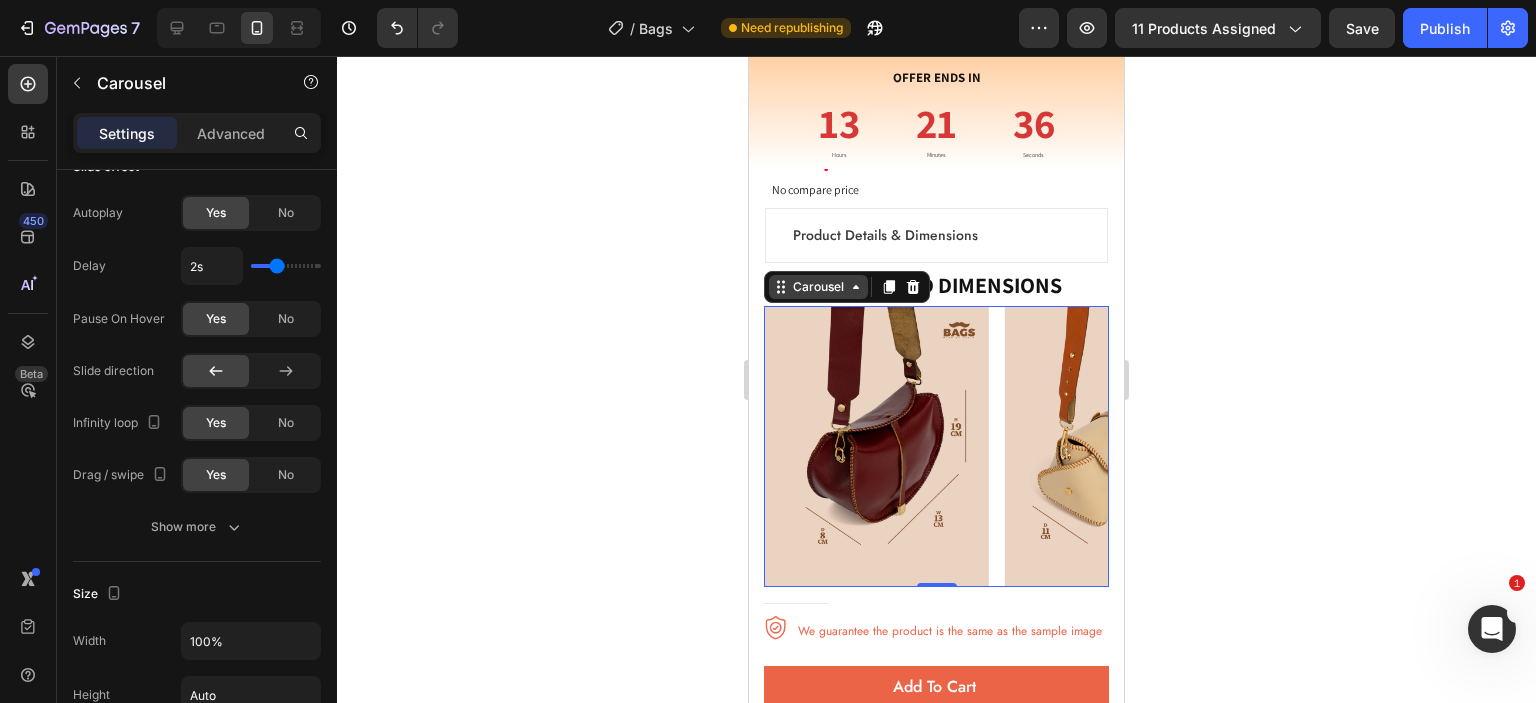 click on "Carousel" at bounding box center [818, 287] 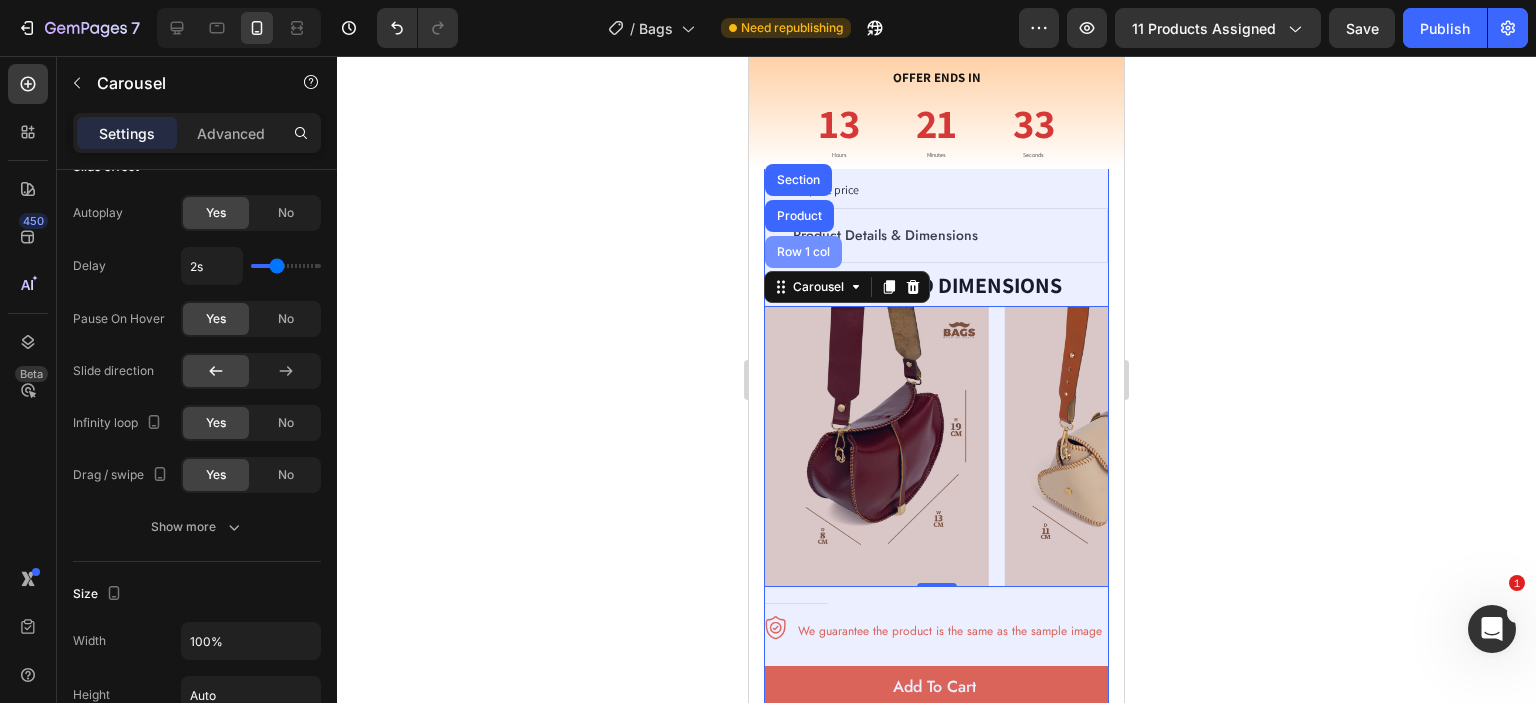 click on "Row 1 col" at bounding box center (803, 252) 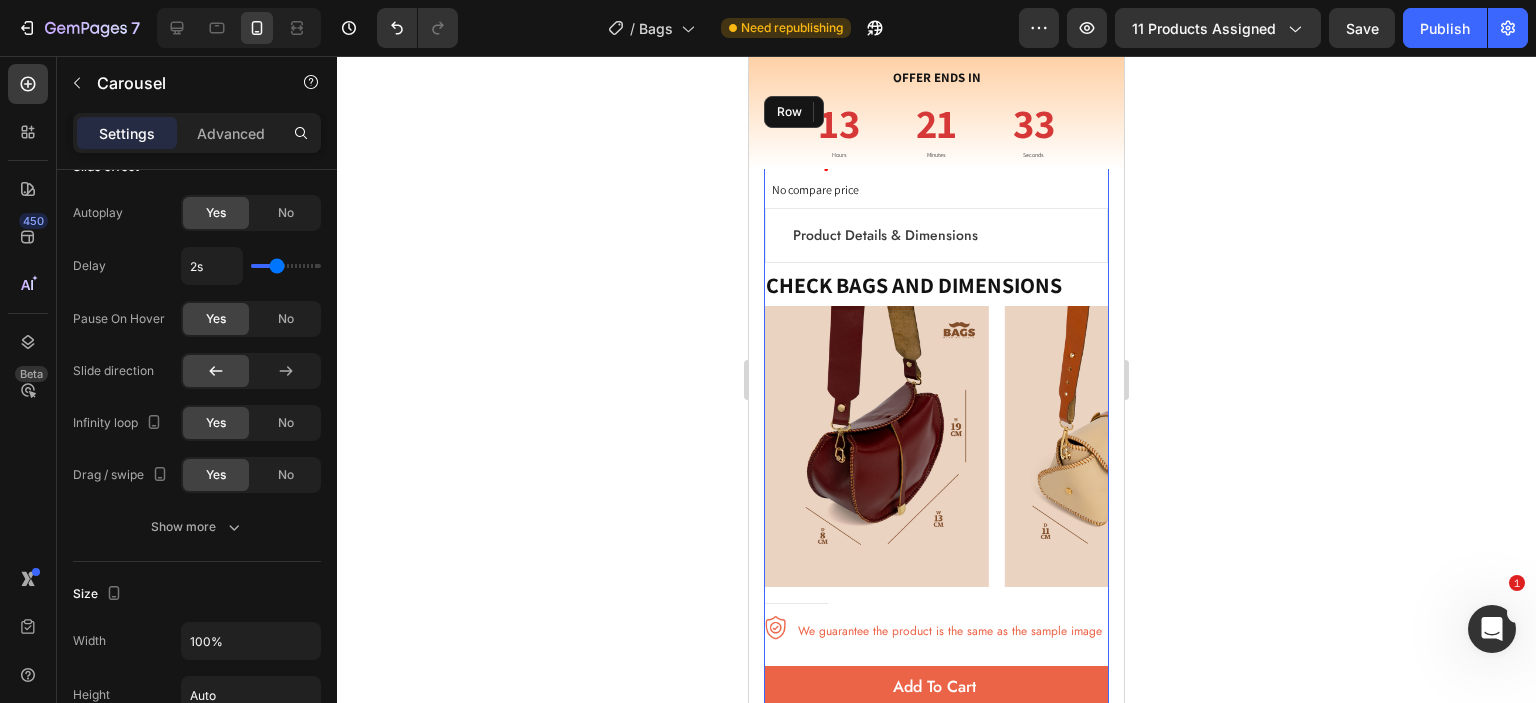 scroll, scrollTop: 0, scrollLeft: 0, axis: both 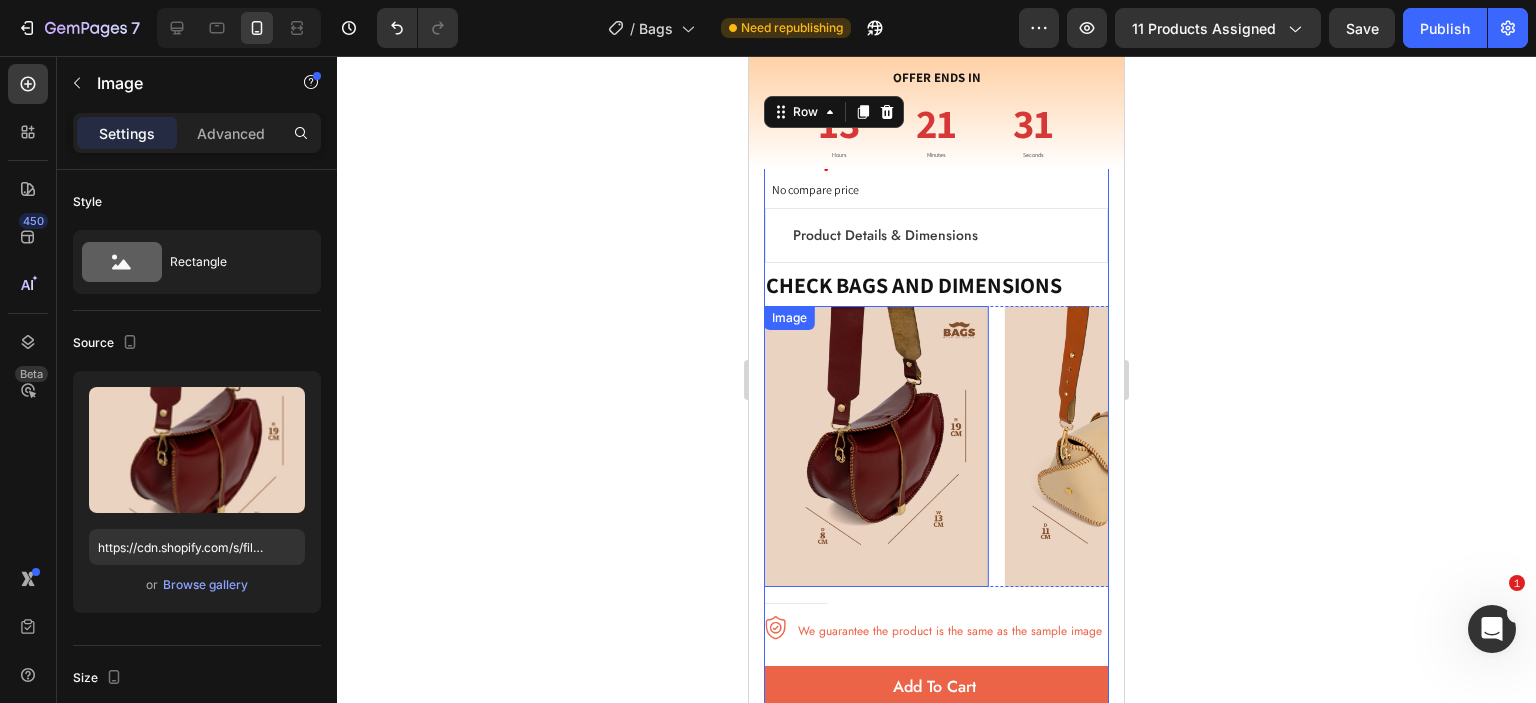 click at bounding box center (876, 446) 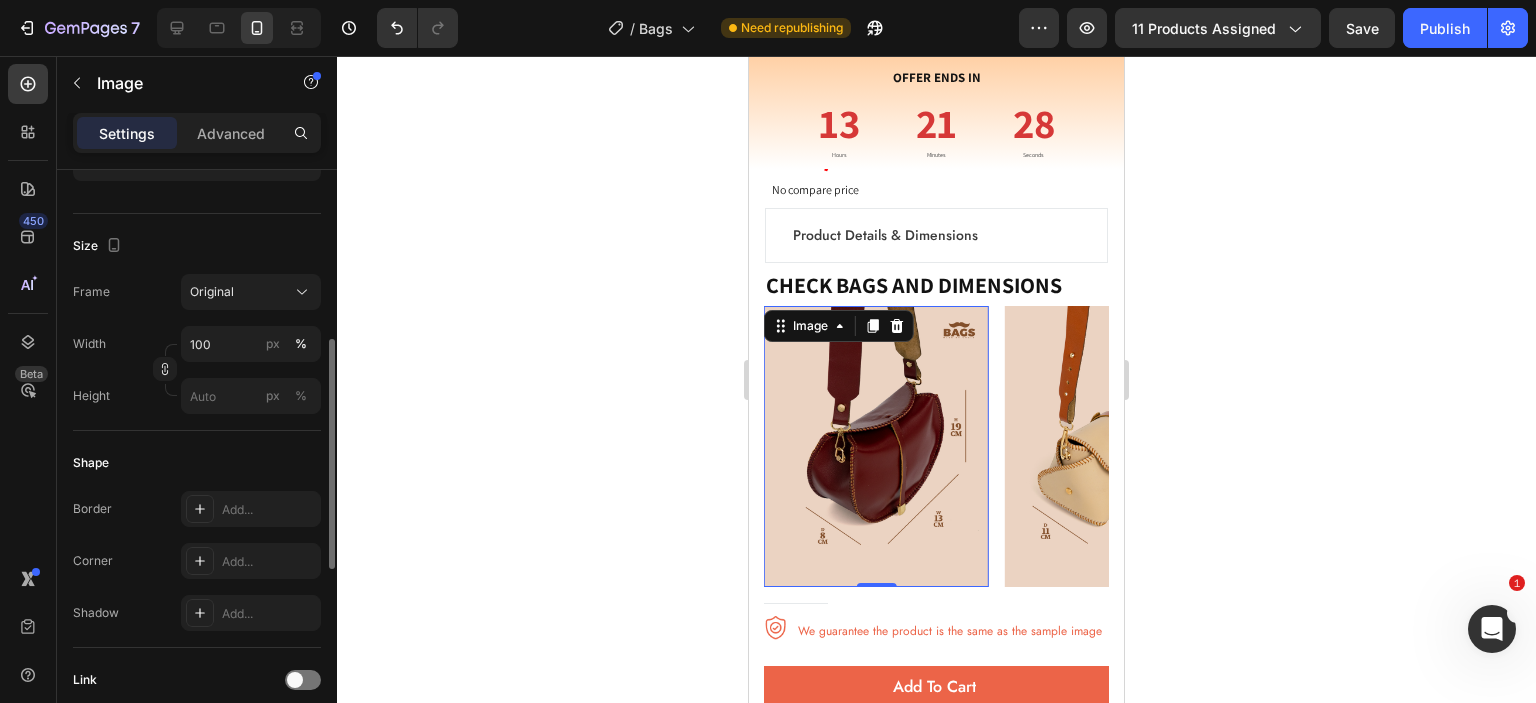 scroll, scrollTop: 648, scrollLeft: 0, axis: vertical 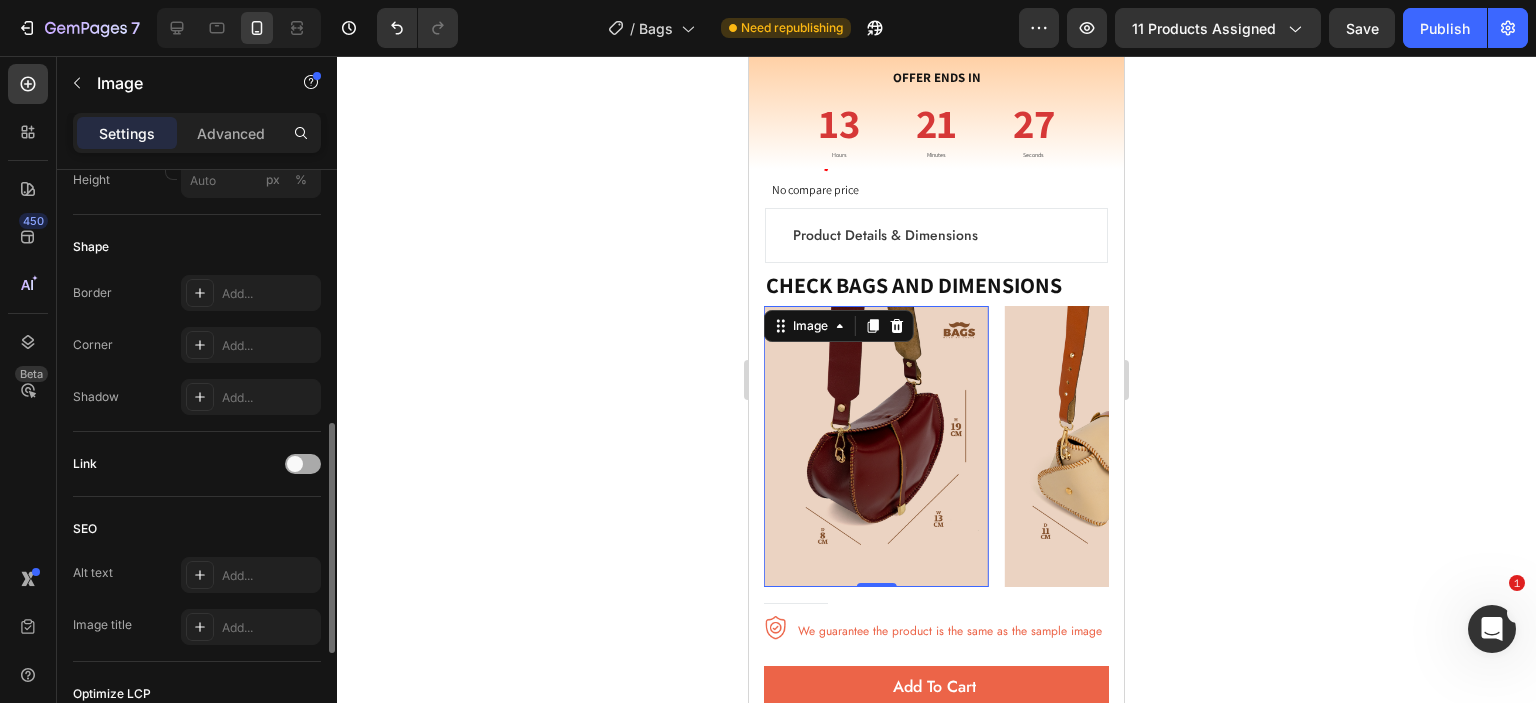 click at bounding box center [303, 464] 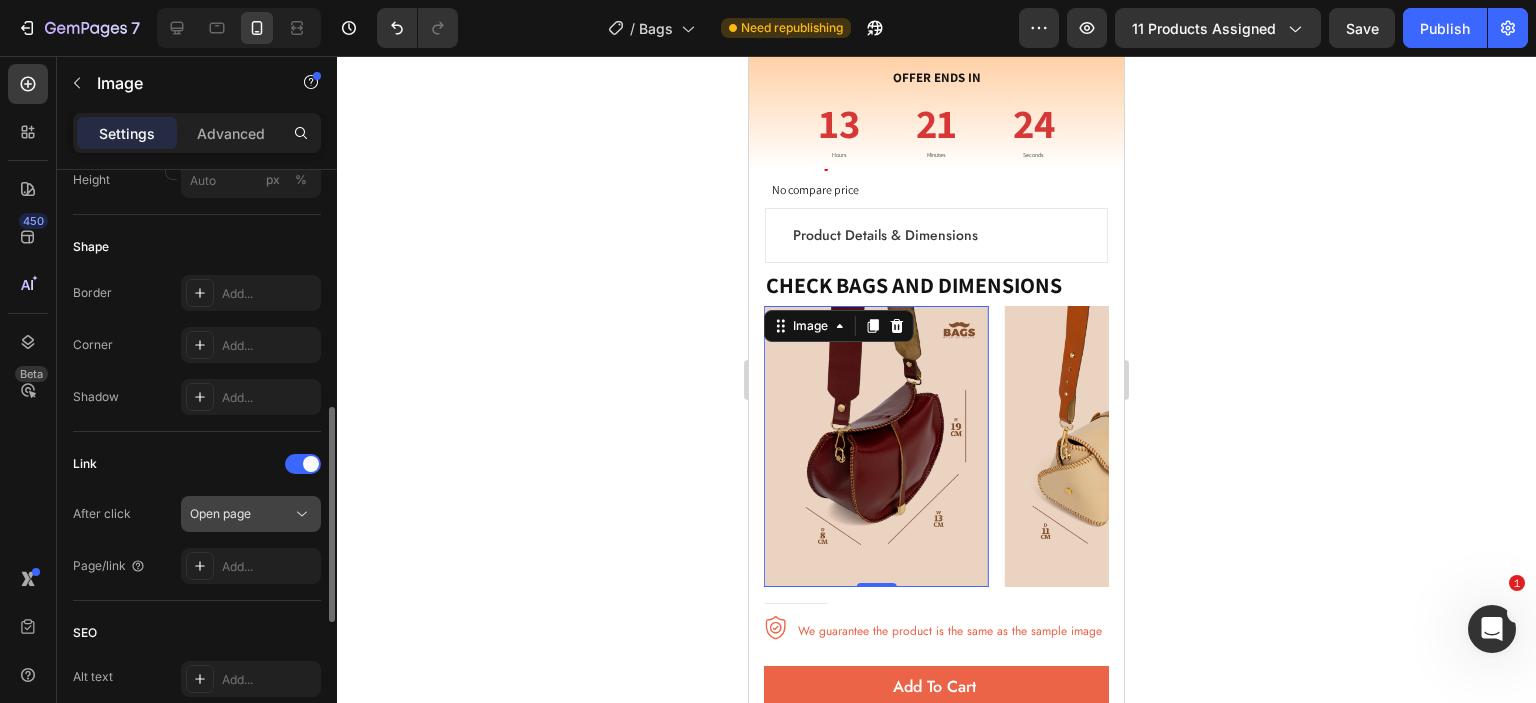 click on "Open page" at bounding box center [220, 513] 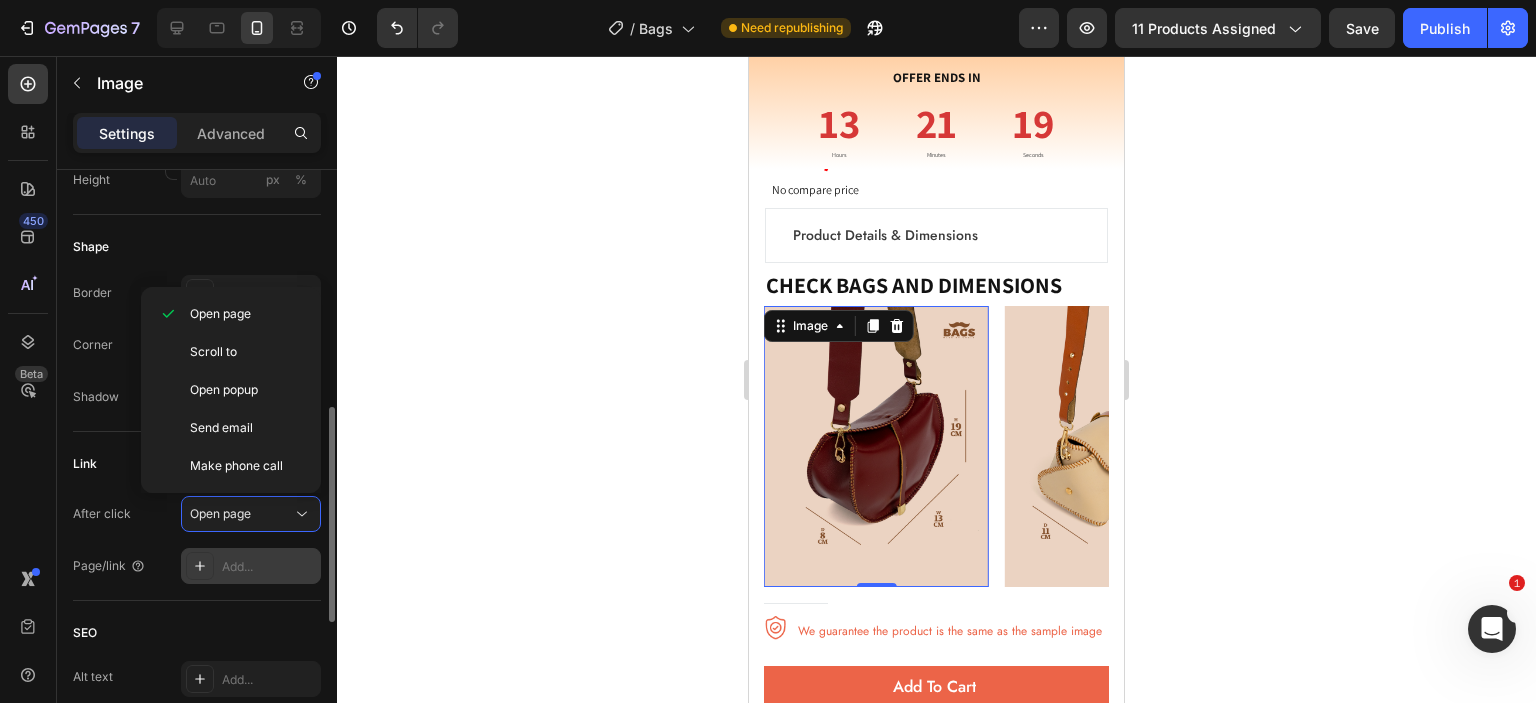 click 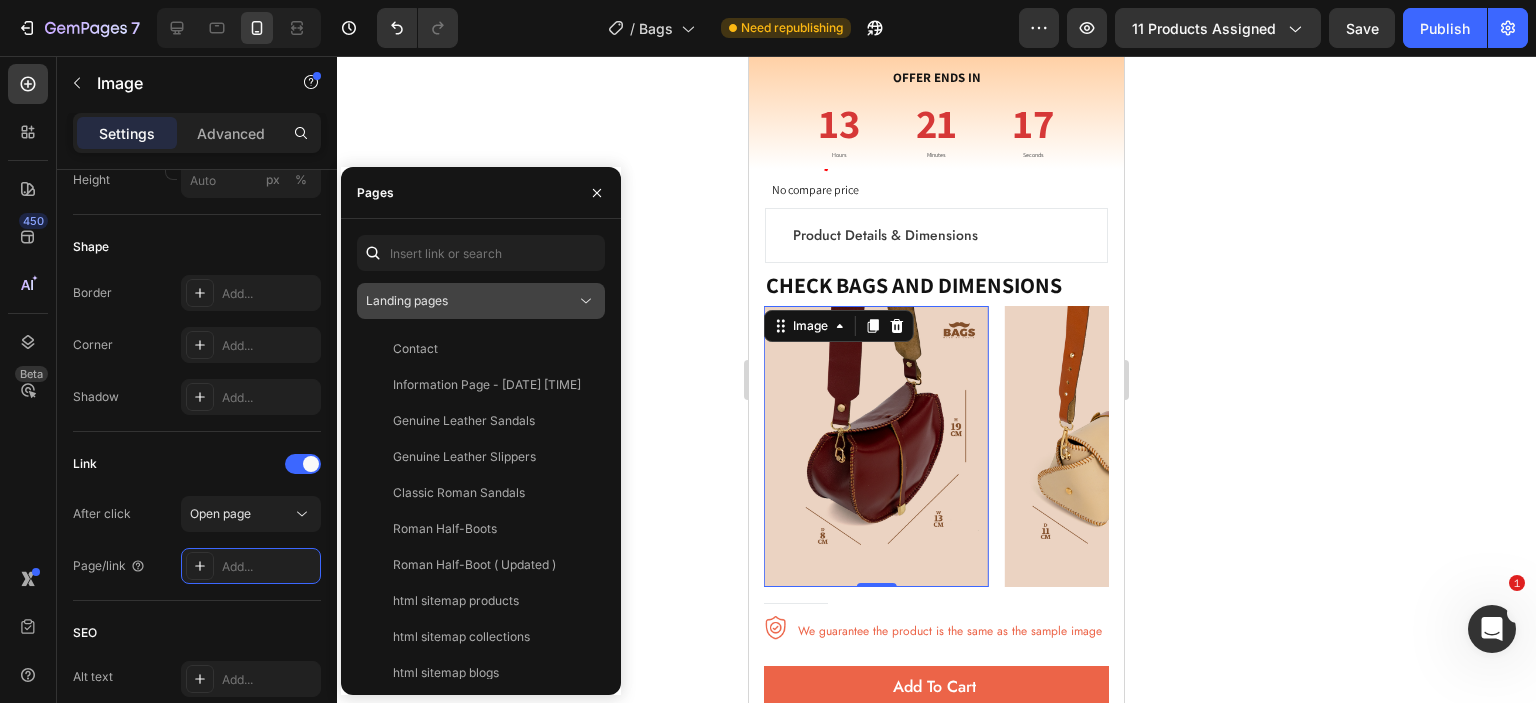 click on "Landing pages" 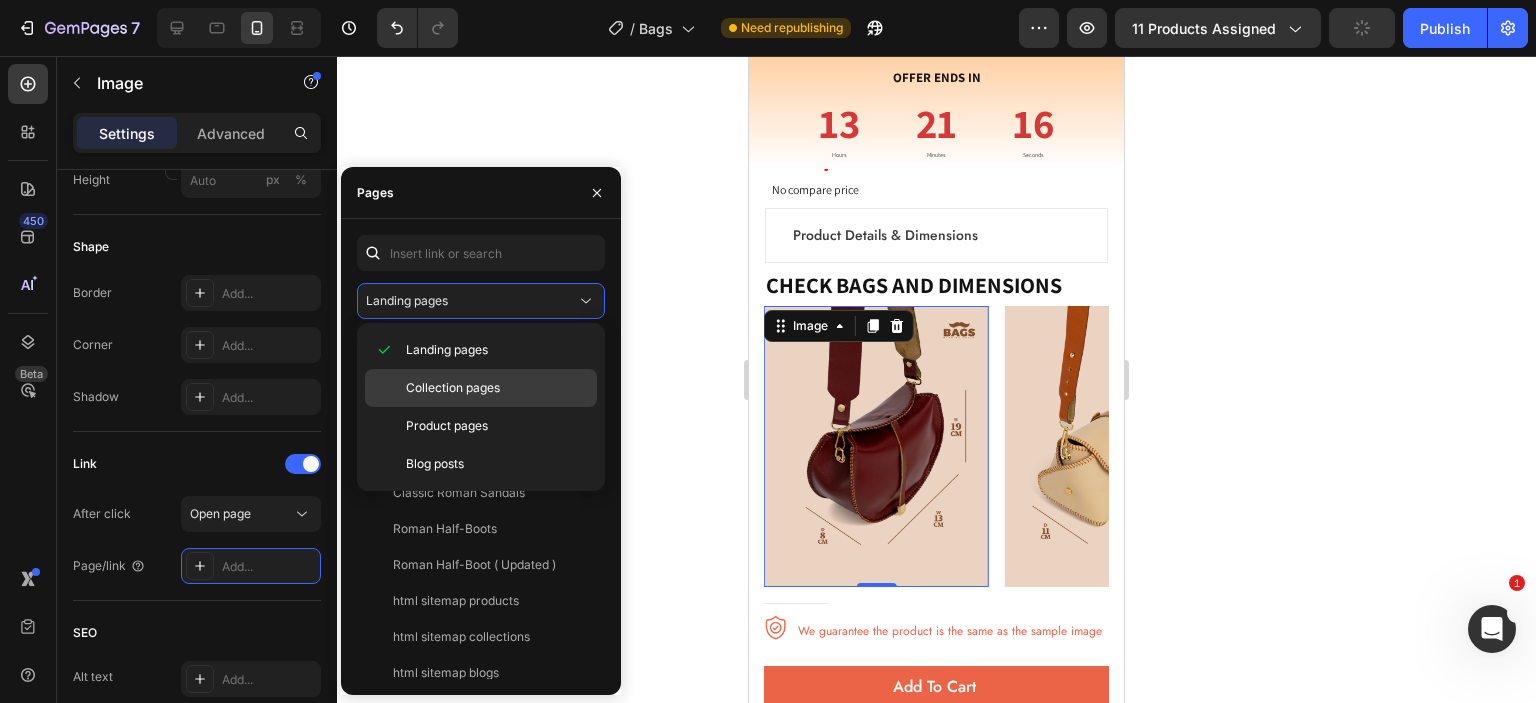 click on "Collection pages" 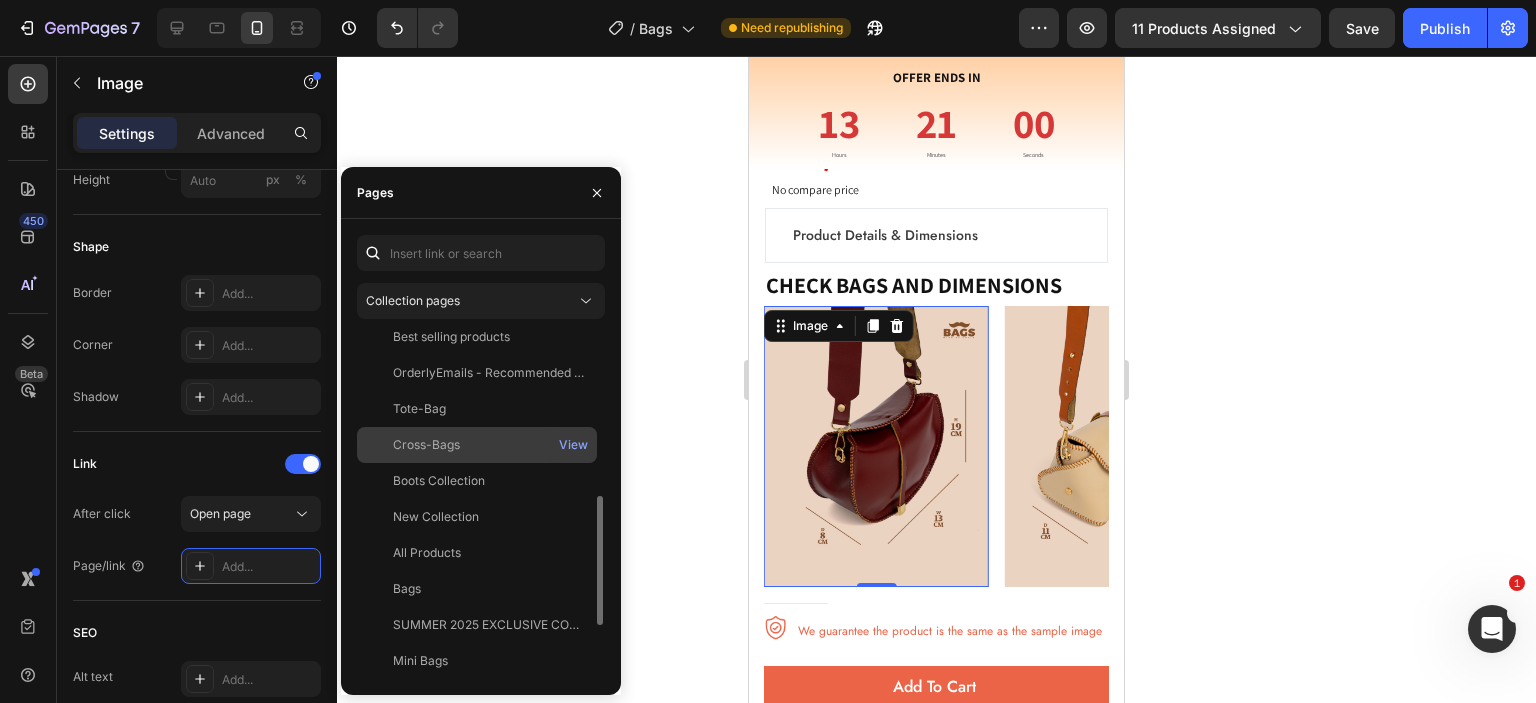 scroll, scrollTop: 552, scrollLeft: 0, axis: vertical 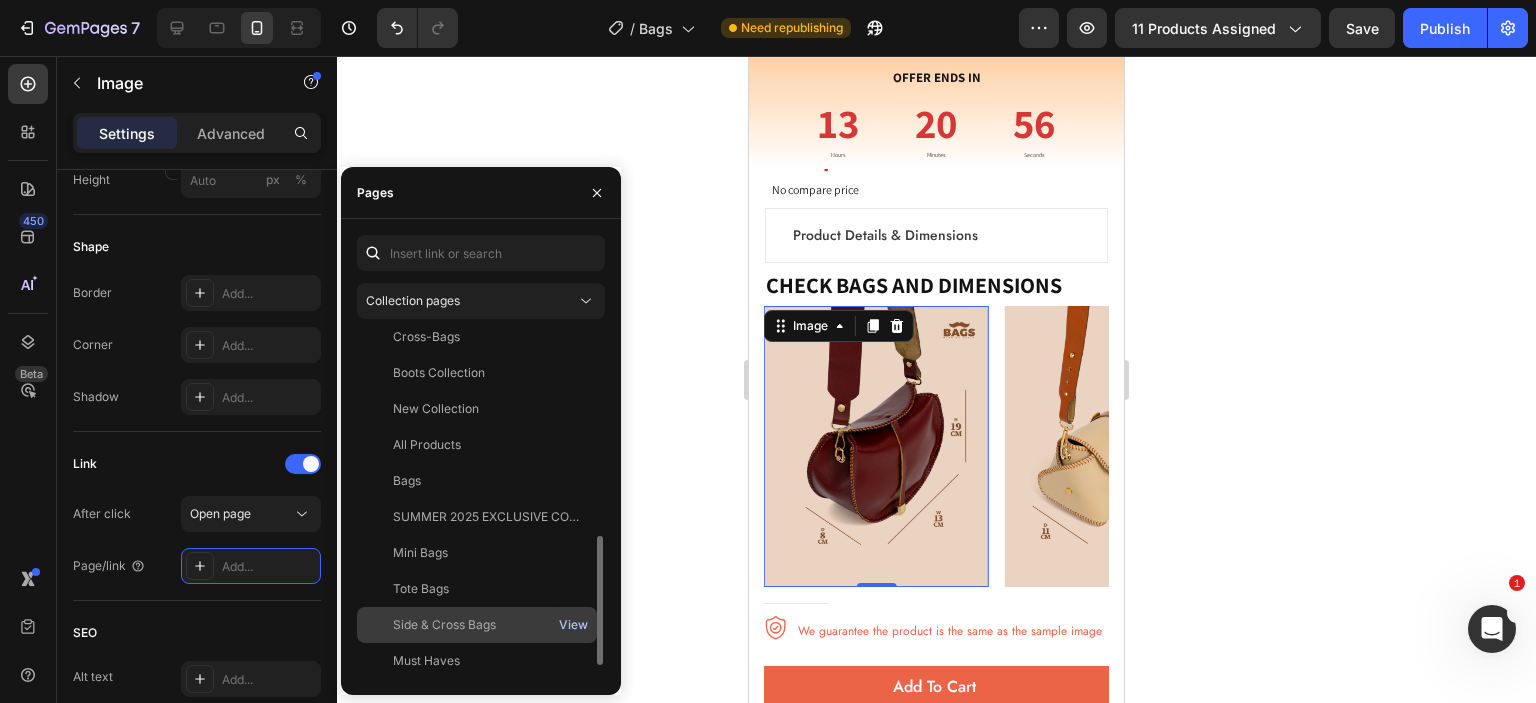 click on "View" at bounding box center (573, 625) 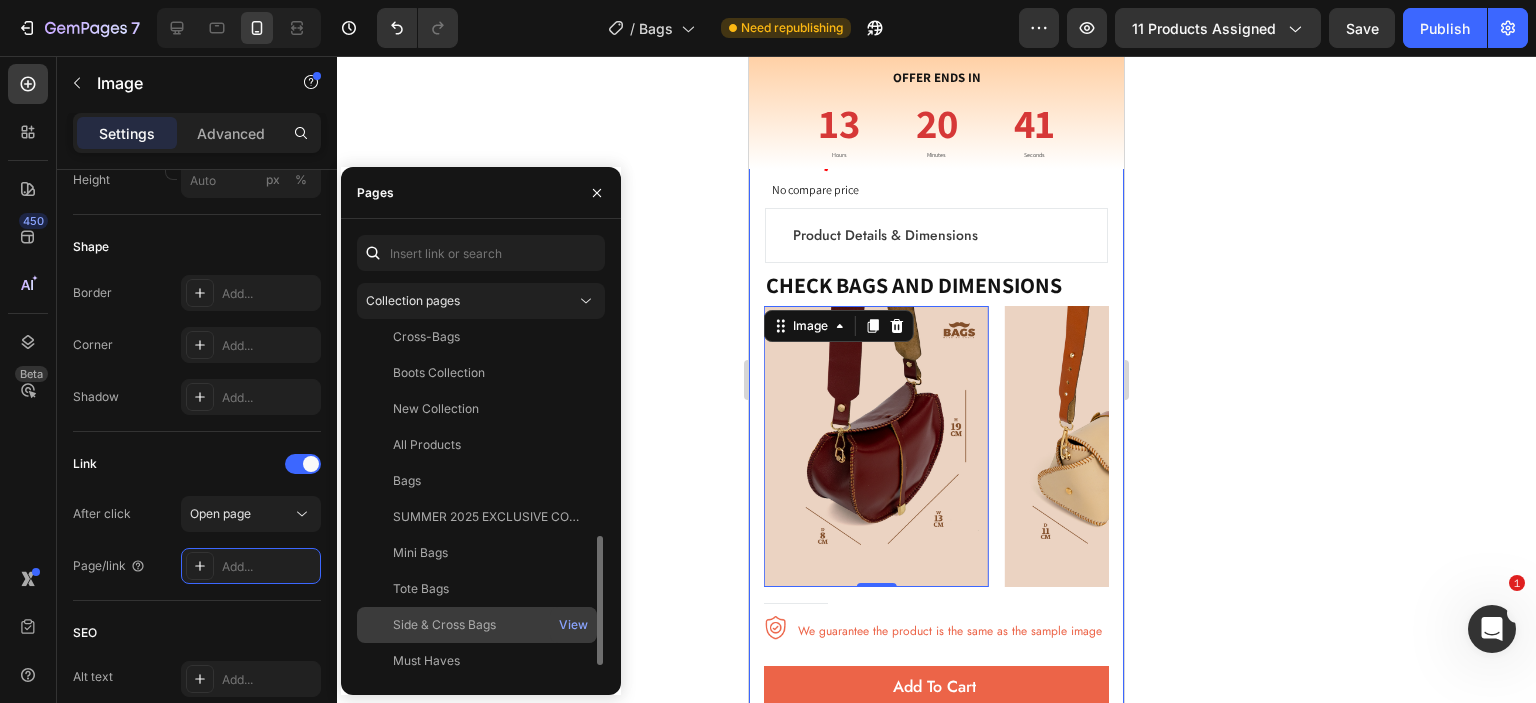 click on "Side & Cross Bags" 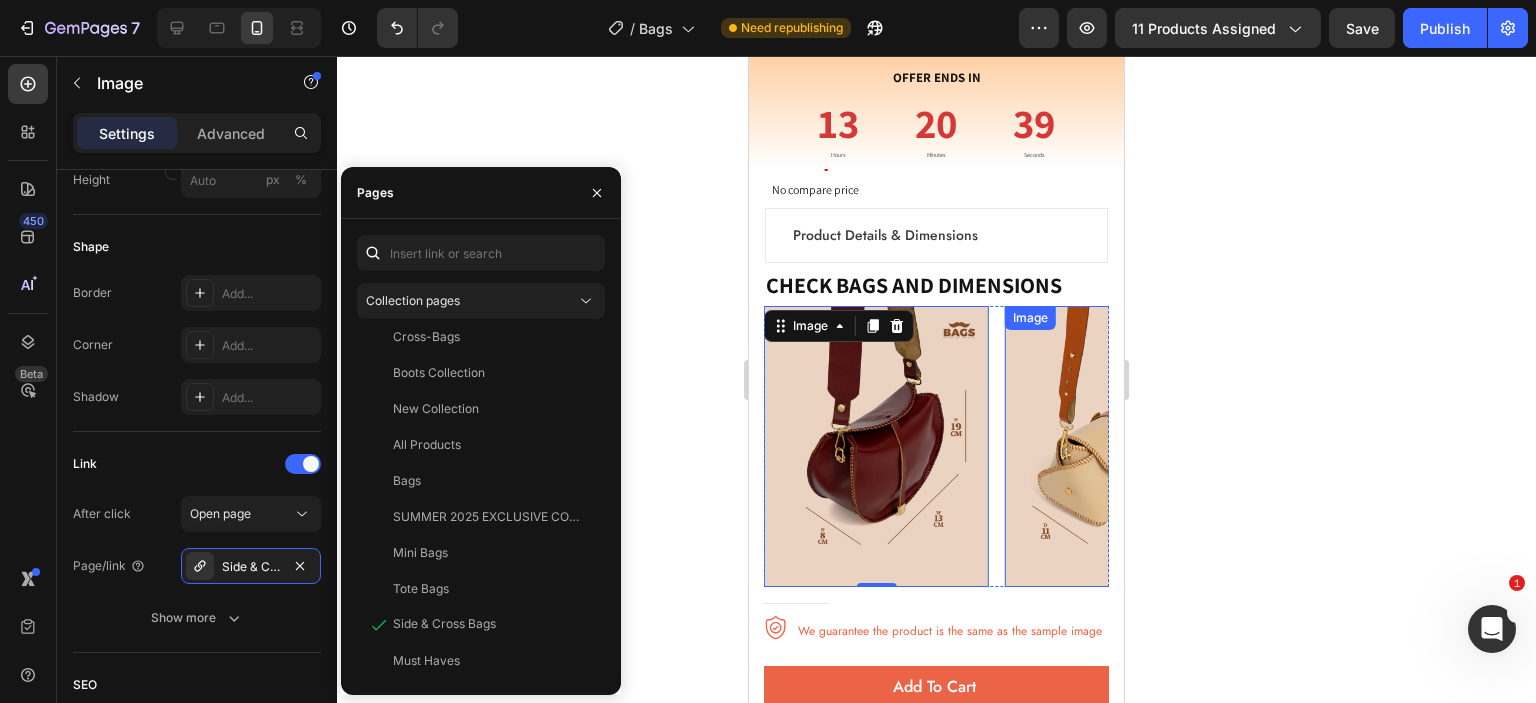 click at bounding box center [1117, 446] 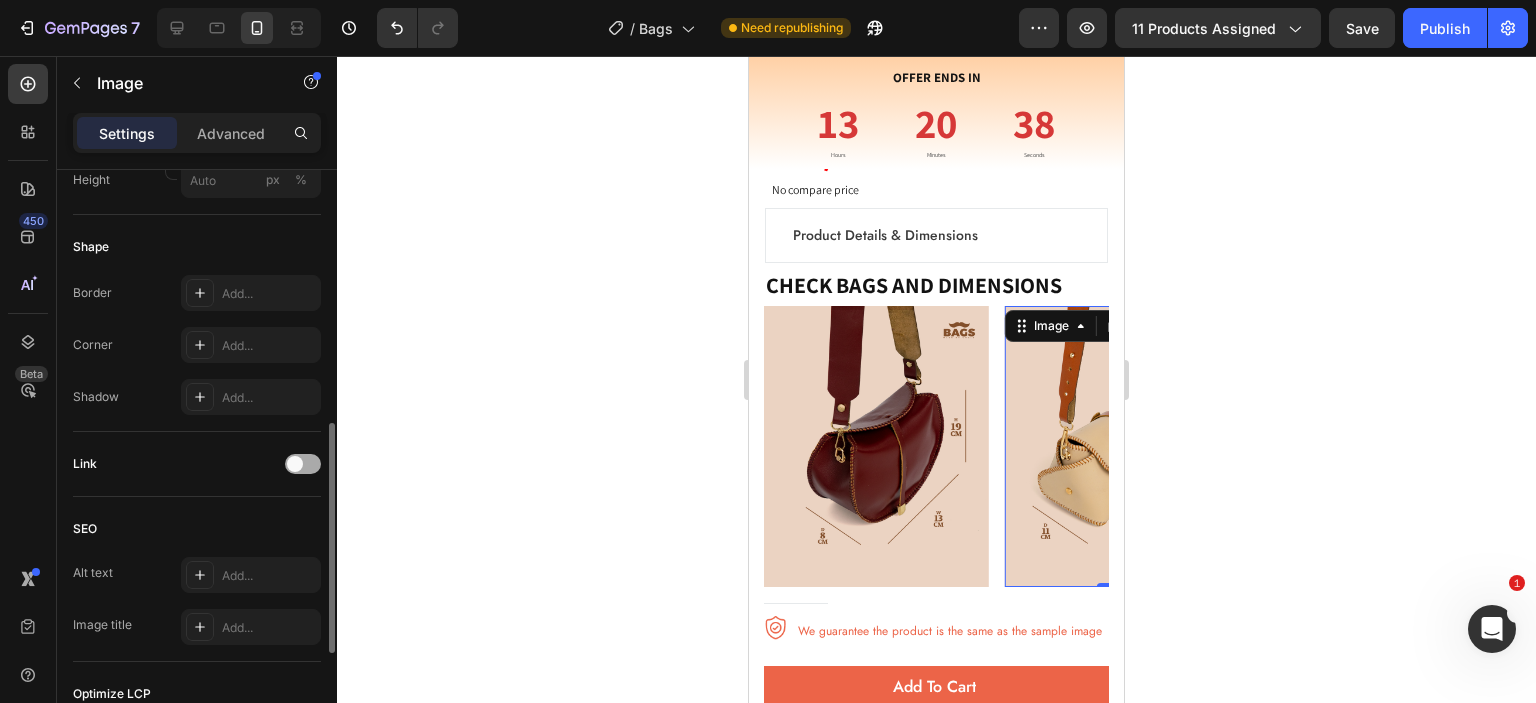 click at bounding box center [295, 464] 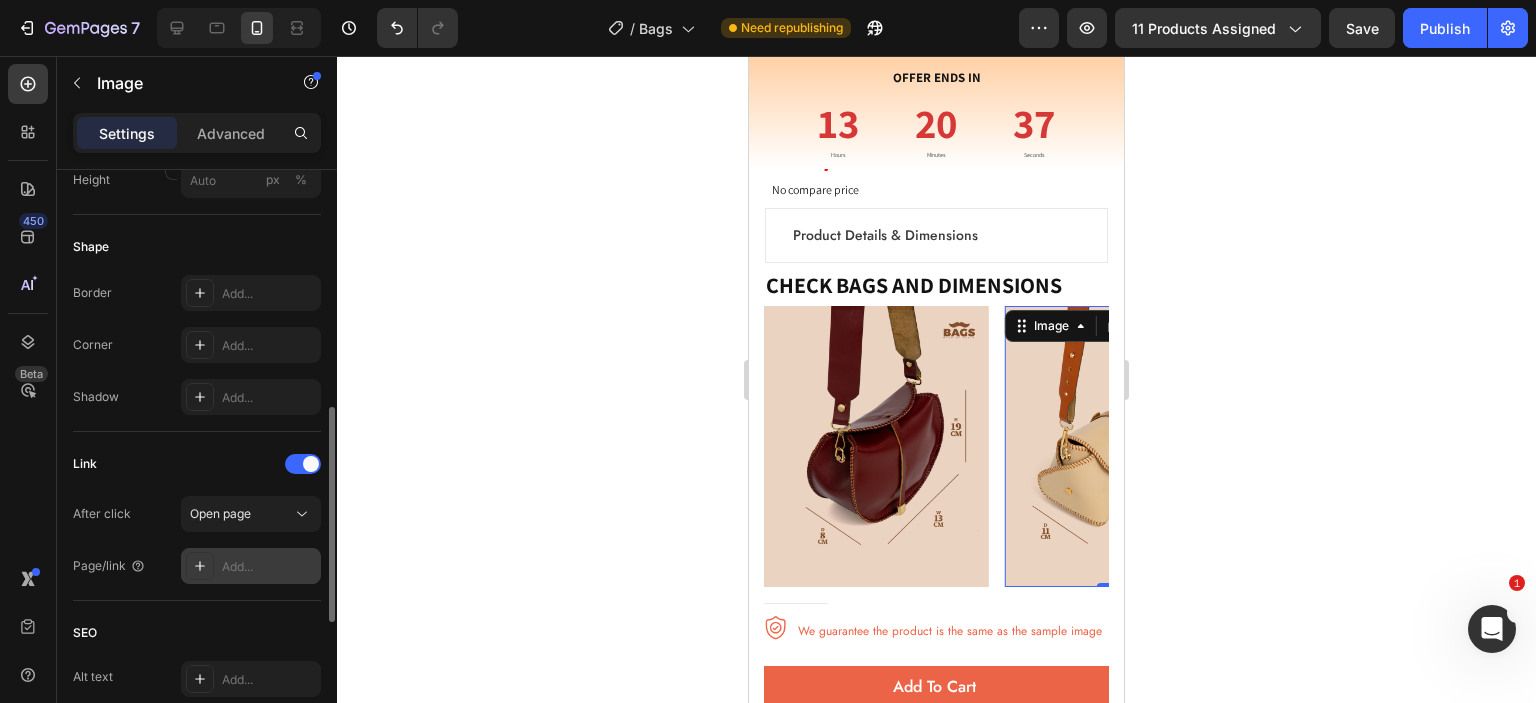 click on "Add..." at bounding box center (269, 567) 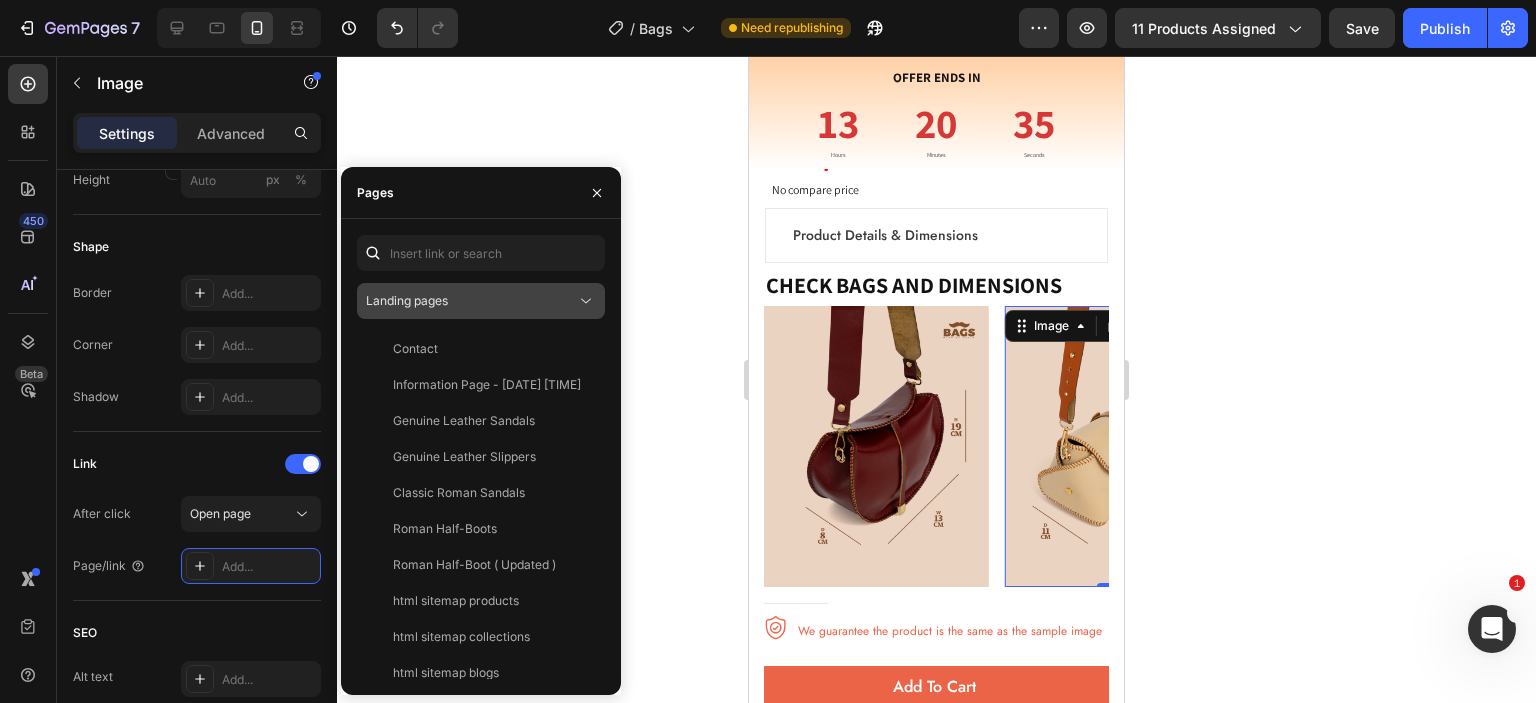 click on "Landing pages" at bounding box center (407, 300) 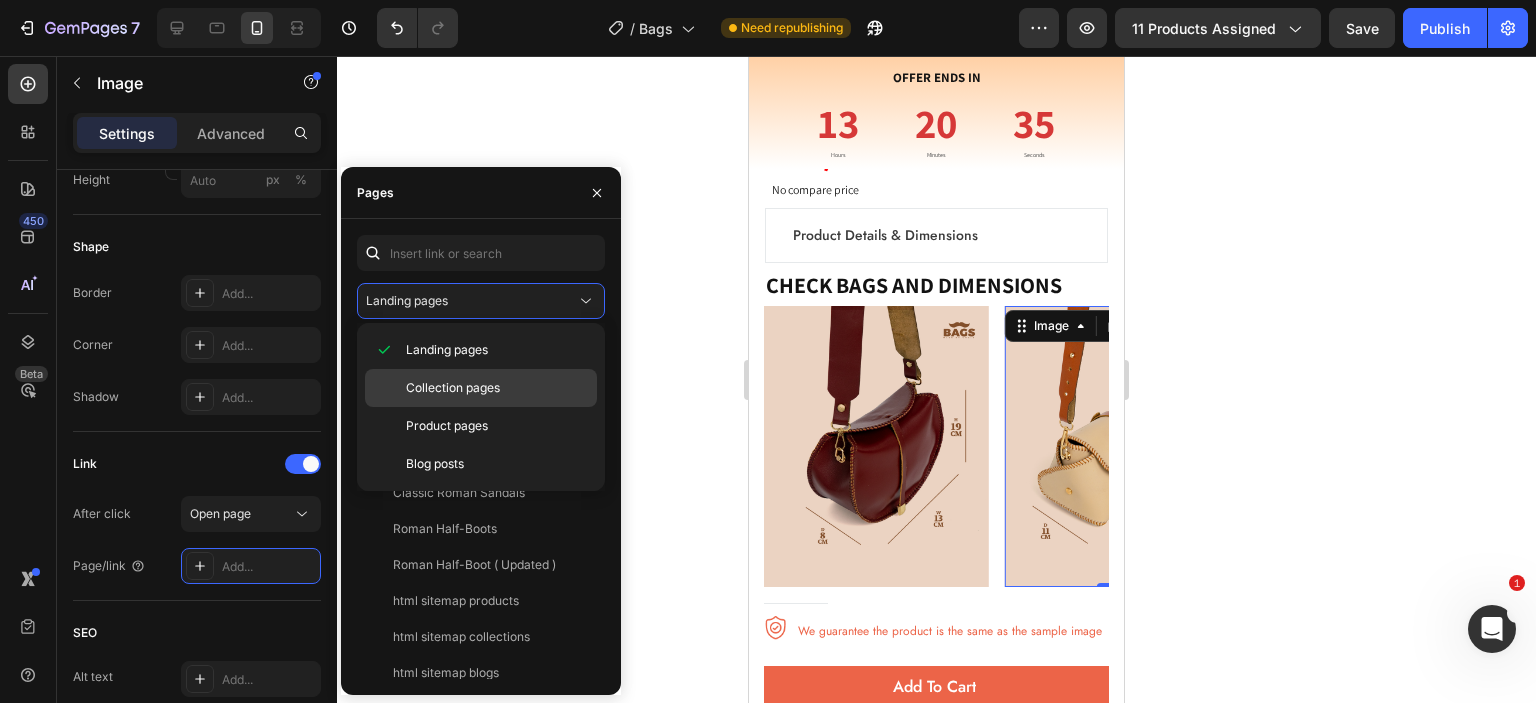 click on "Collection pages" at bounding box center [453, 388] 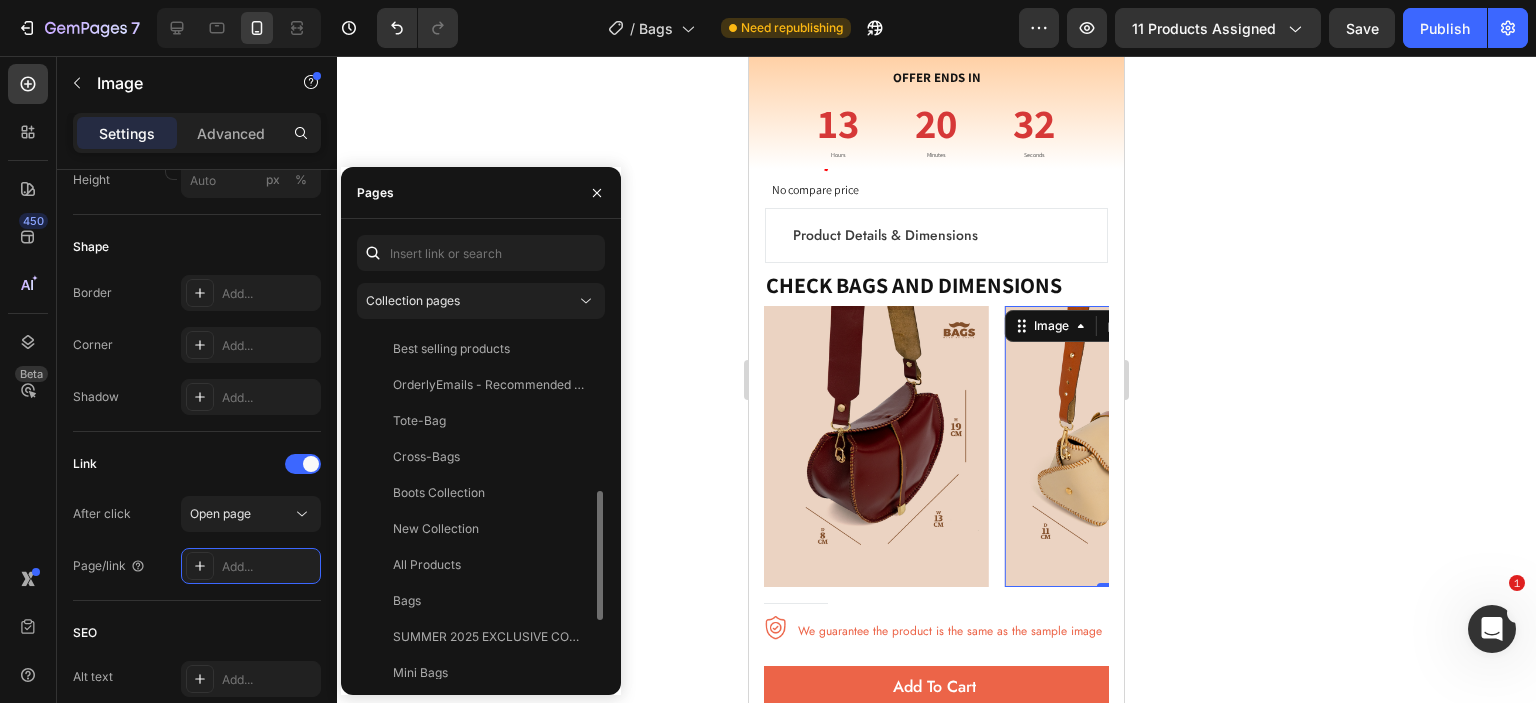 scroll, scrollTop: 540, scrollLeft: 0, axis: vertical 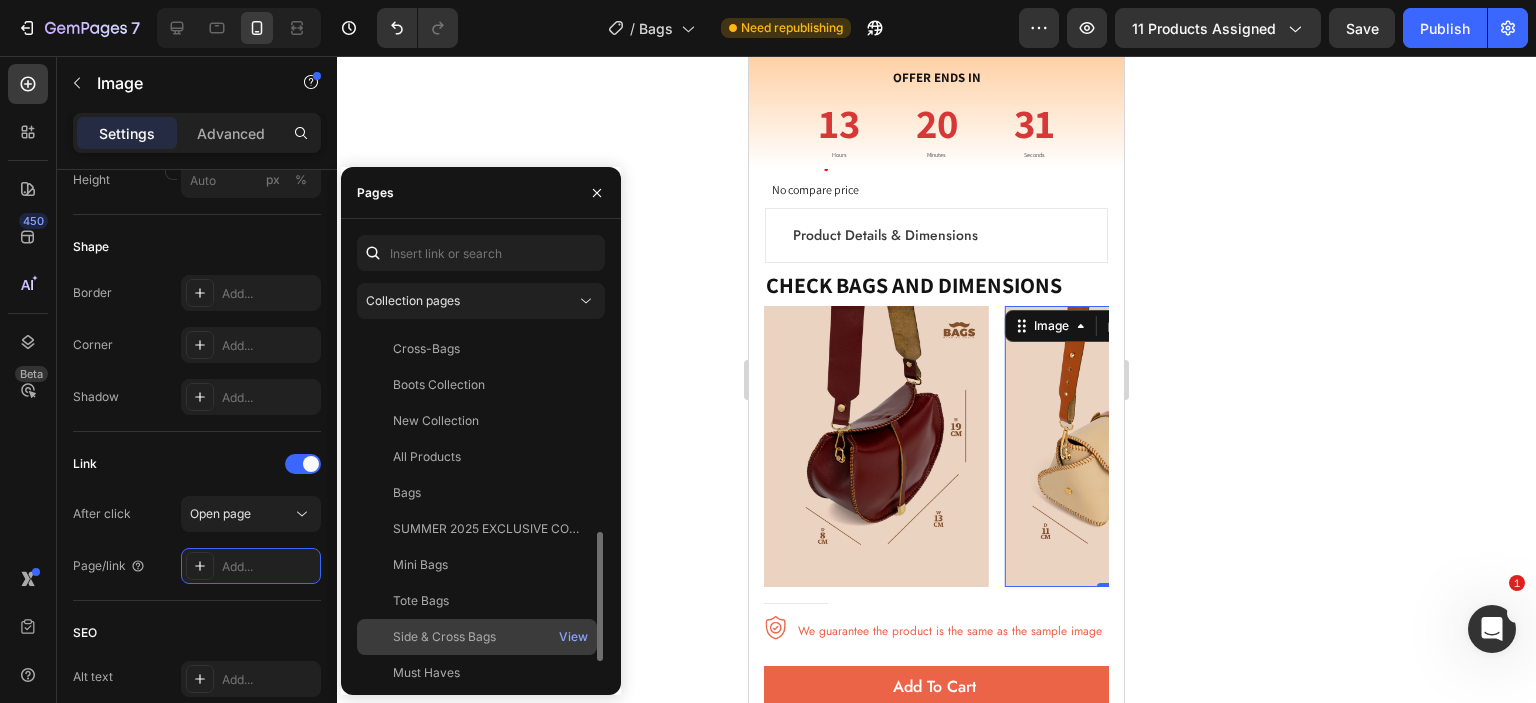 click on "Side & Cross Bags" 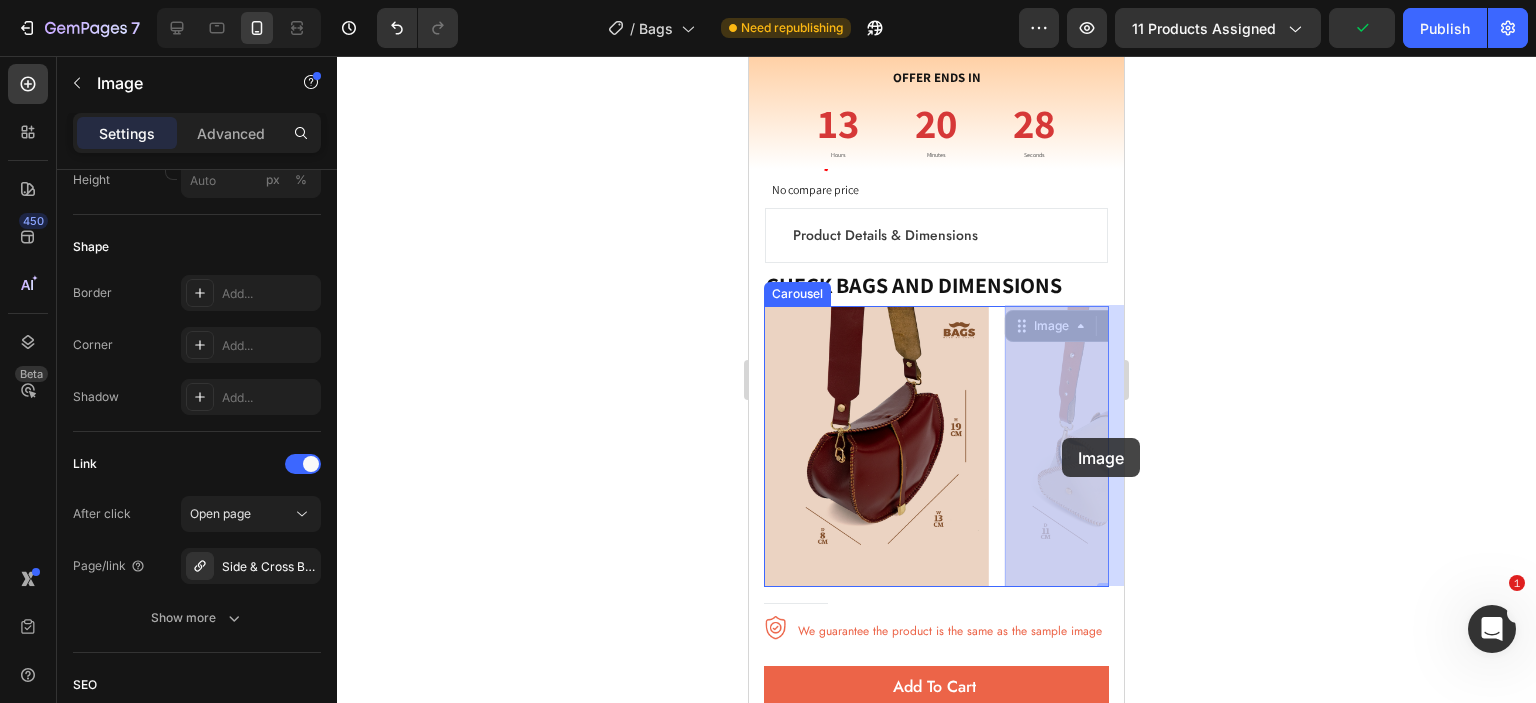 drag, startPoint x: 1051, startPoint y: 422, endPoint x: 1062, endPoint y: 438, distance: 19.416489 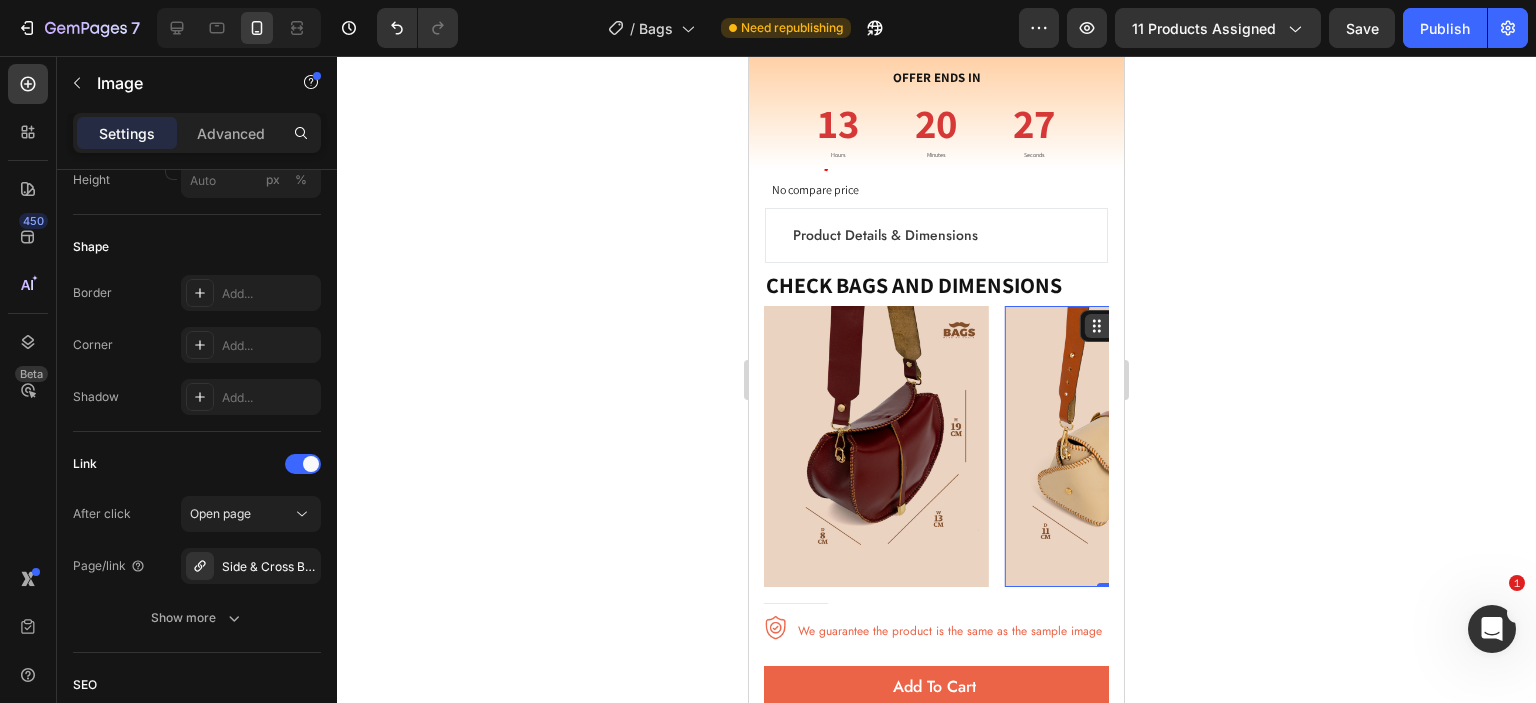 click 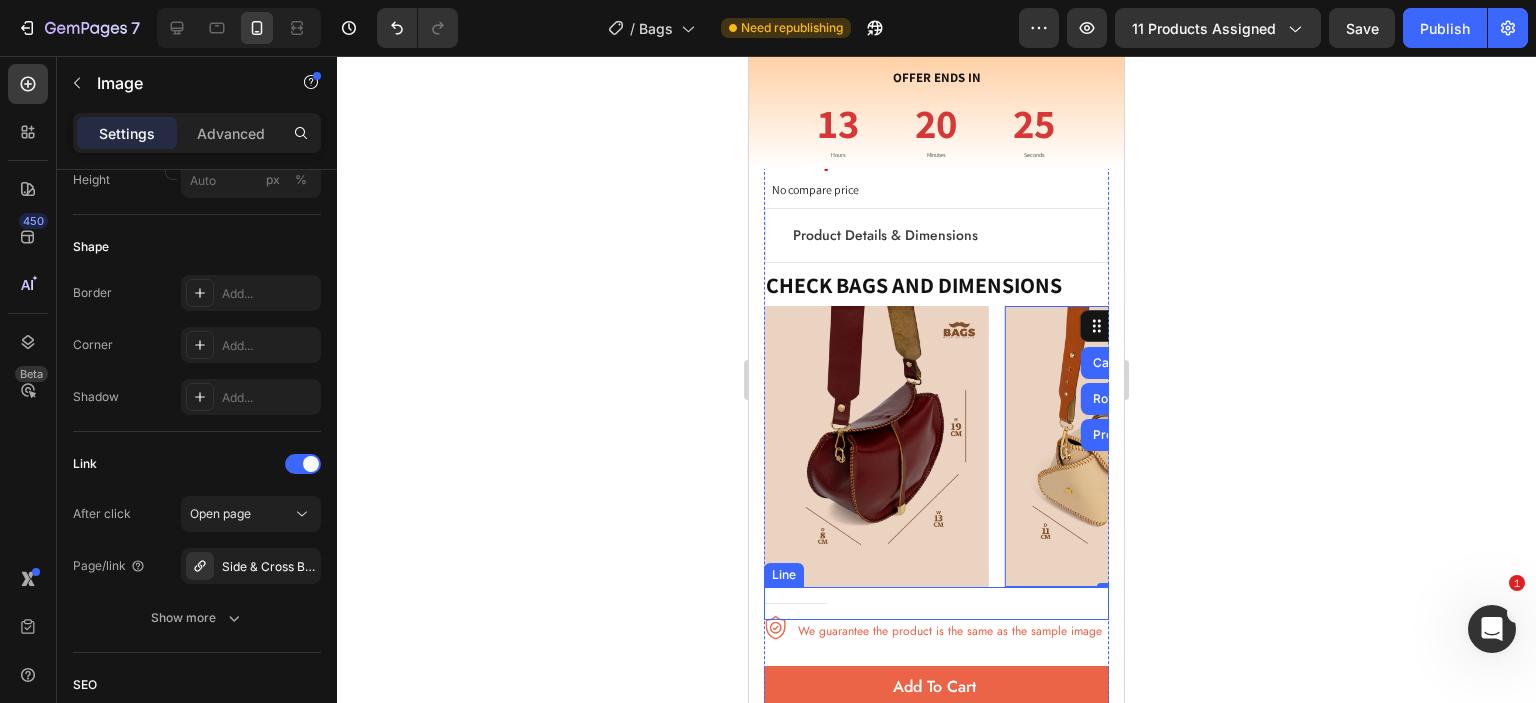 click on "Title Line" at bounding box center (936, 603) 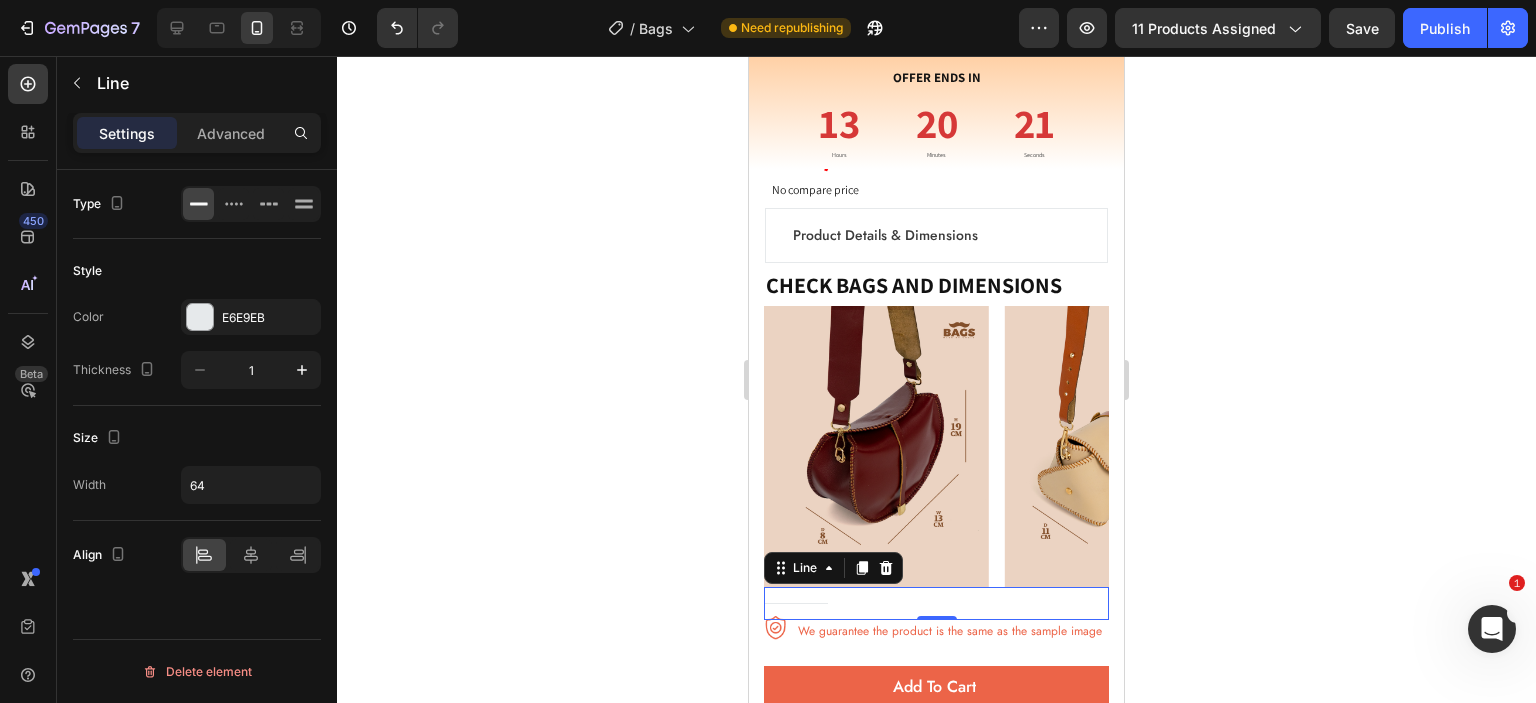 click 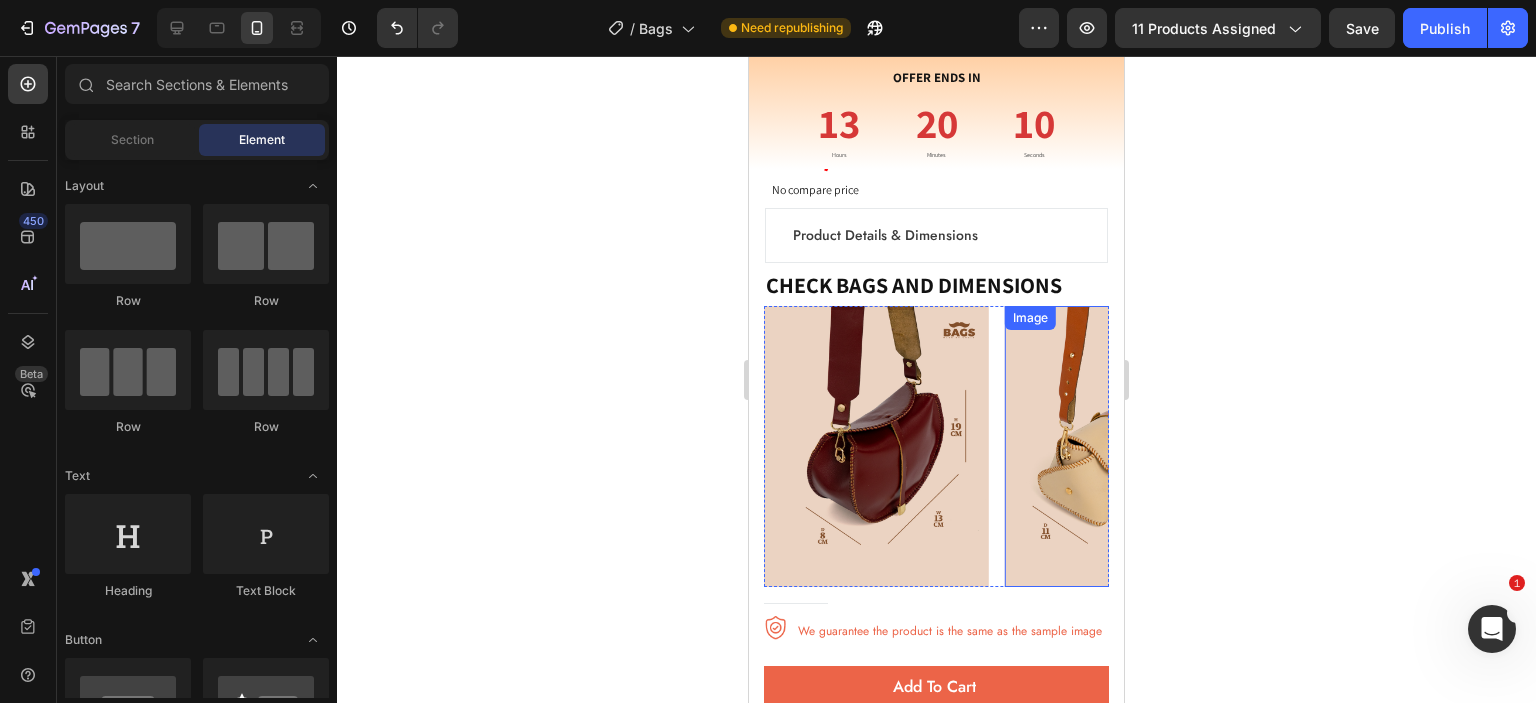 click at bounding box center [1117, 446] 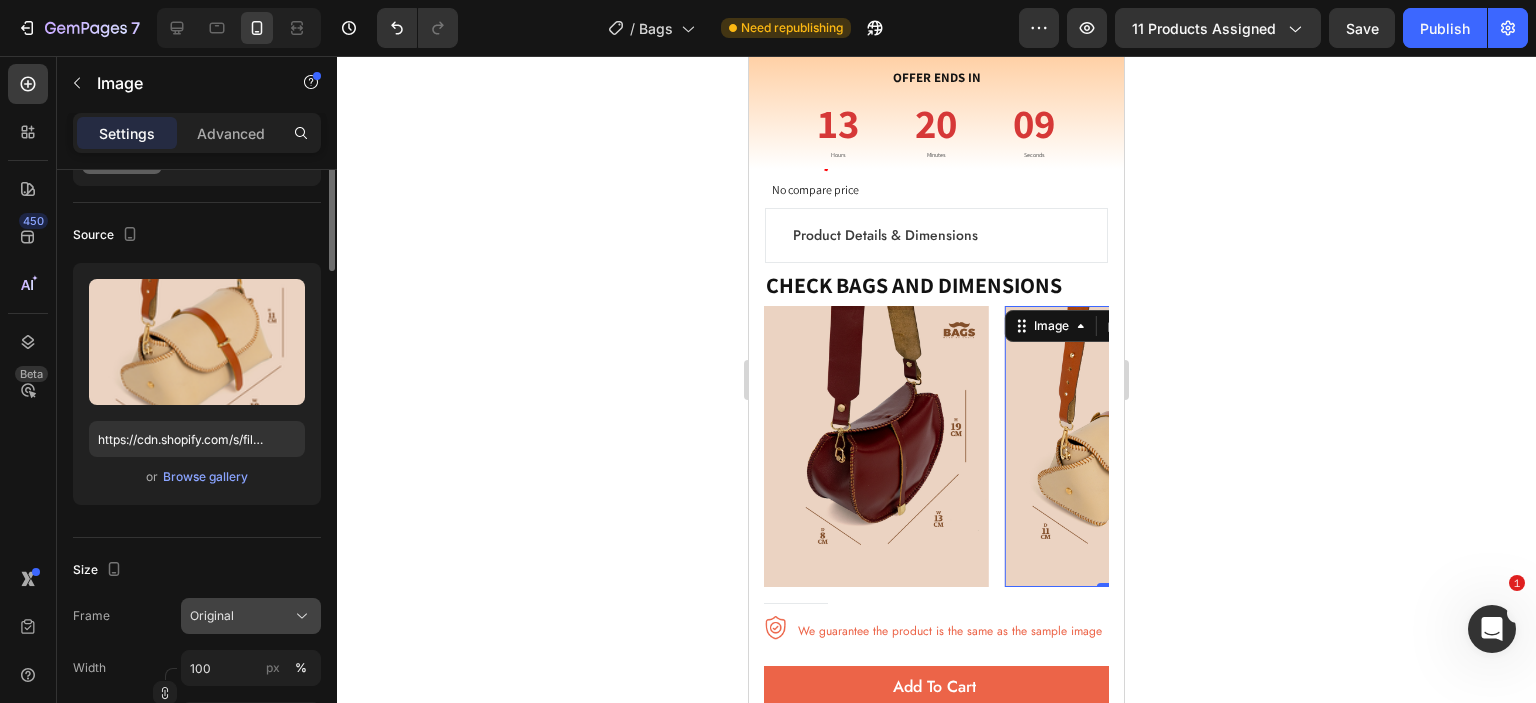 scroll, scrollTop: 216, scrollLeft: 0, axis: vertical 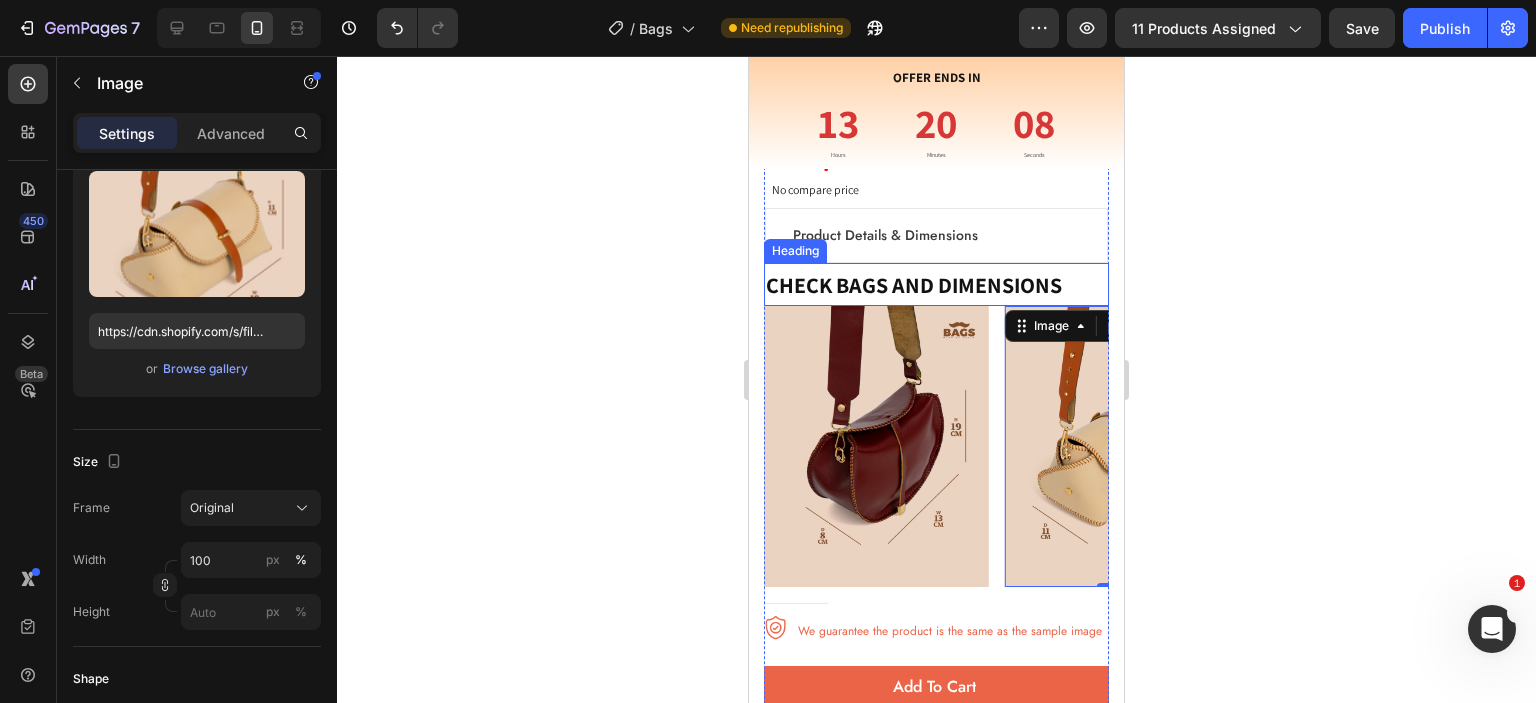 click at bounding box center (876, 446) 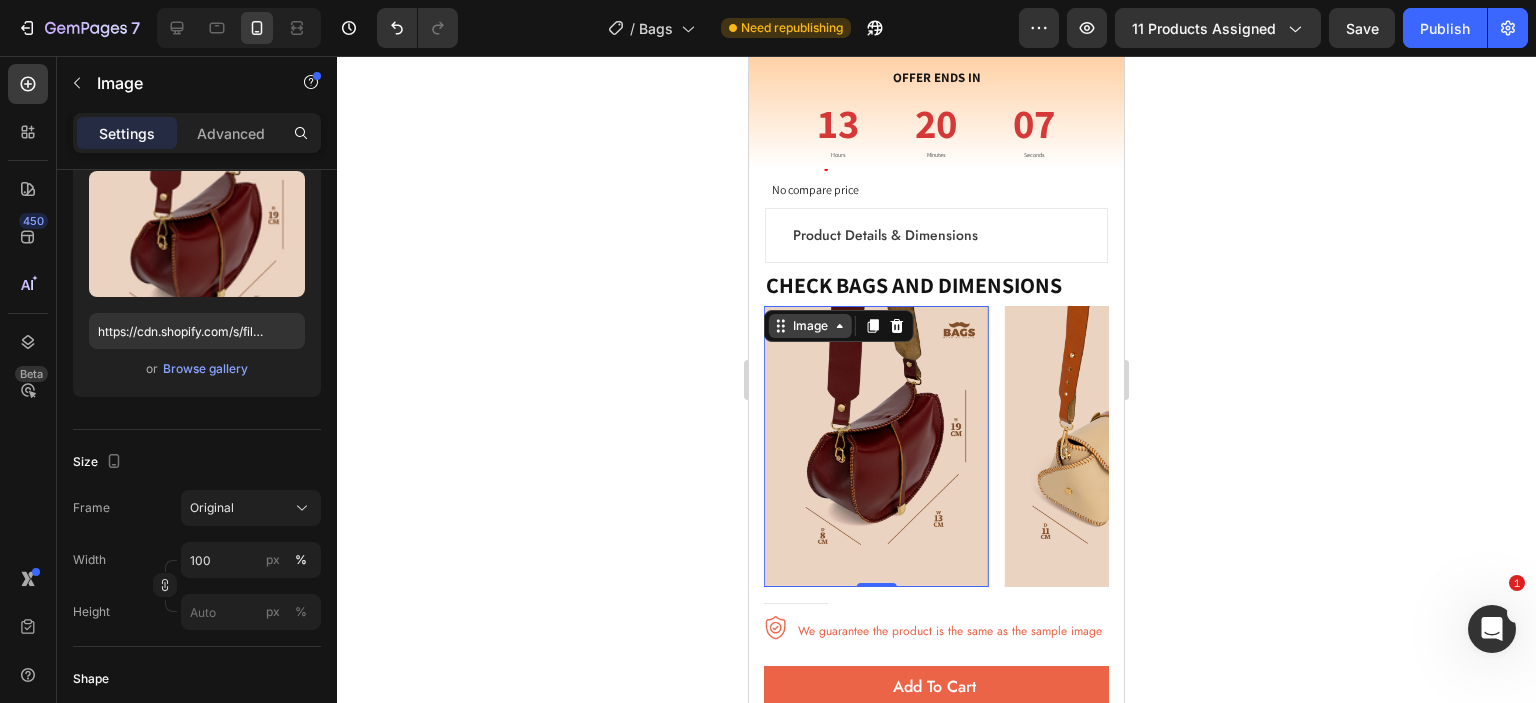 click on "Image" at bounding box center (810, 326) 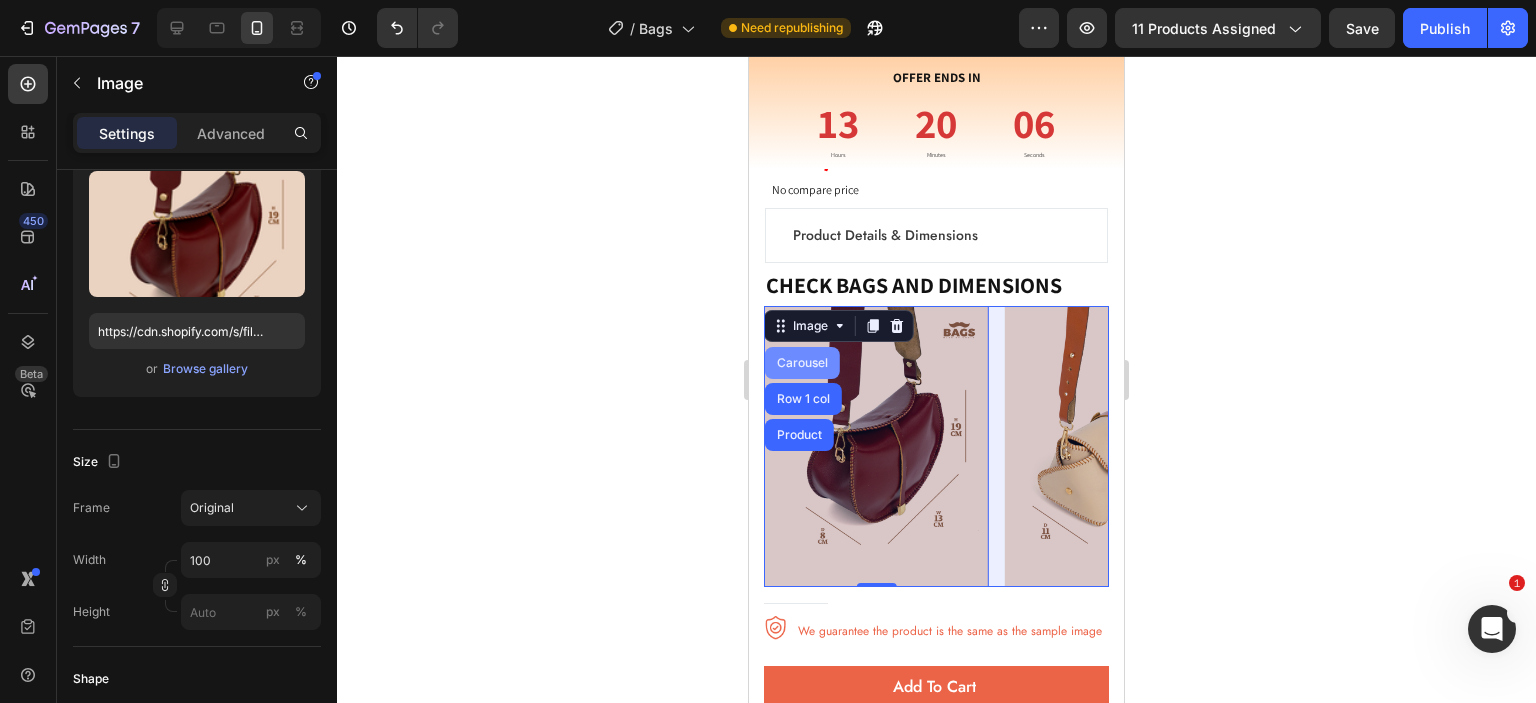 click on "Carousel" at bounding box center (802, 363) 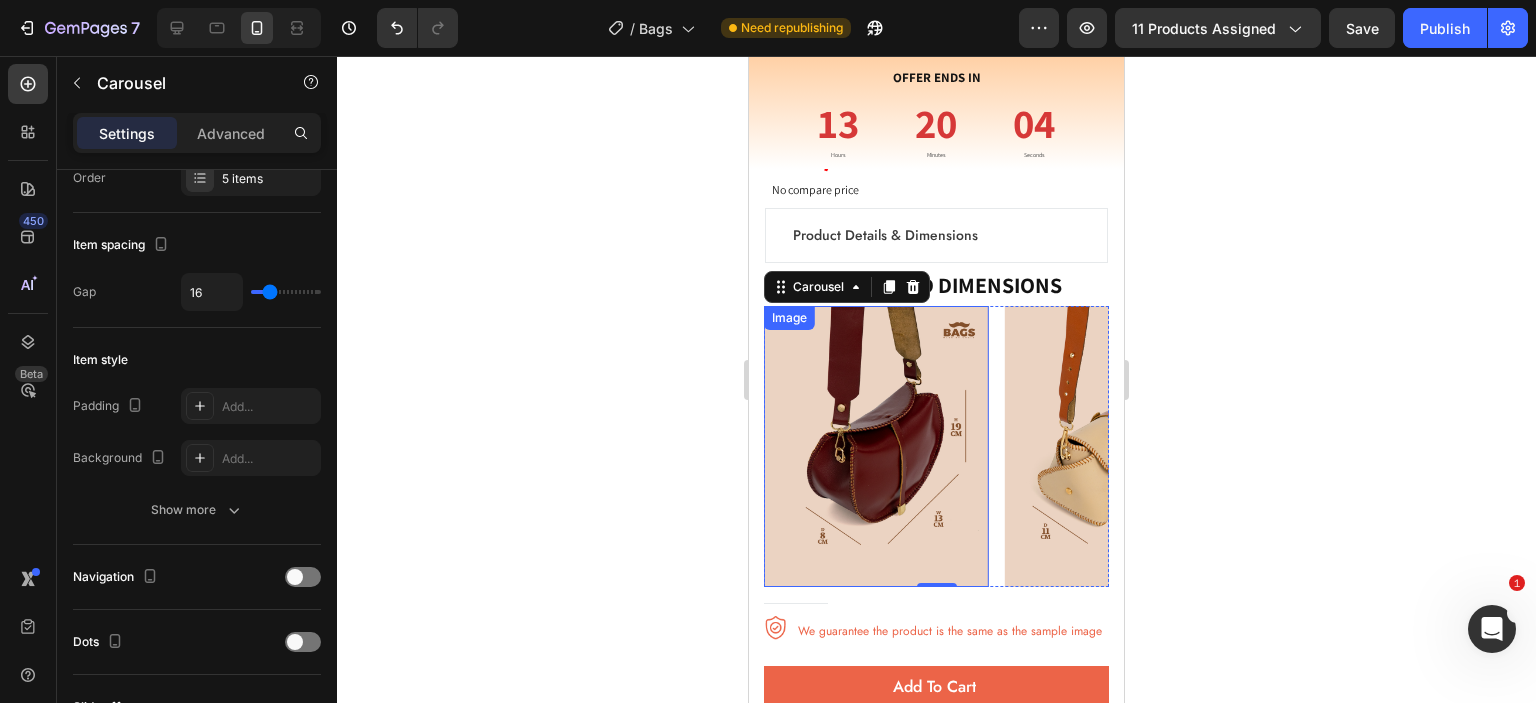 scroll, scrollTop: 108, scrollLeft: 0, axis: vertical 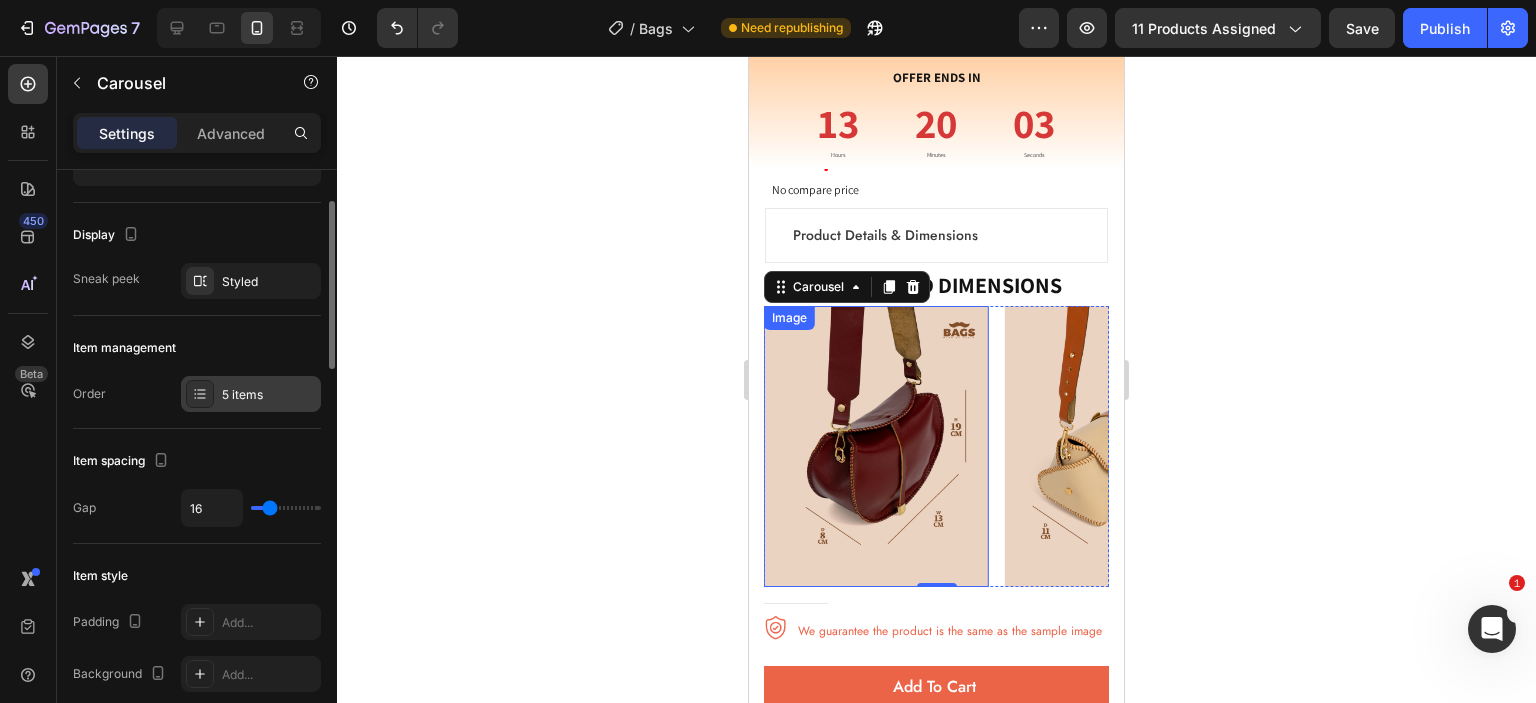 click on "5 items" at bounding box center (269, 395) 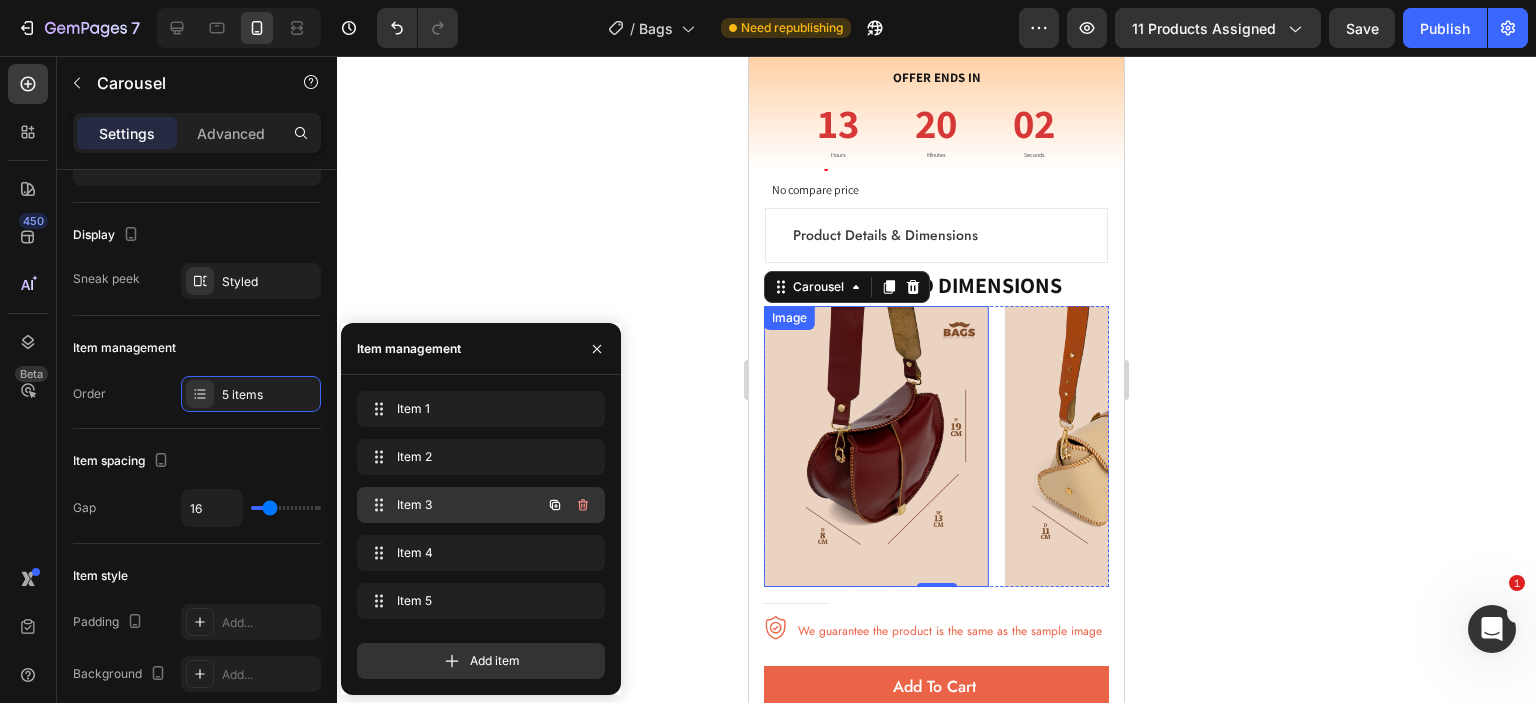 click on "Item 3 Item 3" at bounding box center (453, 505) 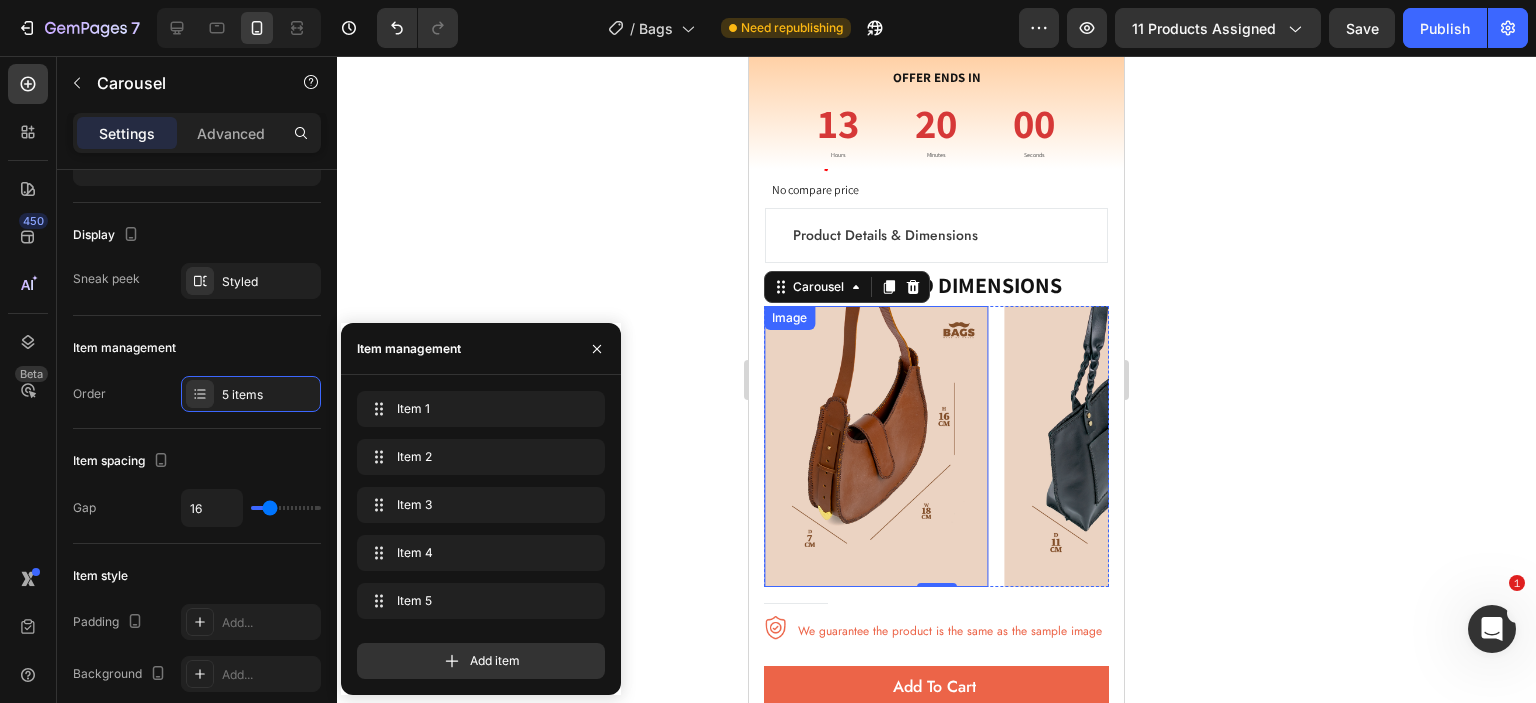 click at bounding box center [876, 446] 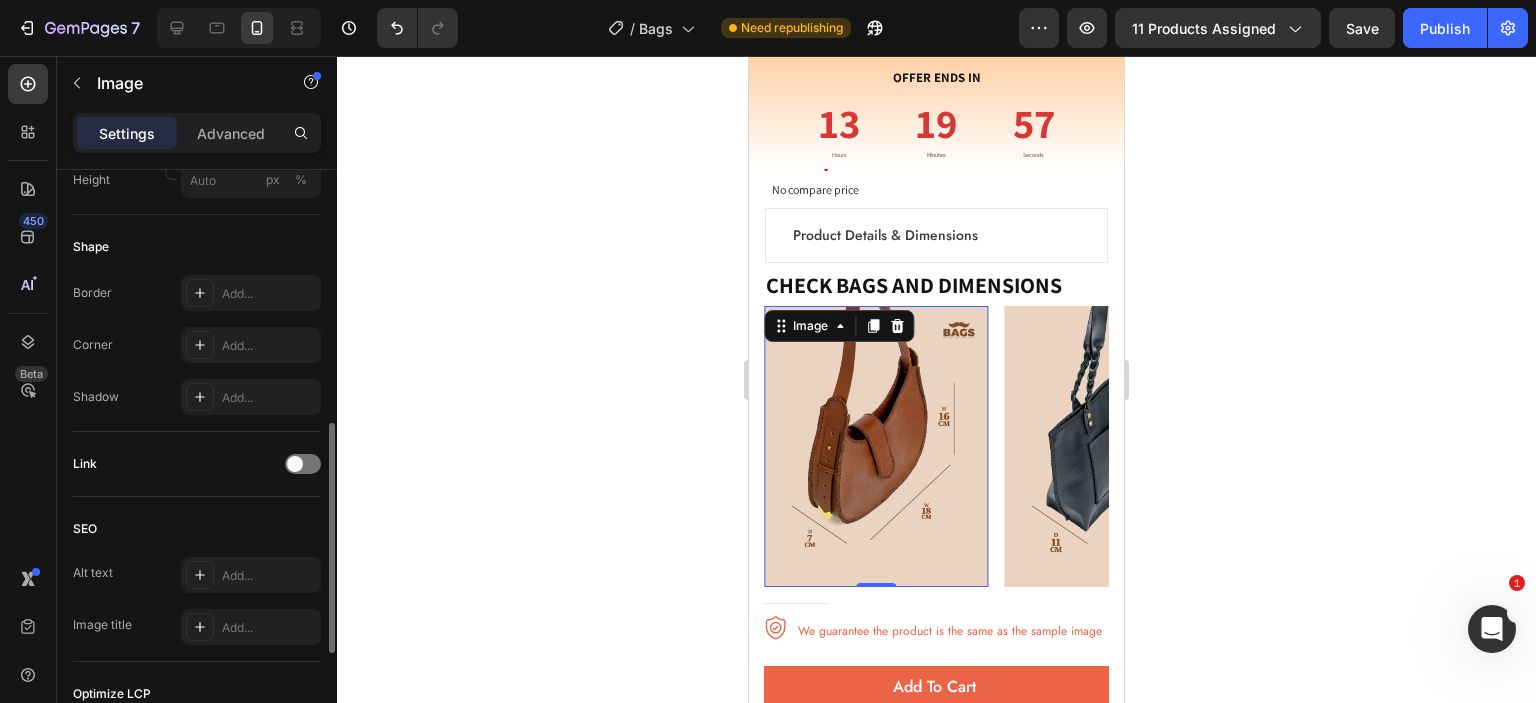 scroll, scrollTop: 756, scrollLeft: 0, axis: vertical 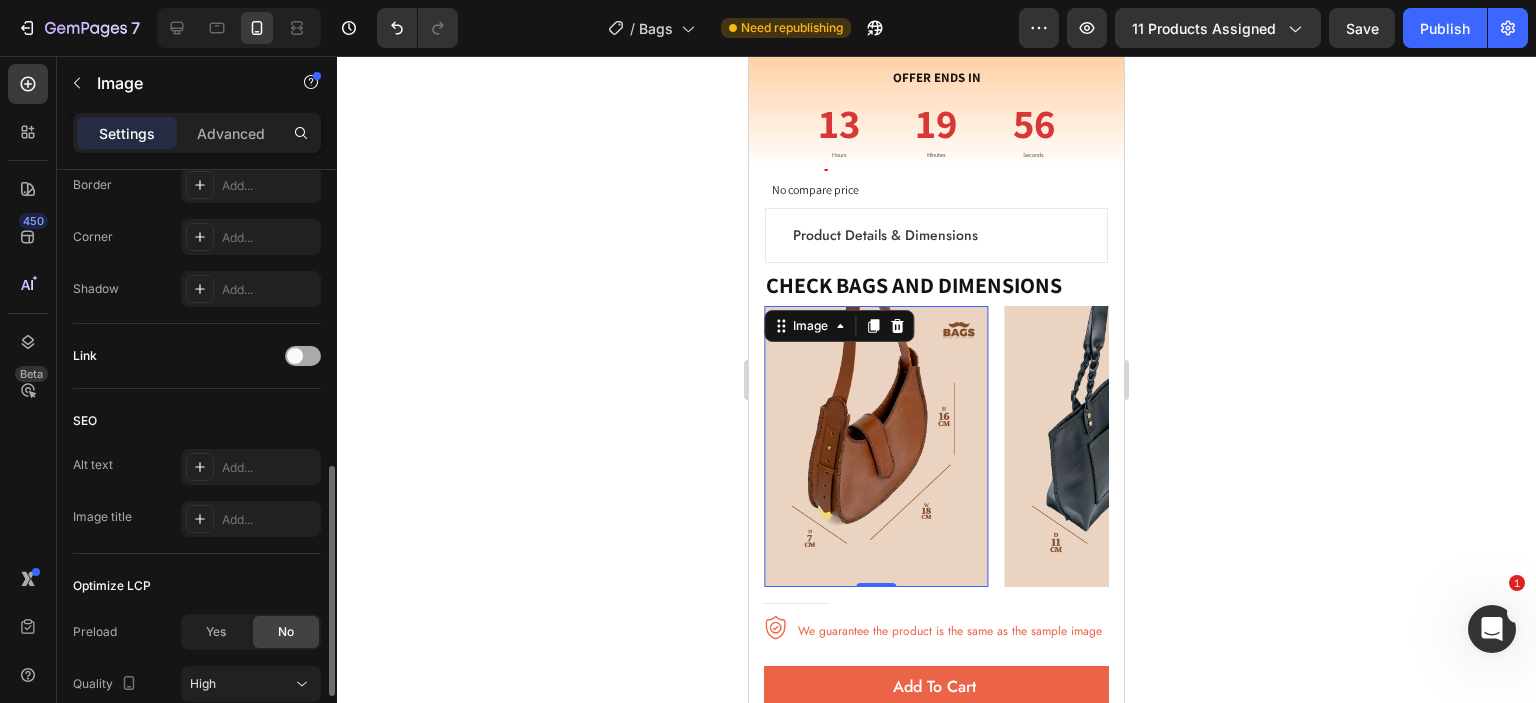 click at bounding box center (295, 356) 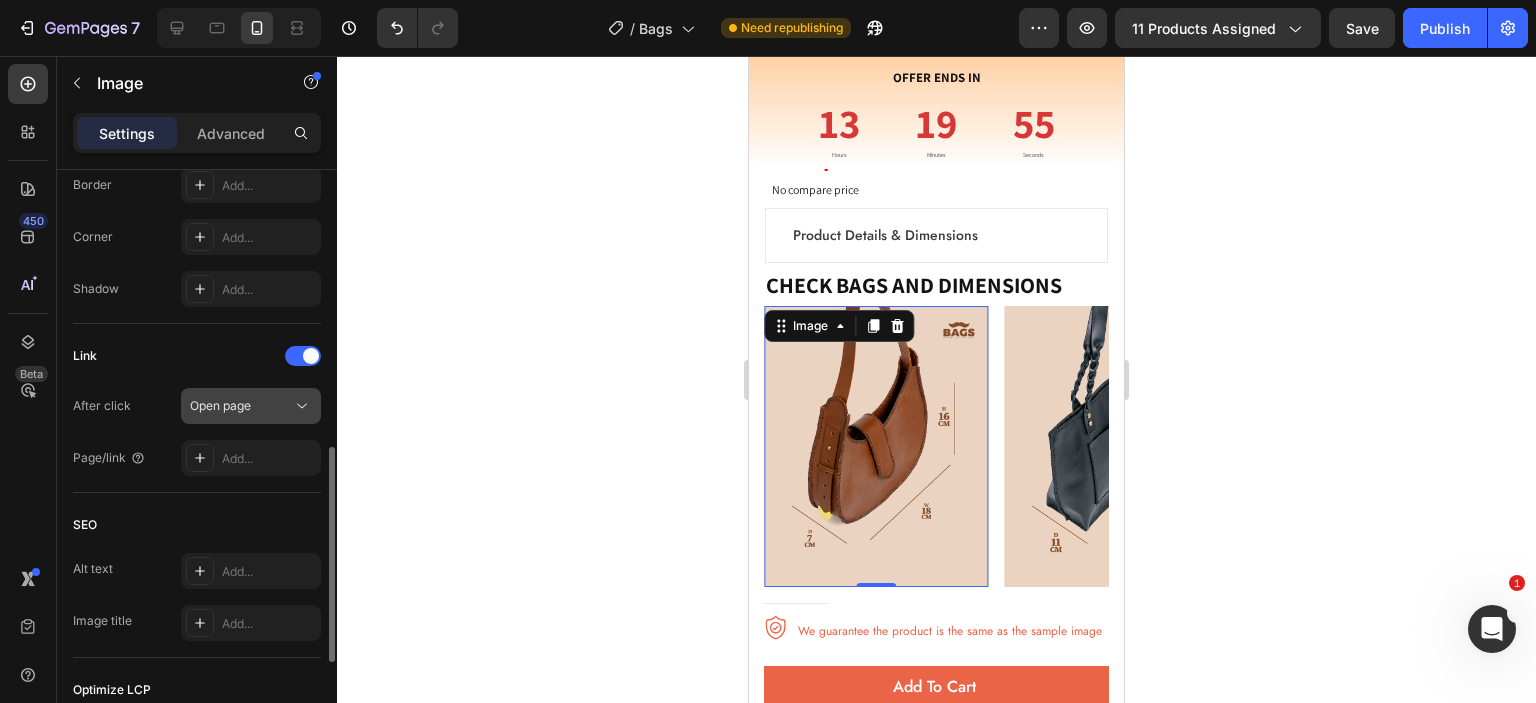 click on "Open page" at bounding box center (220, 405) 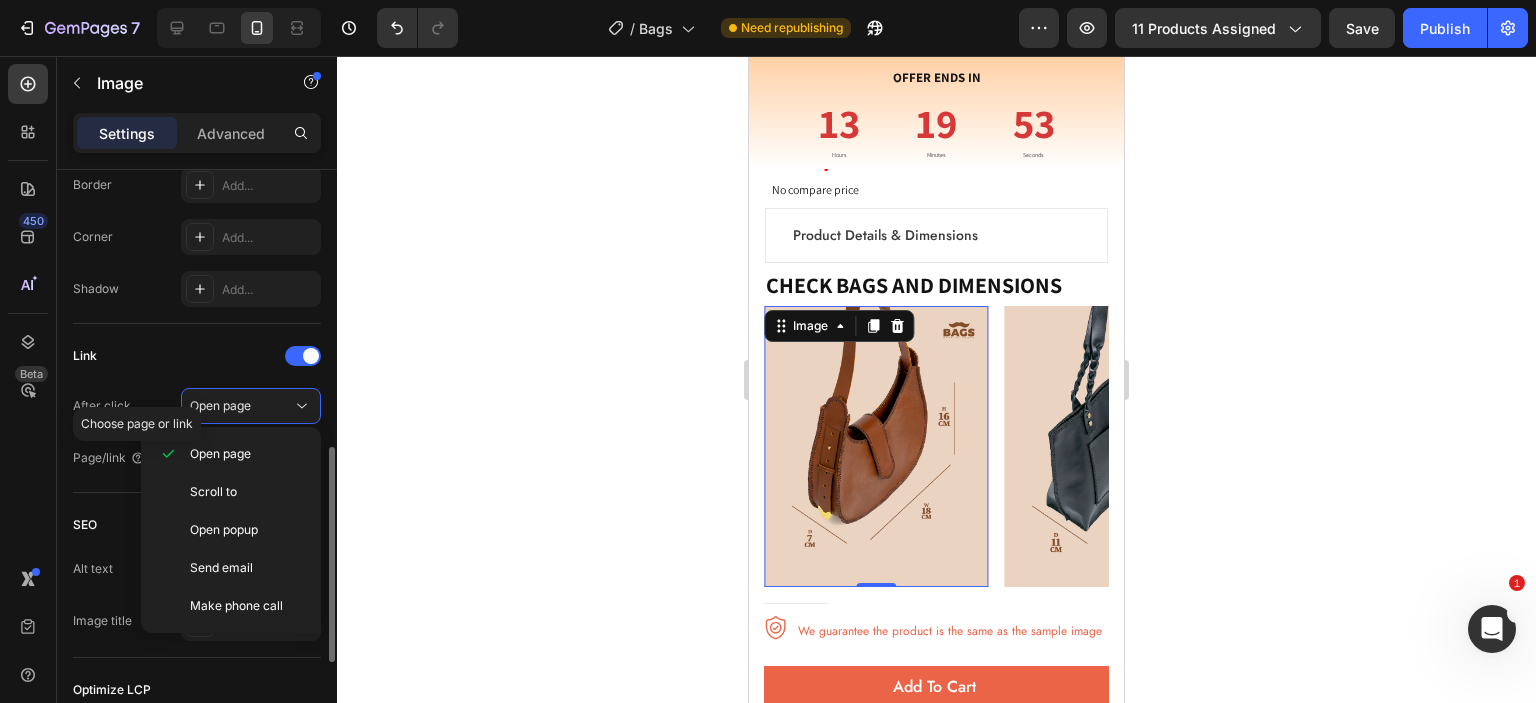 click on "Page/link" at bounding box center [109, 458] 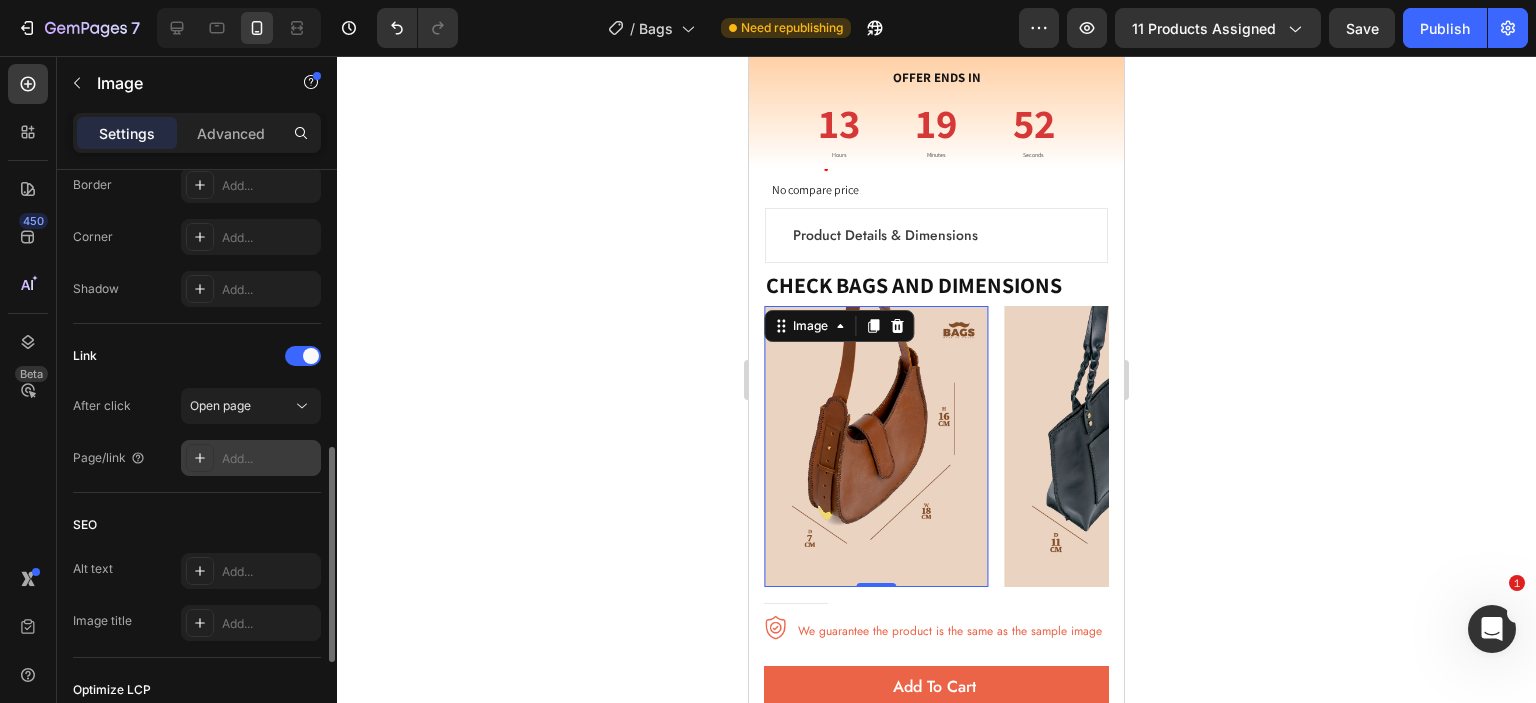 click on "Add..." at bounding box center [269, 459] 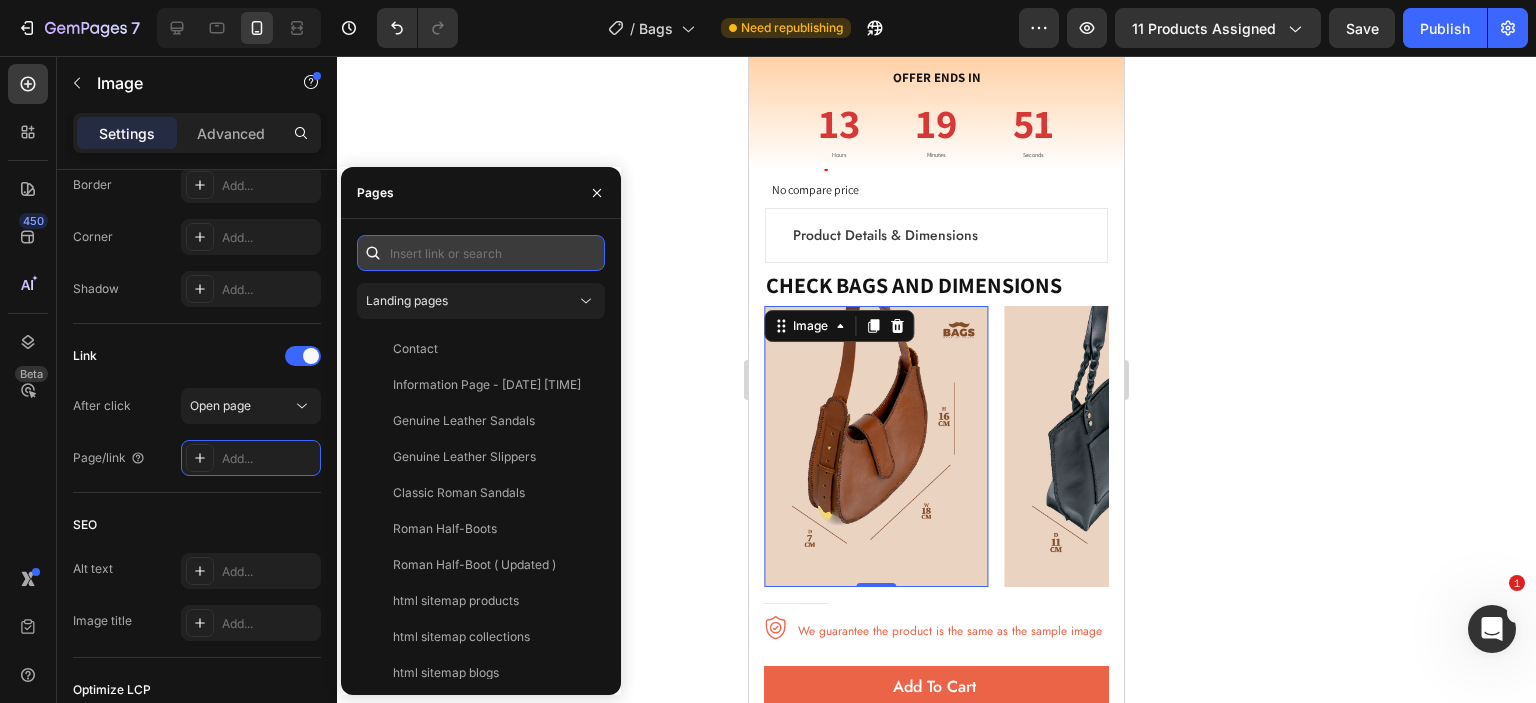 click at bounding box center [481, 253] 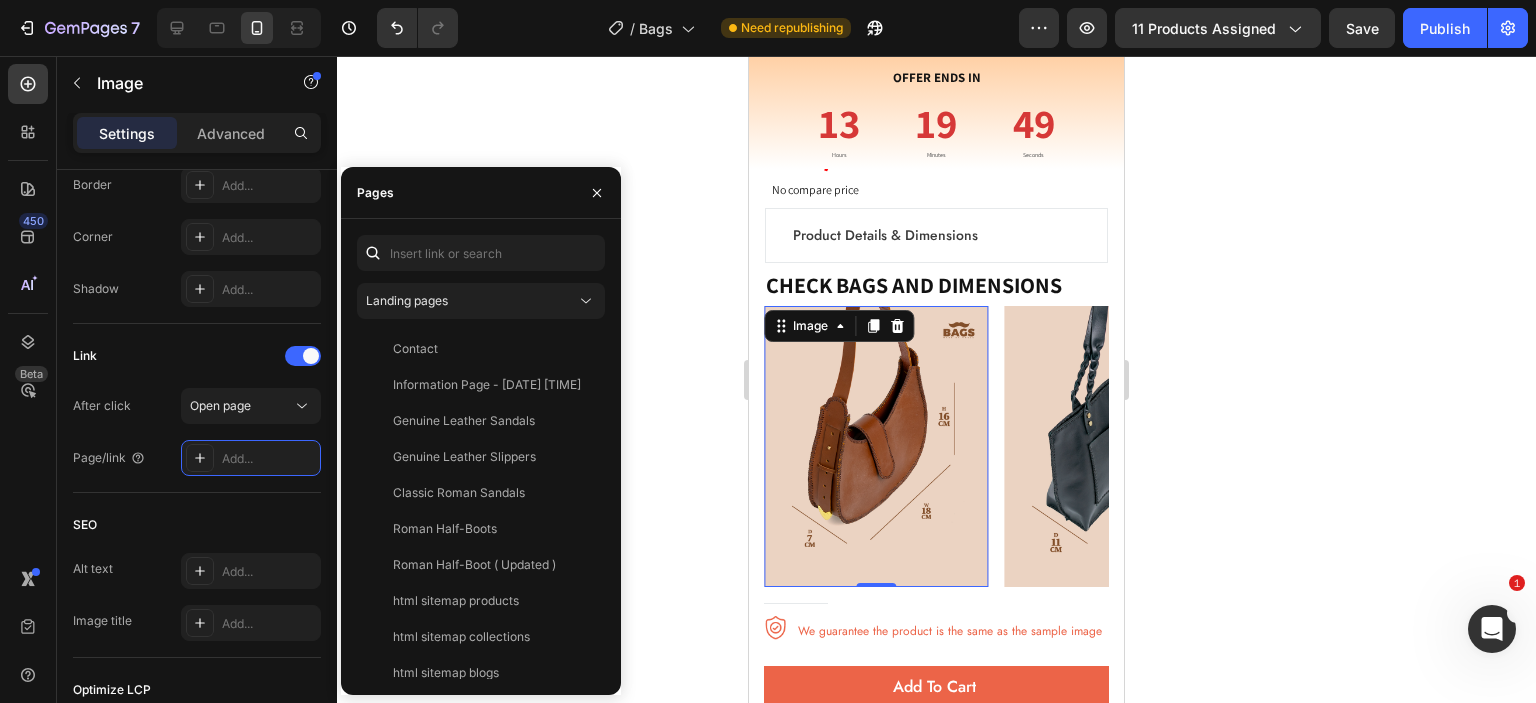click on "Landing pages Contact   View Information Page - Apr 5, 18:32:24   View Genuine Leather Sandals   View Genuine Leather Slippers   View Classic Roman Sandals   View Roman Half-Boots   View Roman Half-Boot ( Updated )   View html sitemap products   View html sitemap collections   View html sitemap blogs   View html sitemap pages   View html sitemap   View" 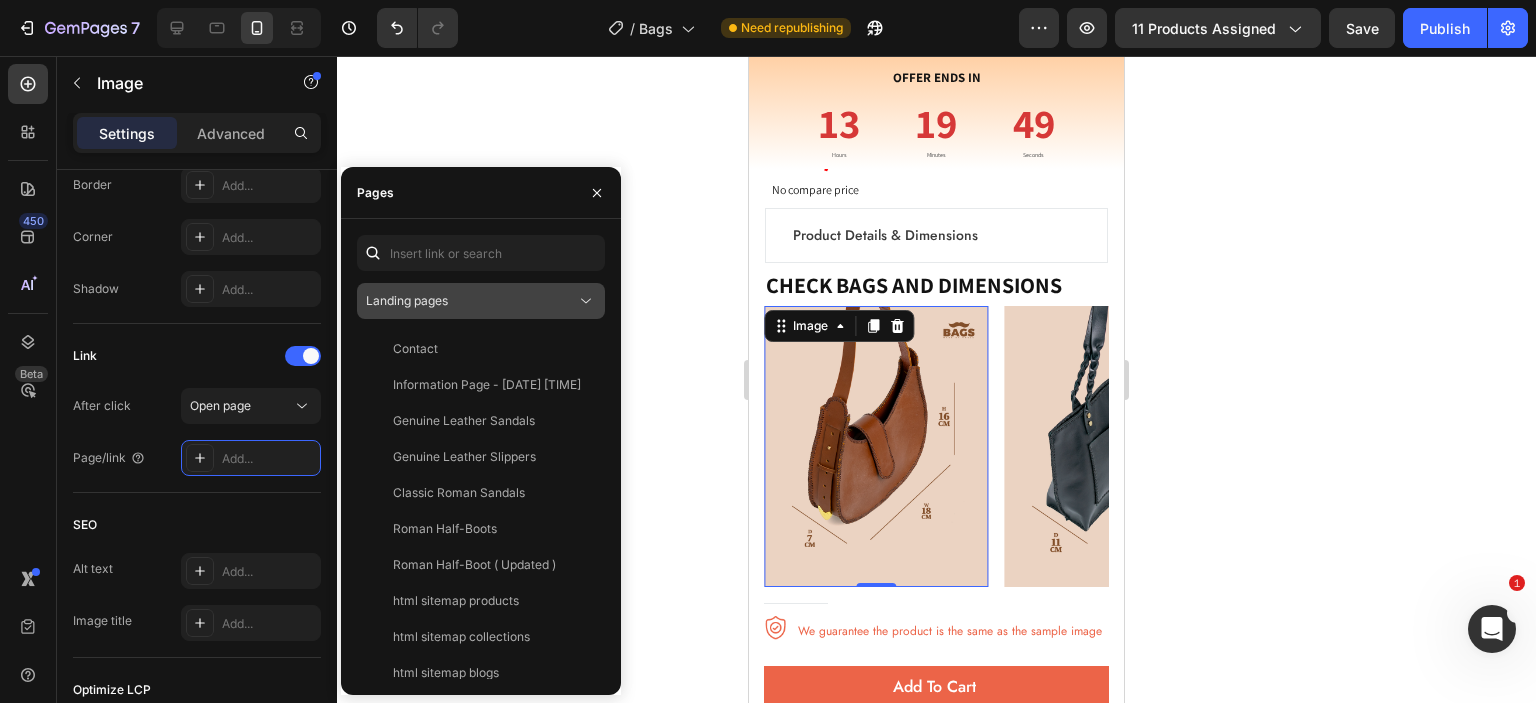 click on "Landing pages" 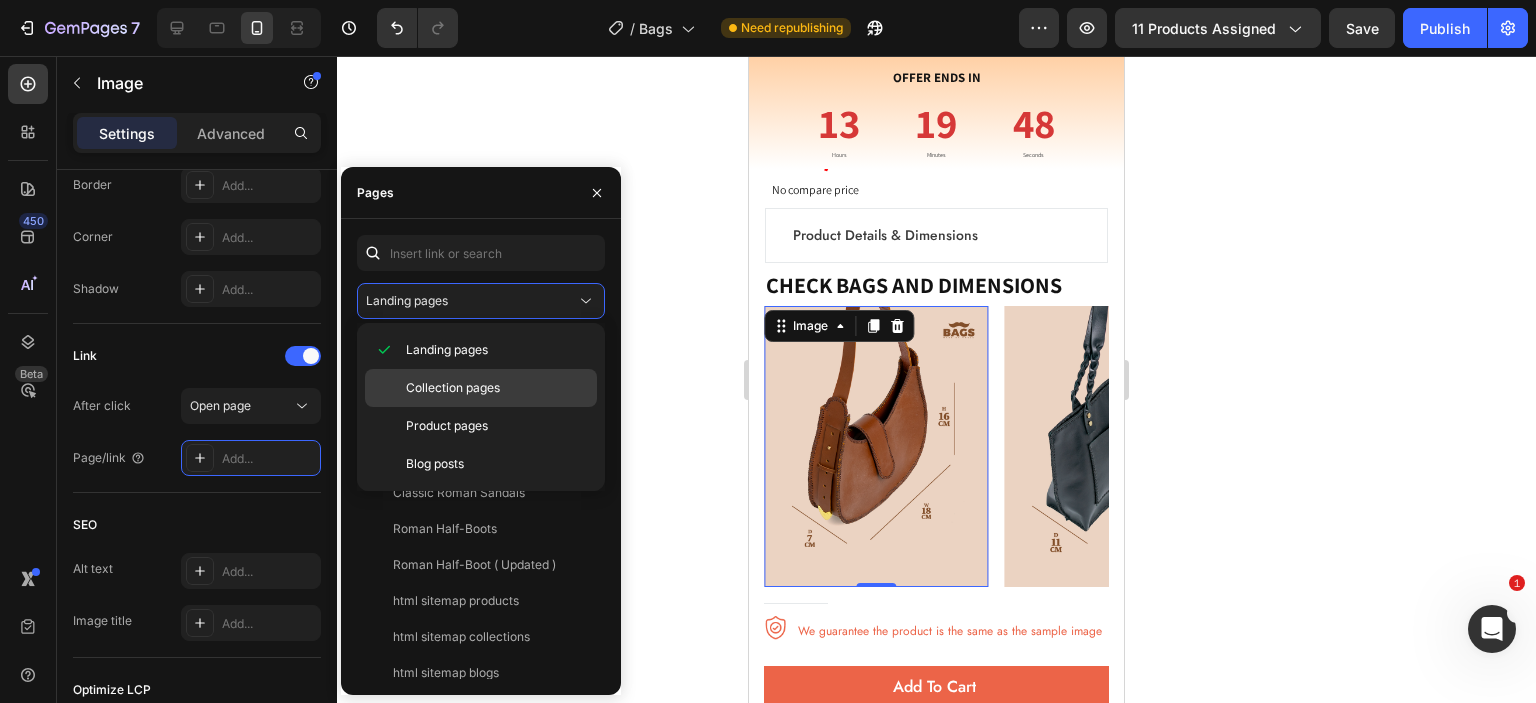 click on "Collection pages" at bounding box center (497, 388) 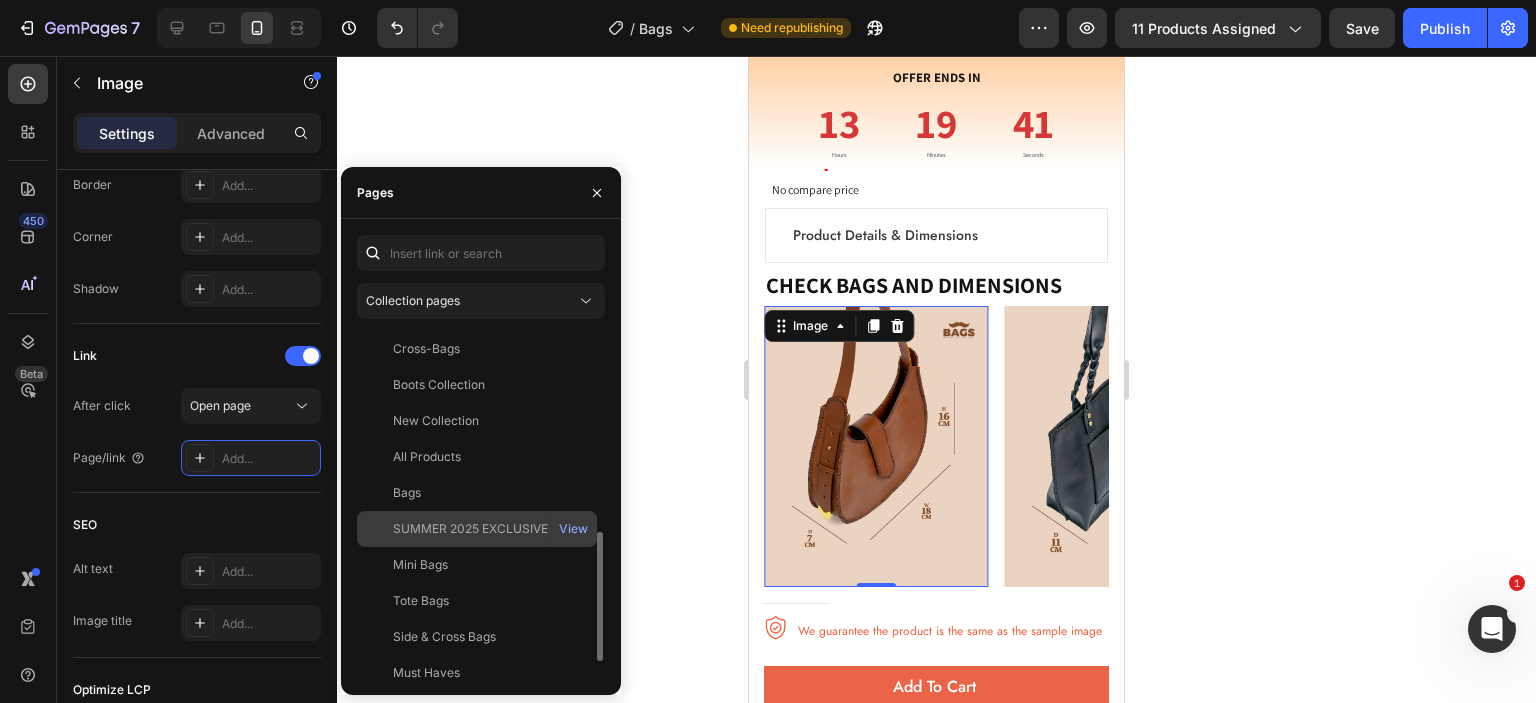 scroll, scrollTop: 588, scrollLeft: 0, axis: vertical 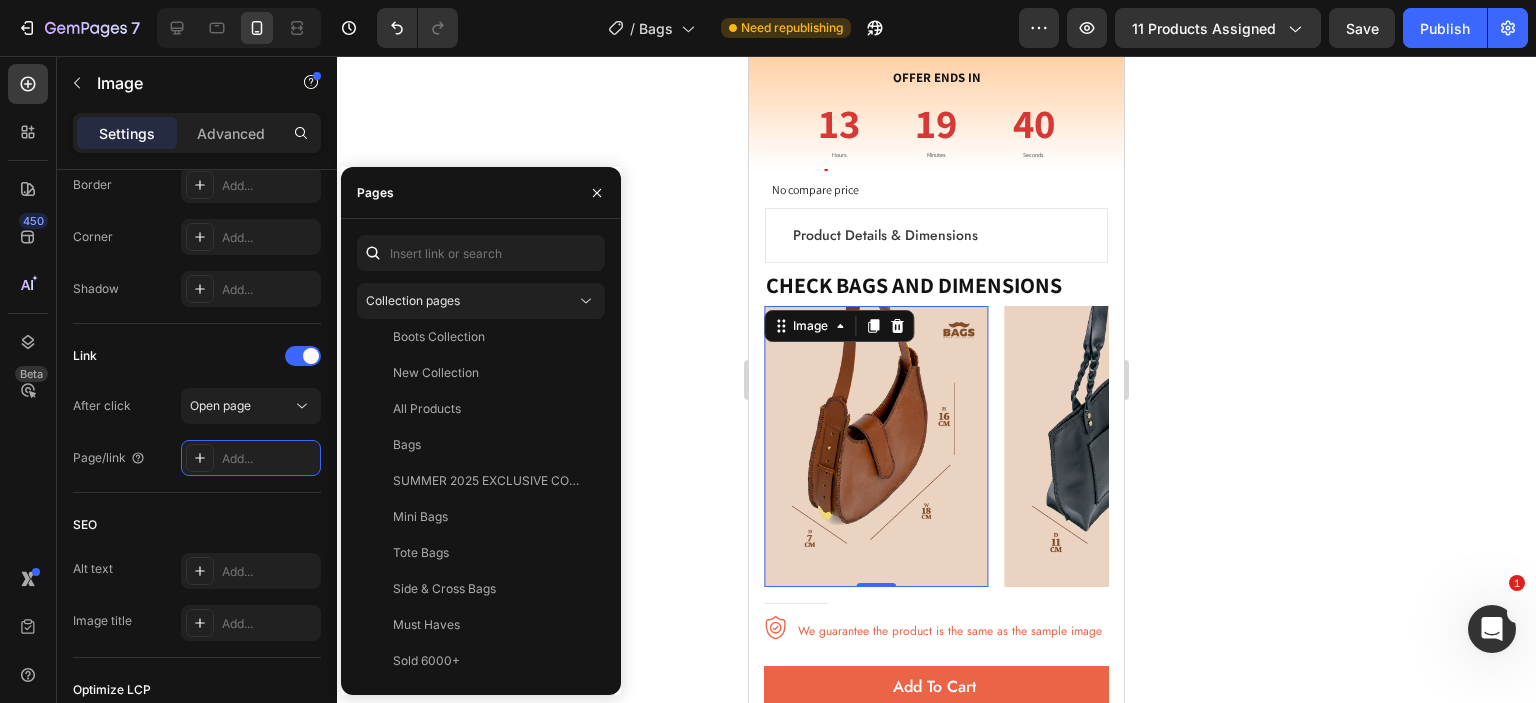 click on "Collection pages All Products   View Home page   View 100 MAGICS - UNCLE COLLECTIONS   View Slippers   View Summer Collection   View AUTUMN COLLECTION   View Sandals   View Shoes   View Heels   View Ballerinas   View Half-Boots   View New products   View Best selling products   View OrderlyEmails - Recommended Products   View Tote-Bag   View Cross-Bags   View Boots Collection   View New Collection   View All Products   View Bags   View SUMMER 2025 EXCLUSIVE COLLECTION   View Mini Bags   View Tote Bags   View Side & Cross Bags   View Must Haves   View Sold 6000+   View" at bounding box center (481, 457) 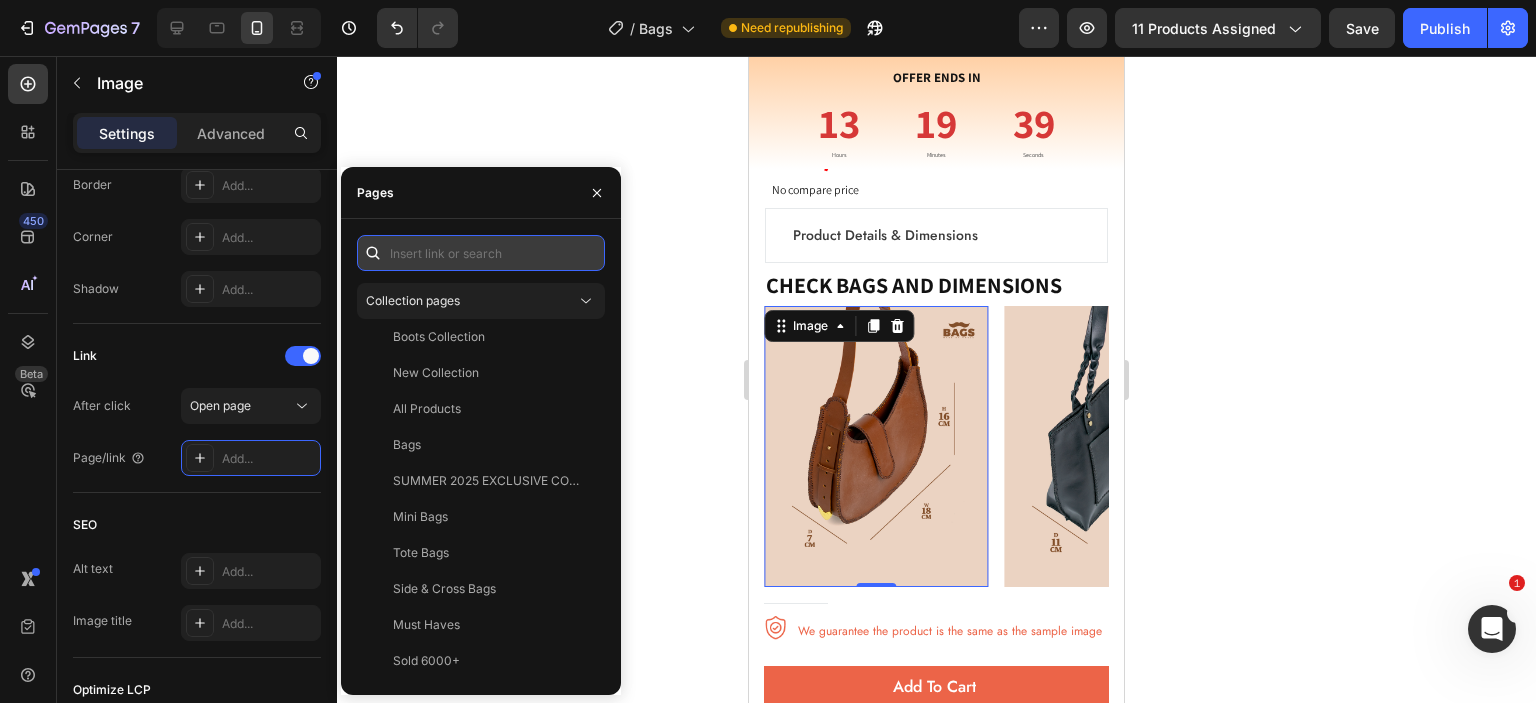 click at bounding box center [481, 253] 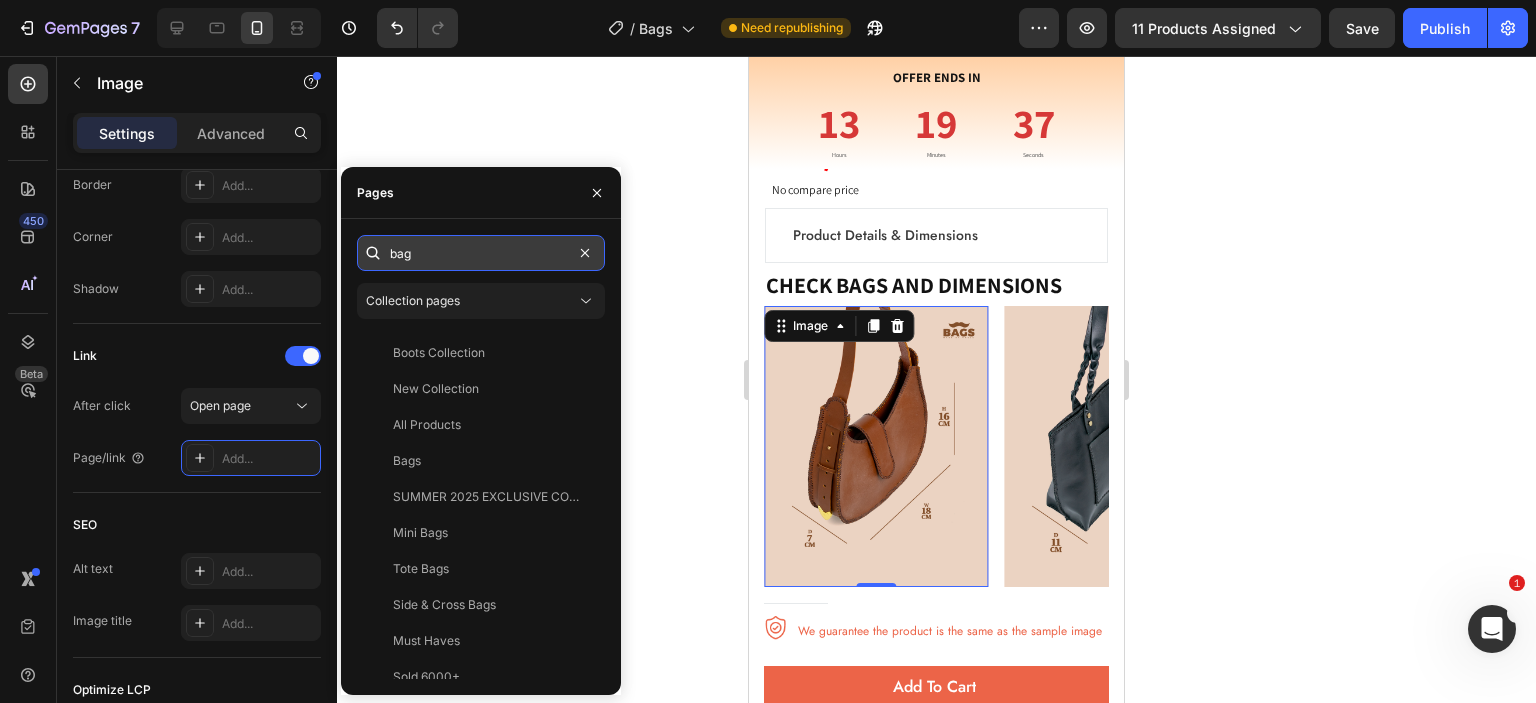 scroll, scrollTop: 0, scrollLeft: 0, axis: both 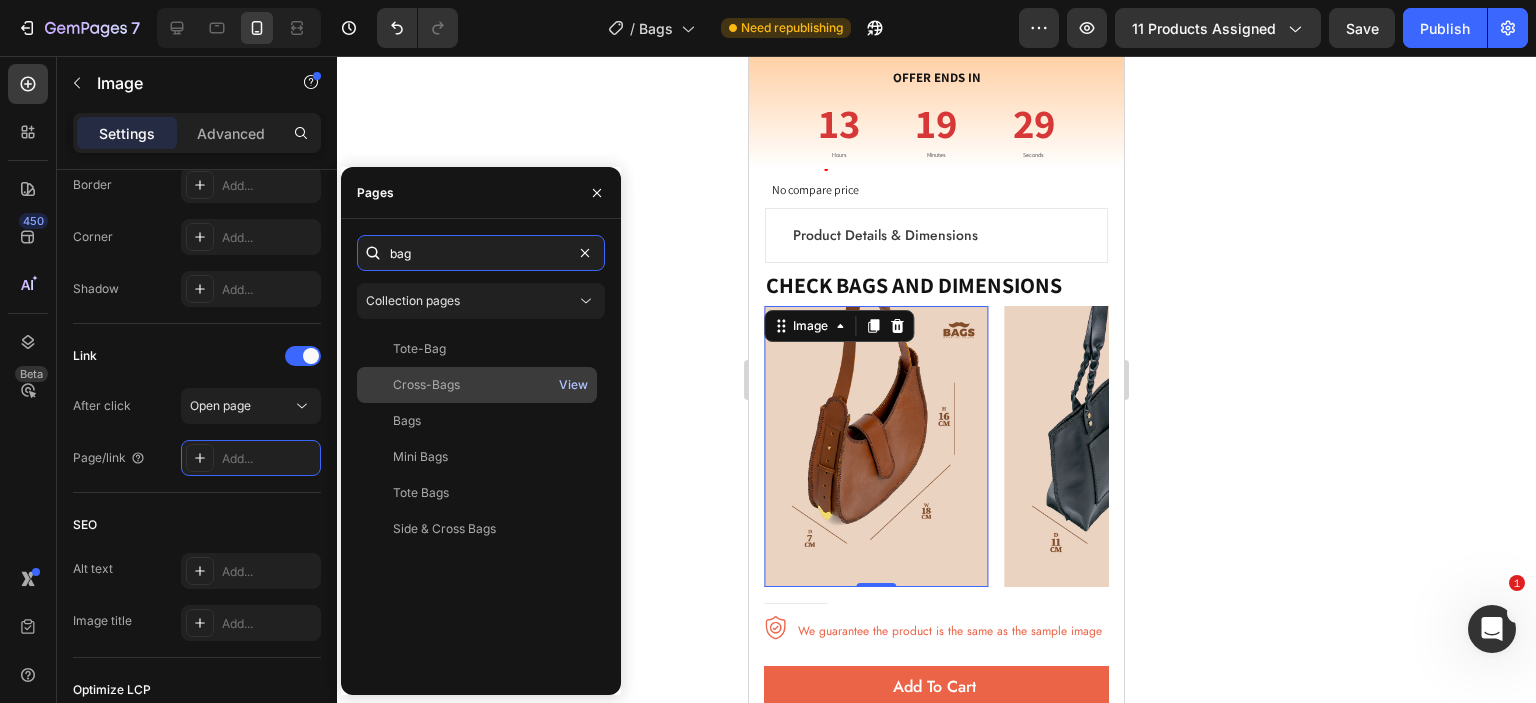 type on "bag" 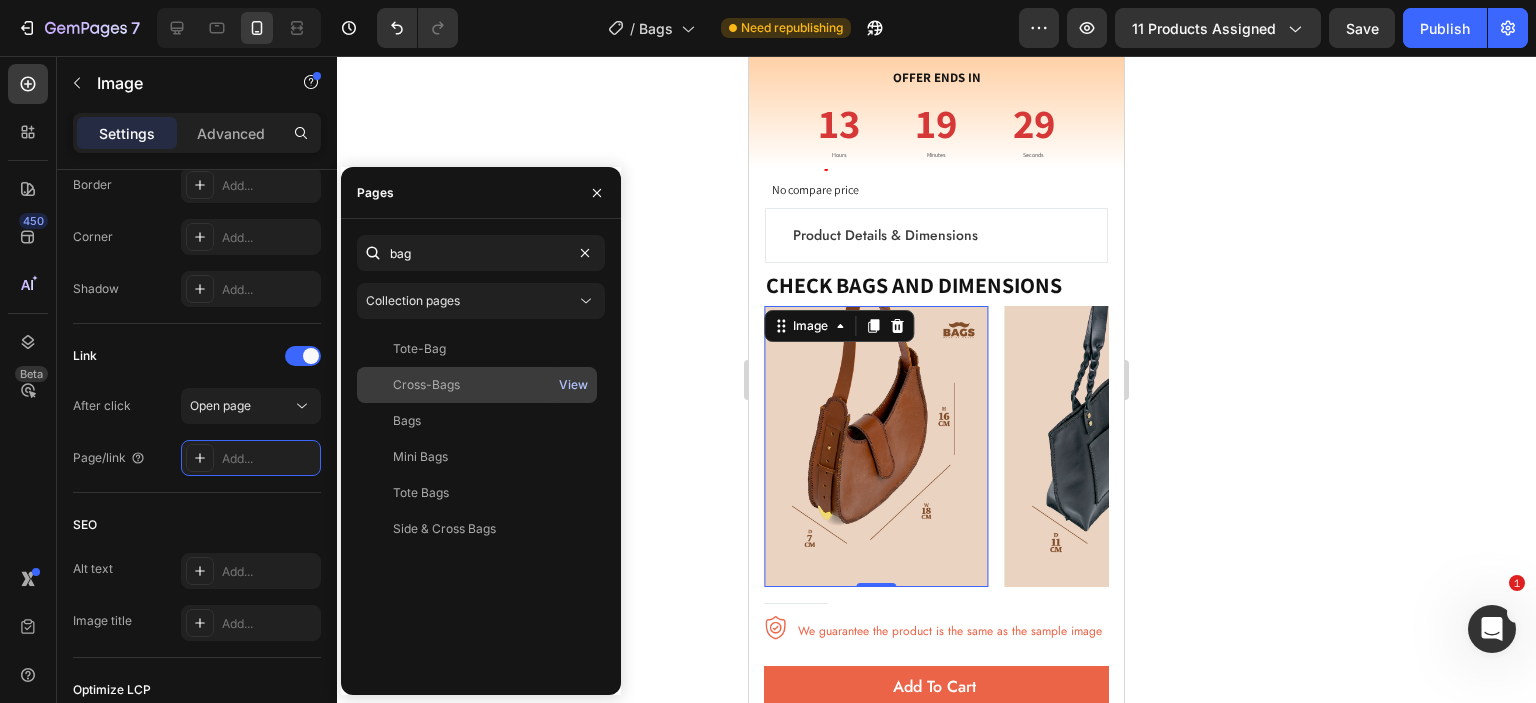 click on "View" at bounding box center [573, 385] 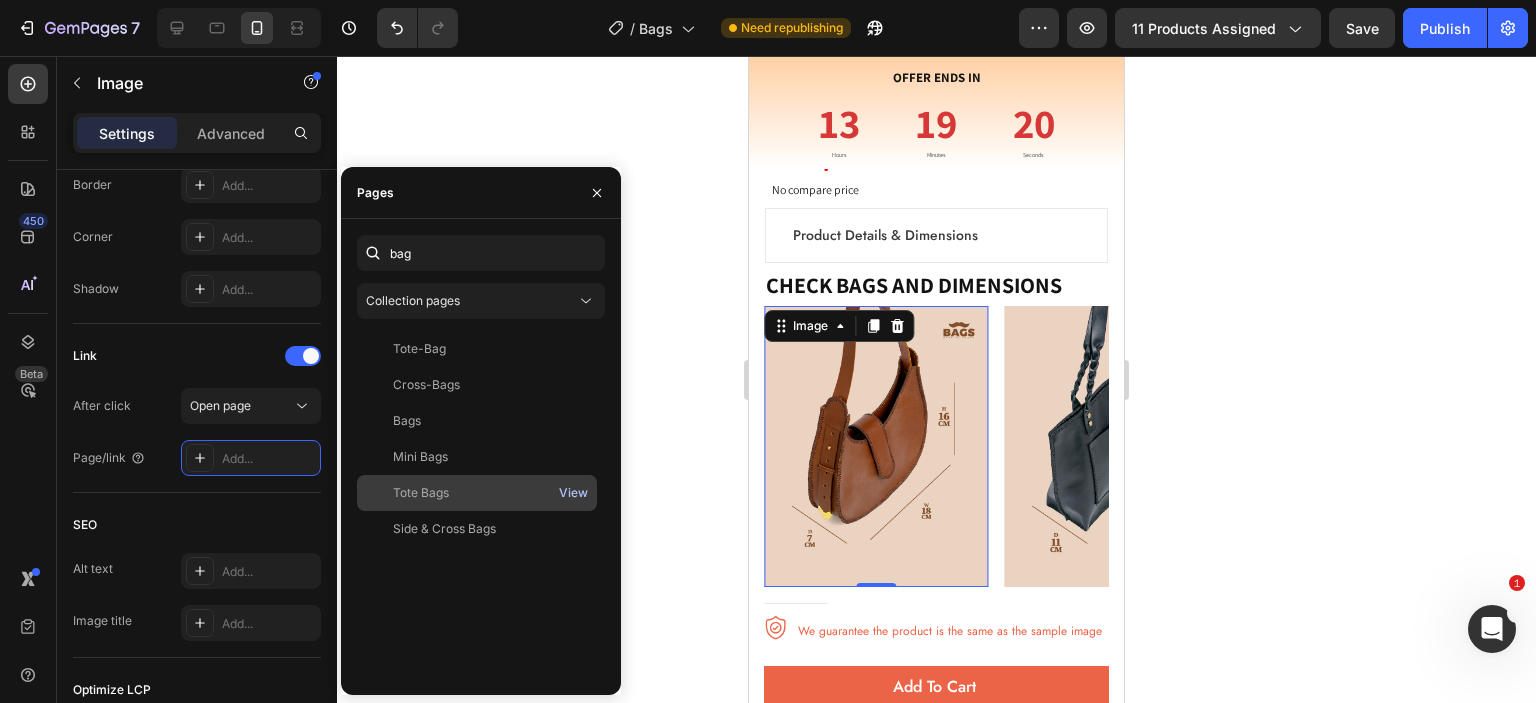 click on "View" at bounding box center (573, 493) 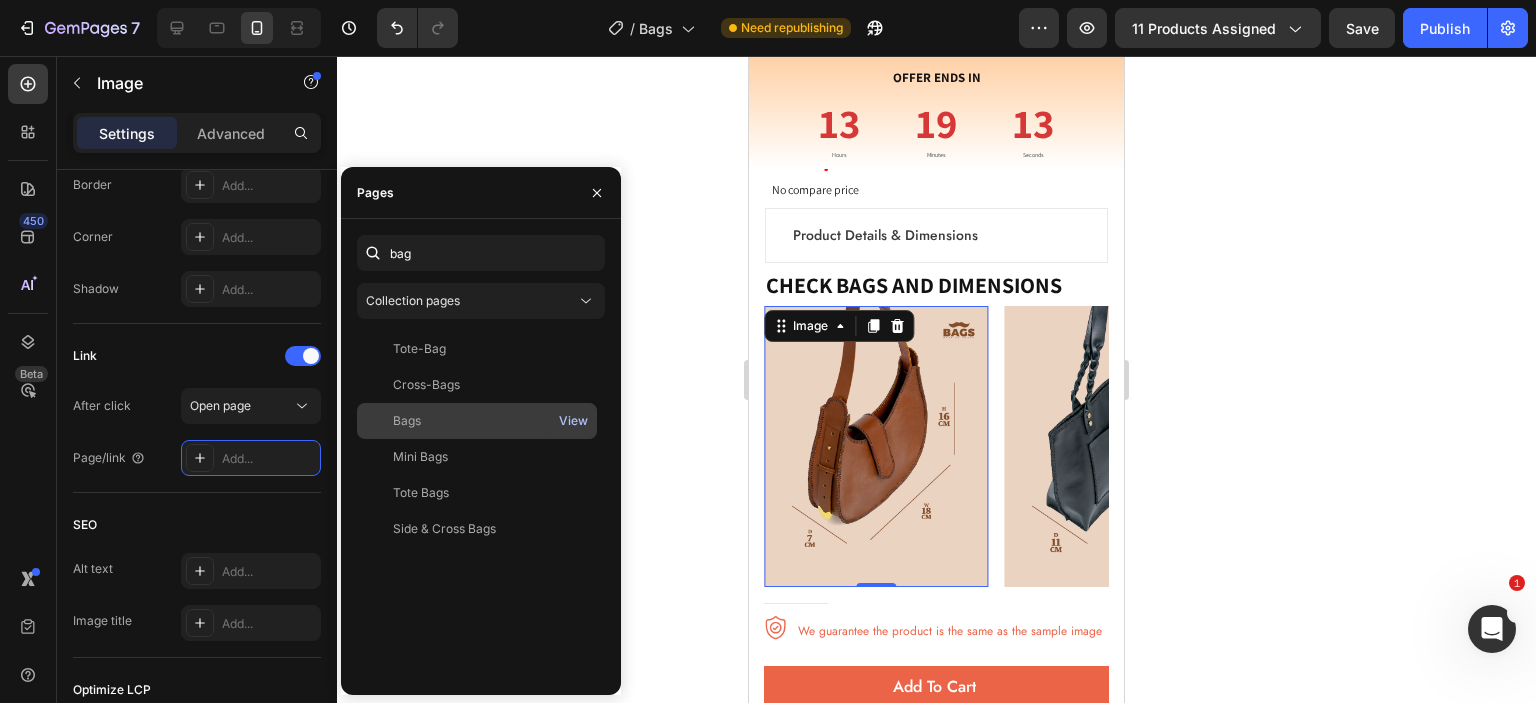 click on "View" at bounding box center (573, 421) 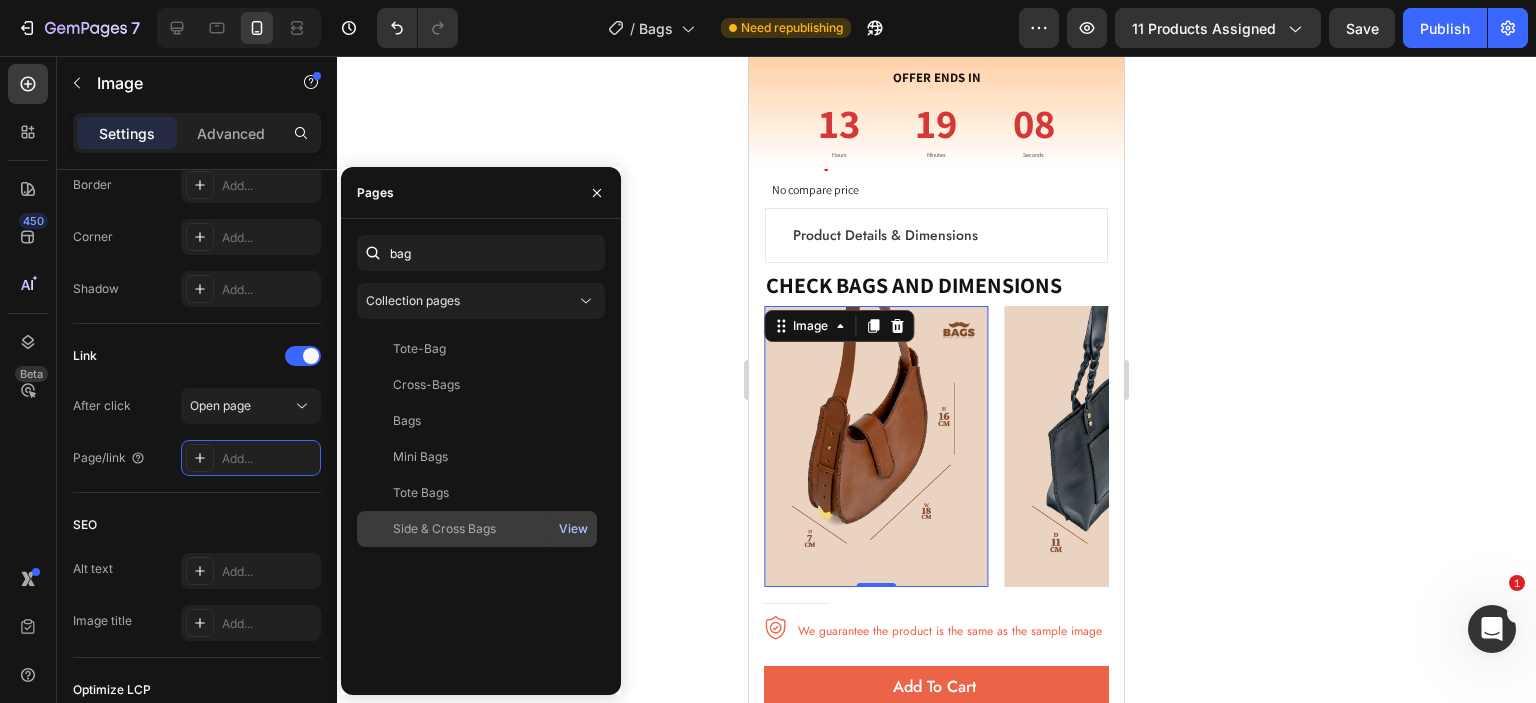 click on "View" at bounding box center [573, 529] 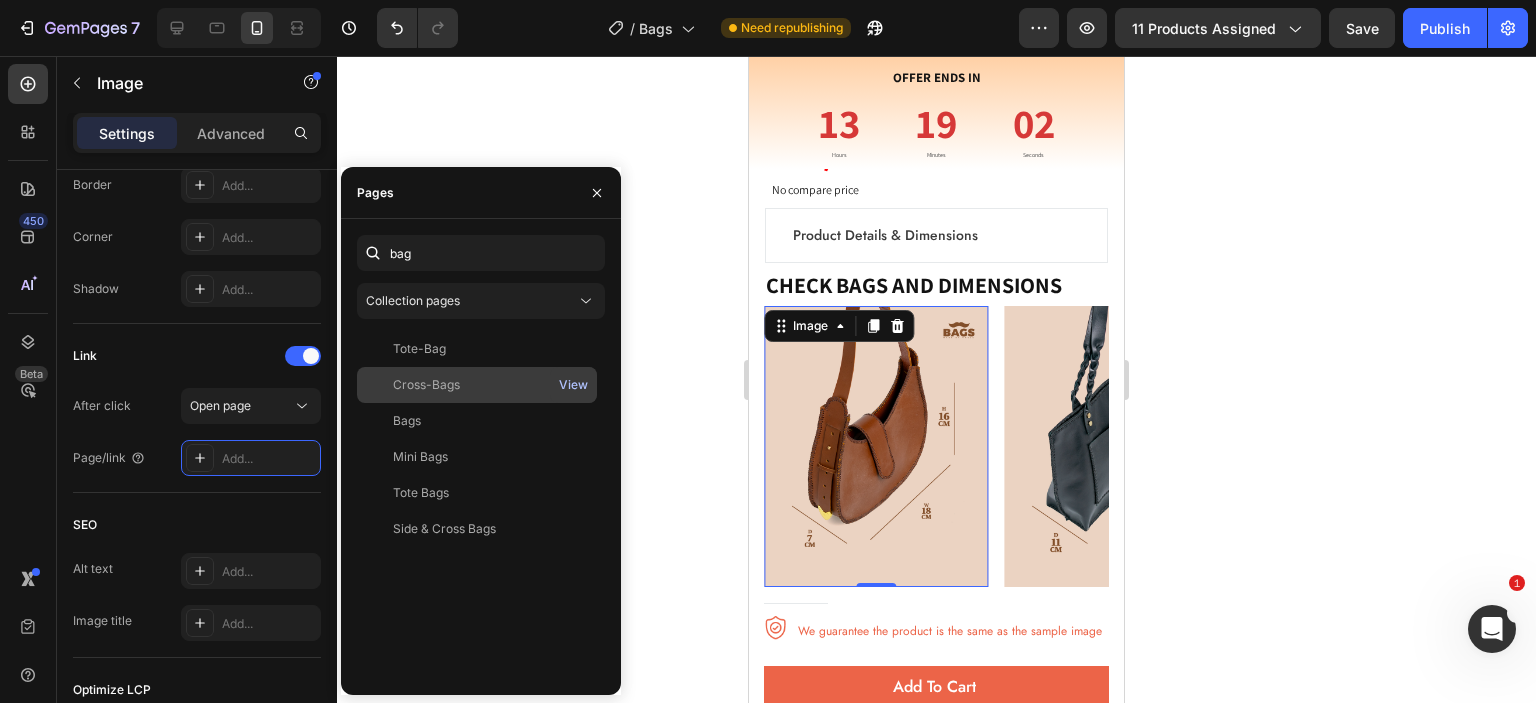 click on "View" at bounding box center [573, 385] 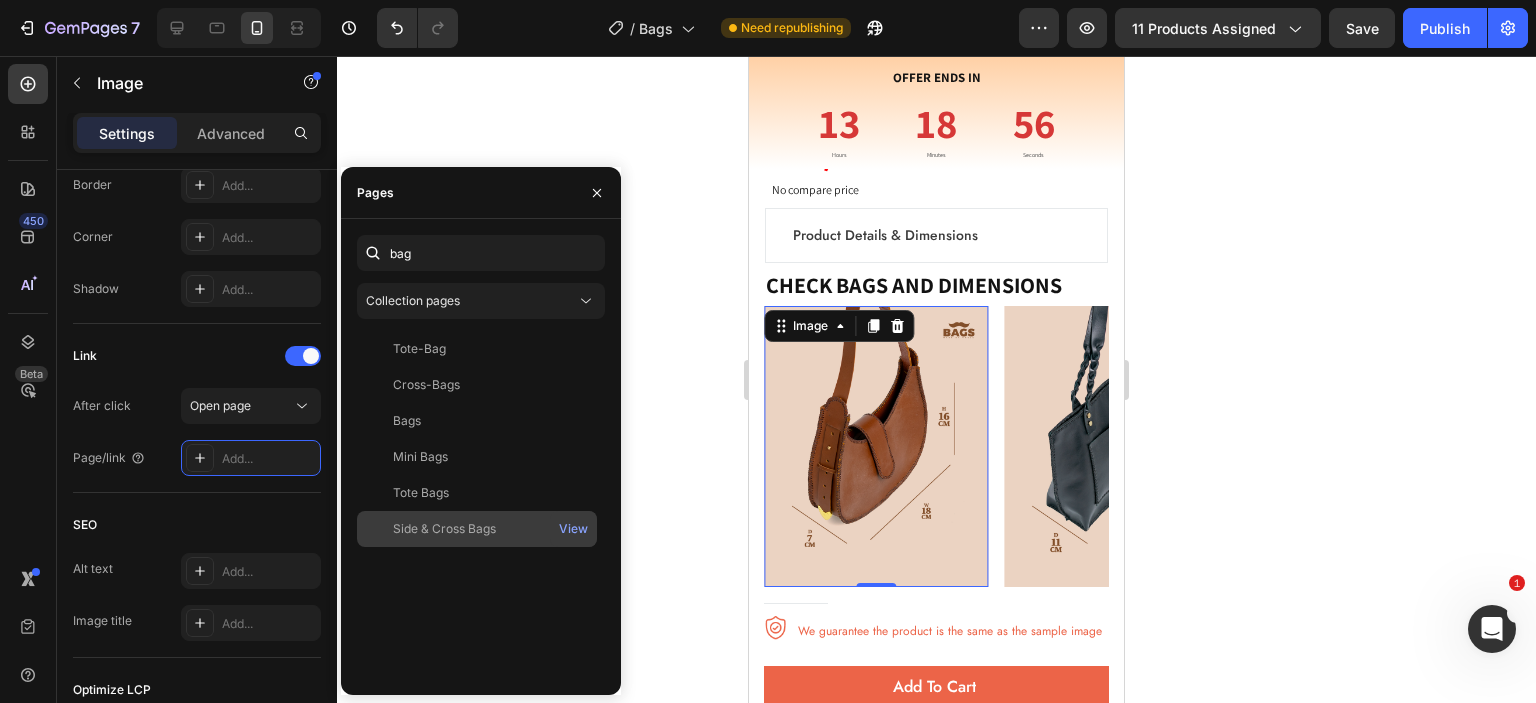 click on "Side & Cross Bags" 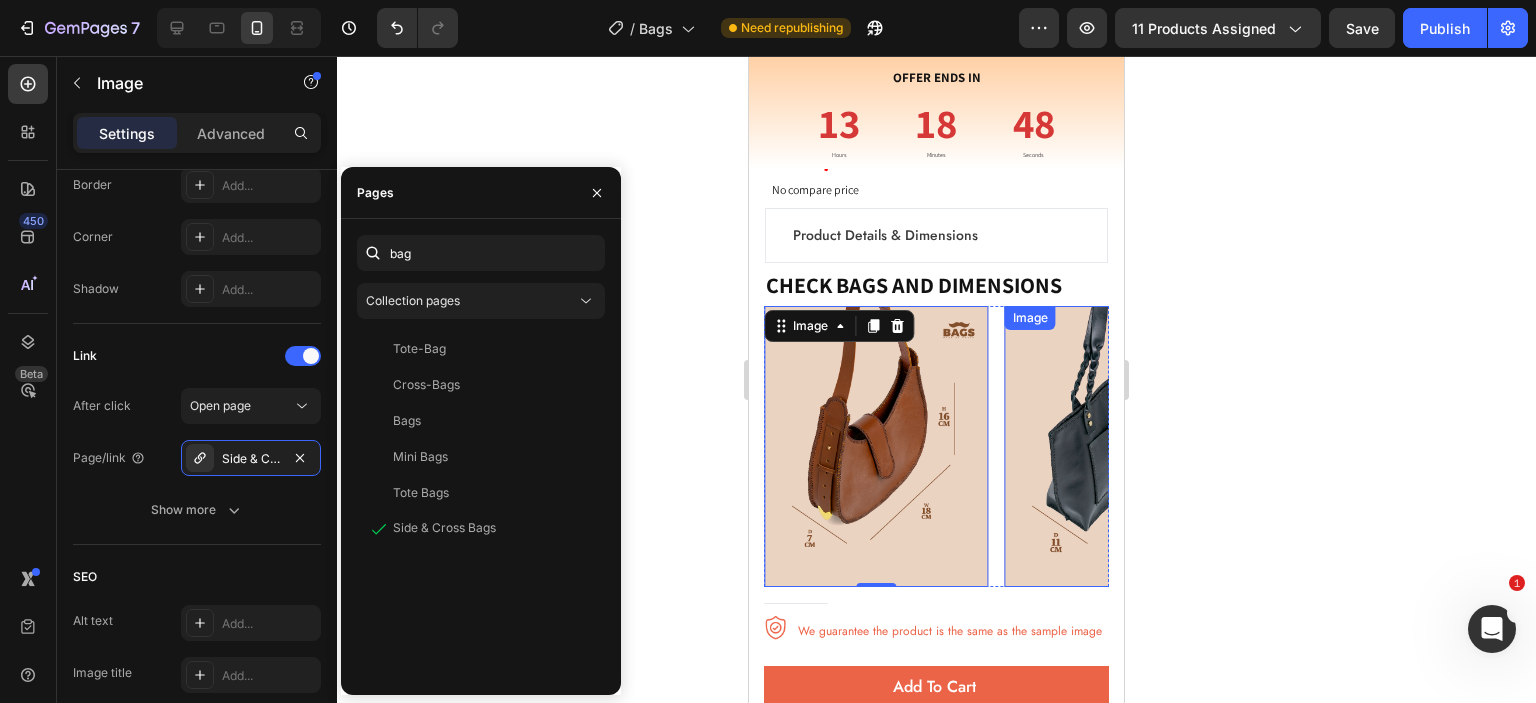 click at bounding box center (1117, 446) 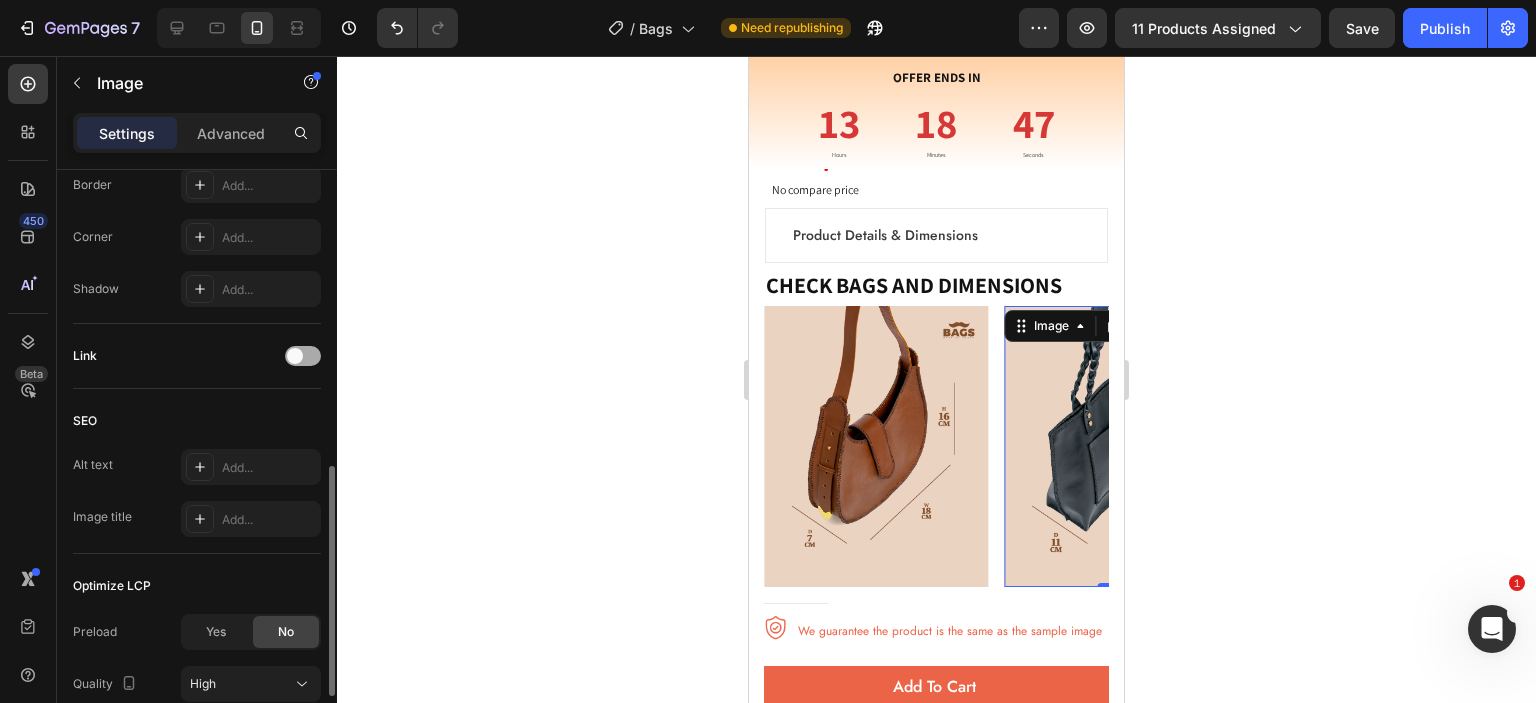 click at bounding box center (303, 356) 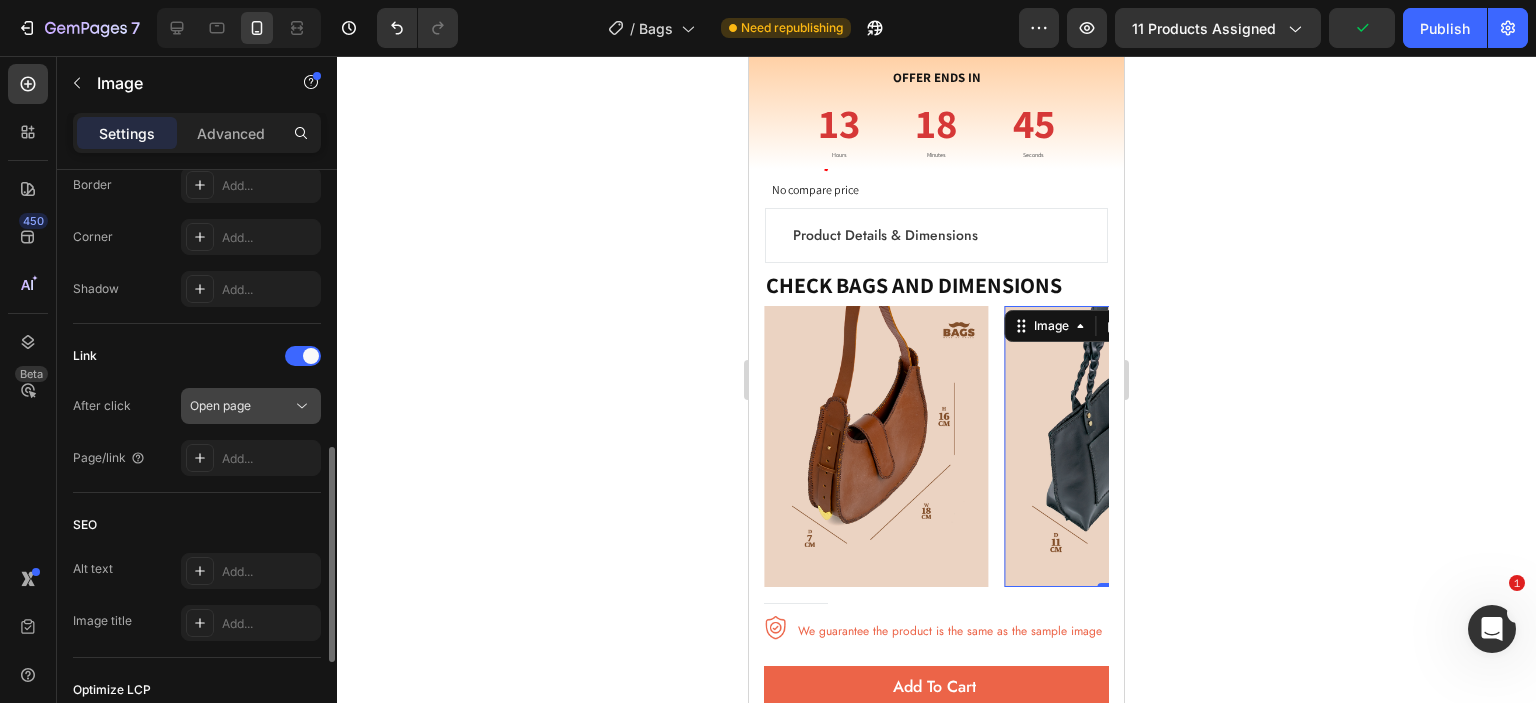 click on "Open page" at bounding box center (220, 405) 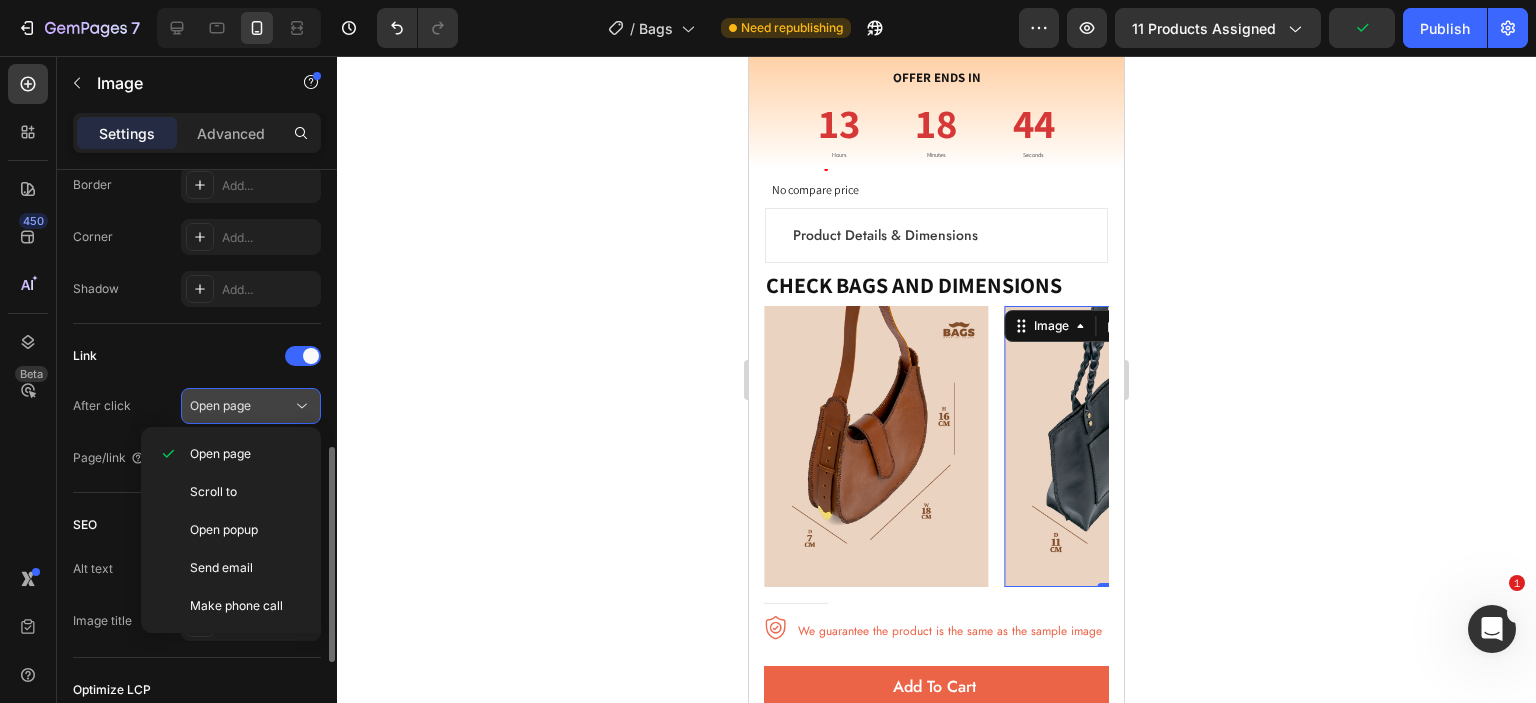 click on "Open page" at bounding box center [220, 405] 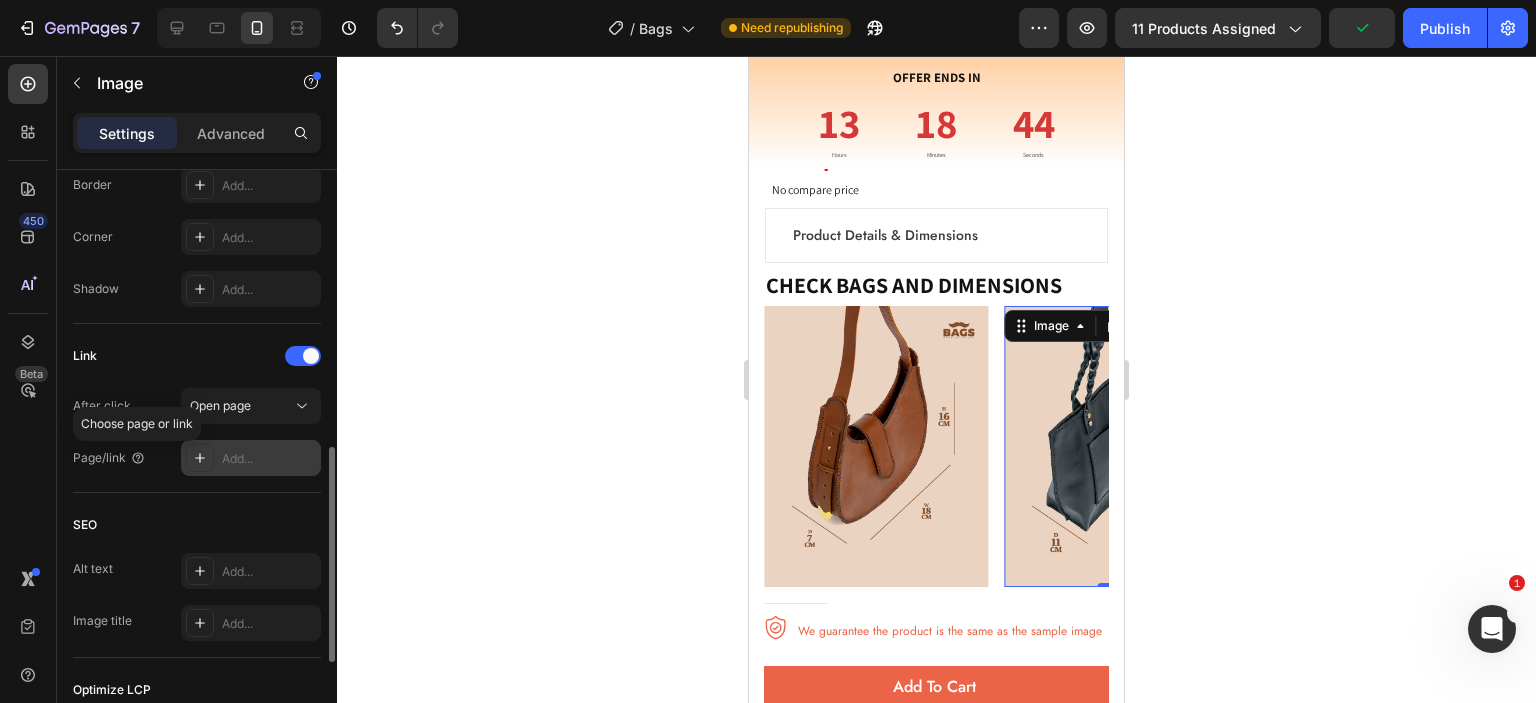 click on "Add..." at bounding box center [251, 458] 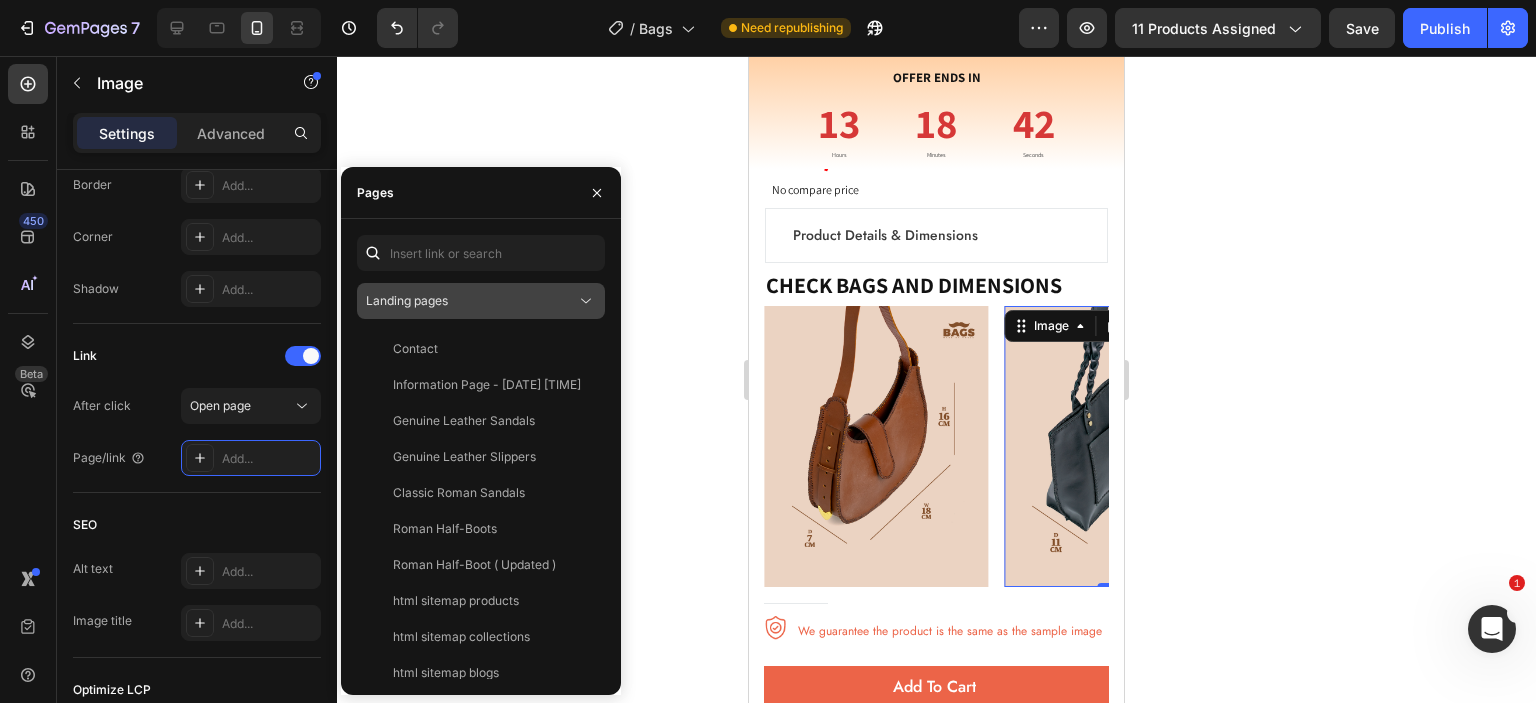 click on "Landing pages" at bounding box center [407, 300] 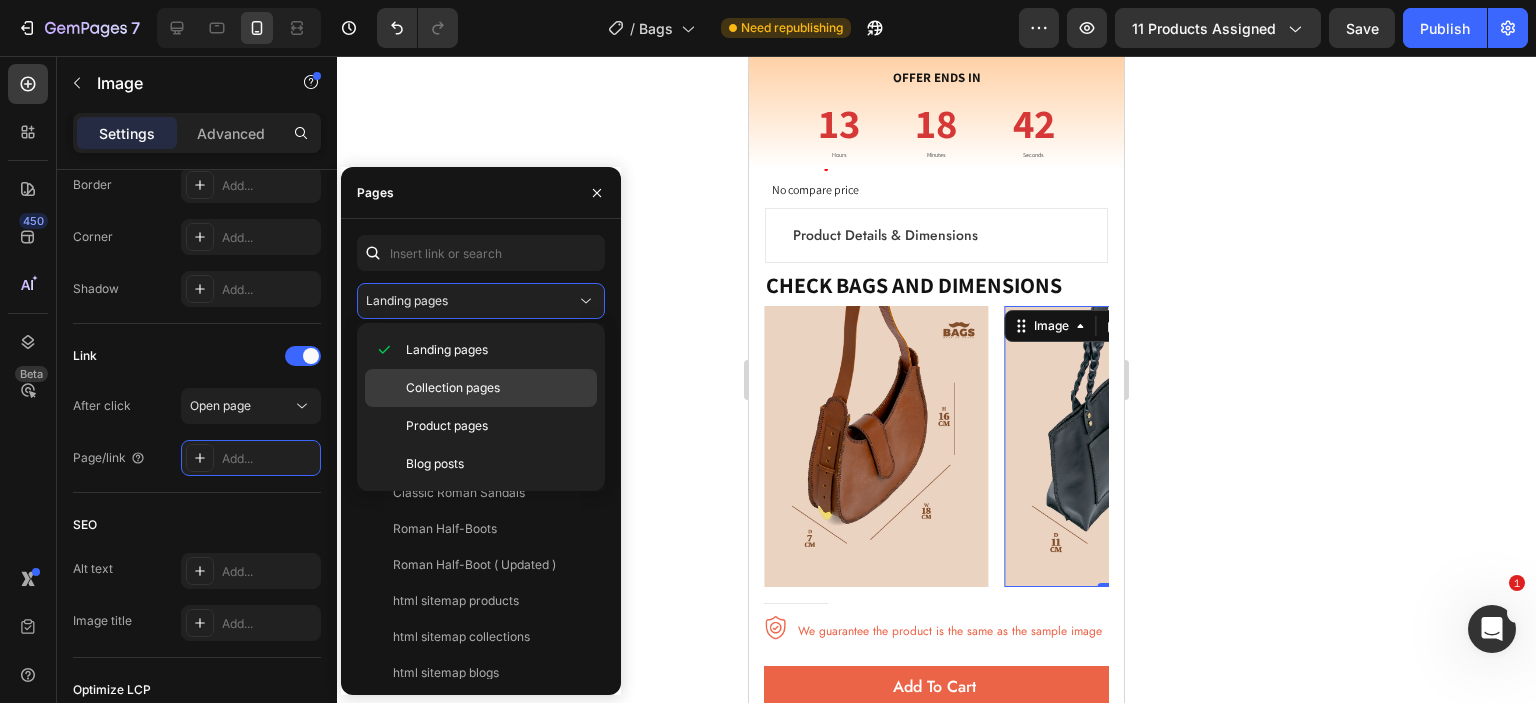click on "Collection pages" at bounding box center [453, 388] 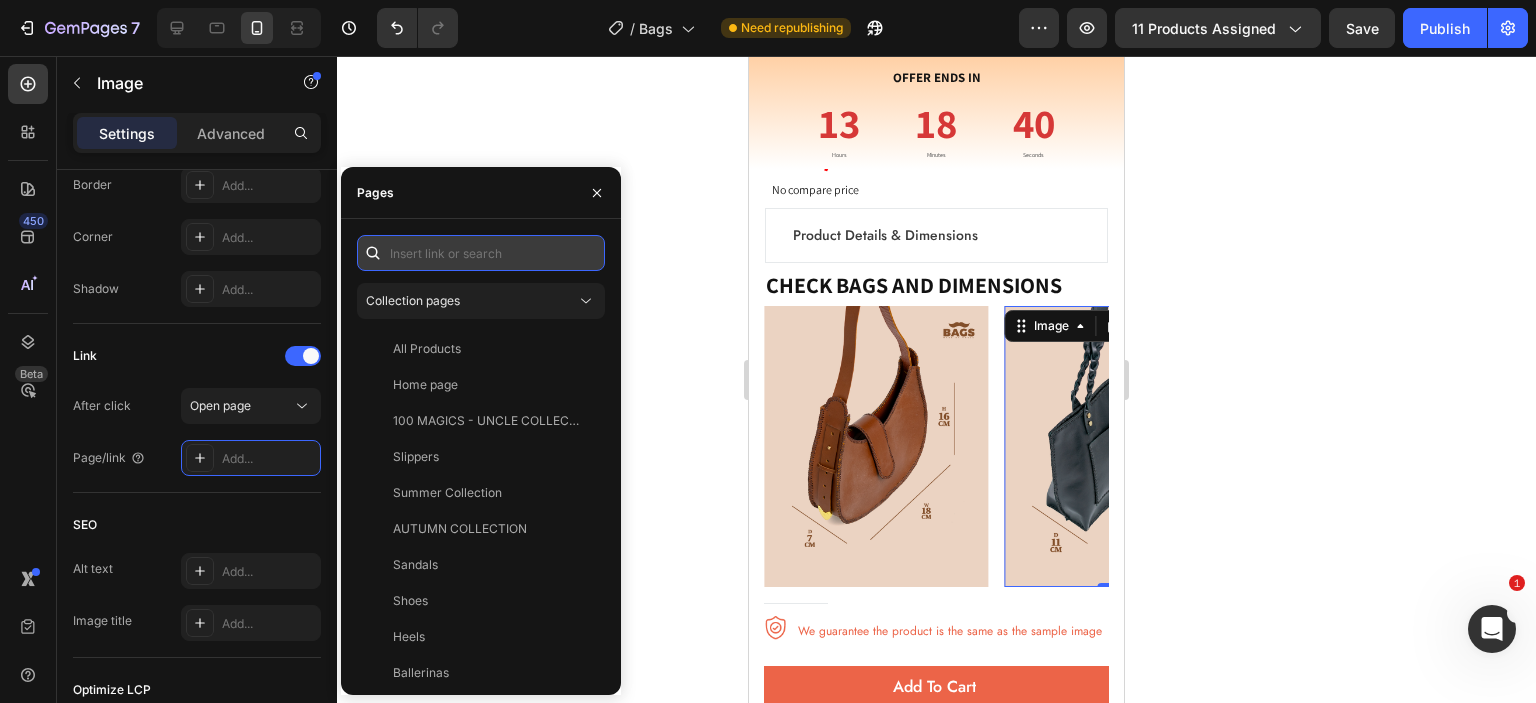 click at bounding box center (481, 253) 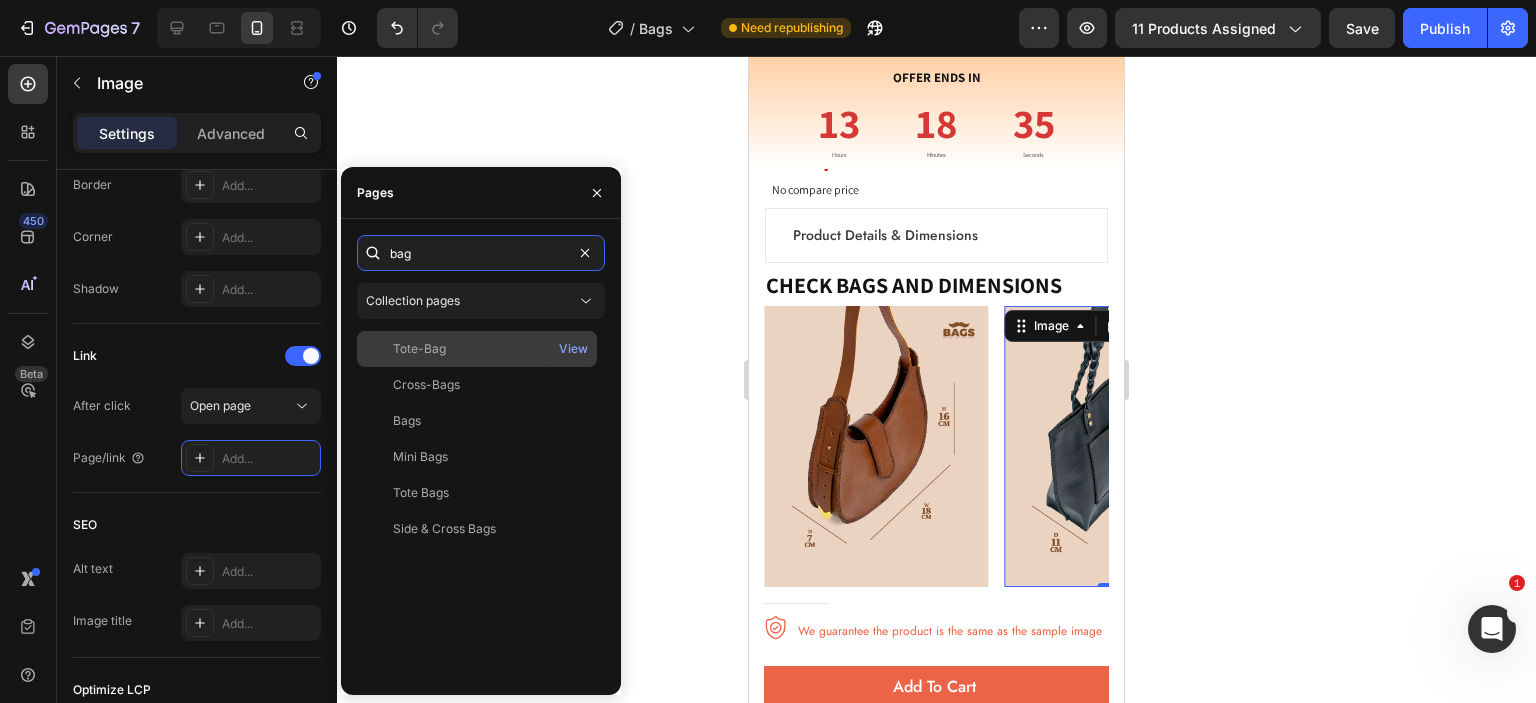 type on "bag" 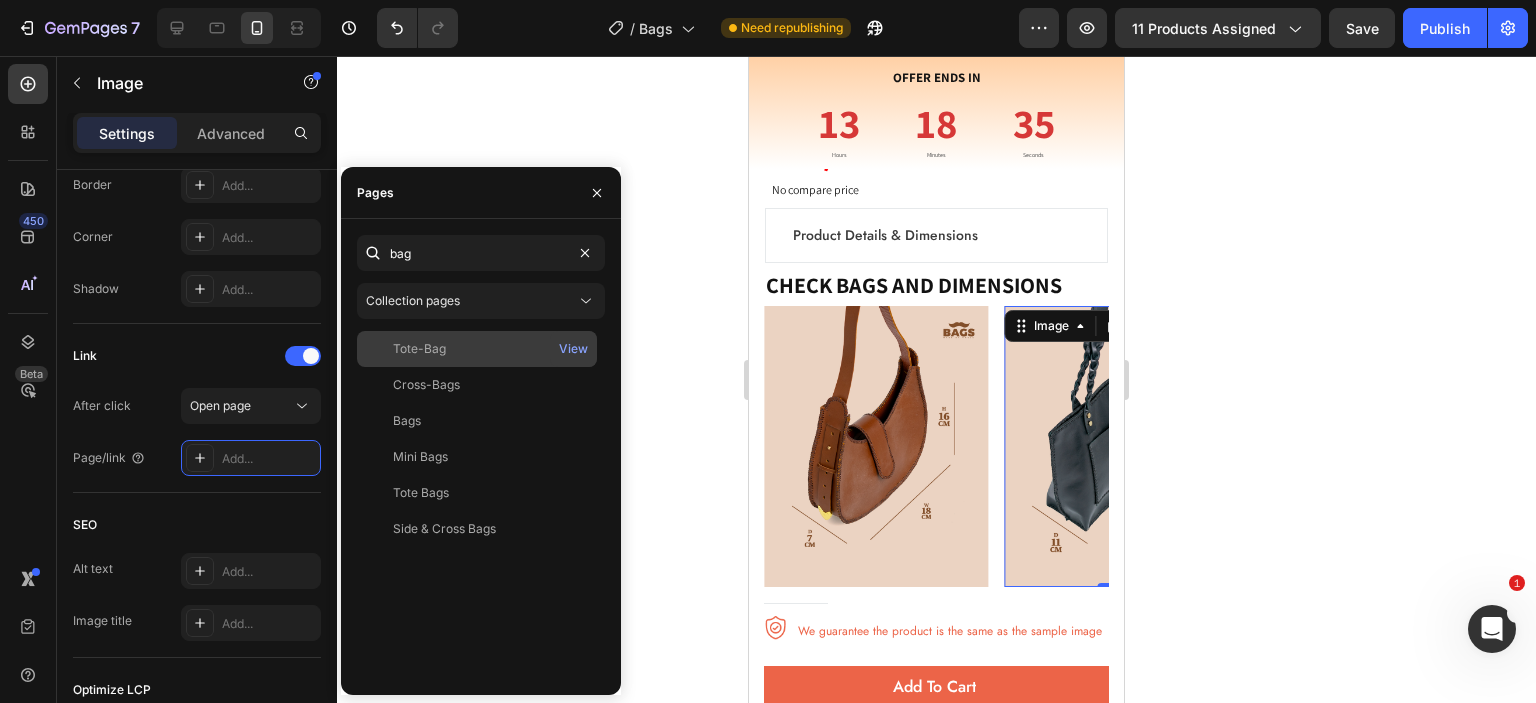 click on "Tote-Bag" at bounding box center [477, 349] 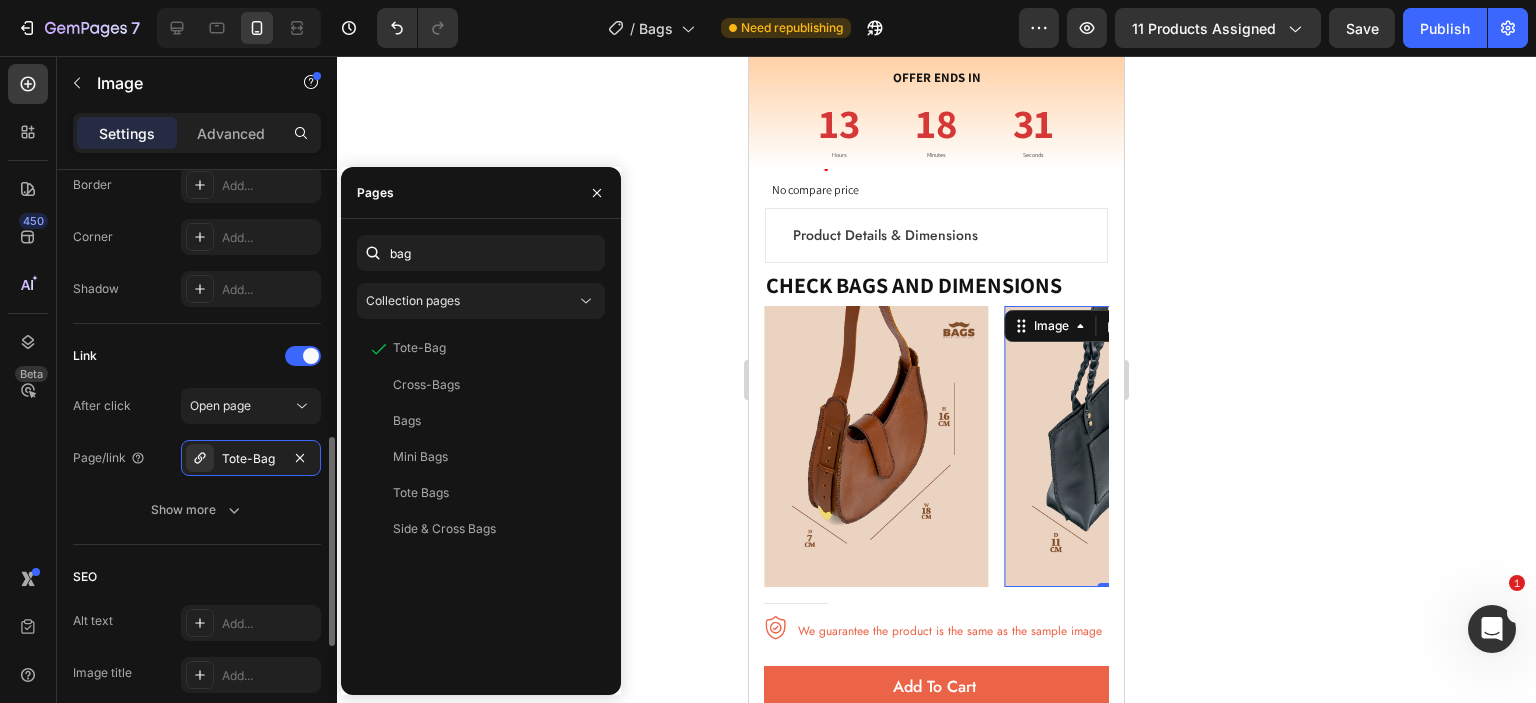 click on "Link" at bounding box center (197, 356) 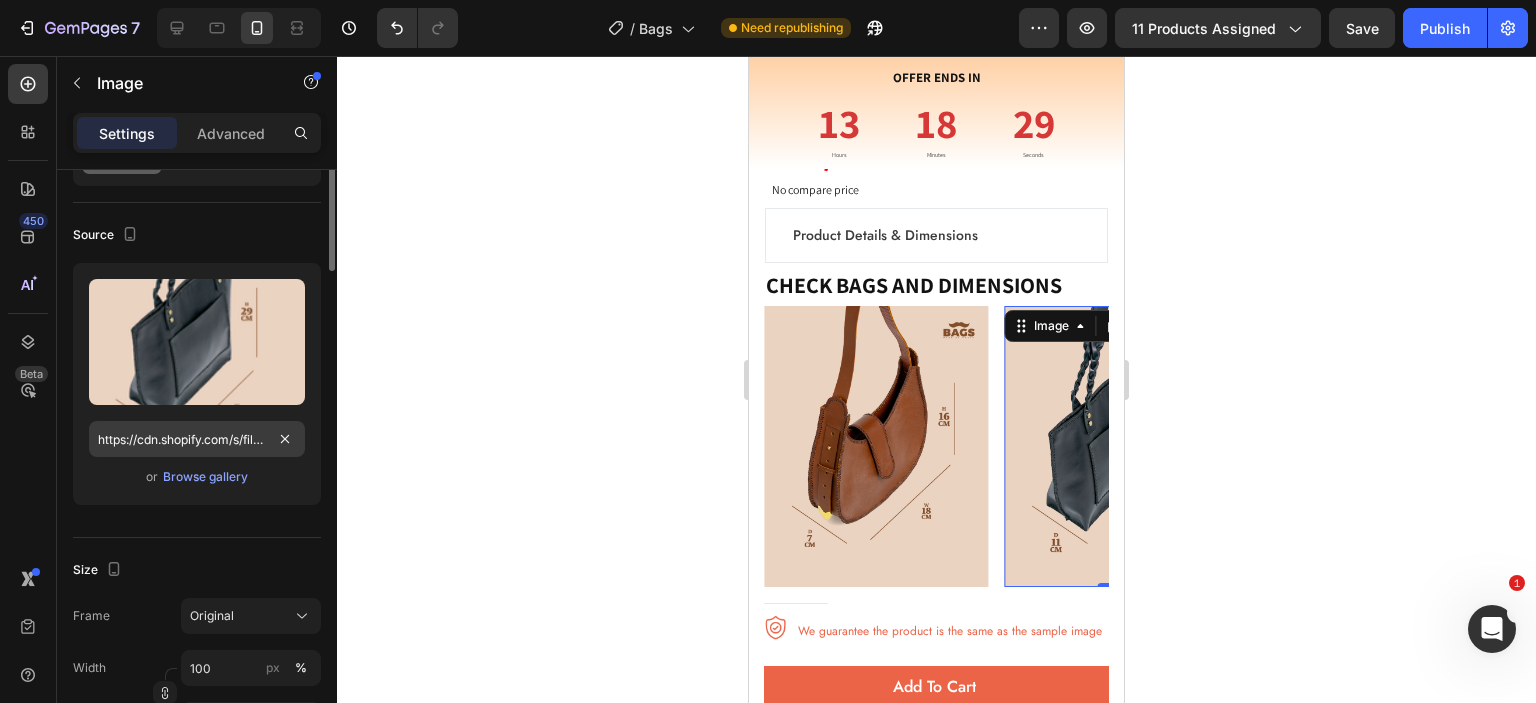 scroll, scrollTop: 0, scrollLeft: 0, axis: both 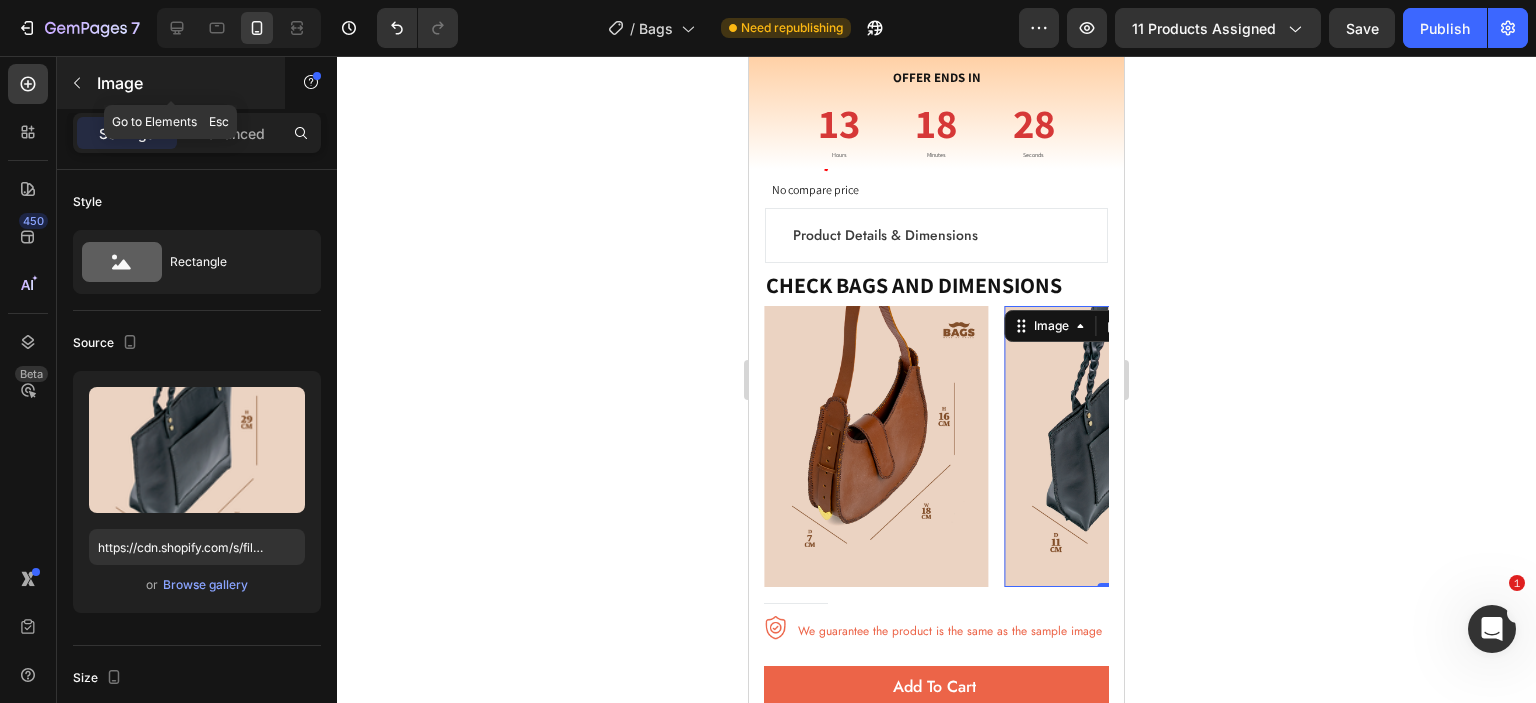 click at bounding box center [77, 83] 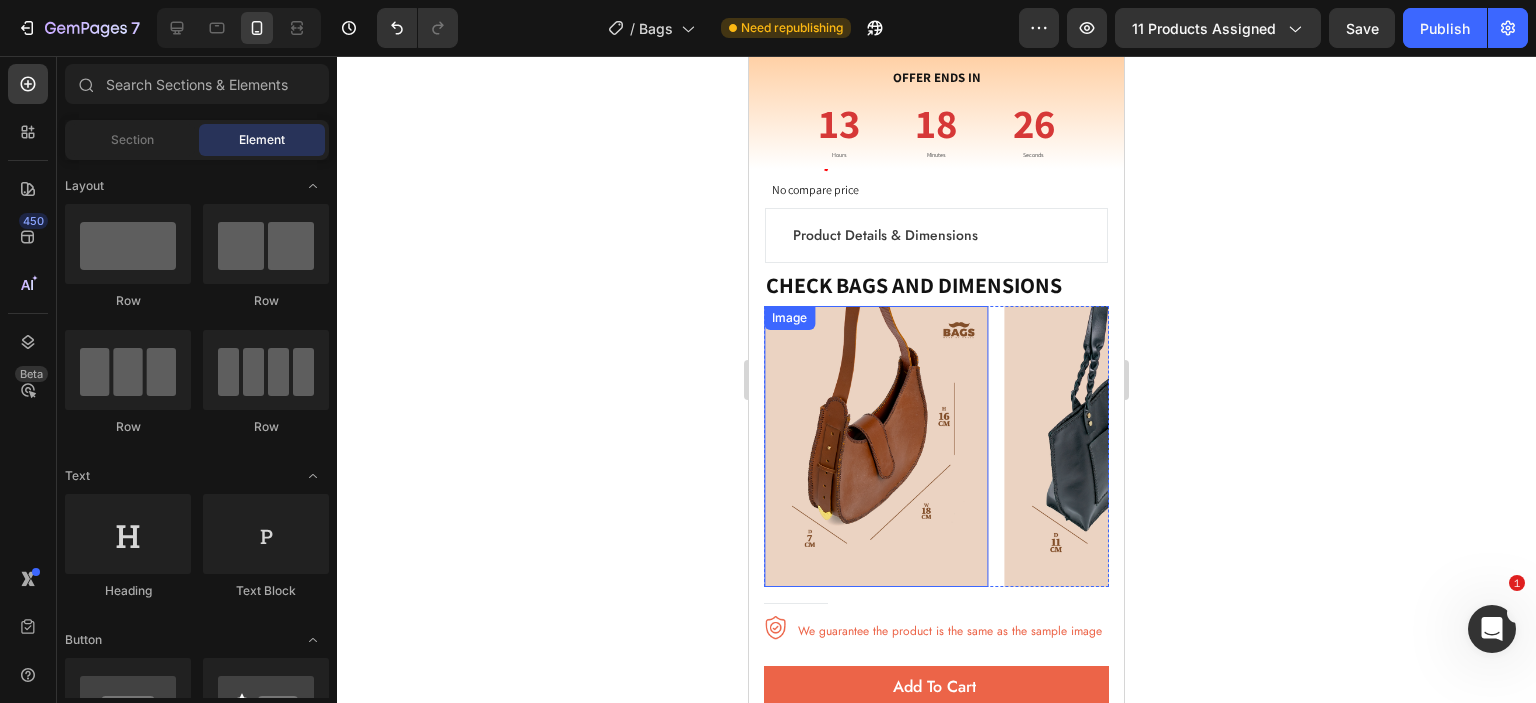 click on "Image" at bounding box center [789, 318] 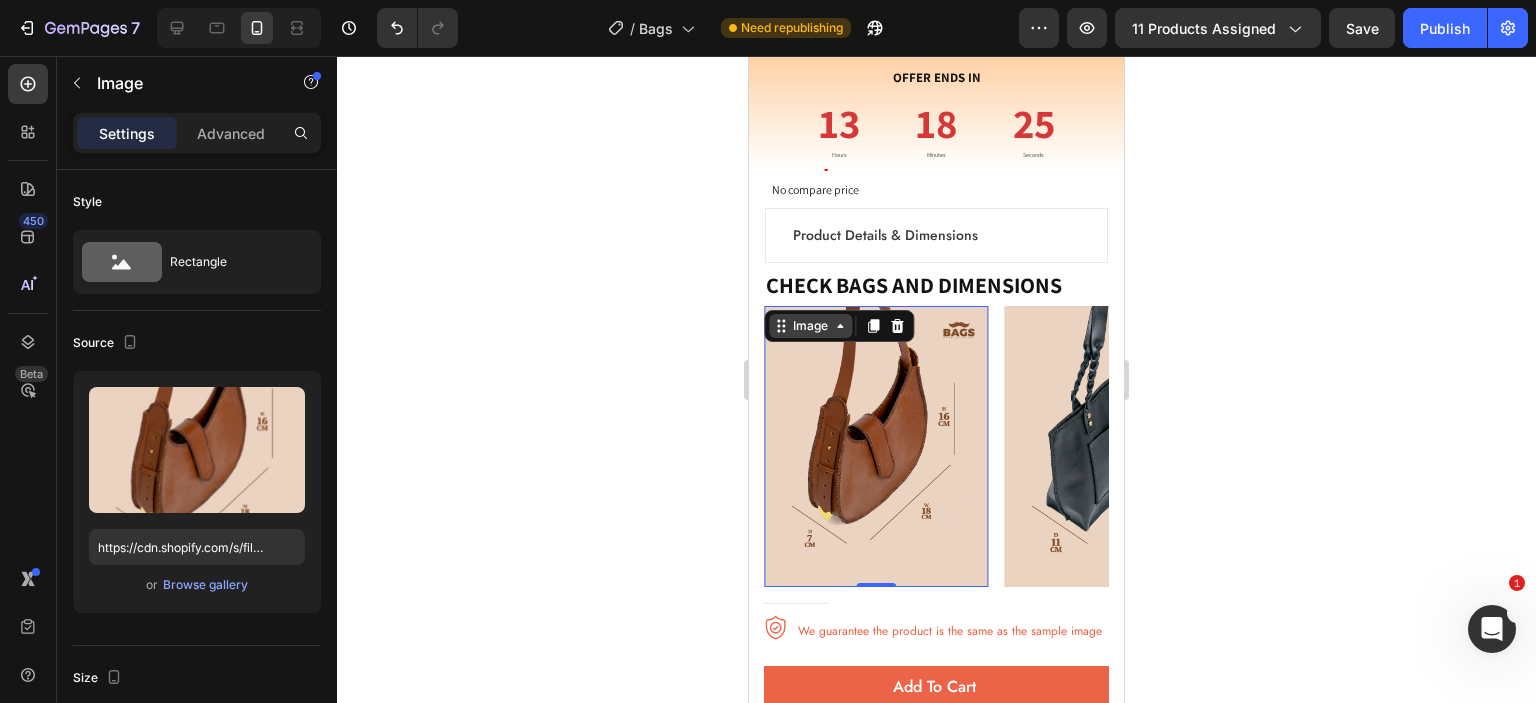 click on "Image" at bounding box center [810, 326] 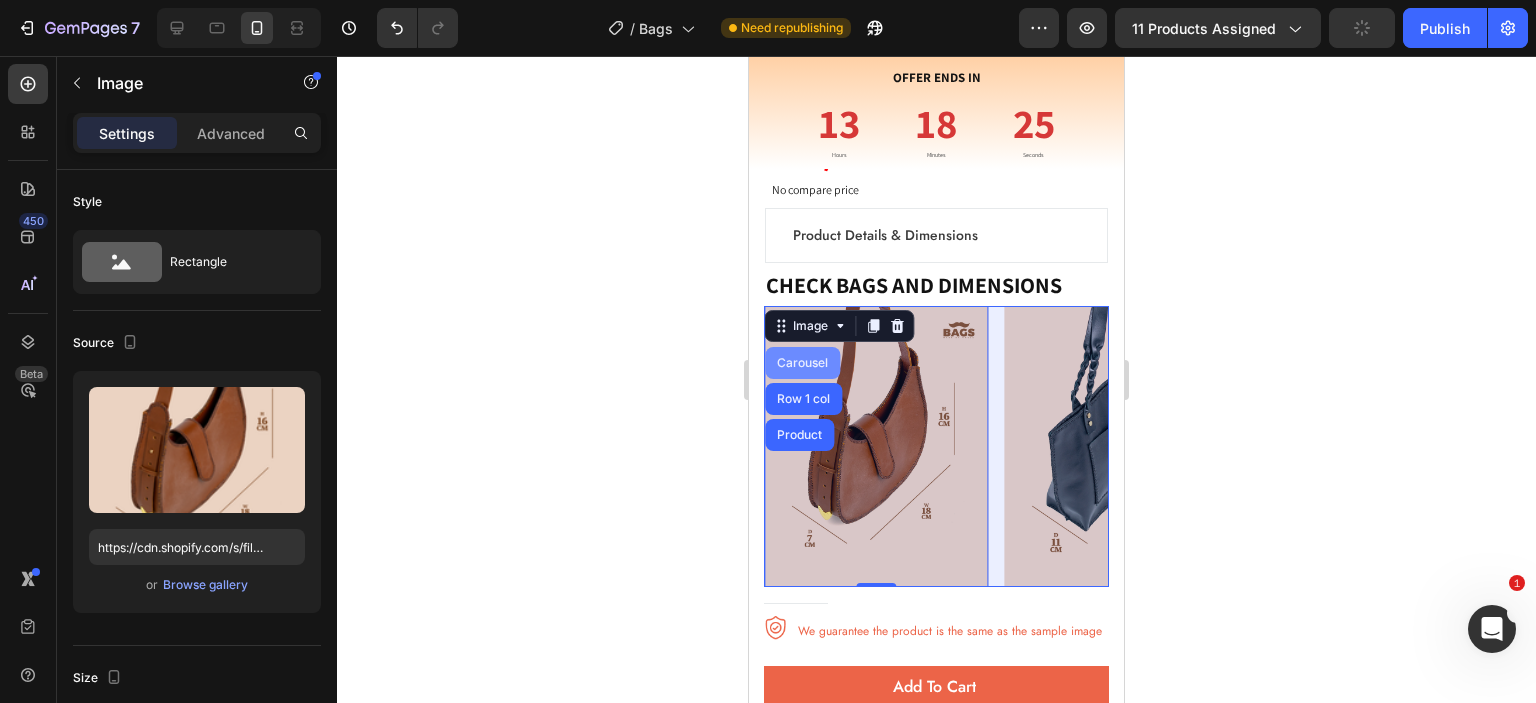 click on "Carousel" at bounding box center [802, 363] 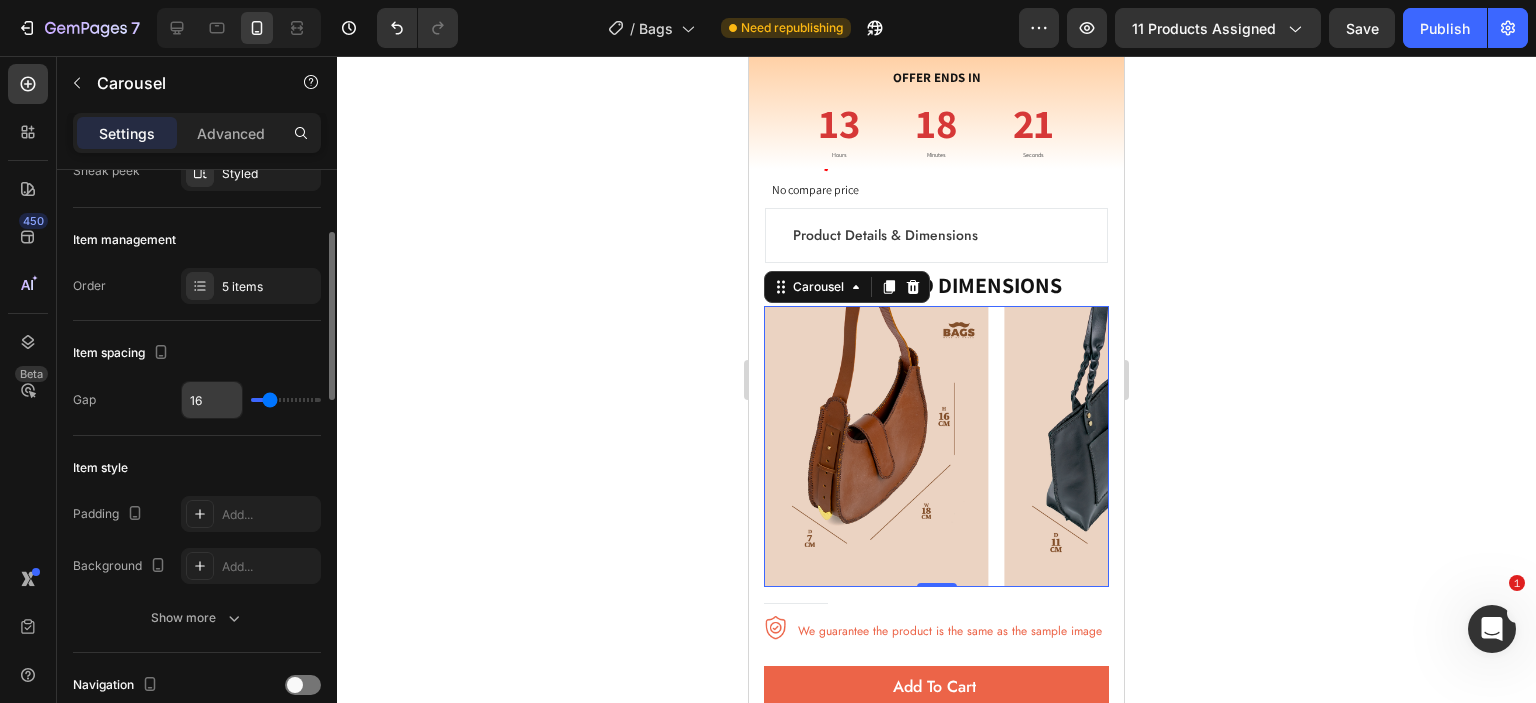 scroll, scrollTop: 108, scrollLeft: 0, axis: vertical 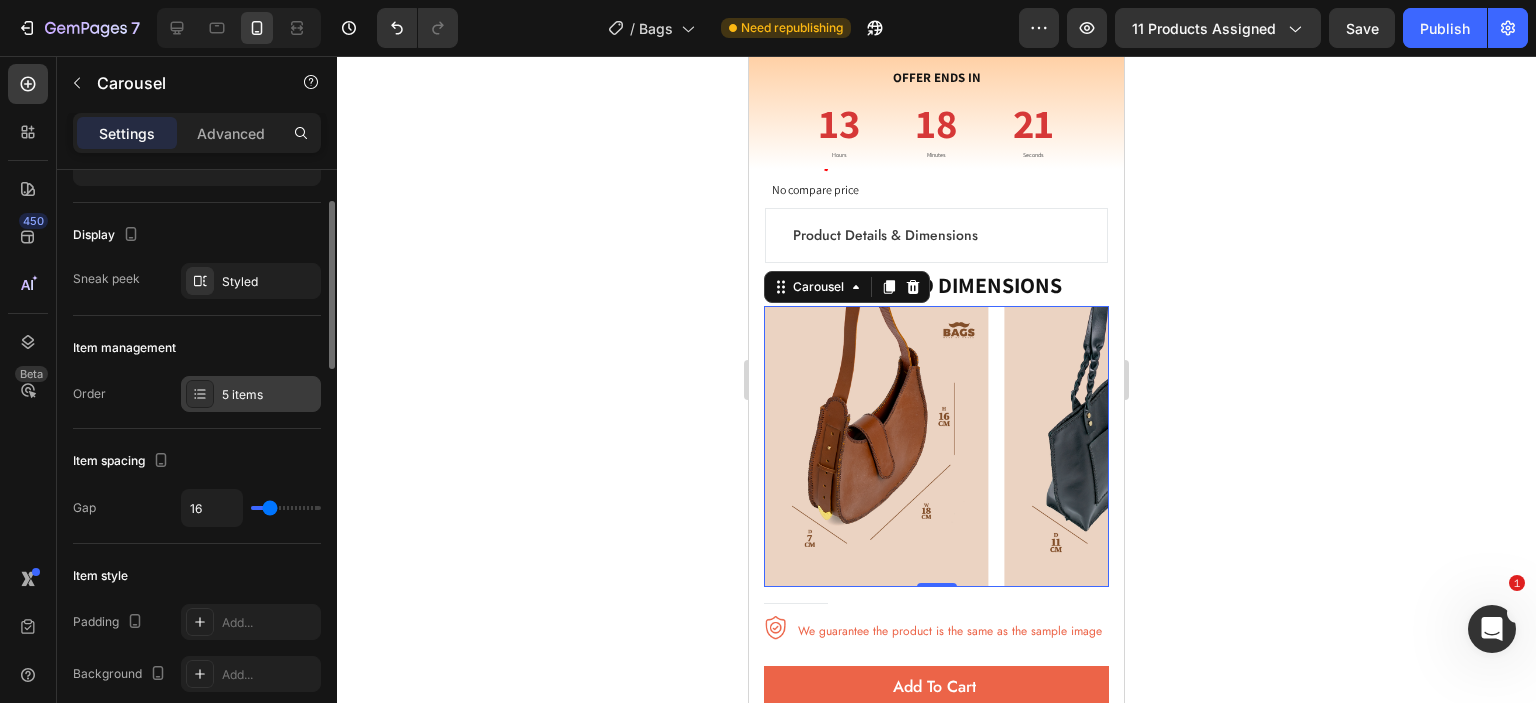 click on "5 items" at bounding box center (269, 395) 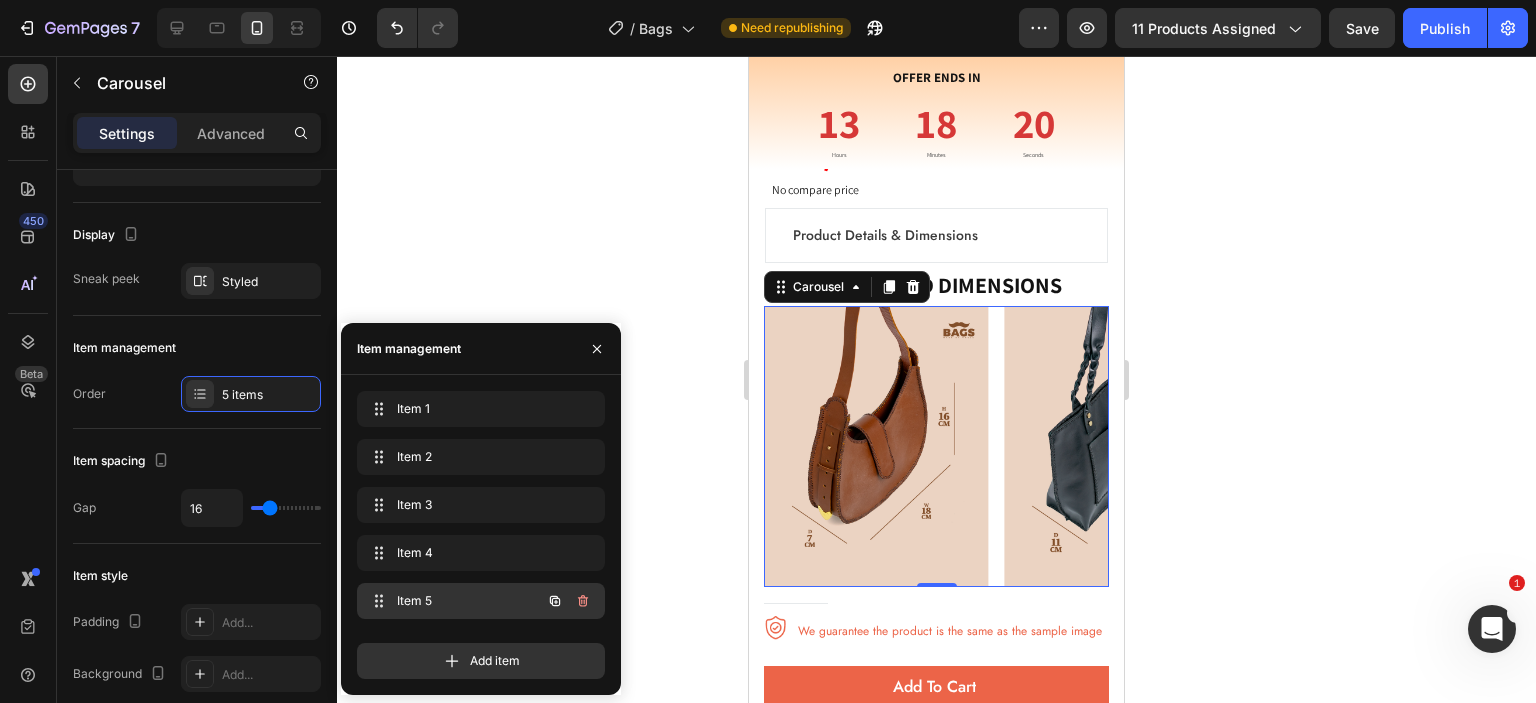 click on "Item 5" at bounding box center (453, 601) 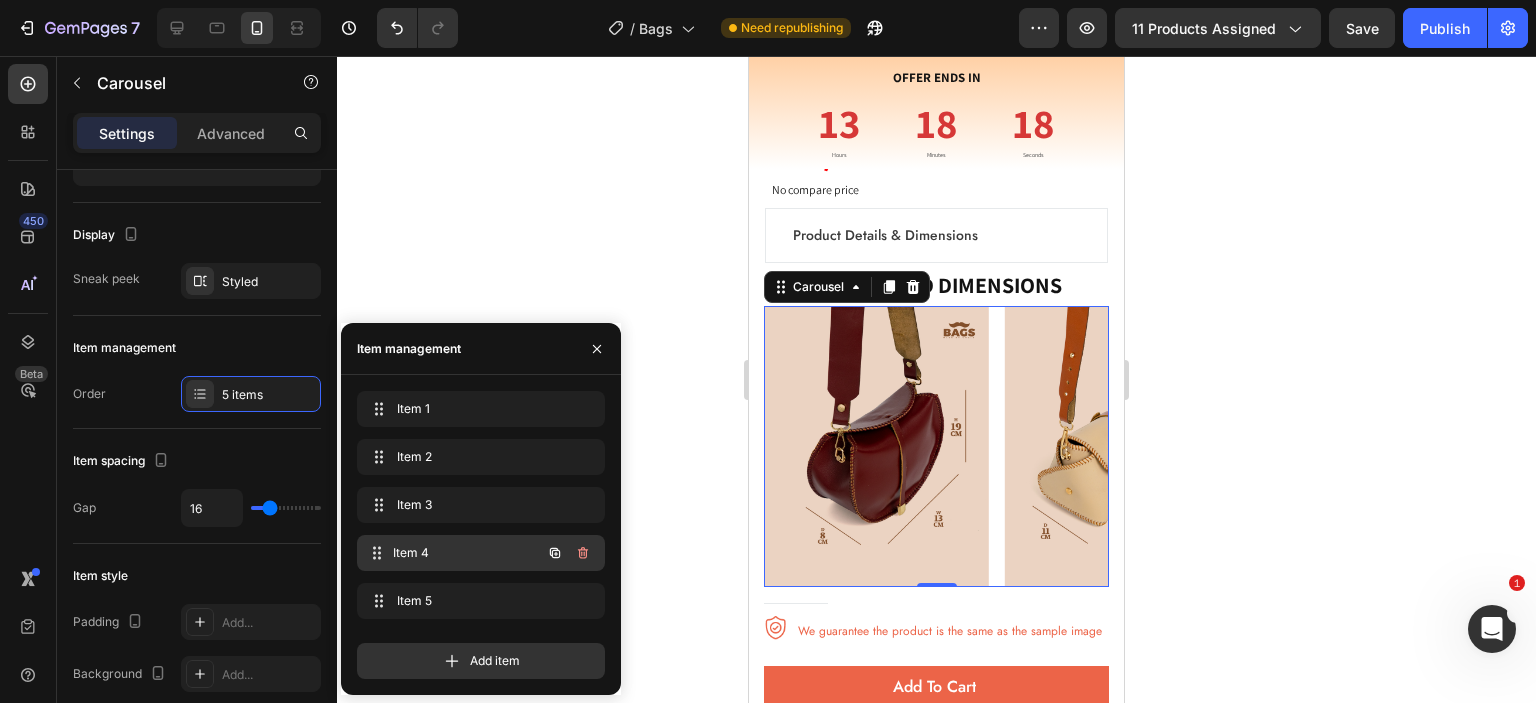click on "Item 4" at bounding box center (467, 553) 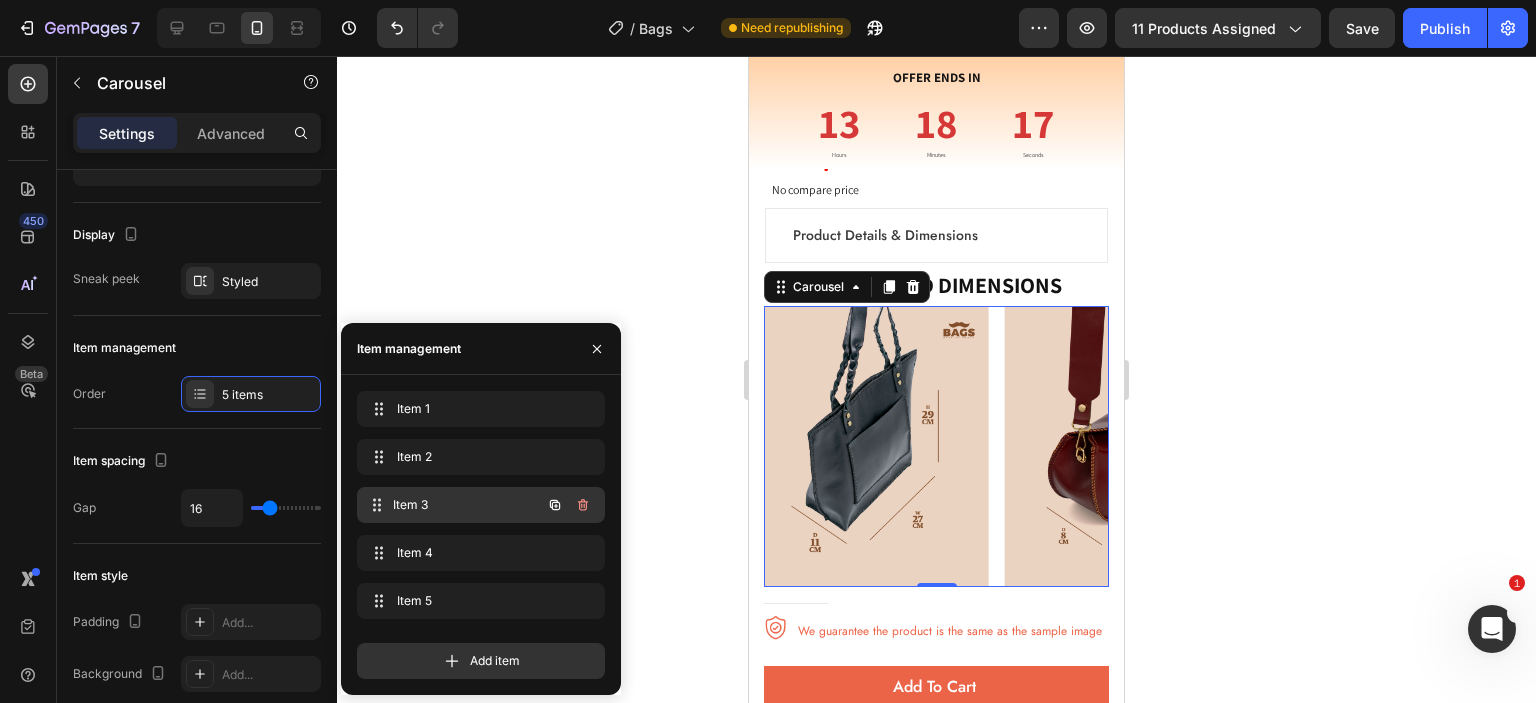 click on "Item 3" at bounding box center [467, 505] 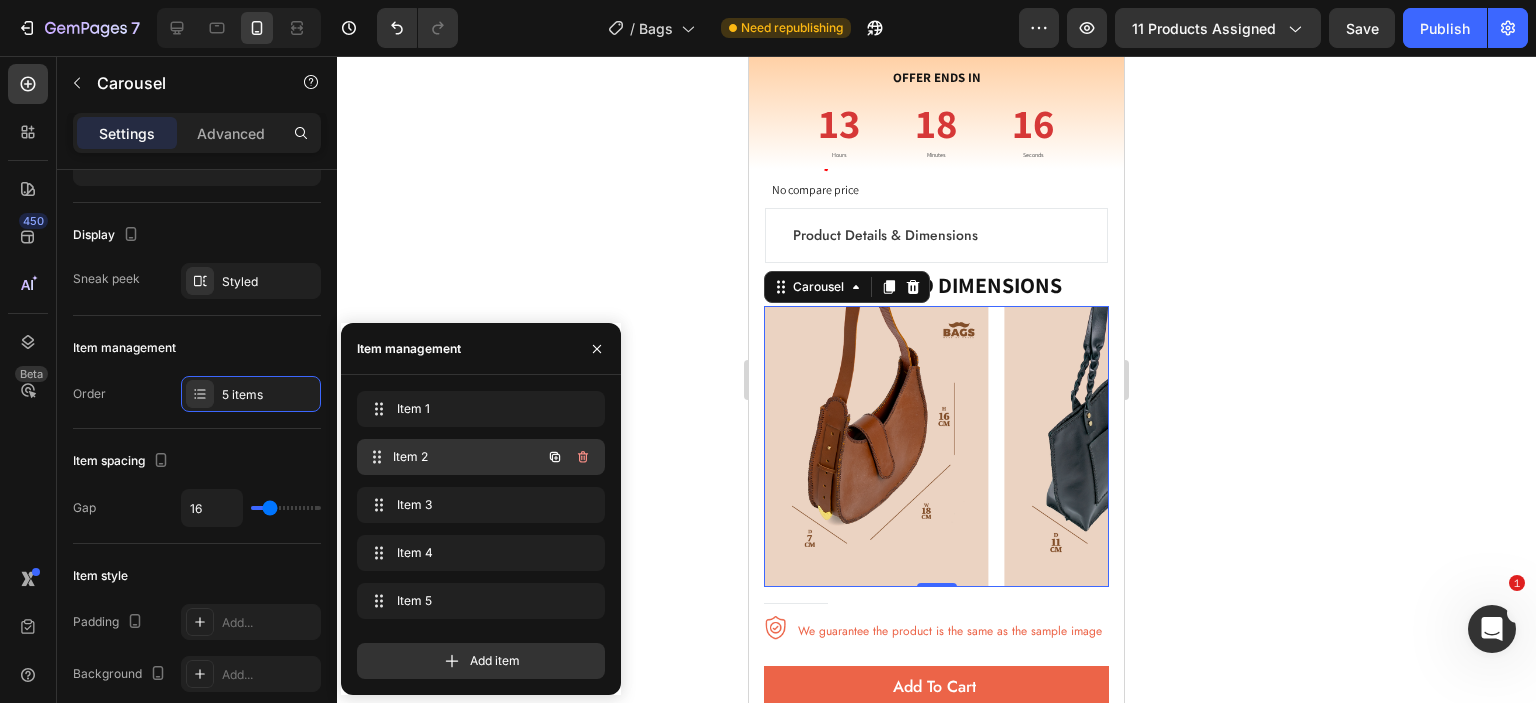 click on "Item 2 Item 2" at bounding box center (453, 457) 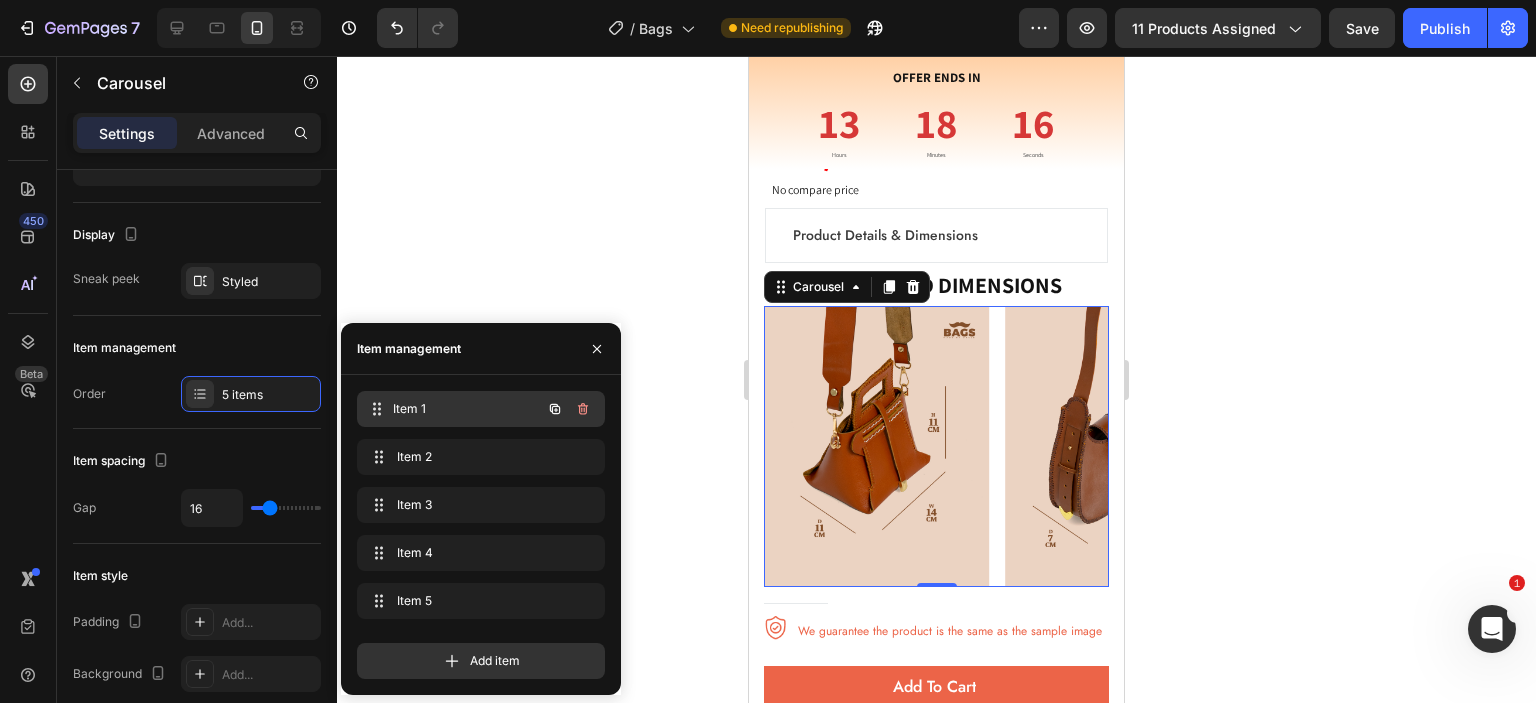 click on "Item 1" at bounding box center (467, 409) 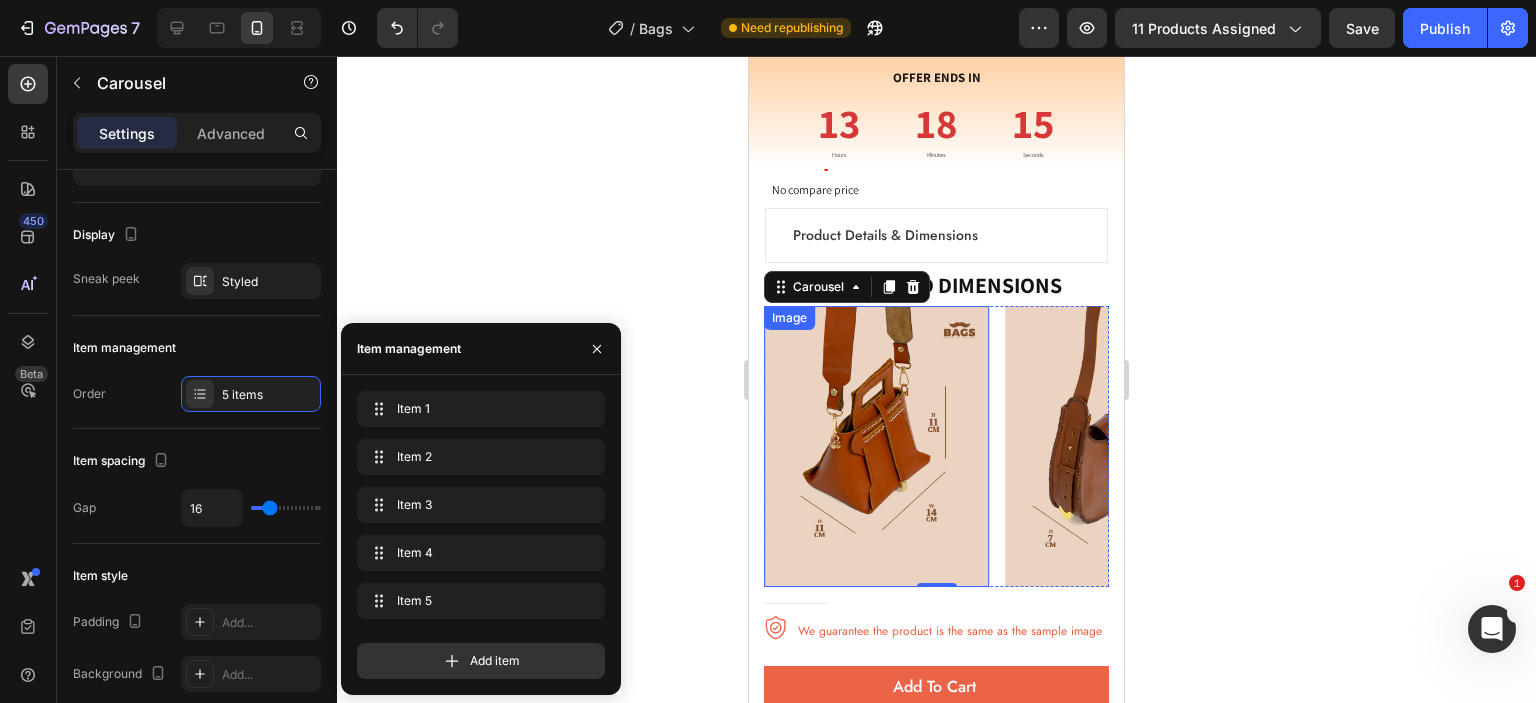 click at bounding box center [876, 446] 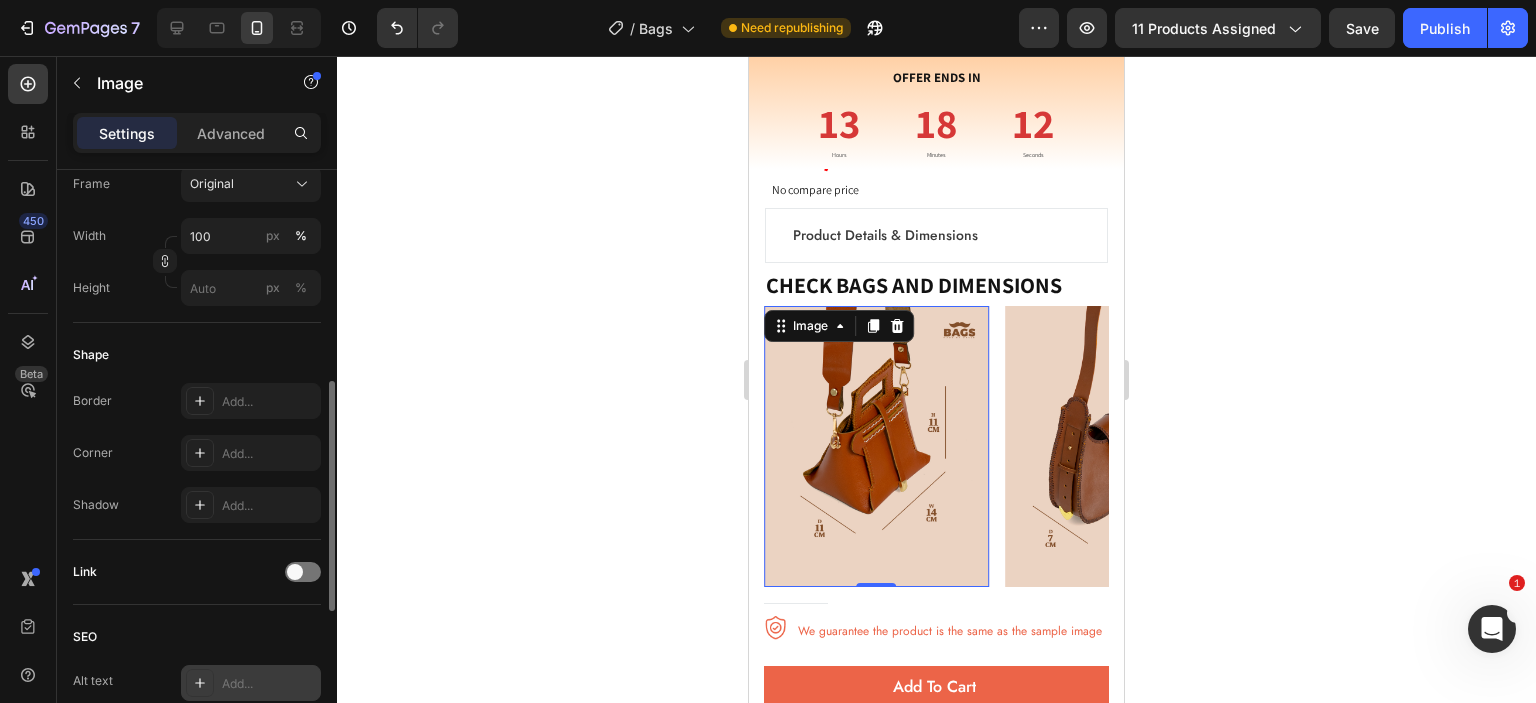 scroll, scrollTop: 756, scrollLeft: 0, axis: vertical 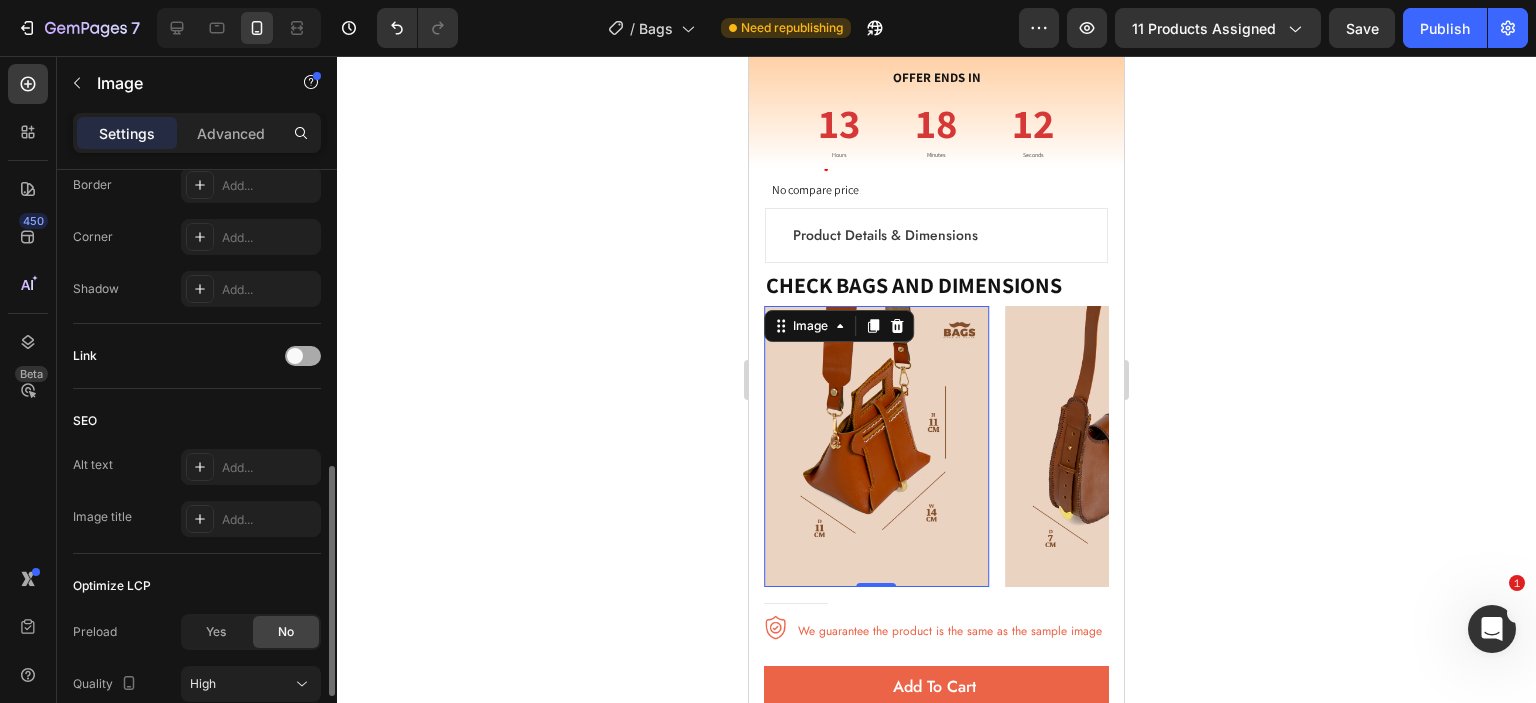 click at bounding box center [295, 356] 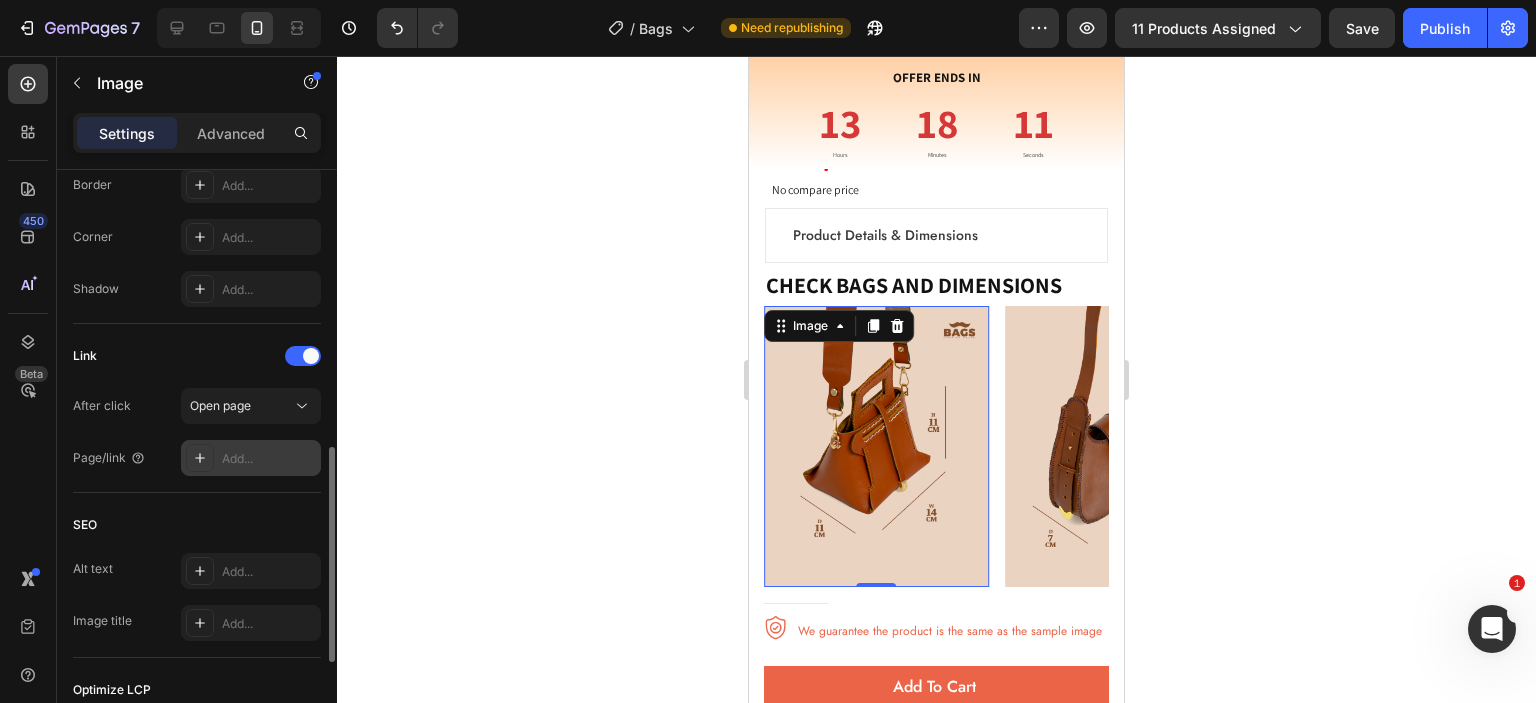click on "Add..." at bounding box center (251, 458) 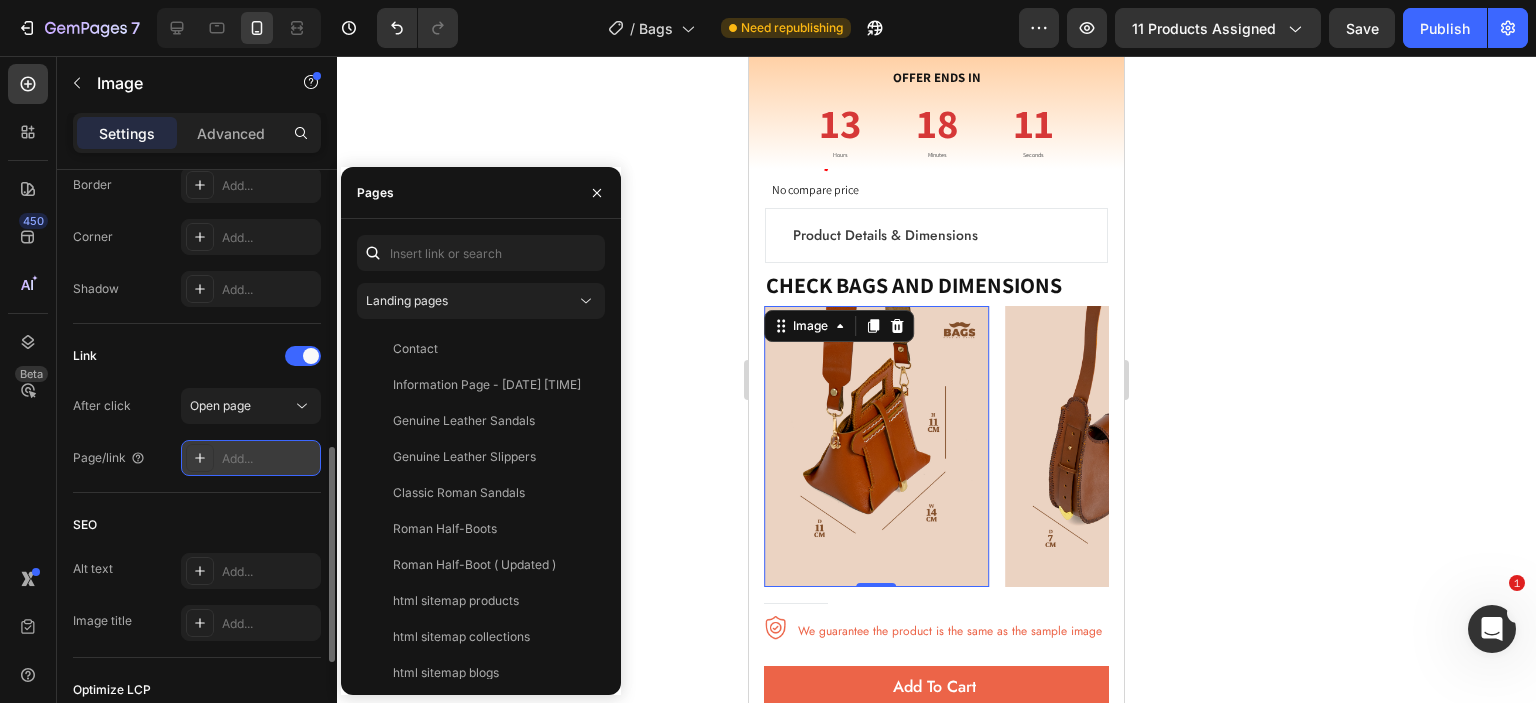 scroll, scrollTop: 84, scrollLeft: 0, axis: vertical 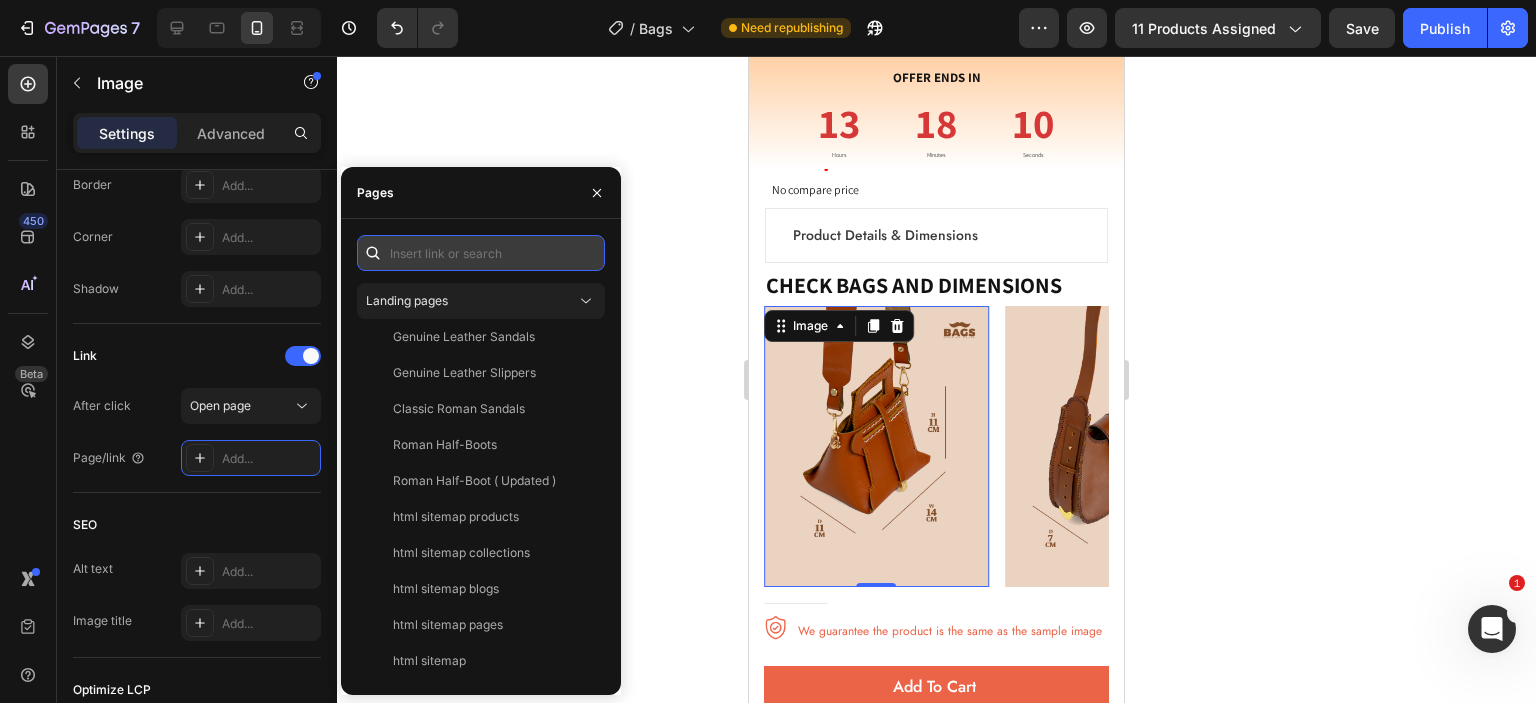 click at bounding box center (481, 253) 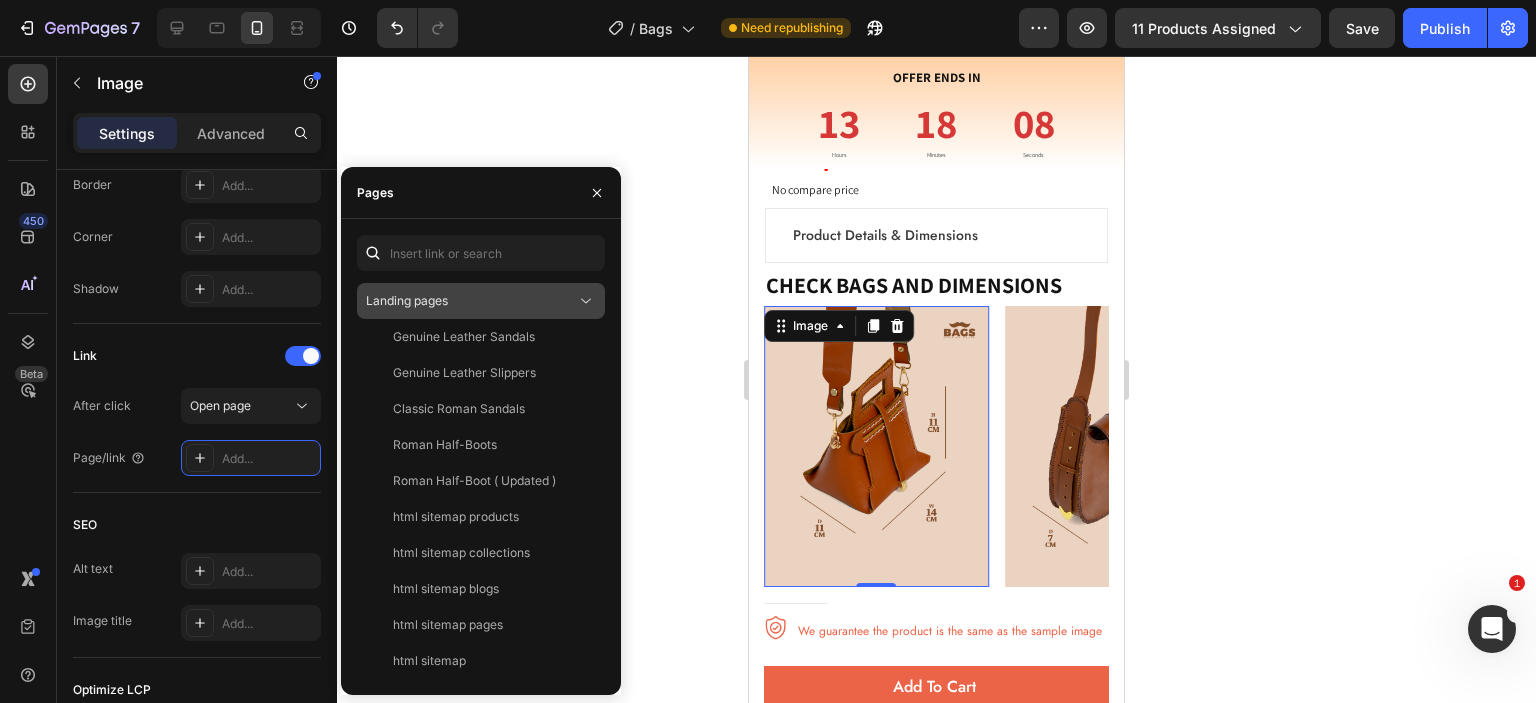 click on "Landing pages" 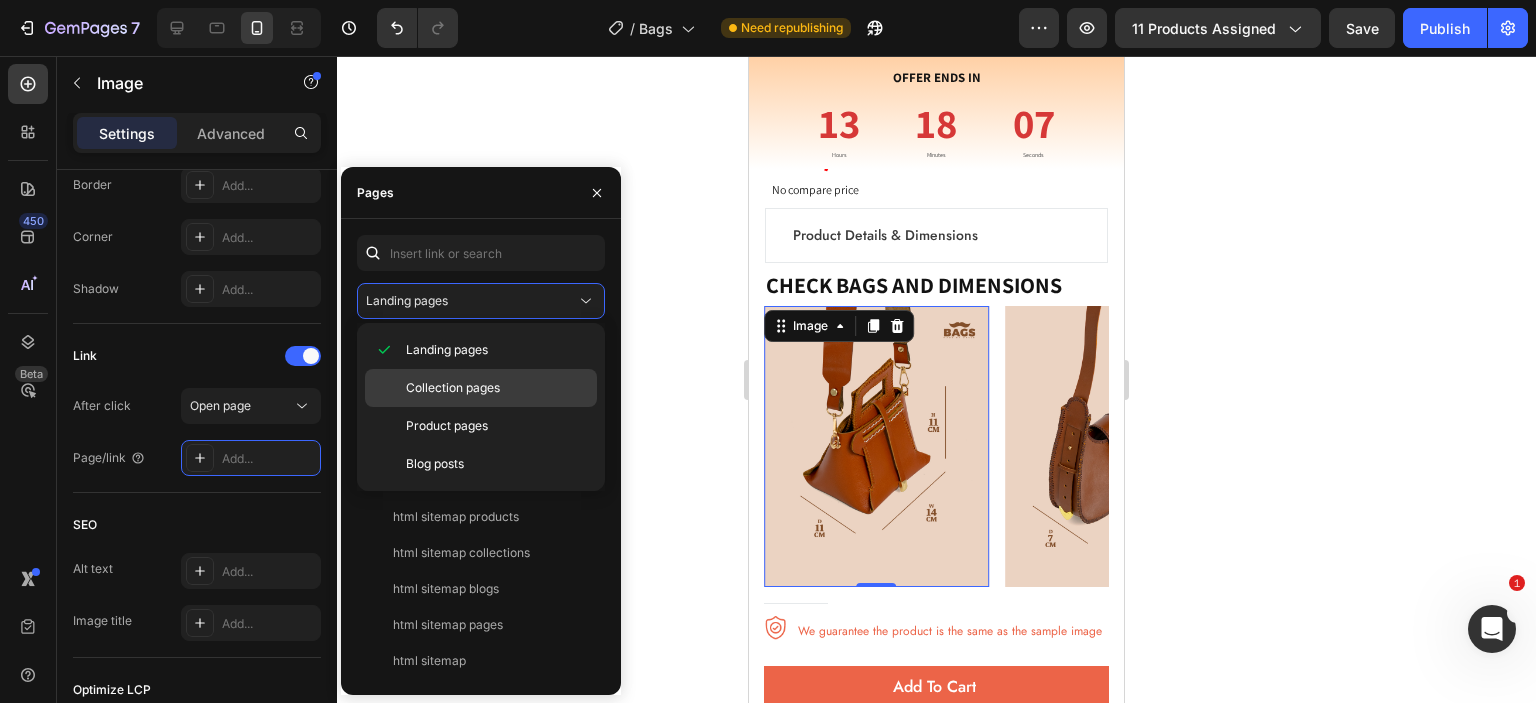 click on "Collection pages" at bounding box center [453, 388] 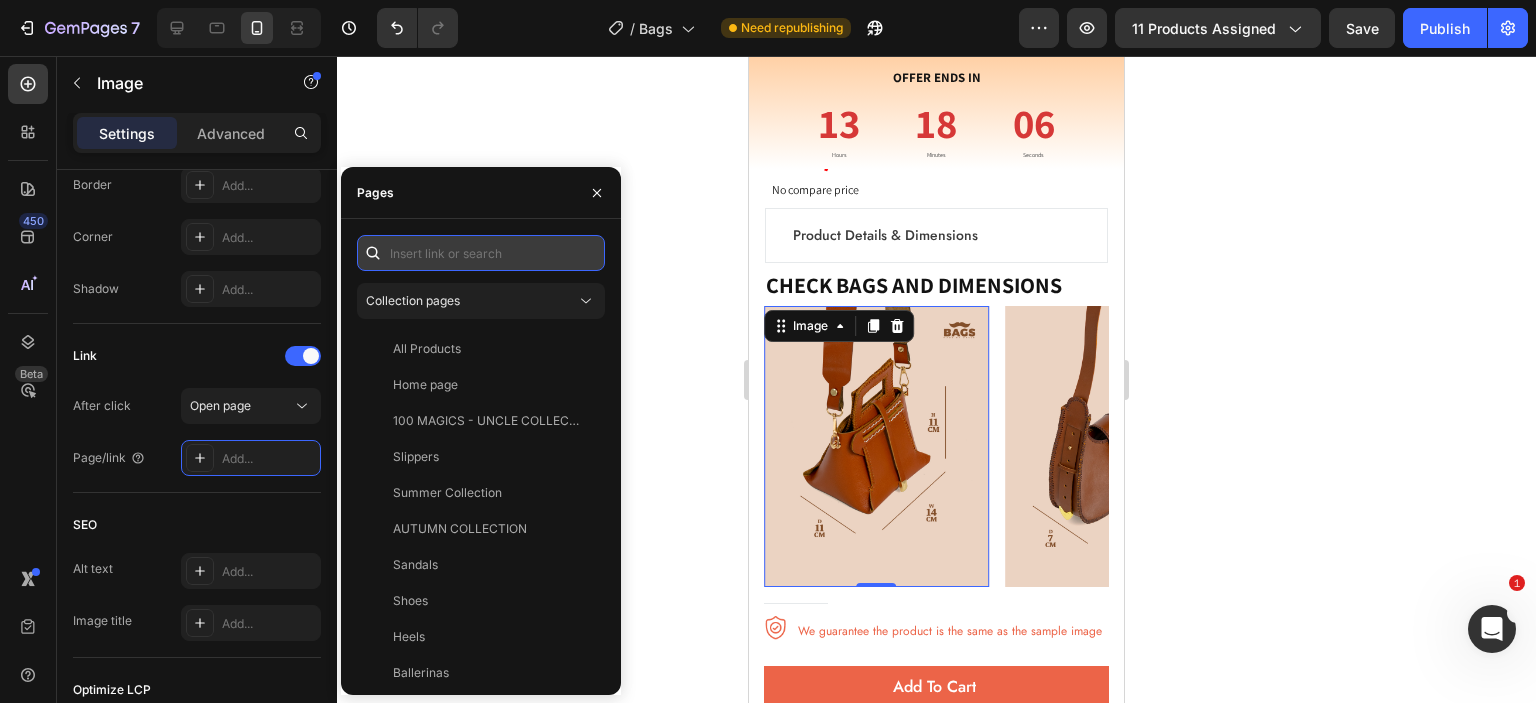 click at bounding box center [481, 253] 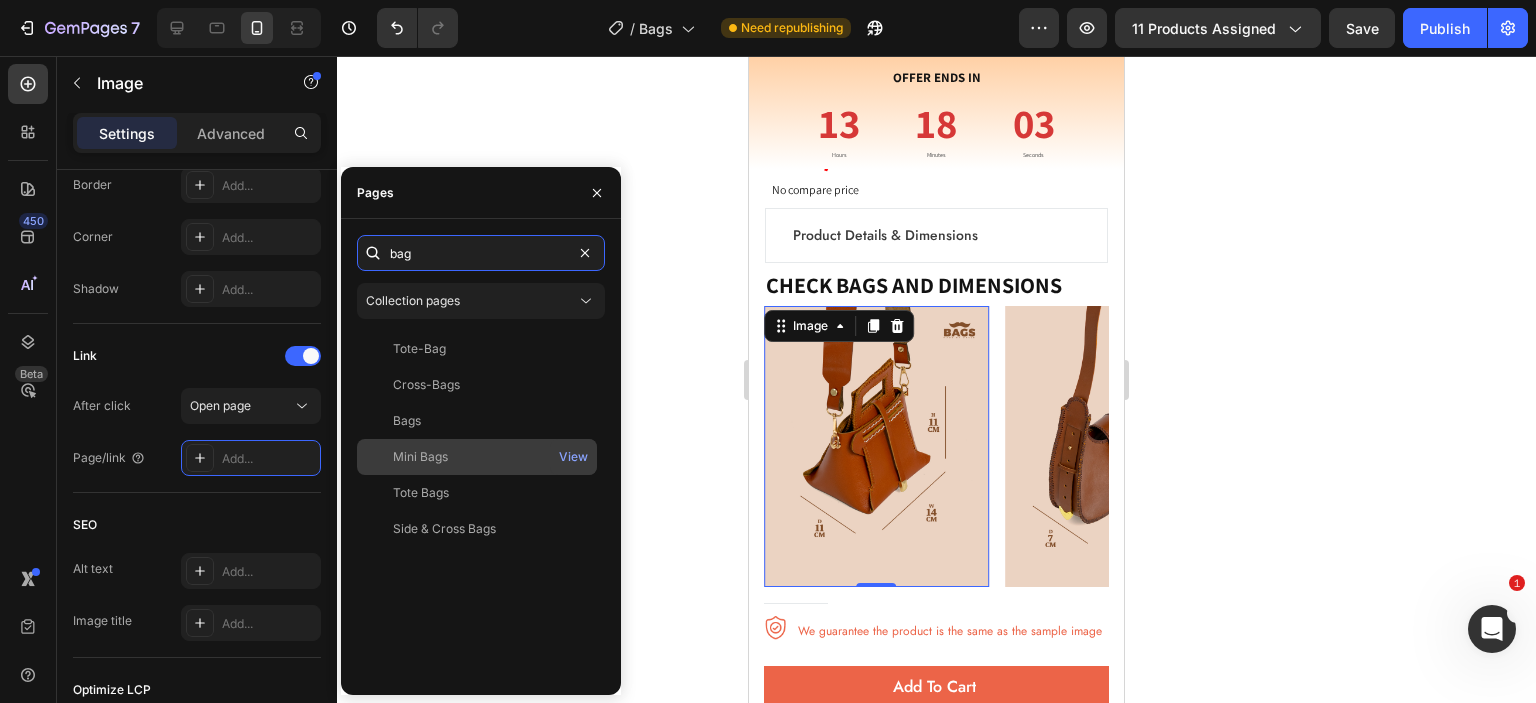 type on "bag" 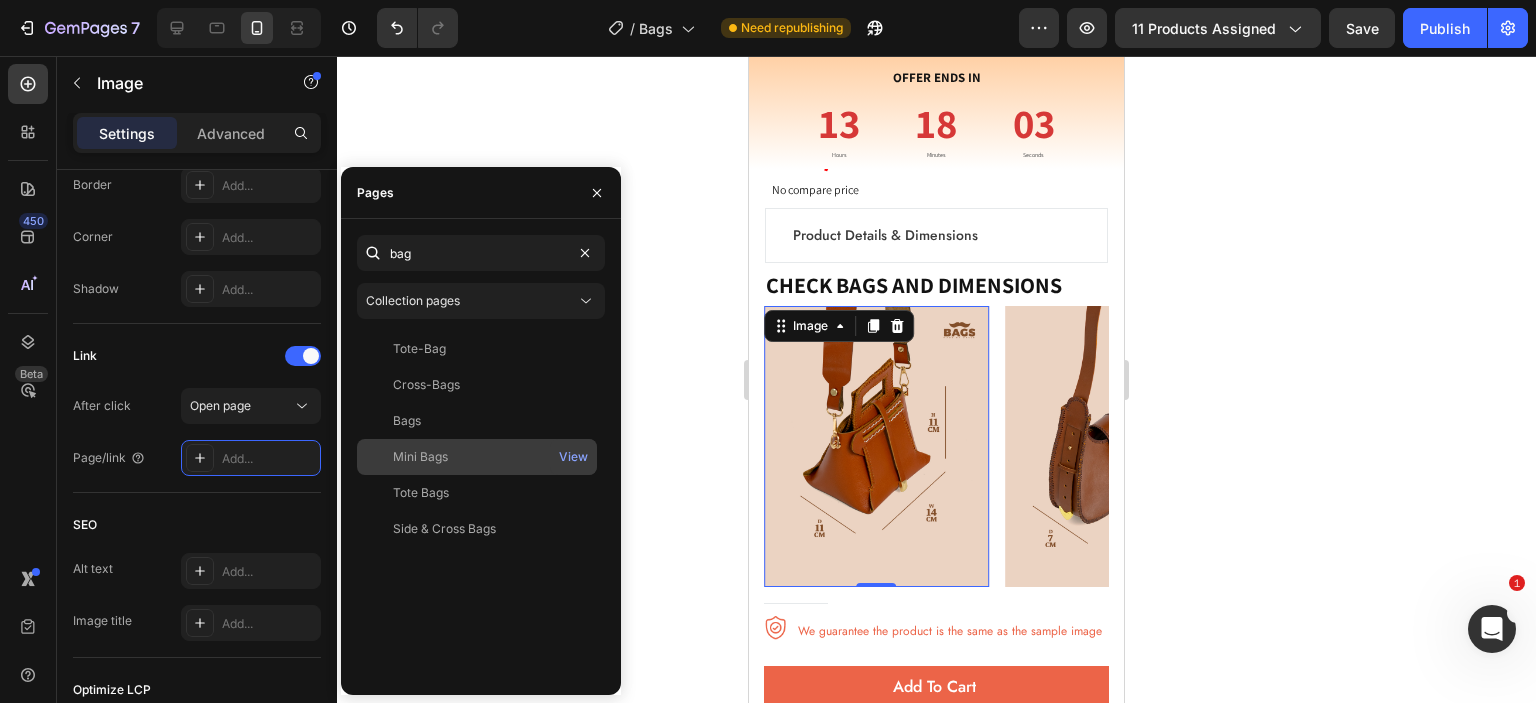 click on "Mini Bags" at bounding box center (477, 457) 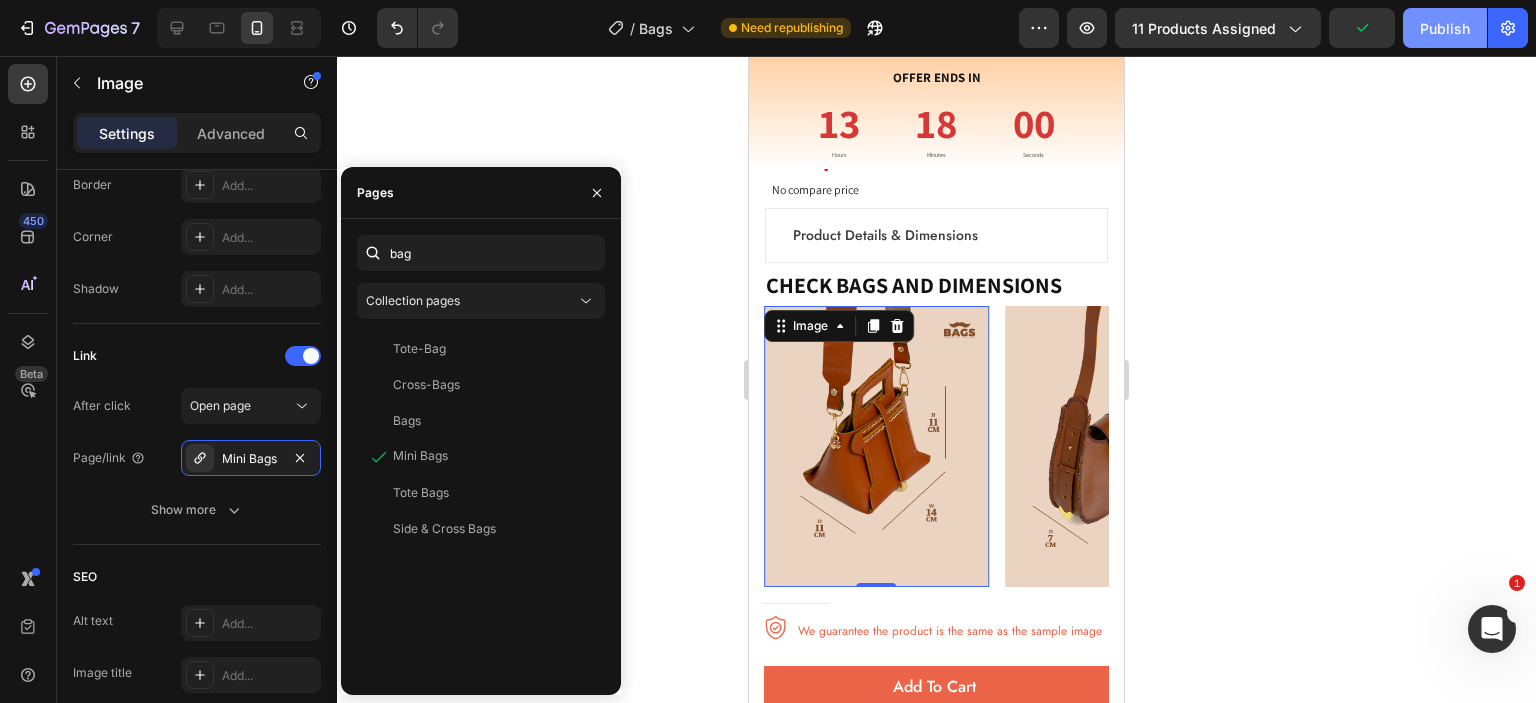 click on "Publish" at bounding box center [1445, 28] 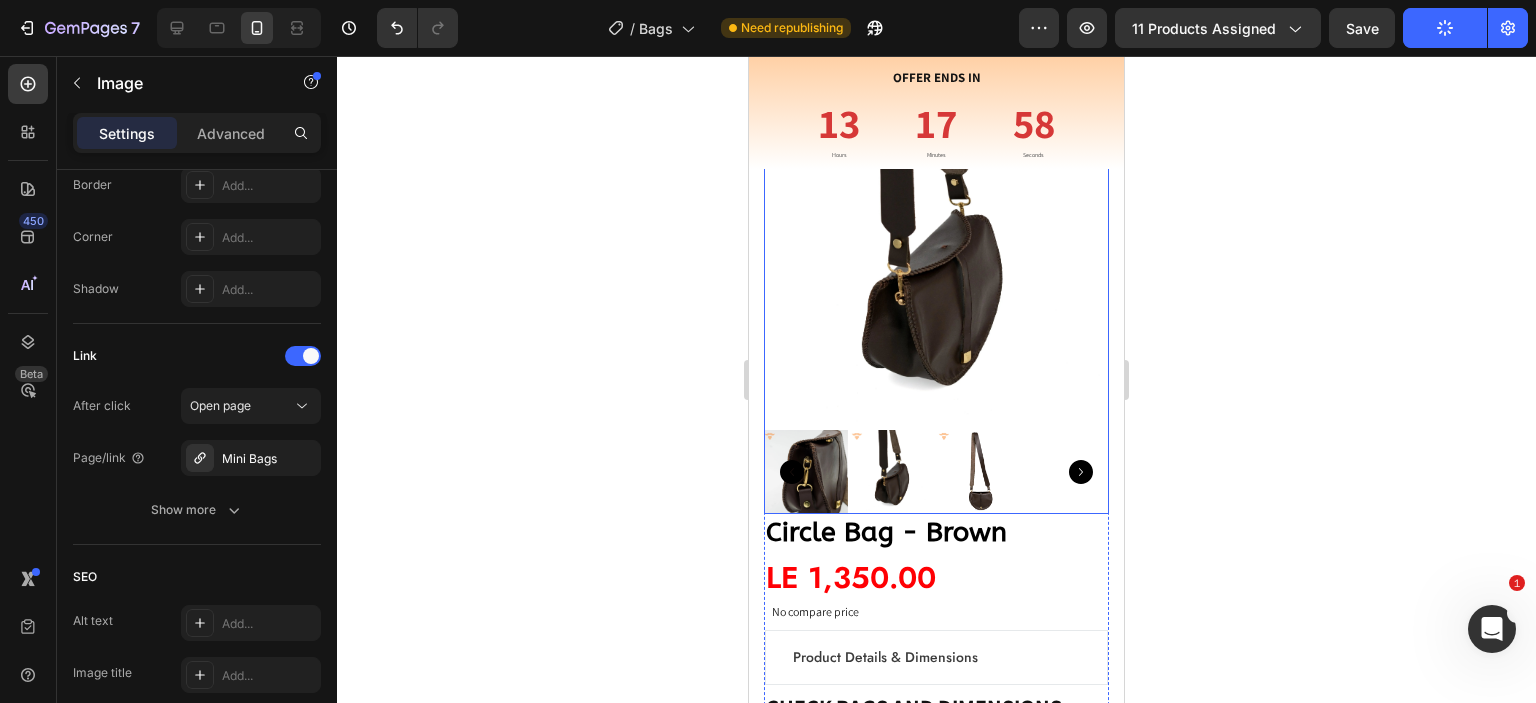 scroll, scrollTop: 0, scrollLeft: 0, axis: both 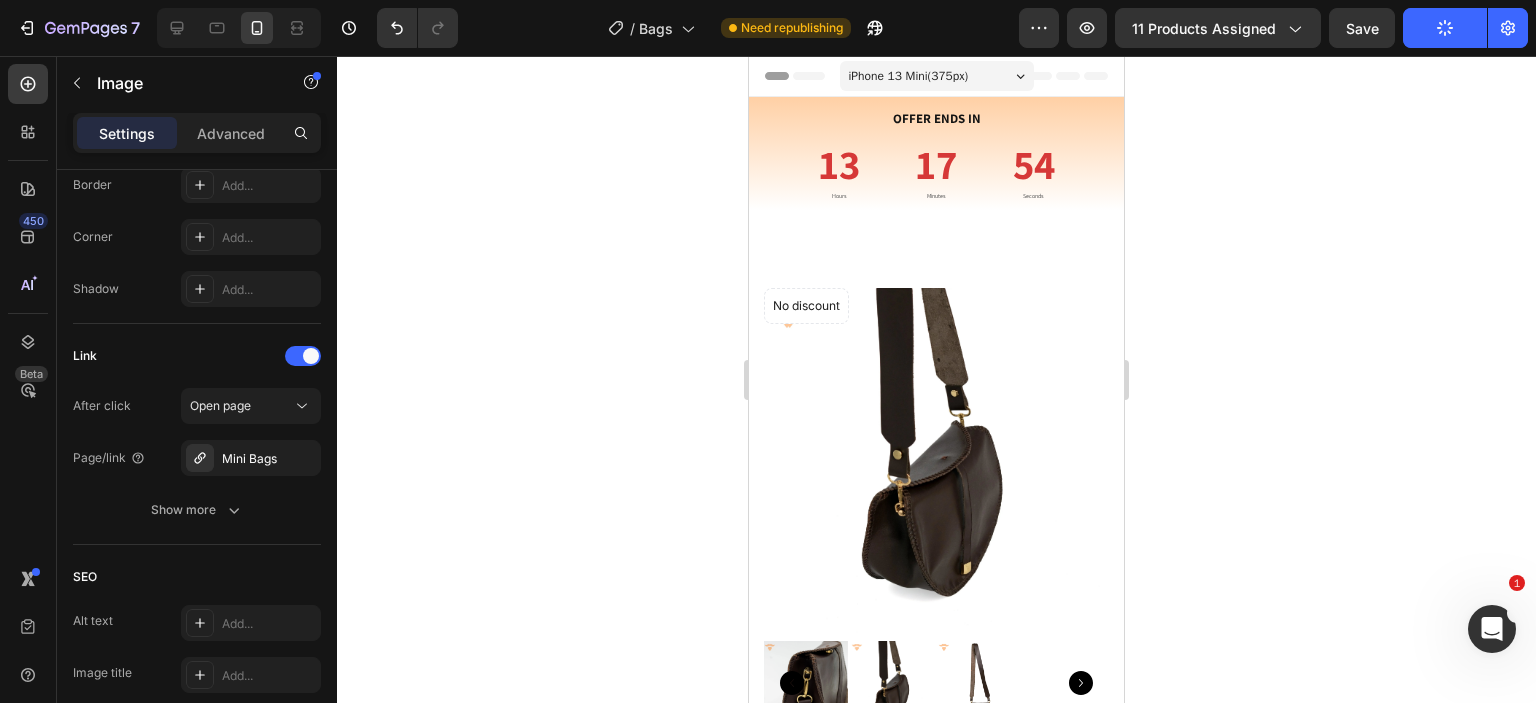 click 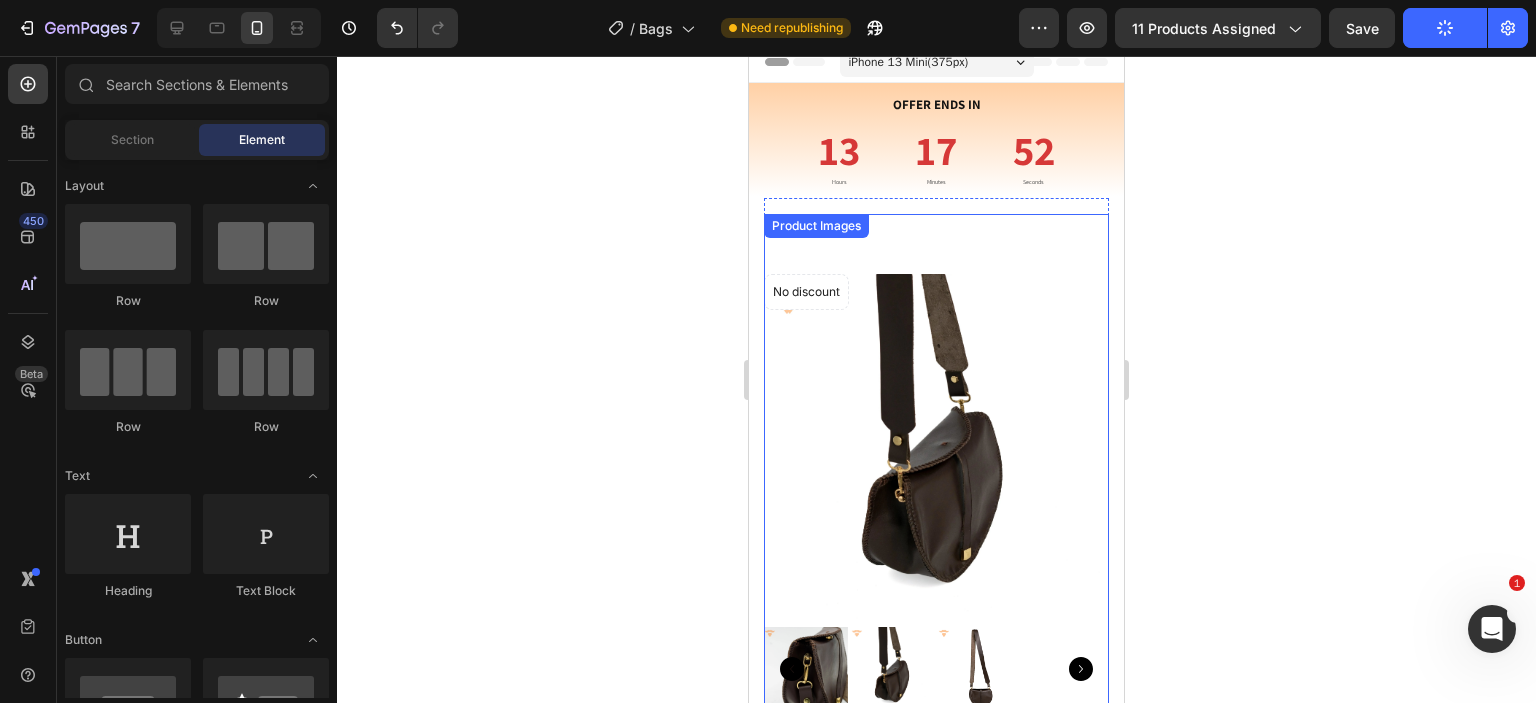 scroll, scrollTop: 0, scrollLeft: 0, axis: both 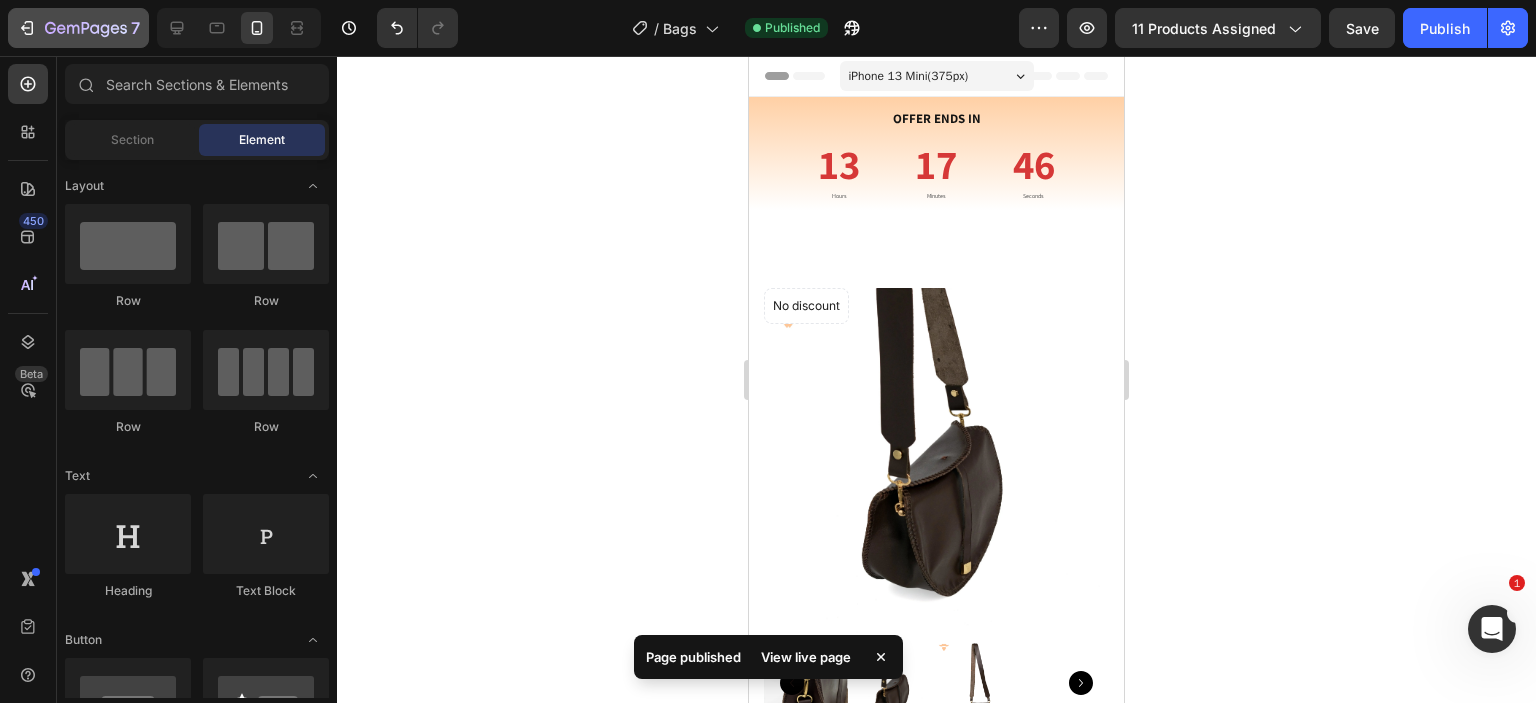 click on "7" 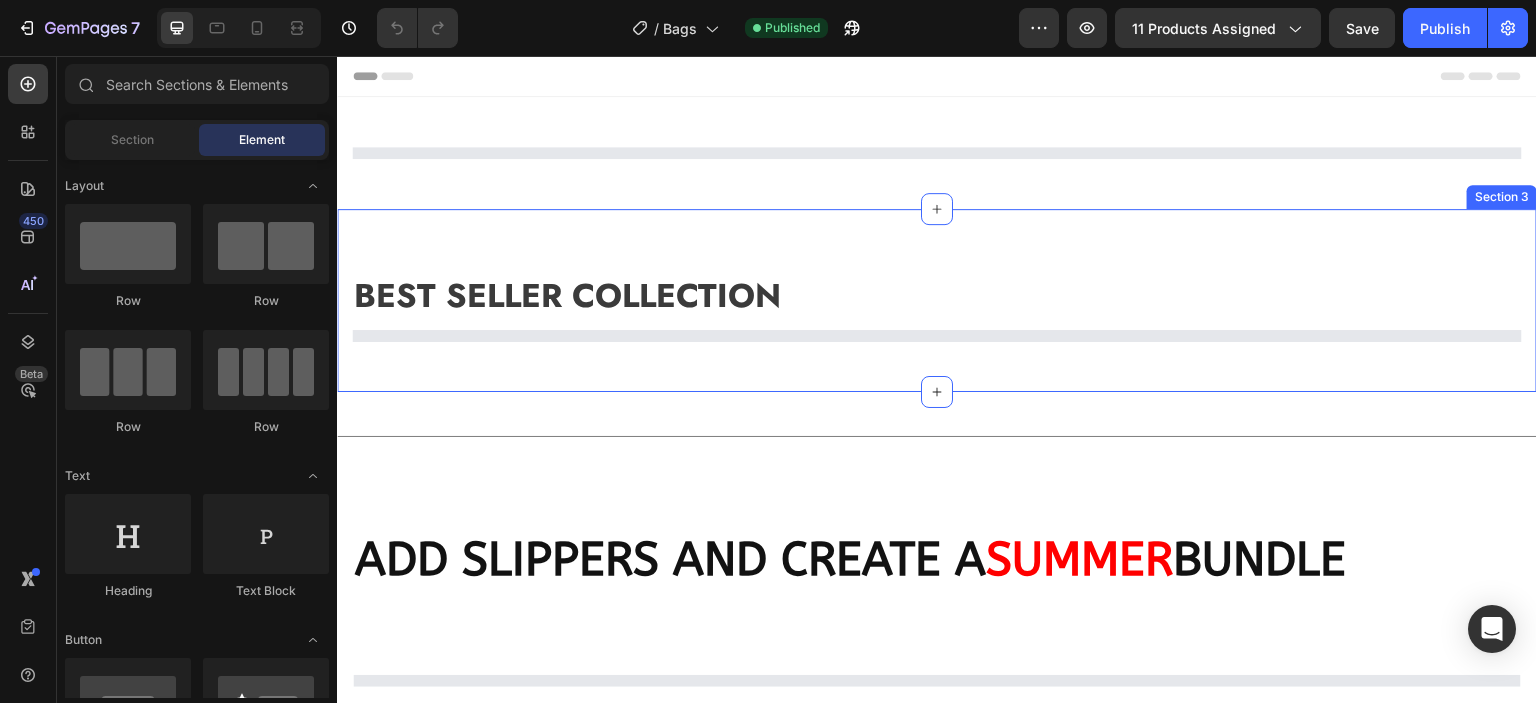 scroll, scrollTop: 0, scrollLeft: 0, axis: both 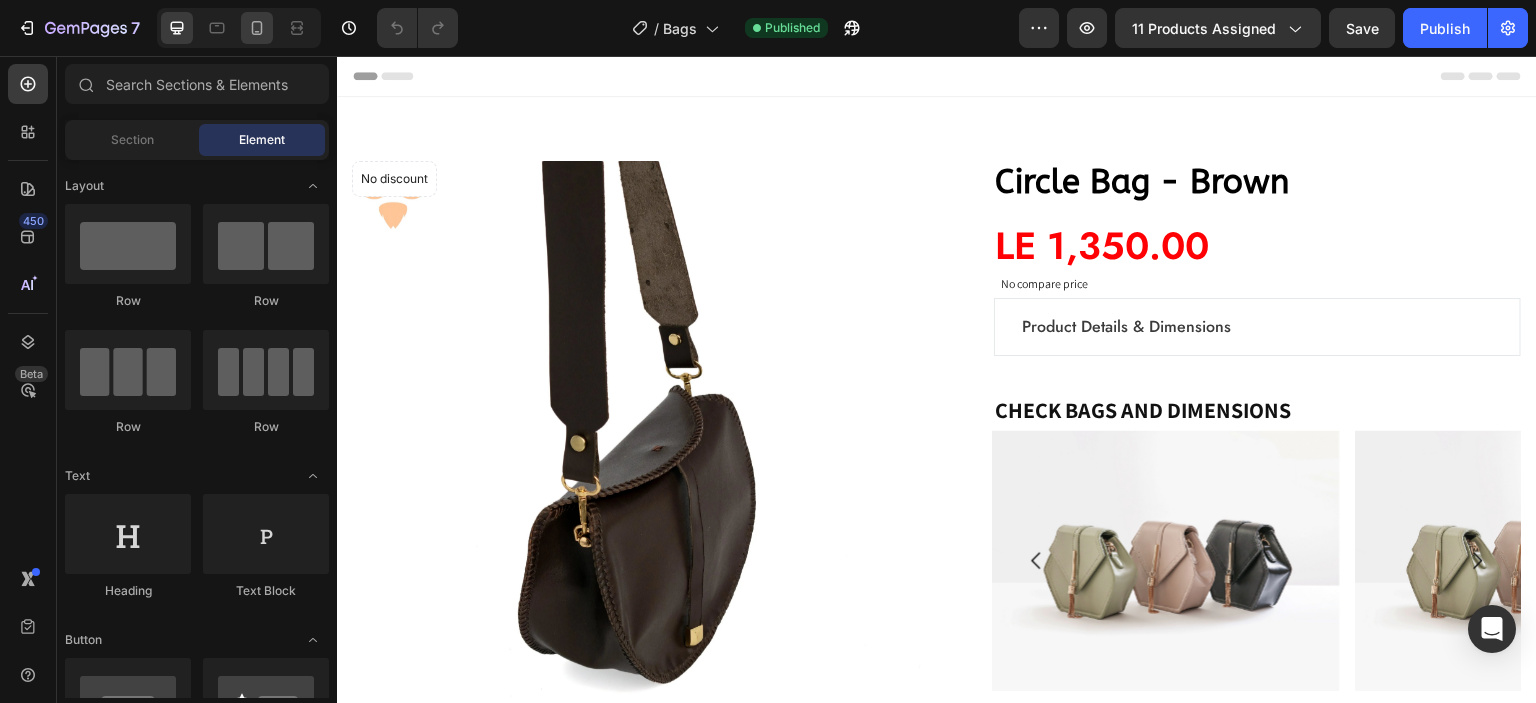 click 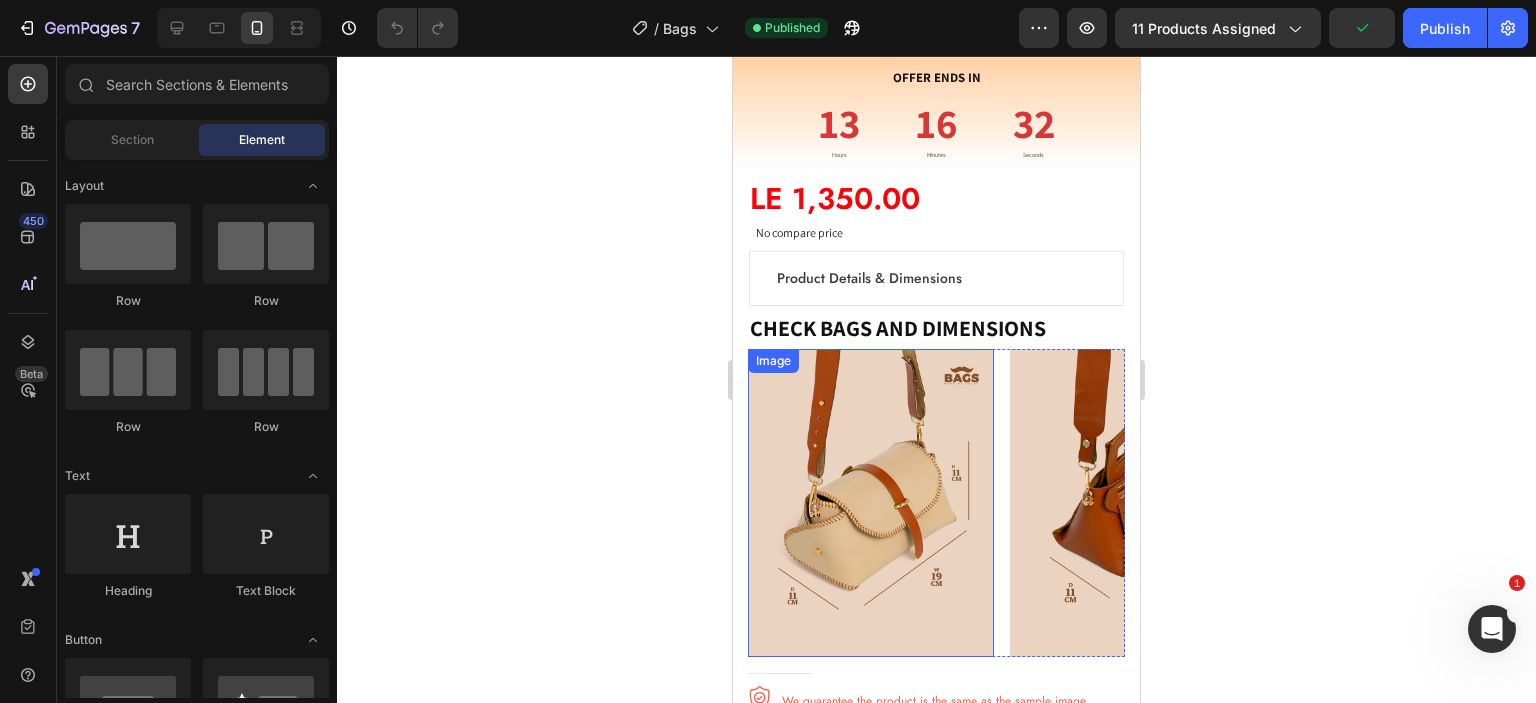 scroll, scrollTop: 633, scrollLeft: 0, axis: vertical 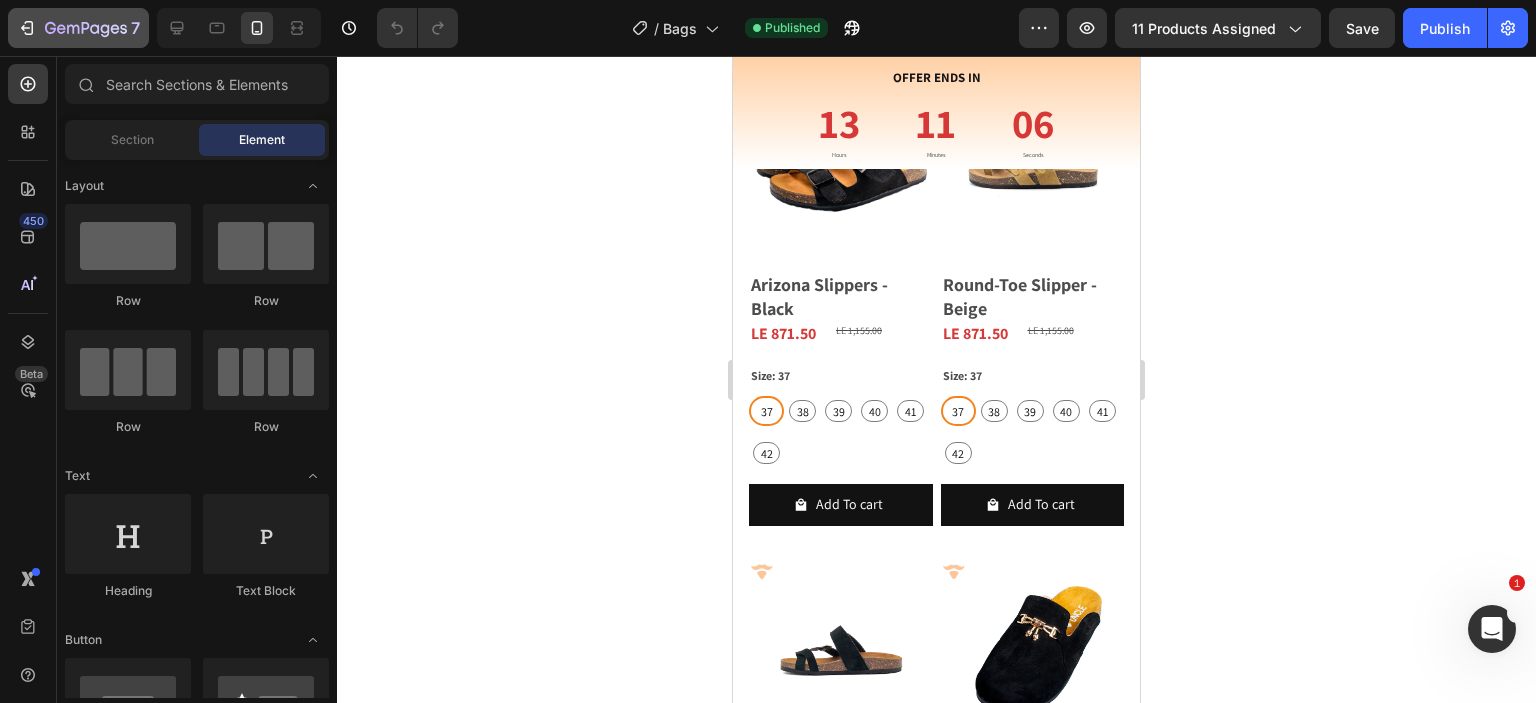 click 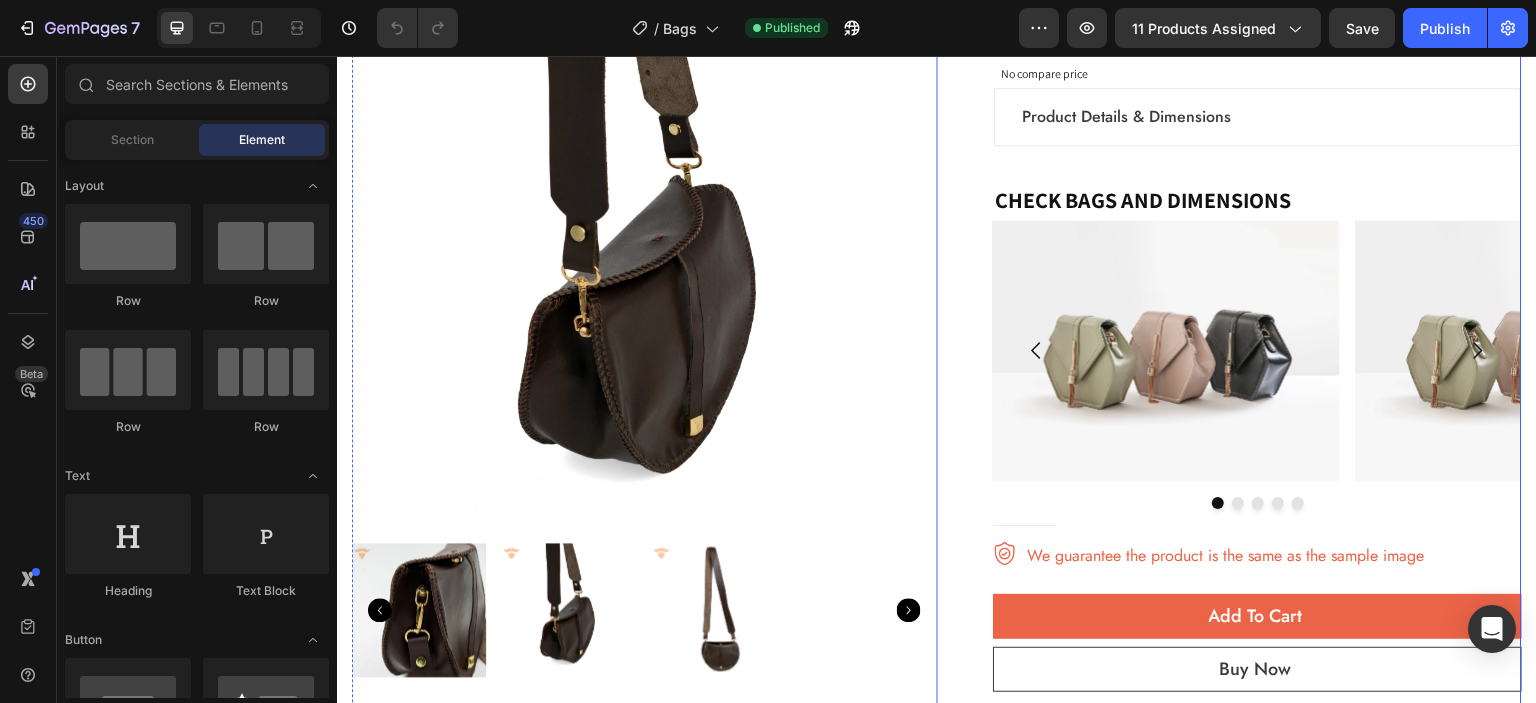 scroll, scrollTop: 211, scrollLeft: 0, axis: vertical 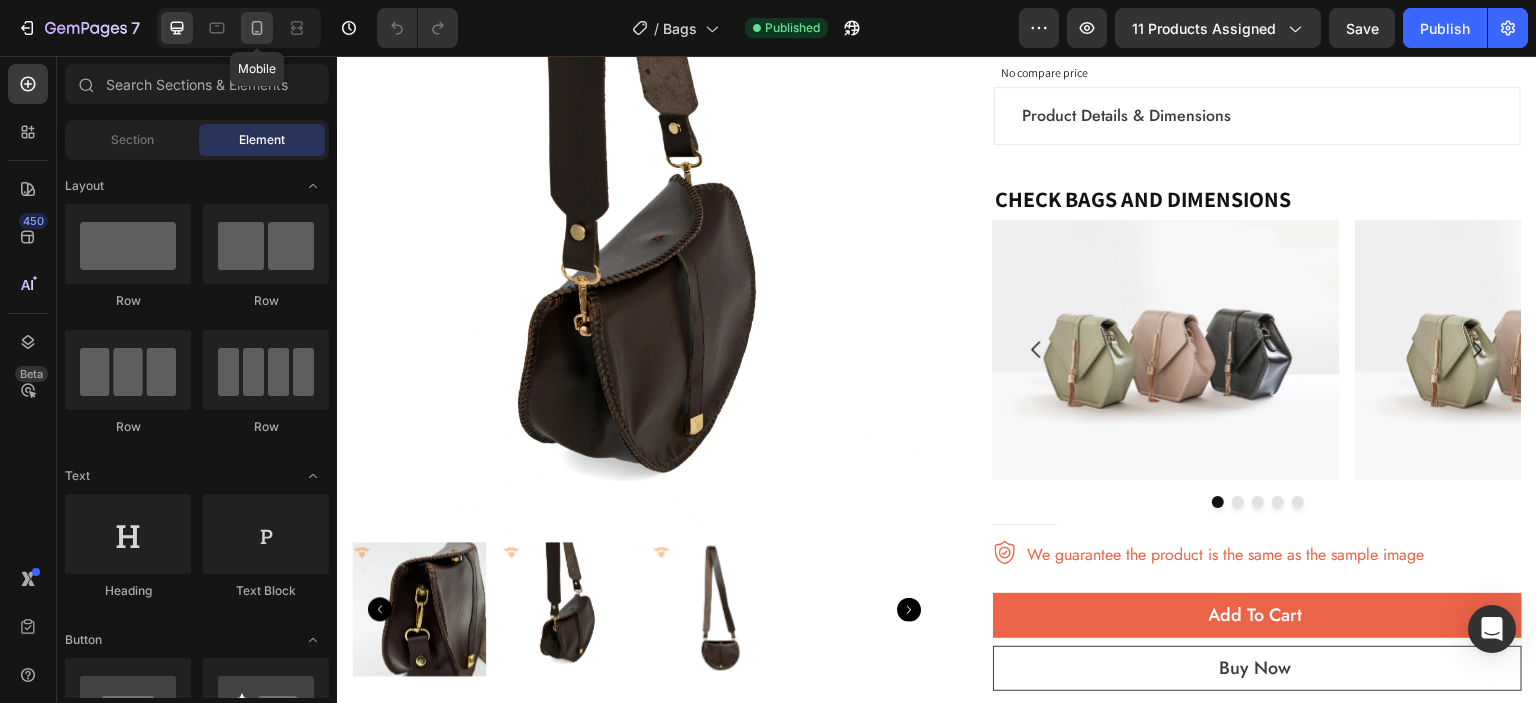 click 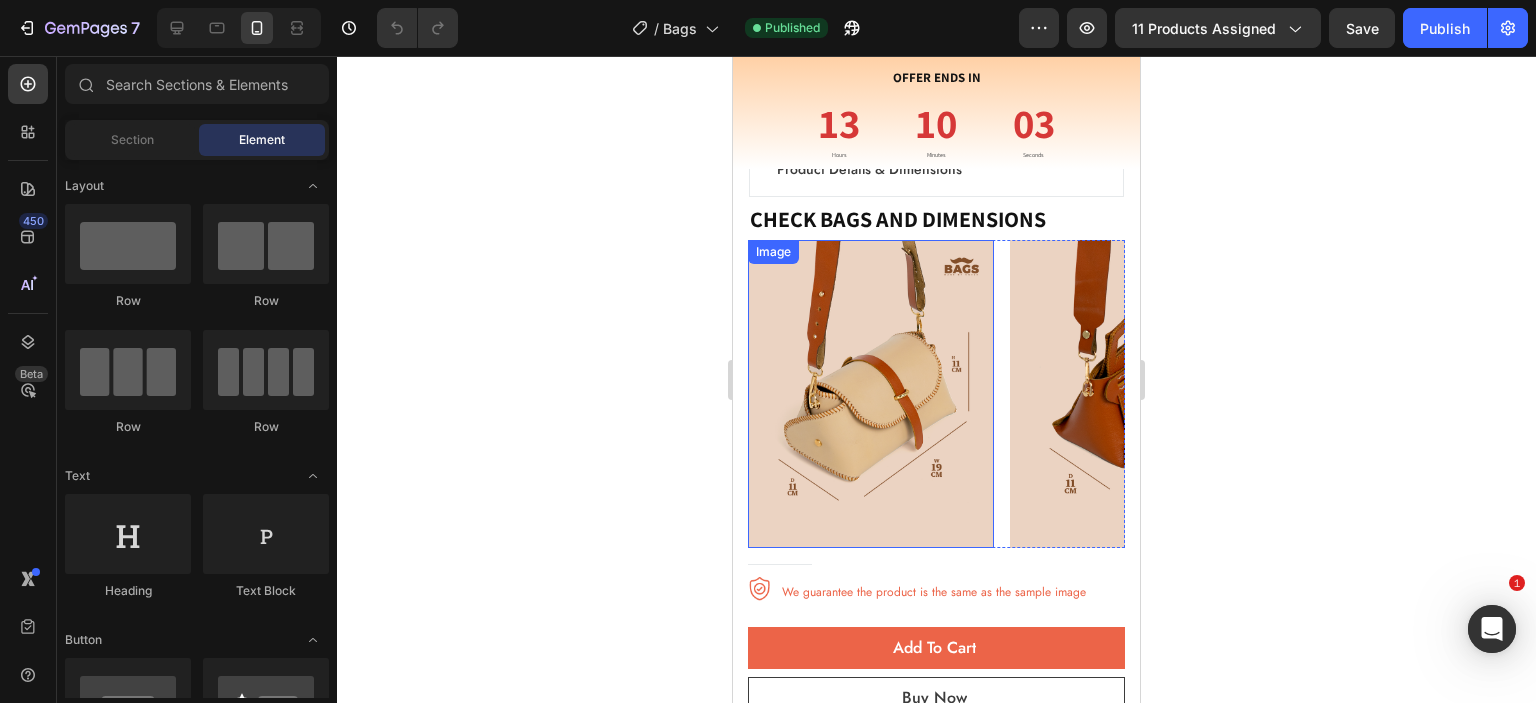 scroll, scrollTop: 0, scrollLeft: 0, axis: both 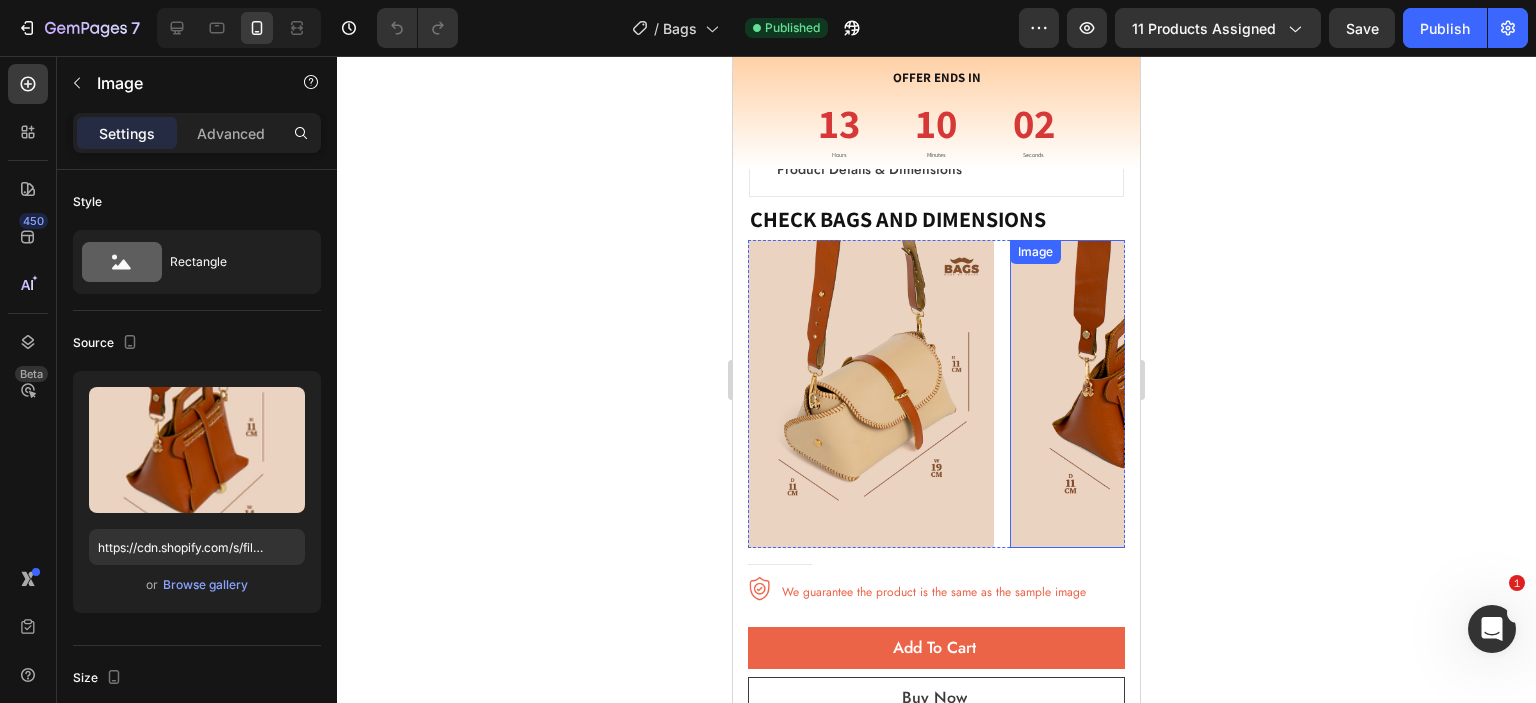 click at bounding box center [1133, 394] 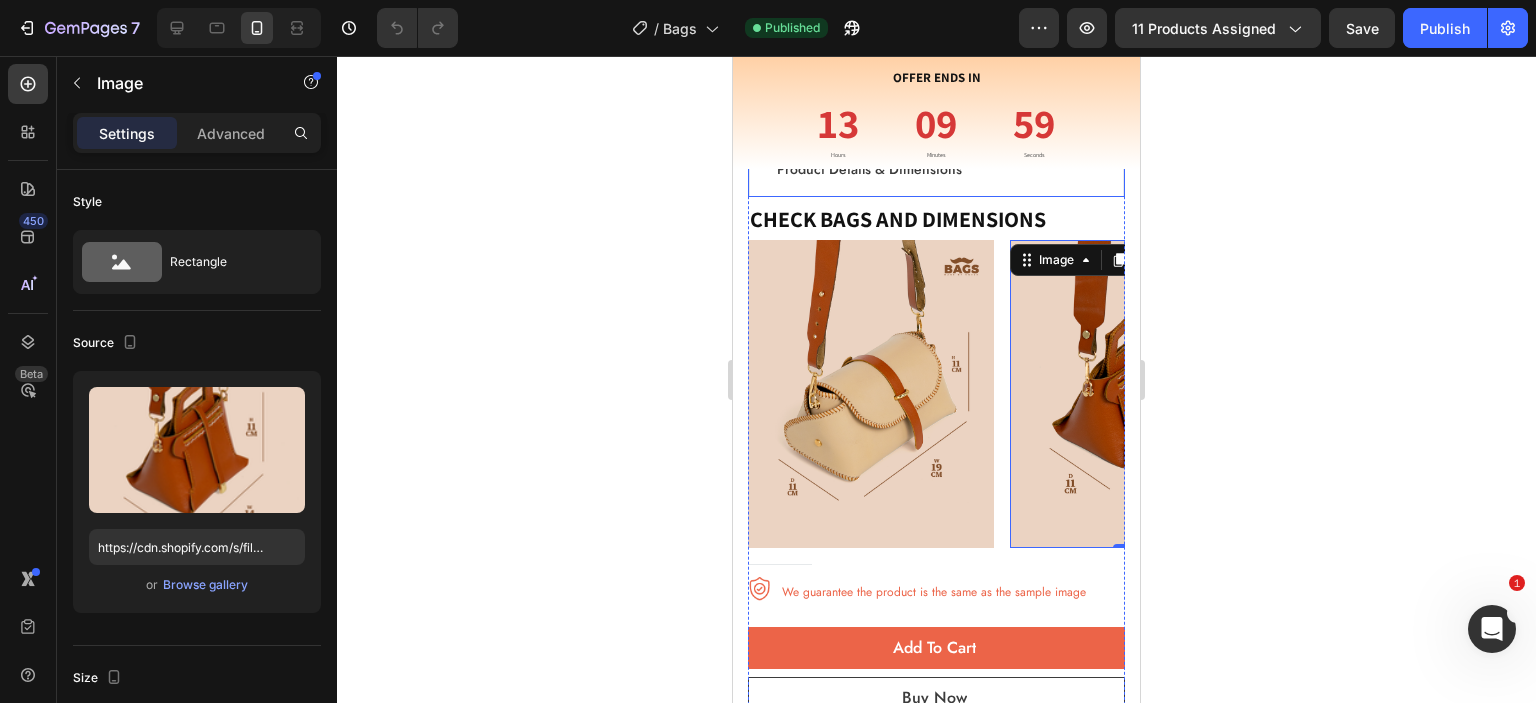 click on "Image" at bounding box center [871, 394] 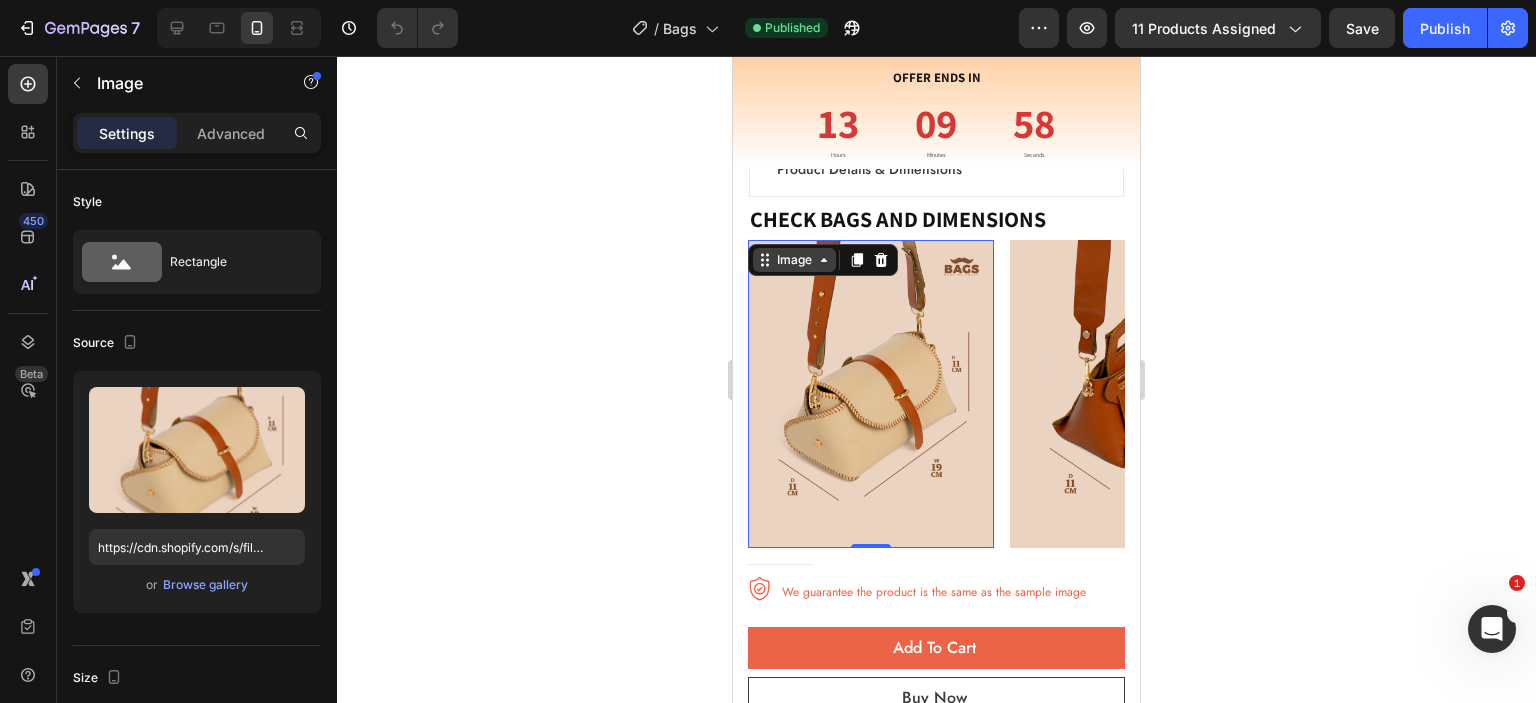 click on "Image" at bounding box center [794, 260] 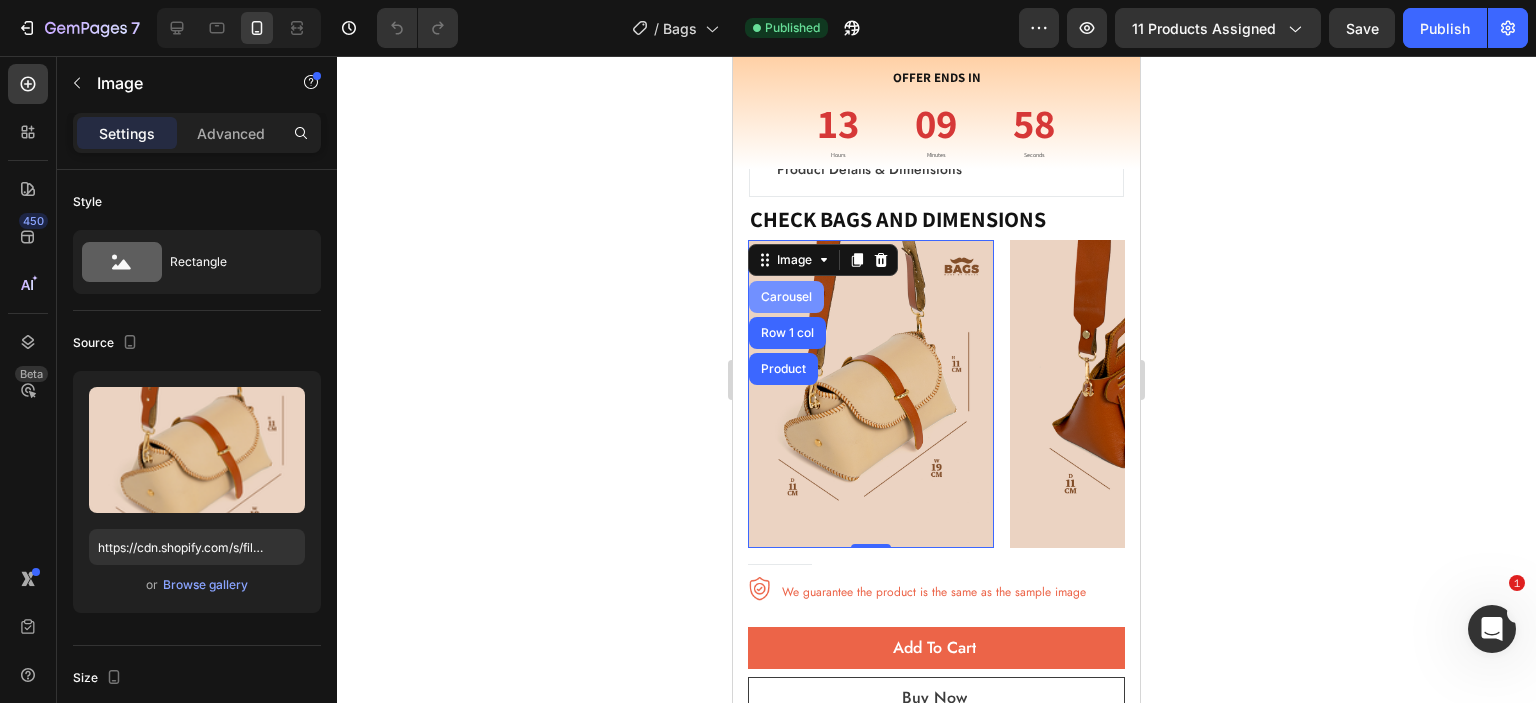 click on "Carousel" at bounding box center (786, 297) 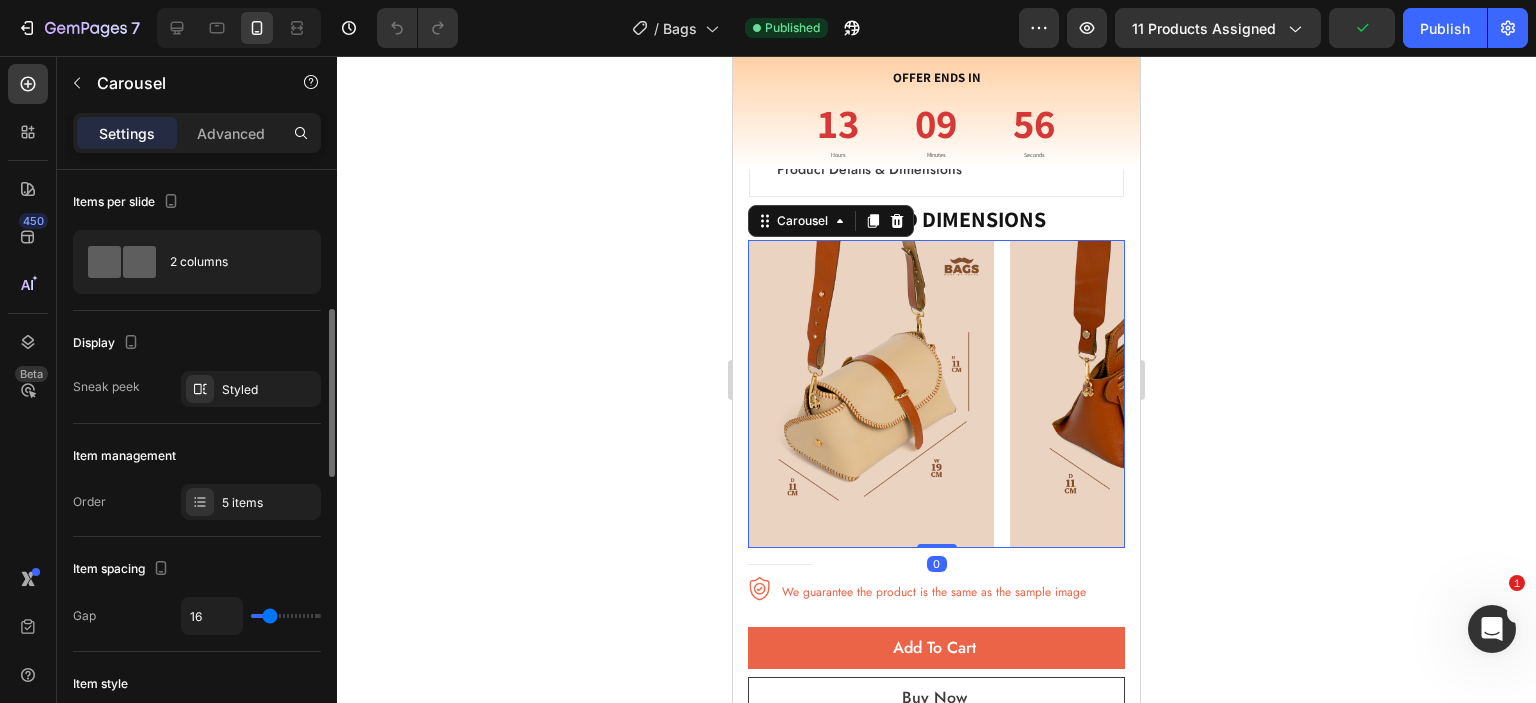 scroll, scrollTop: 108, scrollLeft: 0, axis: vertical 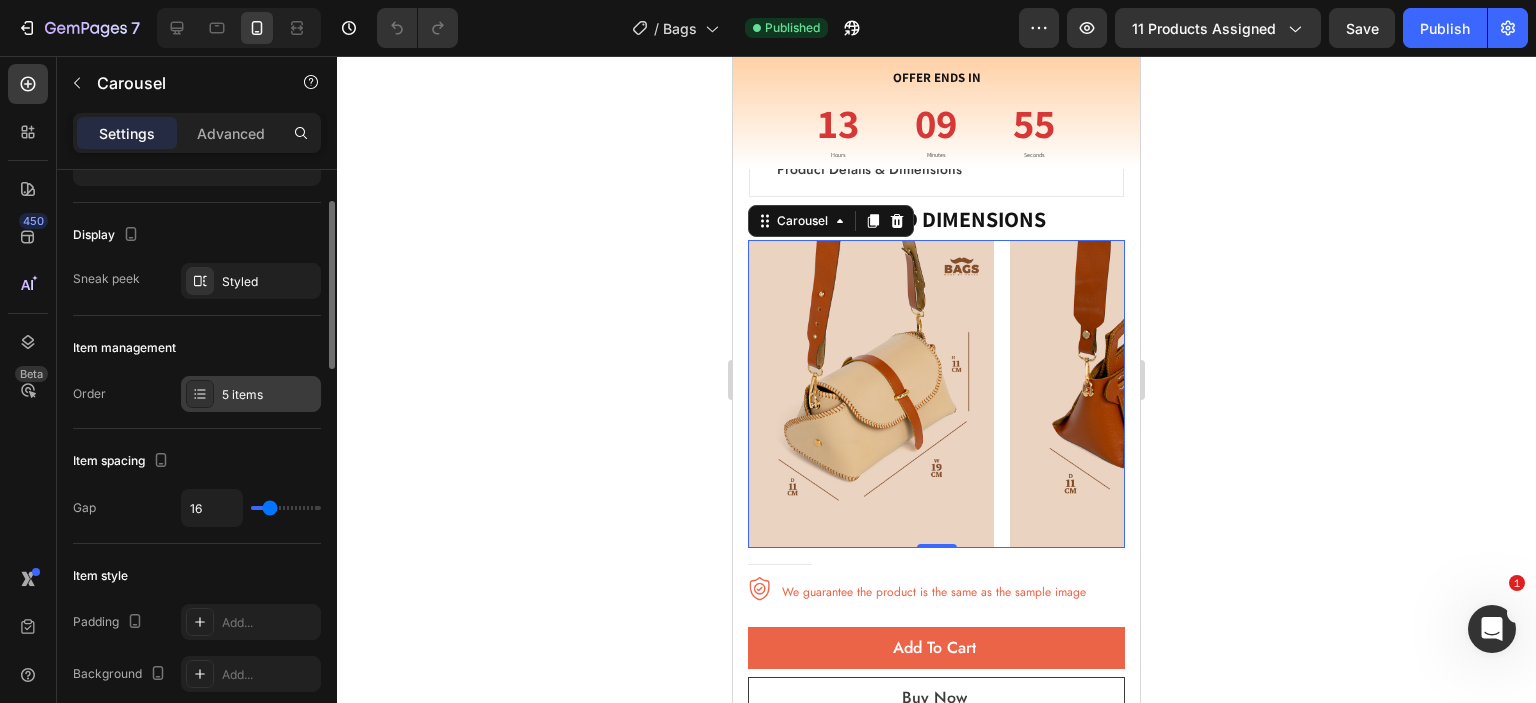 click on "5 items" at bounding box center [269, 395] 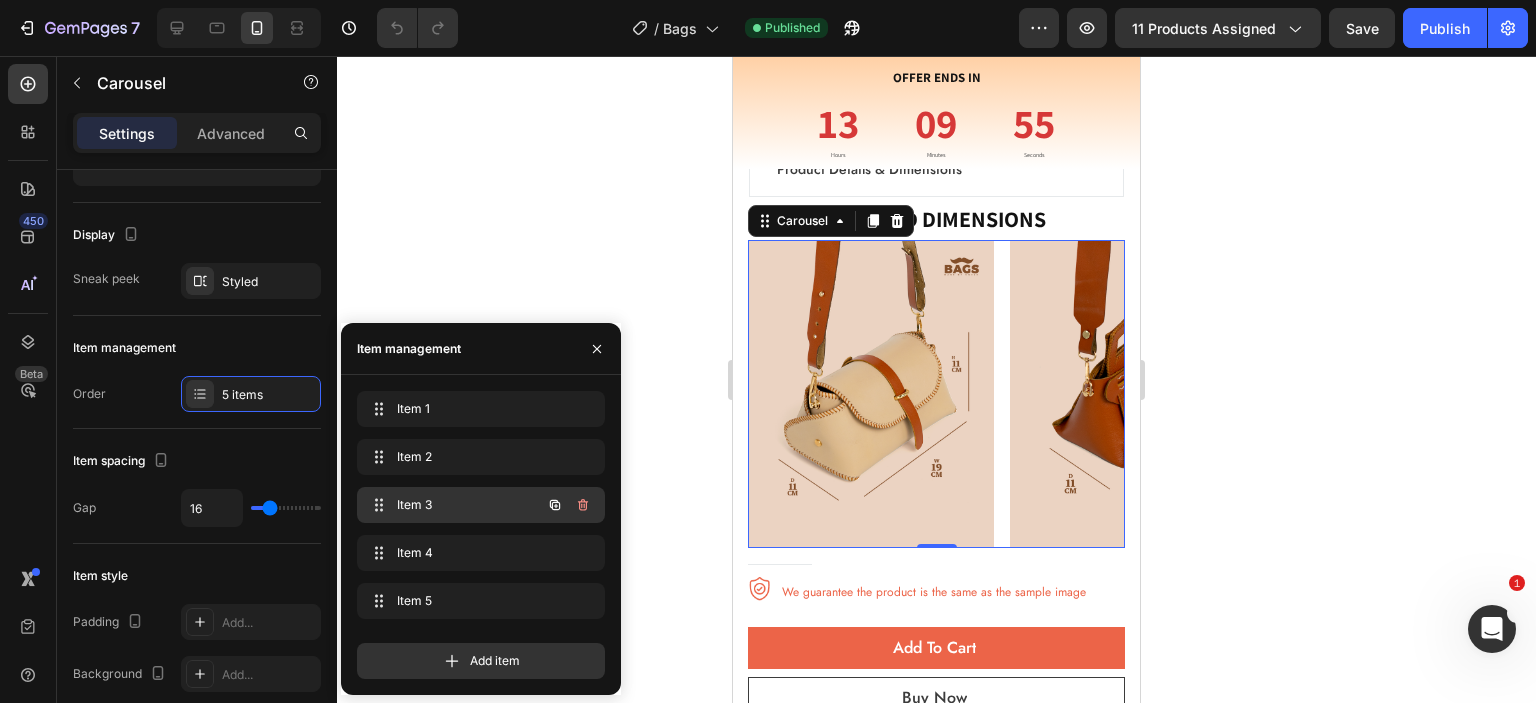 click on "Item 3" at bounding box center (453, 505) 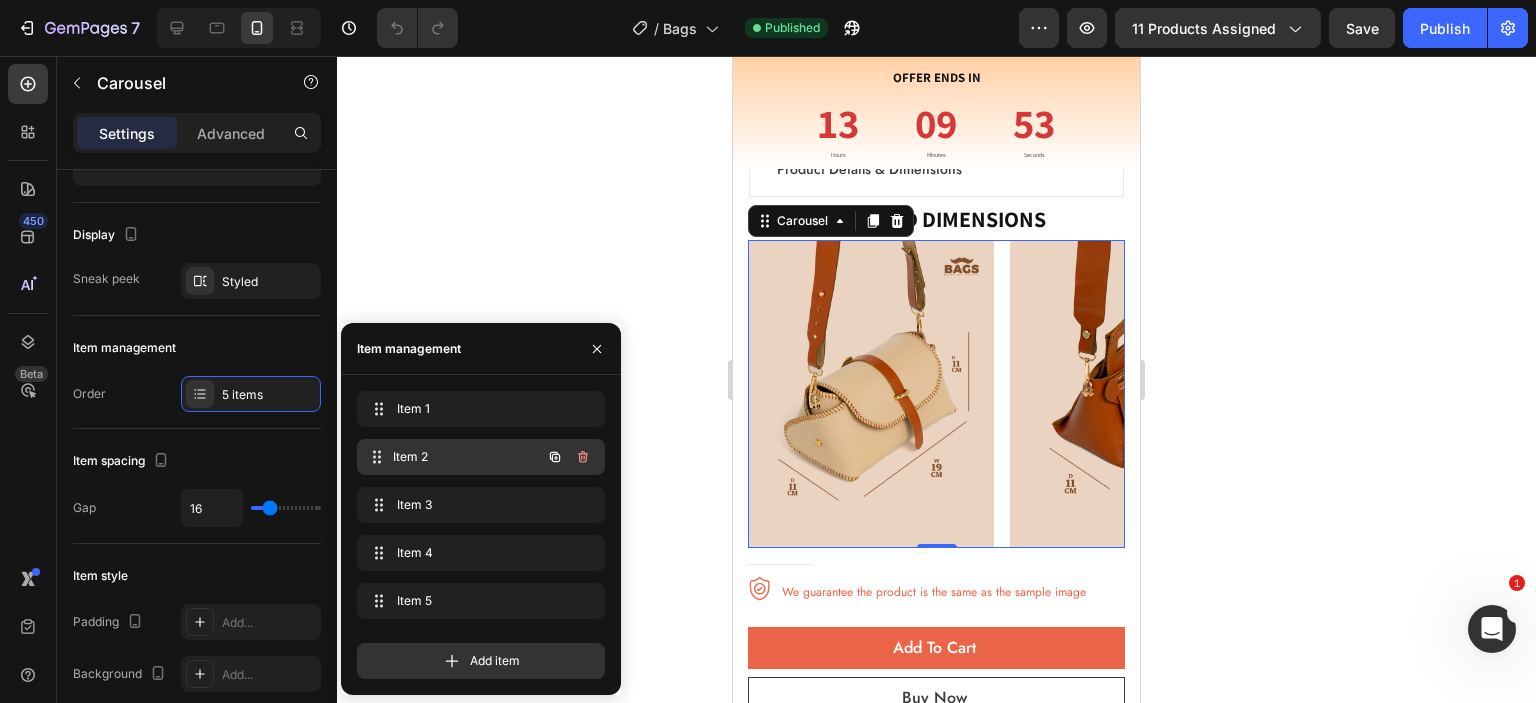 click on "Item 2" at bounding box center (467, 457) 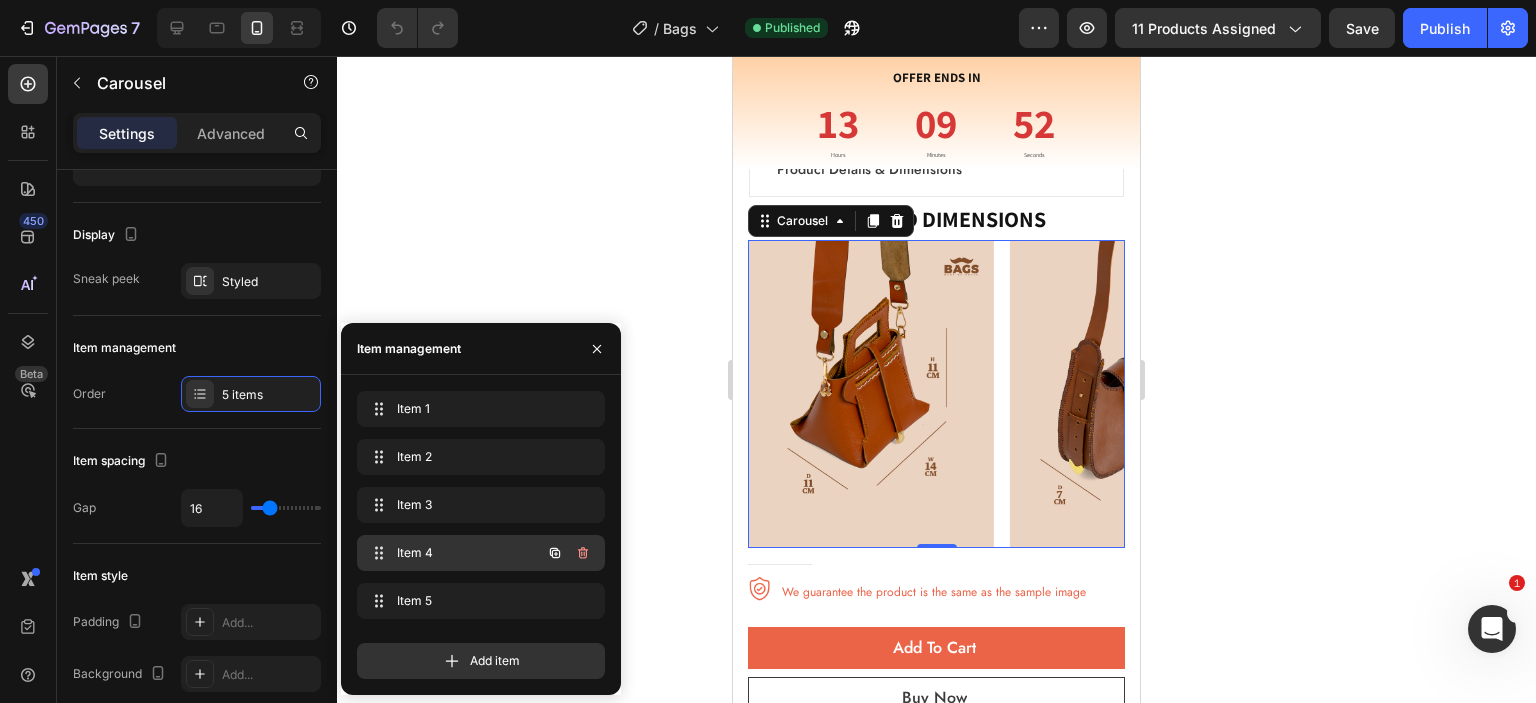 click on "Item 4" at bounding box center [453, 553] 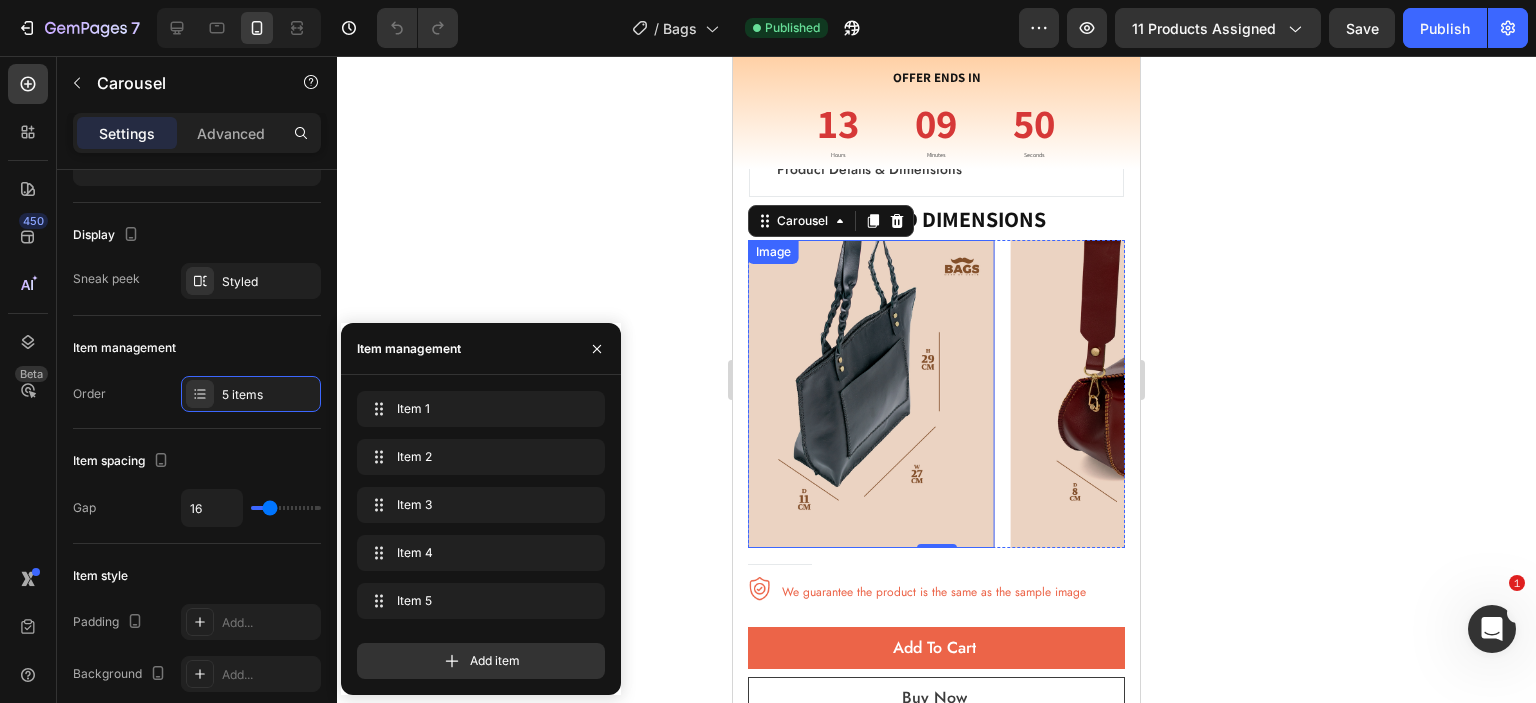 click at bounding box center (871, 394) 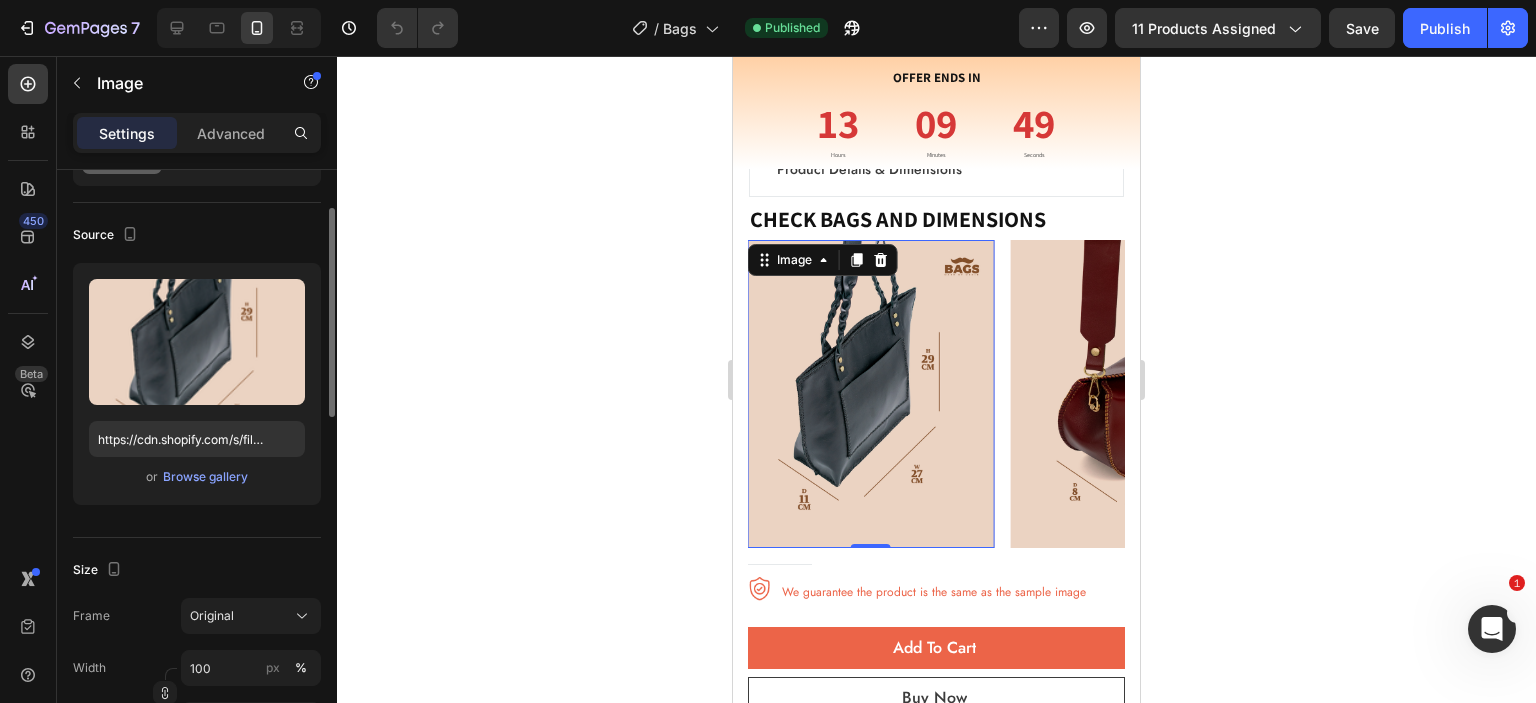 scroll, scrollTop: 0, scrollLeft: 0, axis: both 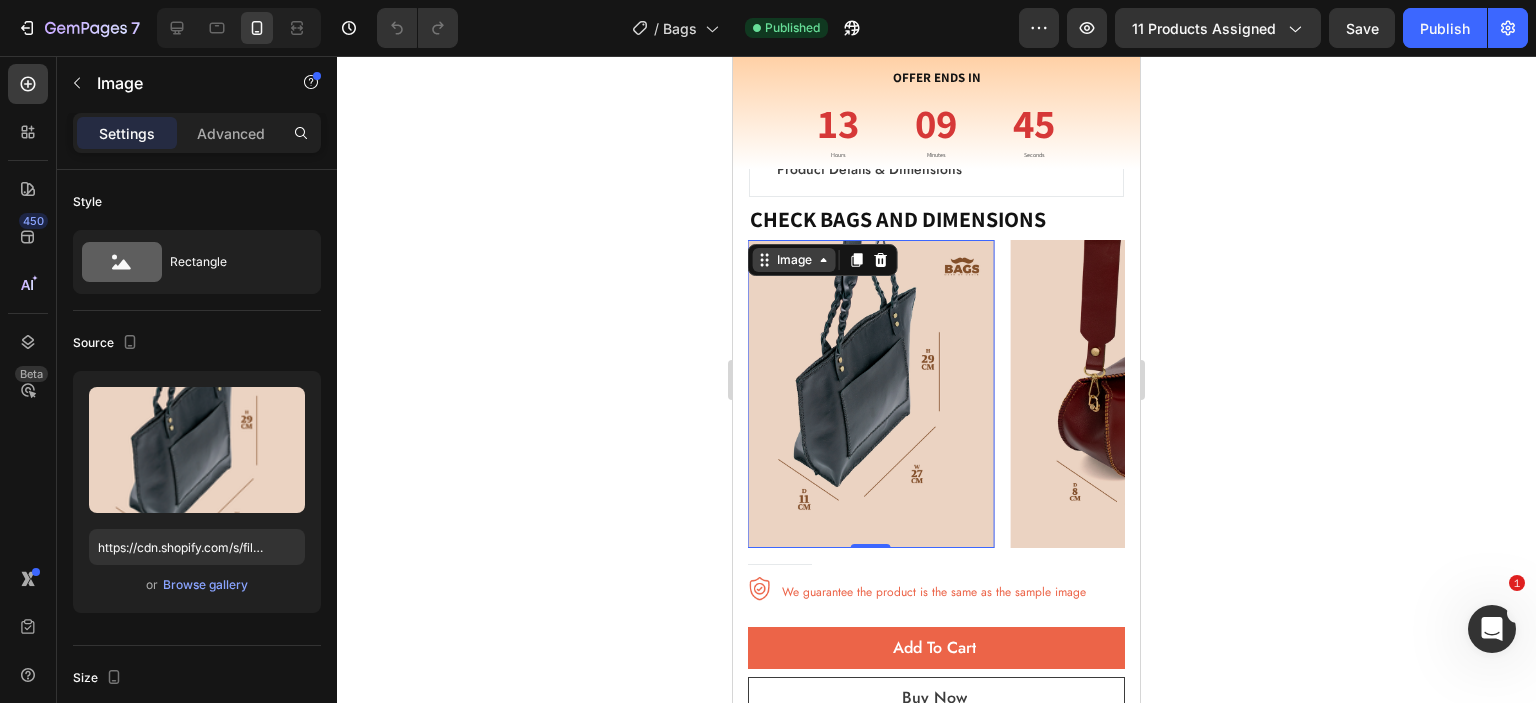 click on "Image" at bounding box center (794, 260) 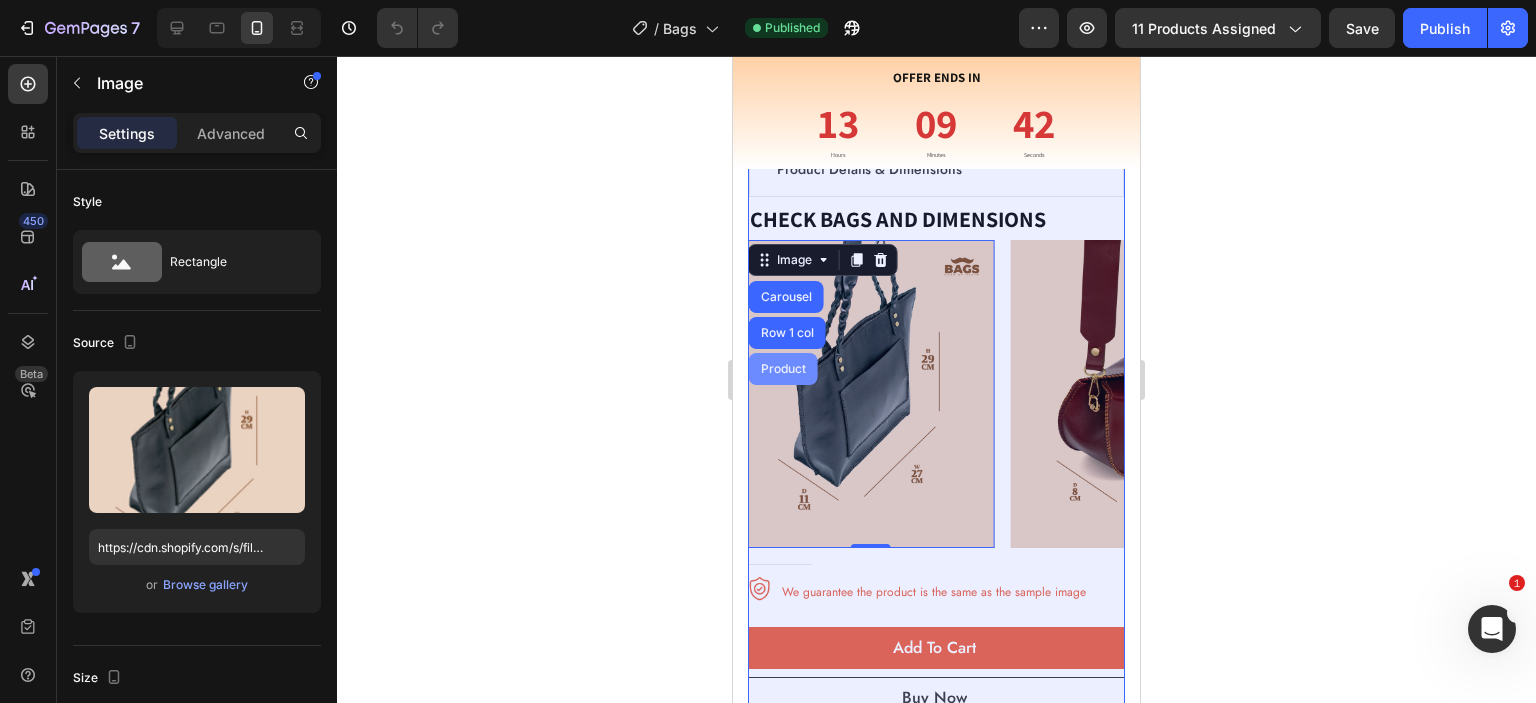 click on "Product" at bounding box center (783, 369) 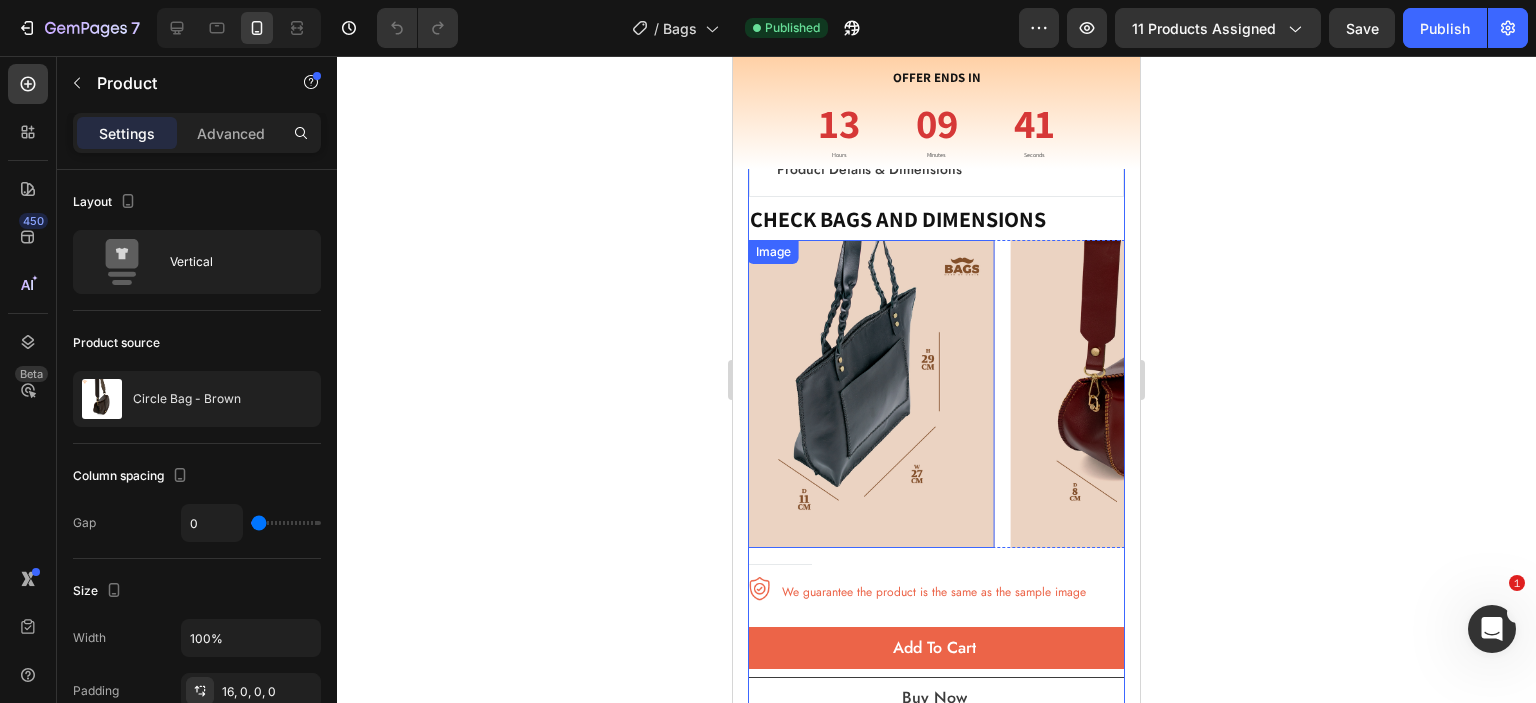 click on "Image" at bounding box center [773, 252] 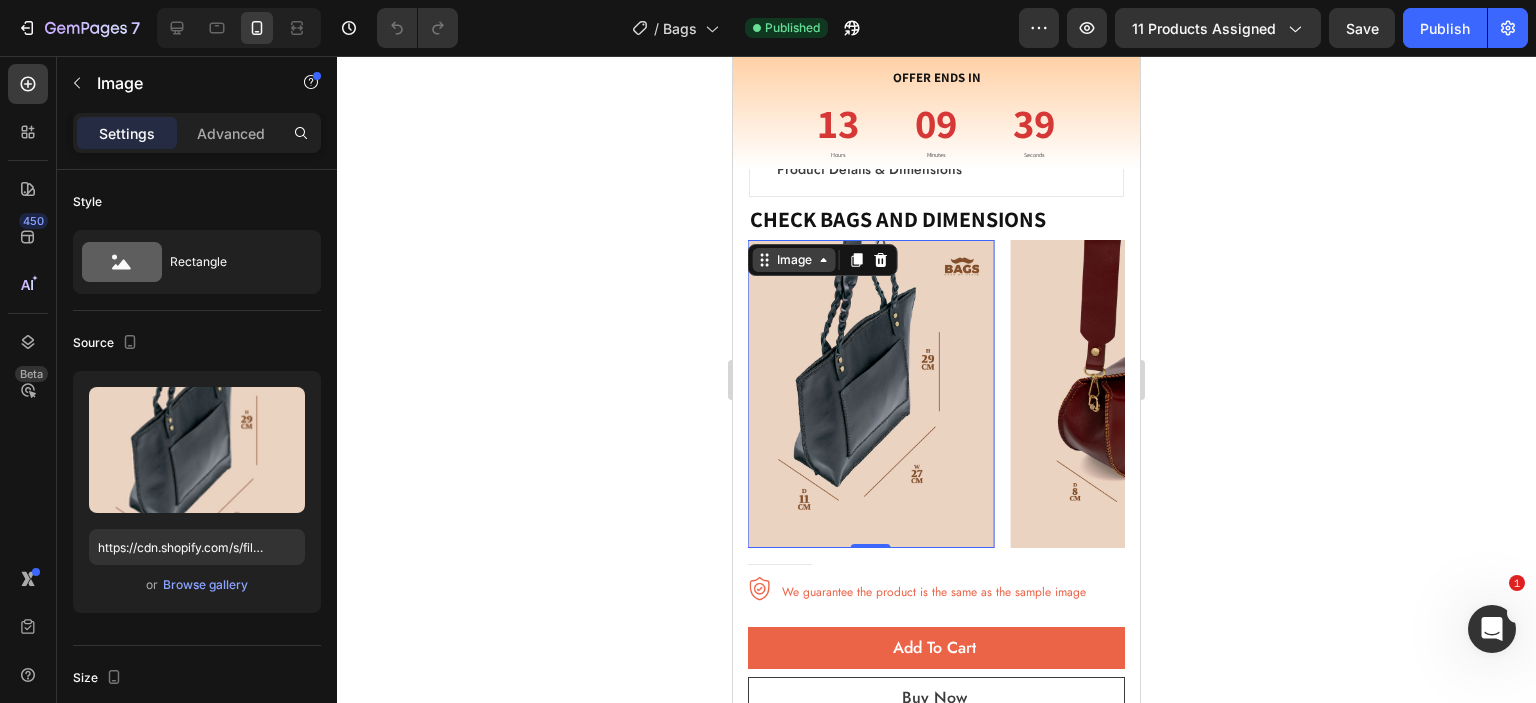 click on "Image" at bounding box center [794, 260] 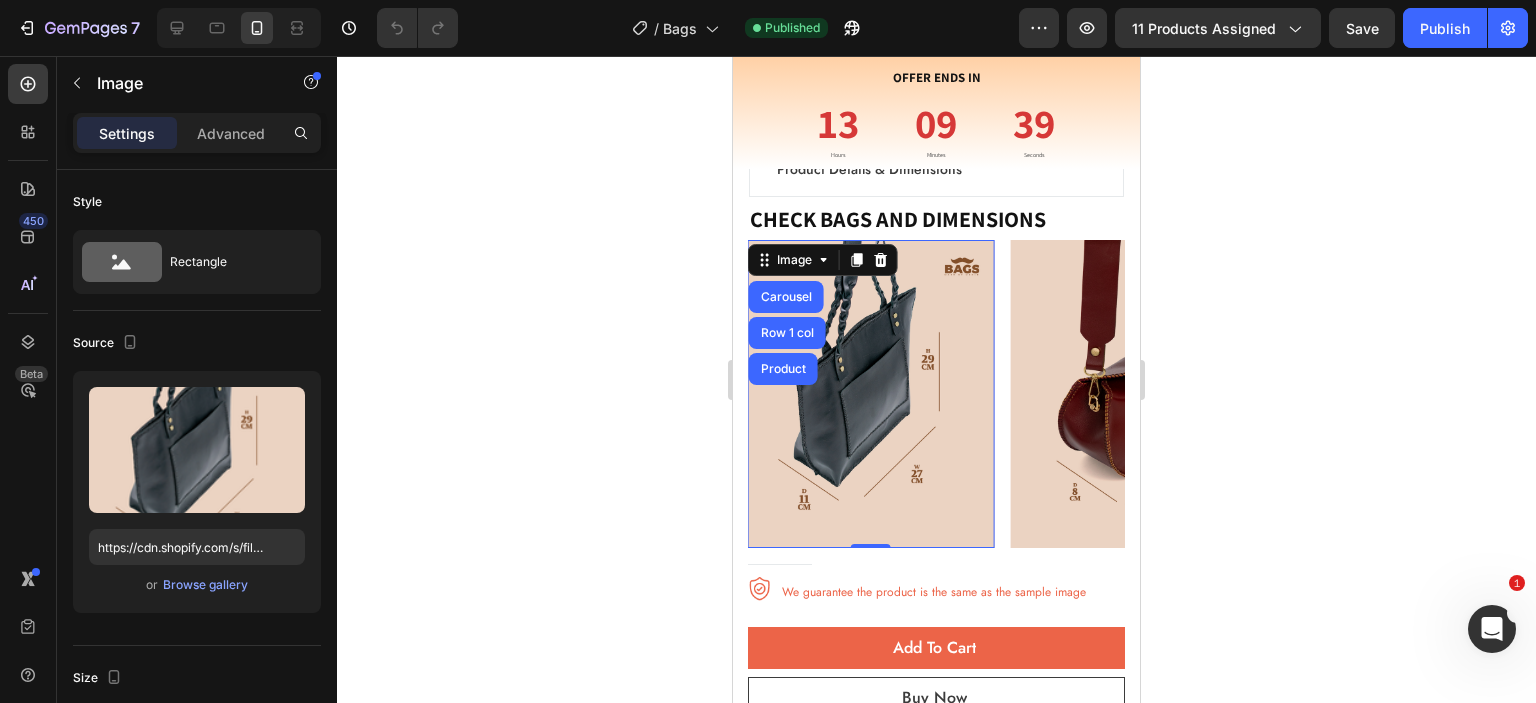 click at bounding box center (871, 394) 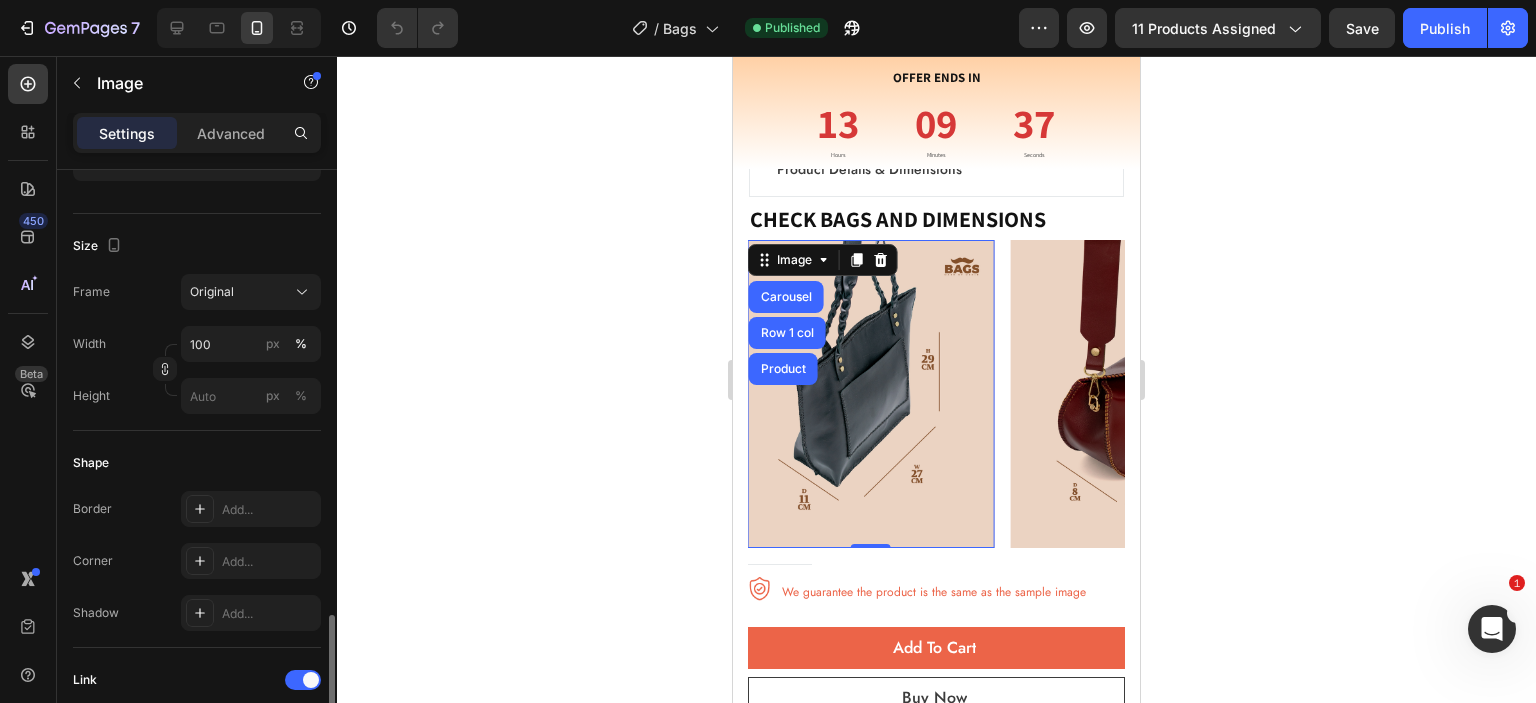 scroll, scrollTop: 648, scrollLeft: 0, axis: vertical 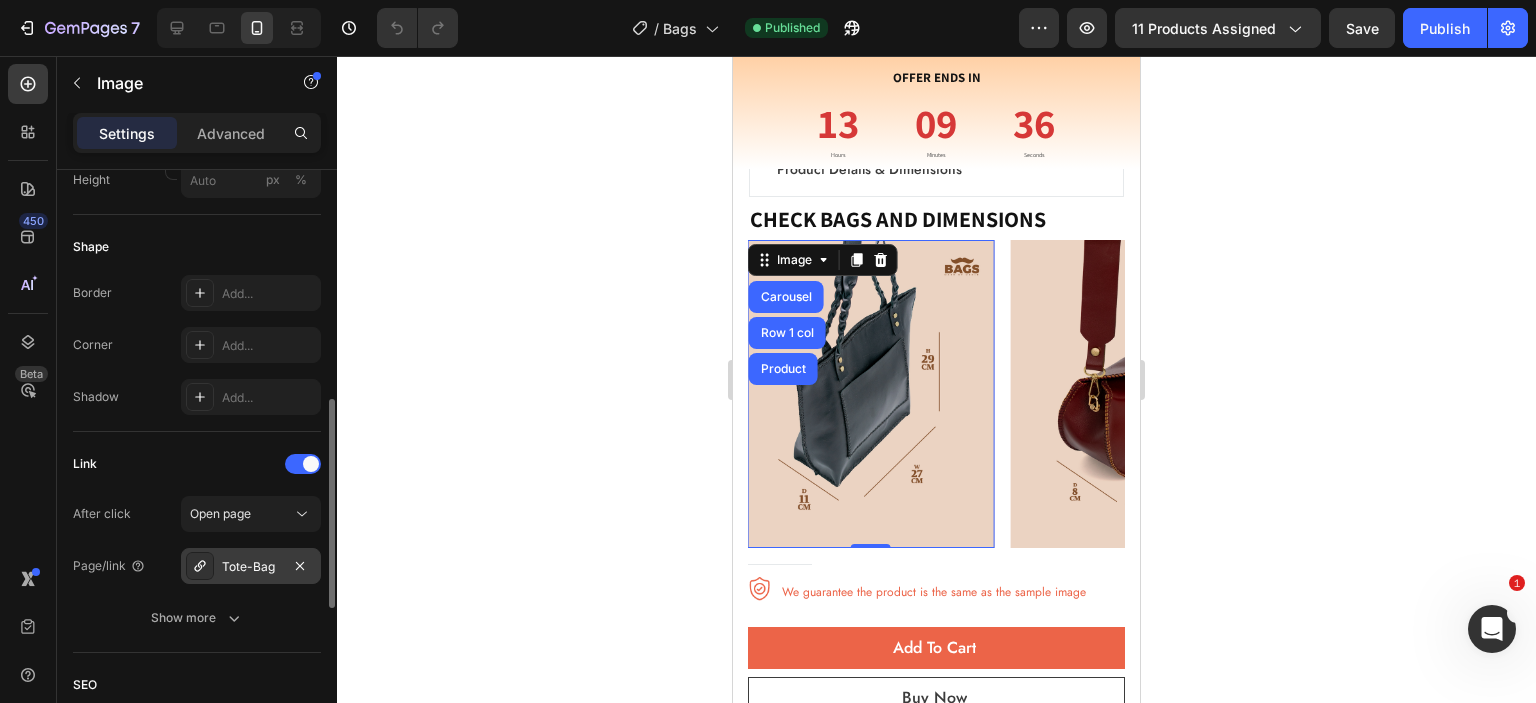 click on "Tote-Bag" at bounding box center (251, 567) 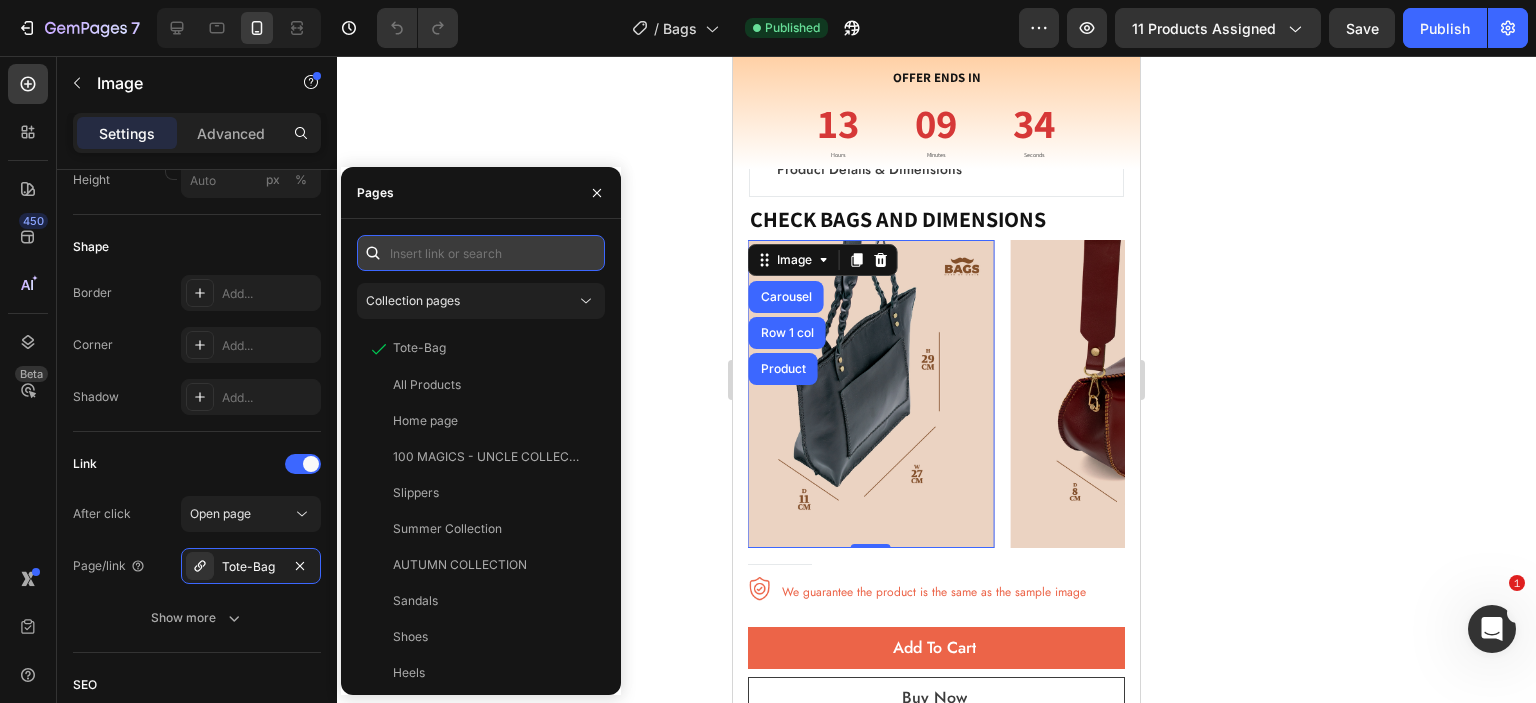 click at bounding box center (481, 253) 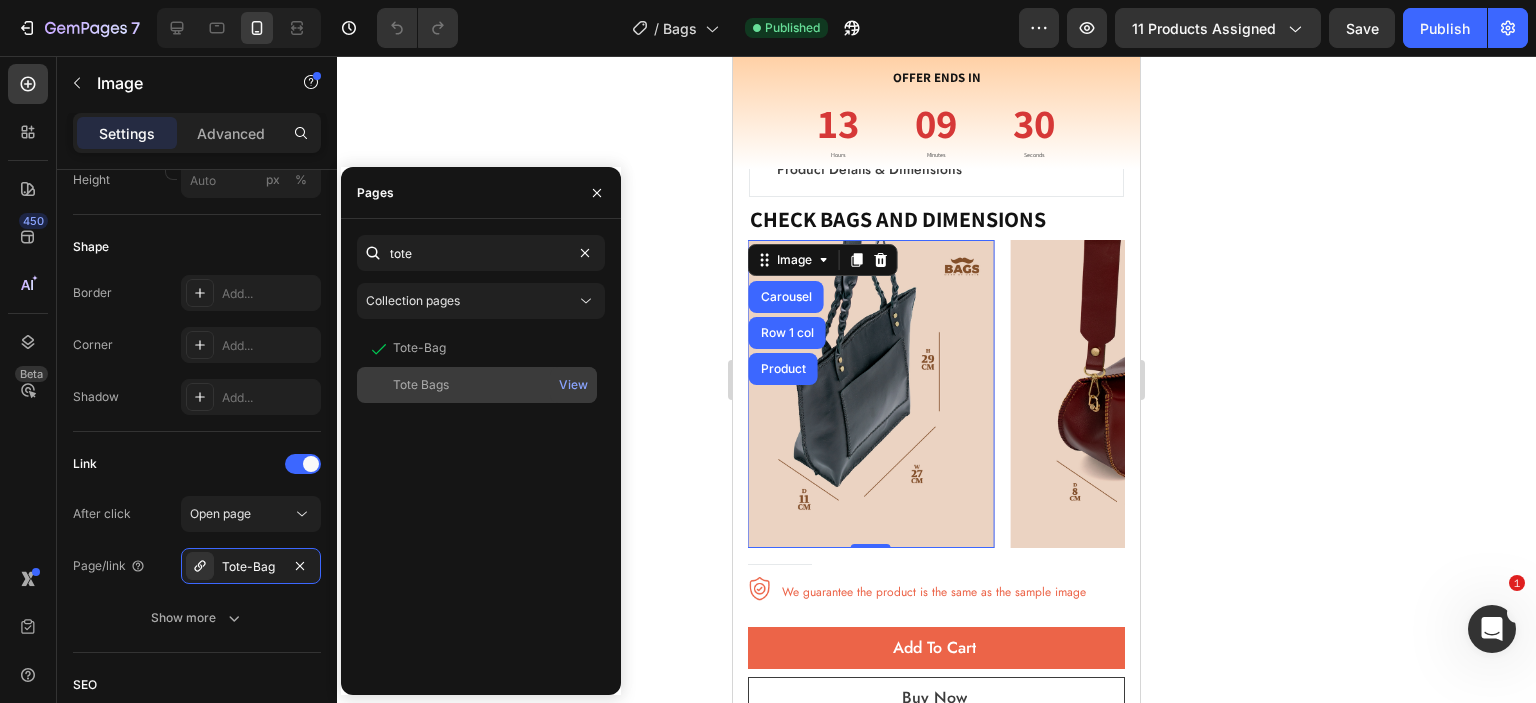type on "tote" 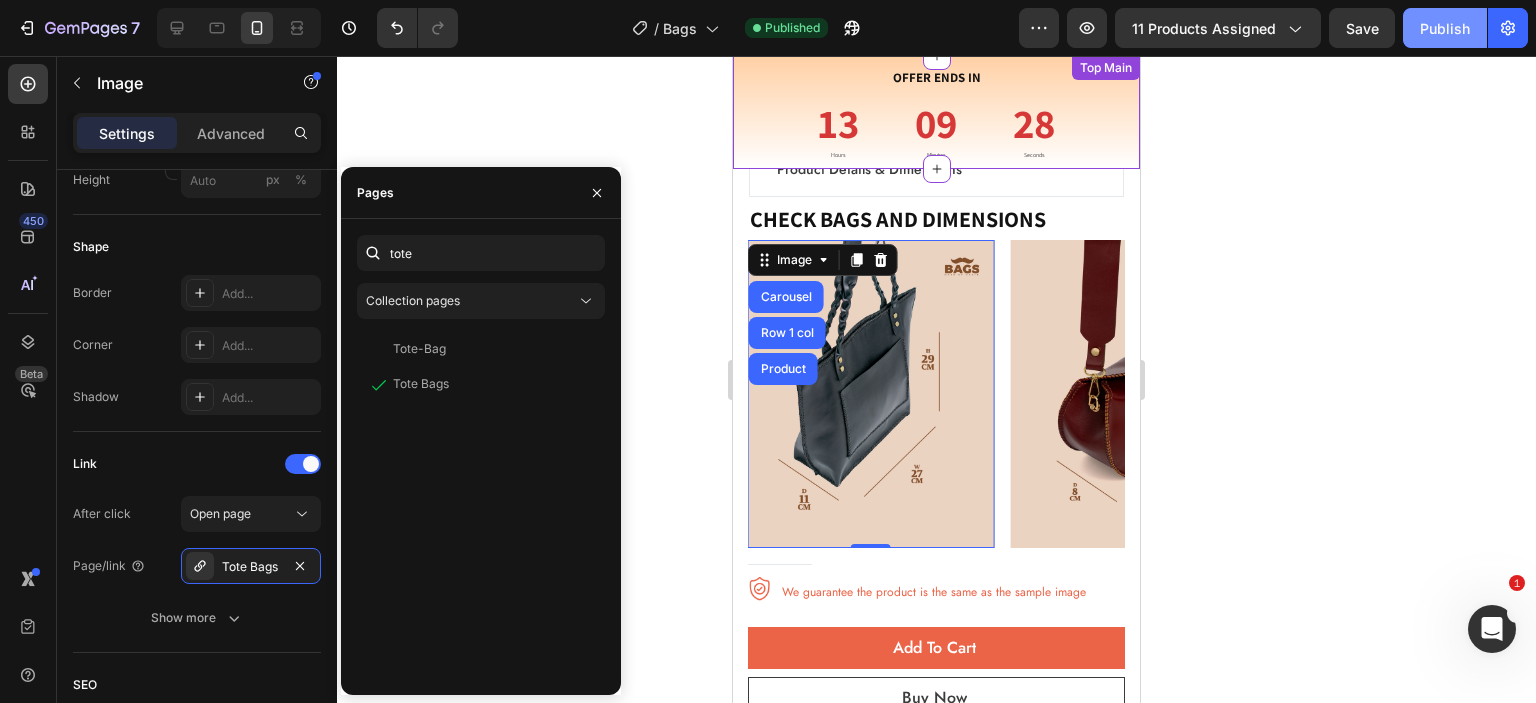 click on "Publish" at bounding box center [1445, 28] 